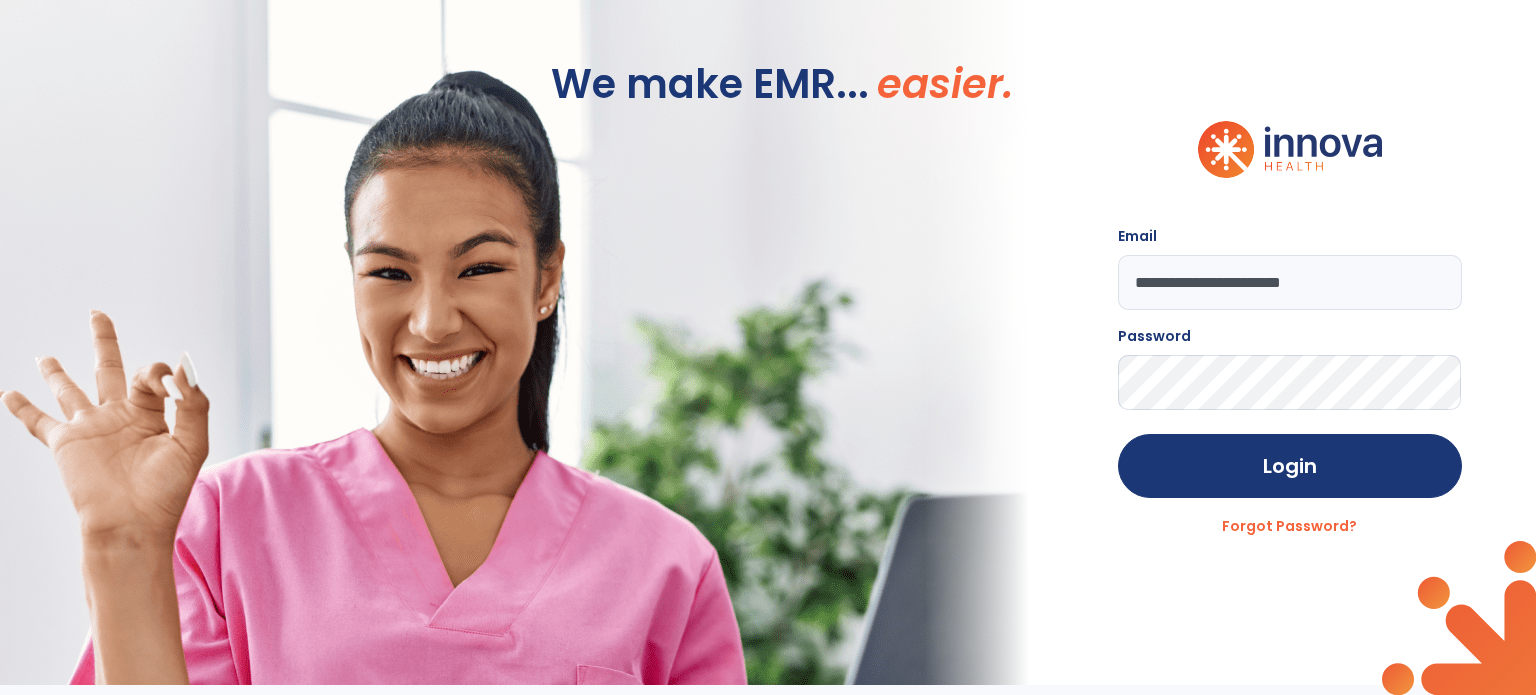scroll, scrollTop: 0, scrollLeft: 0, axis: both 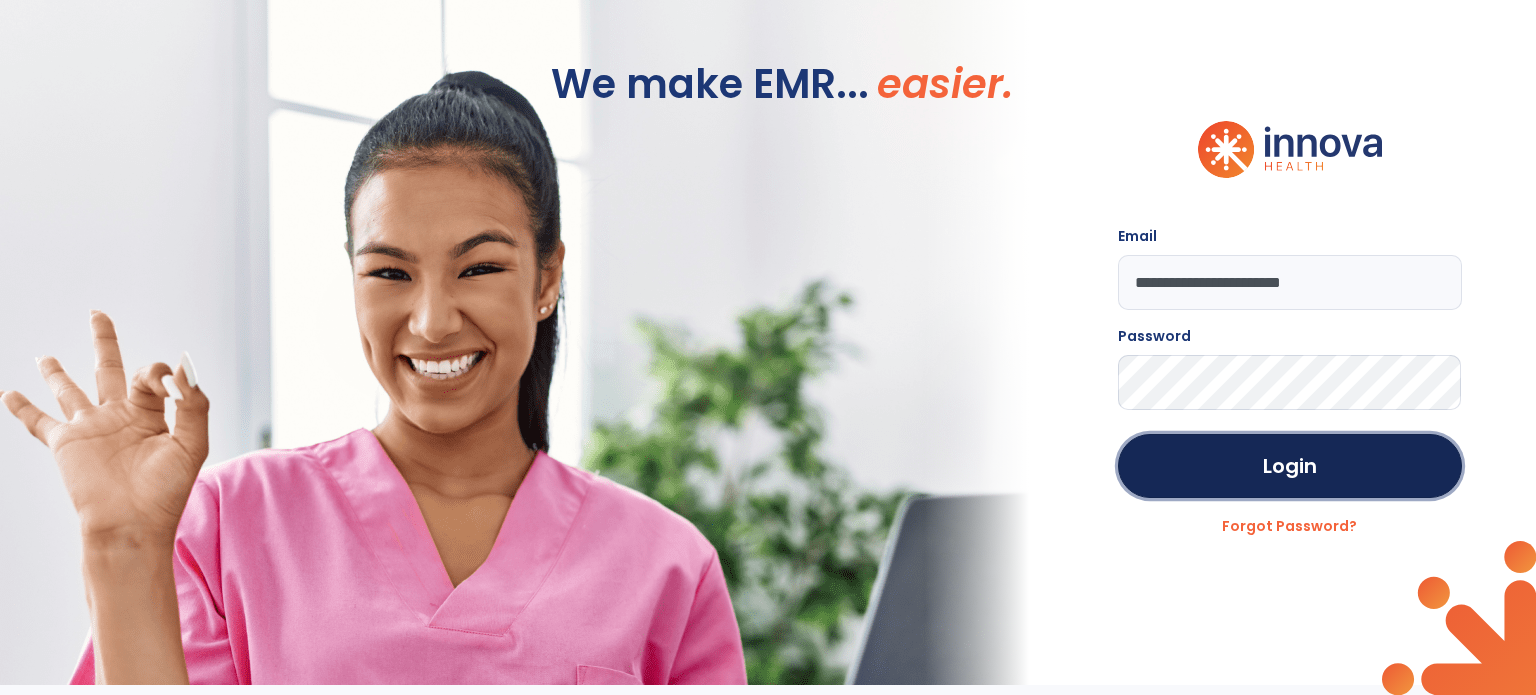 click on "Login" 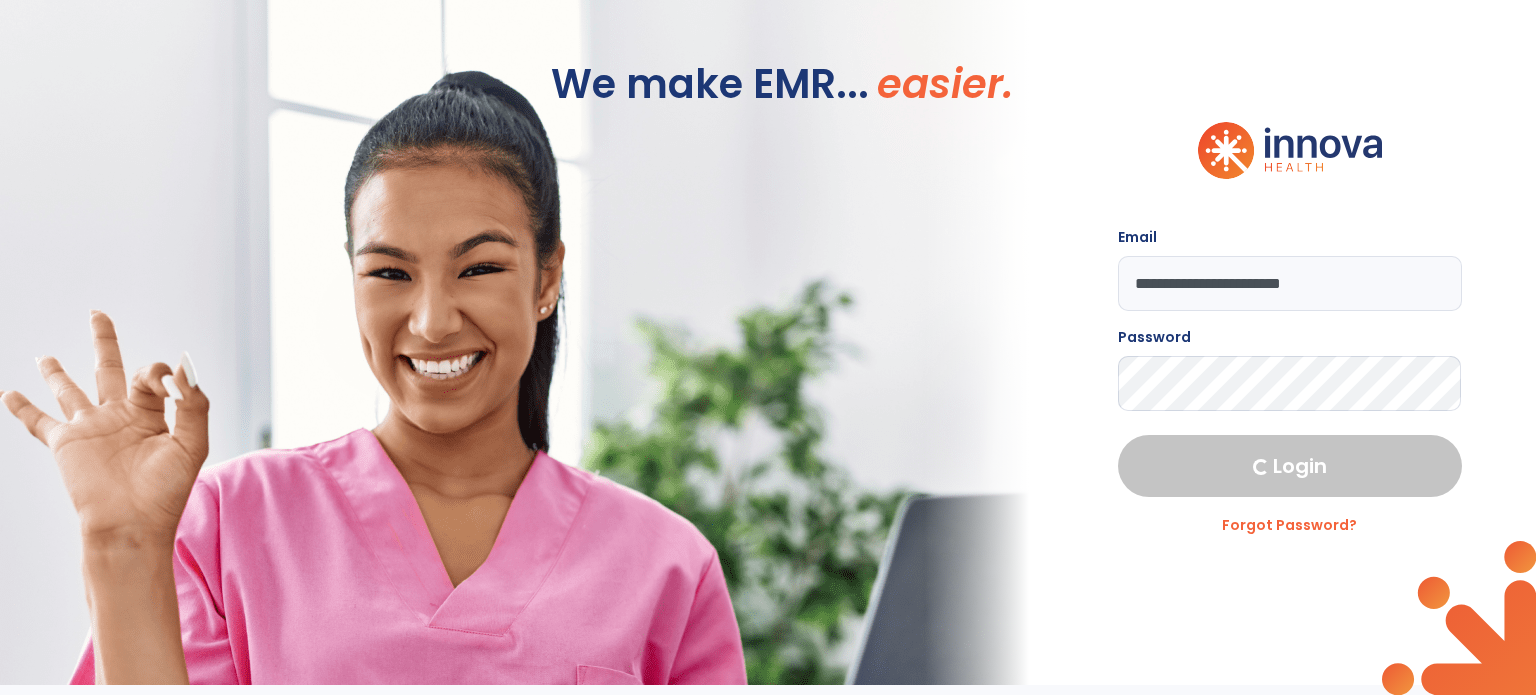 select on "****" 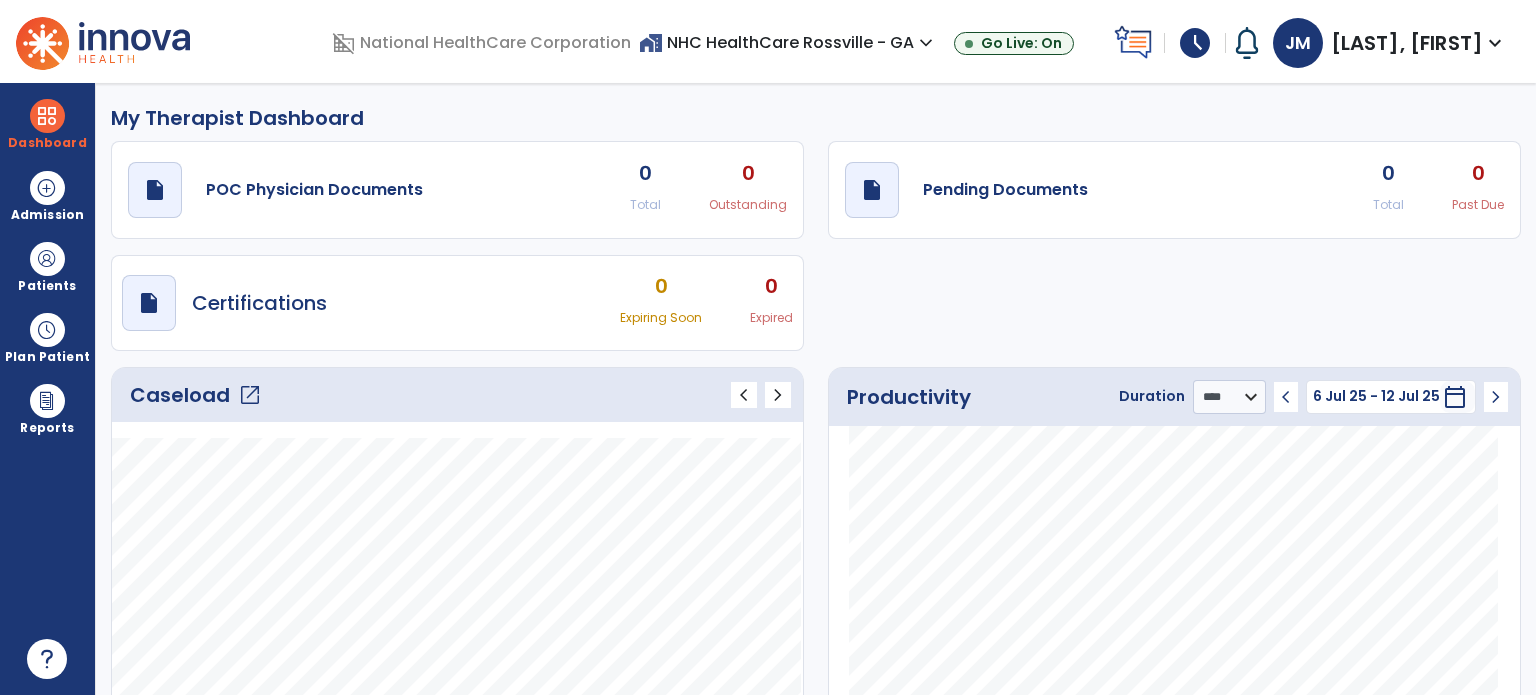 click on "Caseload   open_in_new" 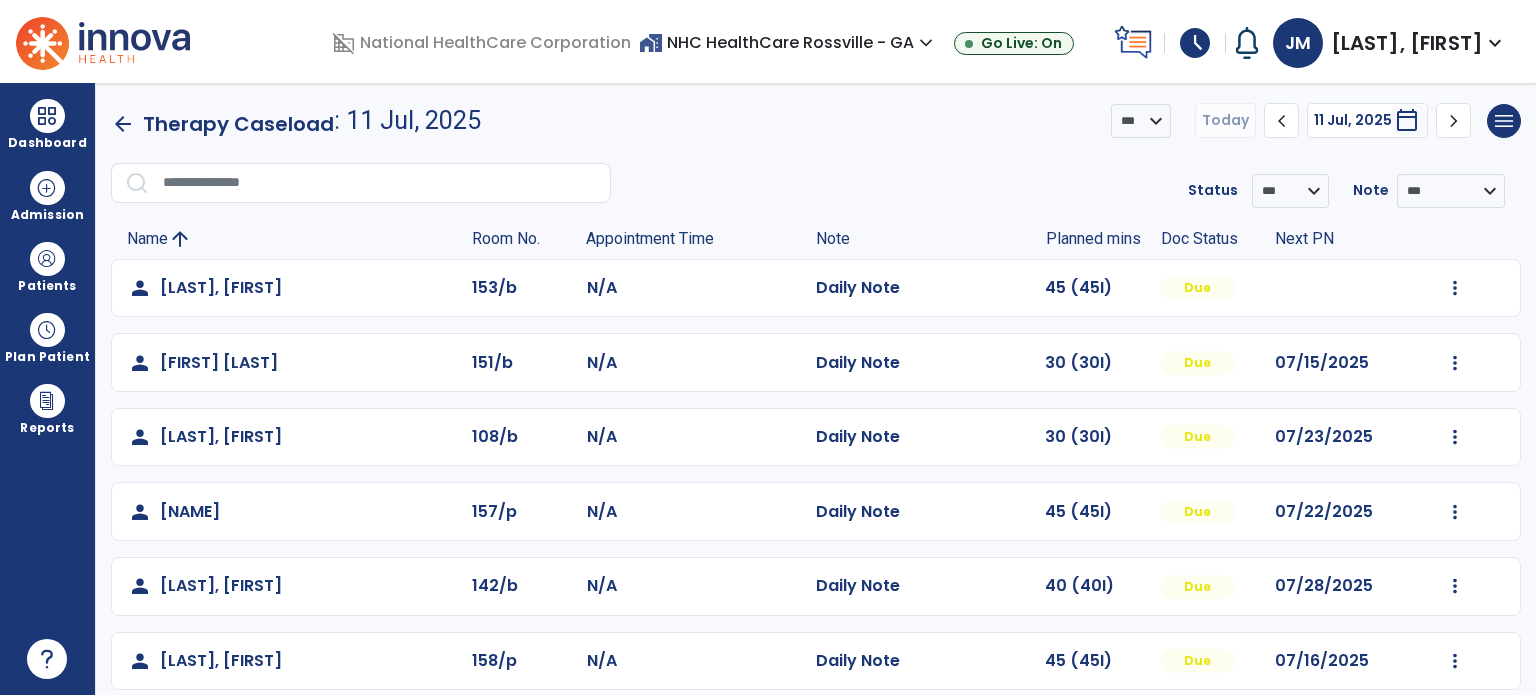 click on "Mark Visit As Complete   Reset Note   Open Document   G + C Mins" 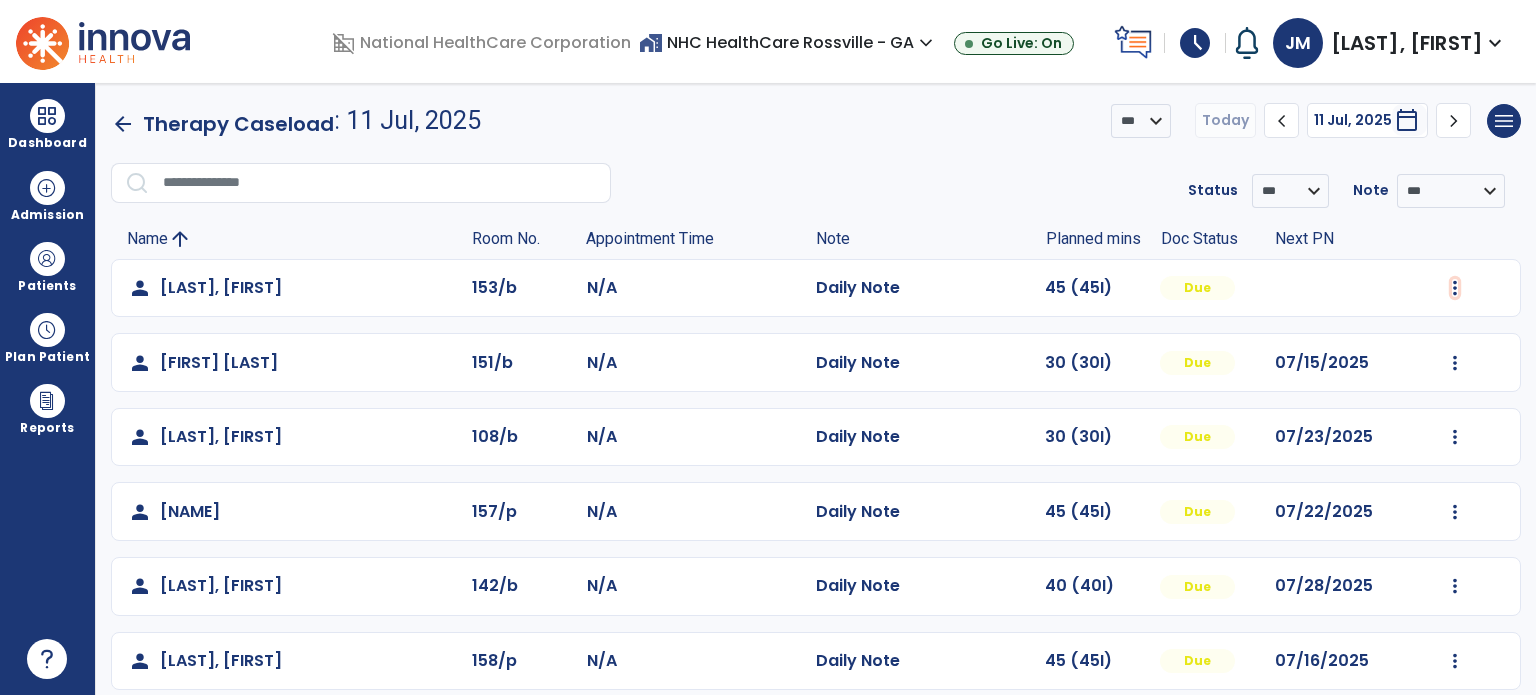 click at bounding box center [1455, 288] 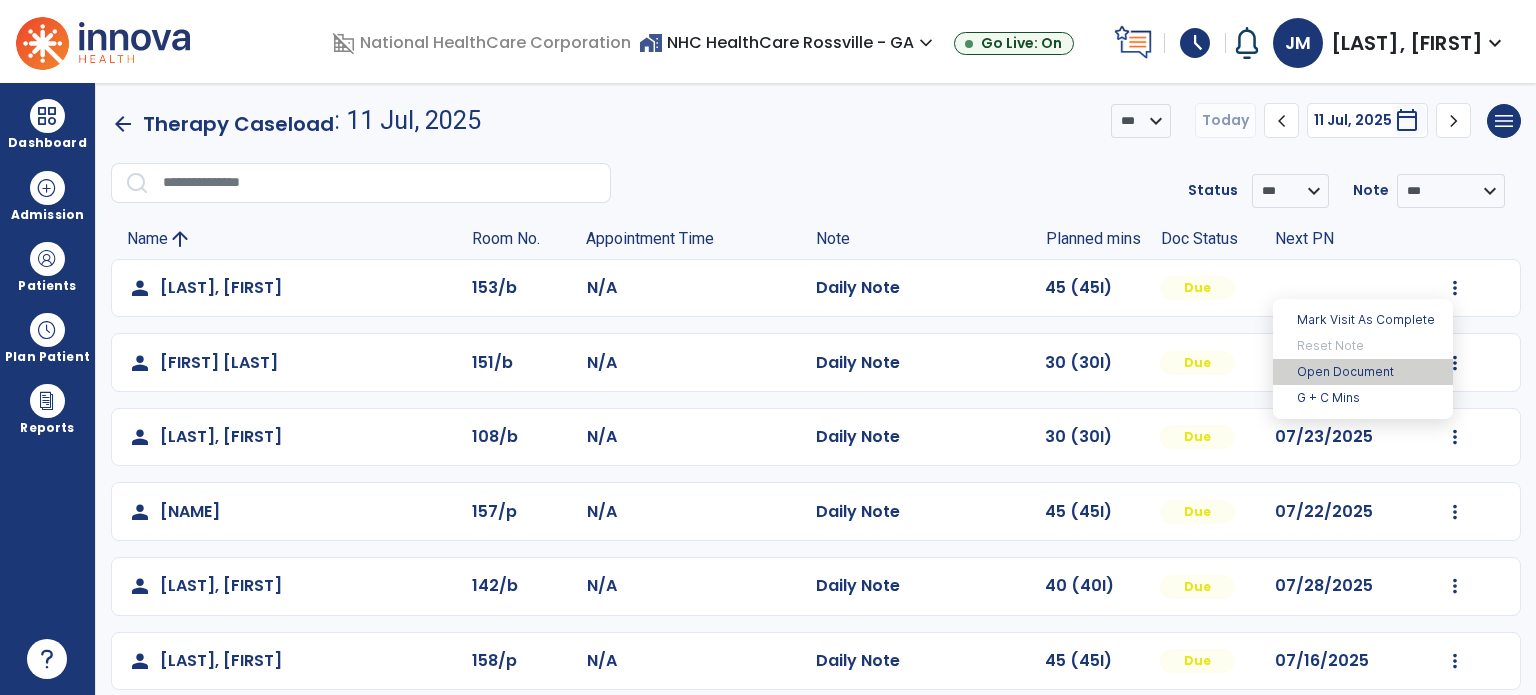 click on "Open Document" at bounding box center (1363, 372) 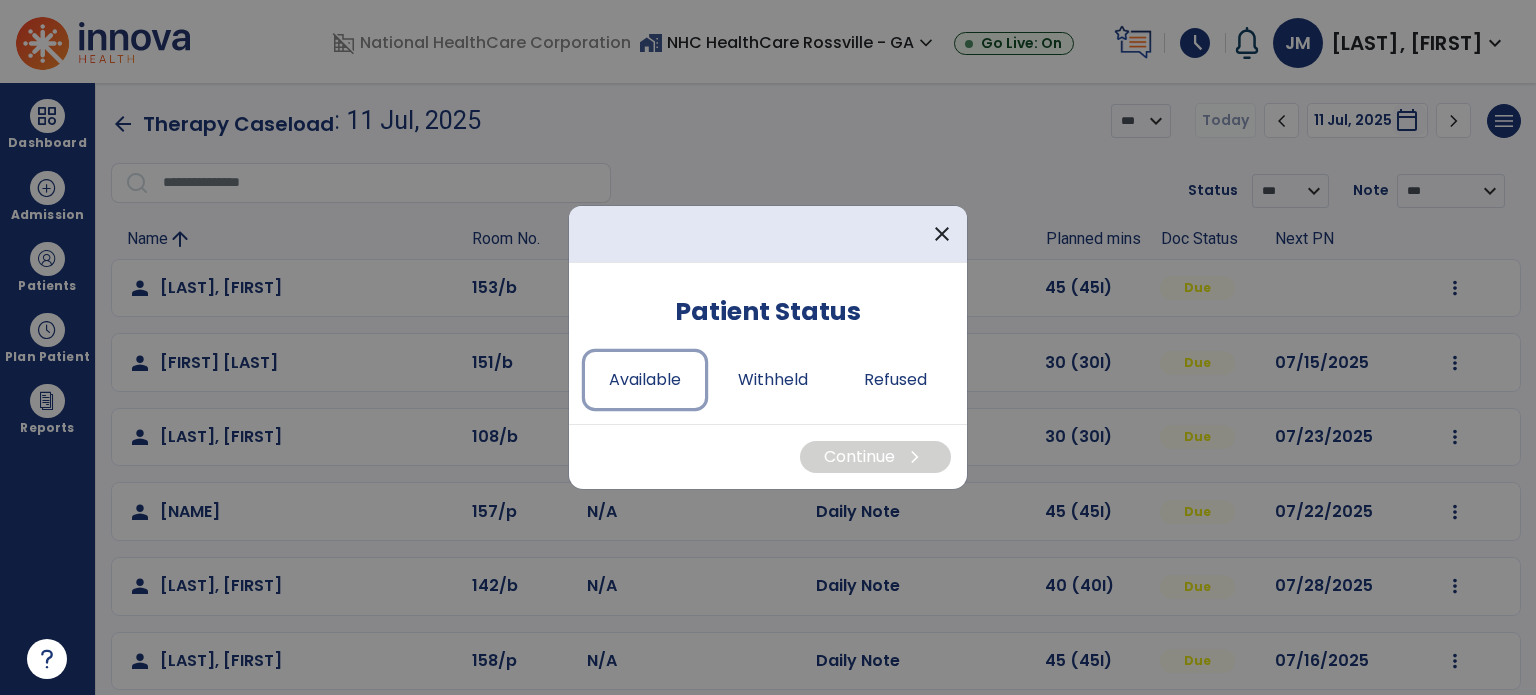 click on "Available" at bounding box center [645, 380] 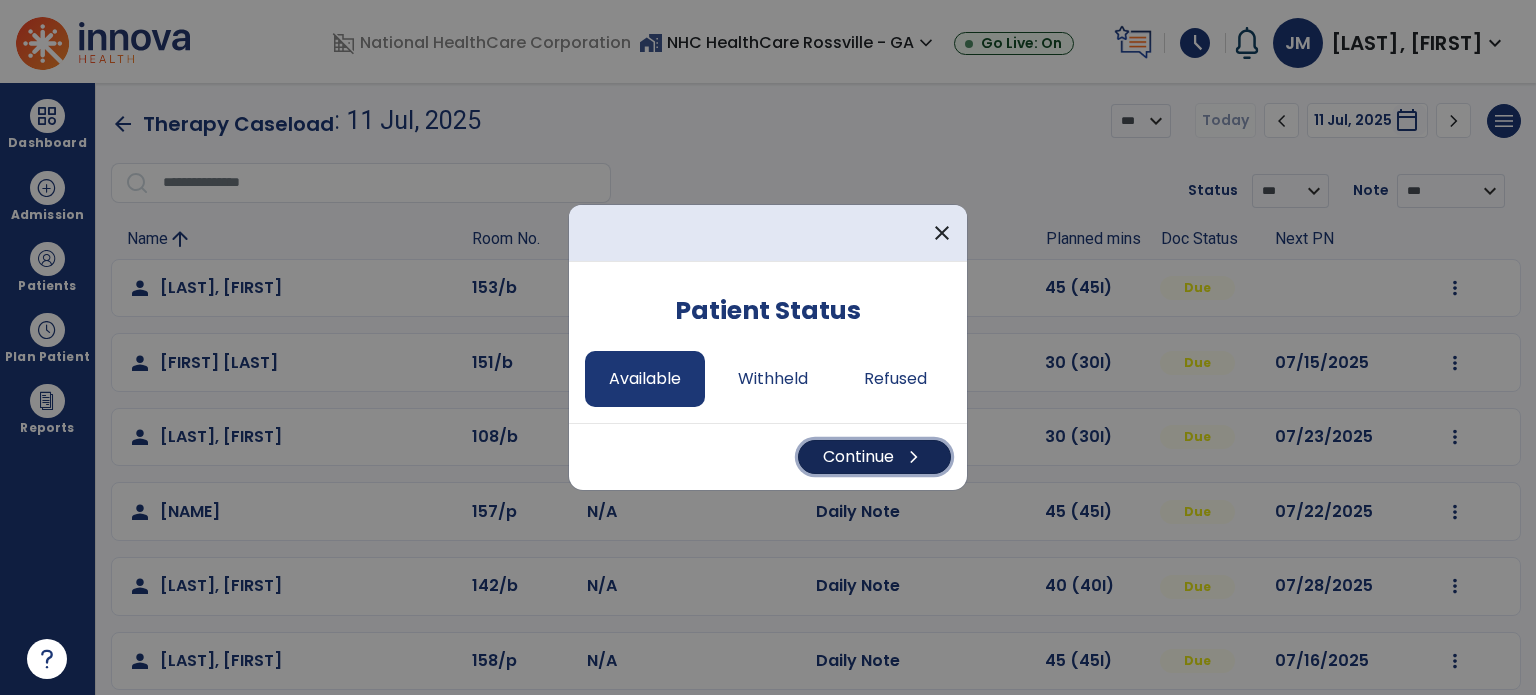 click on "Continue   chevron_right" at bounding box center (874, 457) 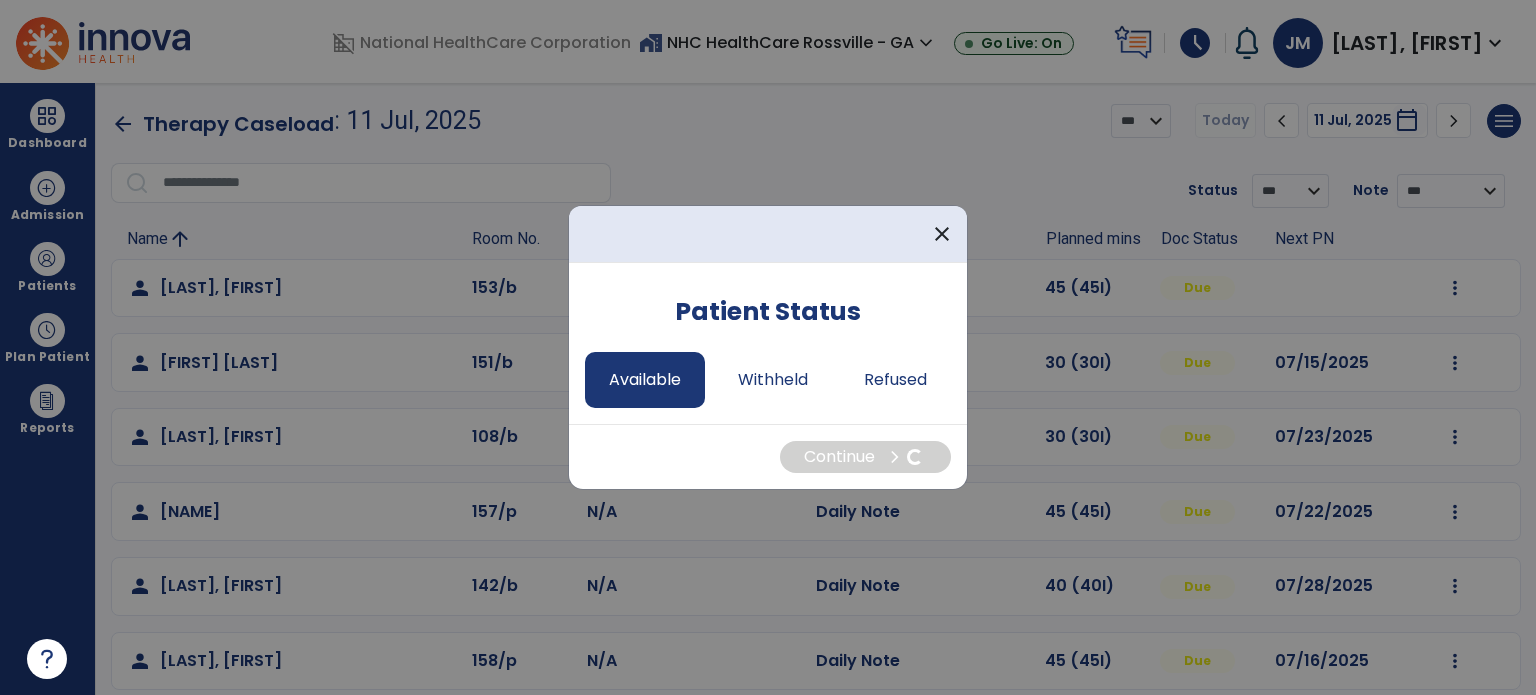 select on "*" 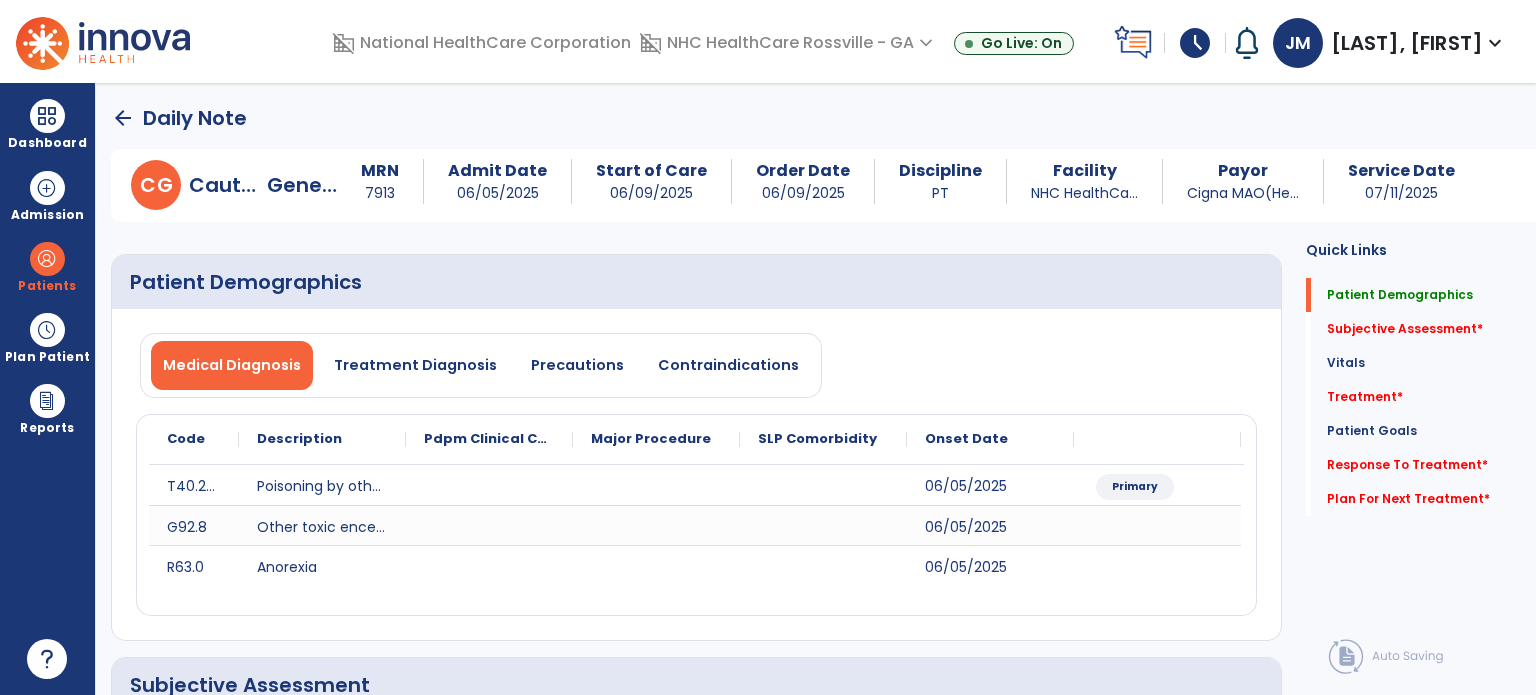 click on "Subjective Assessment   *" 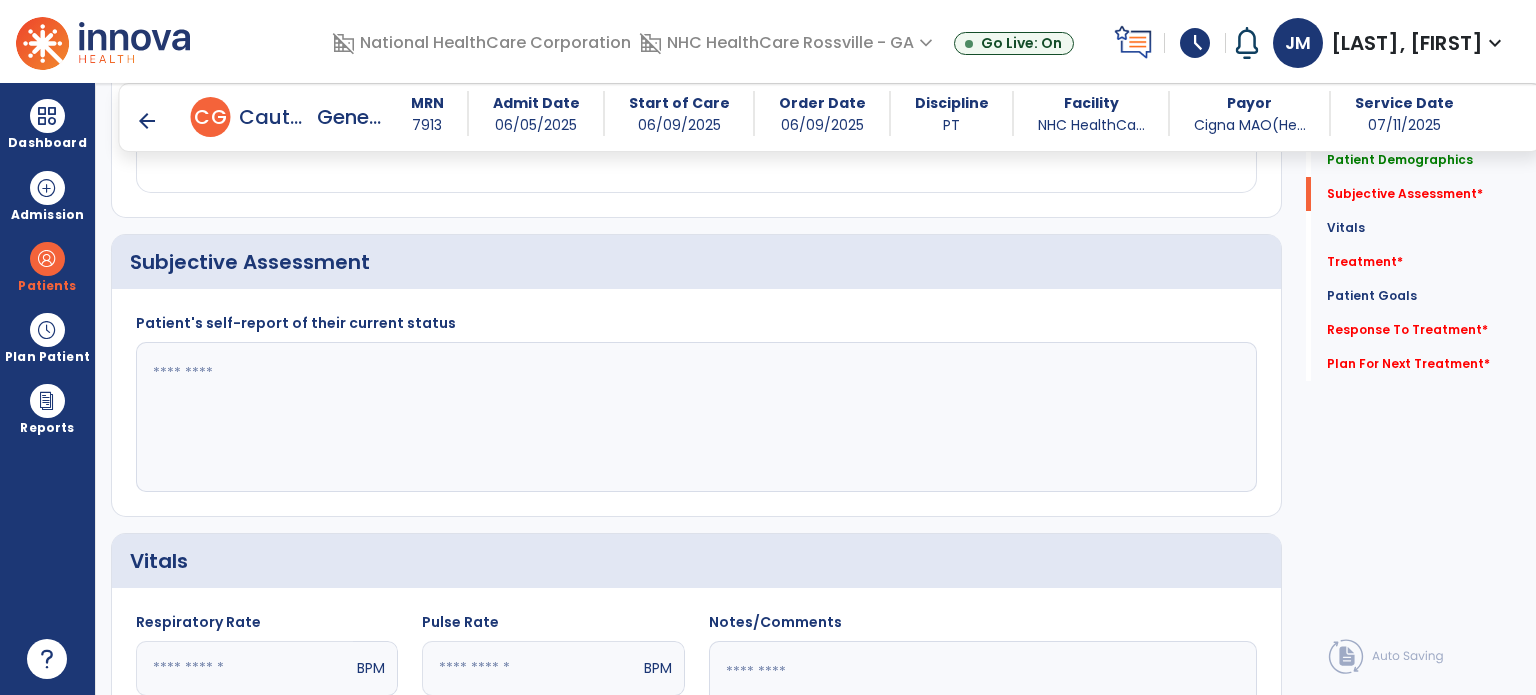 scroll, scrollTop: 408, scrollLeft: 0, axis: vertical 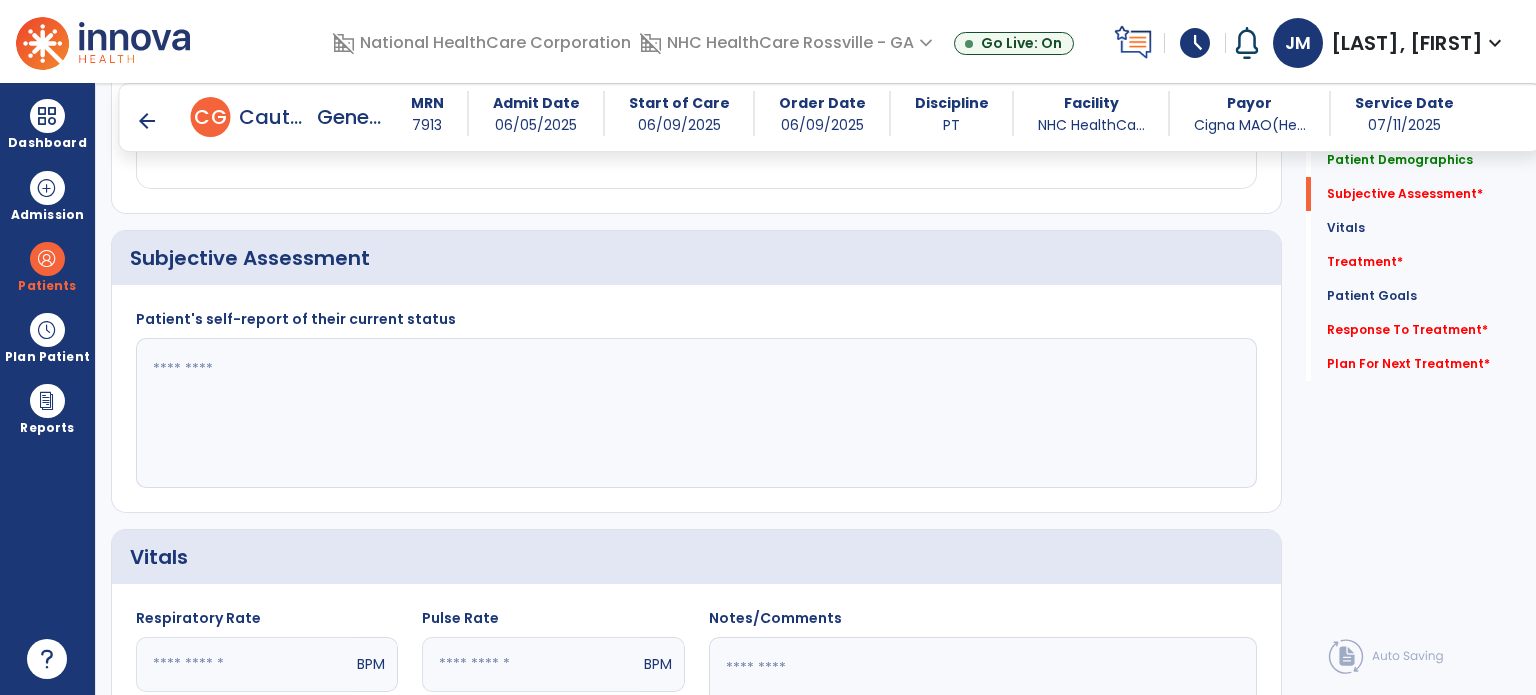 click 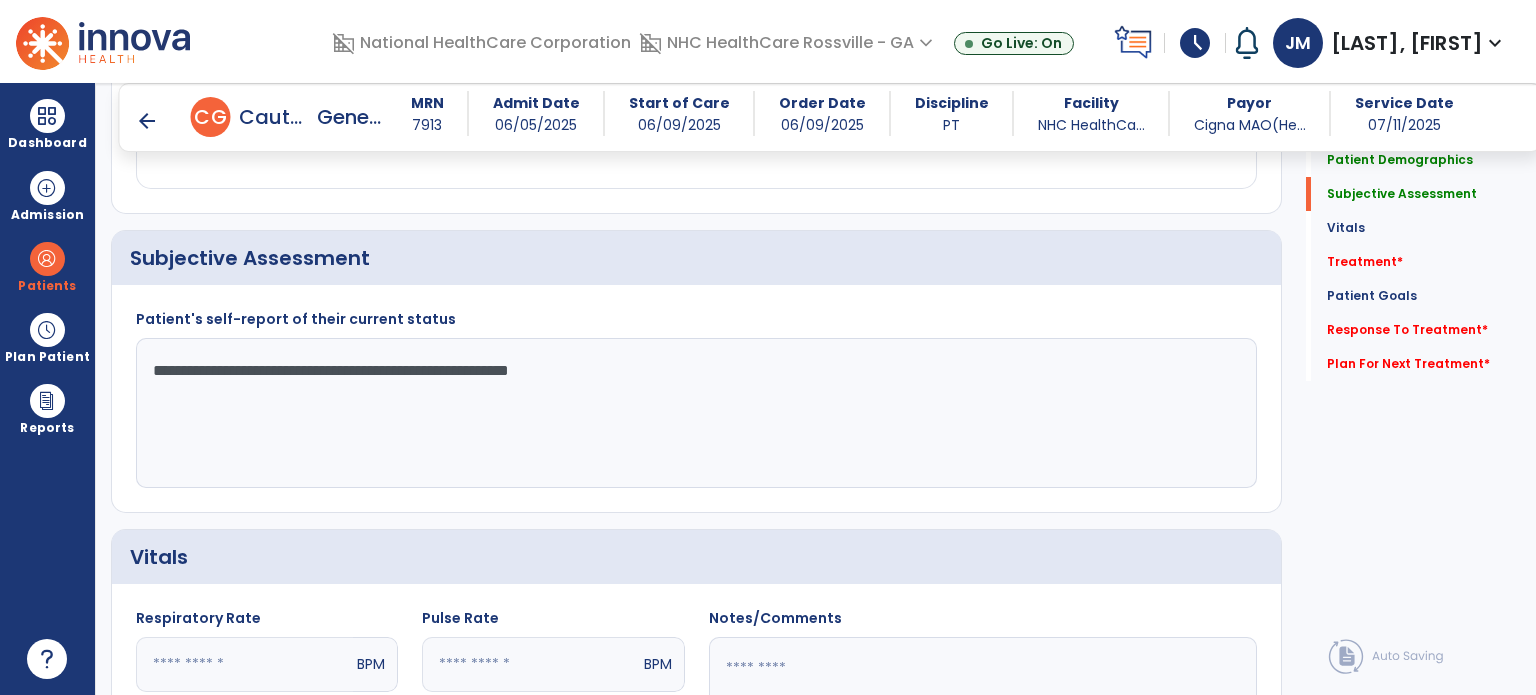 type on "**********" 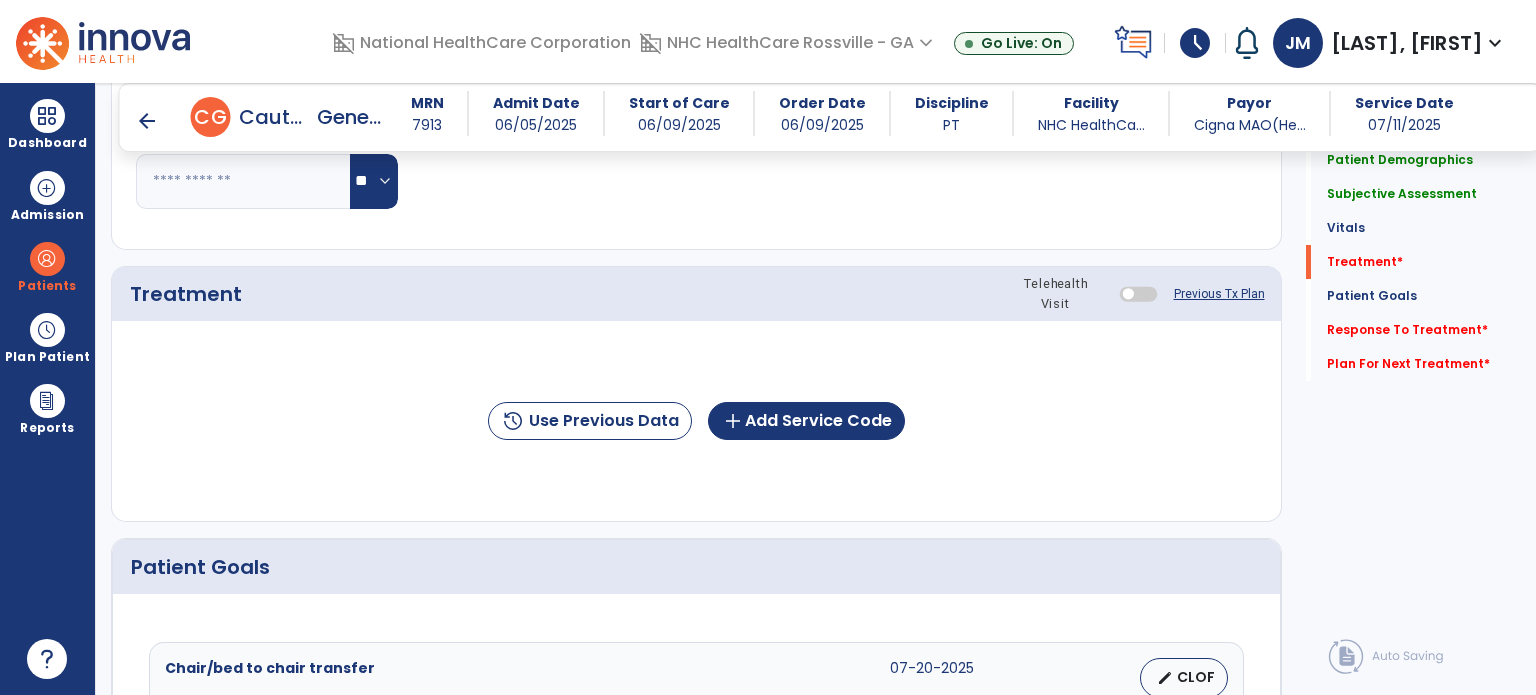 scroll, scrollTop: 1096, scrollLeft: 0, axis: vertical 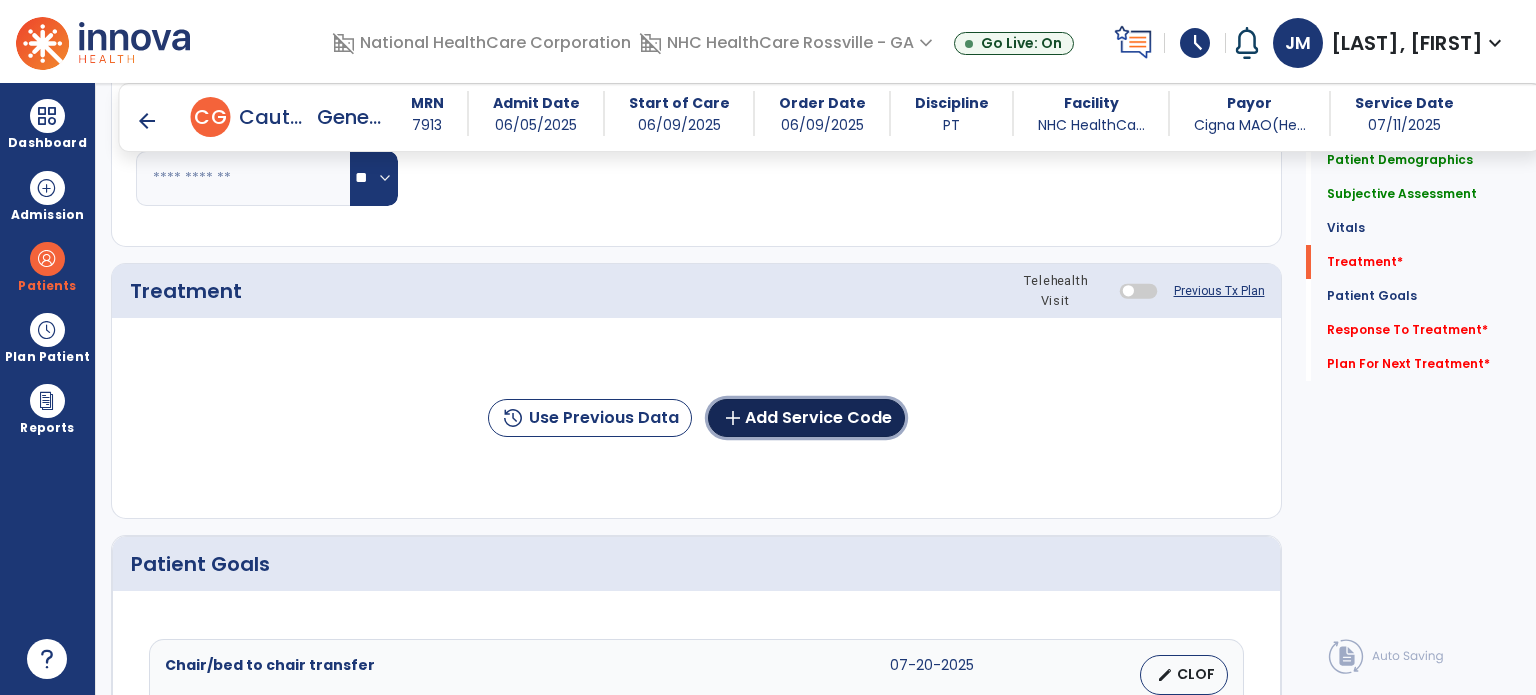 click on "add  Add Service Code" 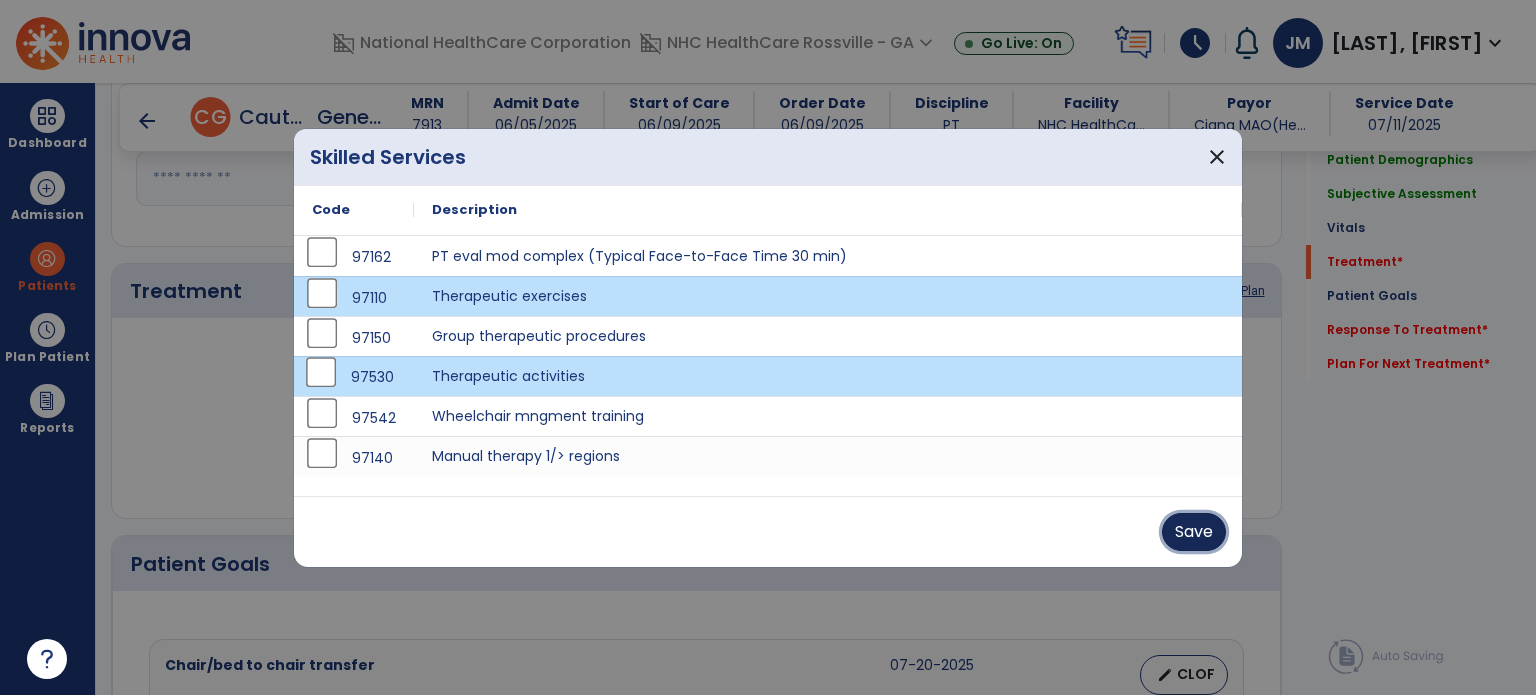 click on "Save" at bounding box center [1194, 532] 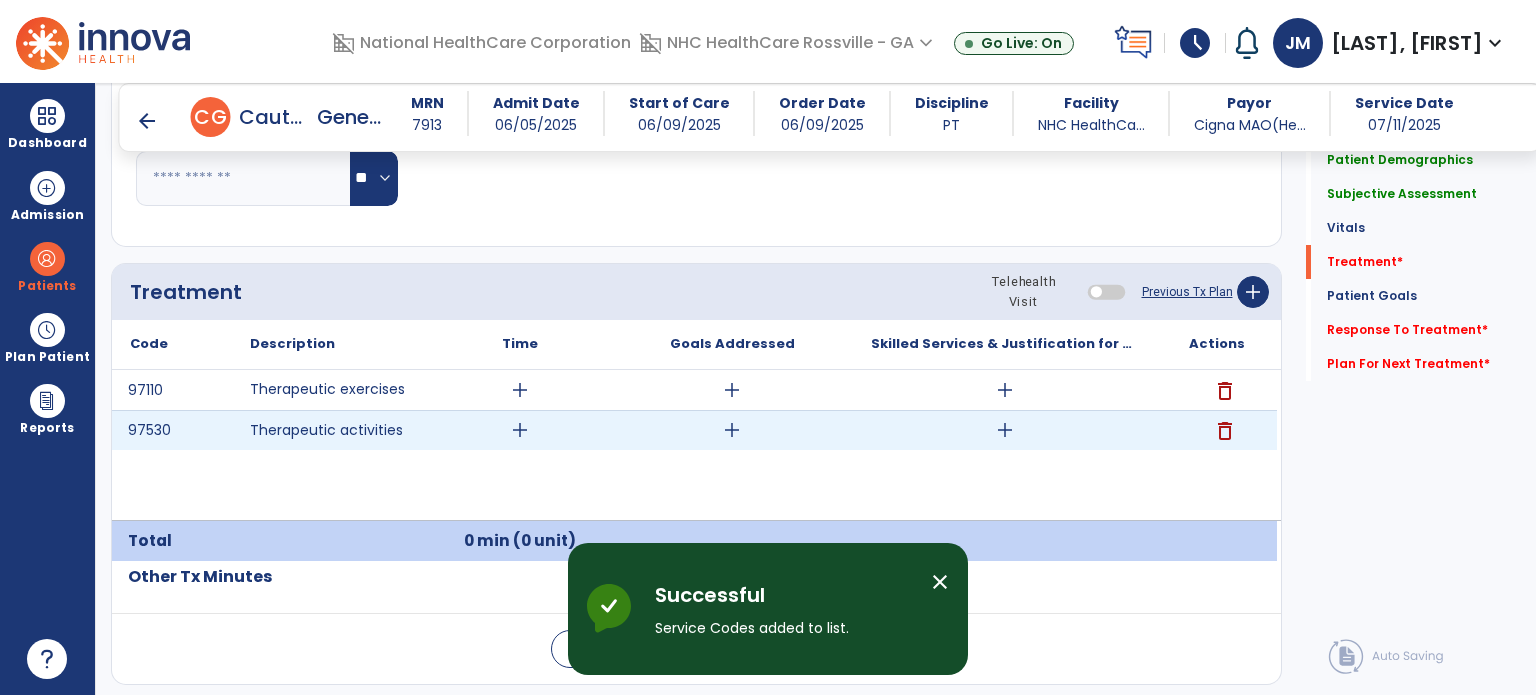 click on "add" at bounding box center [520, 430] 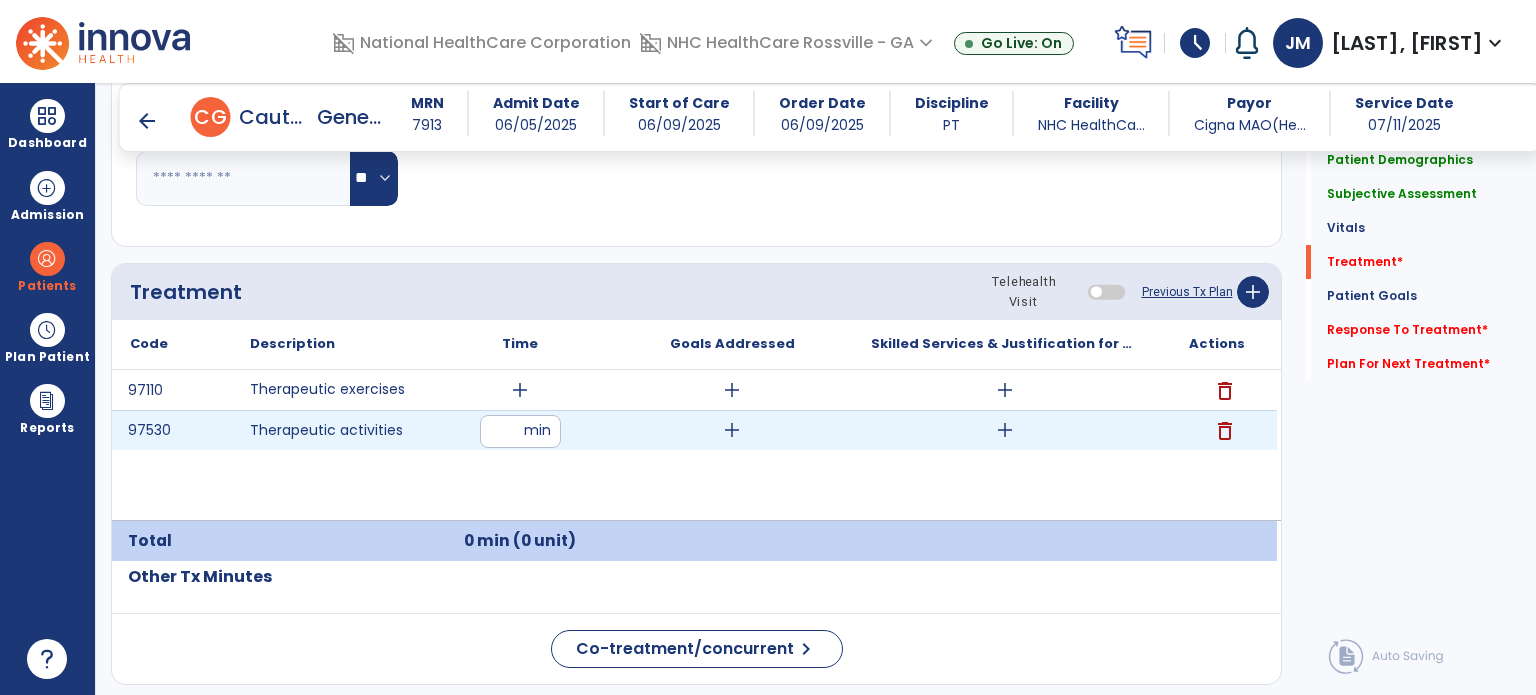 type on "**" 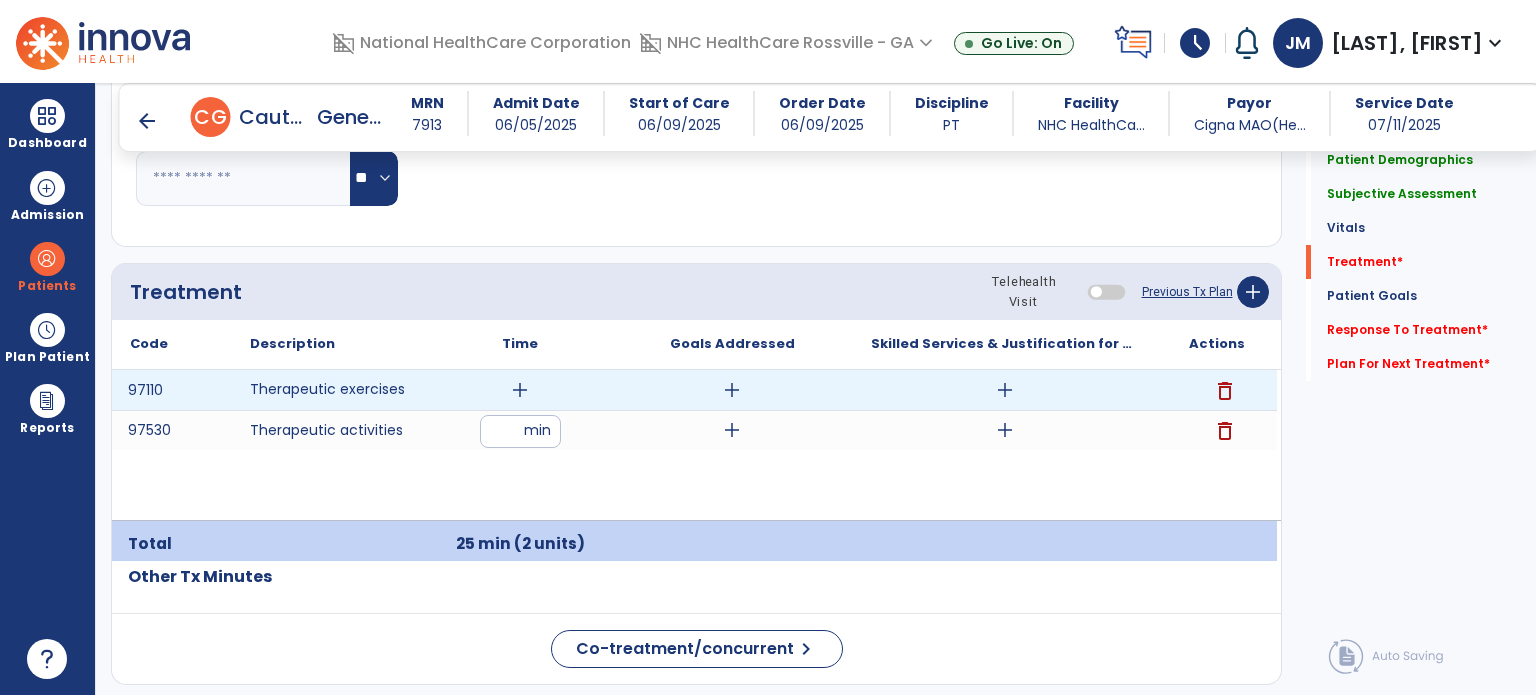 click on "add" at bounding box center [520, 390] 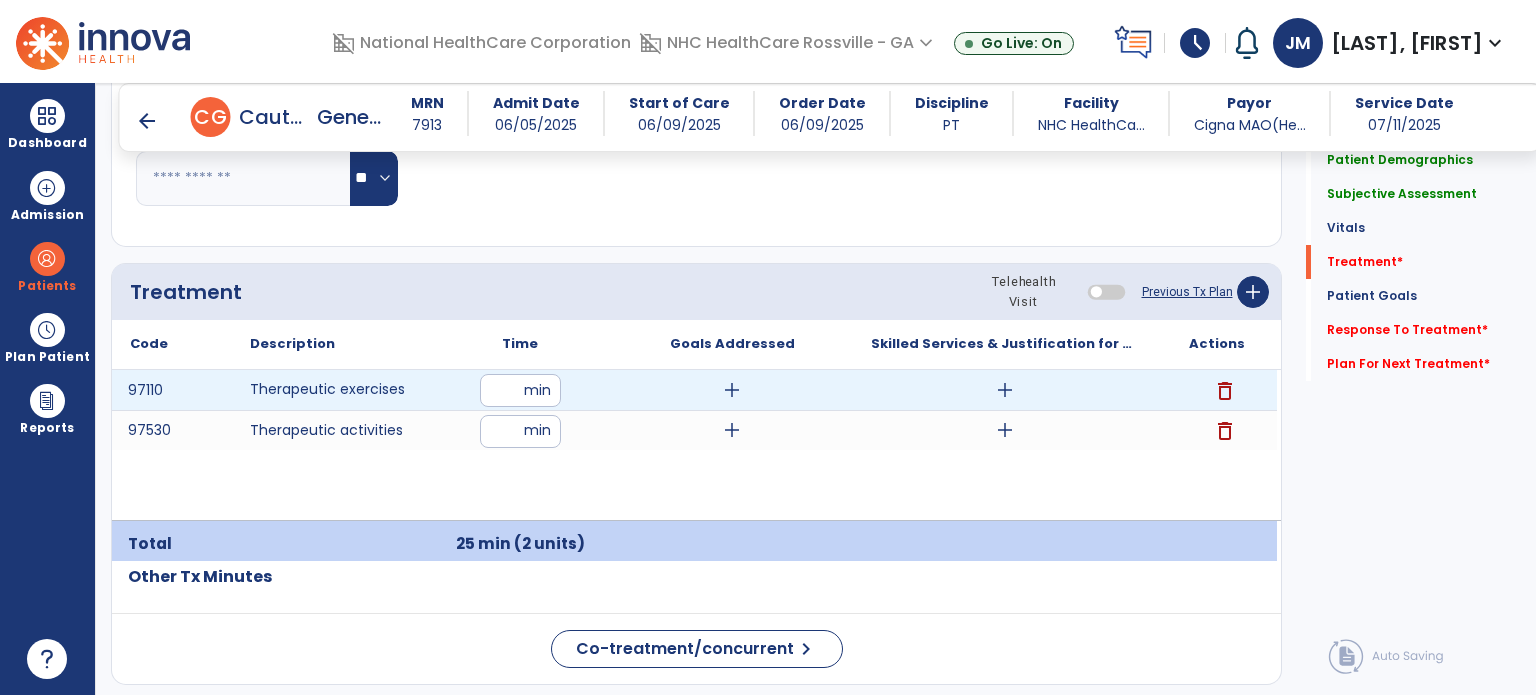 type on "**" 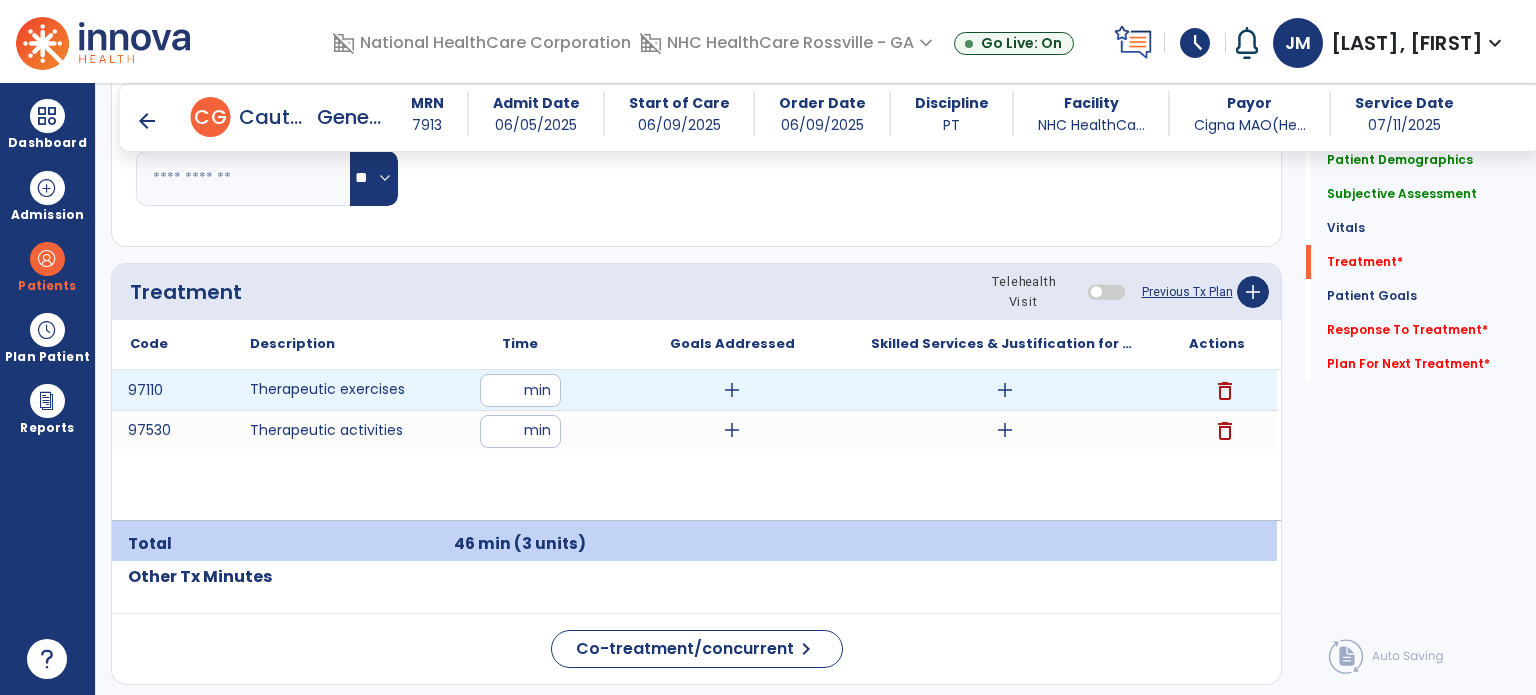 click on "add" at bounding box center [1005, 390] 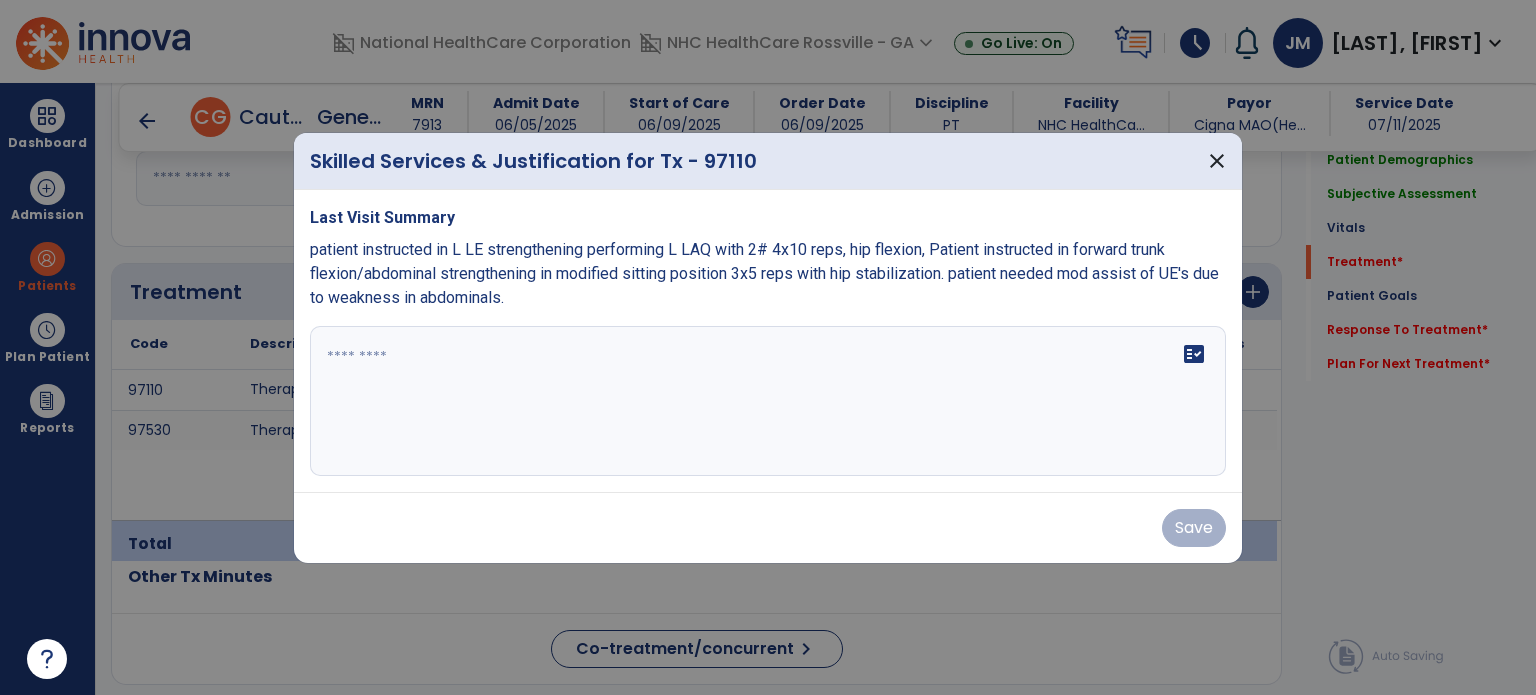 click on "fact_check" at bounding box center (768, 401) 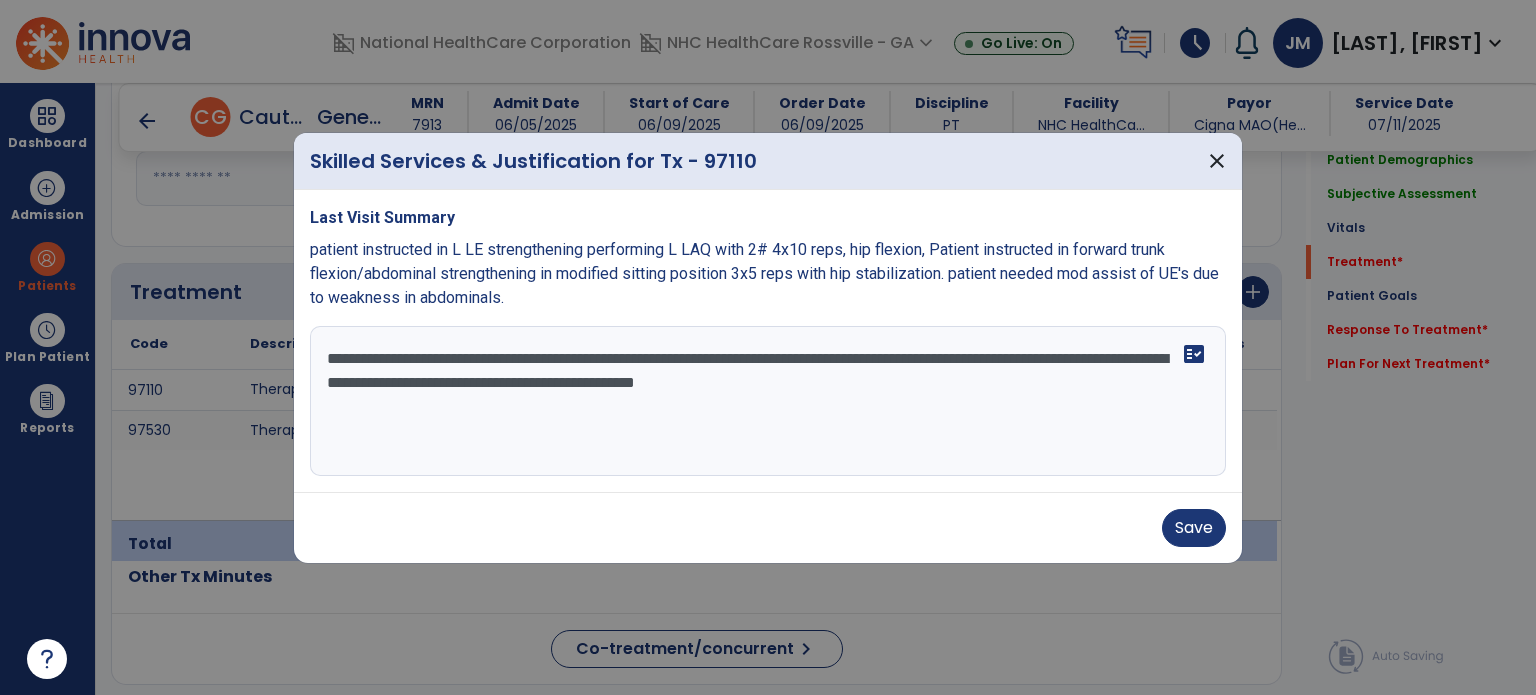 type on "**********" 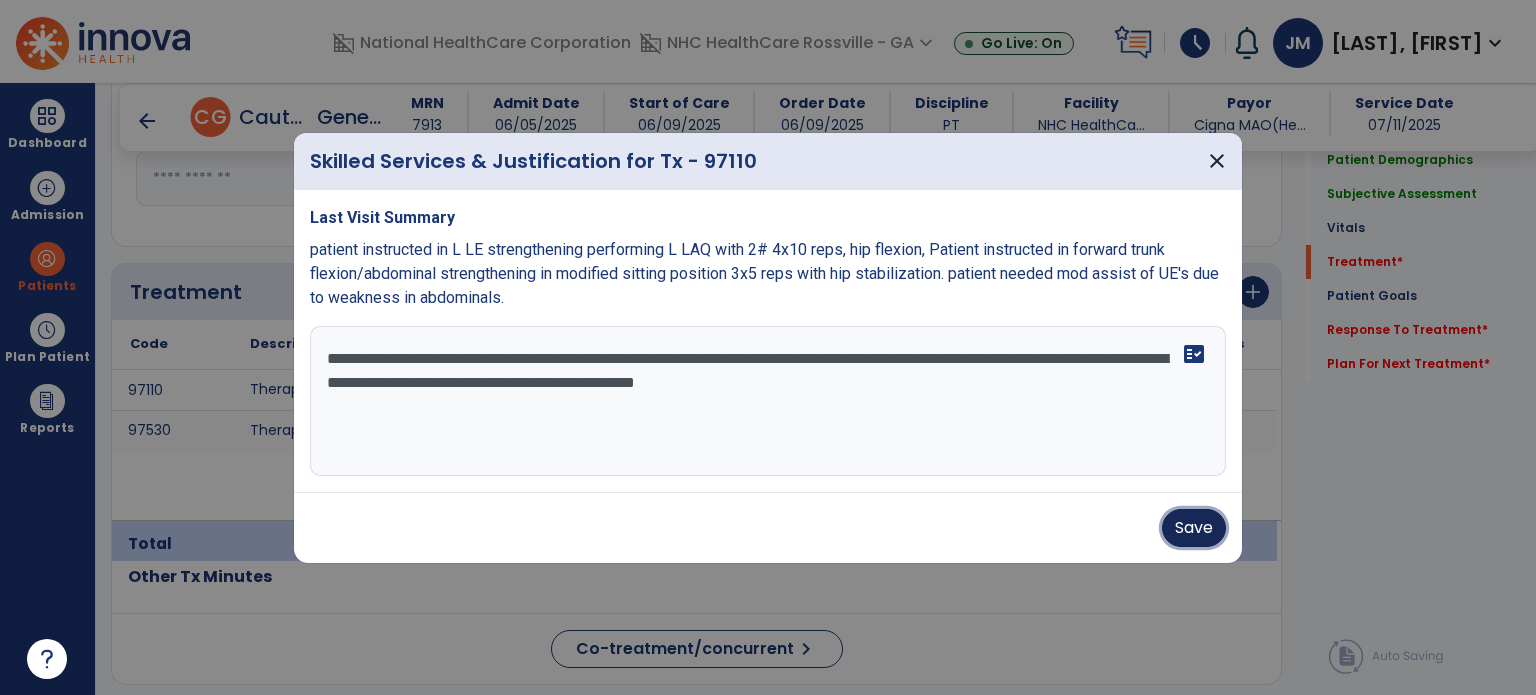 click on "Save" at bounding box center [1194, 528] 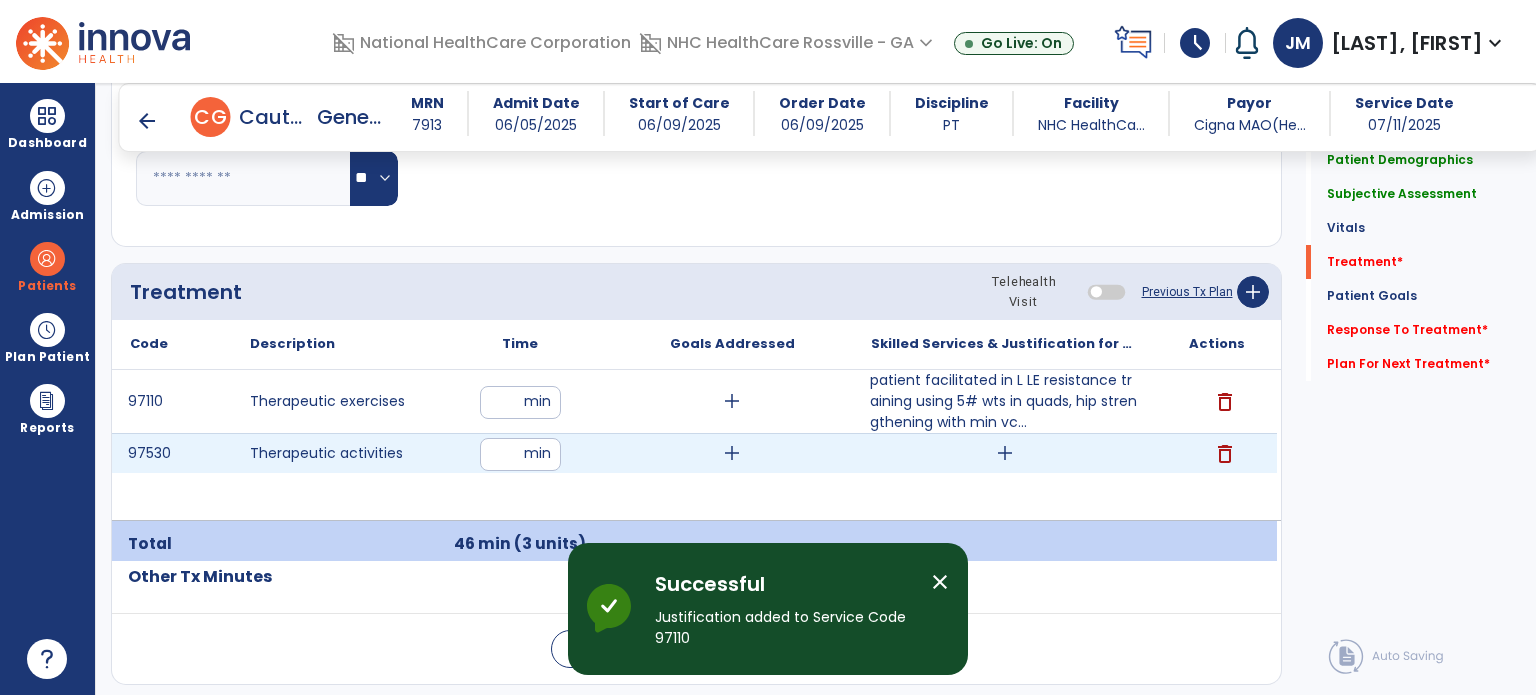 click on "add" at bounding box center [1005, 453] 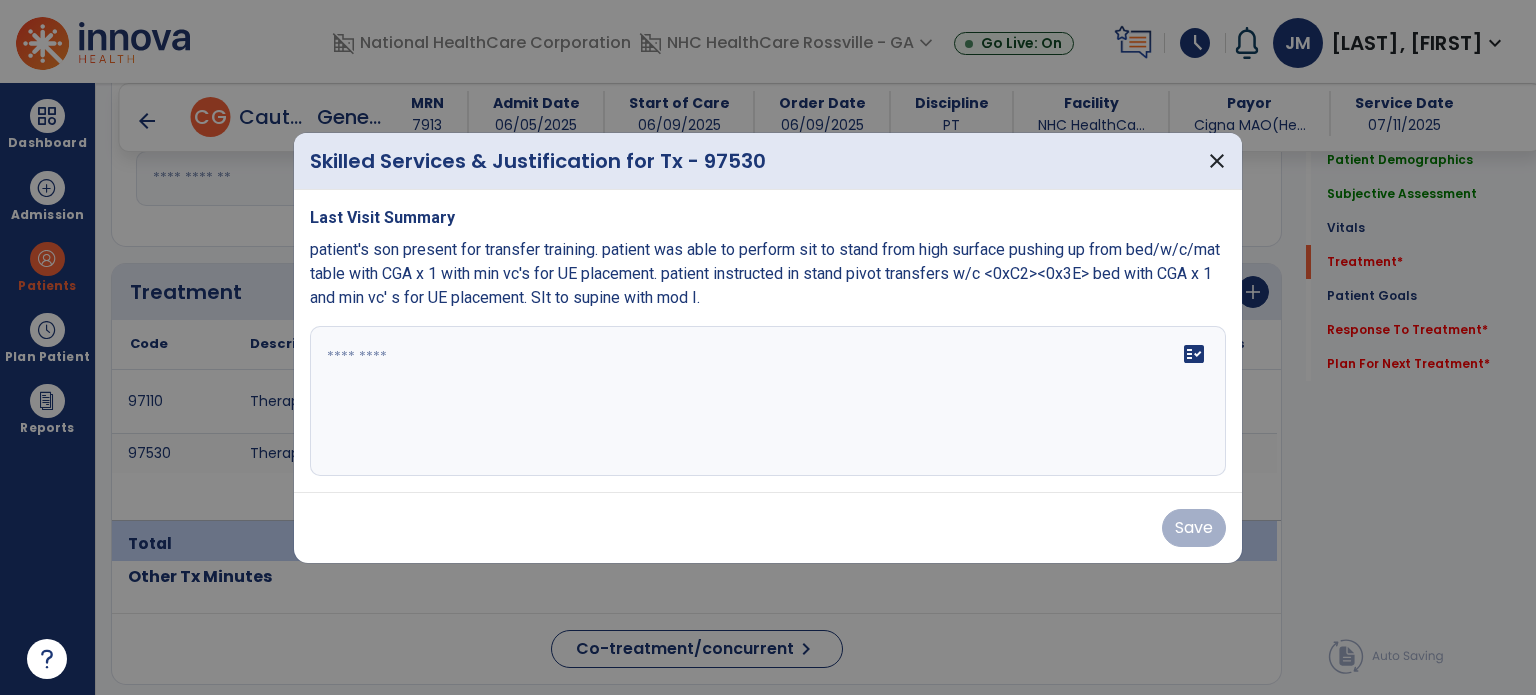 click at bounding box center [768, 401] 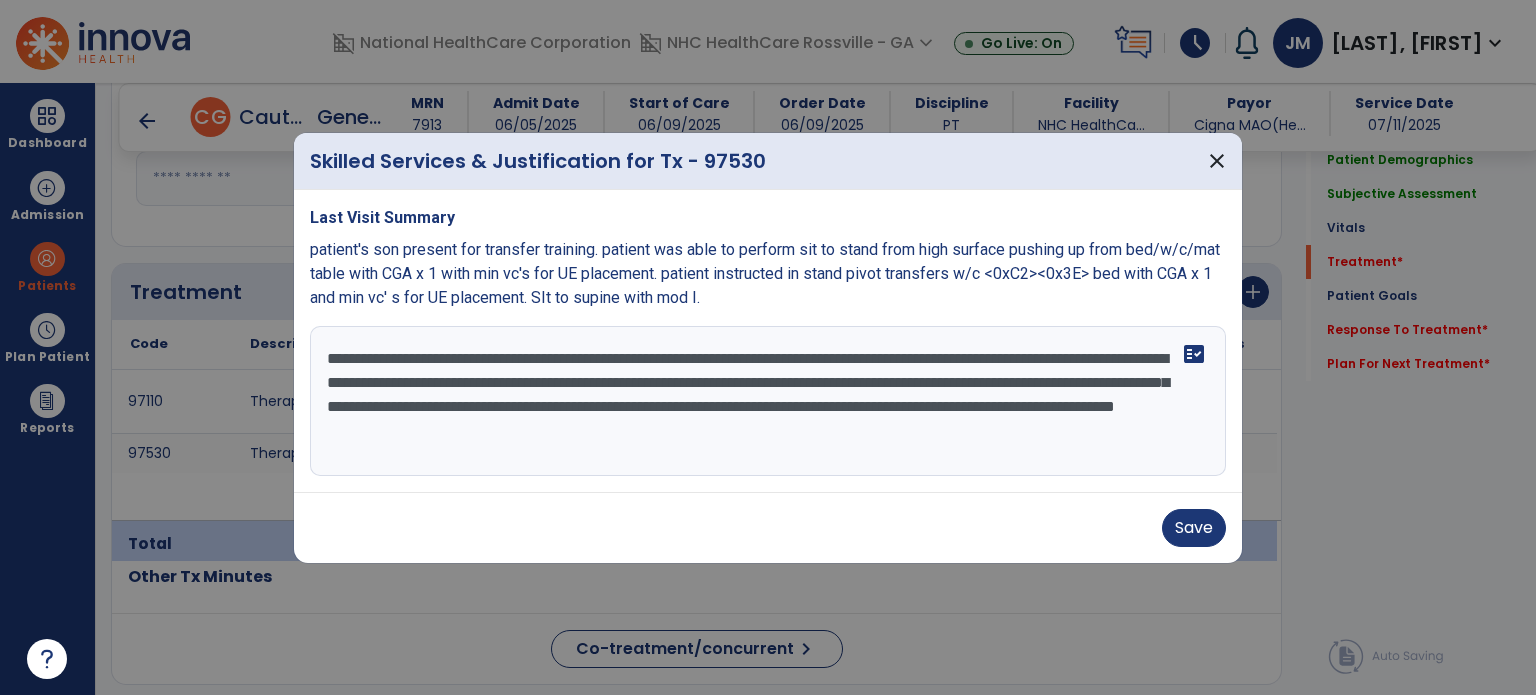 type on "**********" 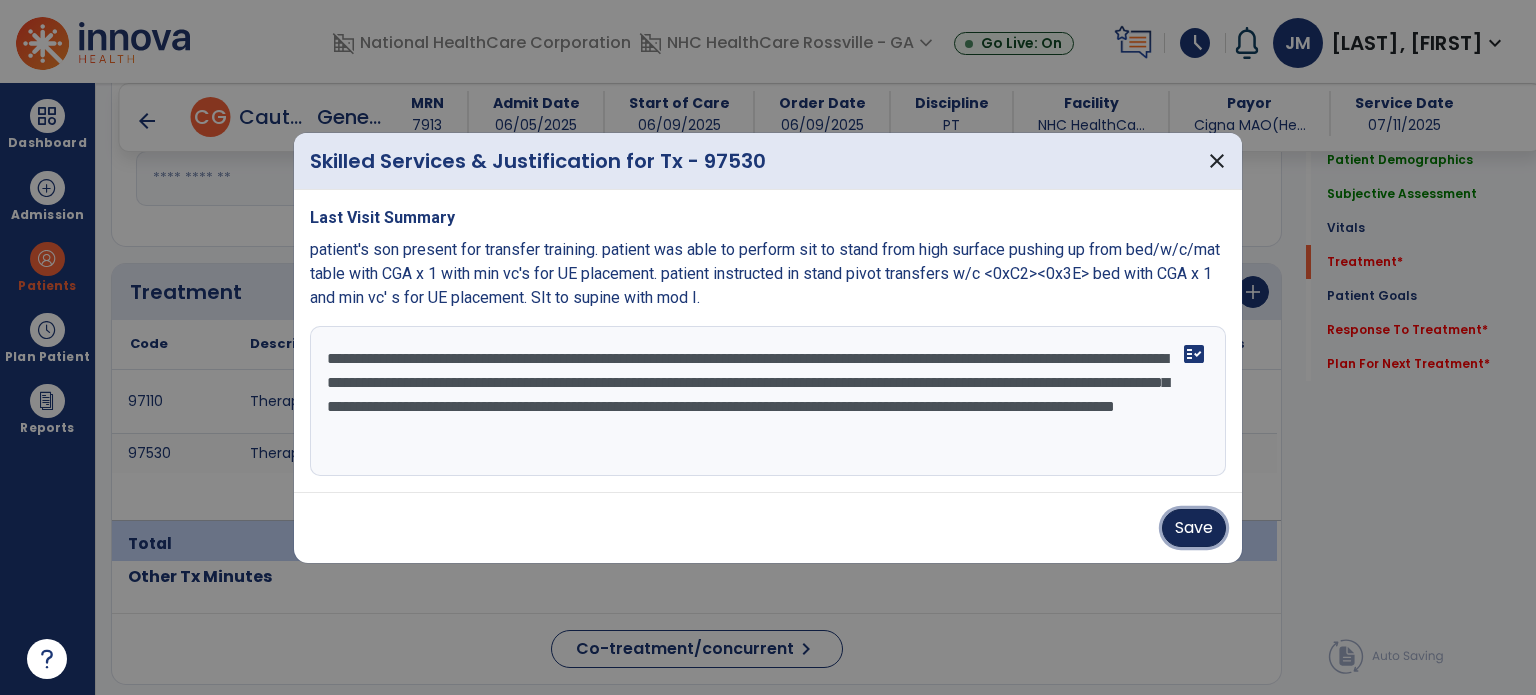click on "Save" at bounding box center [1194, 528] 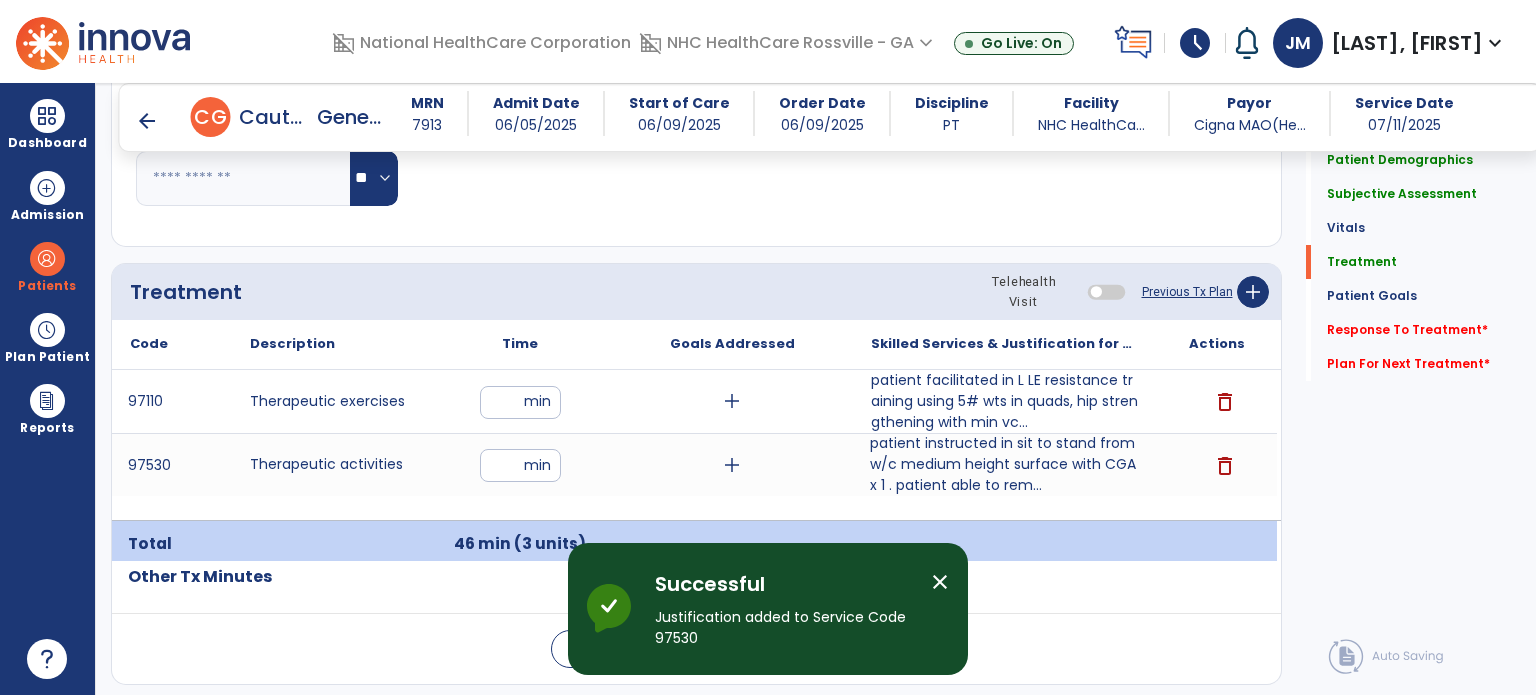 click on "Response To Treatment   *" 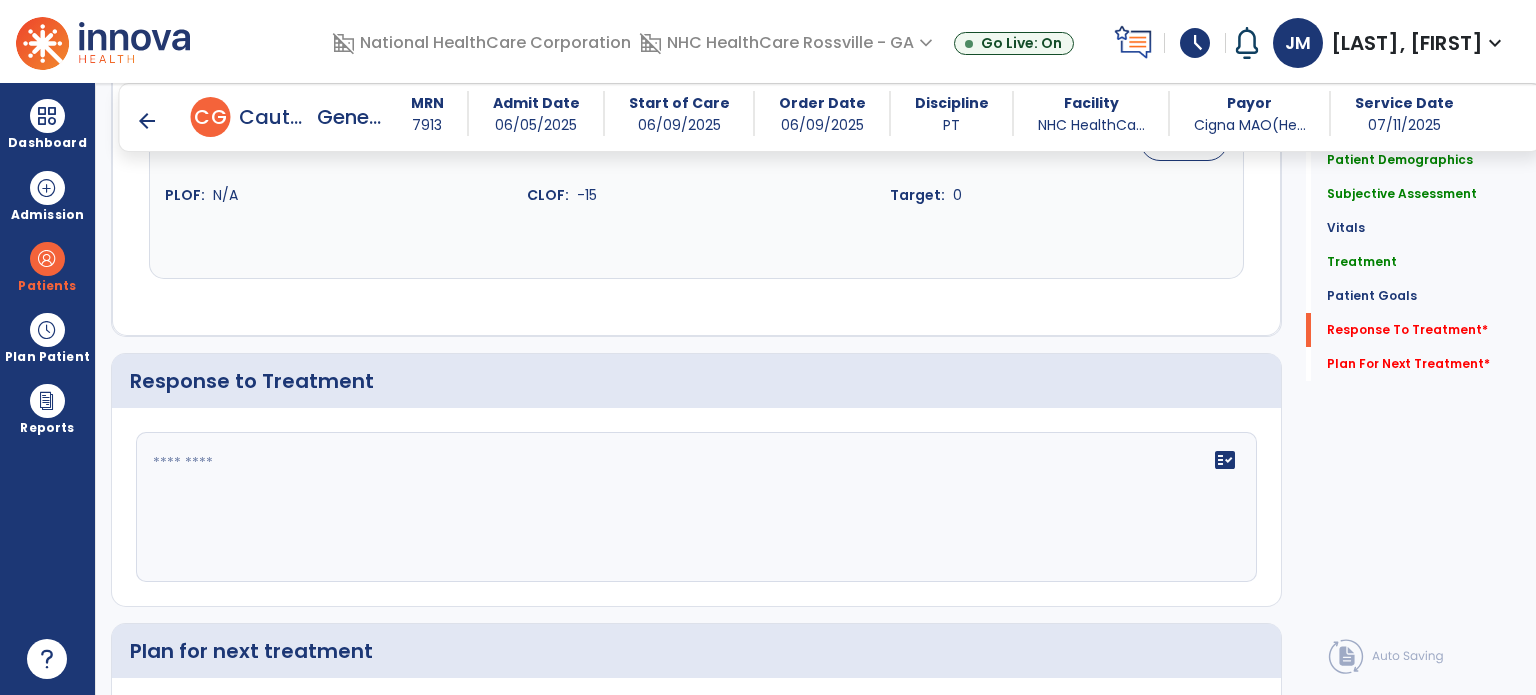 scroll, scrollTop: 2609, scrollLeft: 0, axis: vertical 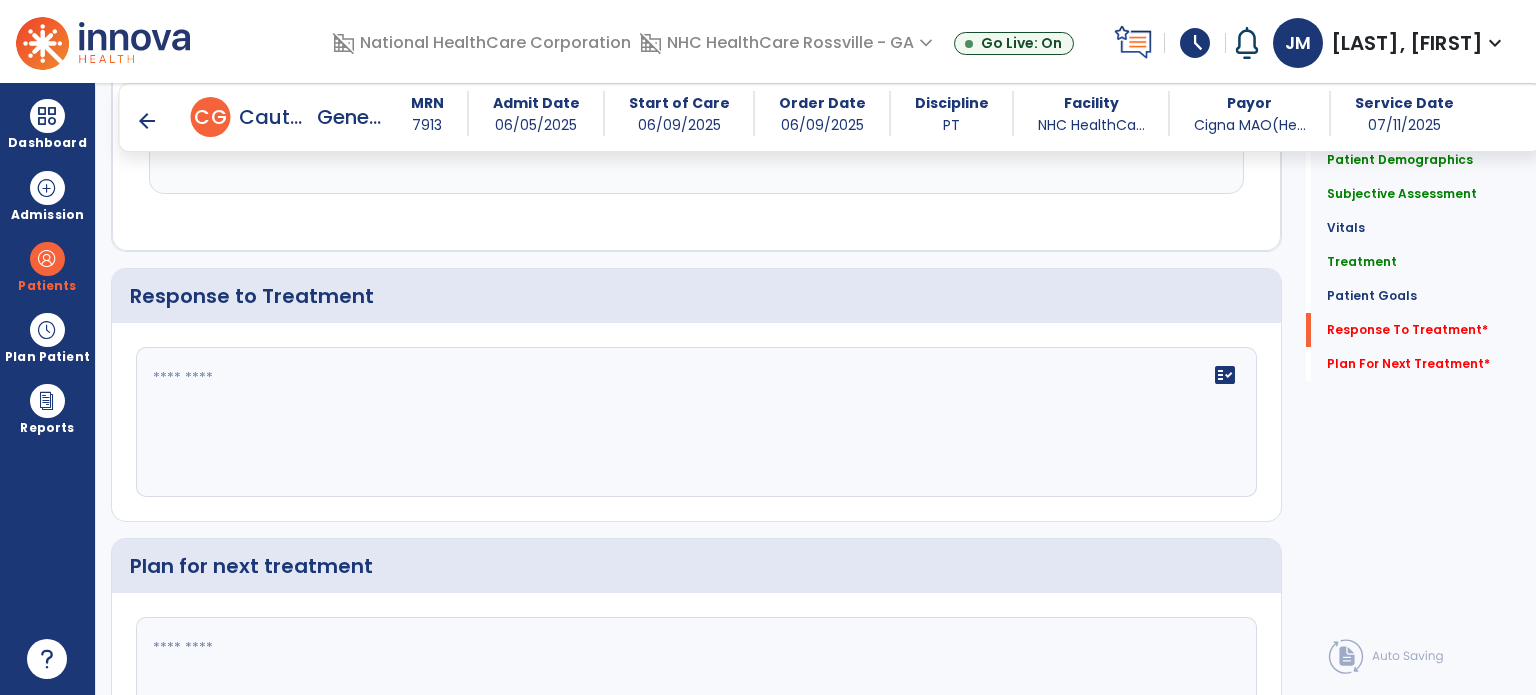 click on "fact_check" 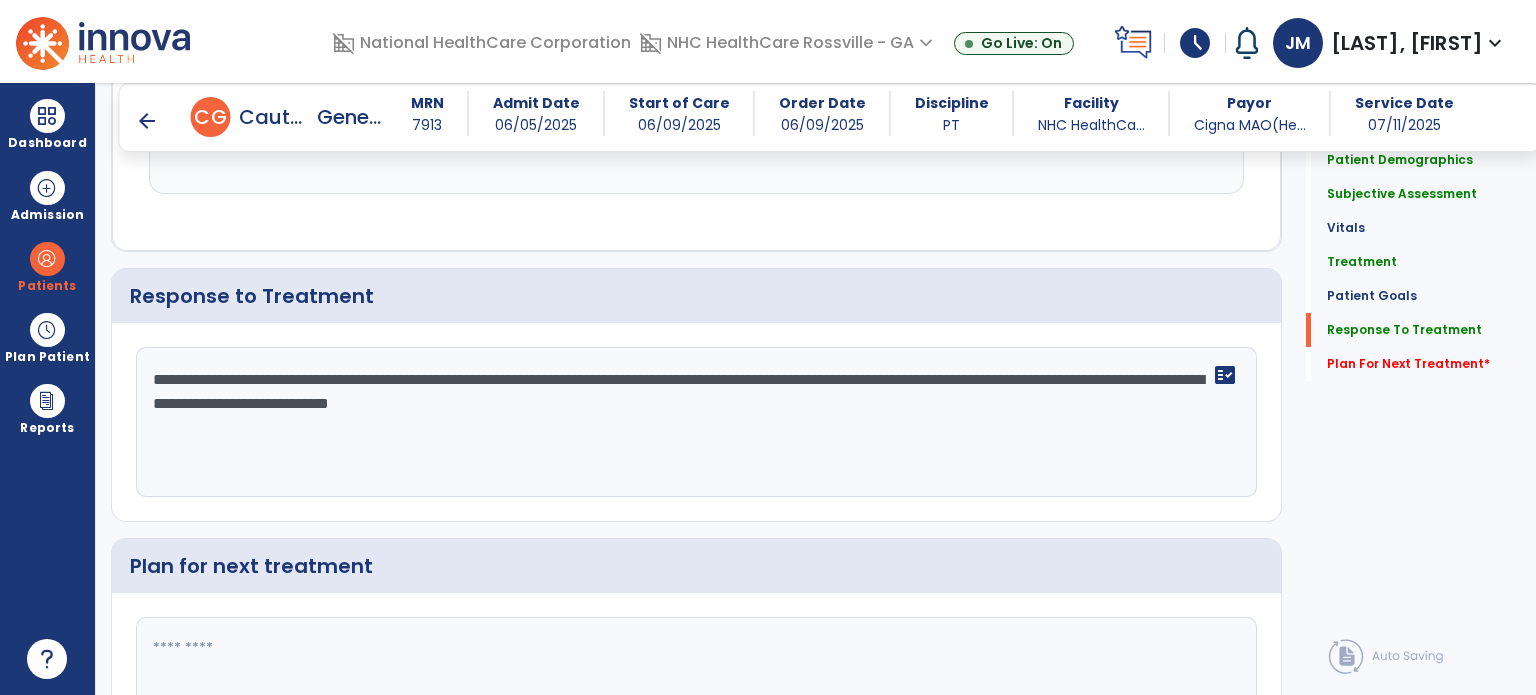 type on "**********" 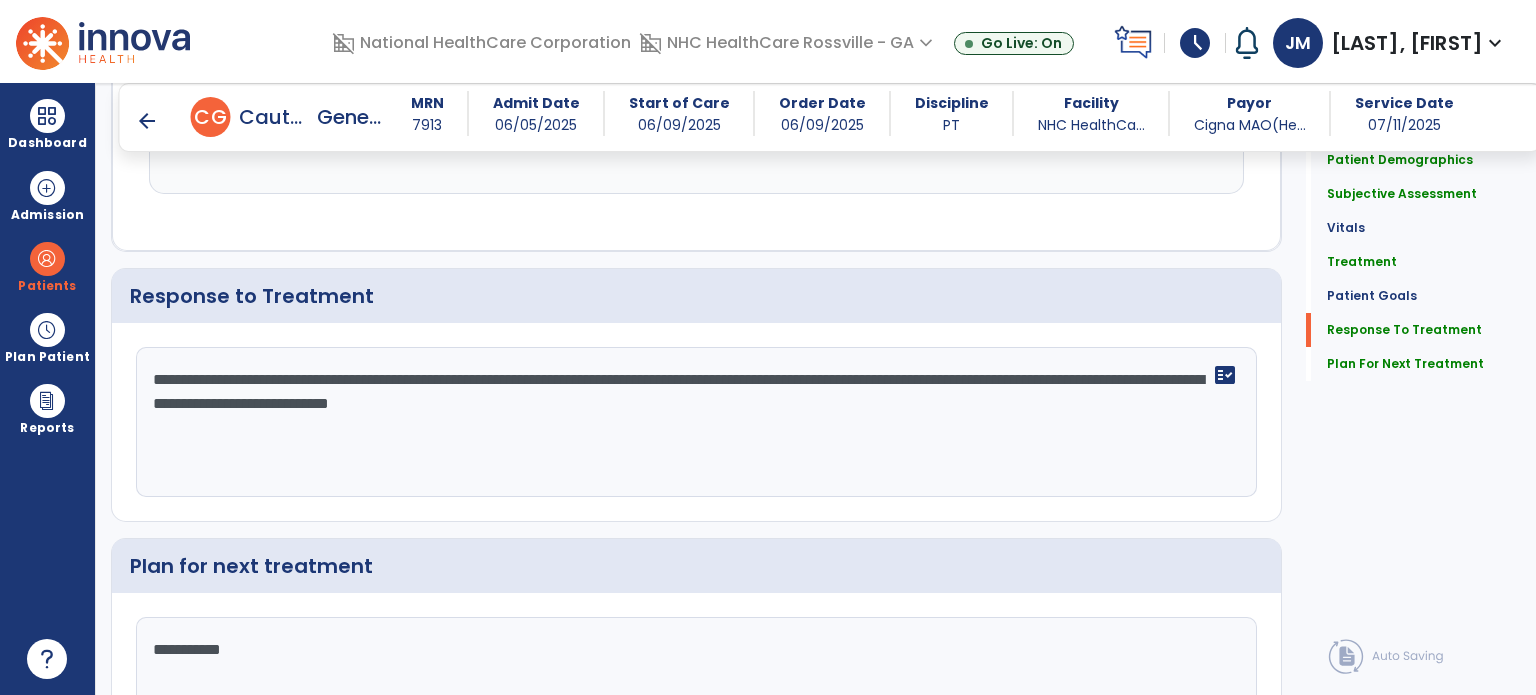 type on "**********" 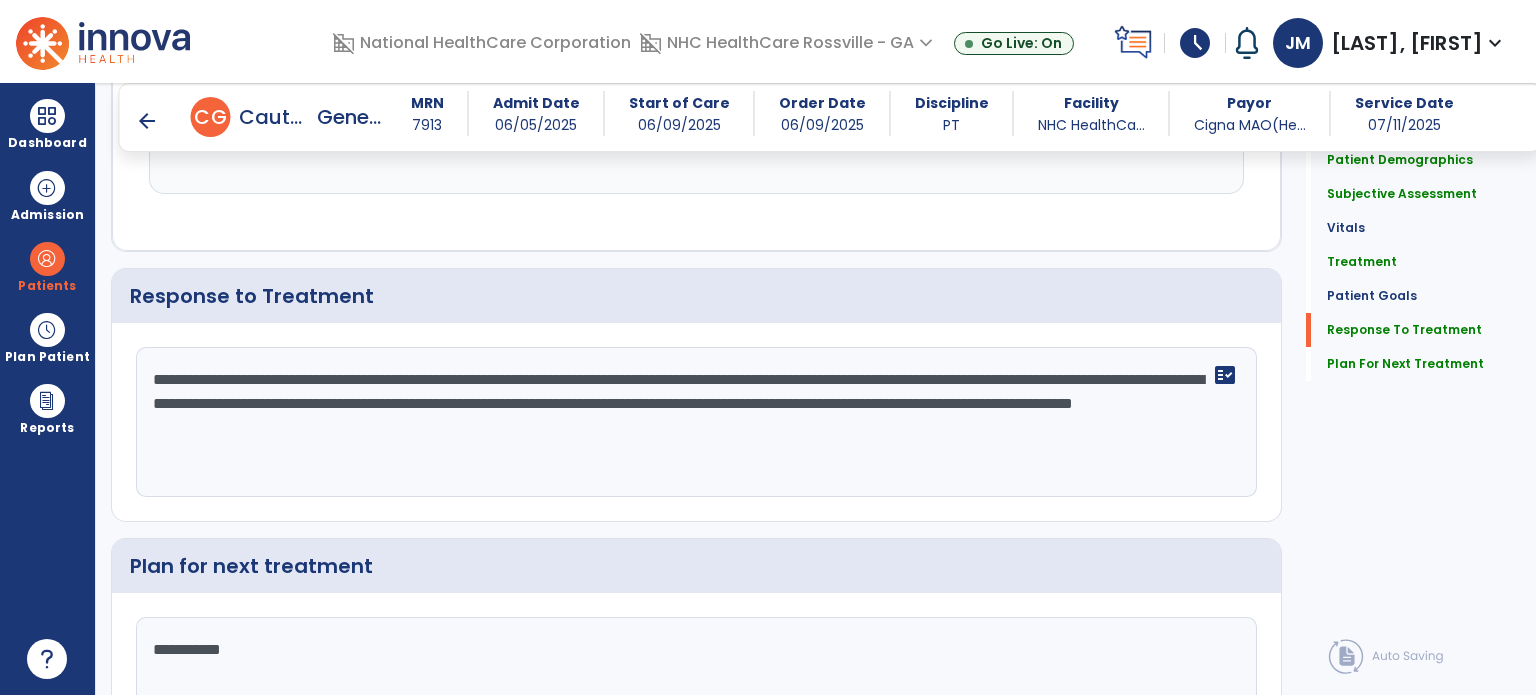 type on "**********" 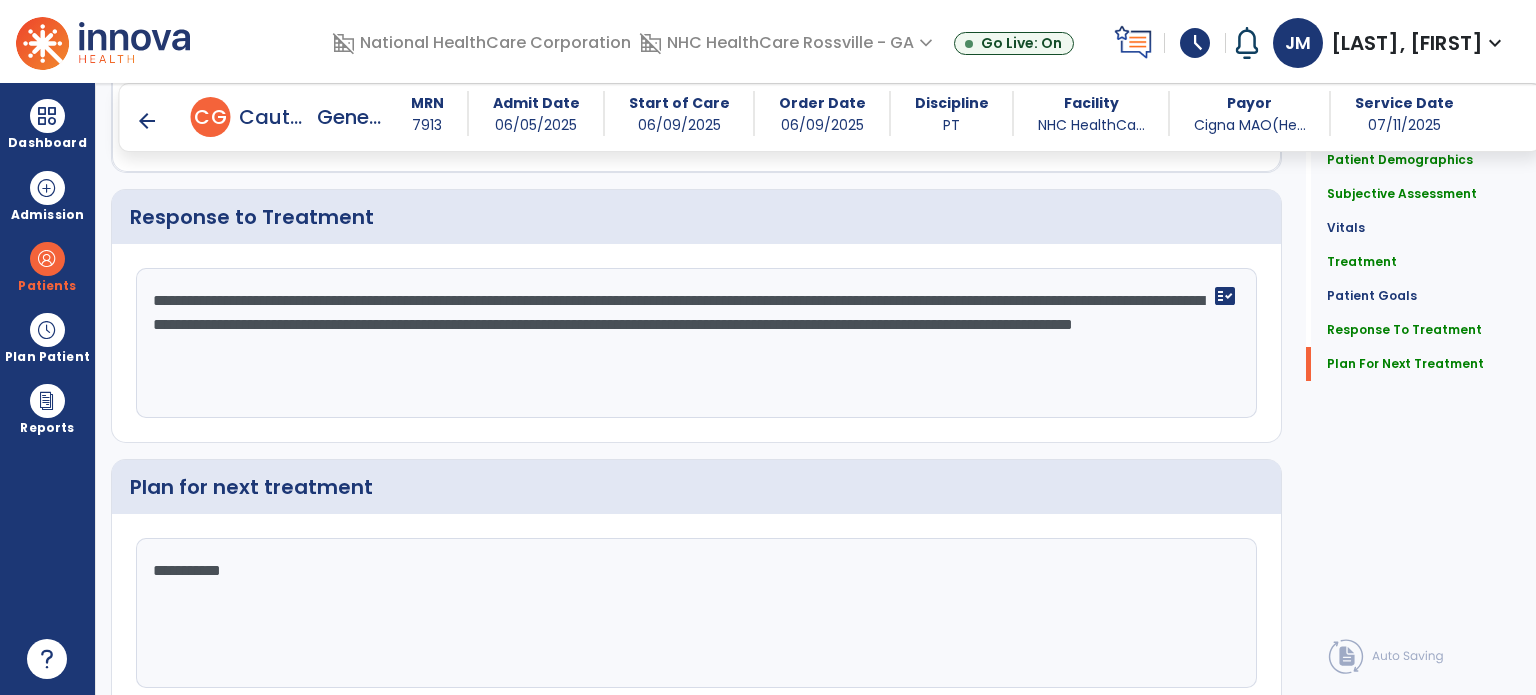 scroll, scrollTop: 2764, scrollLeft: 0, axis: vertical 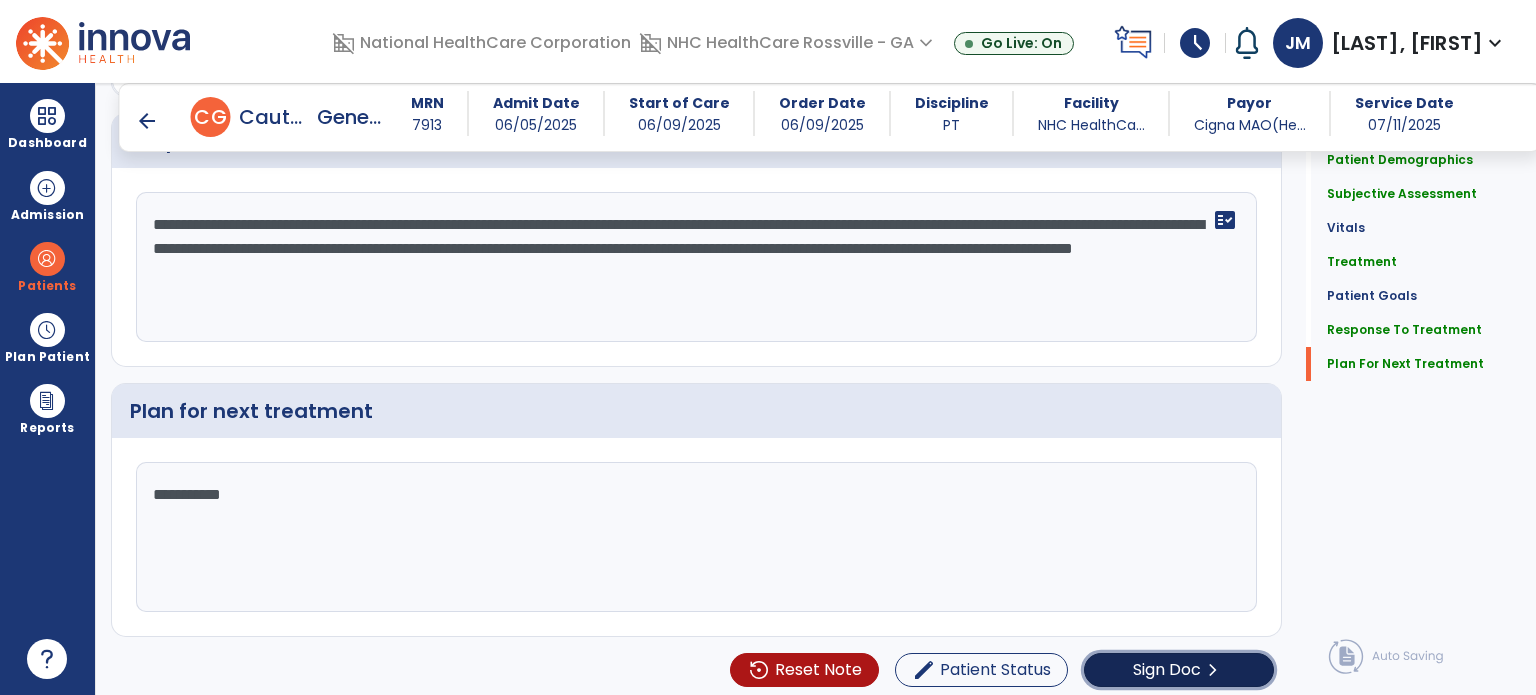 click on "Sign Doc" 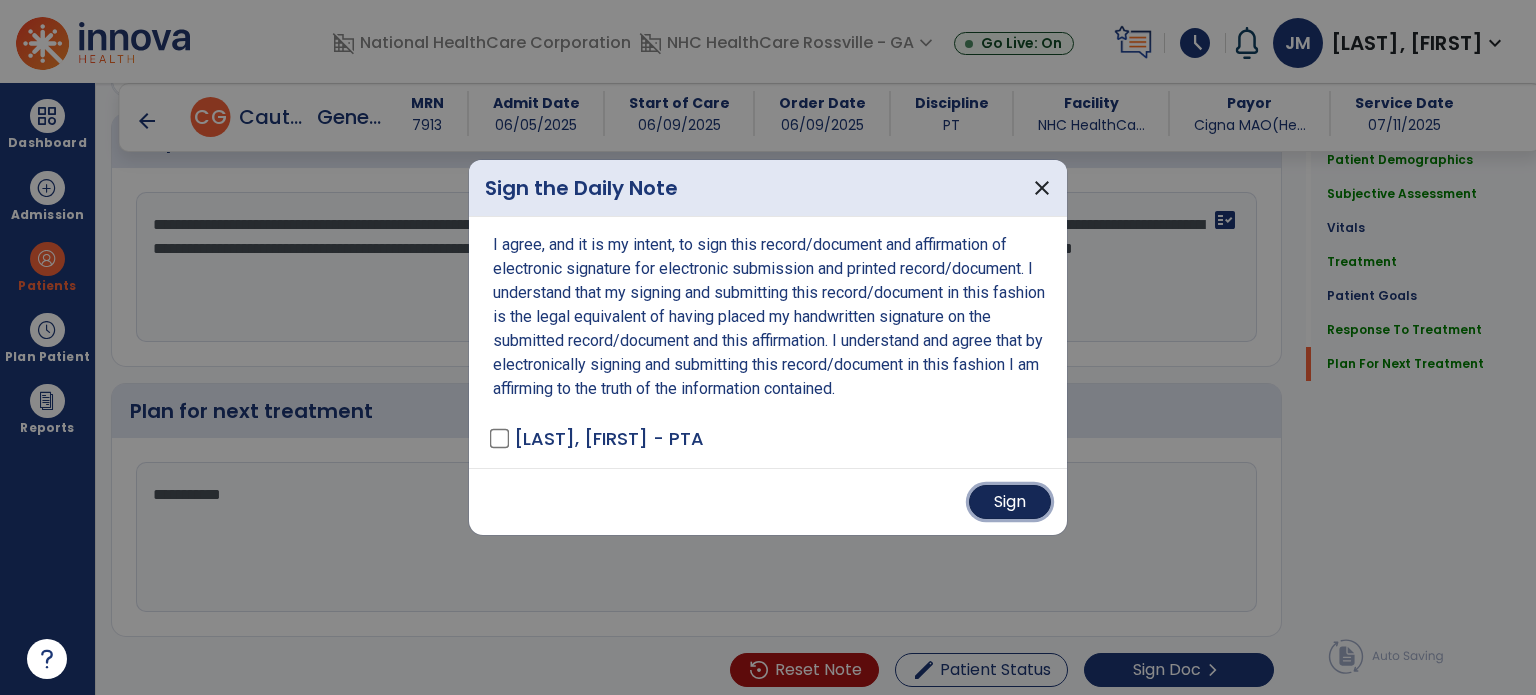 click on "Sign" at bounding box center [1010, 502] 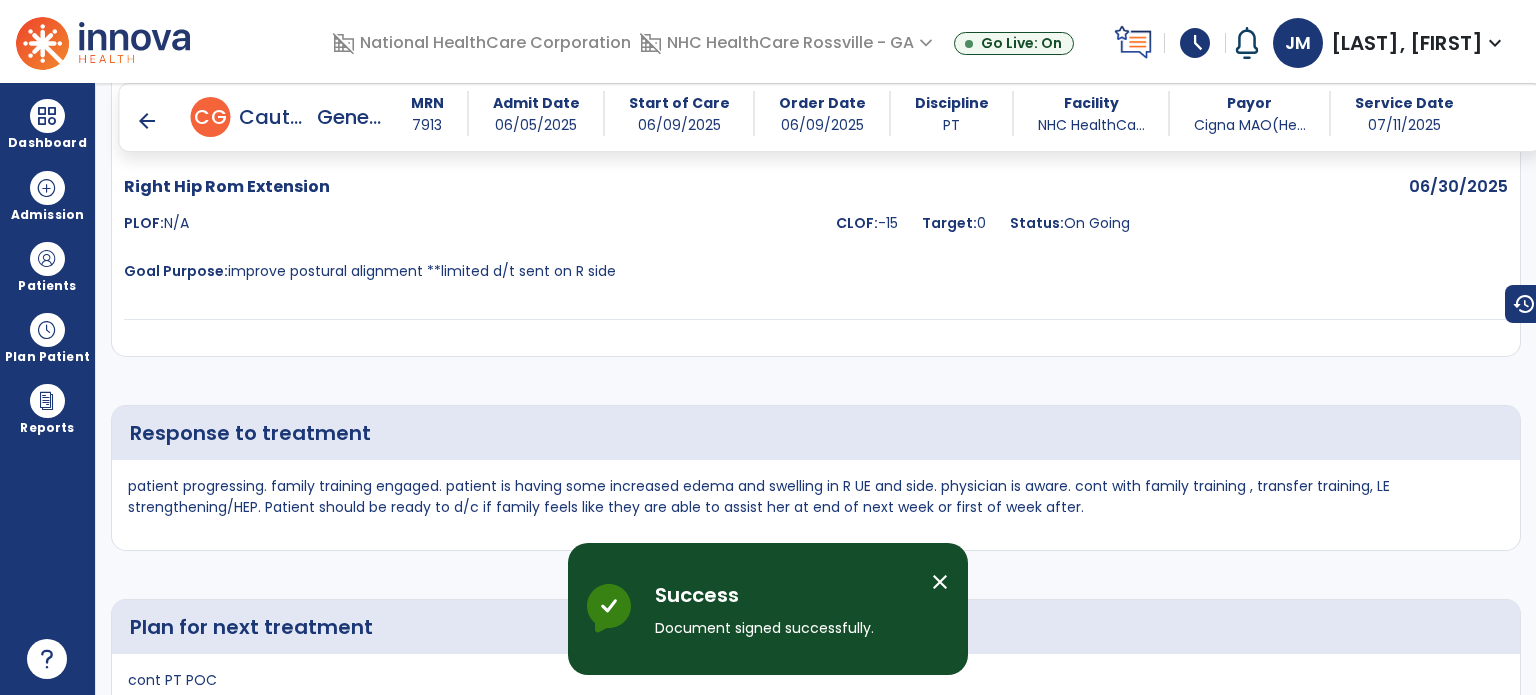 scroll, scrollTop: 3659, scrollLeft: 0, axis: vertical 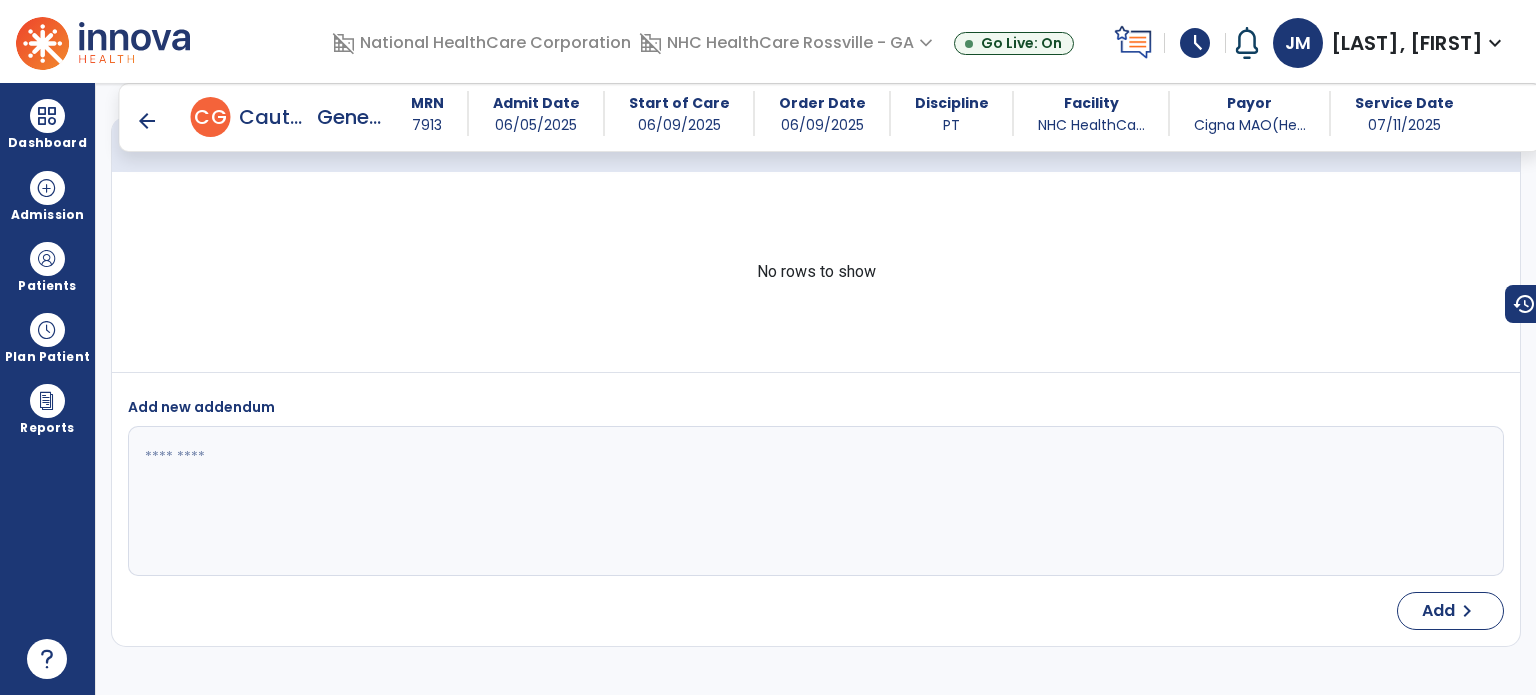 click on "arrow_back" at bounding box center (147, 121) 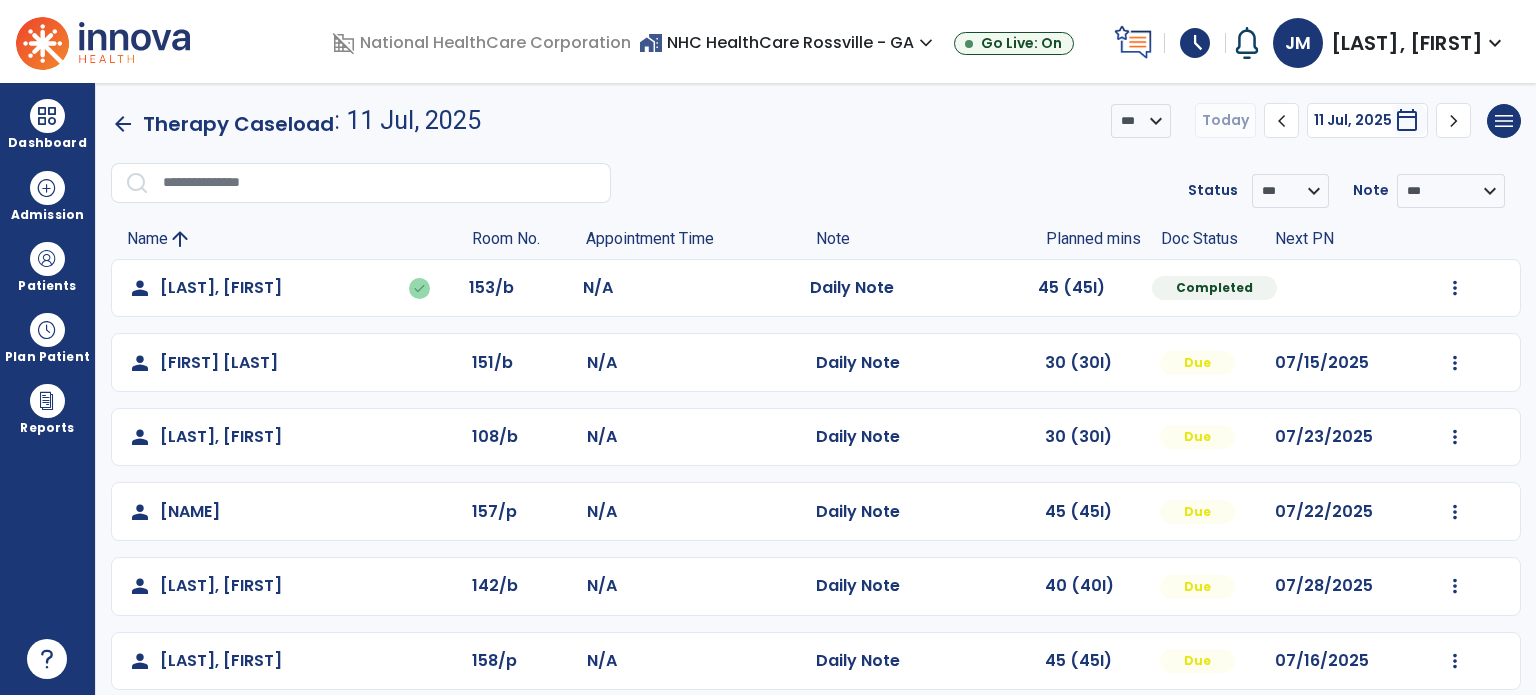 click at bounding box center (47, 259) 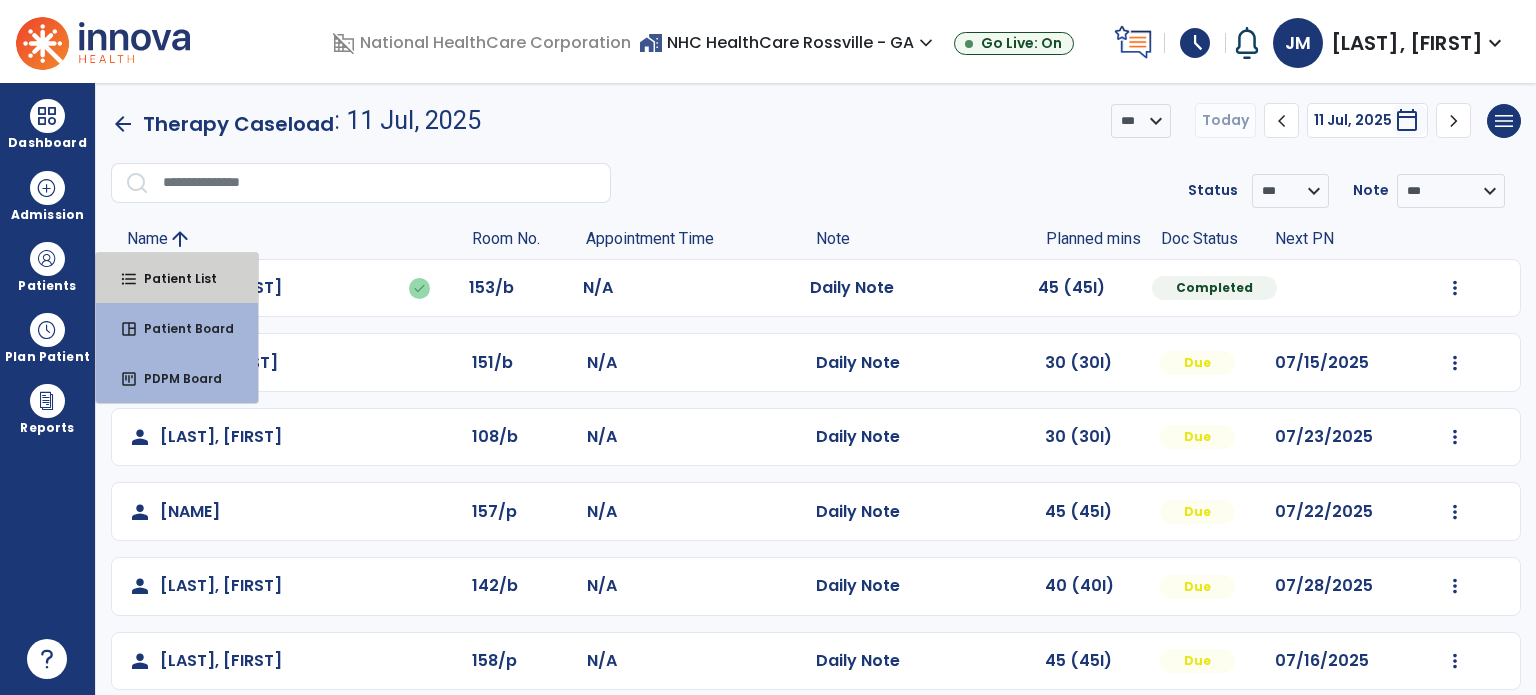 click on "format_list_bulleted  Patient List" at bounding box center [177, 278] 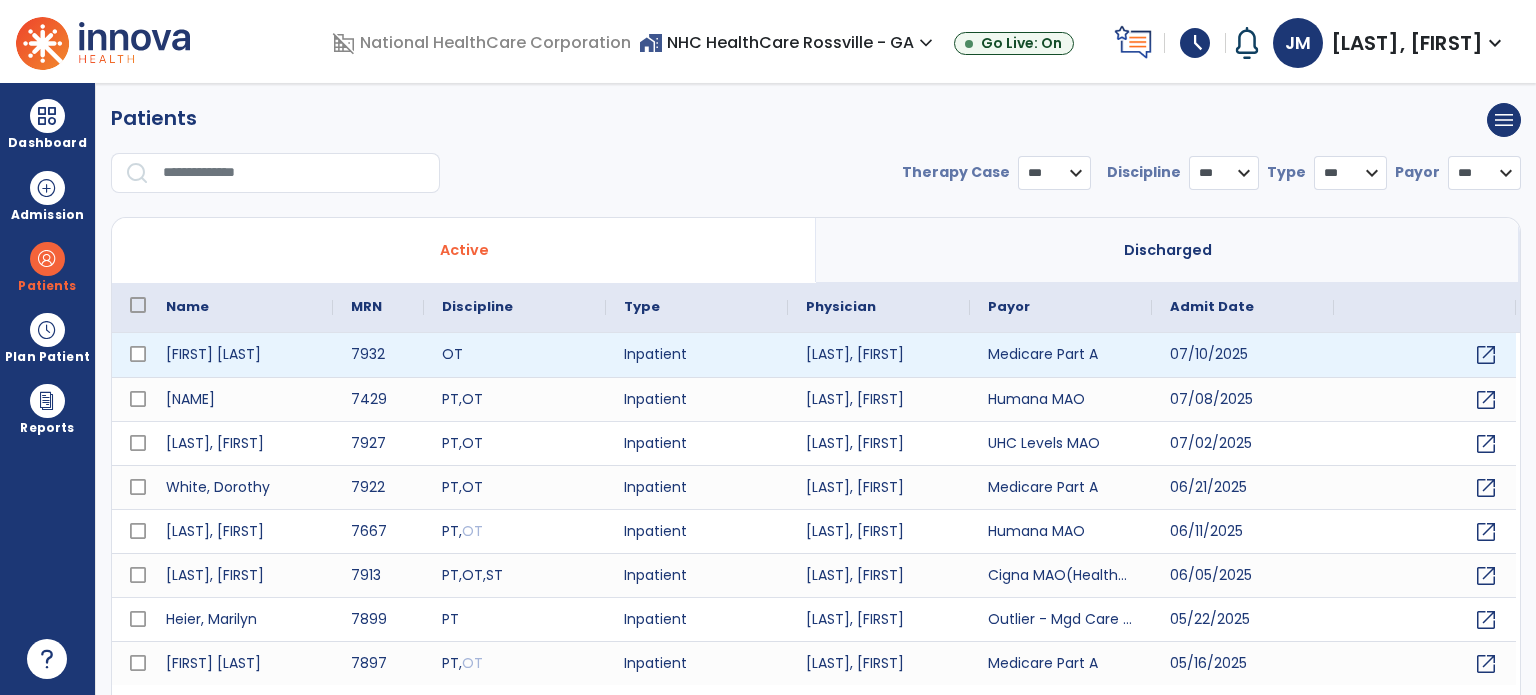 select on "***" 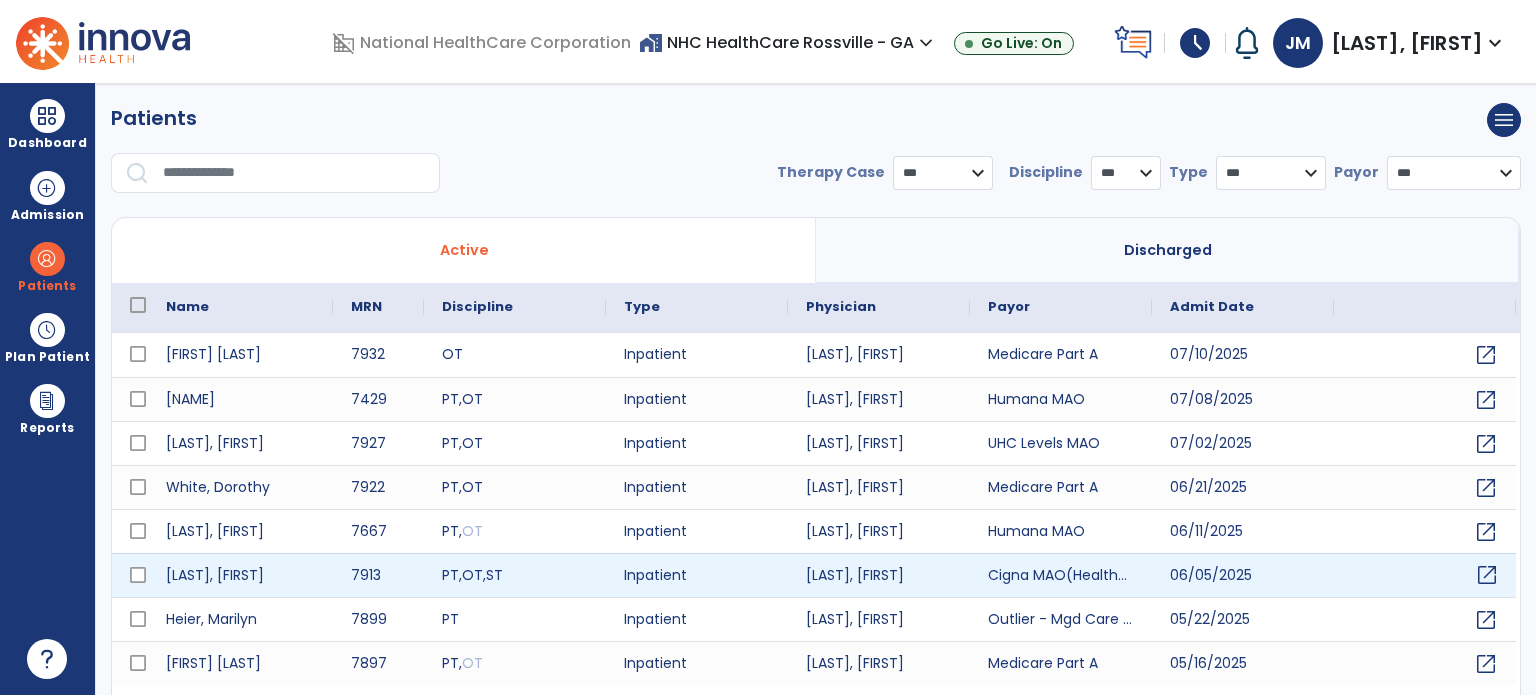 click on "open_in_new" at bounding box center (1487, 575) 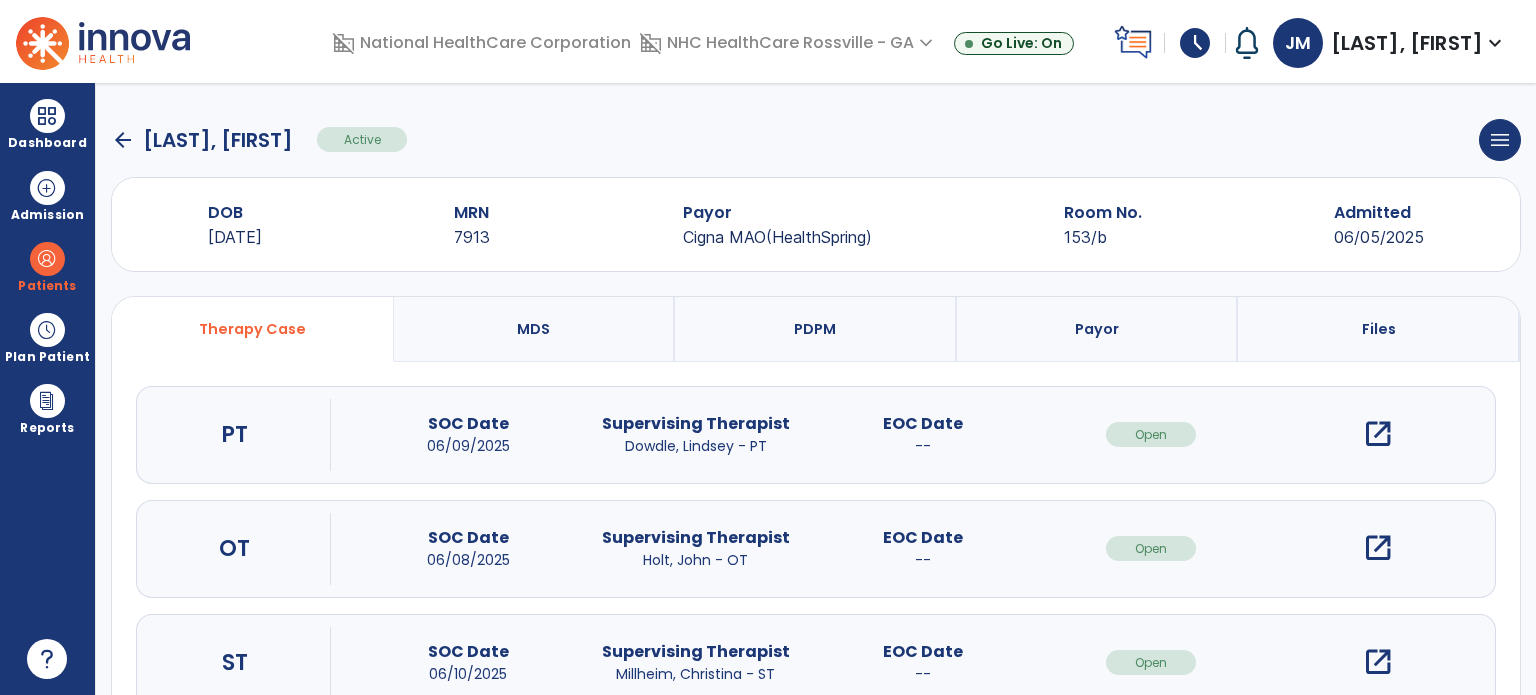 click on "open_in_new" at bounding box center (1378, 434) 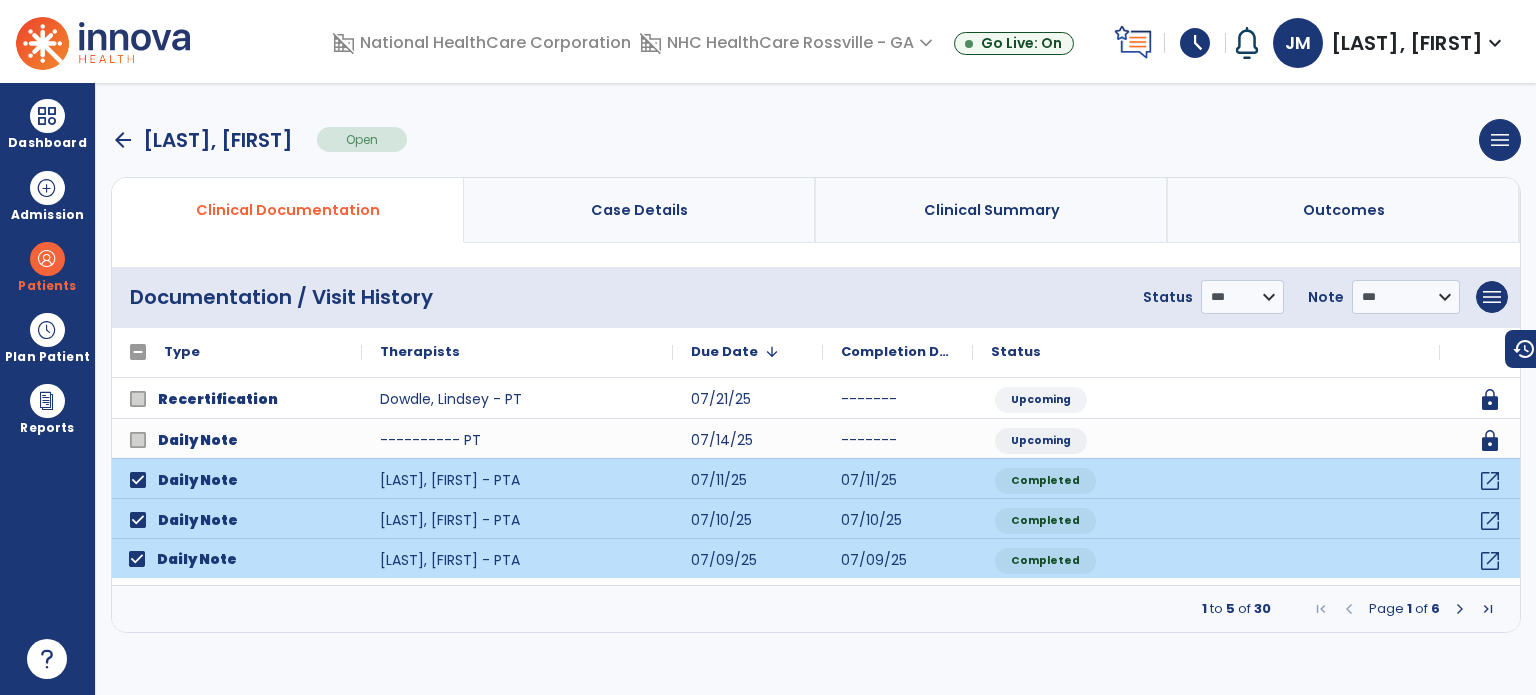 click at bounding box center (1460, 609) 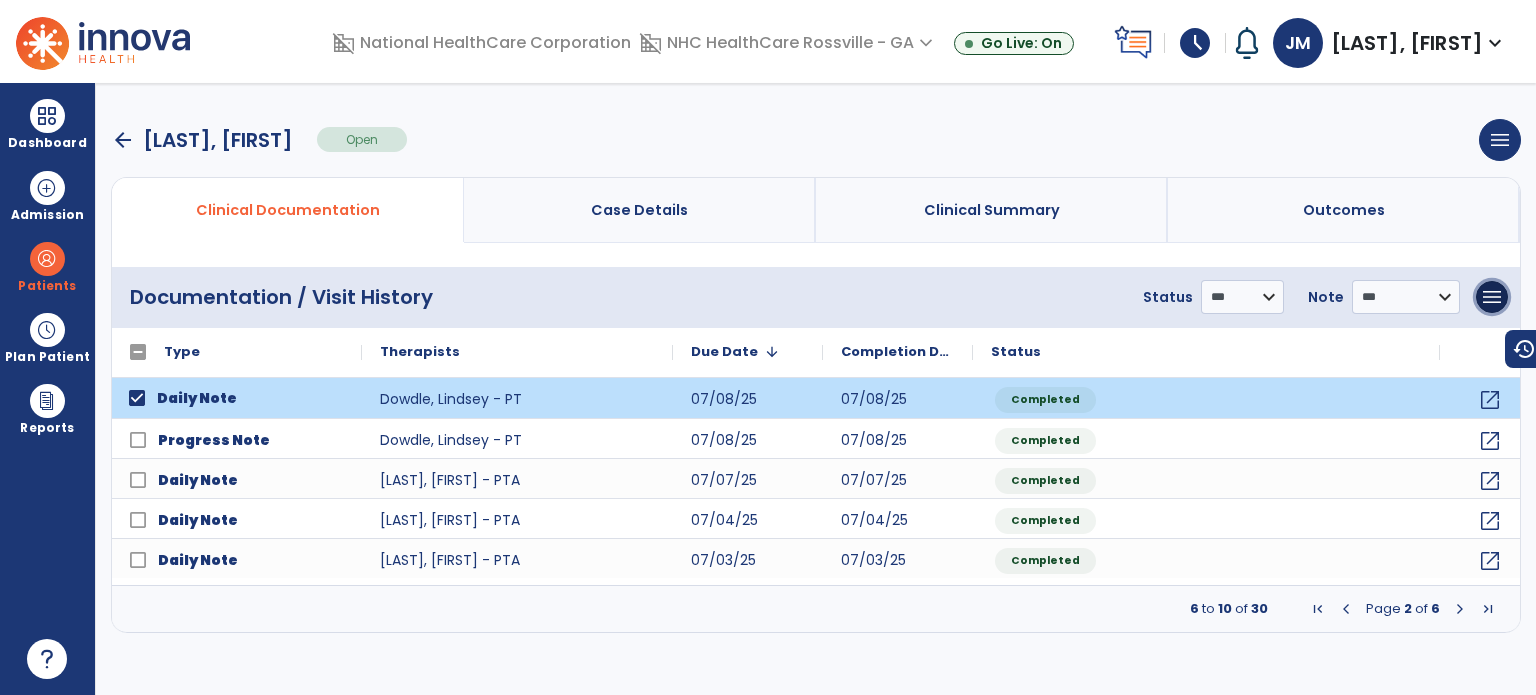 click on "menu" at bounding box center (1492, 297) 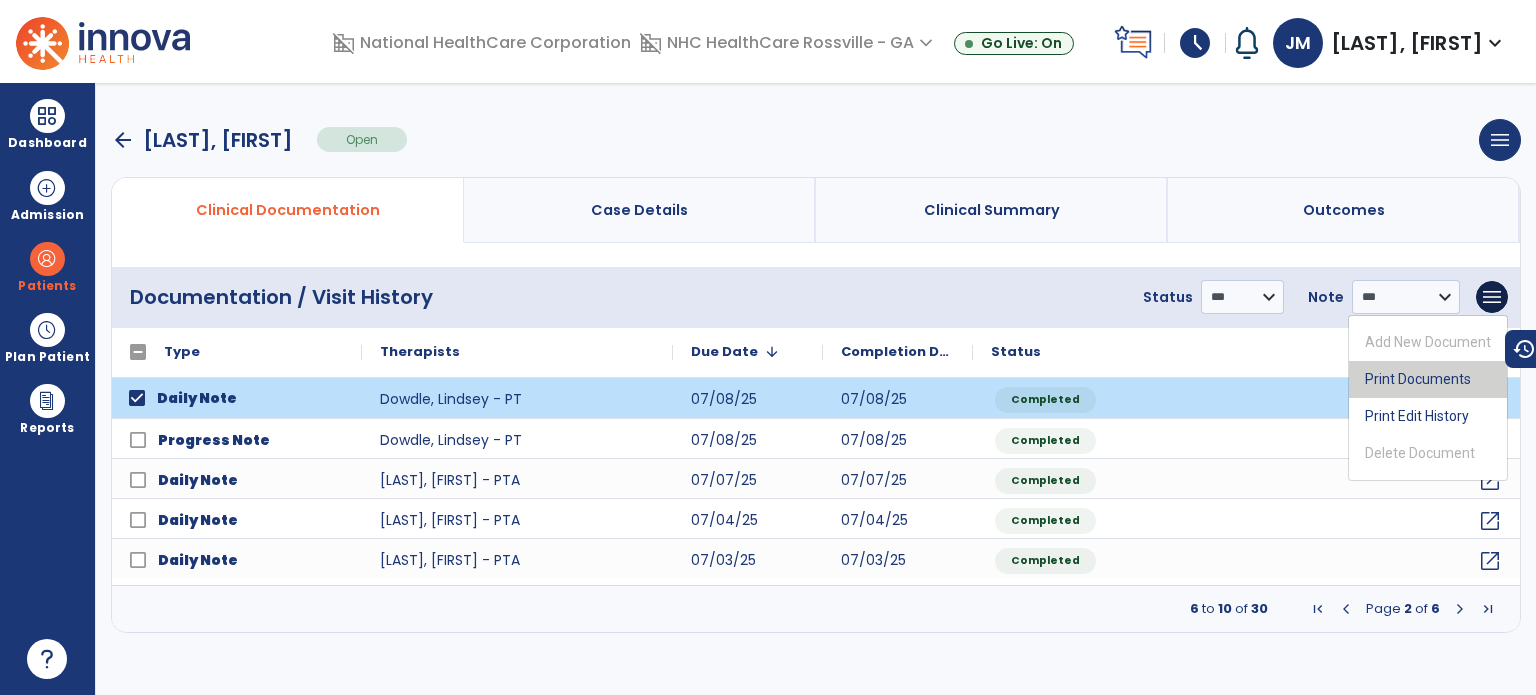 click on "Print Documents" at bounding box center [1428, 379] 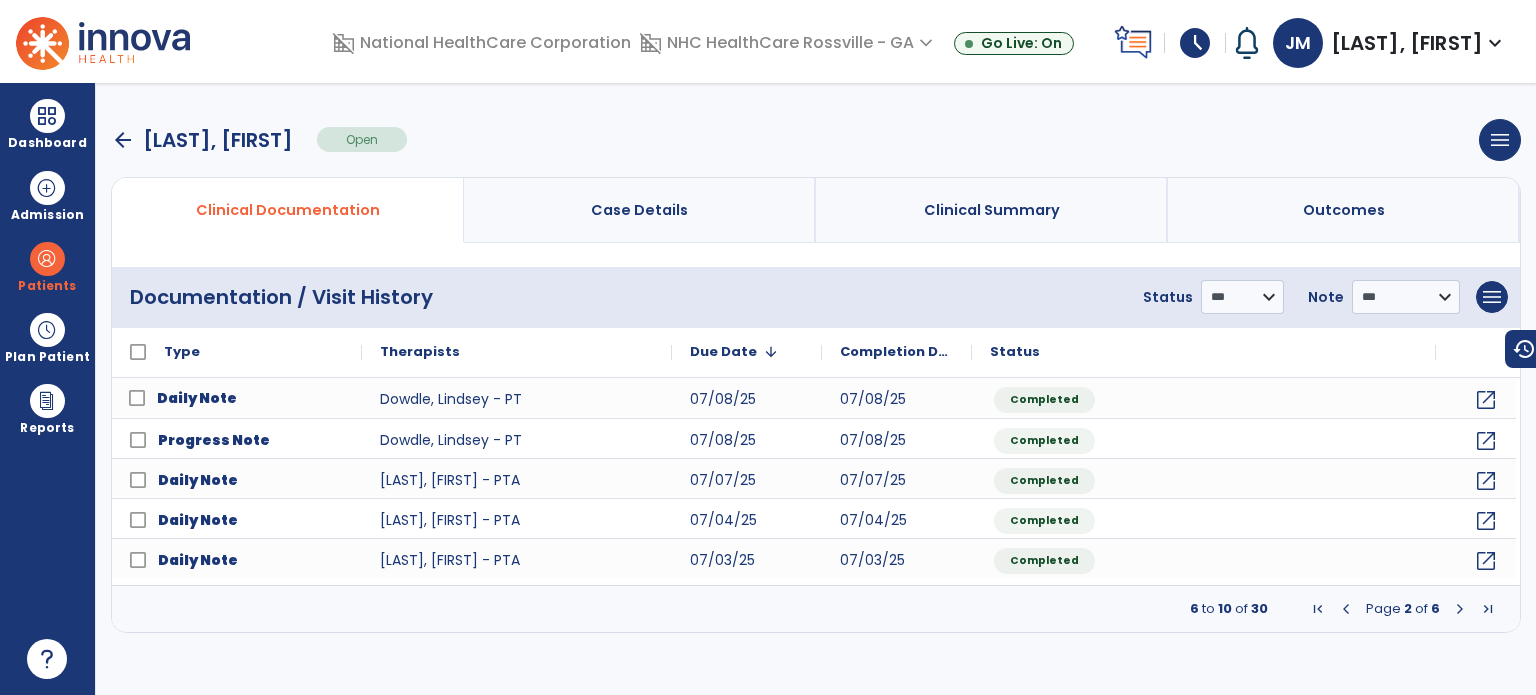 click on "schedule" at bounding box center (1195, 43) 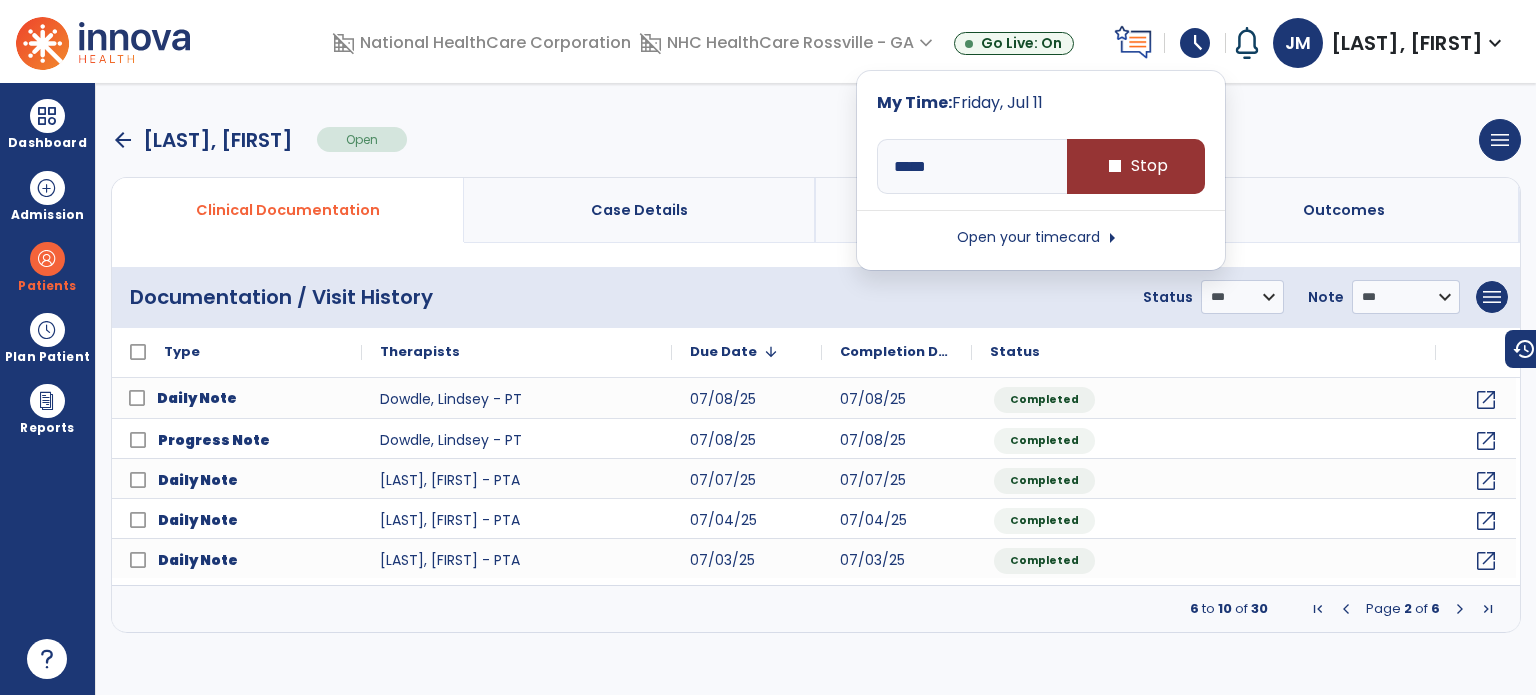 click on "stop  Stop" at bounding box center [1136, 166] 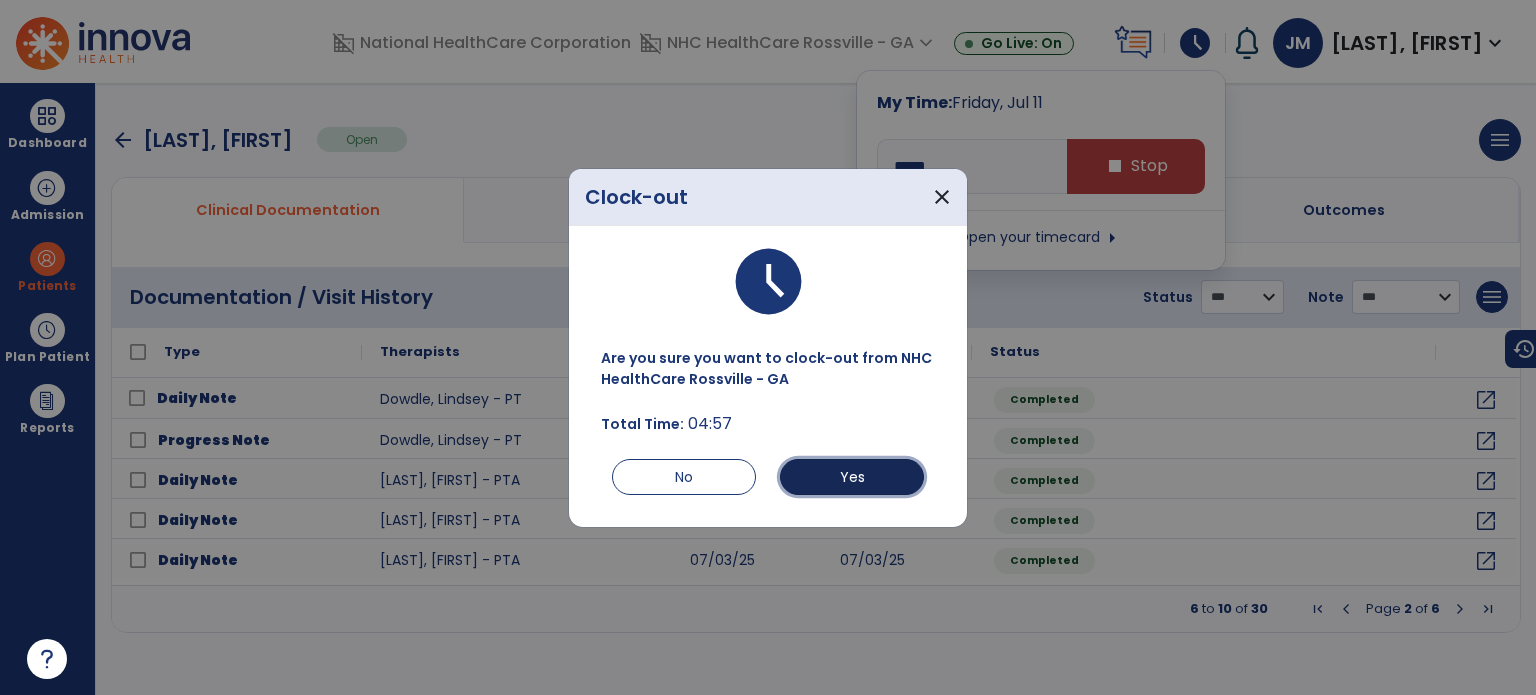 click on "Yes" at bounding box center (852, 477) 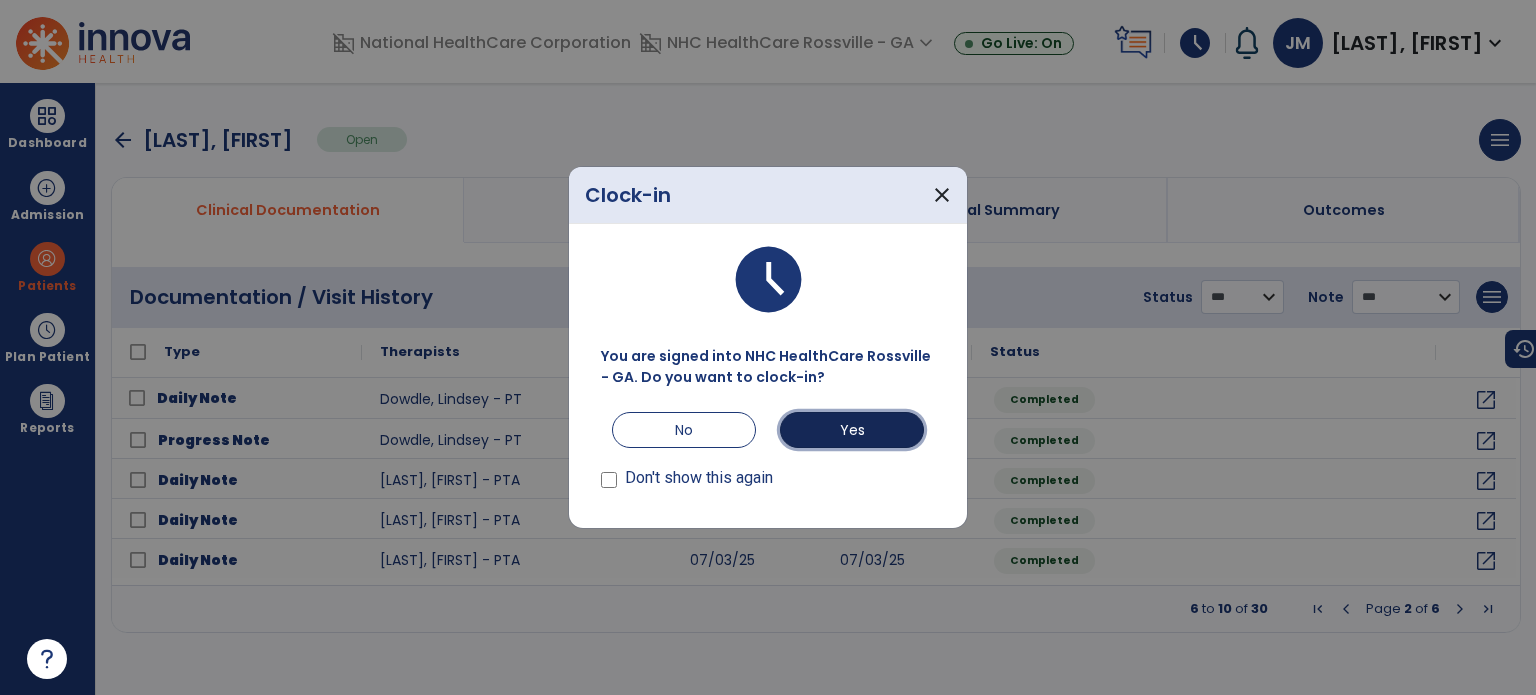 click on "Yes" at bounding box center (852, 430) 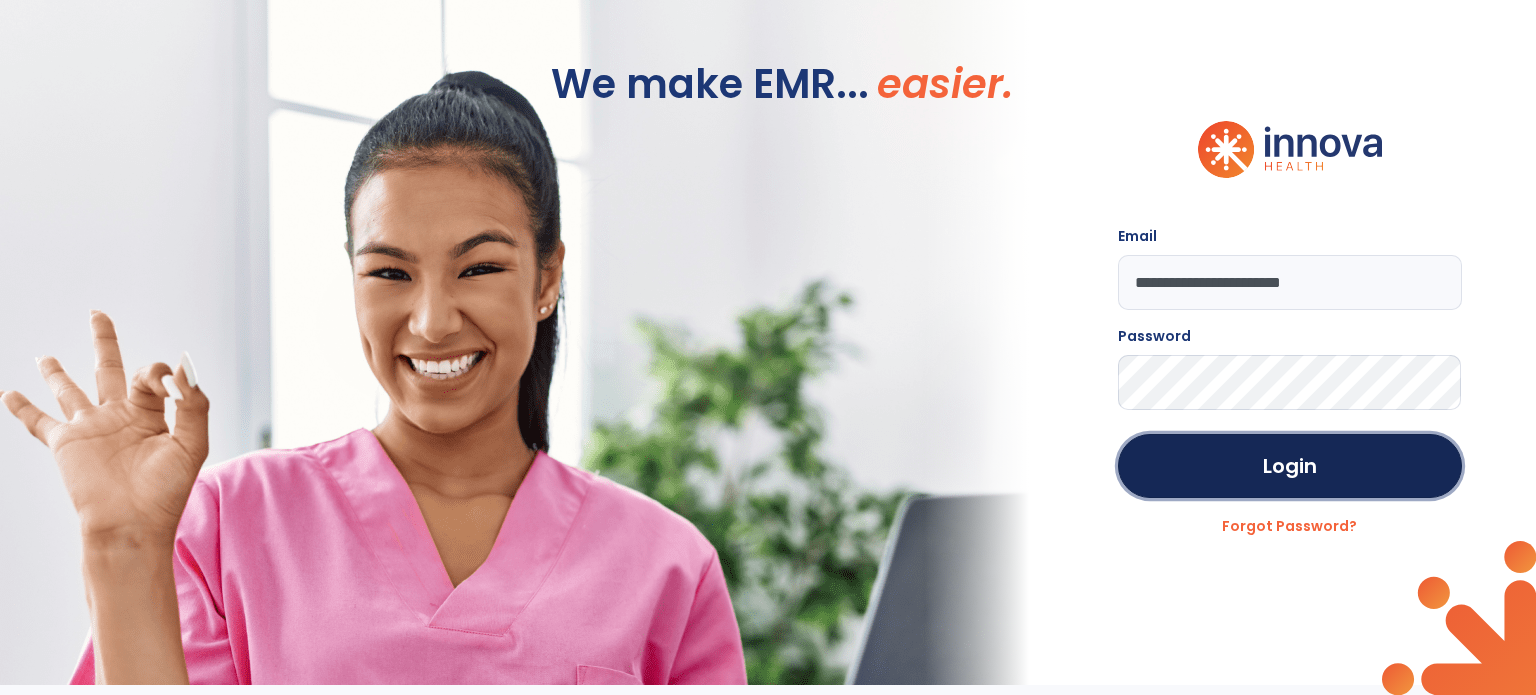 click on "Login" 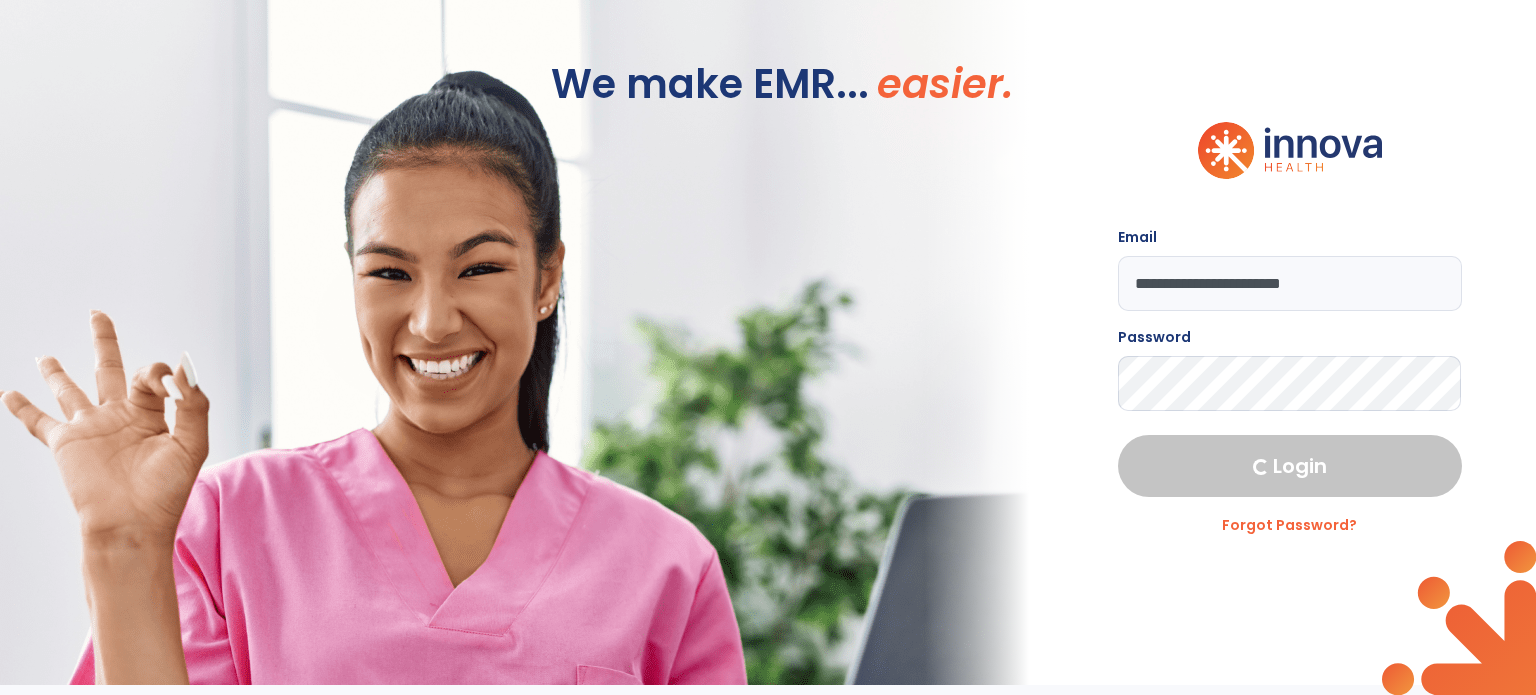 select on "****" 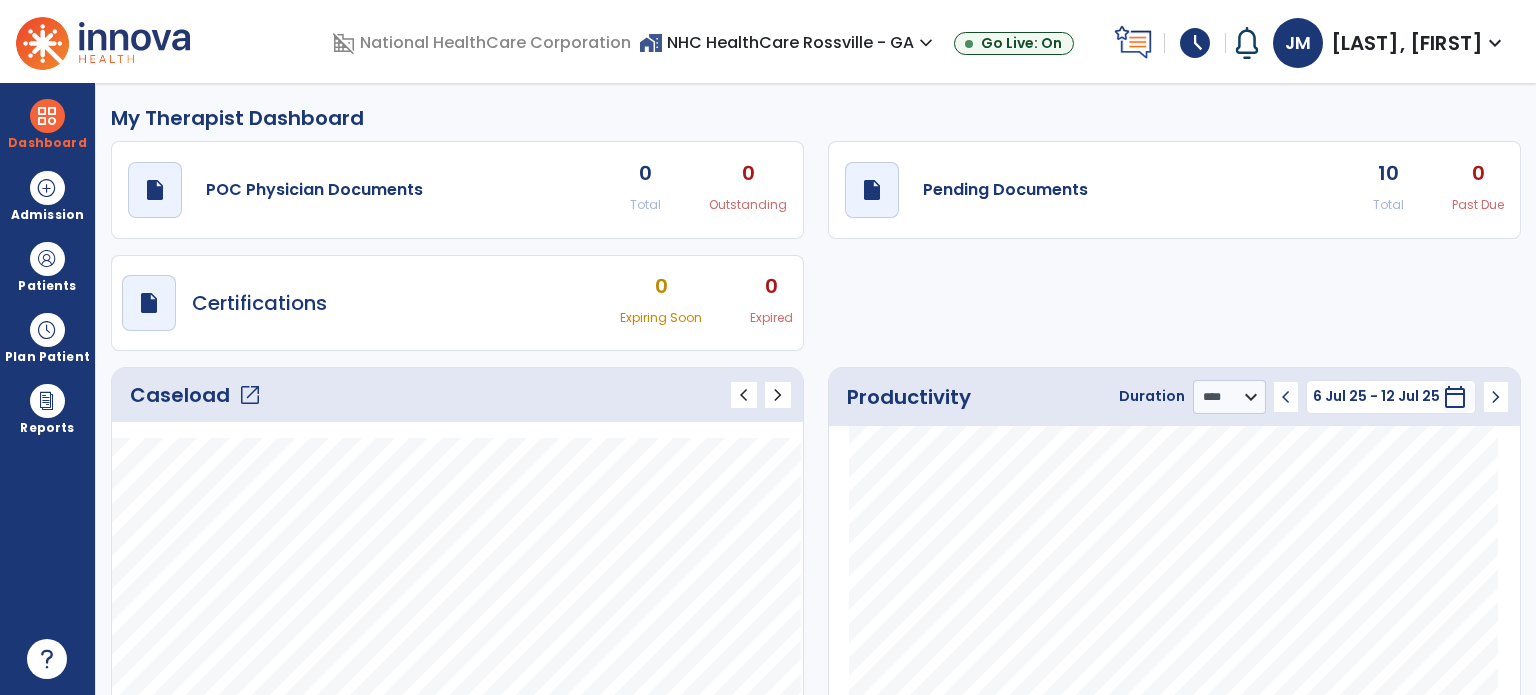 click on "Caseload   open_in_new" 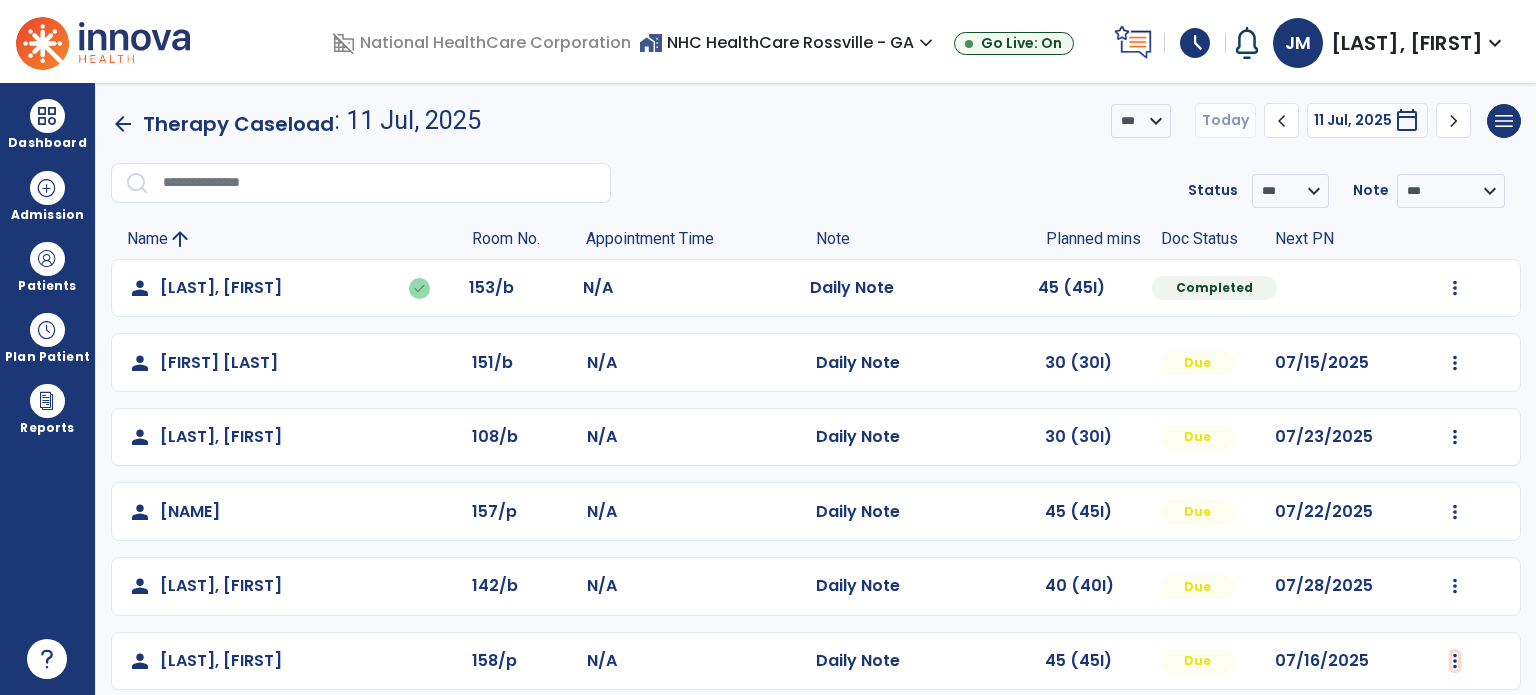 click at bounding box center (1455, 288) 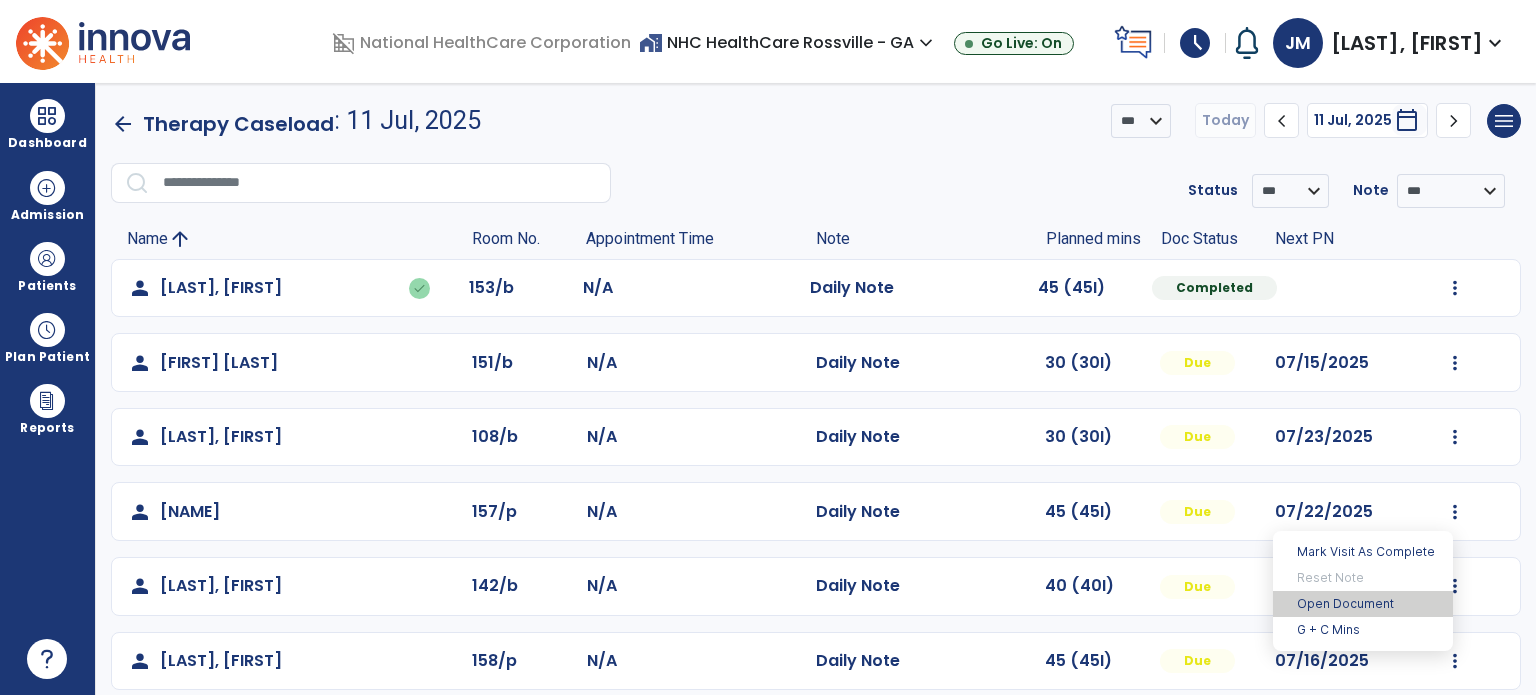 click on "Open Document" at bounding box center [1363, 604] 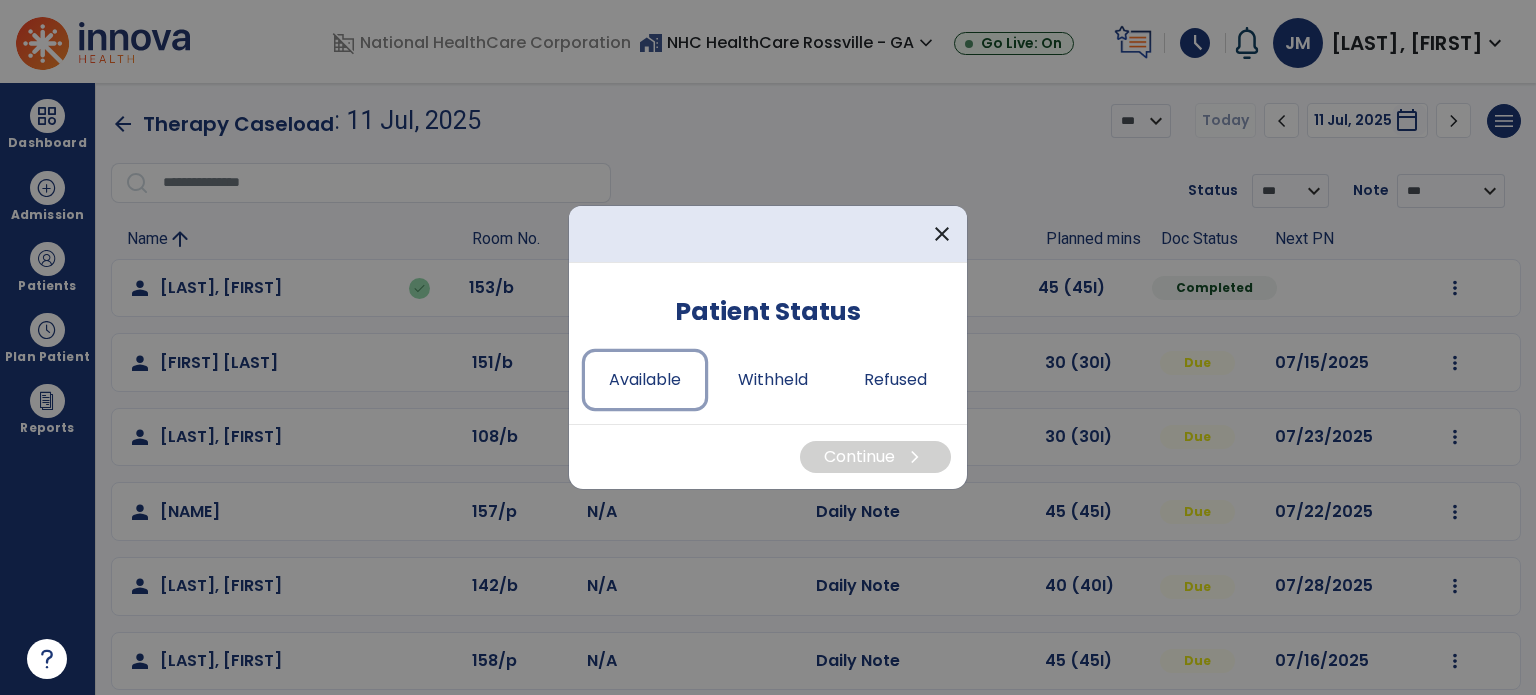 click on "Available" at bounding box center [645, 380] 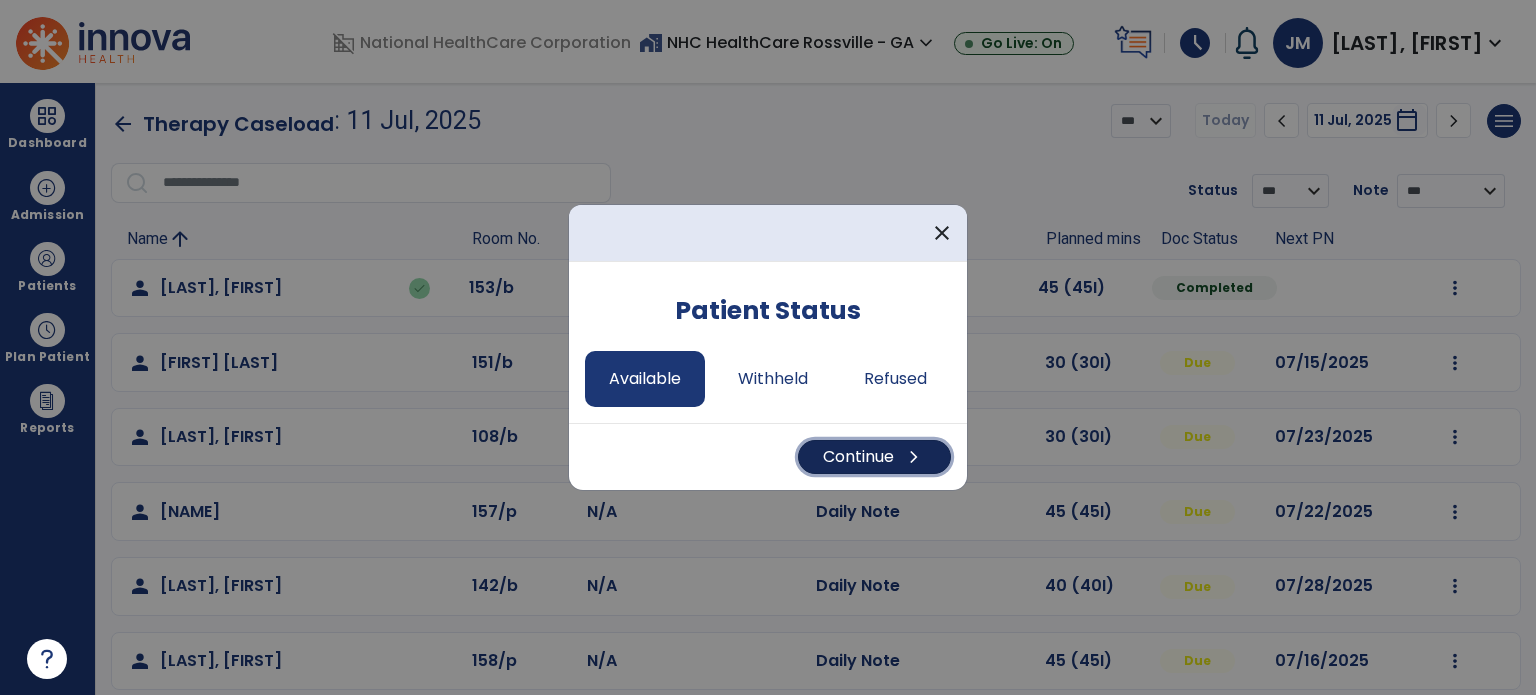 click on "Continue   chevron_right" at bounding box center [874, 457] 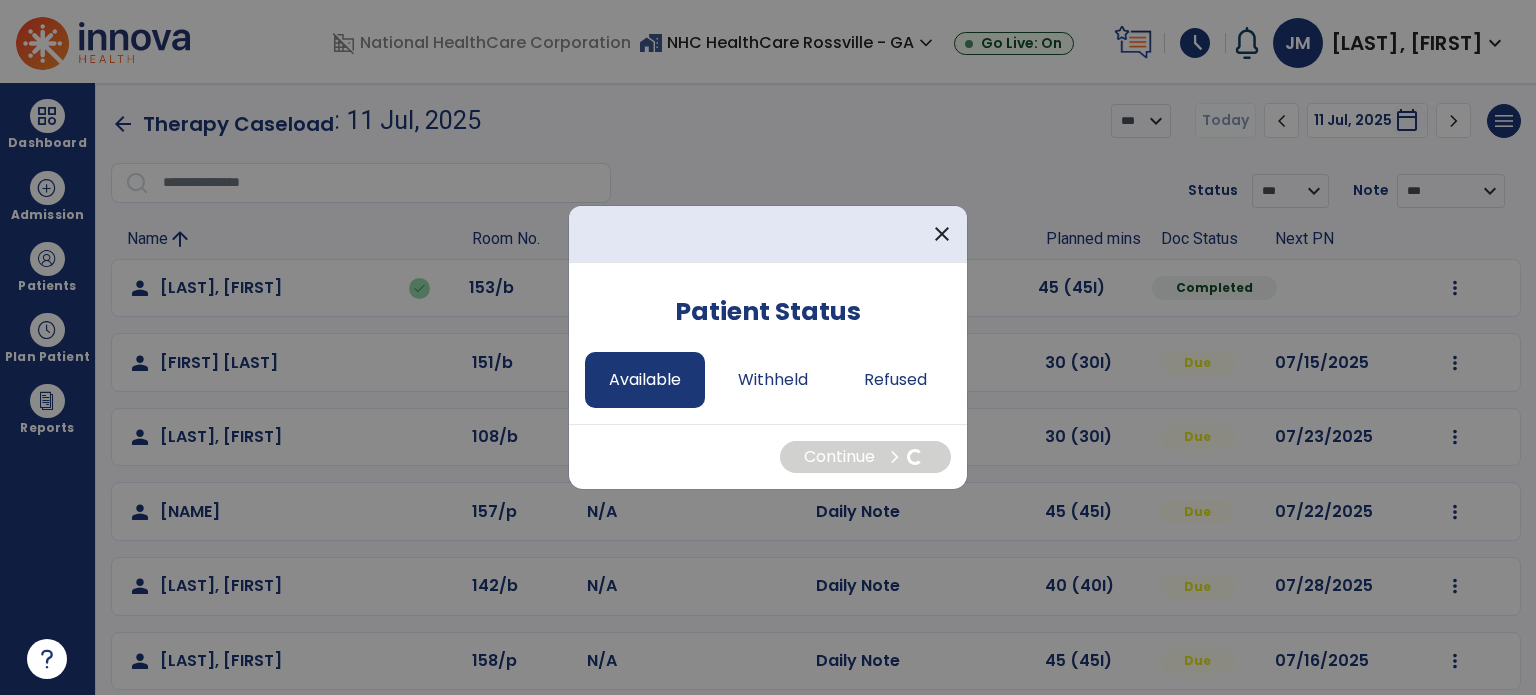 select on "*" 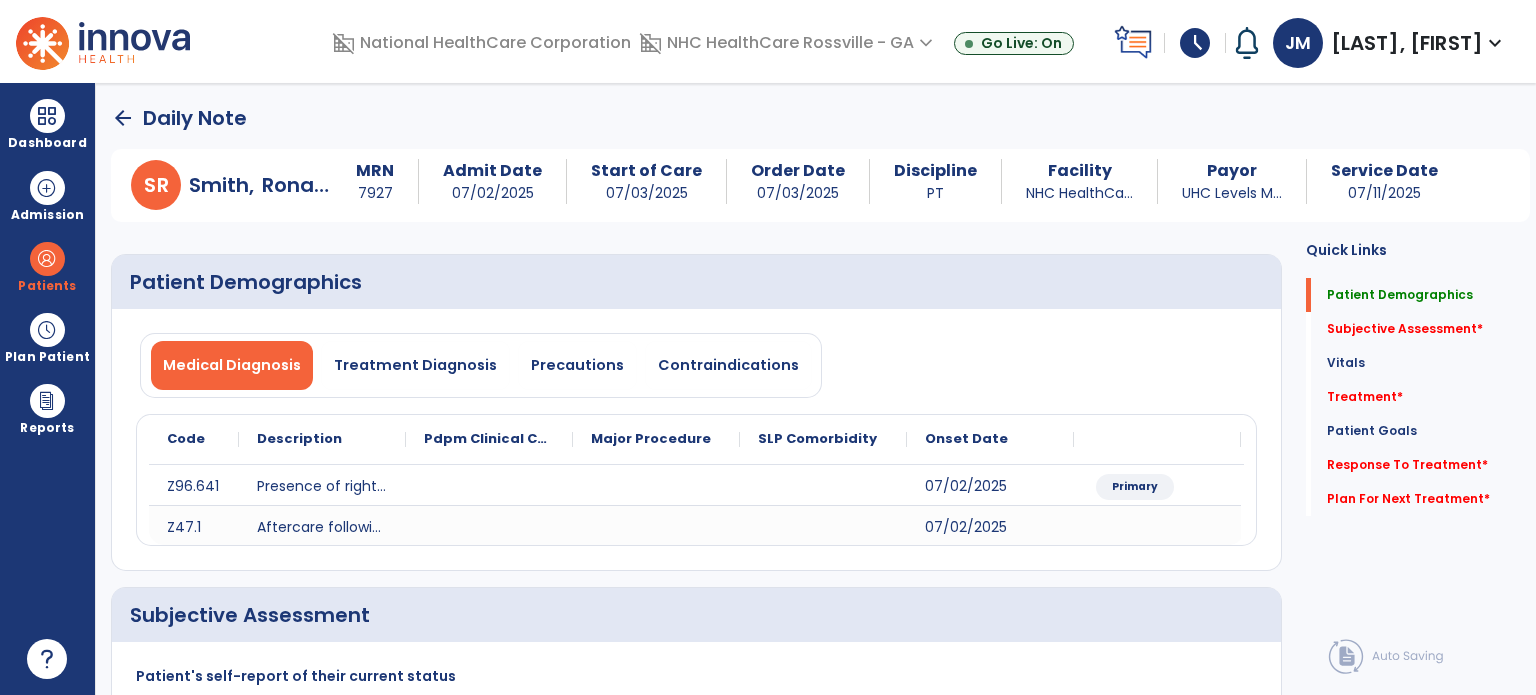 click on "Subjective Assessment   *" 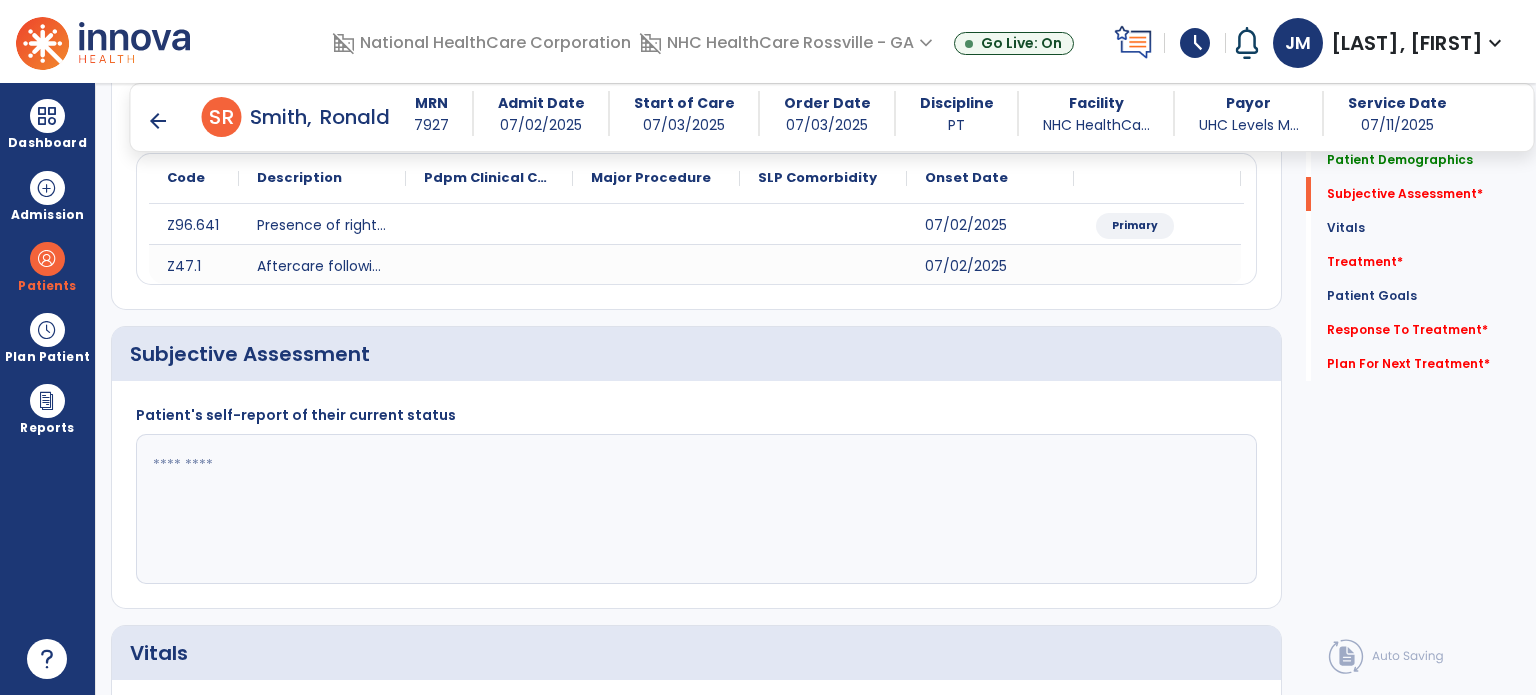 scroll, scrollTop: 338, scrollLeft: 0, axis: vertical 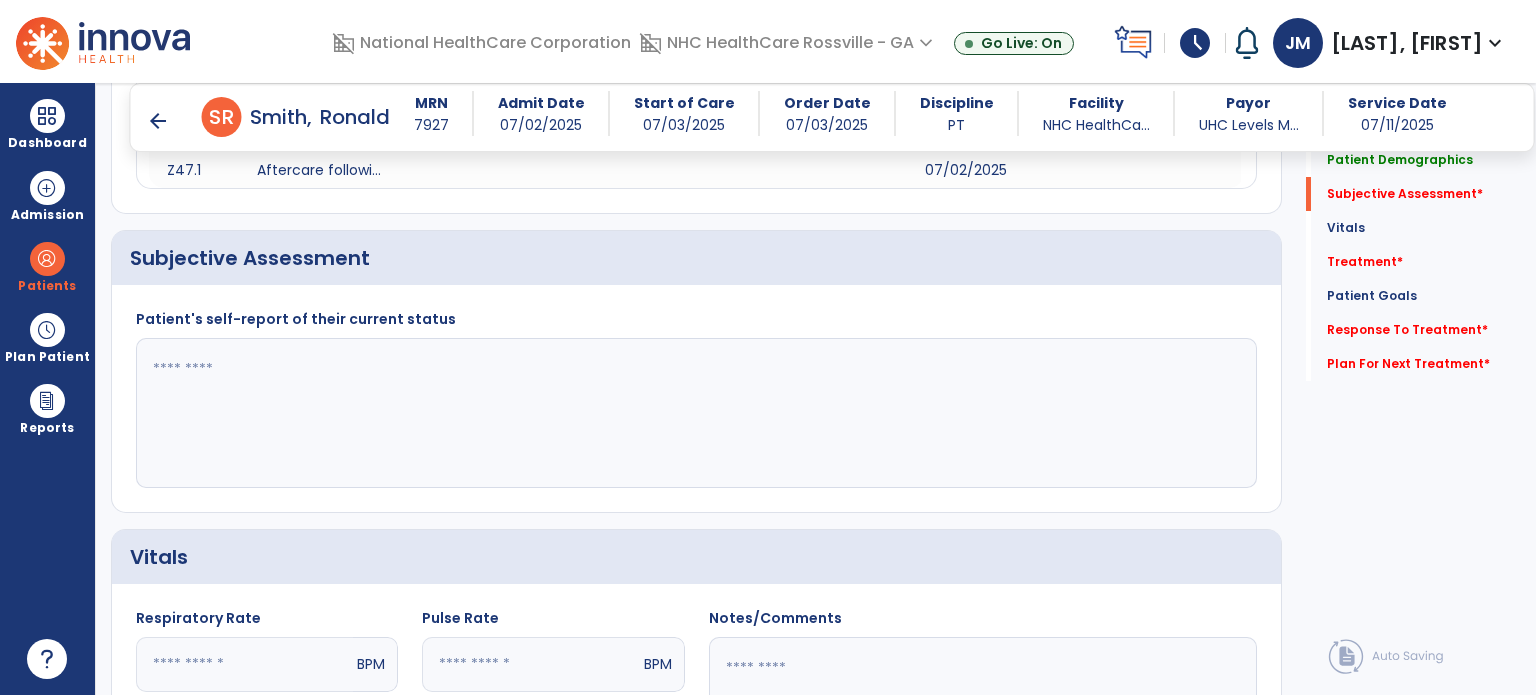 click 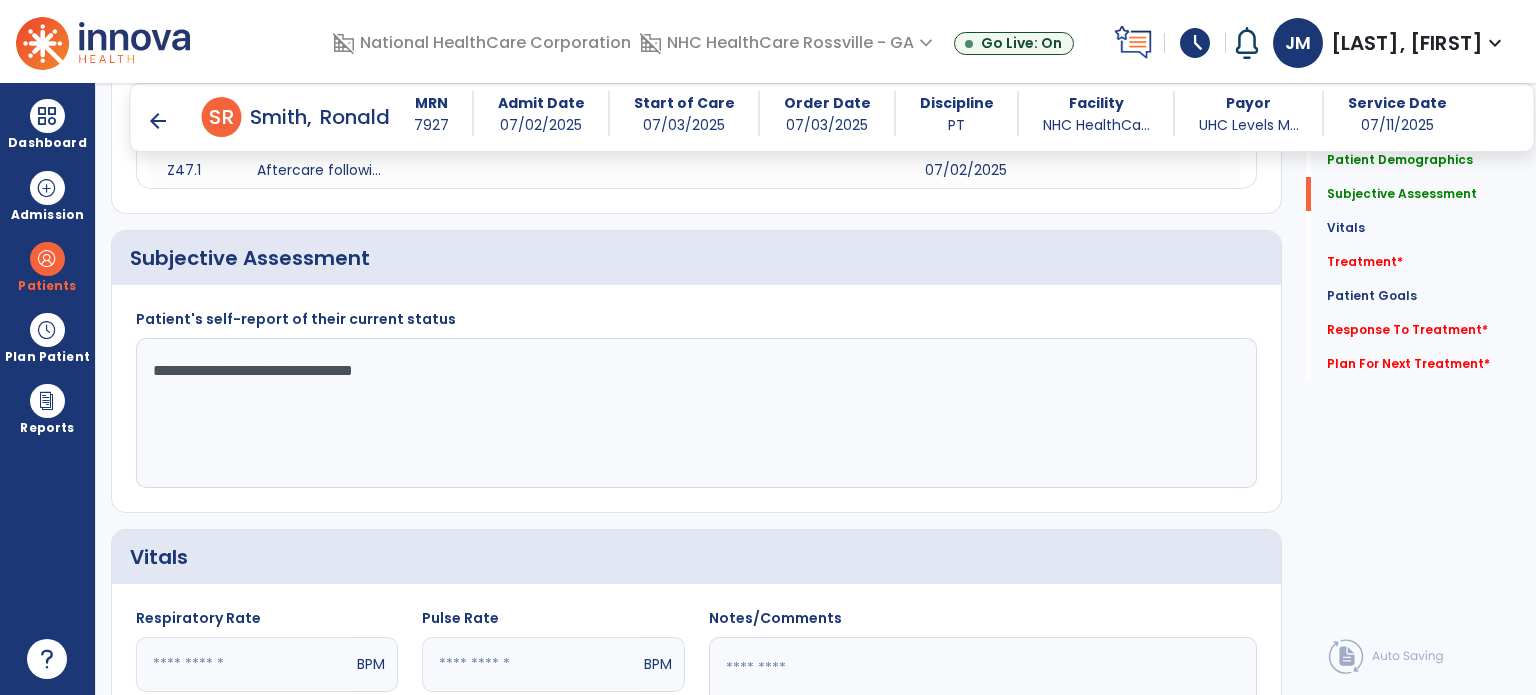 type on "**********" 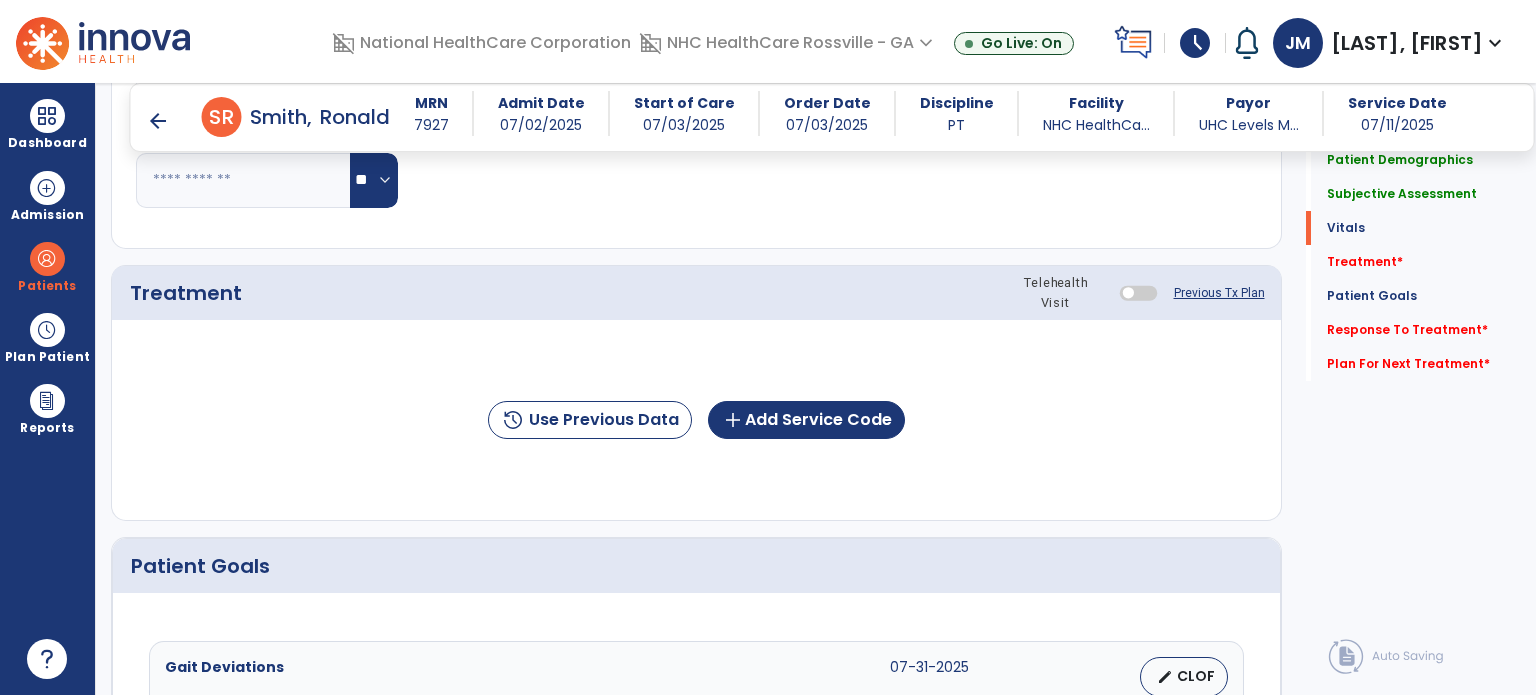 scroll, scrollTop: 1027, scrollLeft: 0, axis: vertical 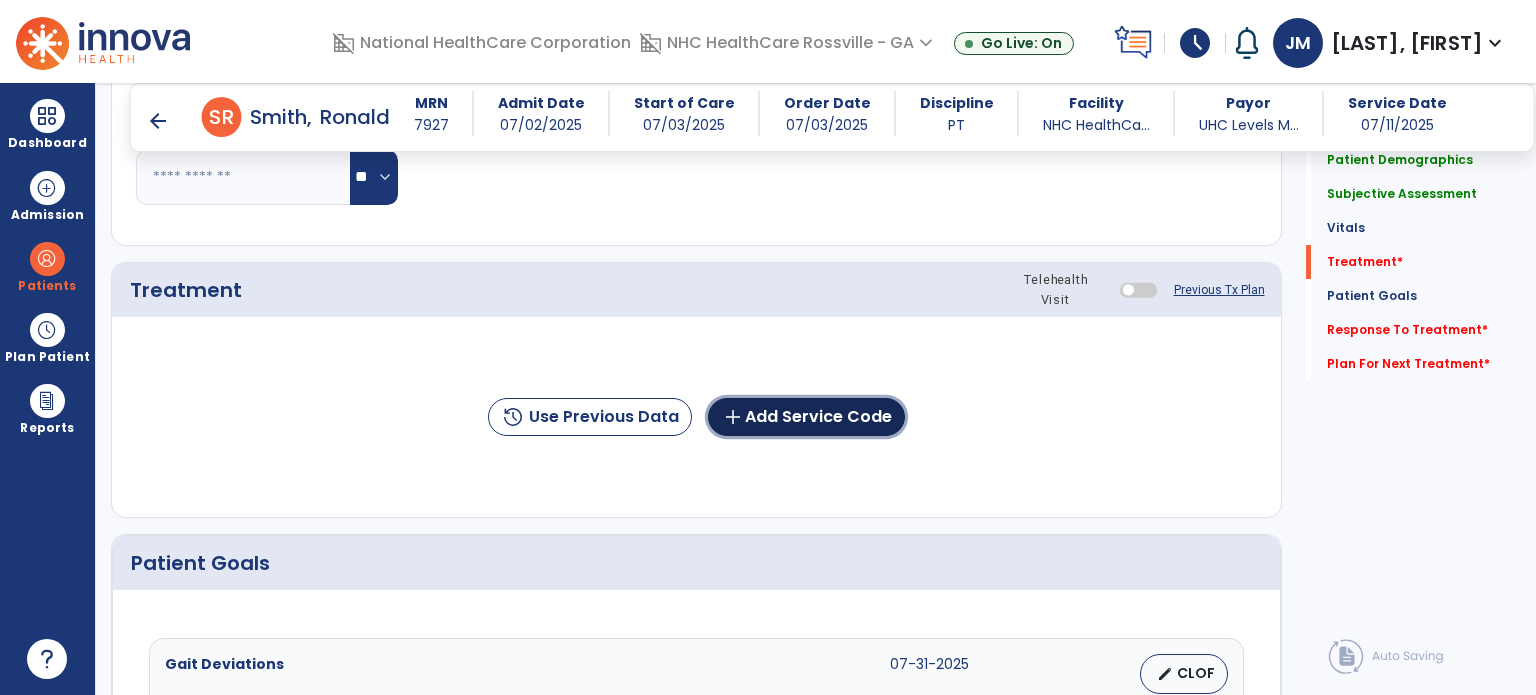 click on "add  Add Service Code" 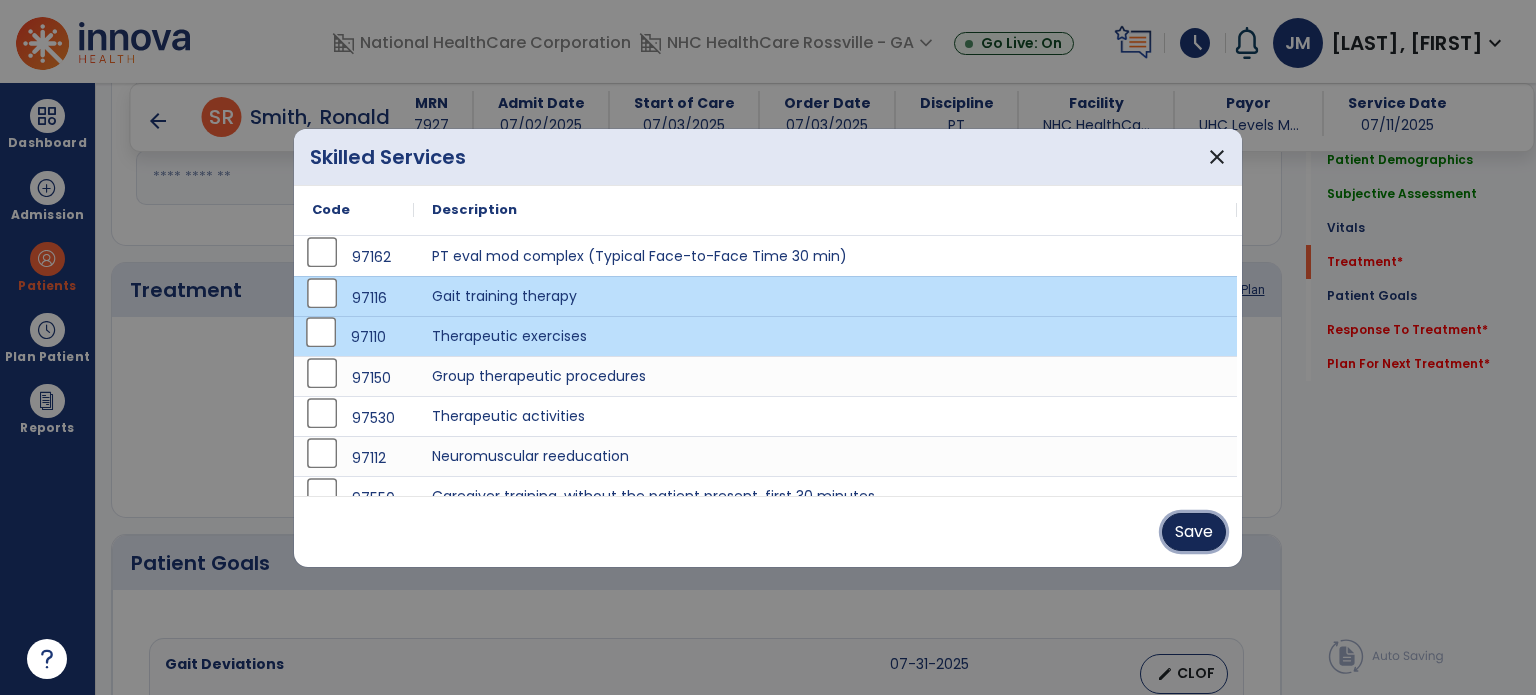 click on "Save" at bounding box center [1194, 532] 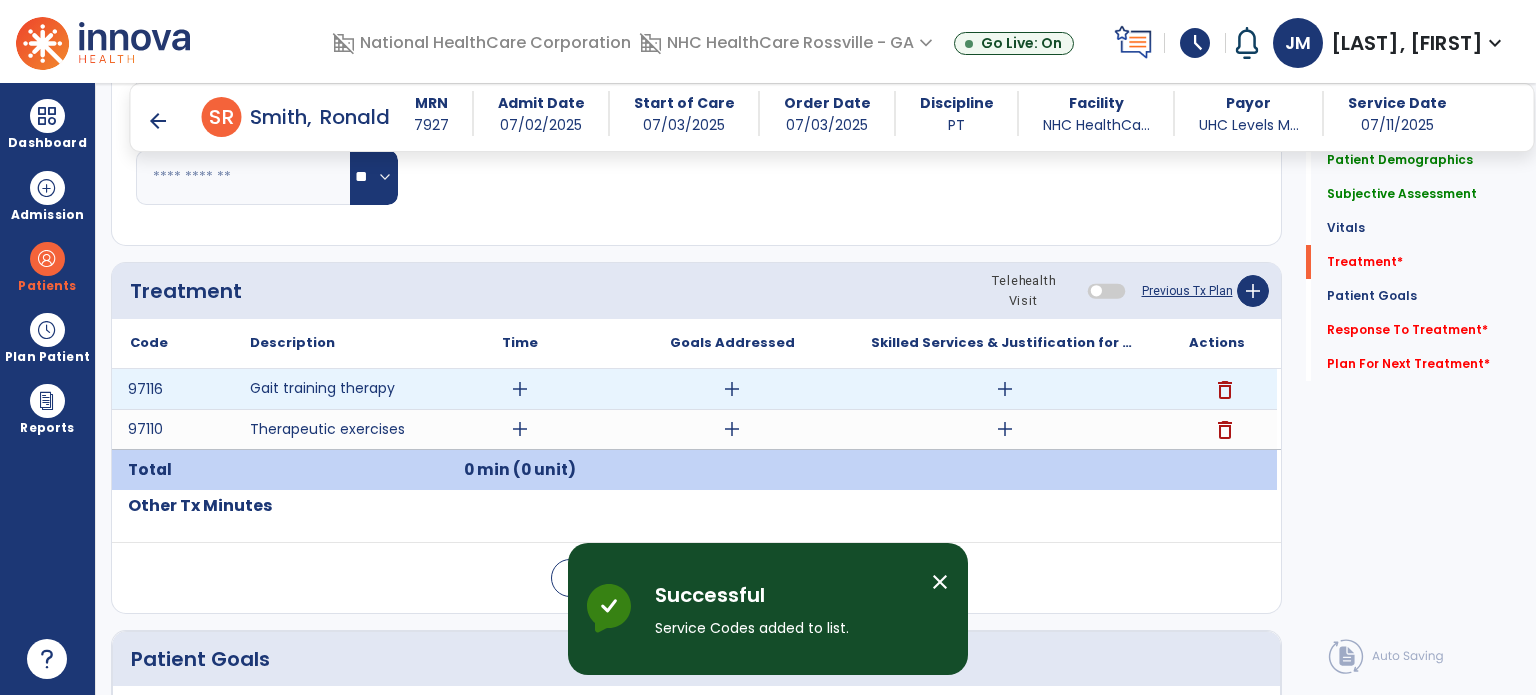 click on "add" at bounding box center (520, 389) 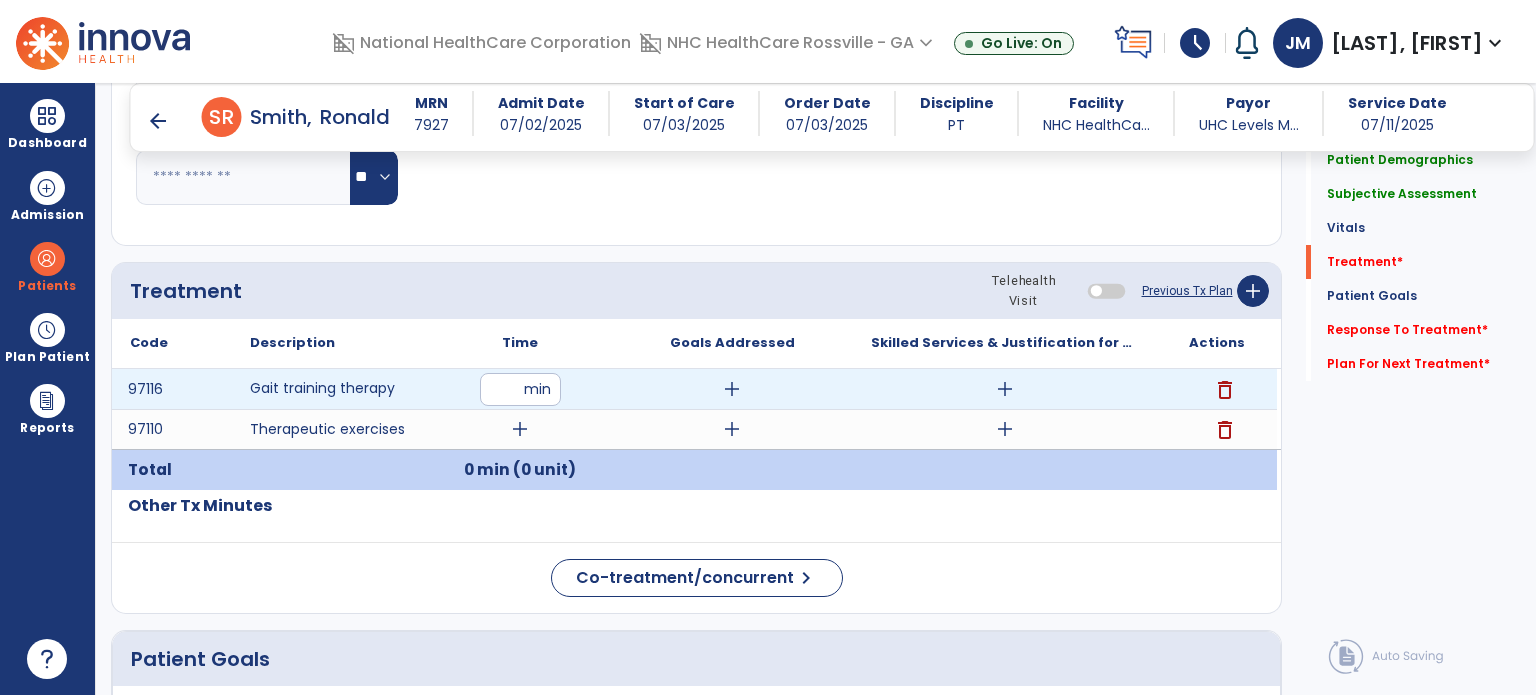 type on "**" 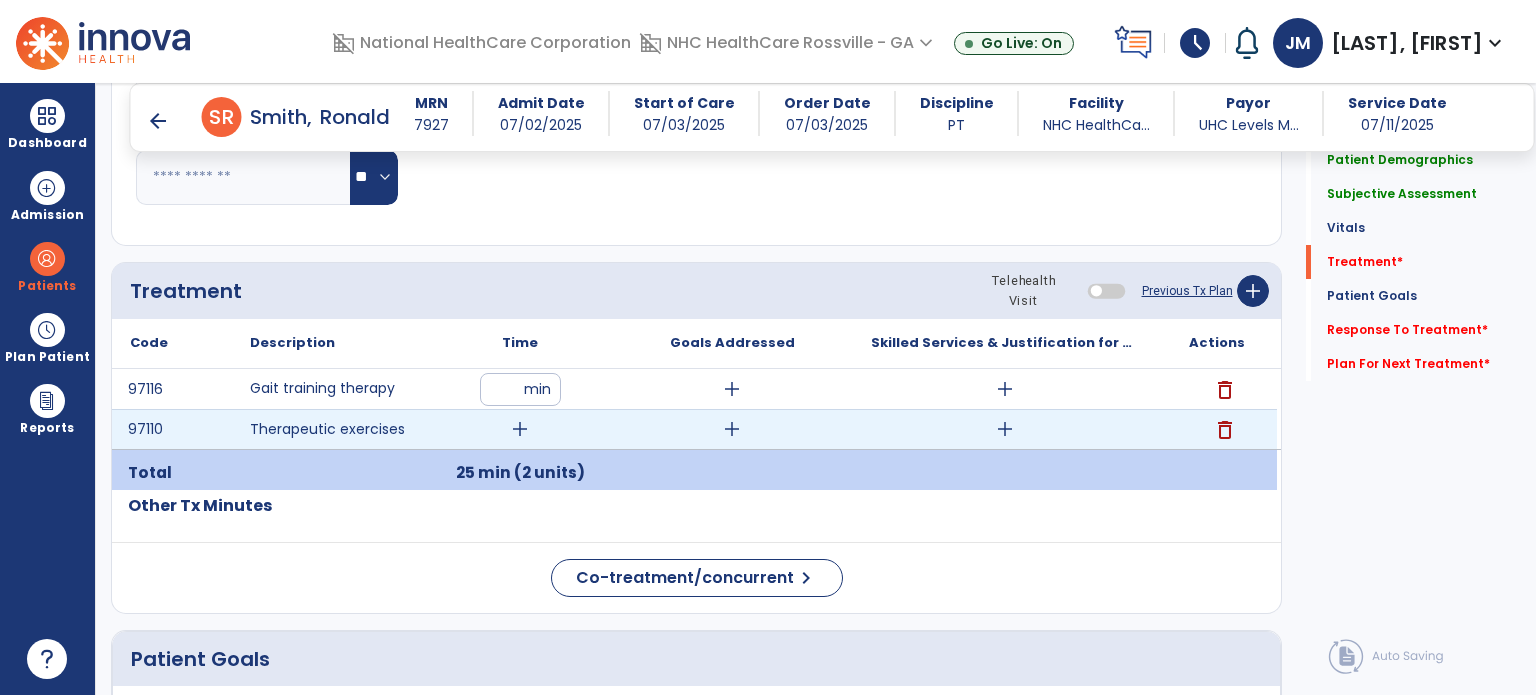 click on "add" at bounding box center (520, 429) 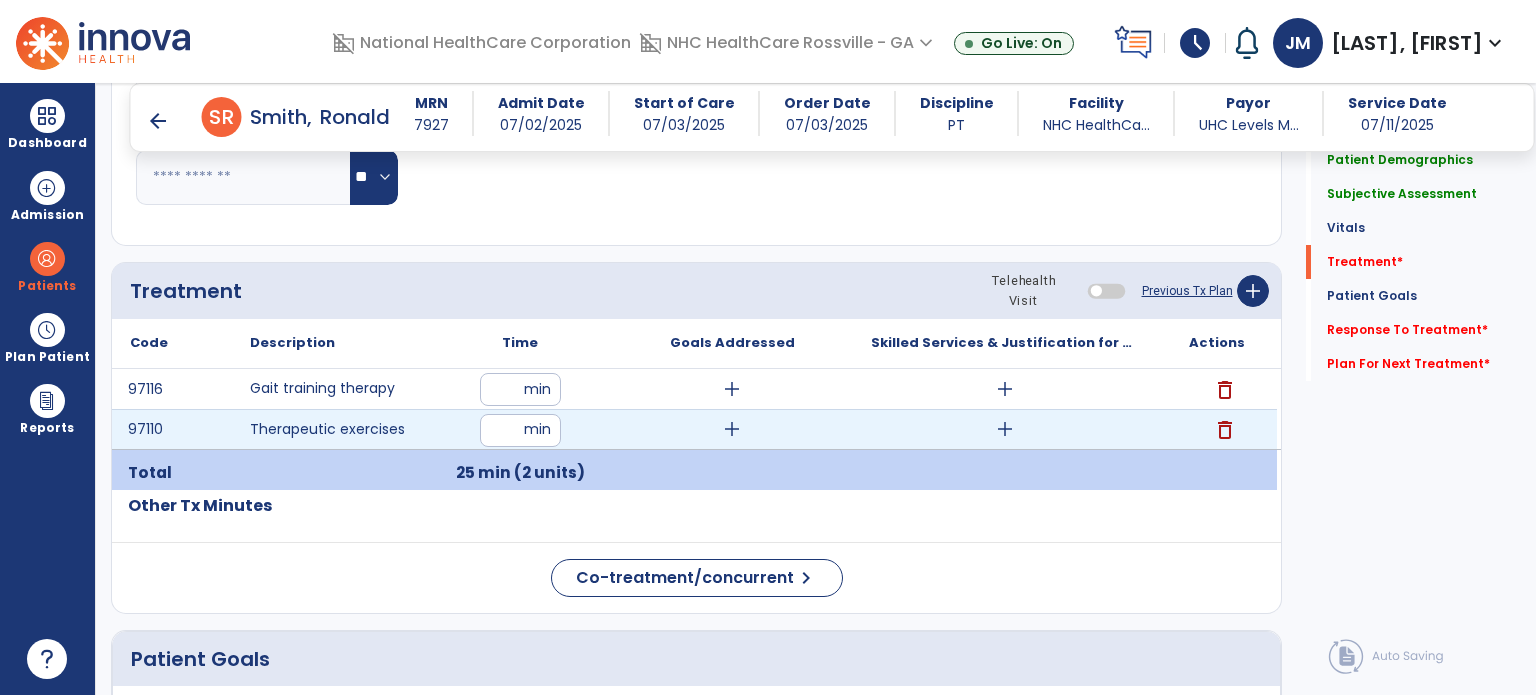 type on "**" 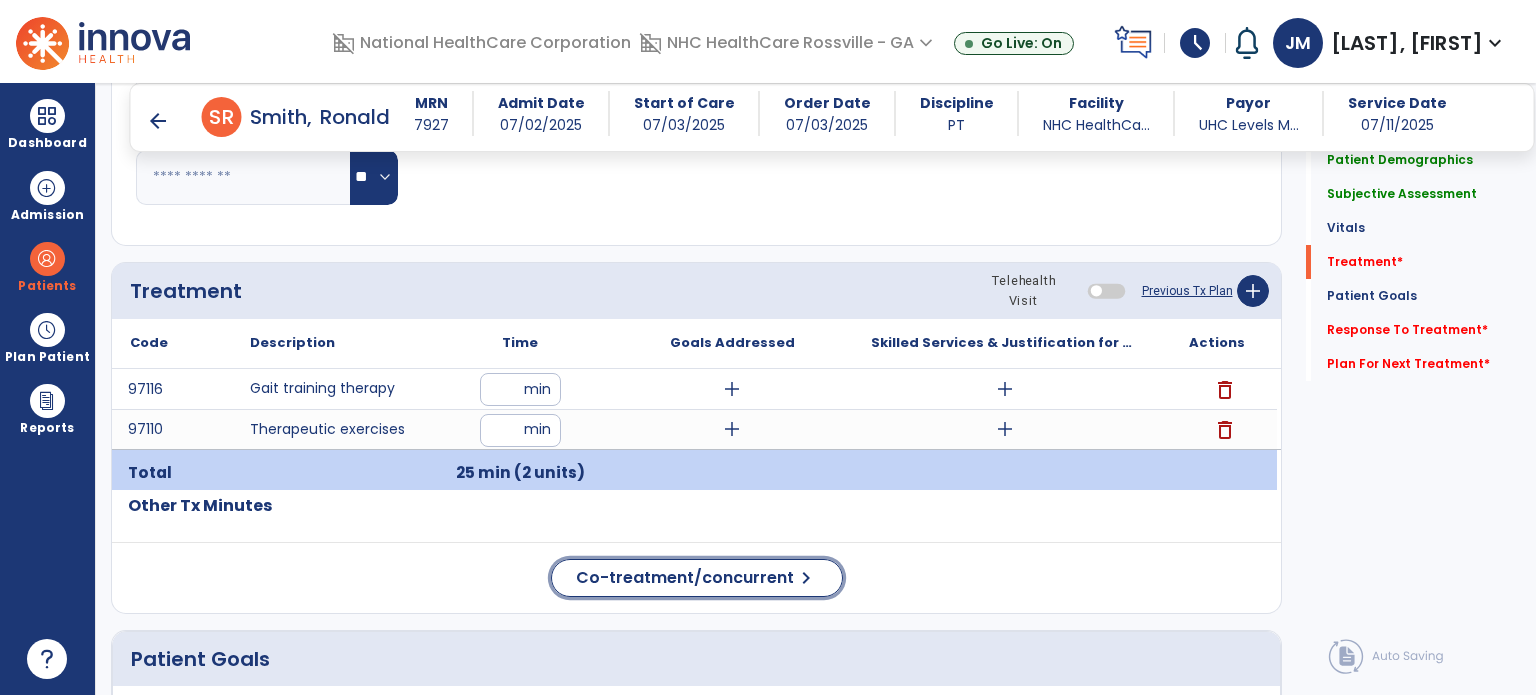 click on "Co-treatment/concurrent" 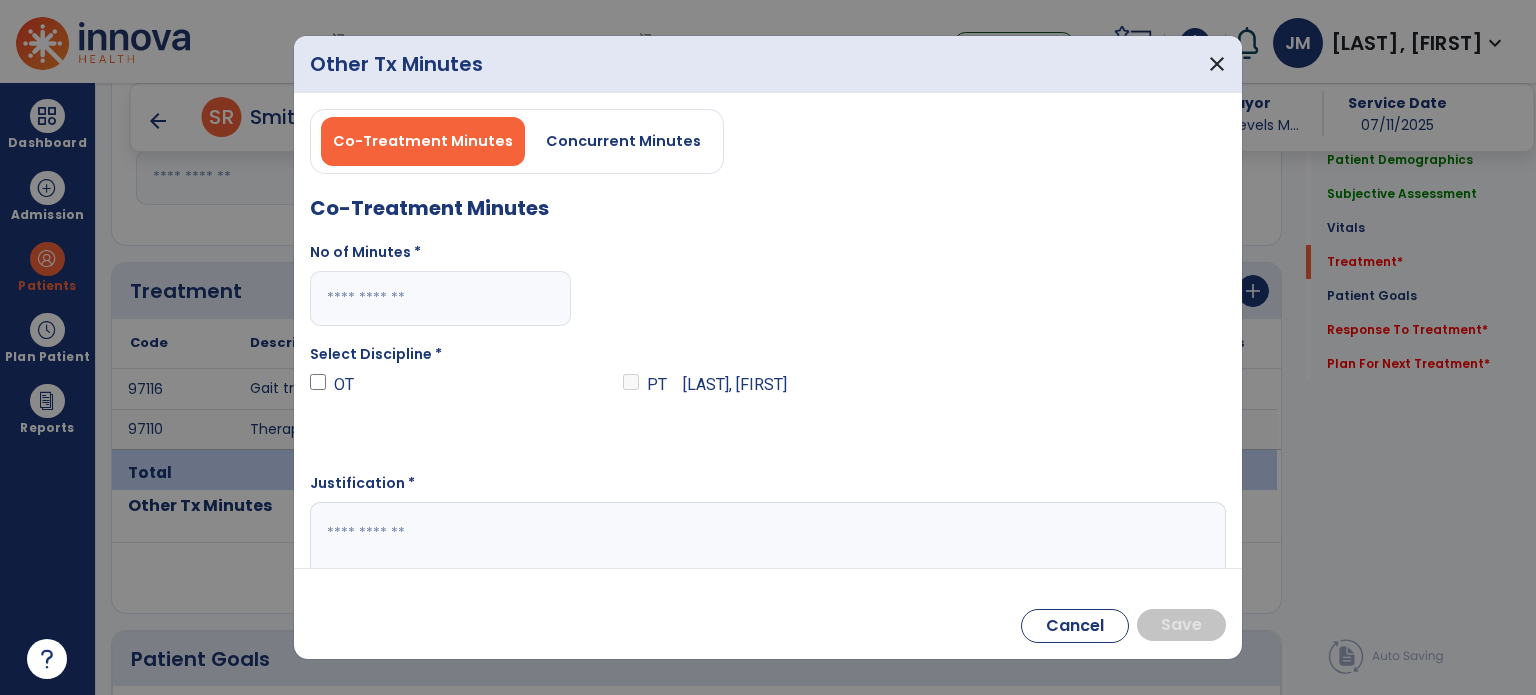 click on "Concurrent Minutes" at bounding box center [623, 141] 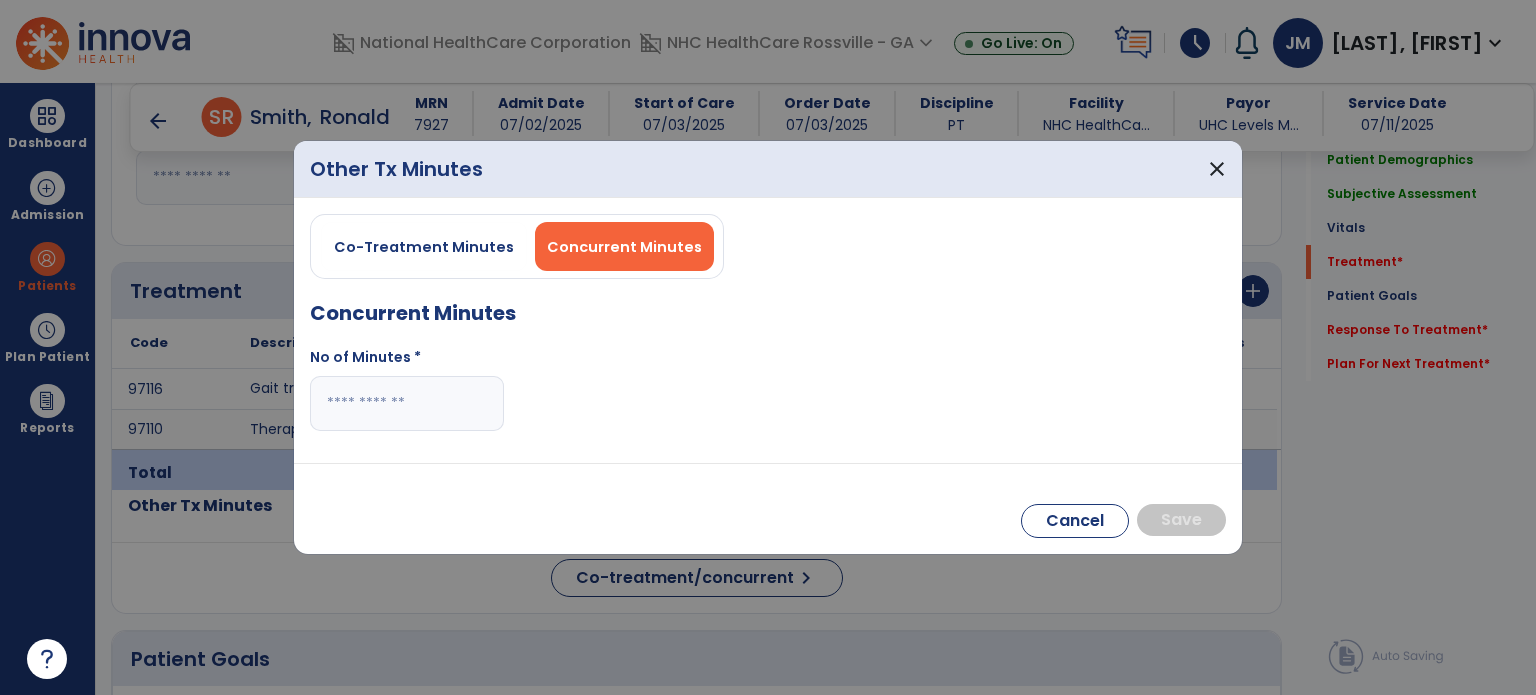 click at bounding box center (407, 403) 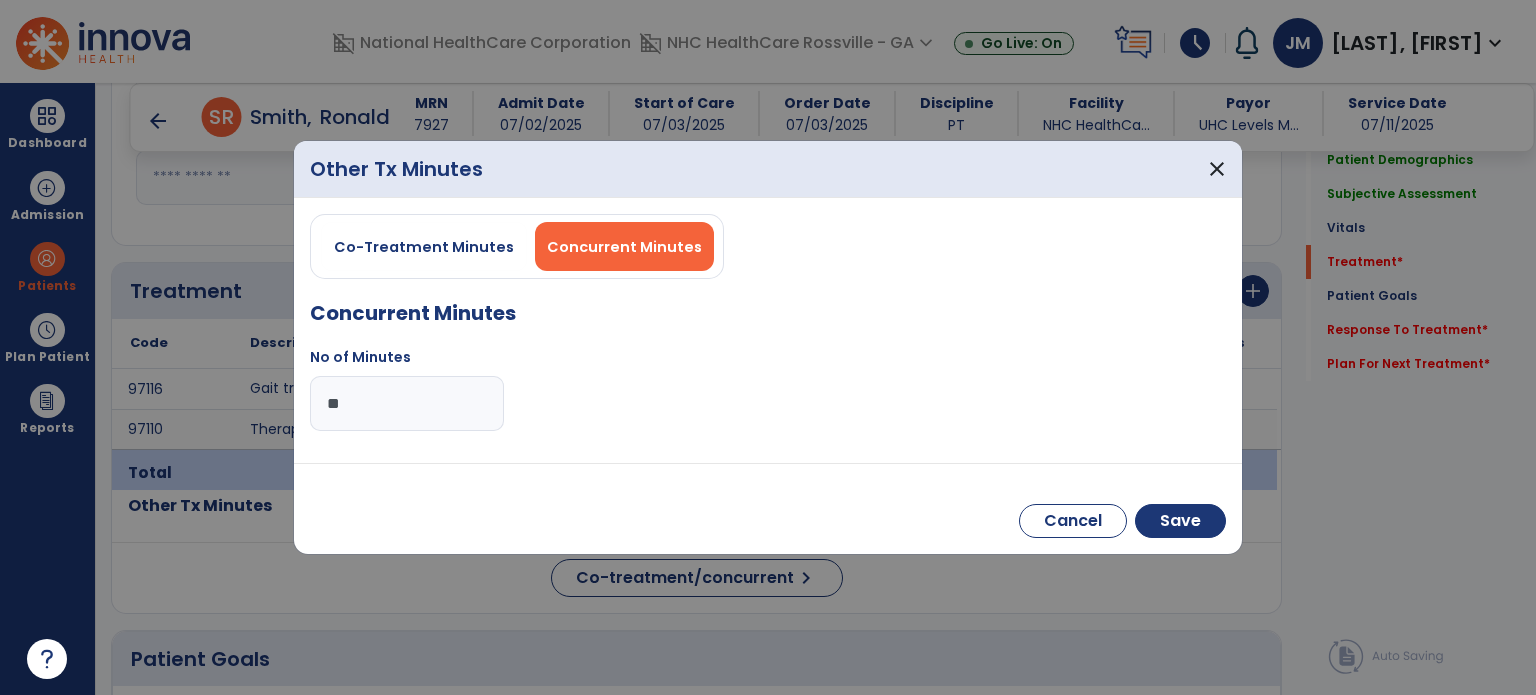 type on "**" 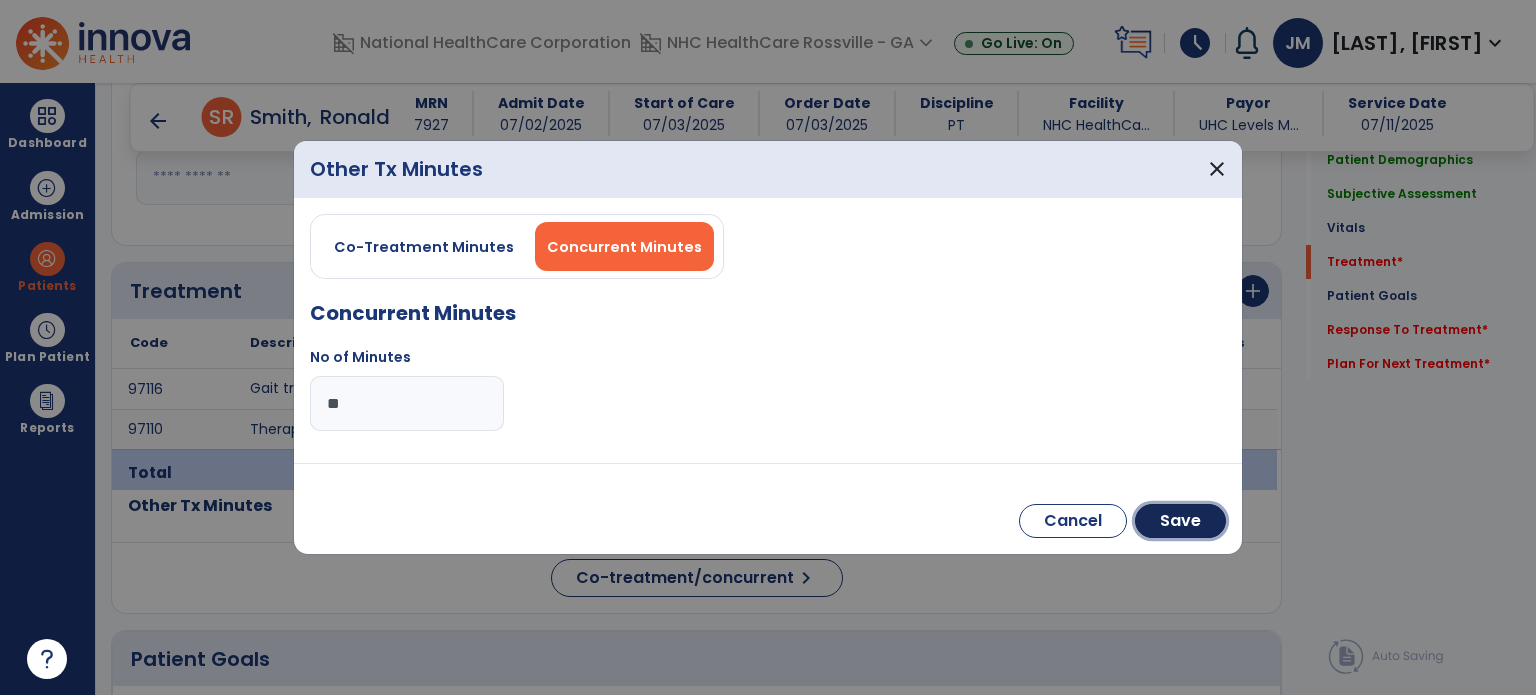 click on "Save" at bounding box center (1180, 521) 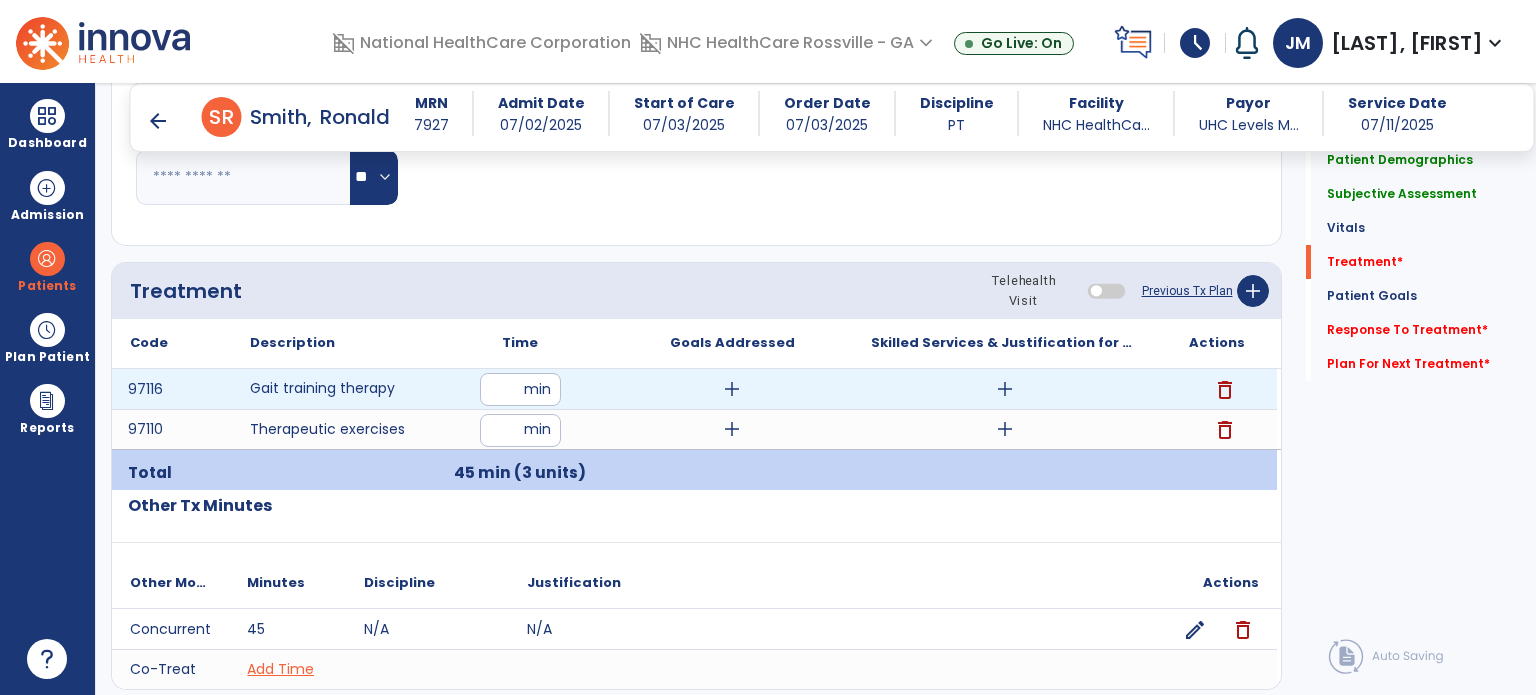 click on "add" at bounding box center [1005, 389] 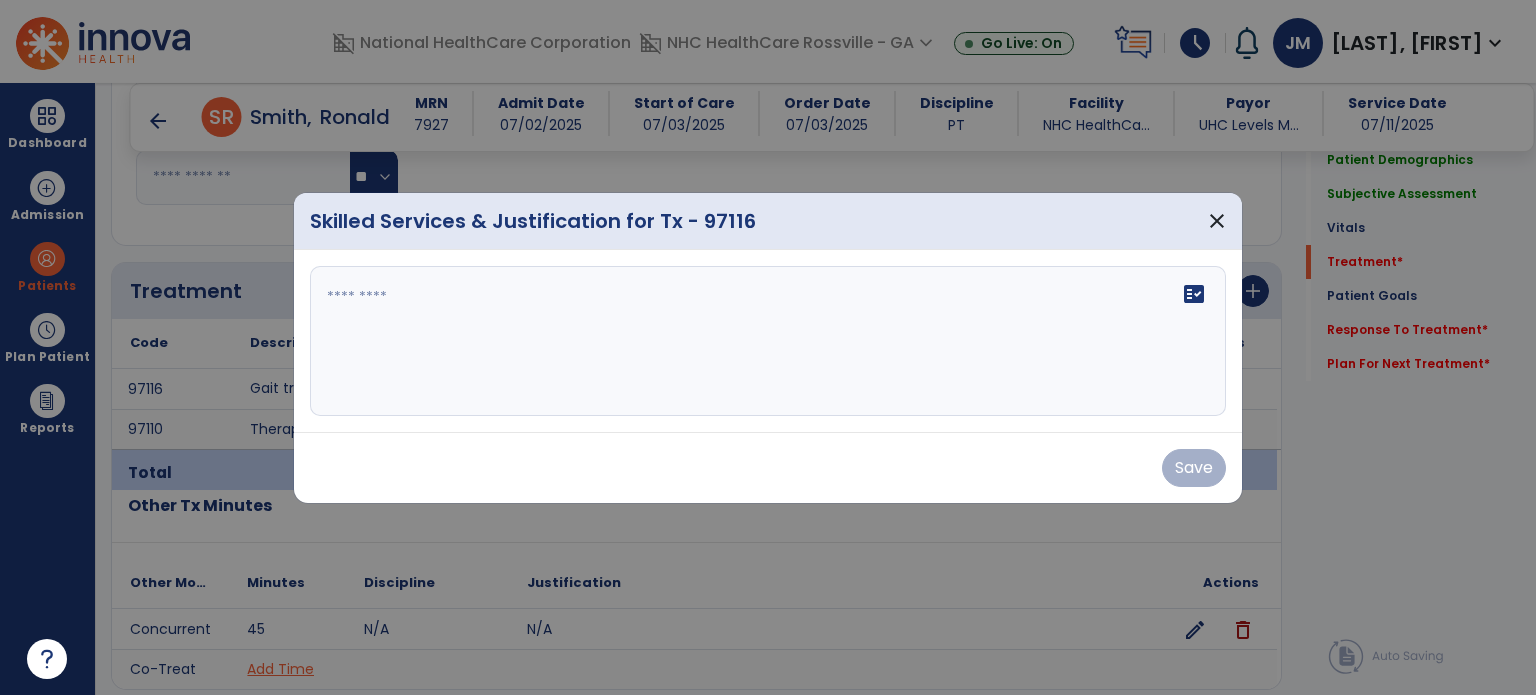 click on "fact_check" at bounding box center (768, 341) 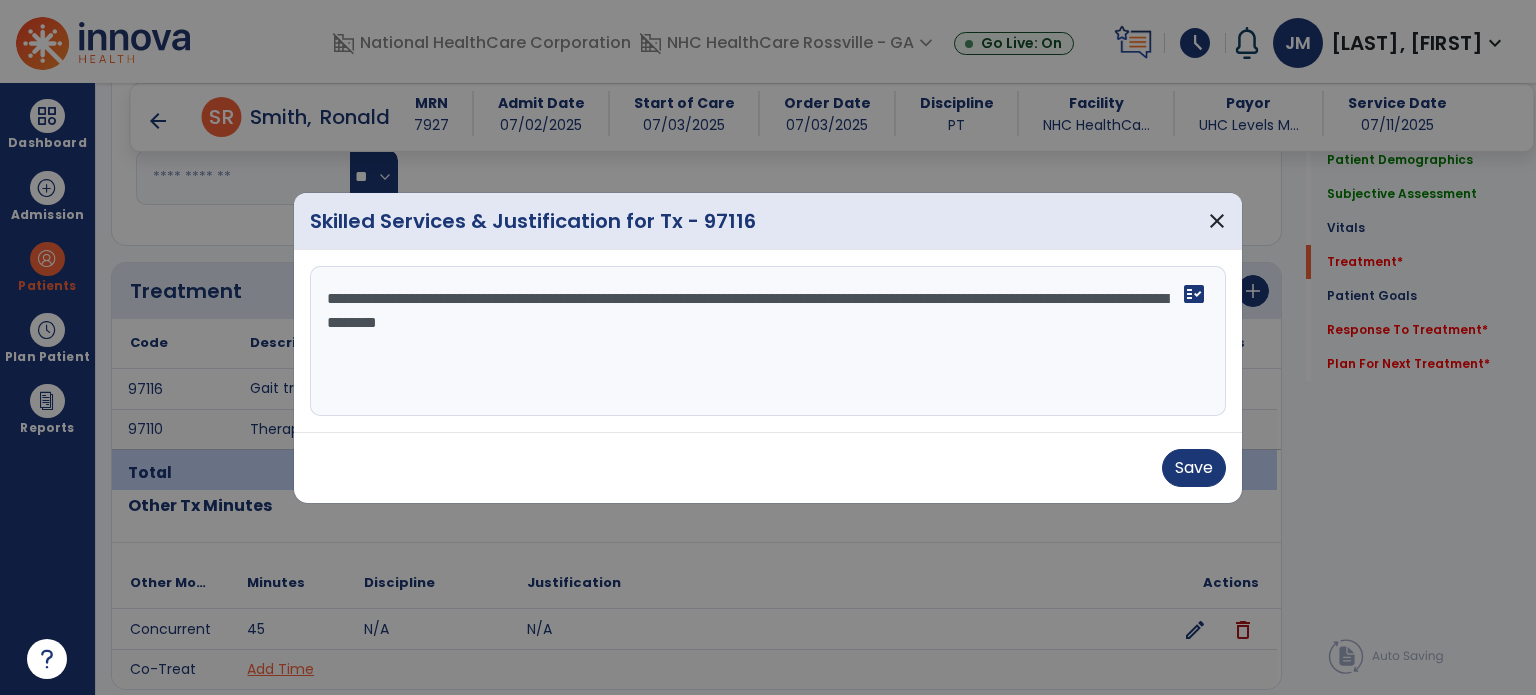 click on "**********" at bounding box center [768, 341] 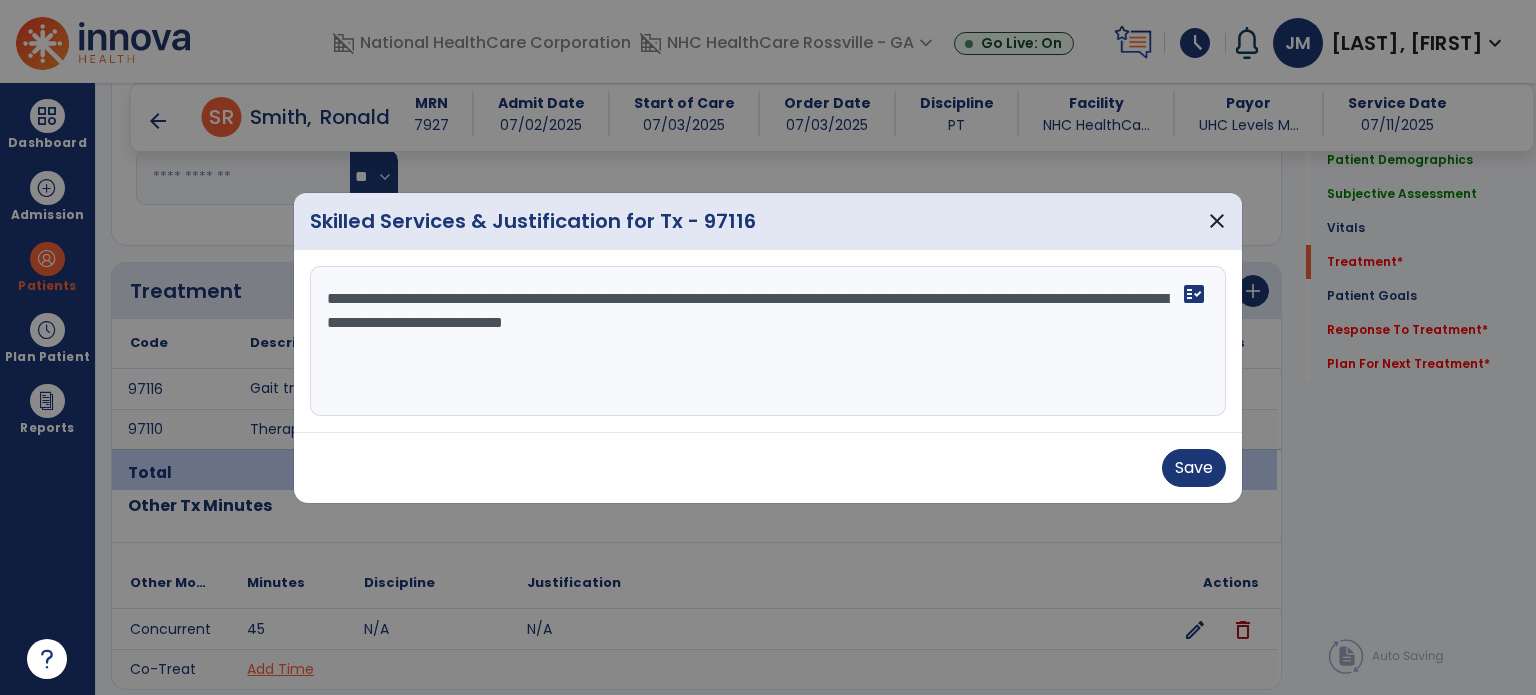 click on "**********" at bounding box center (768, 341) 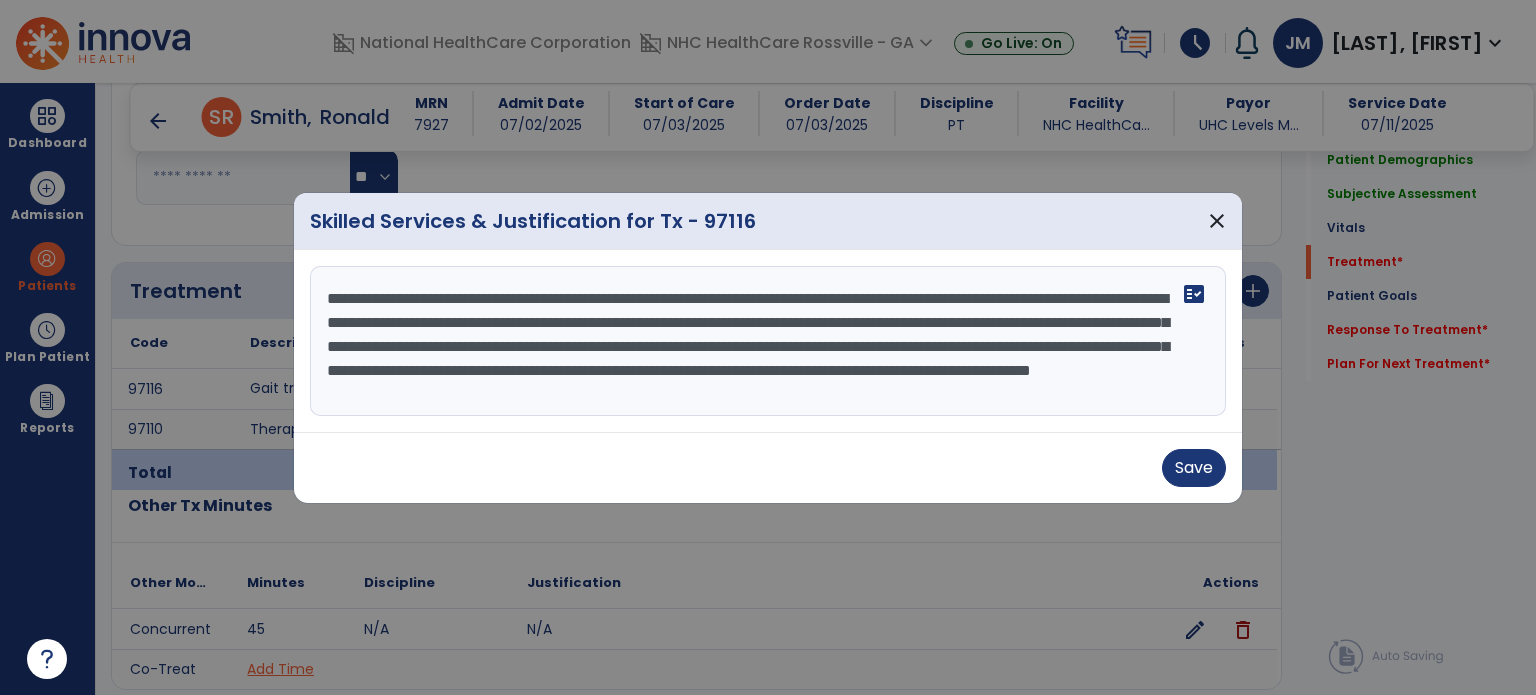 scroll, scrollTop: 15, scrollLeft: 0, axis: vertical 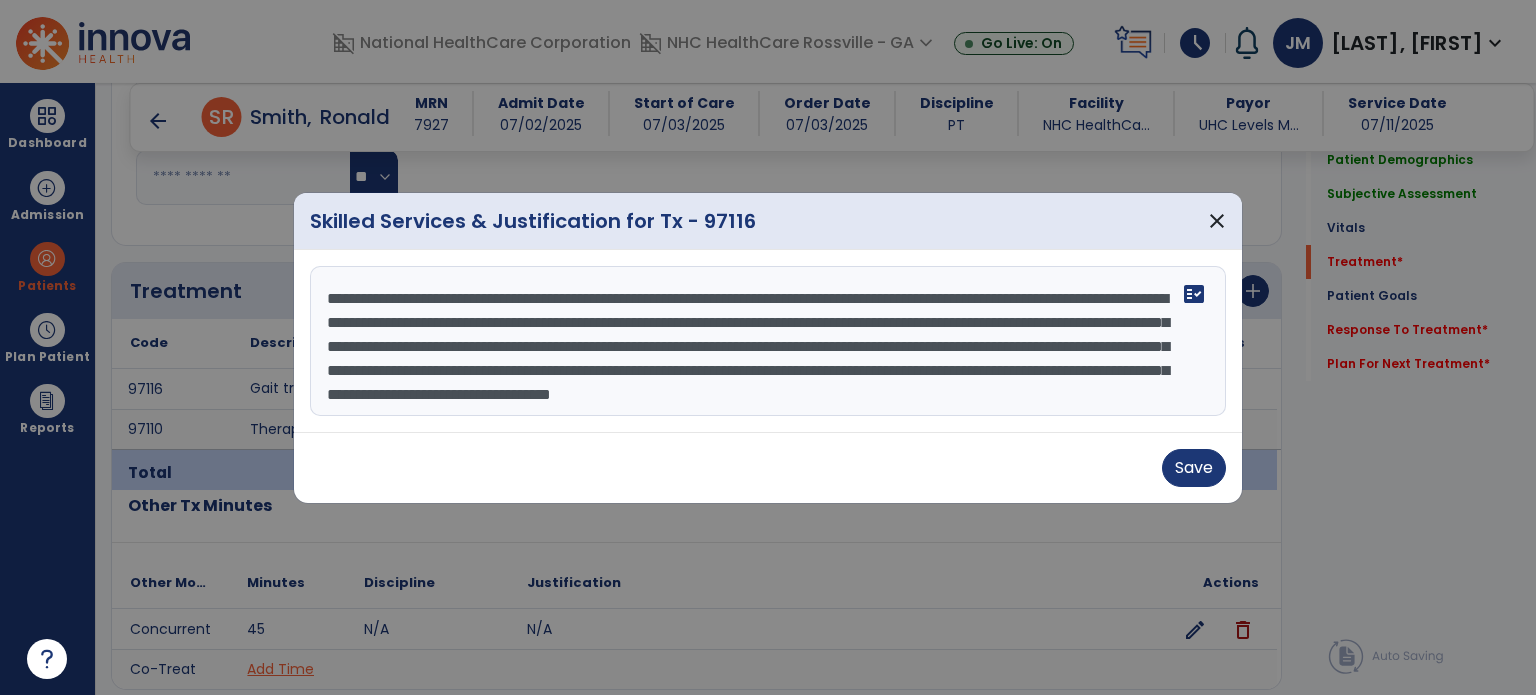 type on "**********" 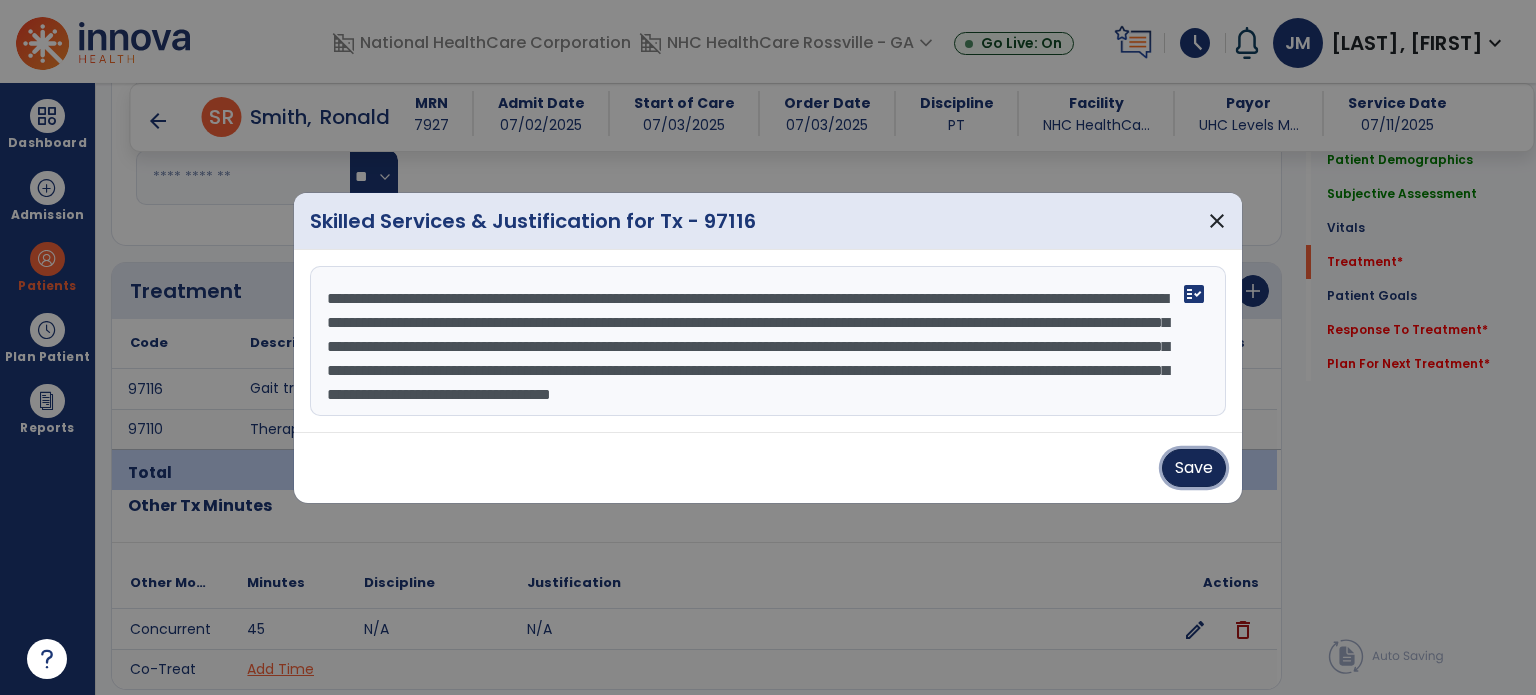 click on "Save" at bounding box center [1194, 468] 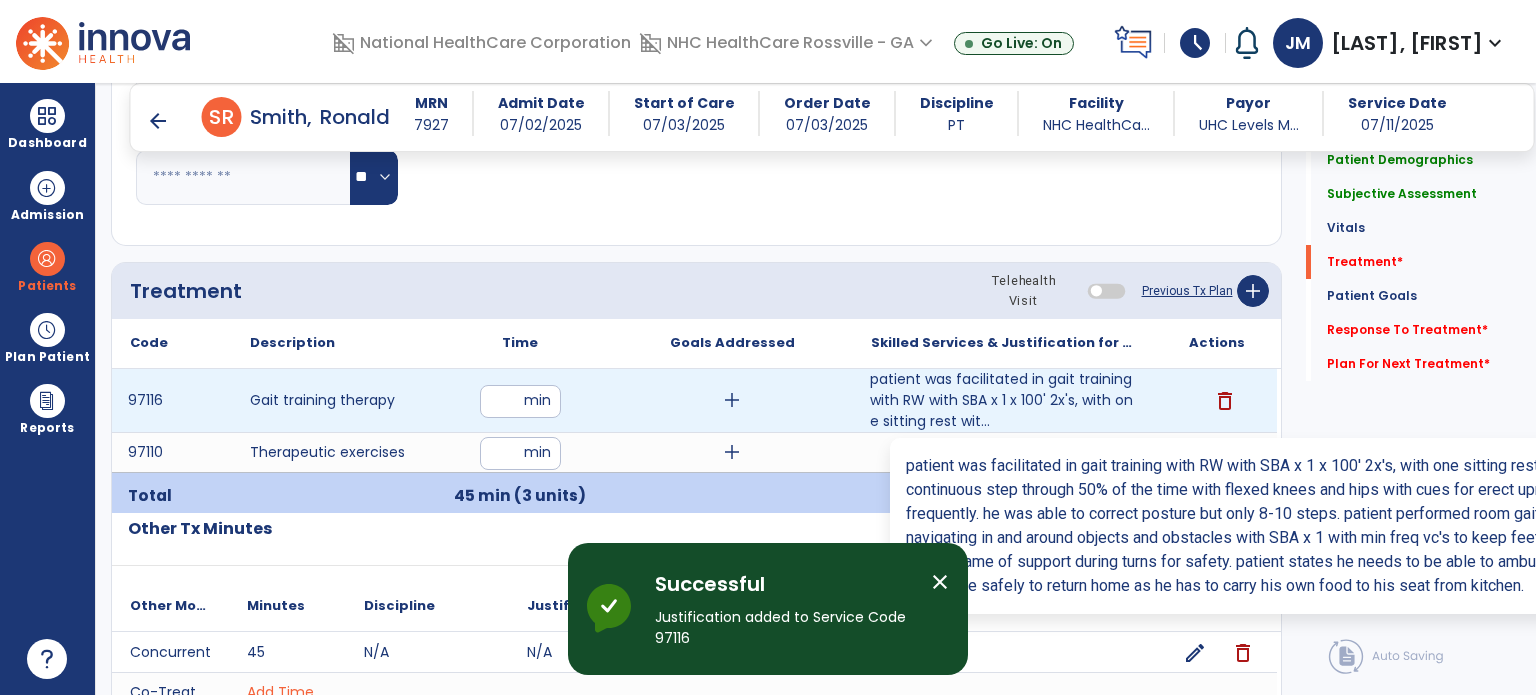 click on "patient was facilitated in gait training with RW with SBA x 1 x 100' 2x's, with one sitting rest wit..." at bounding box center (1004, 400) 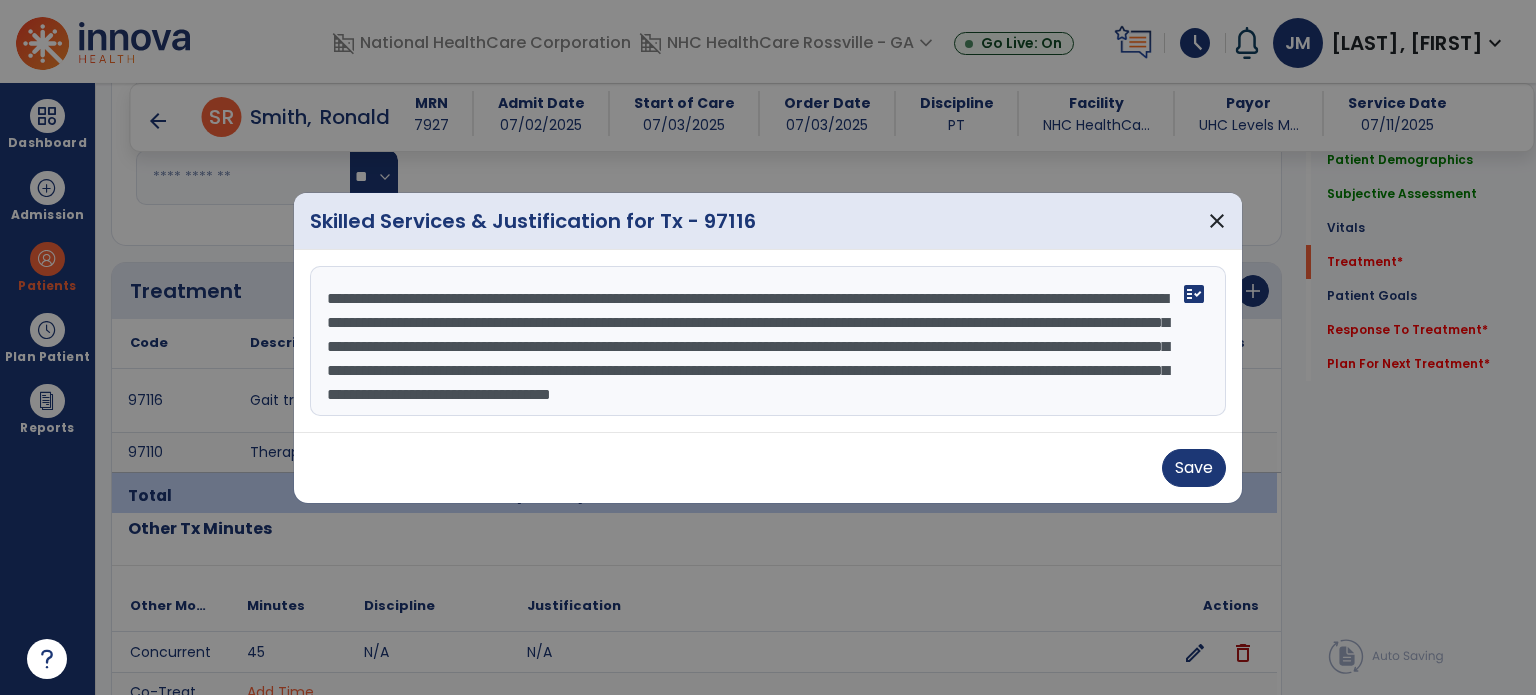 click on "**********" at bounding box center [768, 341] 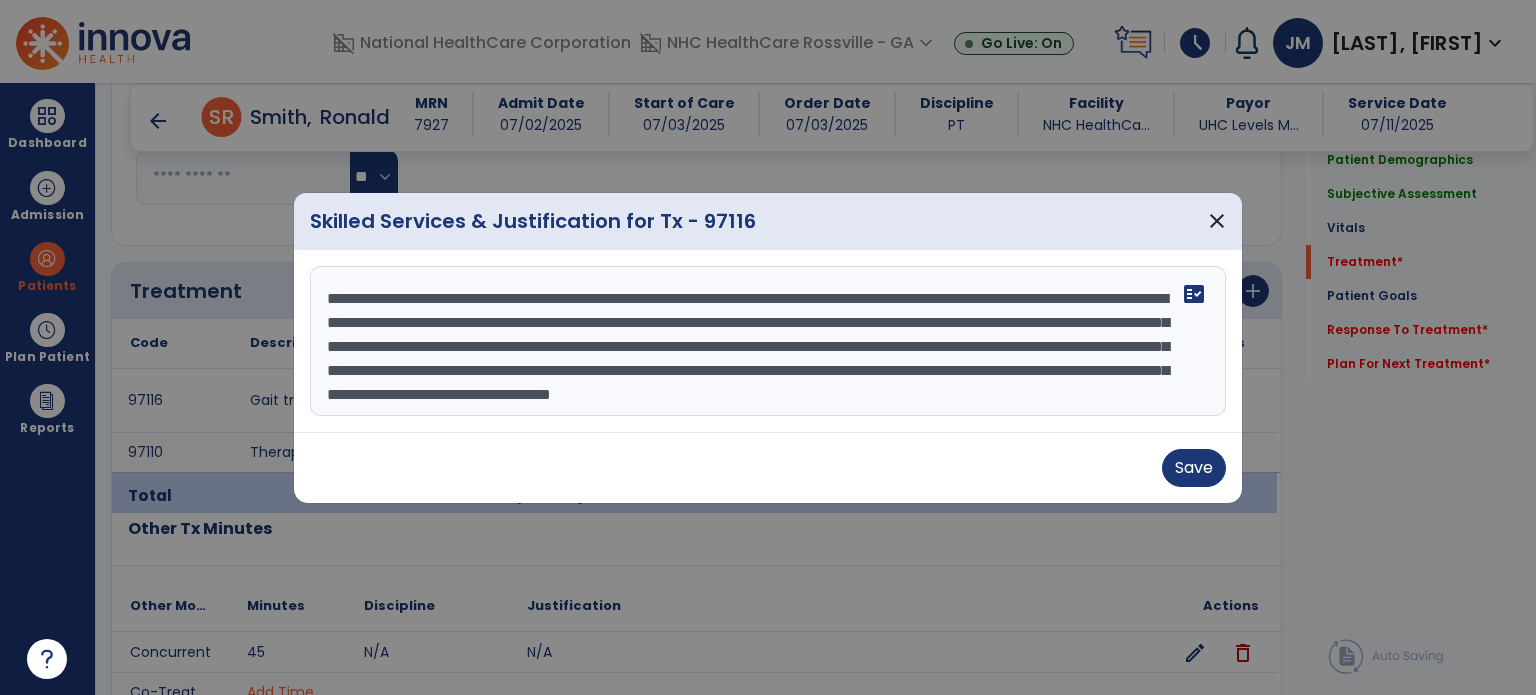 paste on "**********" 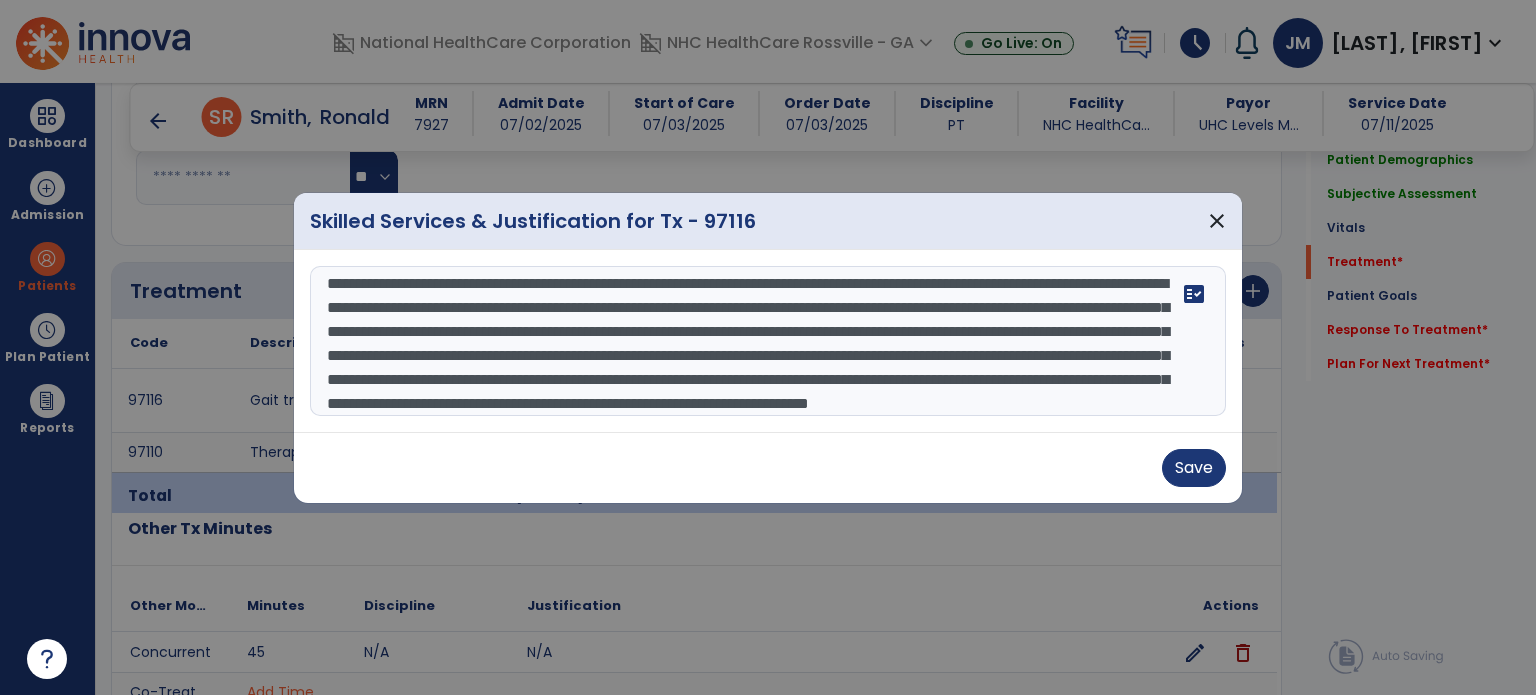 scroll, scrollTop: 63, scrollLeft: 0, axis: vertical 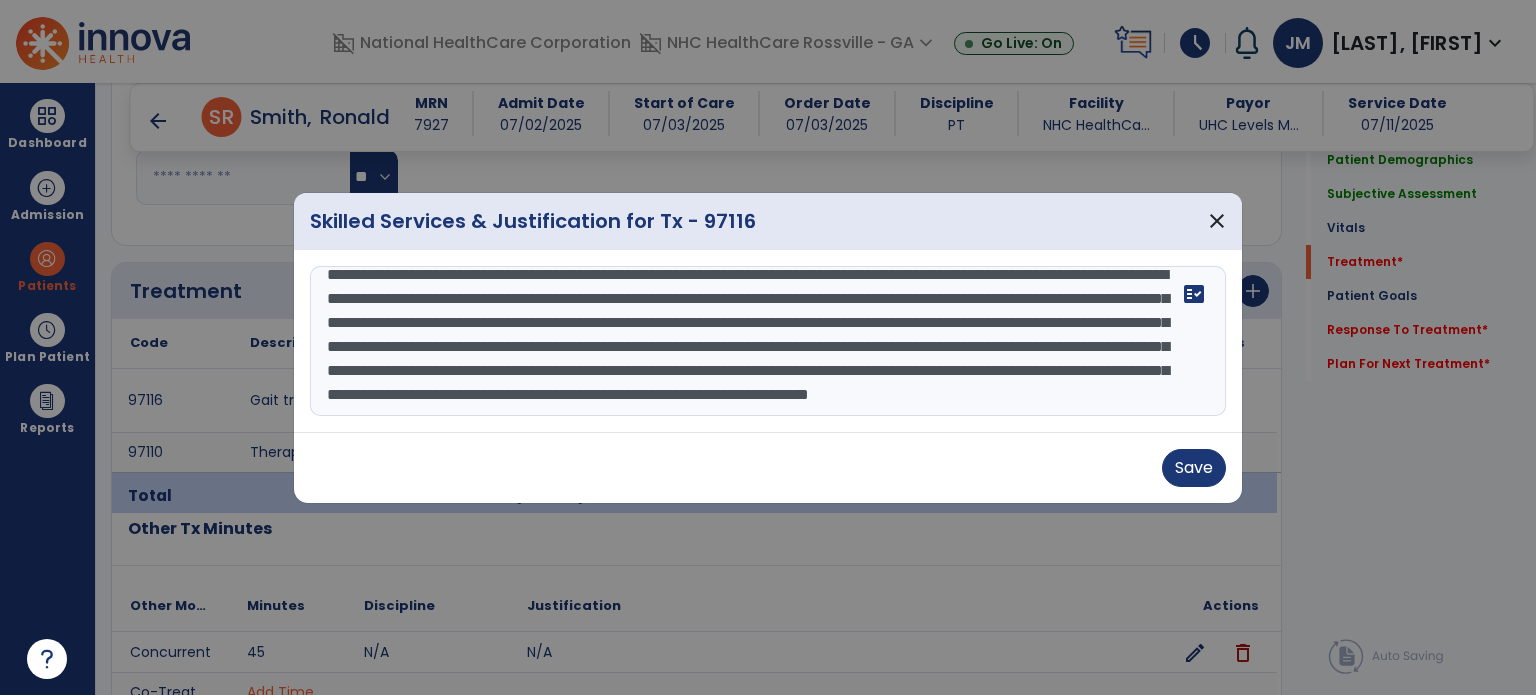 type on "**********" 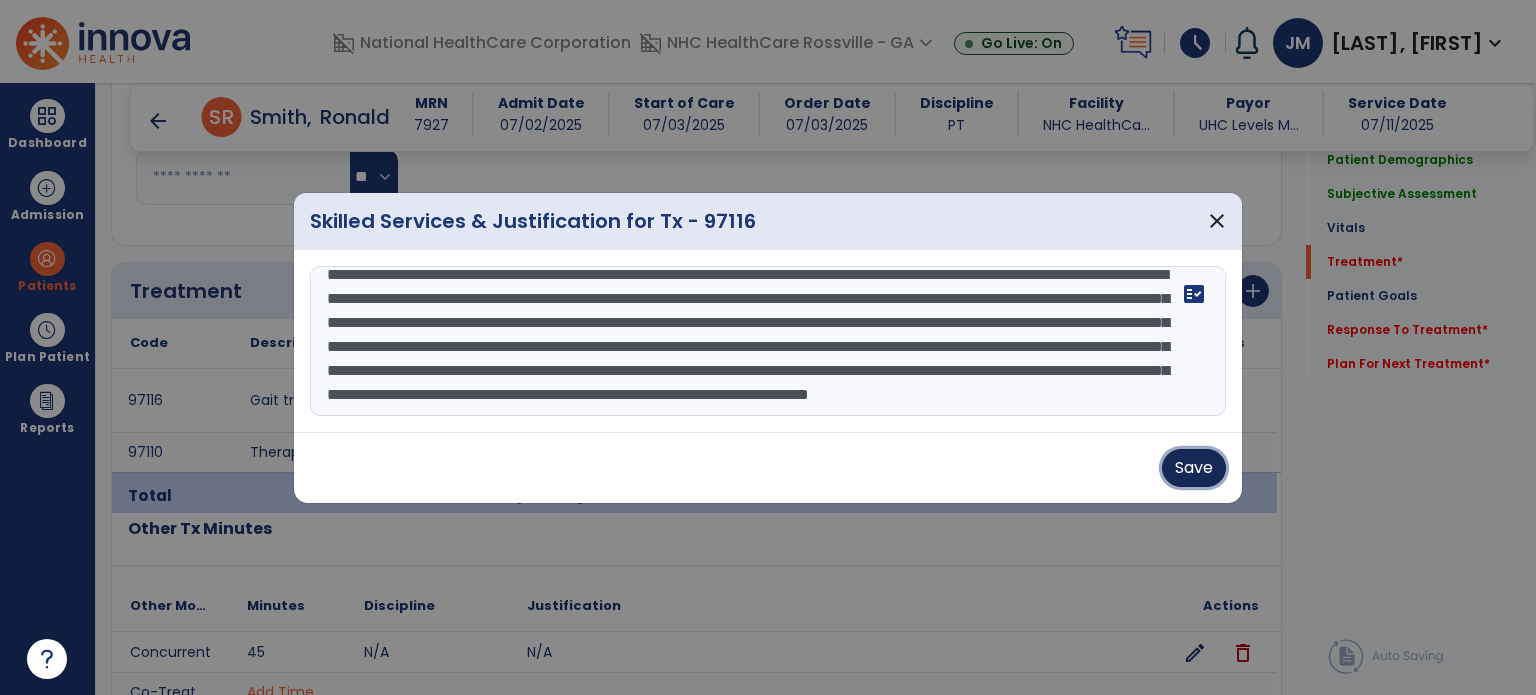 click on "Save" at bounding box center (1194, 468) 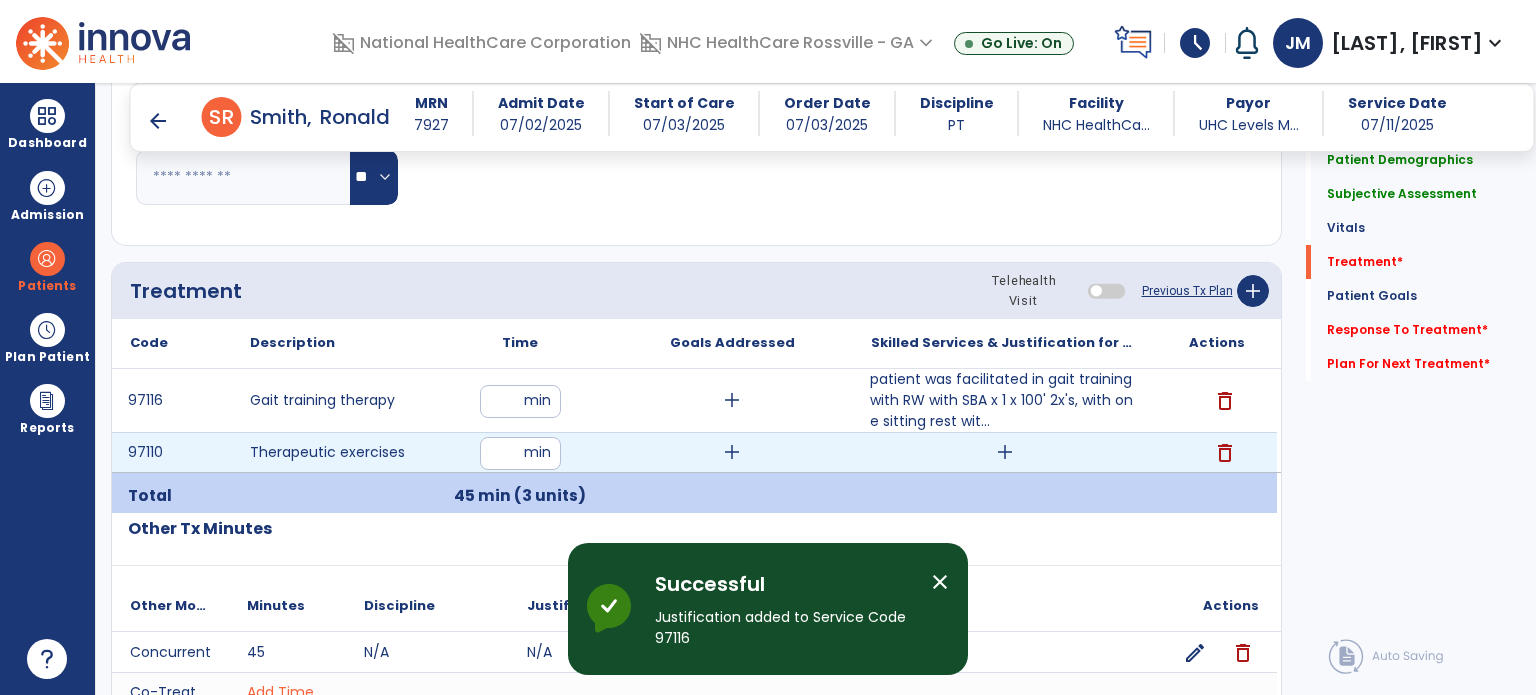 click on "add" at bounding box center (1005, 452) 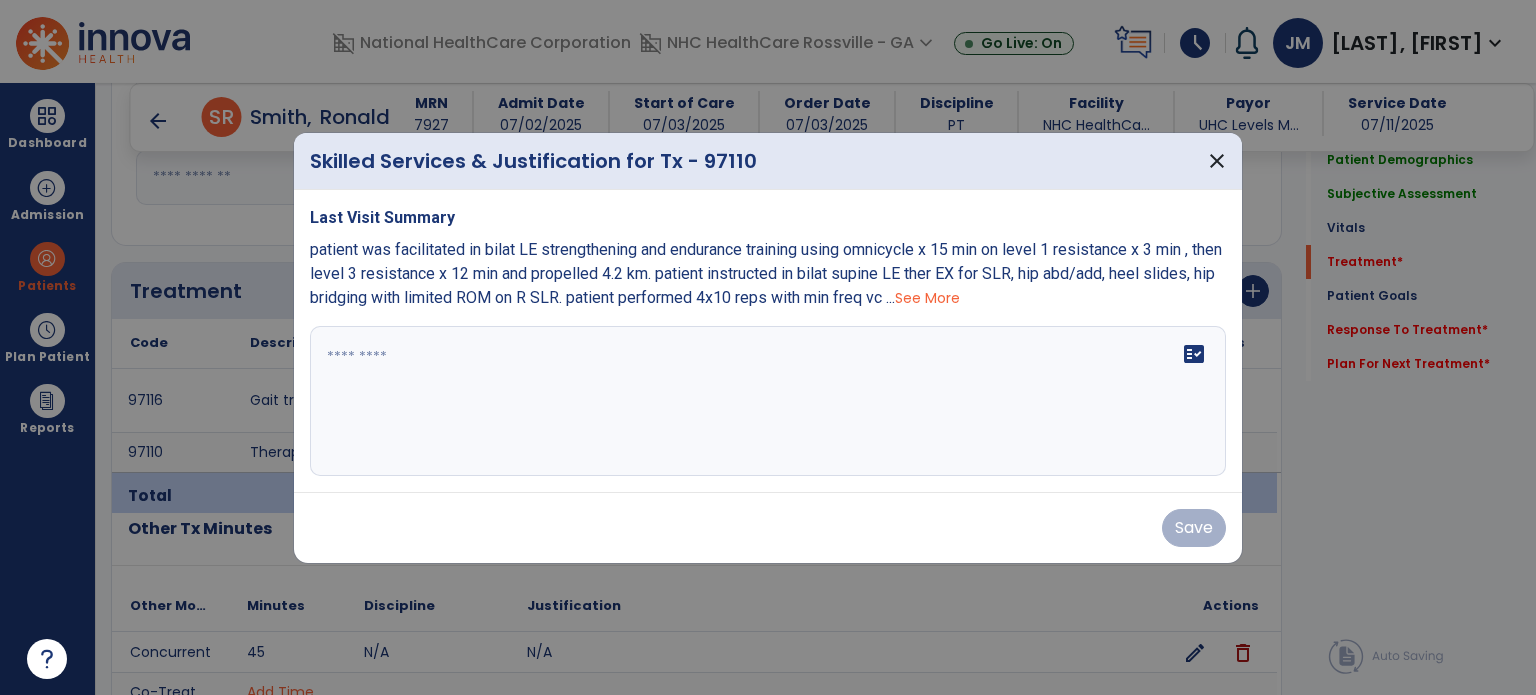 click at bounding box center (768, 401) 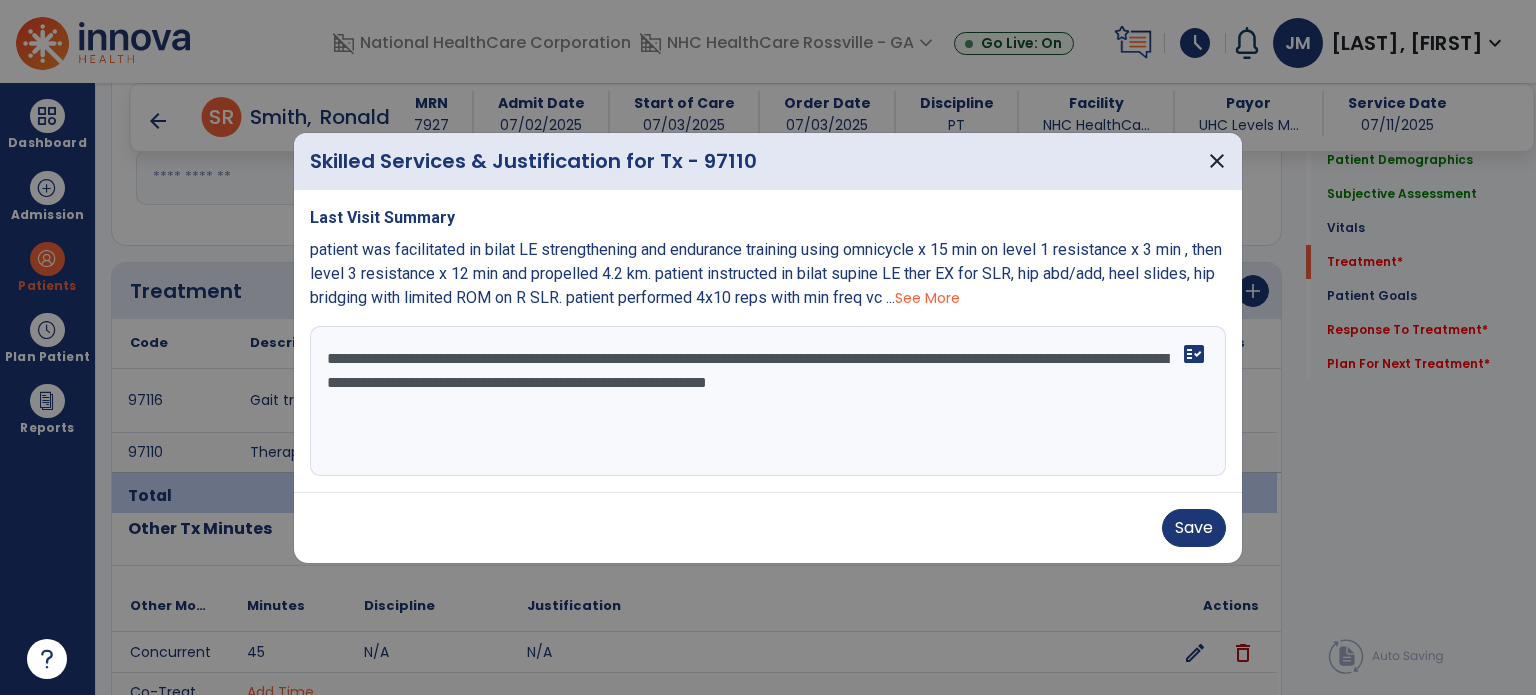 type on "**********" 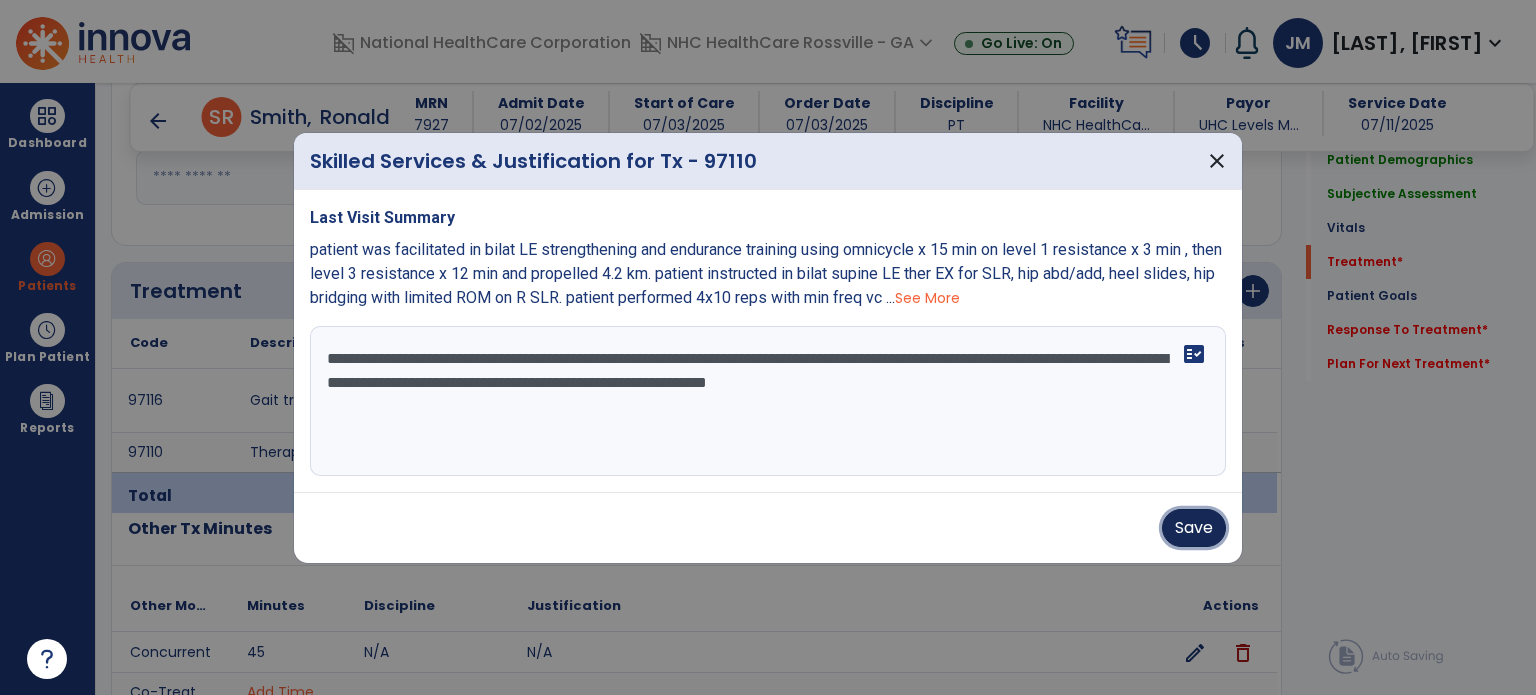 click on "Save" at bounding box center [1194, 528] 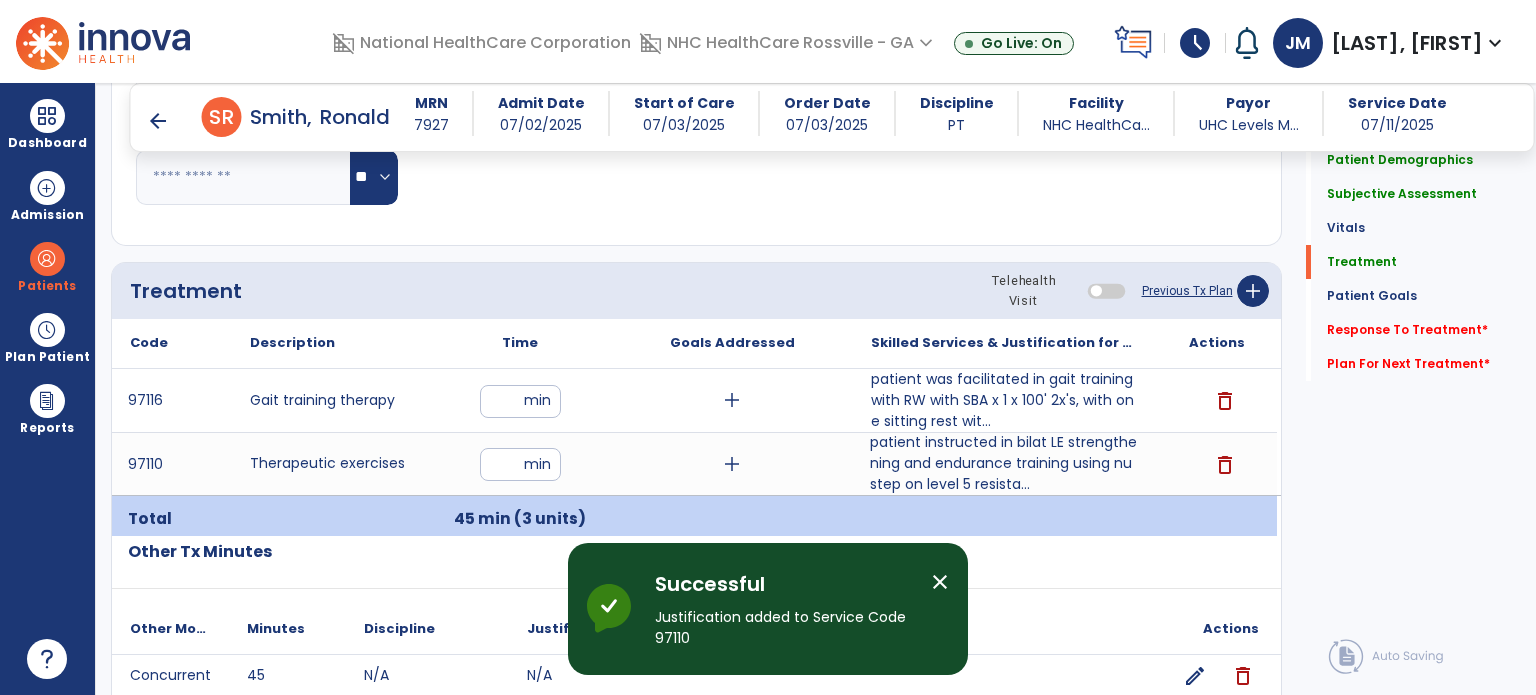 click on "Response To Treatment   *" 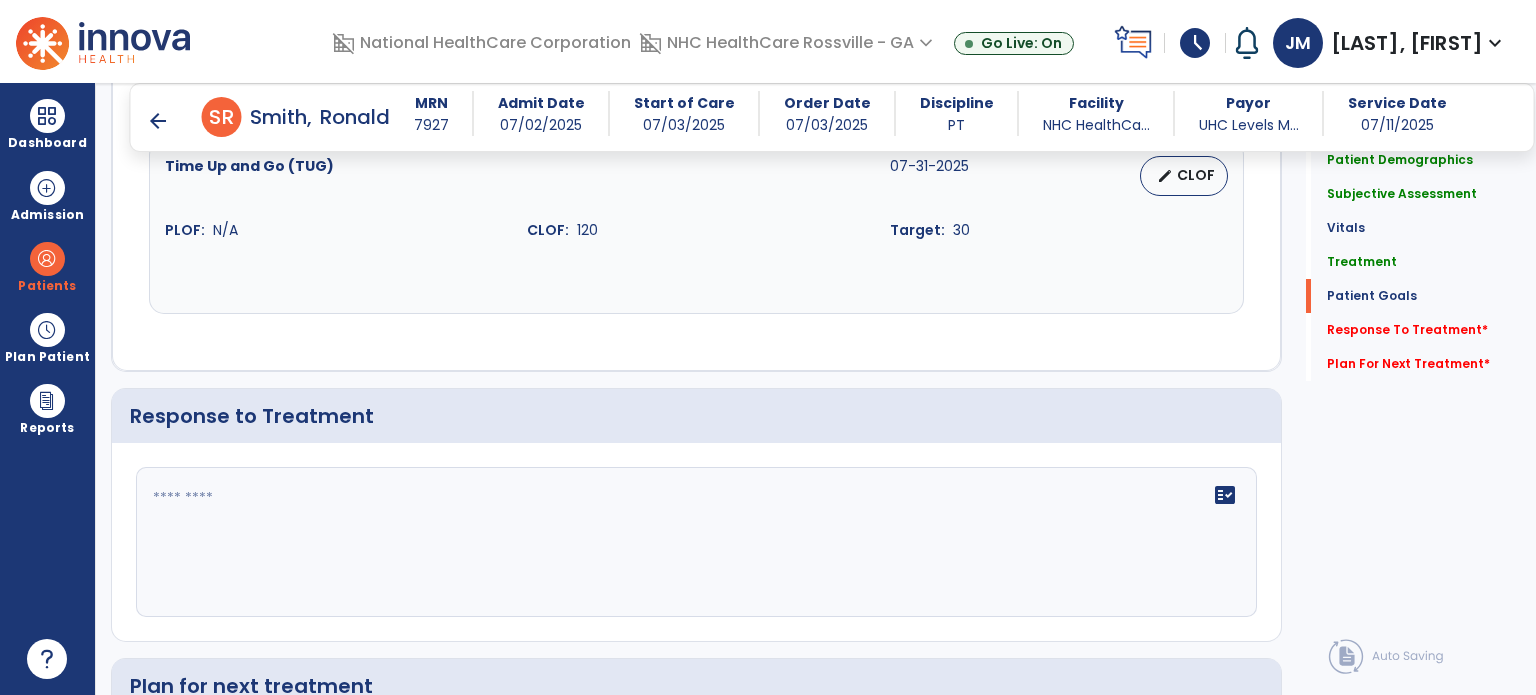 scroll, scrollTop: 2655, scrollLeft: 0, axis: vertical 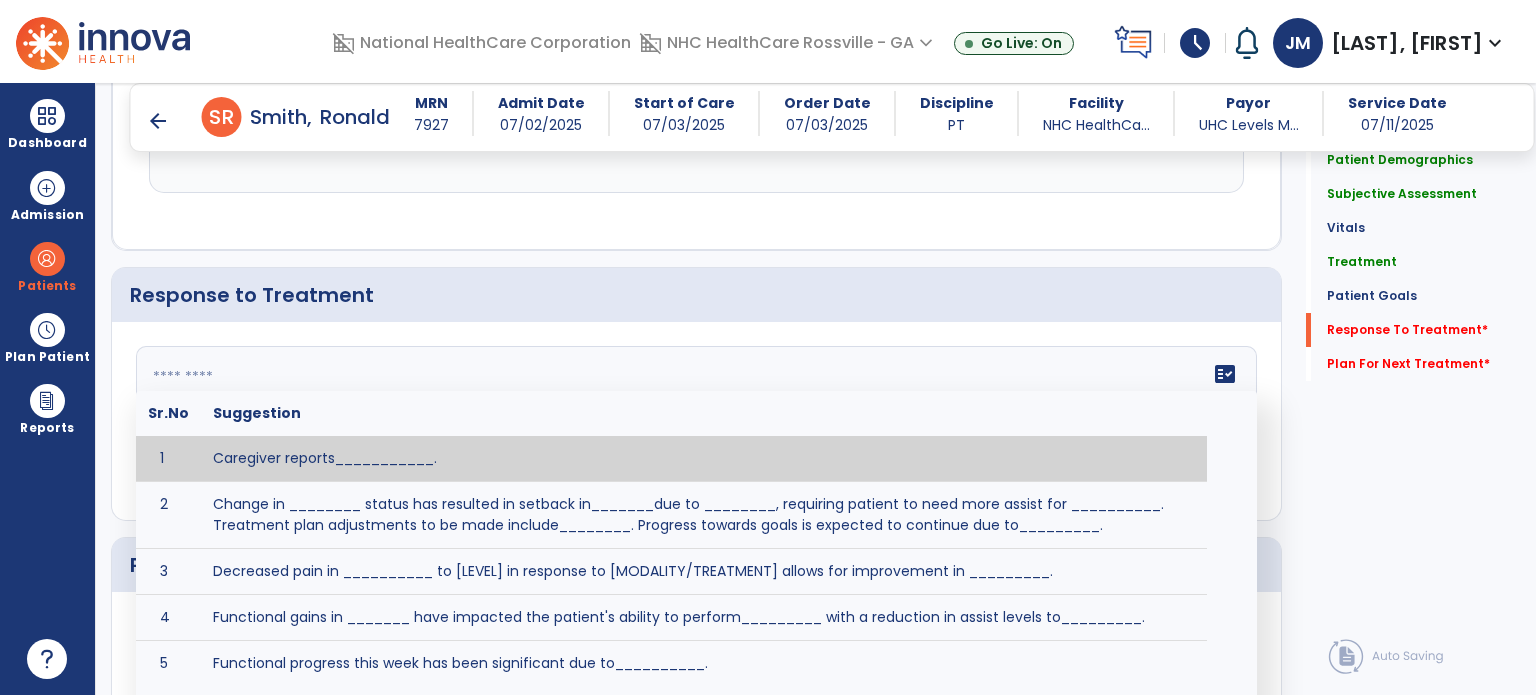 click on "fact_check  Sr.No Suggestion 1 Caregiver reports___________. 2 Change in ________ status has resulted in setback in_______due to ________, requiring patient to need more assist for __________.   Treatment plan adjustments to be made include________.  Progress towards goals is expected to continue due to_________. 3 Decreased pain in __________ to [LEVEL] in response to [MODALITY/TREATMENT] allows for improvement in _________. 4 Functional gains in _______ have impacted the patient's ability to perform_________ with a reduction in assist levels to_________. 5 Functional progress this week has been significant due to__________. 6 Gains in ________ have improved the patient's ability to perform ______with decreased levels of assist to___________. 7 Improvement in ________allows patient to tolerate higher levels of challenges in_________. 8 Pain in [AREA] has decreased to [LEVEL] in response to [TREATMENT/MODALITY], allowing fore ease in completing__________. 9 10 11 12 13 14 15 16 17 18 19 20 21" 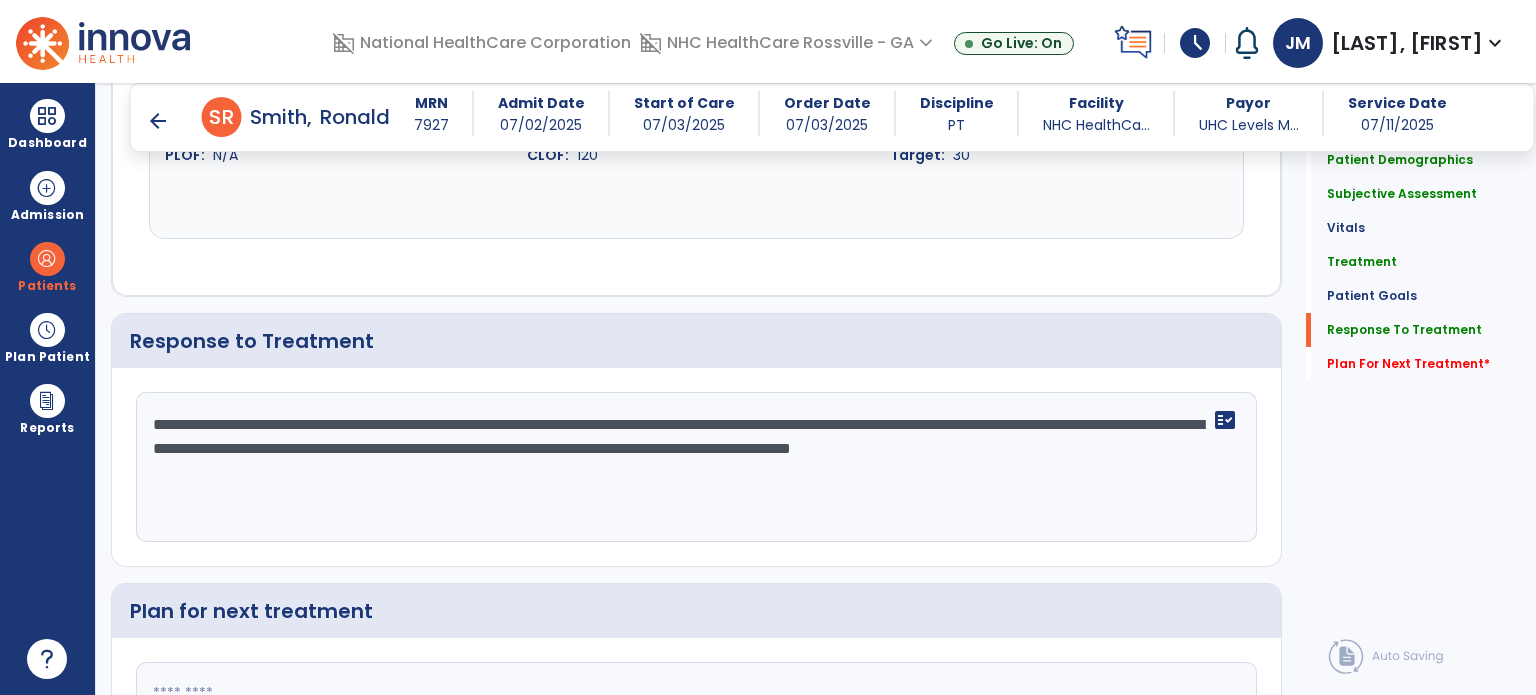 scroll, scrollTop: 2656, scrollLeft: 0, axis: vertical 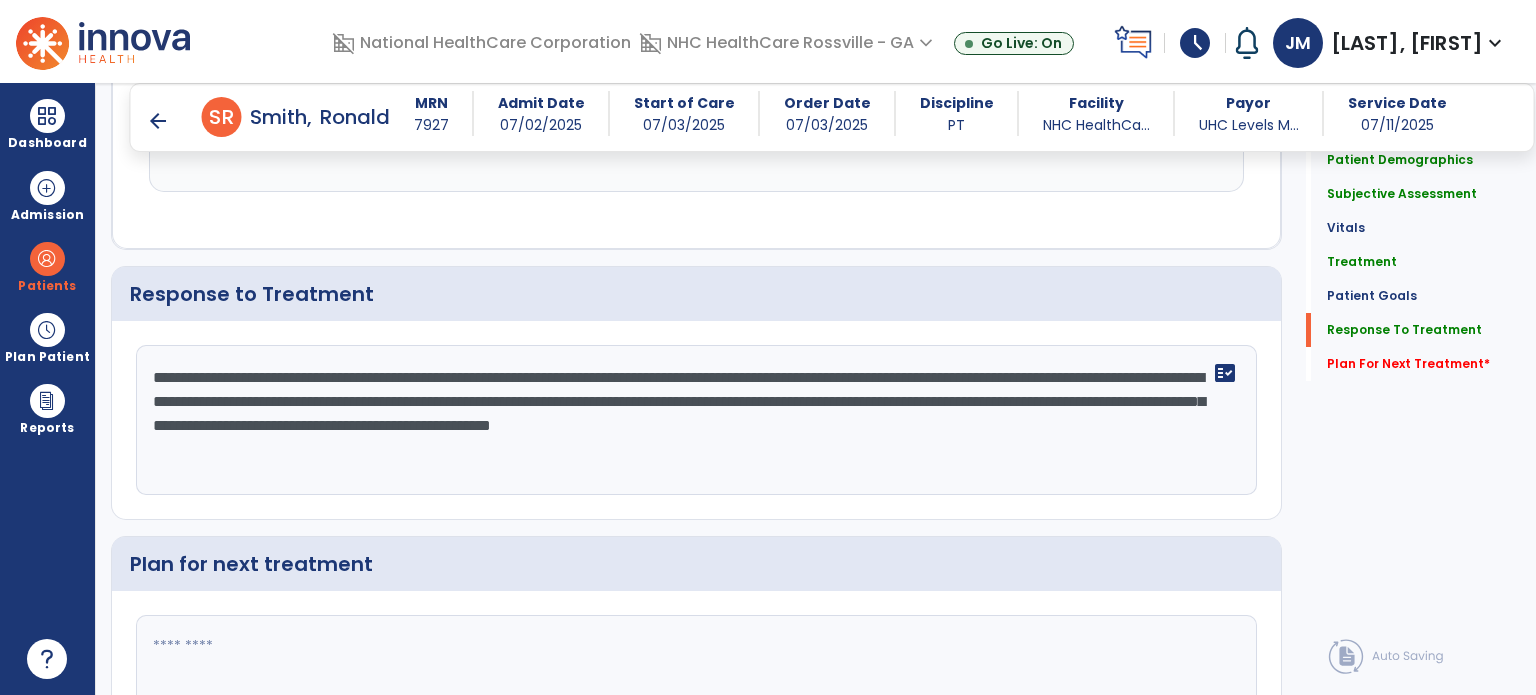 type on "**********" 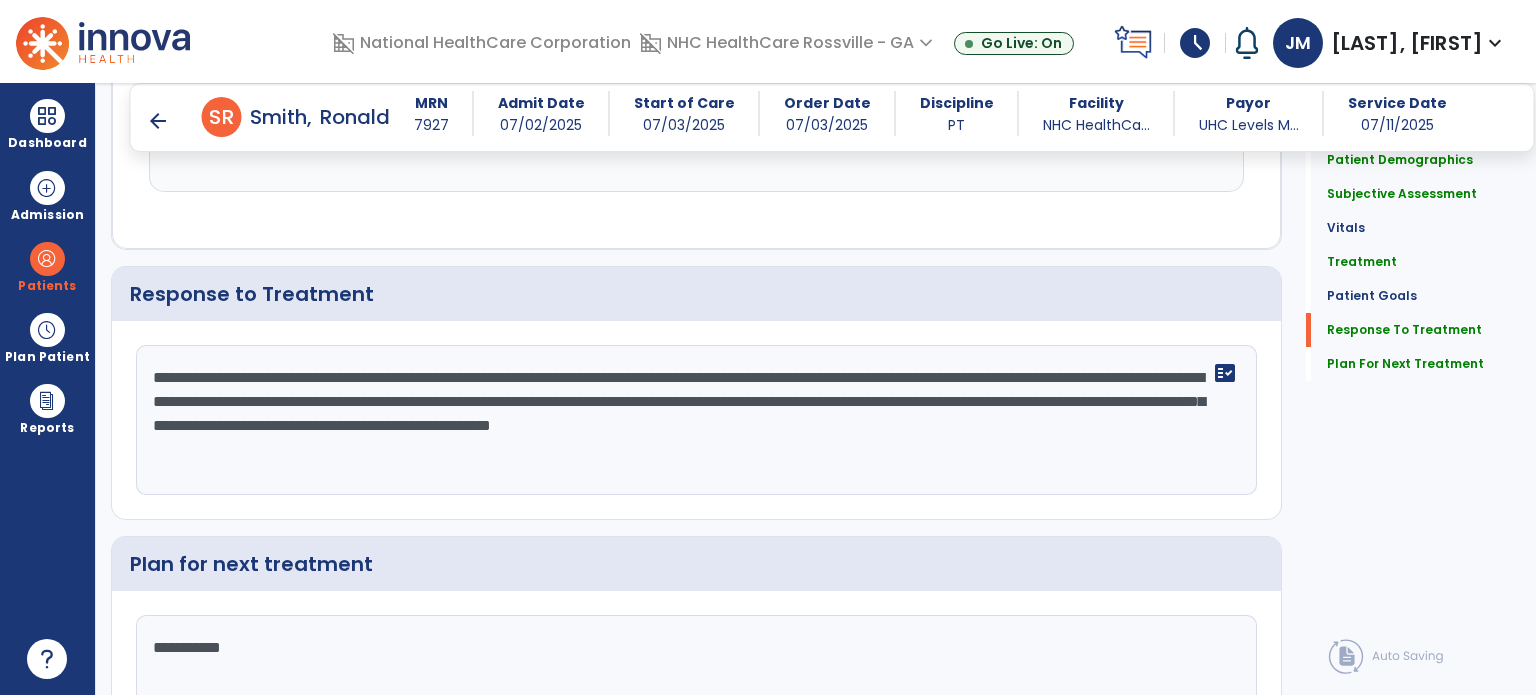 scroll, scrollTop: 2656, scrollLeft: 0, axis: vertical 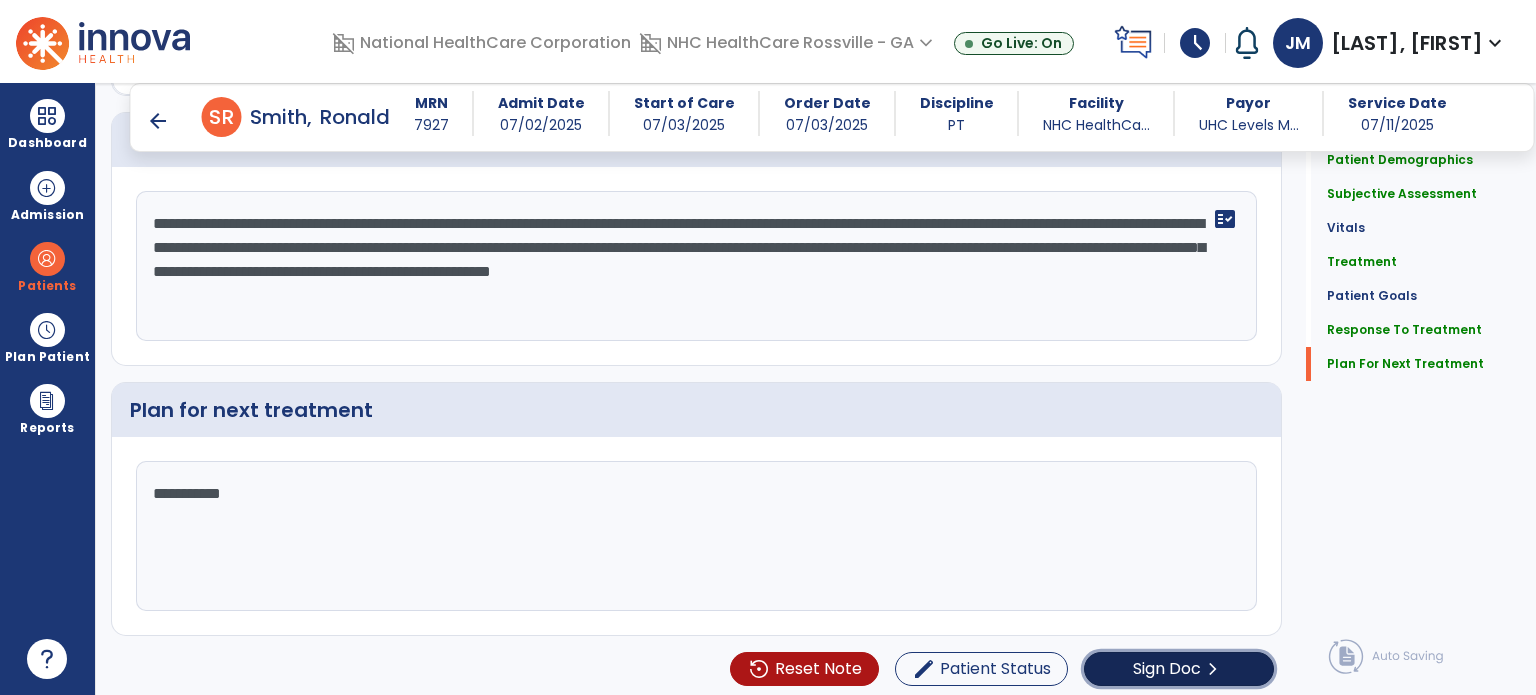 click on "Sign Doc" 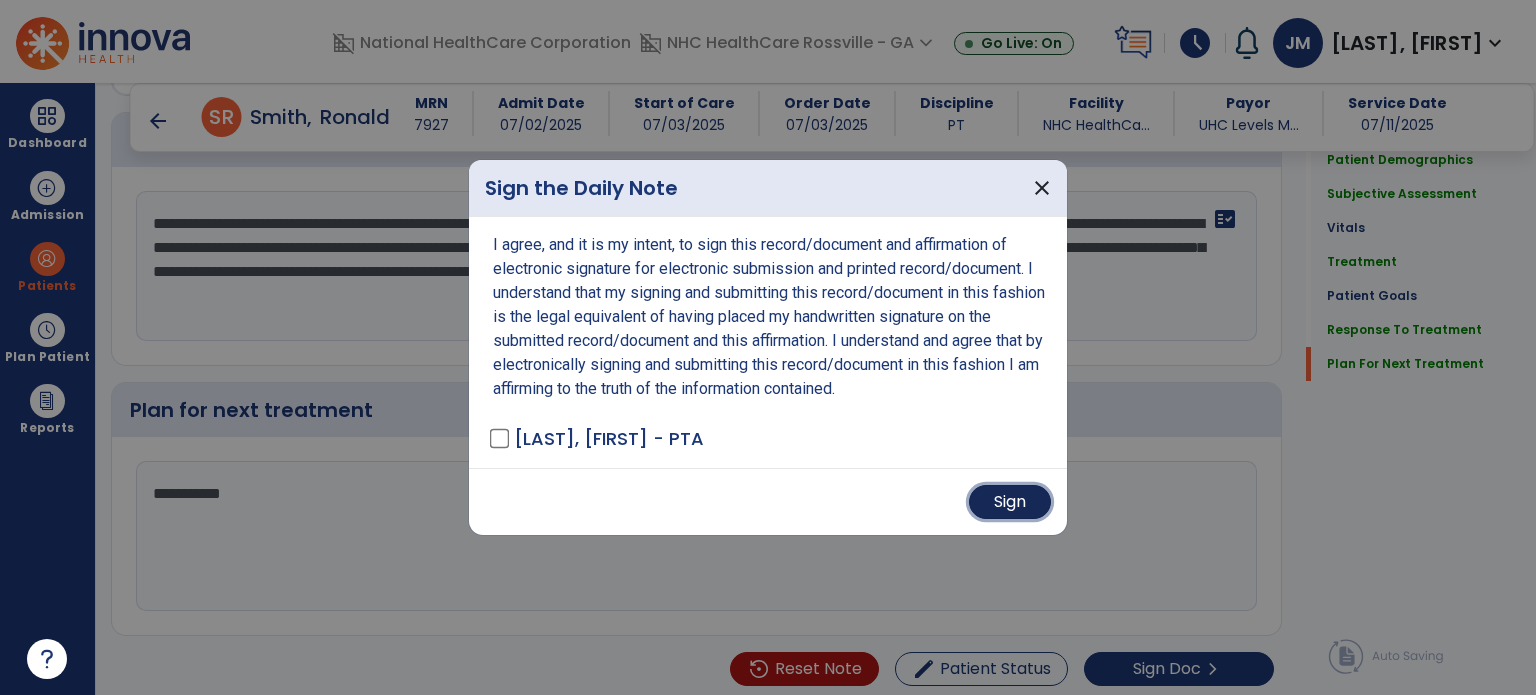 click on "Sign" at bounding box center (1010, 502) 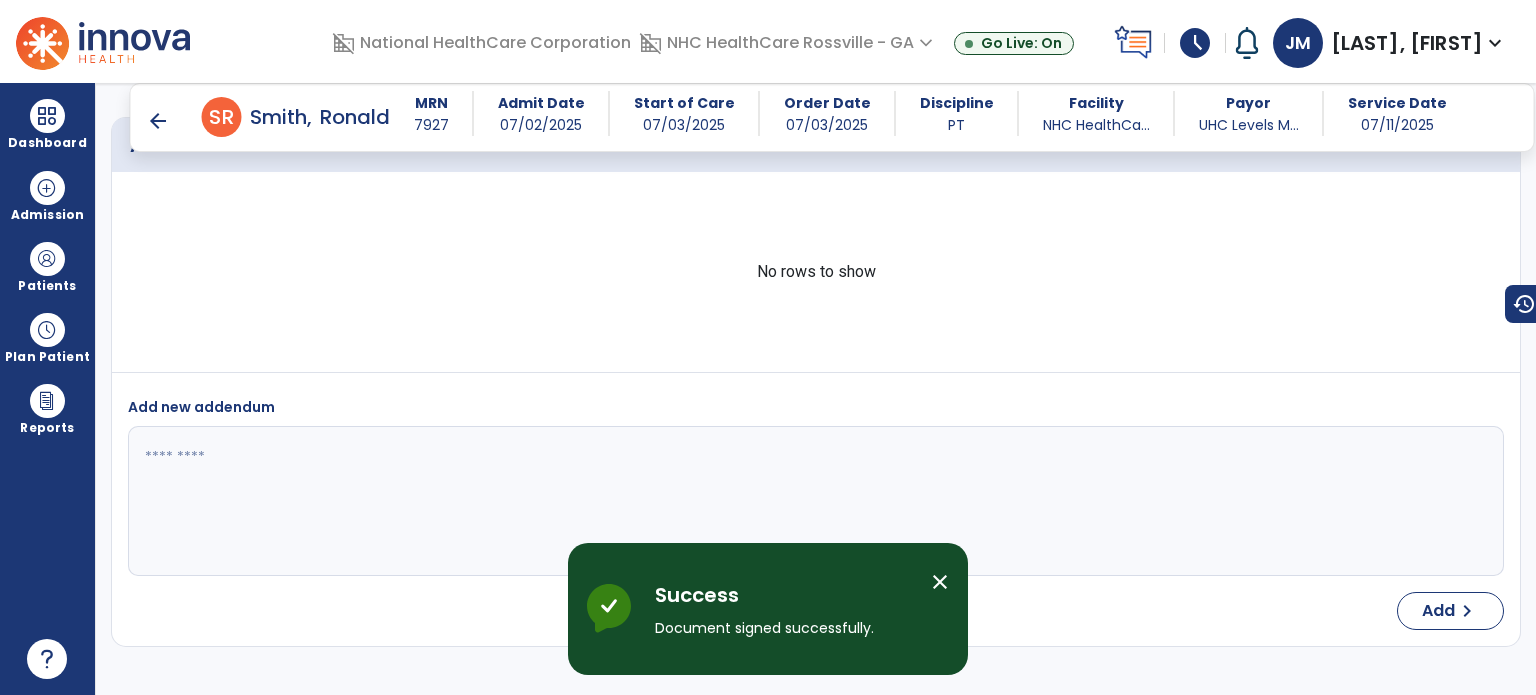 scroll, scrollTop: 3658, scrollLeft: 0, axis: vertical 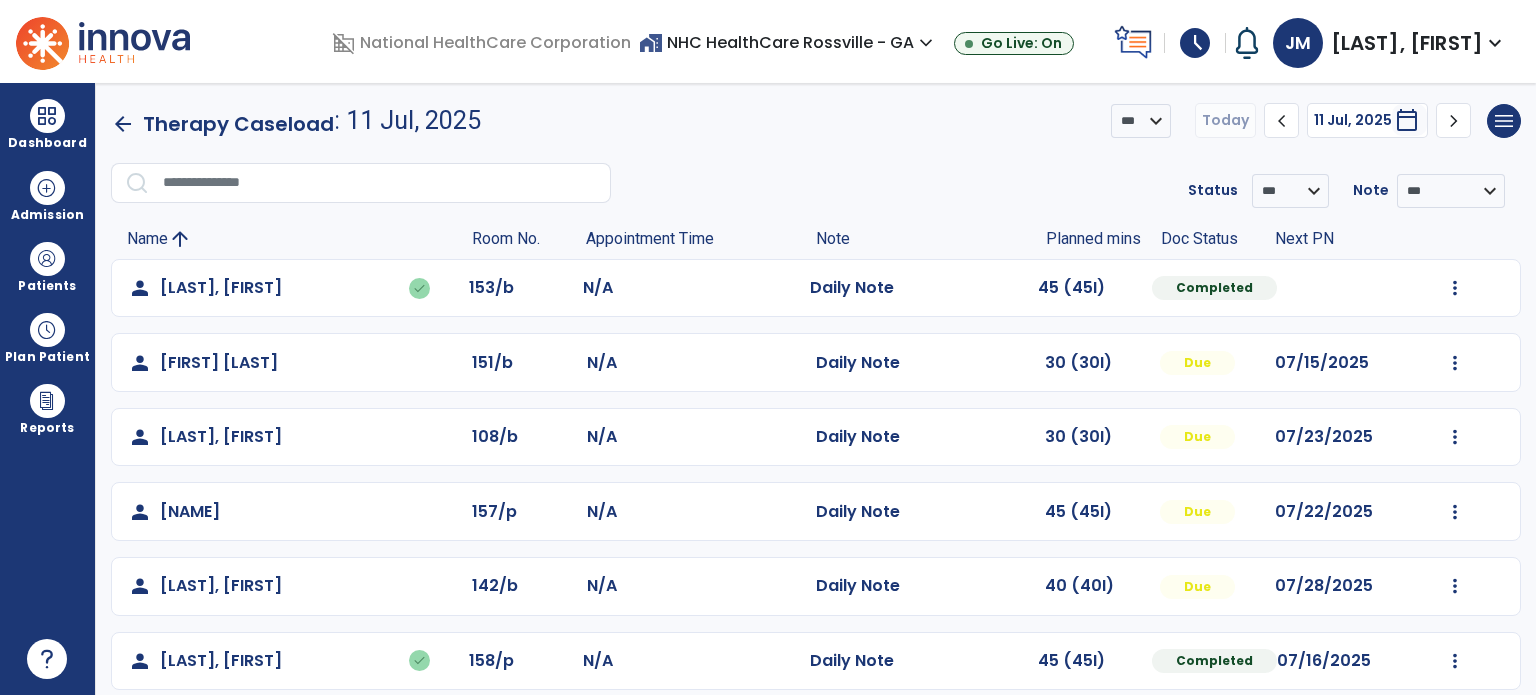 click at bounding box center [47, 259] 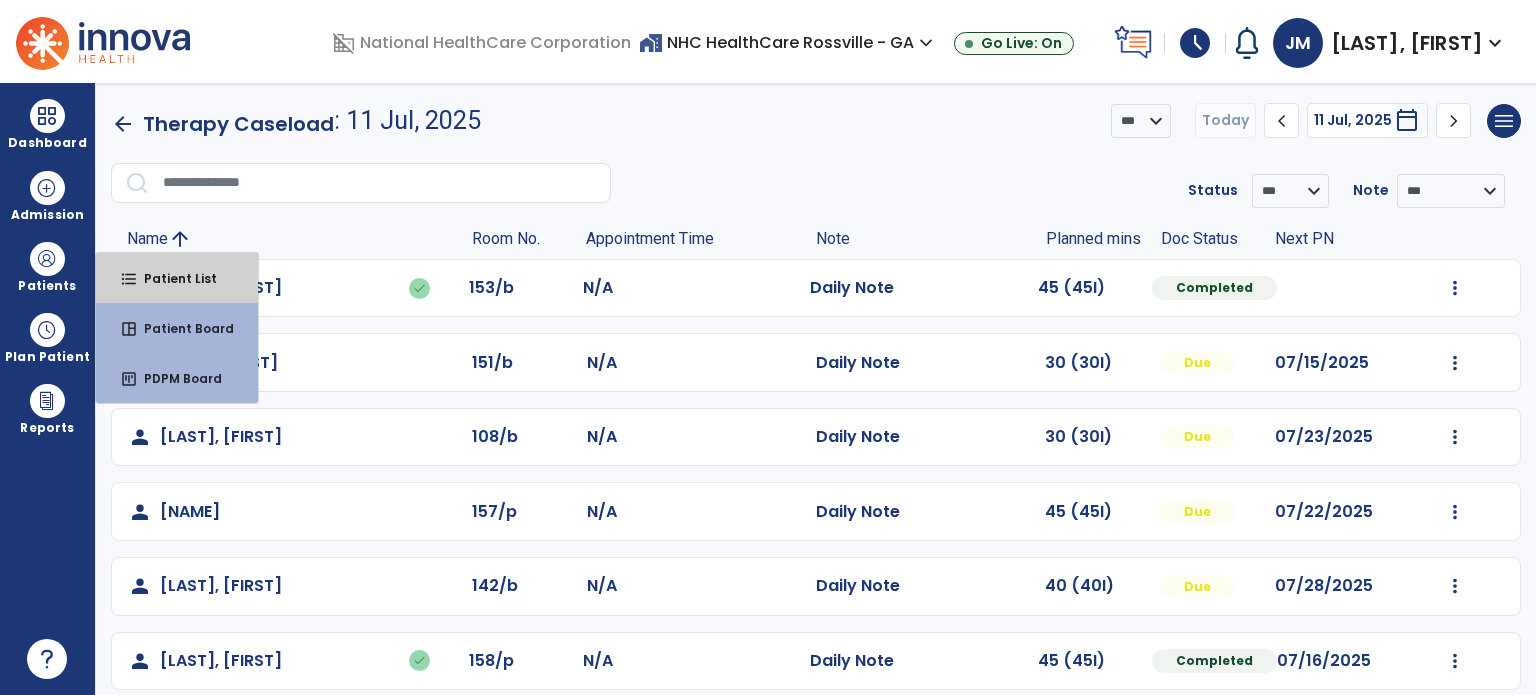 click on "Patient List" at bounding box center [172, 278] 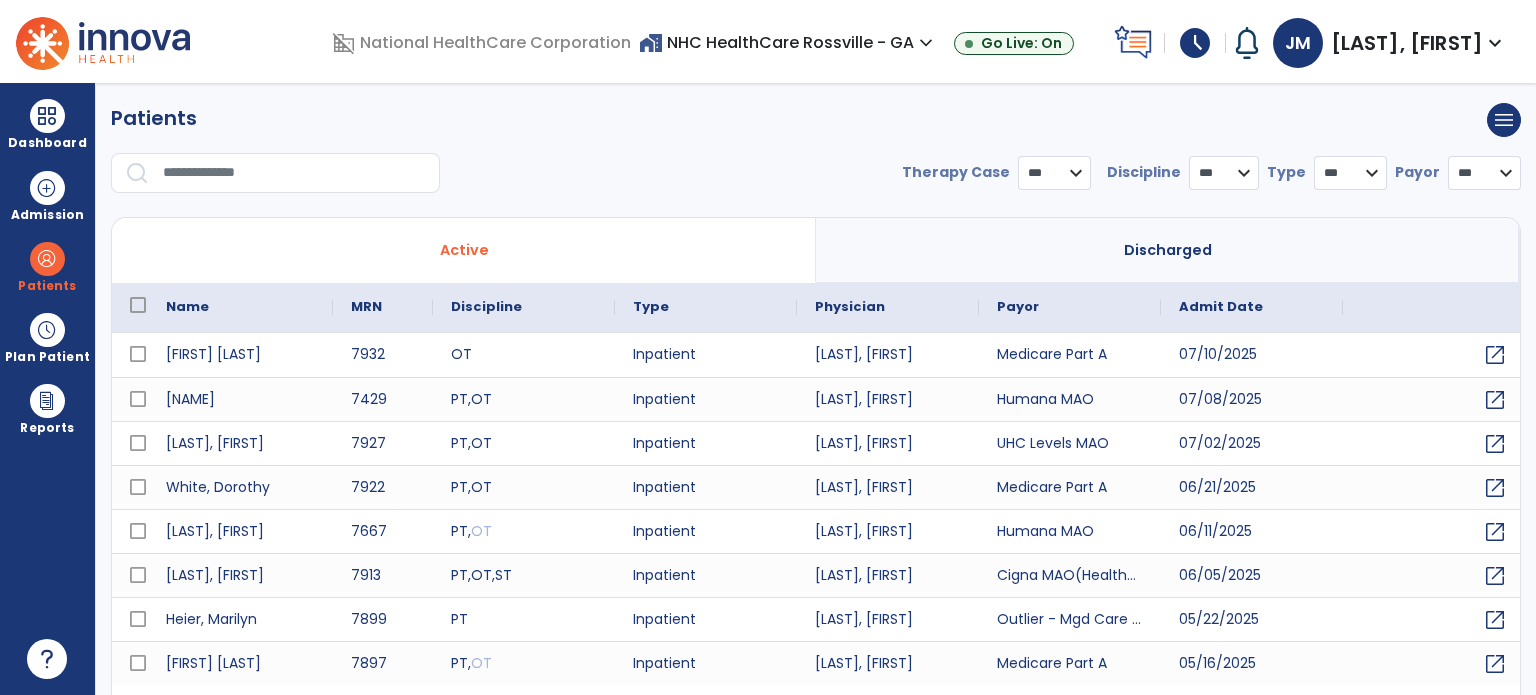 select on "***" 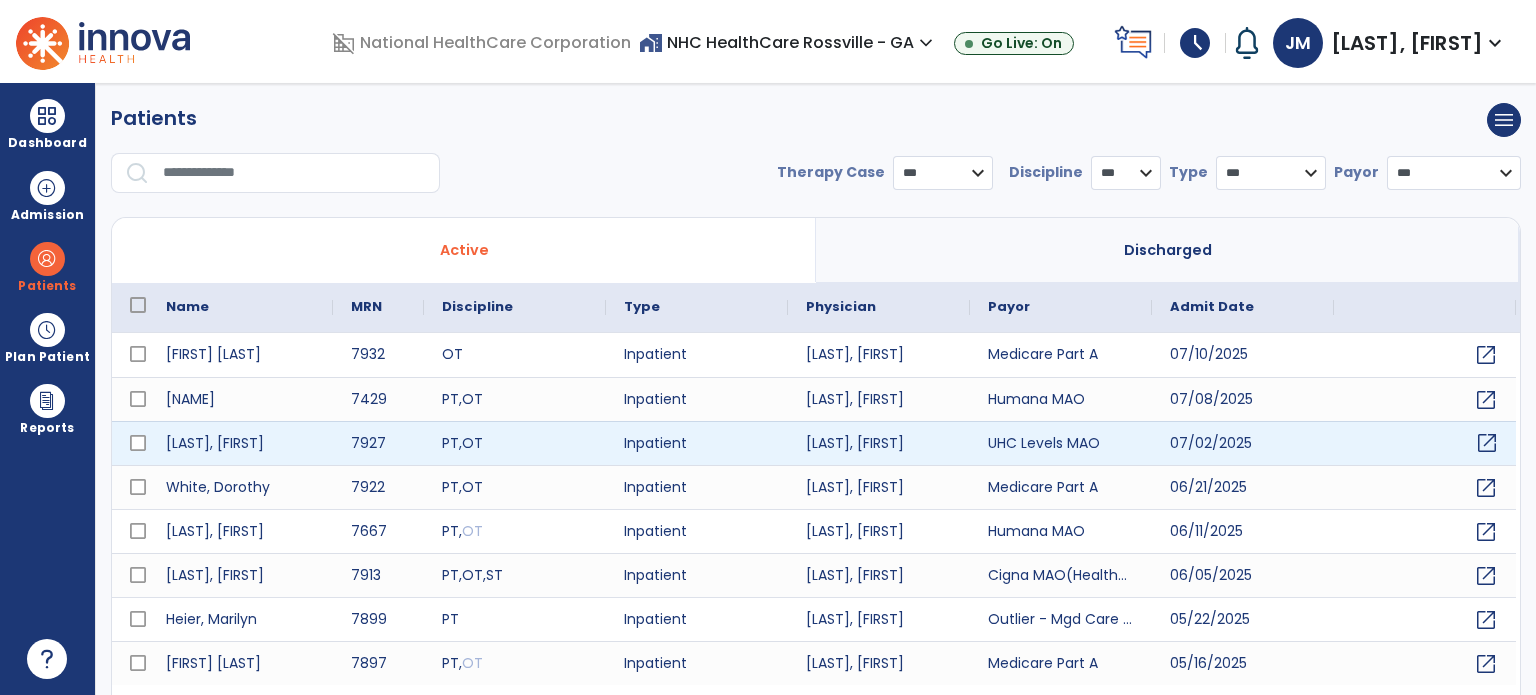 click on "open_in_new" at bounding box center (1487, 443) 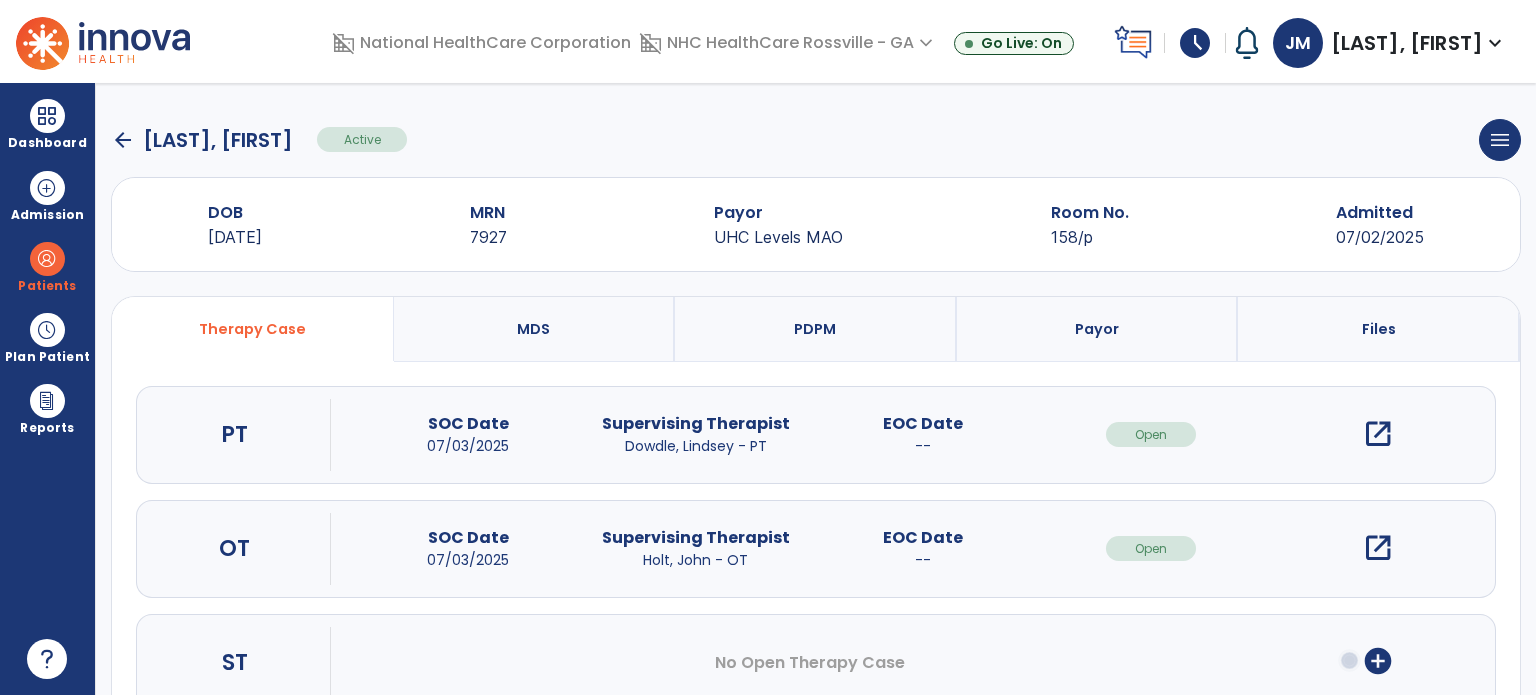 click on "open_in_new" at bounding box center (1378, 434) 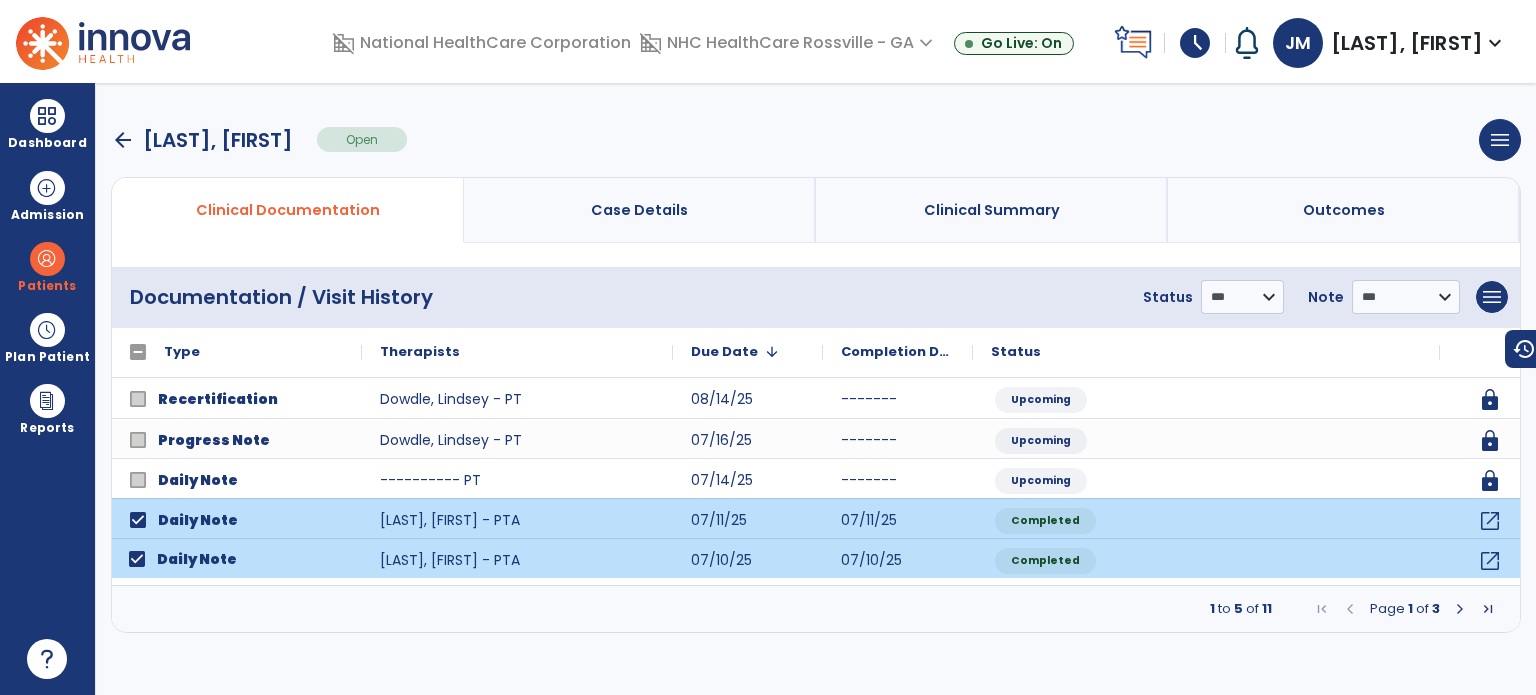 click at bounding box center (1460, 609) 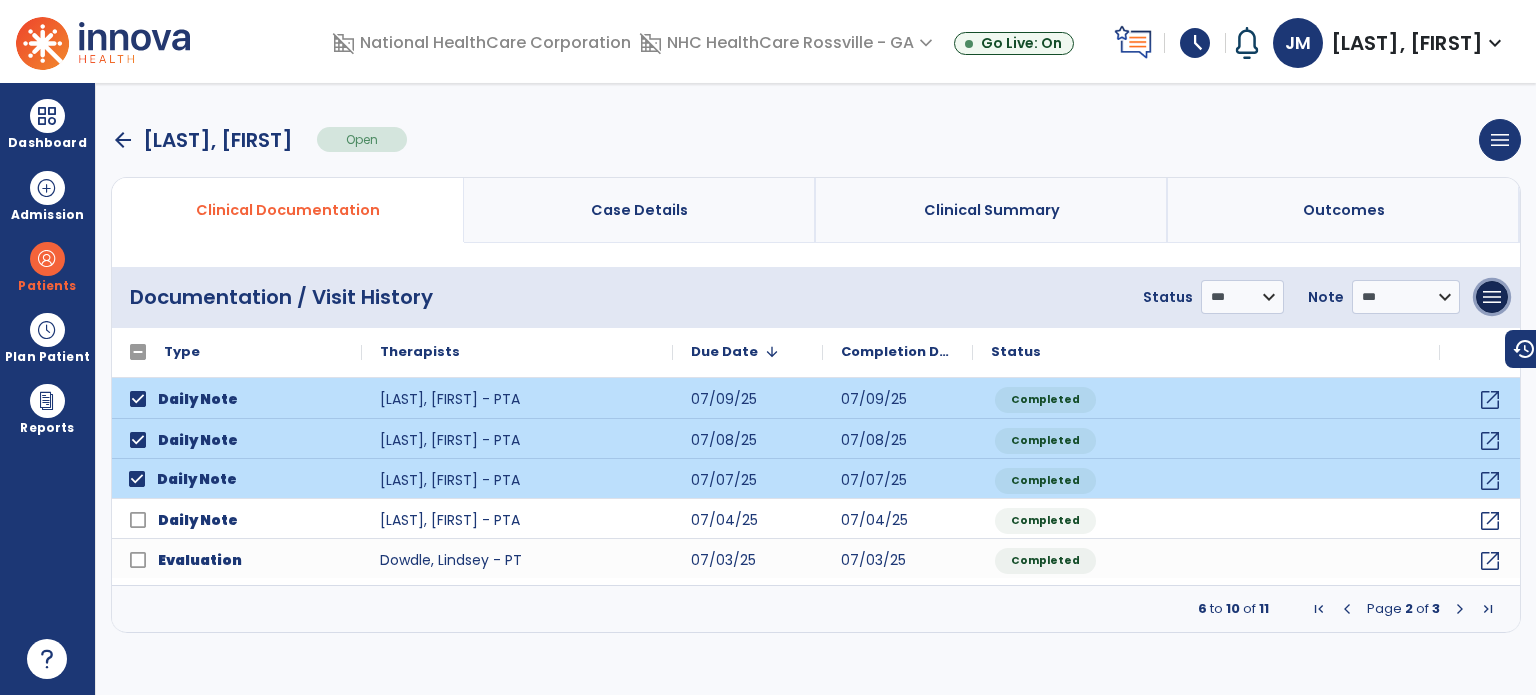 click on "menu" at bounding box center (1492, 297) 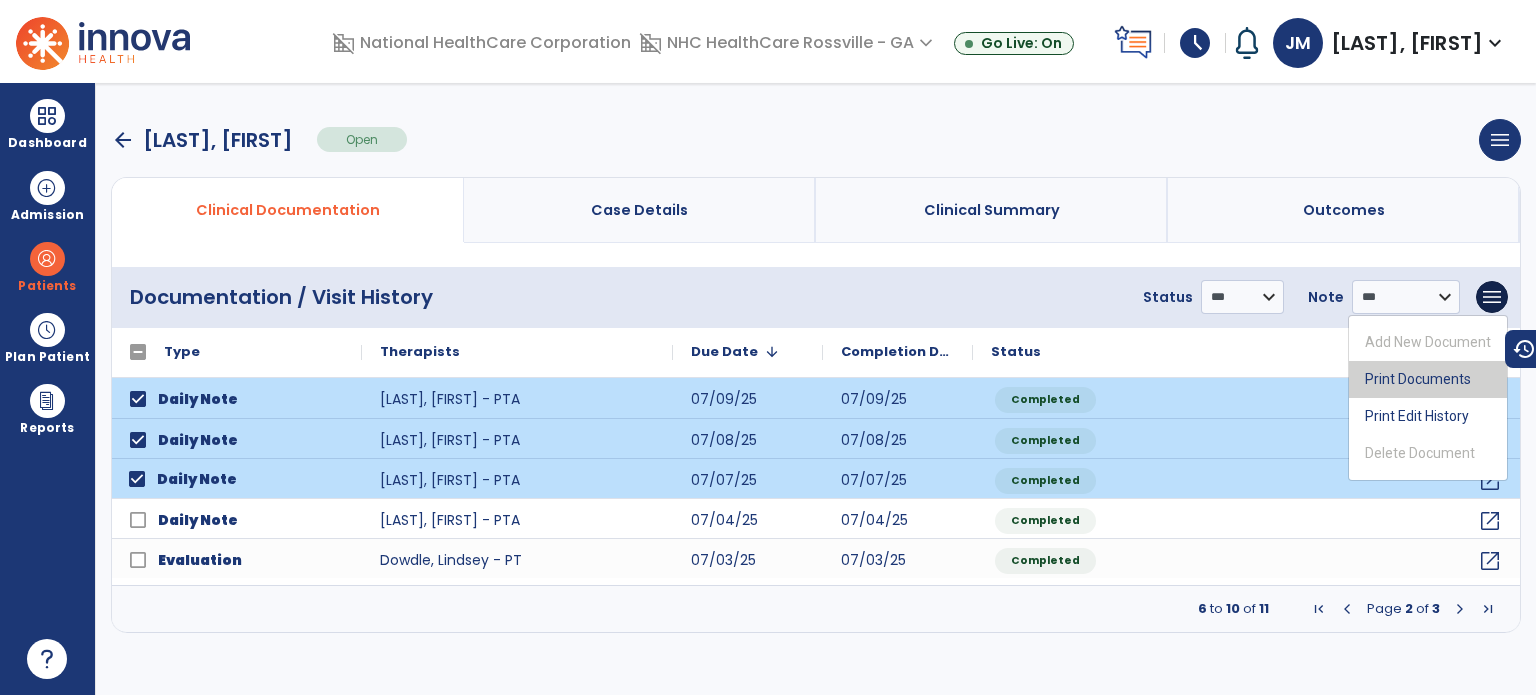 click on "Print Documents" at bounding box center [1428, 379] 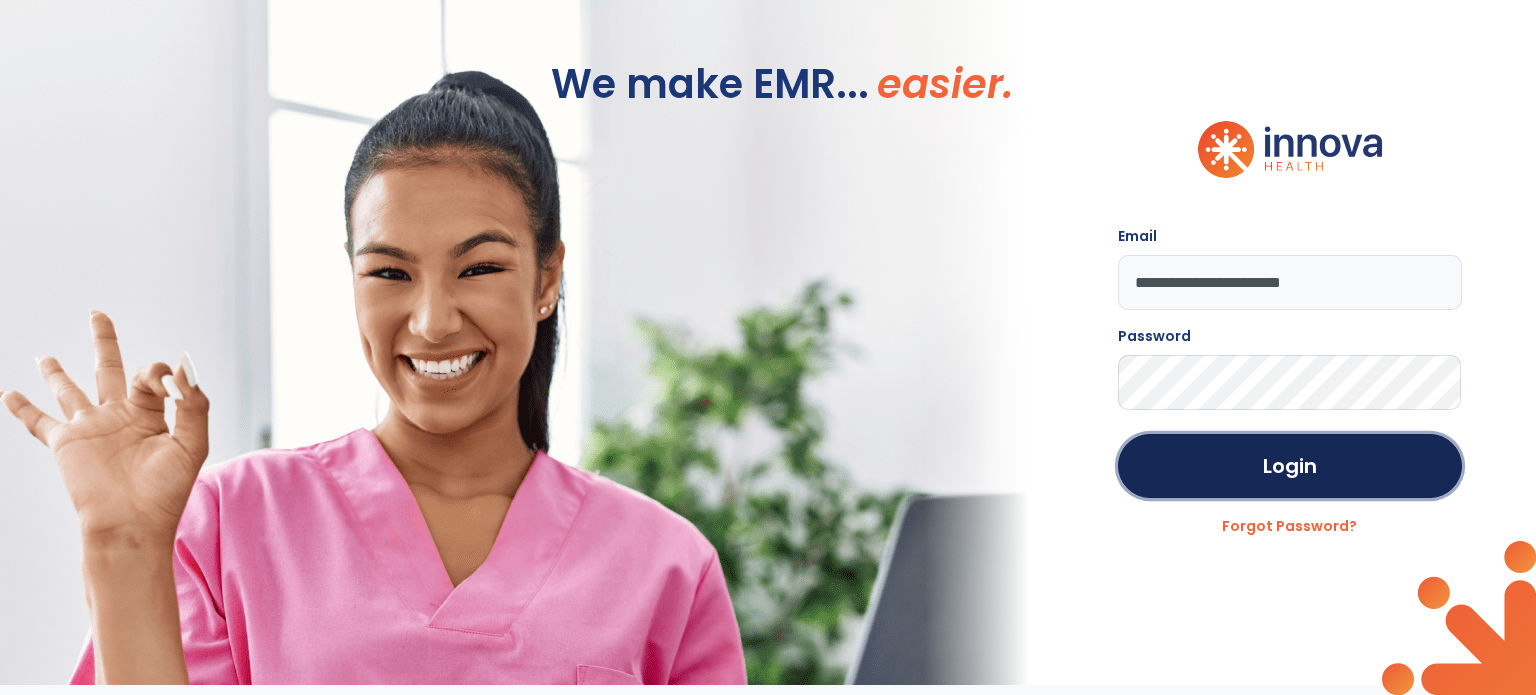 click on "Login" 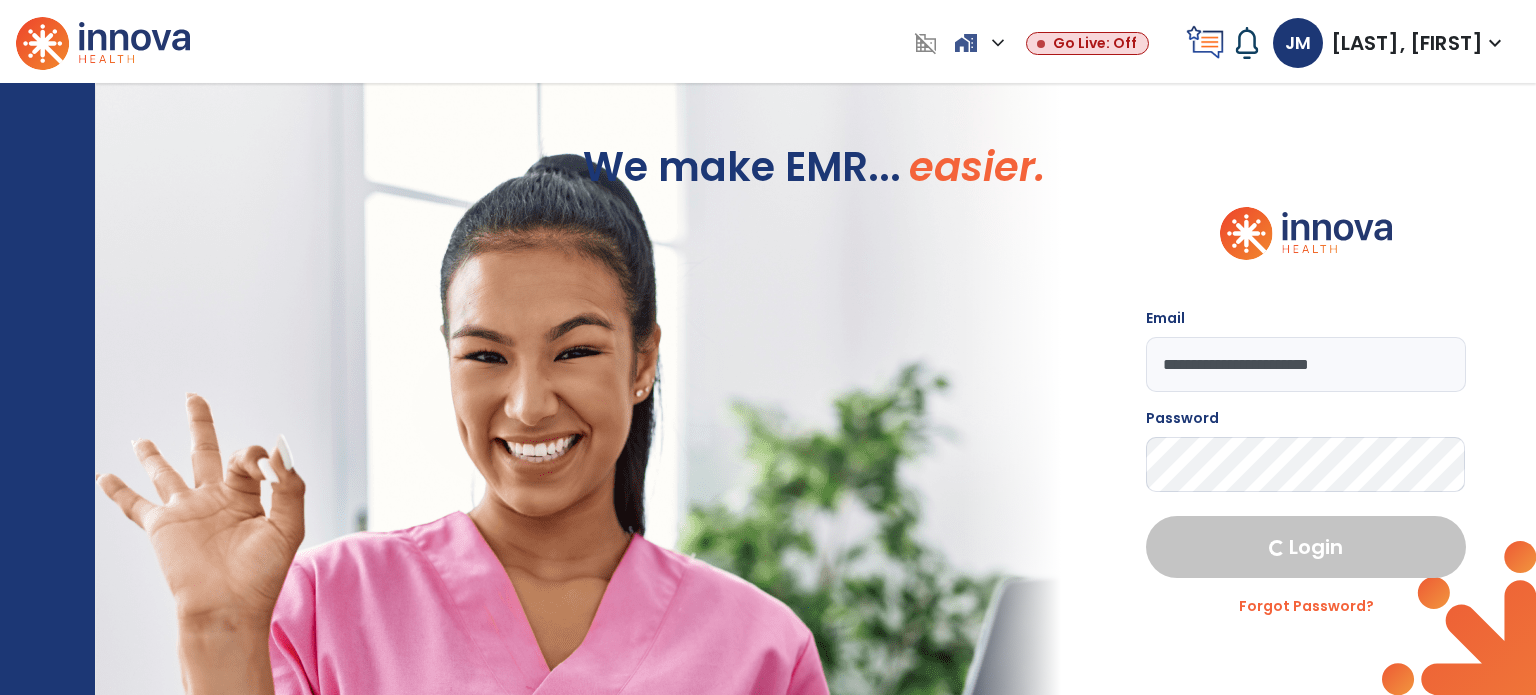 select on "****" 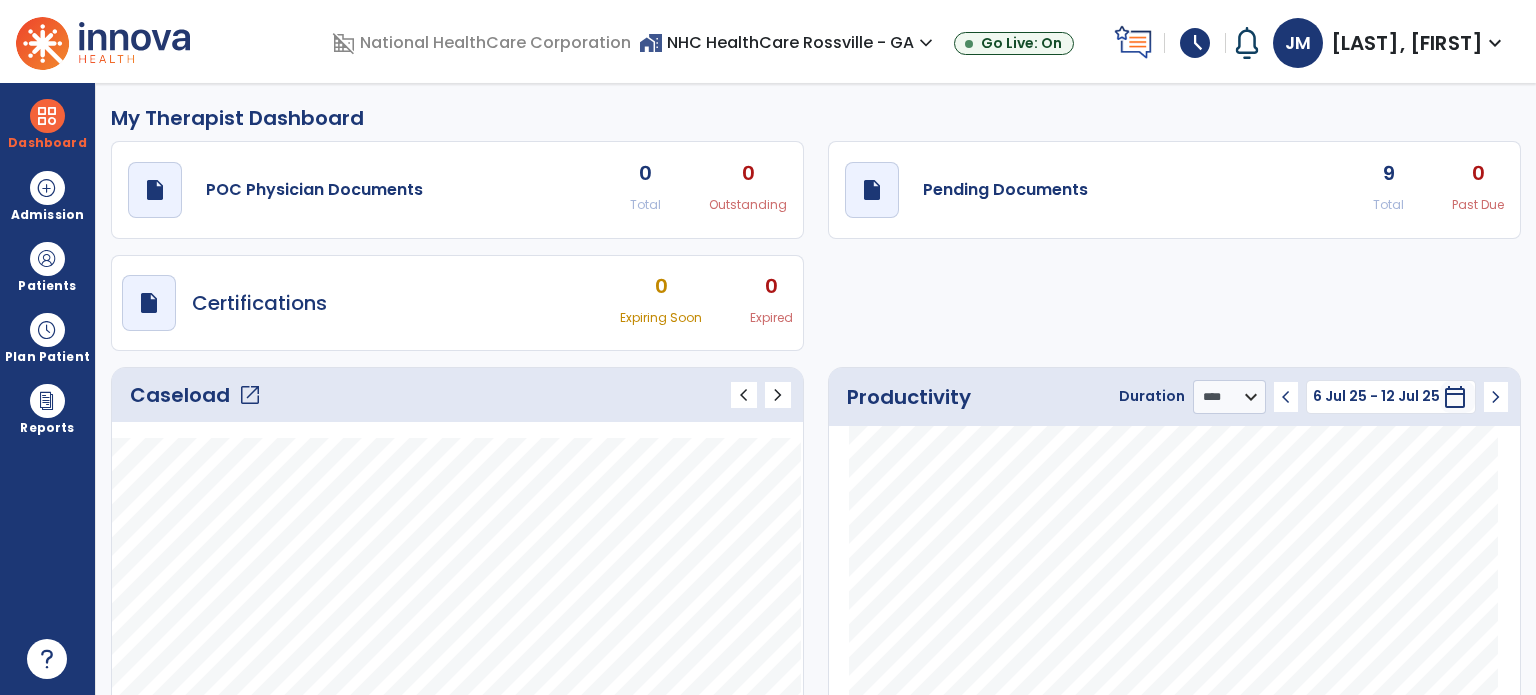 click on "Caseload   open_in_new" 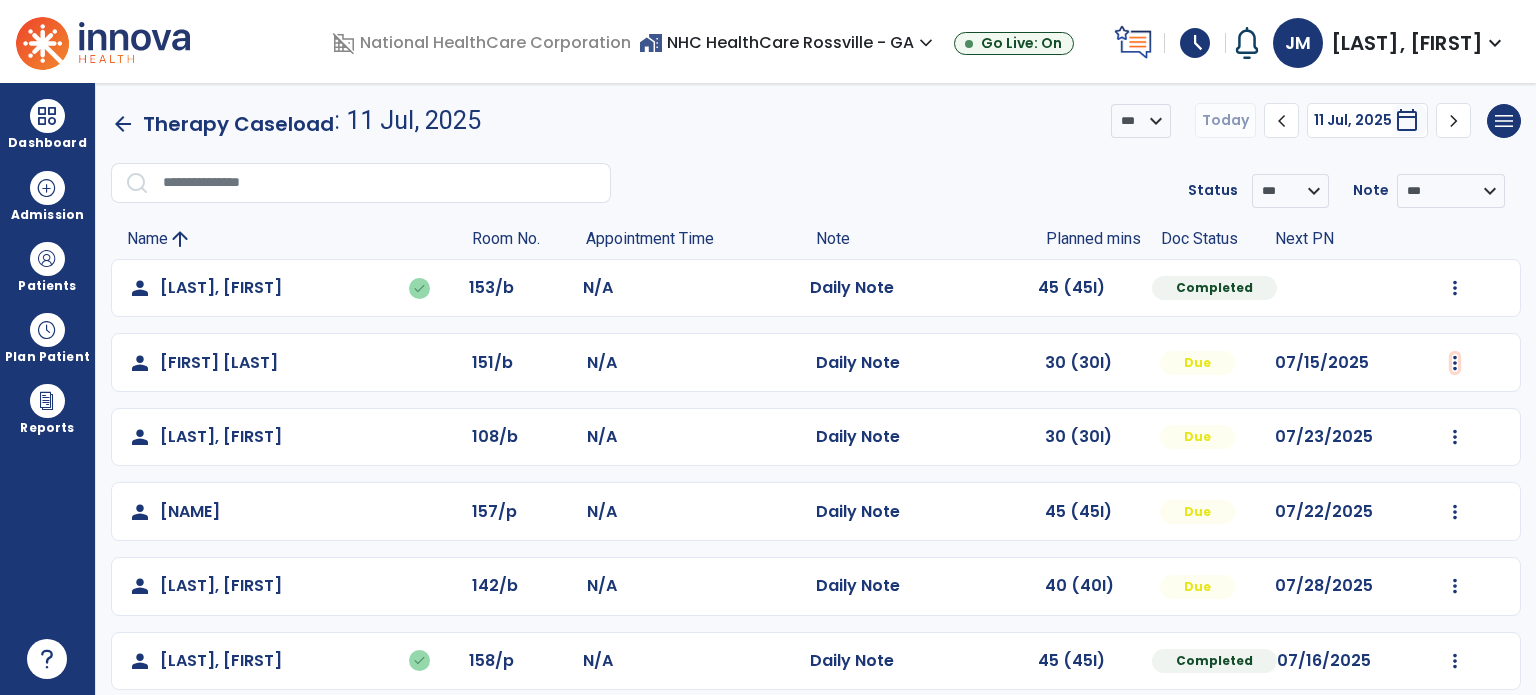 click at bounding box center (1455, 288) 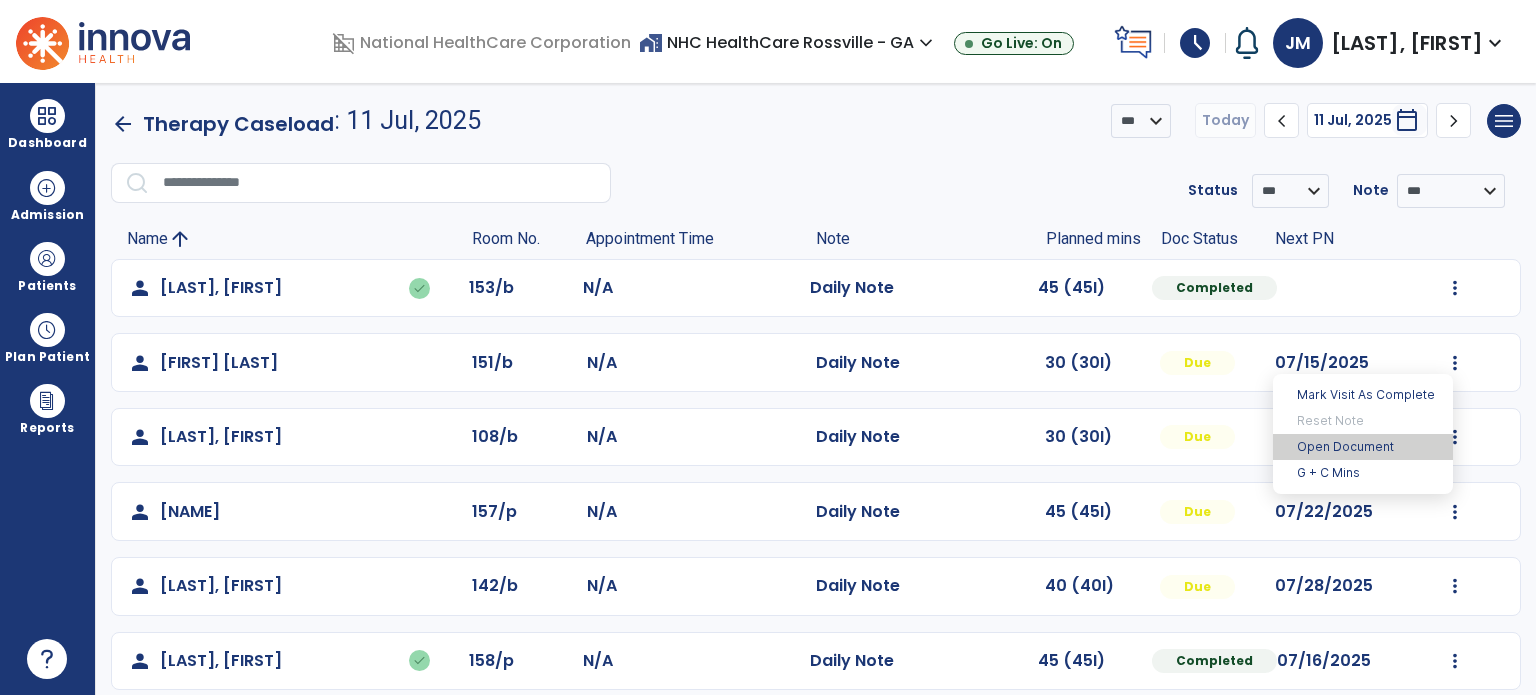 click on "Open Document" at bounding box center (1363, 447) 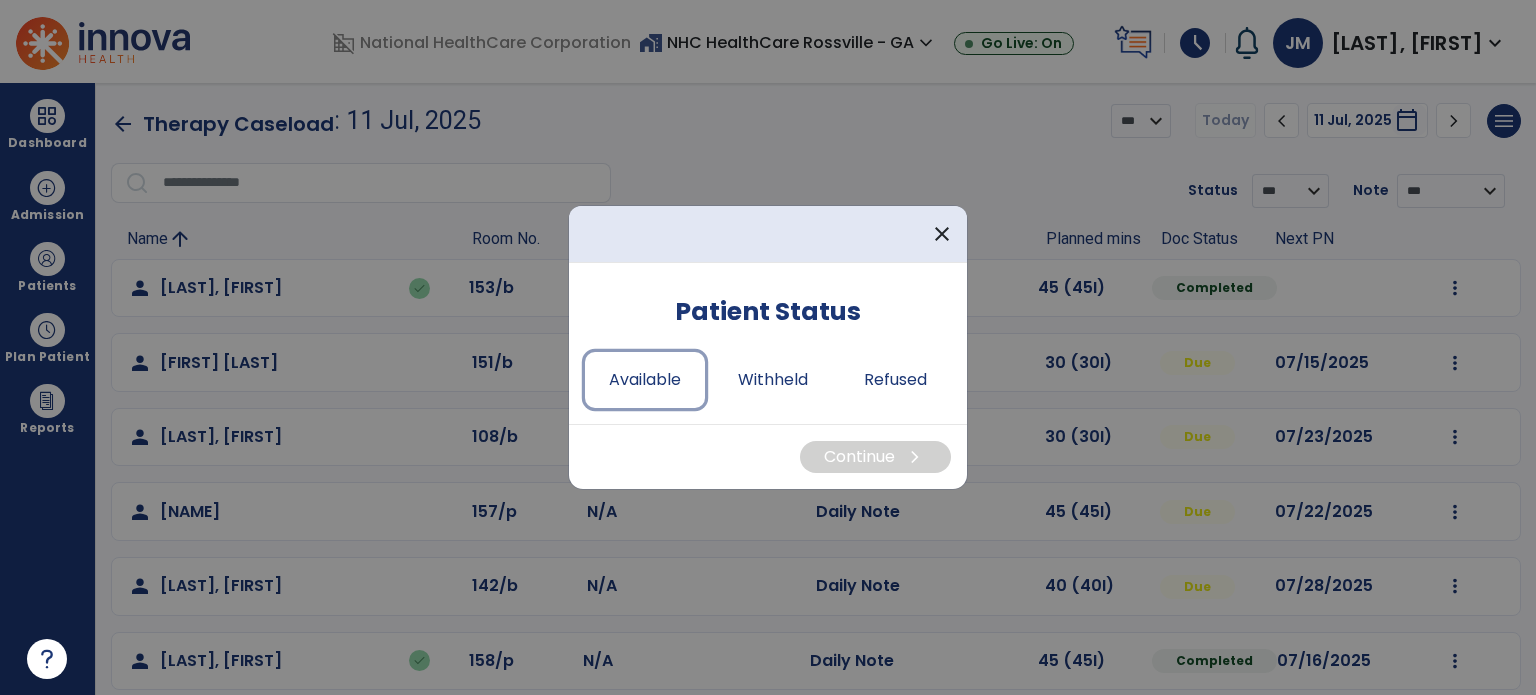 click on "Available" at bounding box center (645, 380) 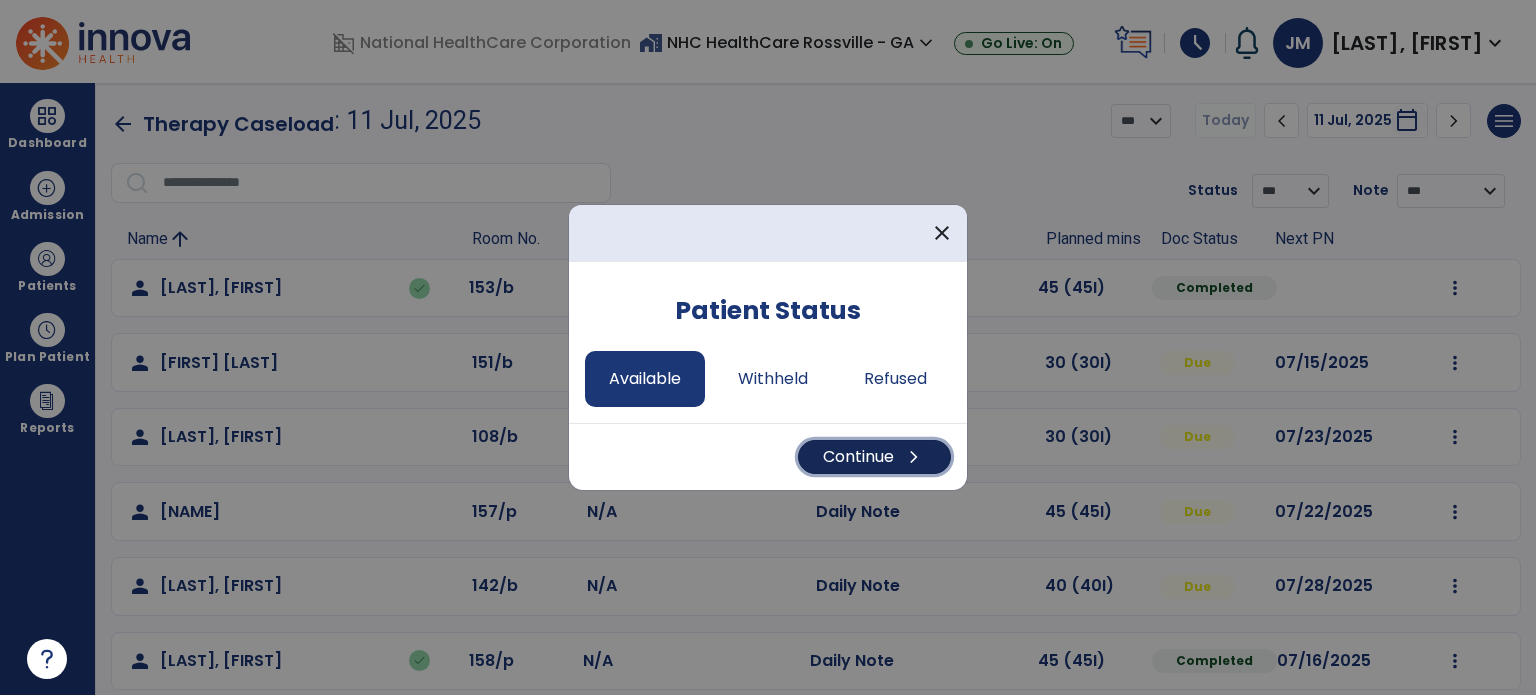 click on "Continue   chevron_right" at bounding box center (874, 457) 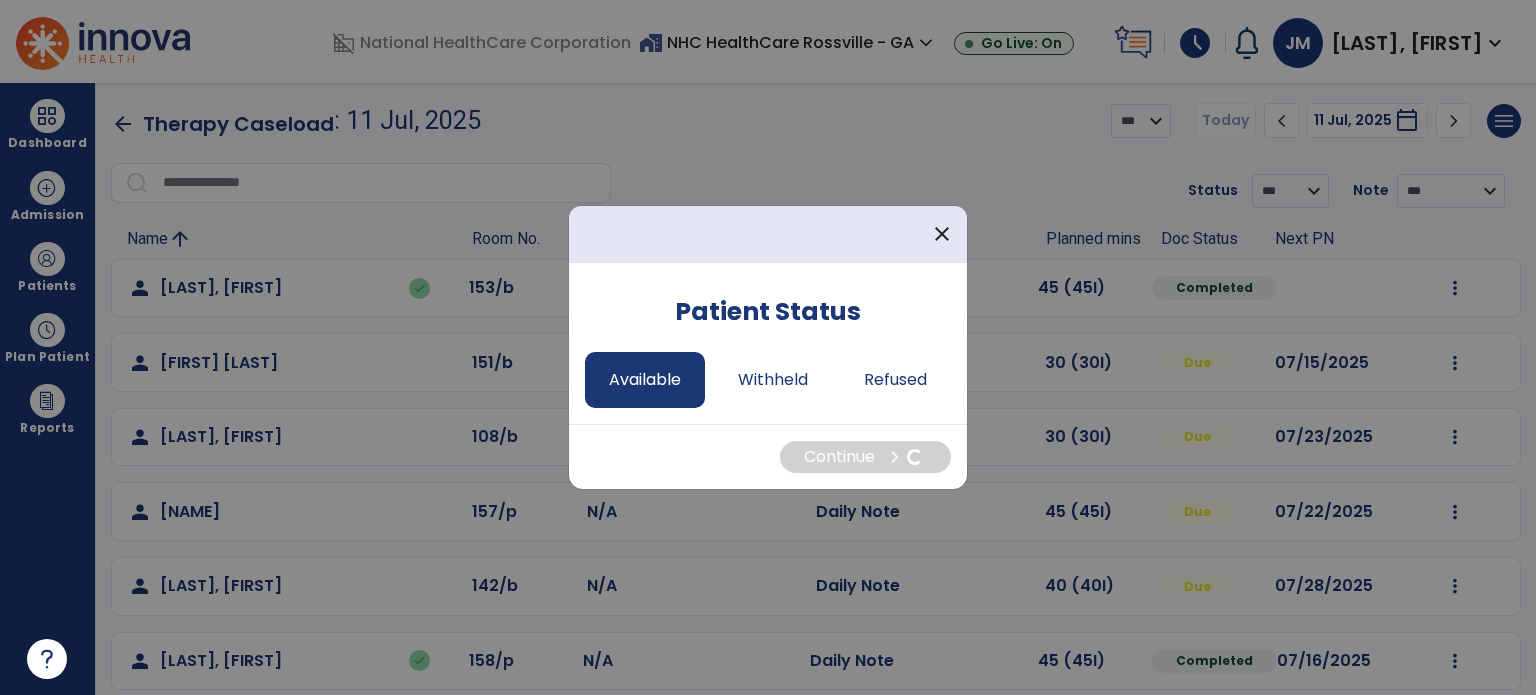 select on "*" 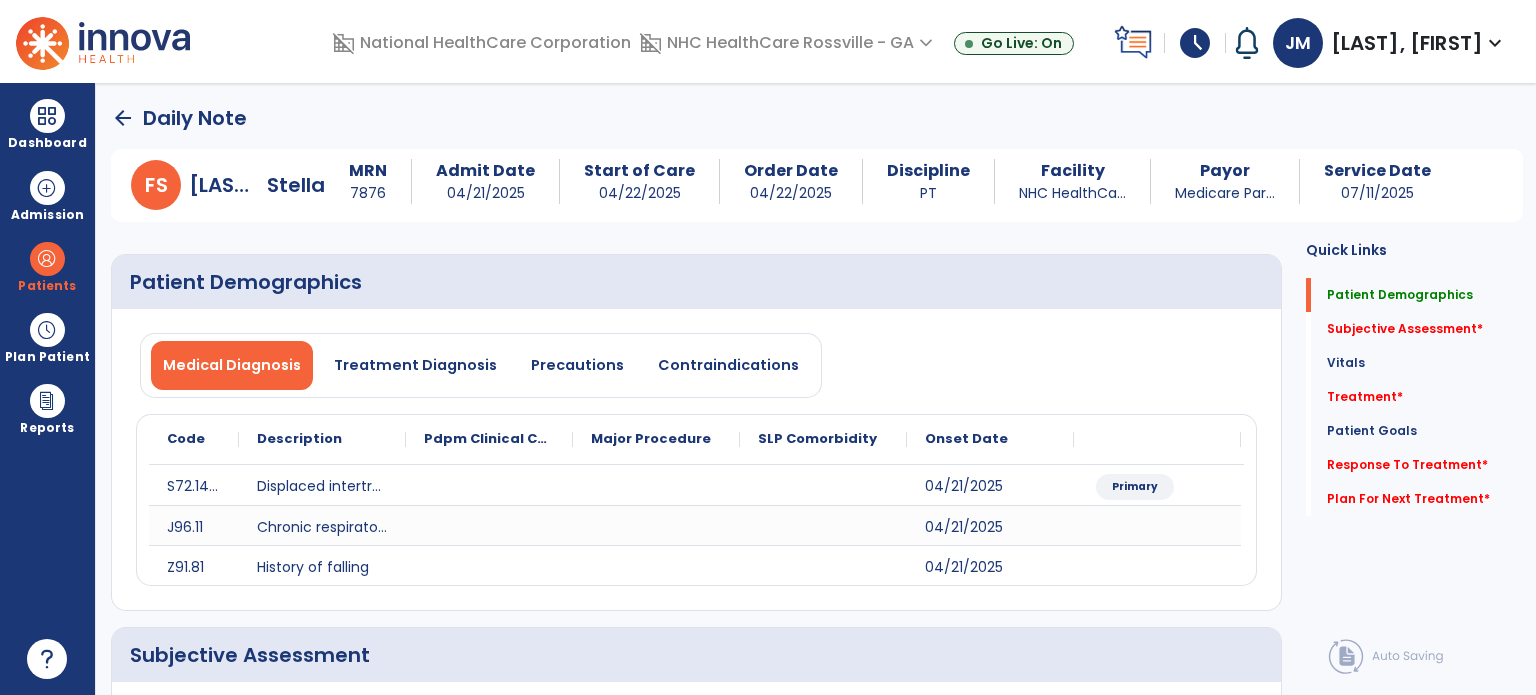 click on "Subjective Assessment   *" 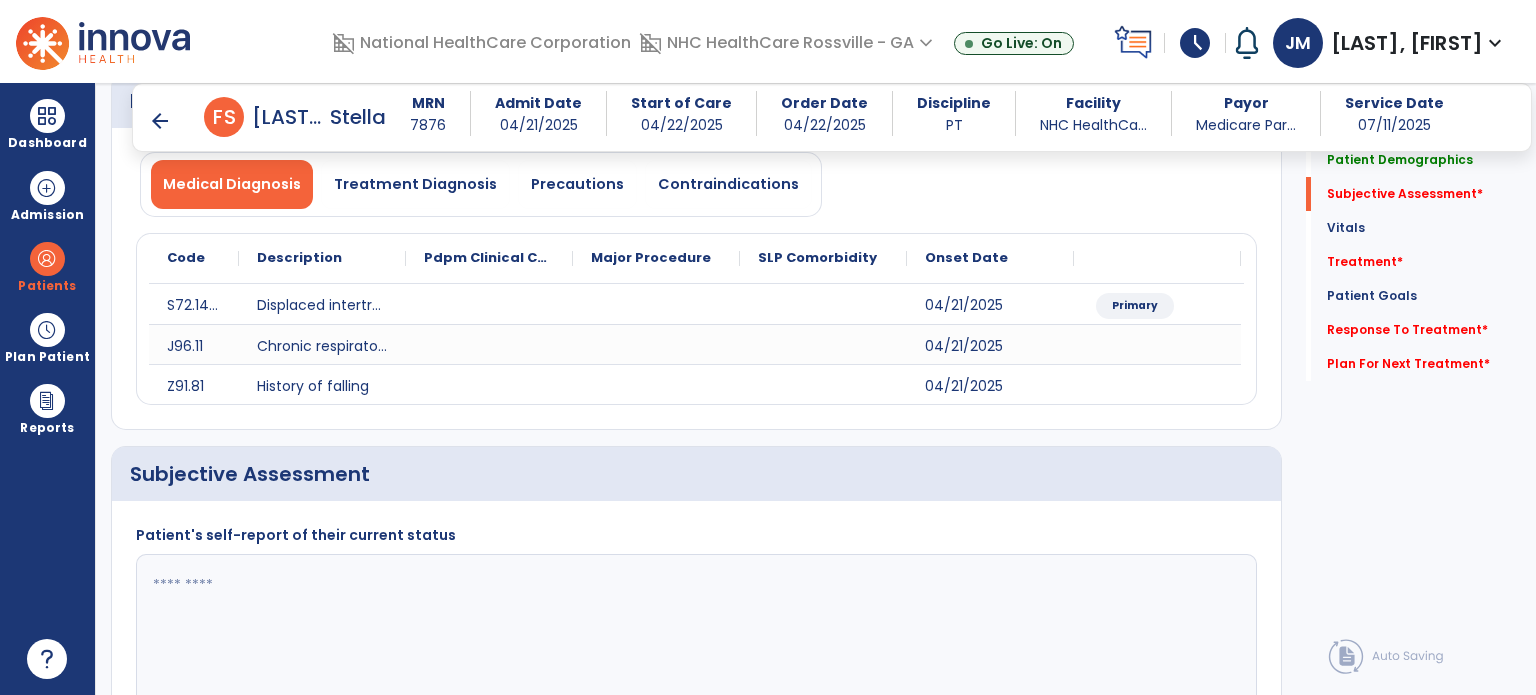 scroll, scrollTop: 359, scrollLeft: 0, axis: vertical 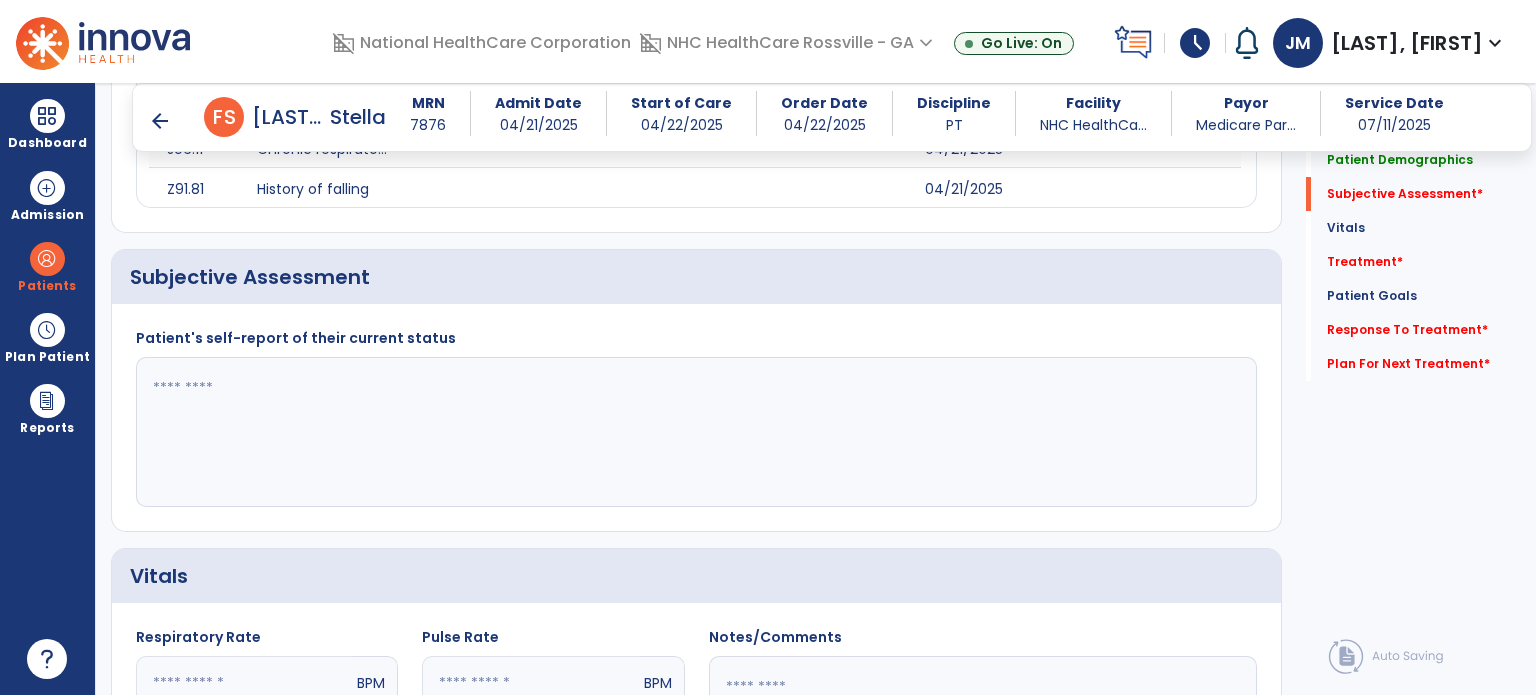 click 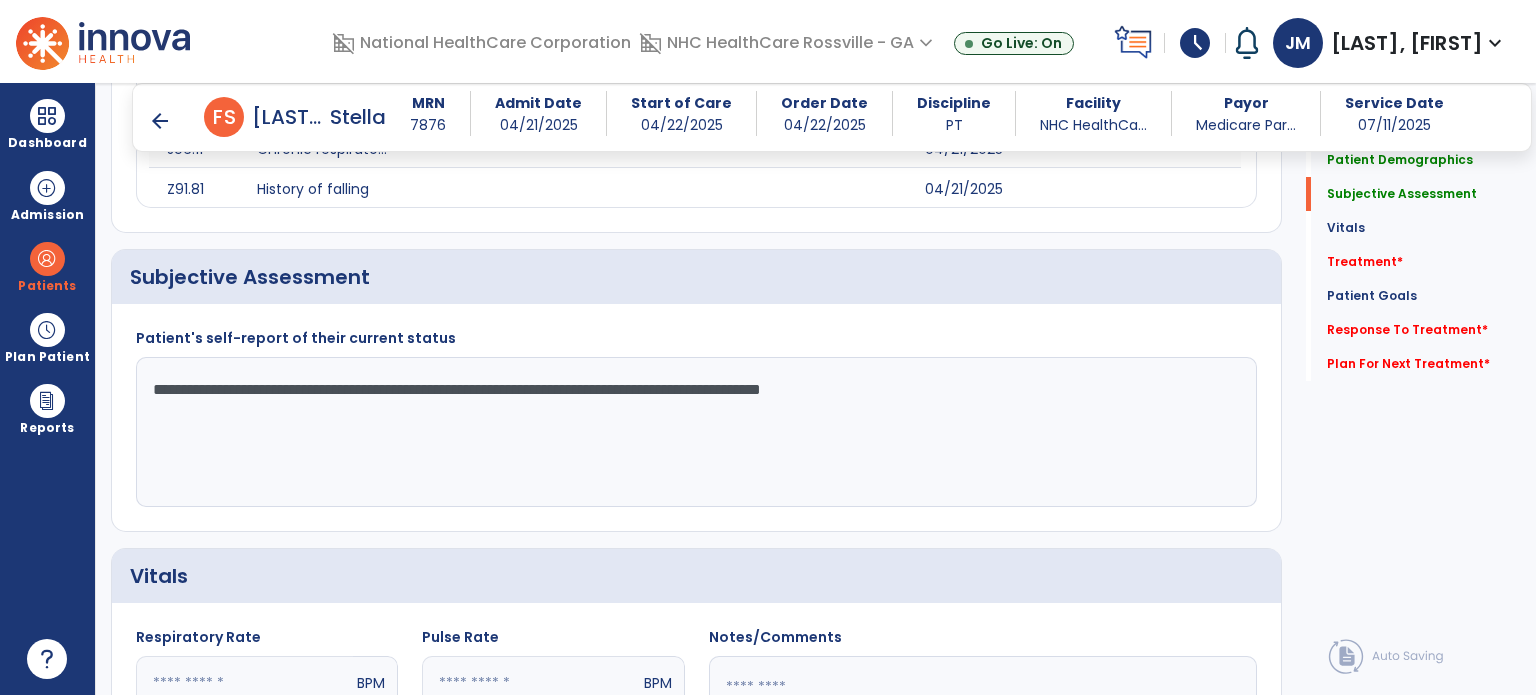 type on "**********" 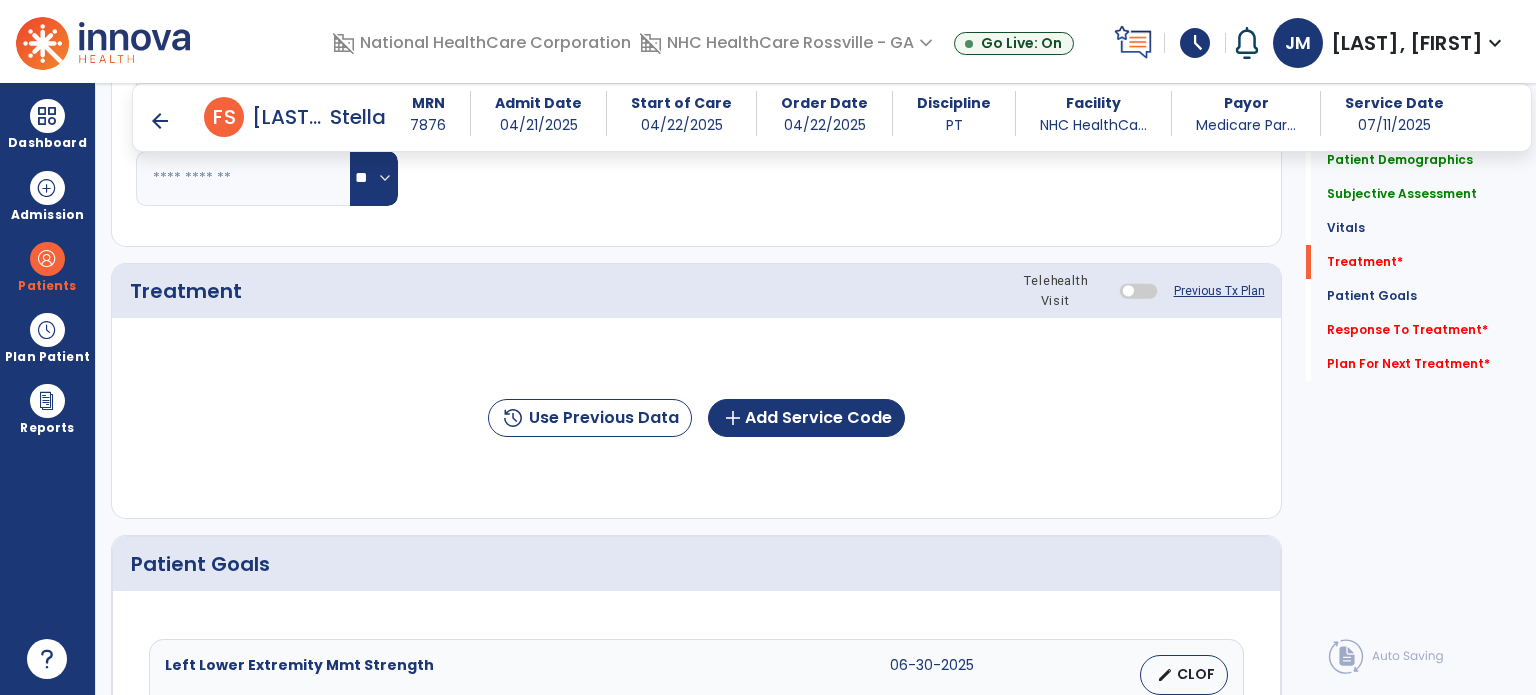scroll, scrollTop: 1067, scrollLeft: 0, axis: vertical 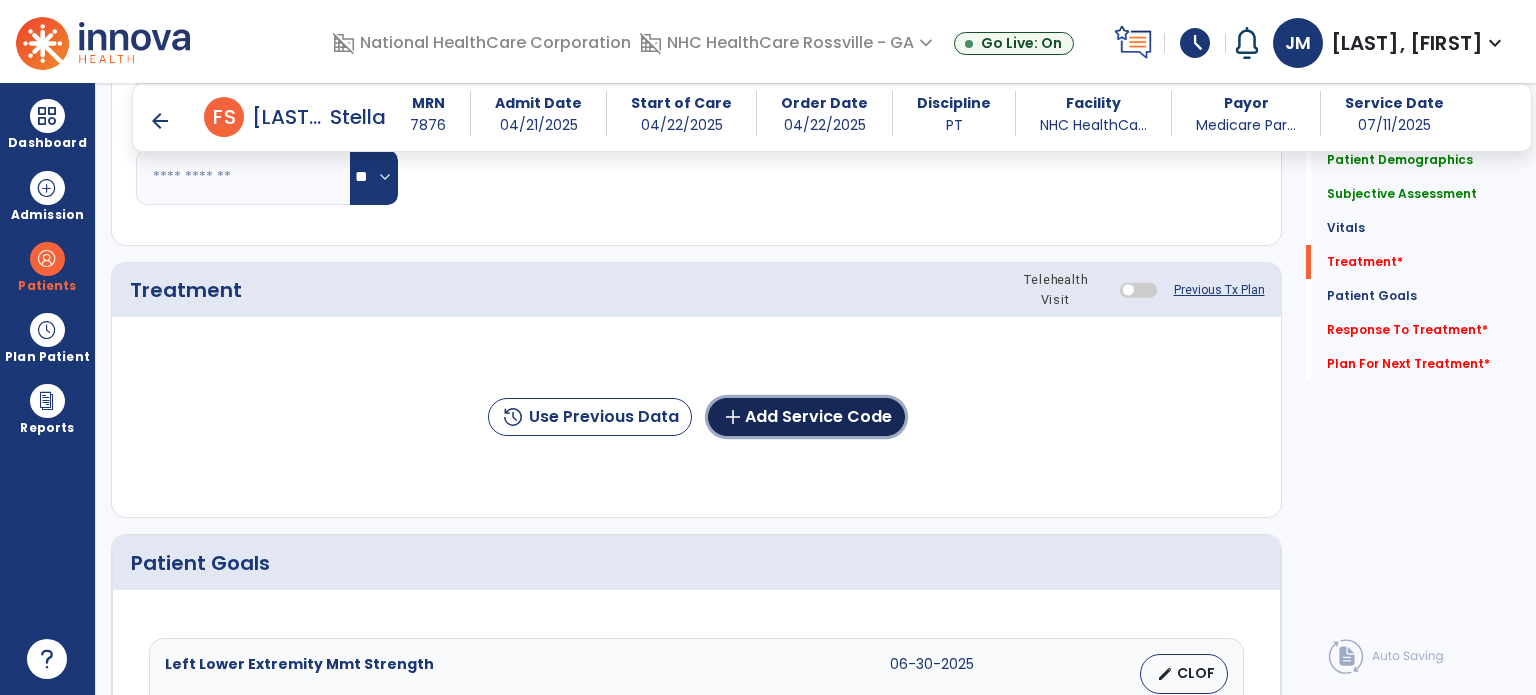 click on "add  Add Service Code" 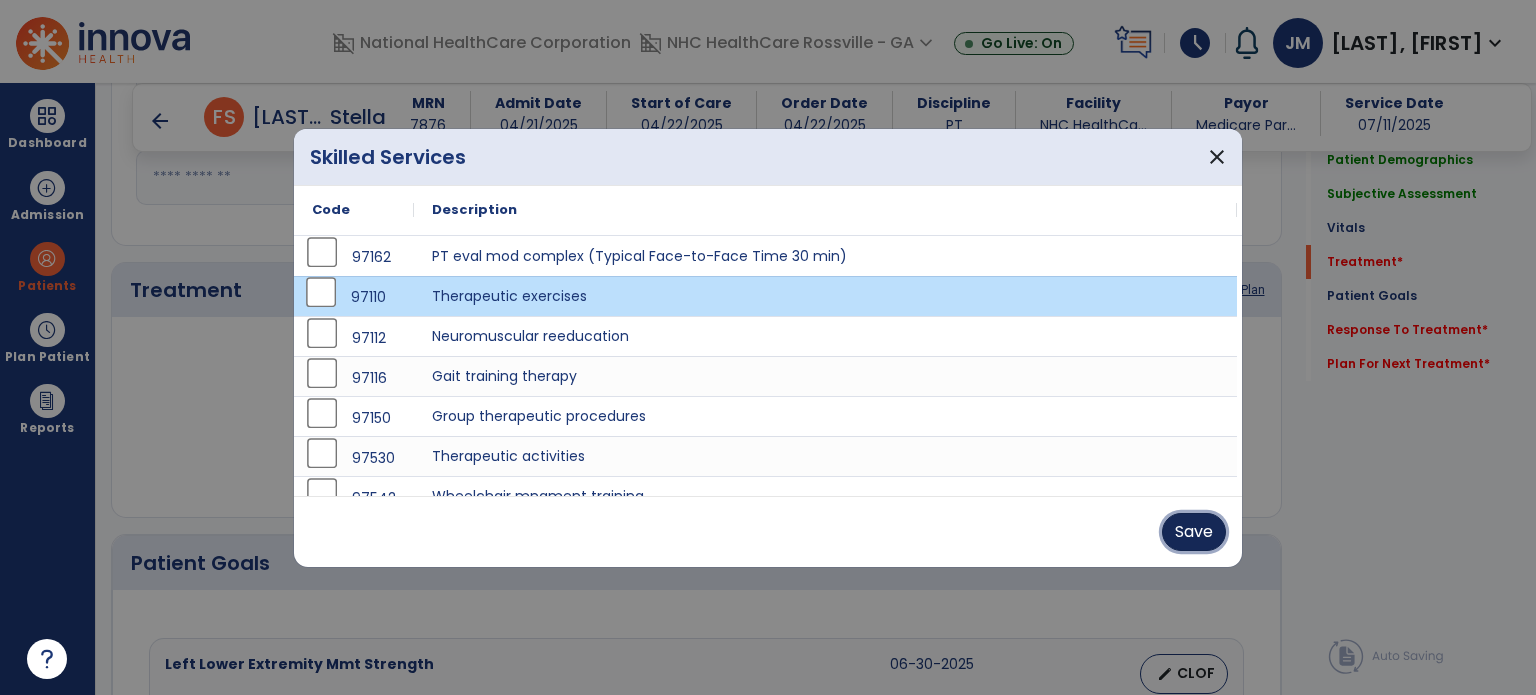 click on "Save" at bounding box center [1194, 532] 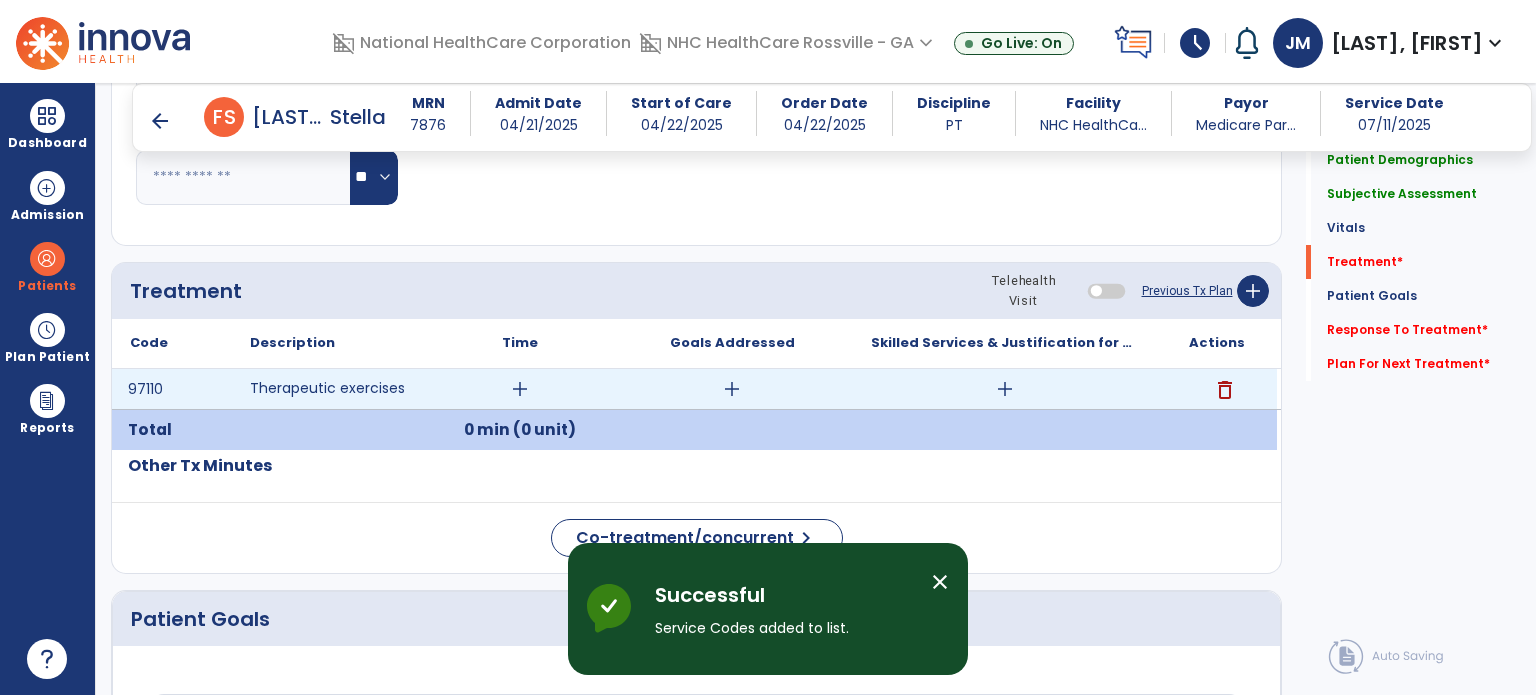 click on "add" at bounding box center [520, 389] 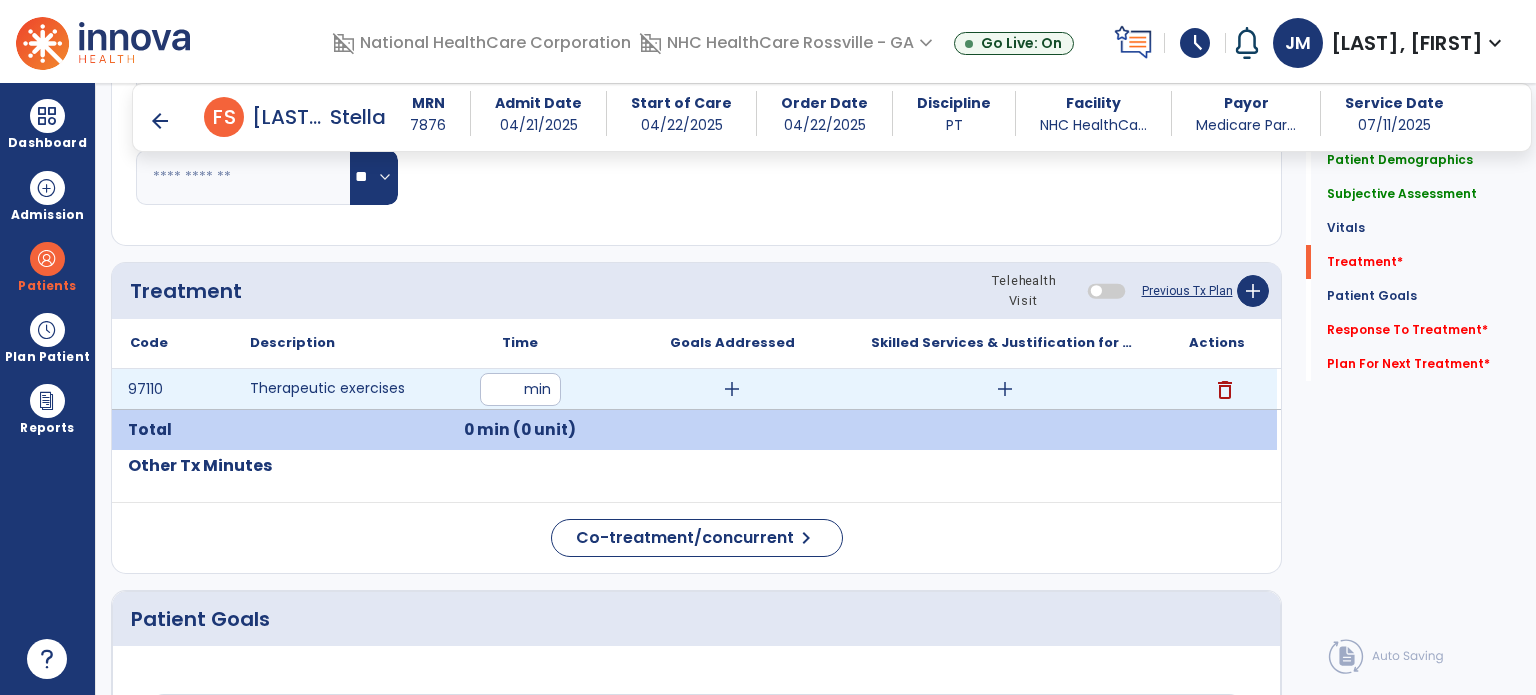 type on "**" 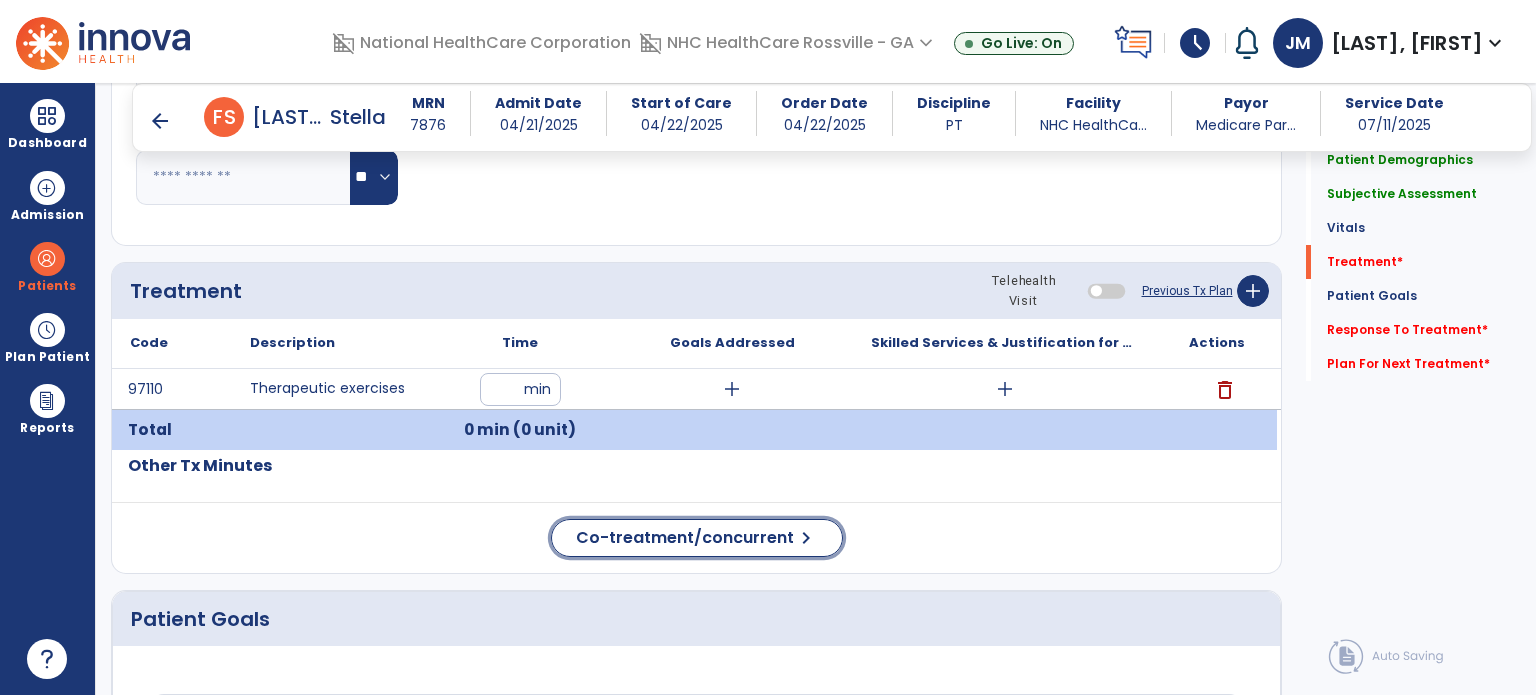click on "Co-treatment/concurrent" 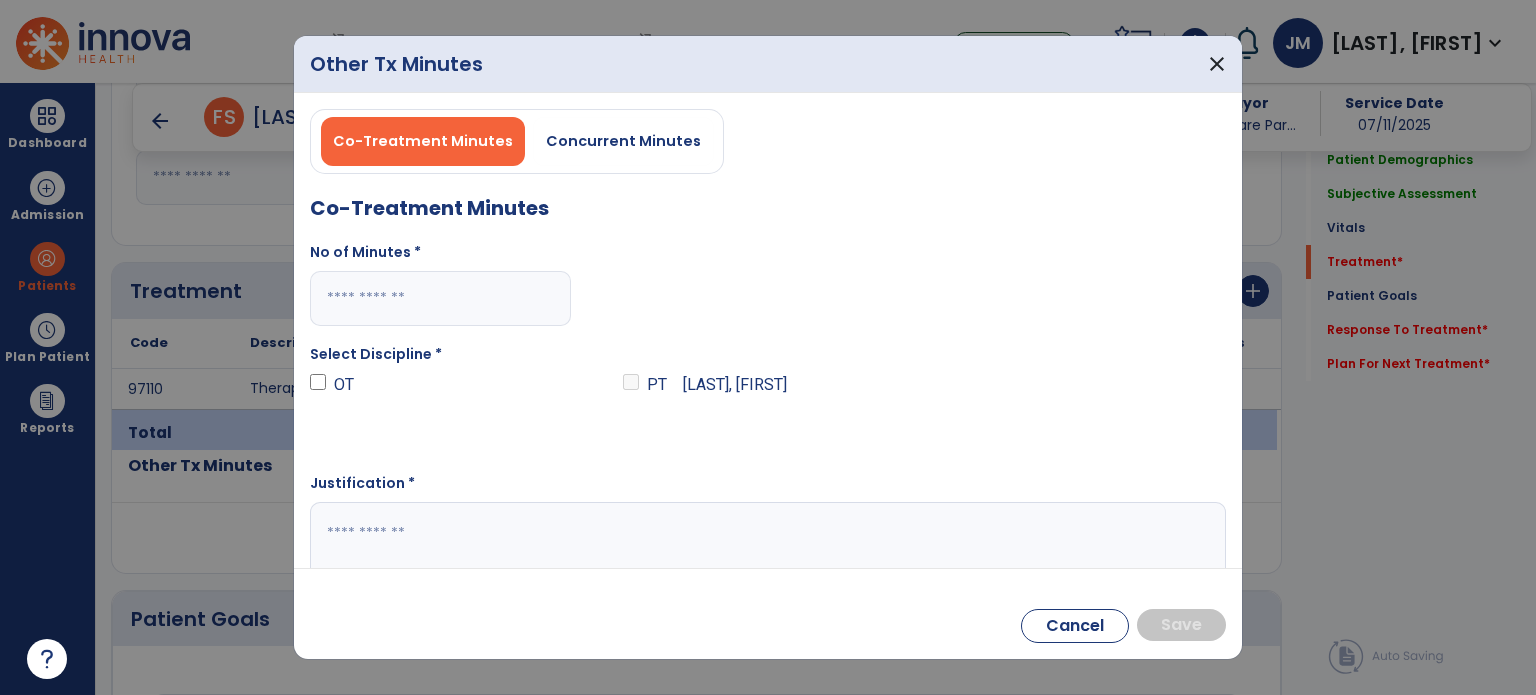 click on "Concurrent Minutes" at bounding box center [623, 141] 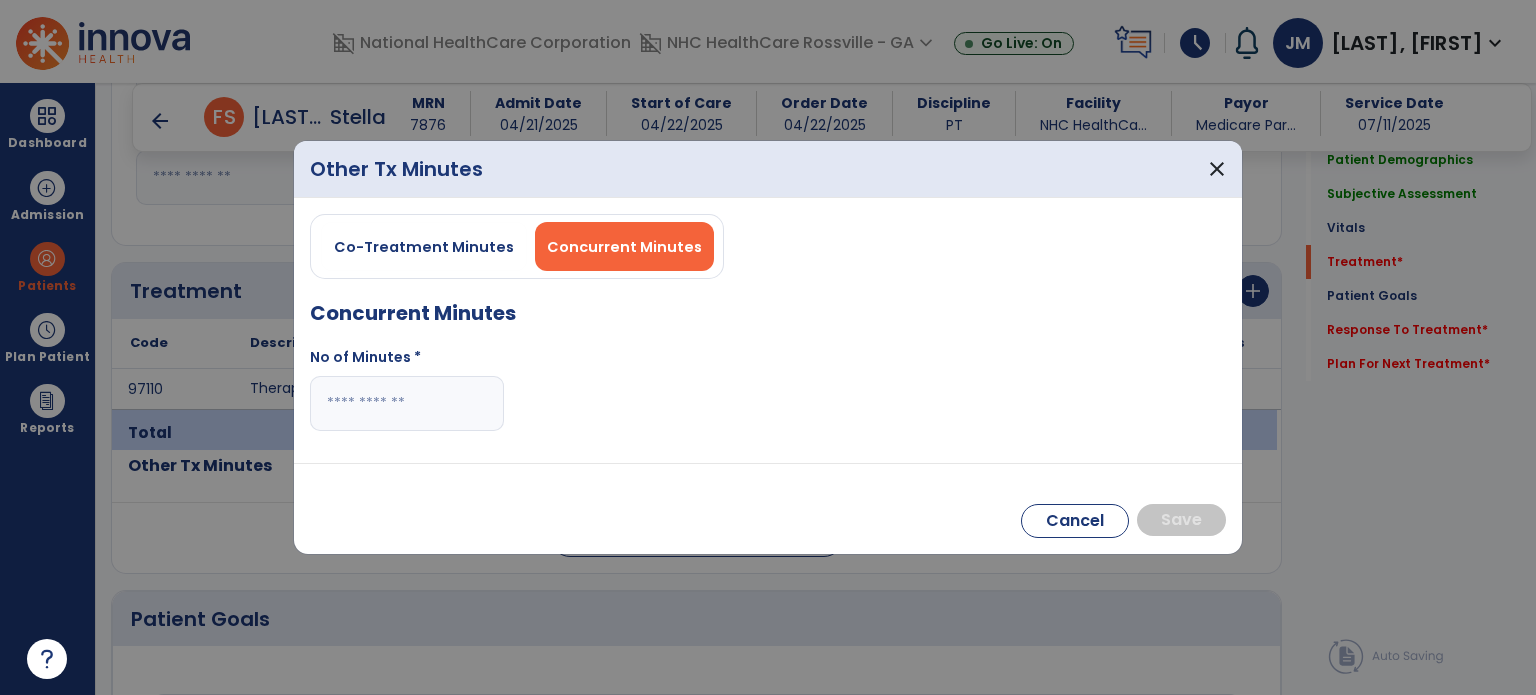 click at bounding box center [407, 403] 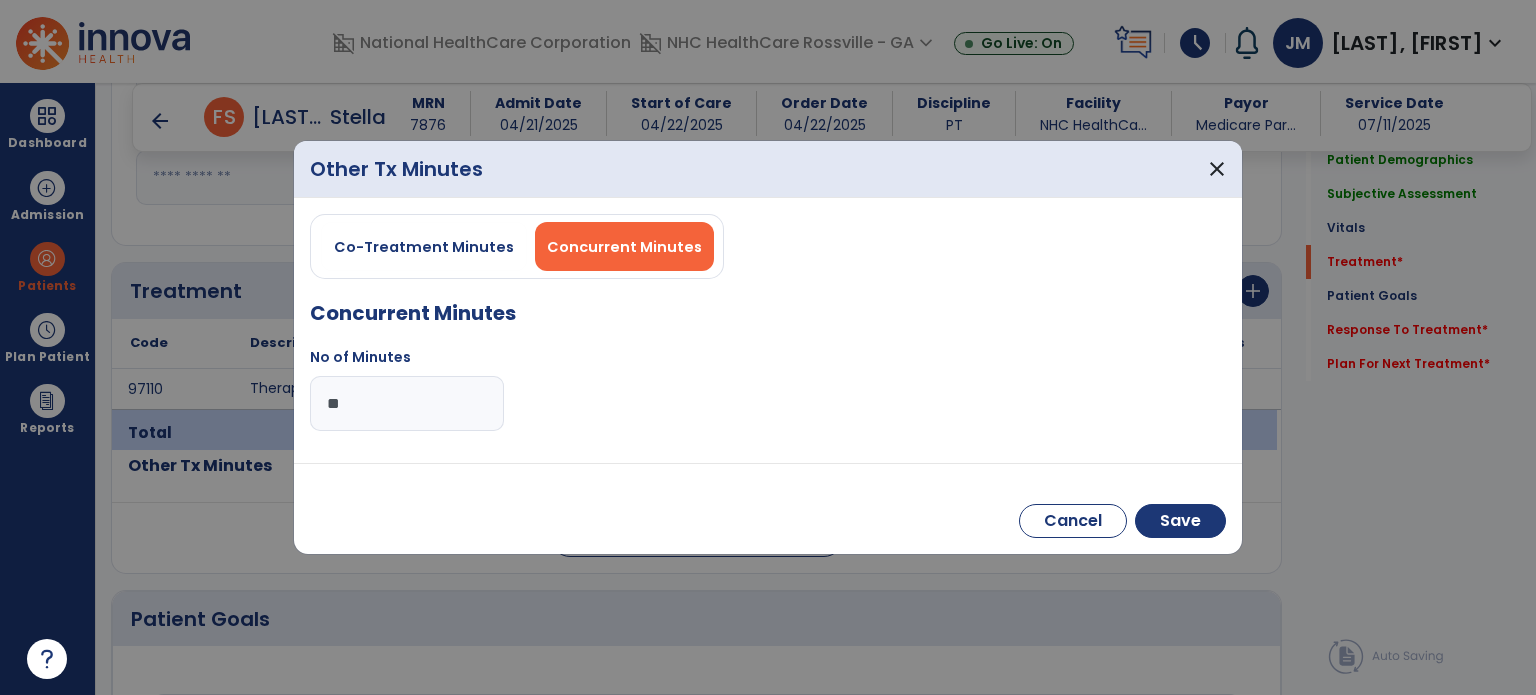 type on "**" 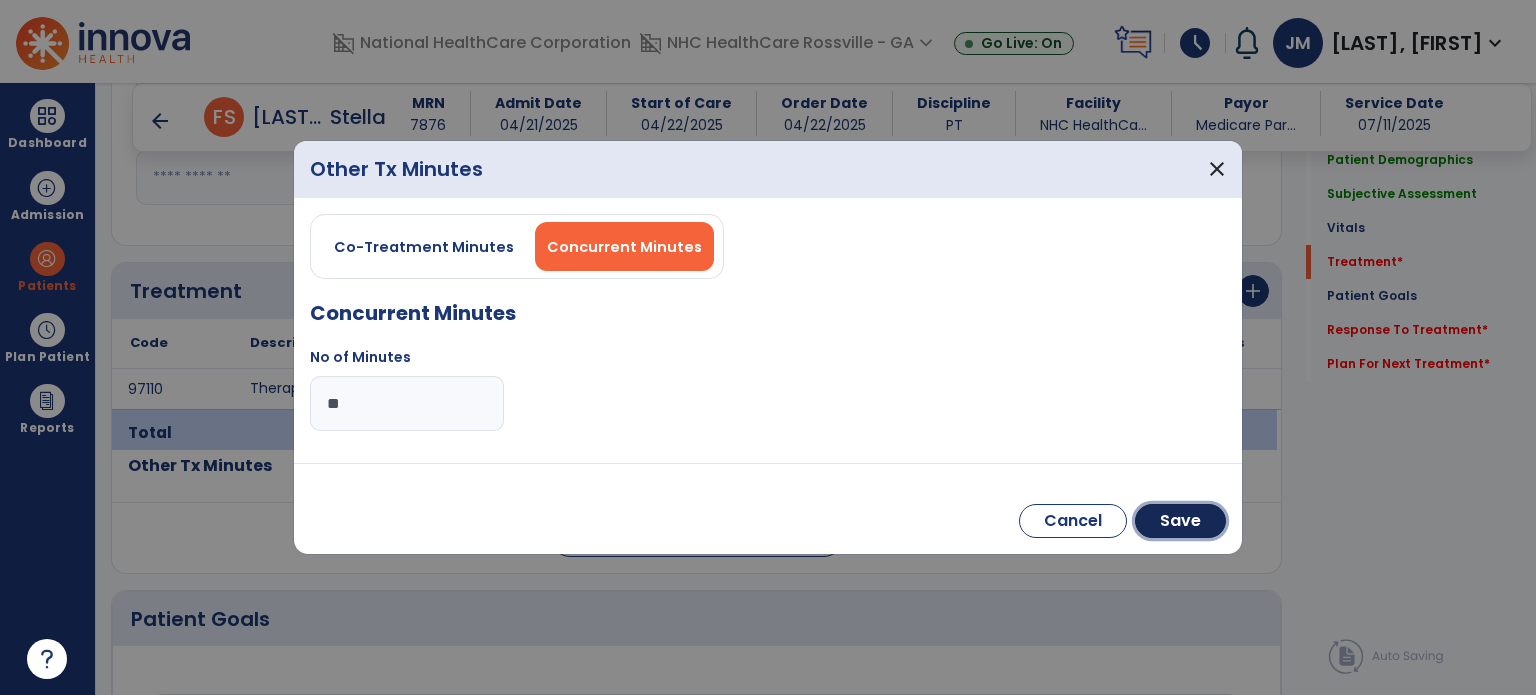 click on "Save" at bounding box center (1180, 521) 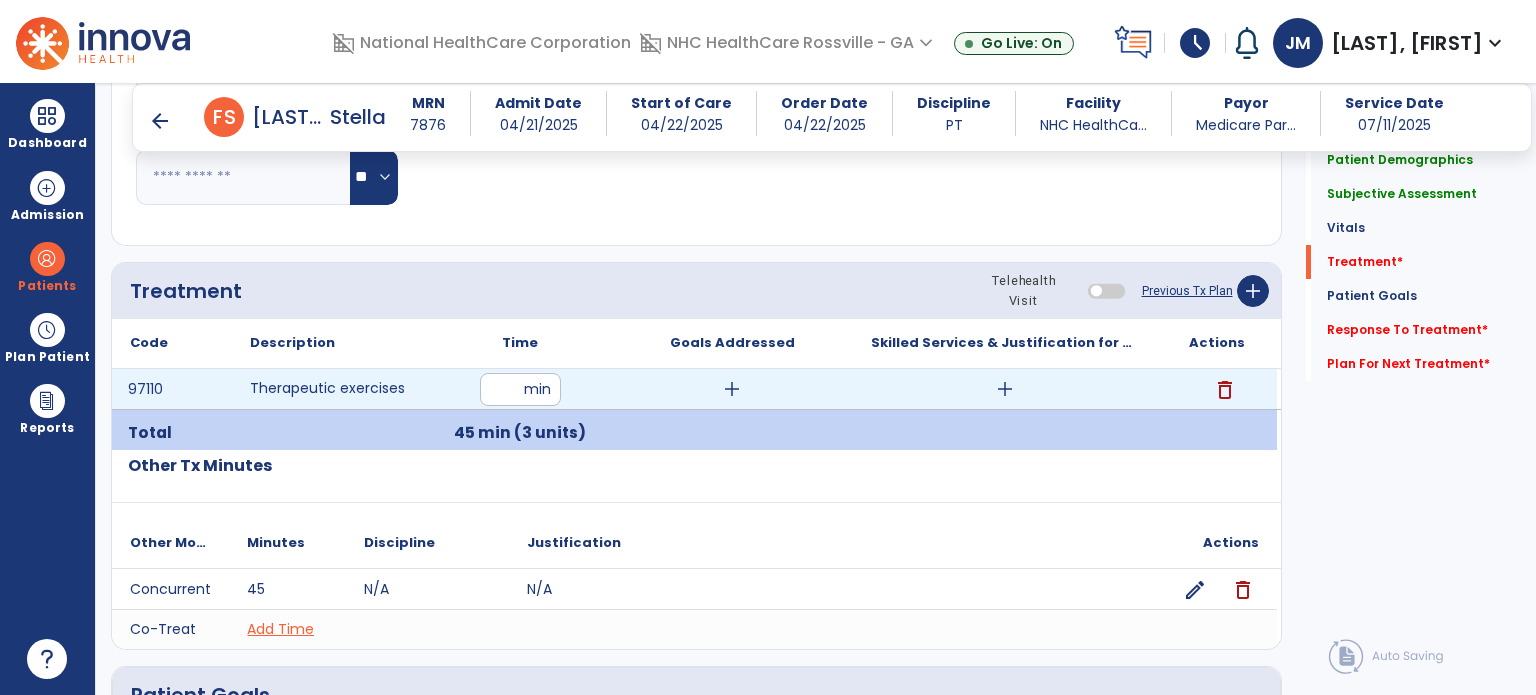 click on "add" at bounding box center [1005, 389] 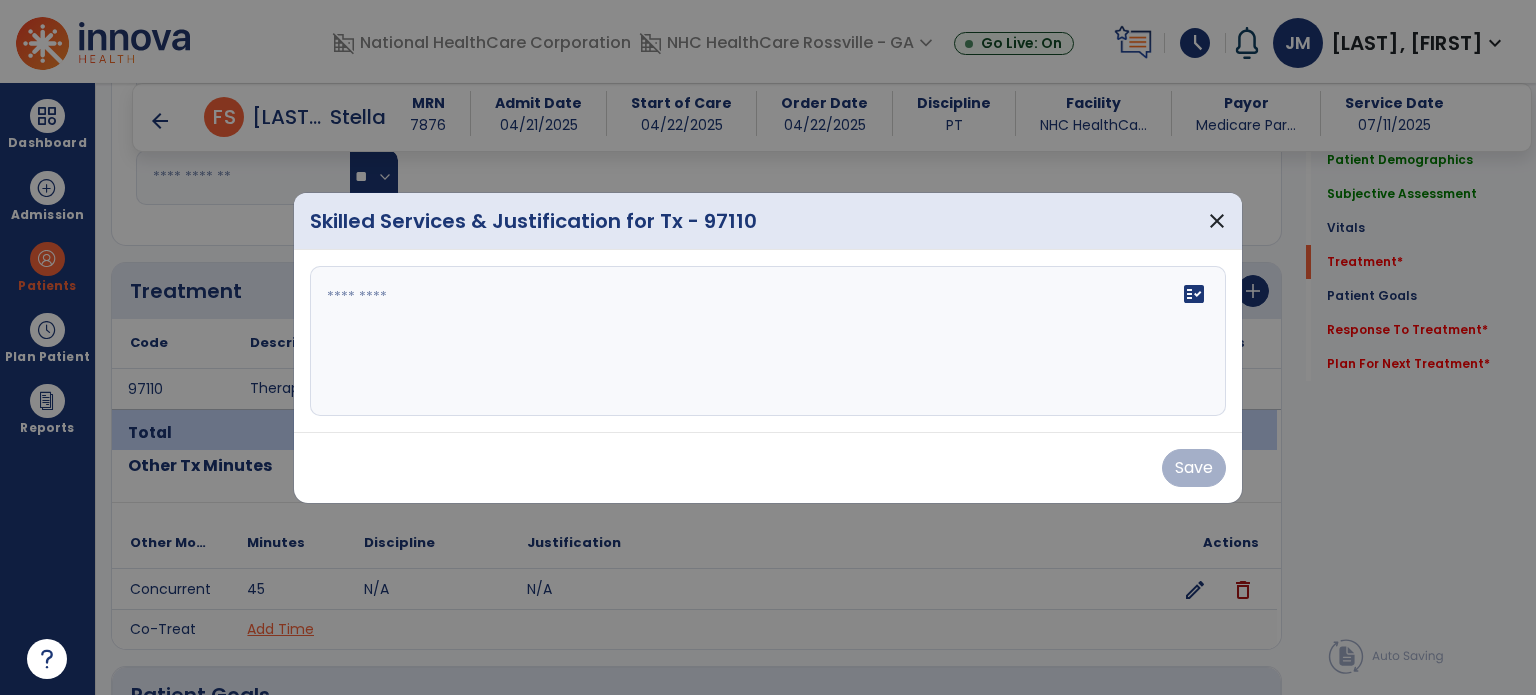 click on "fact_check" at bounding box center (768, 341) 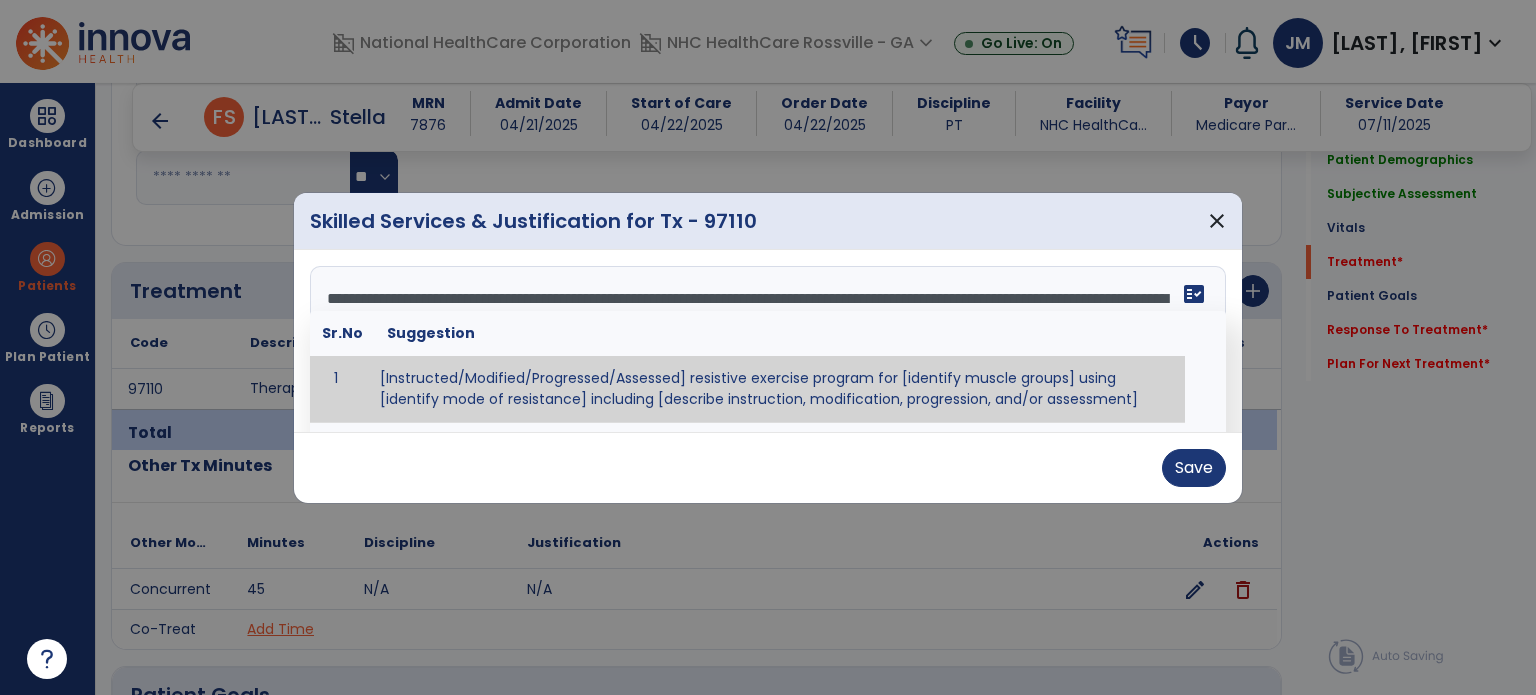 scroll, scrollTop: 15, scrollLeft: 0, axis: vertical 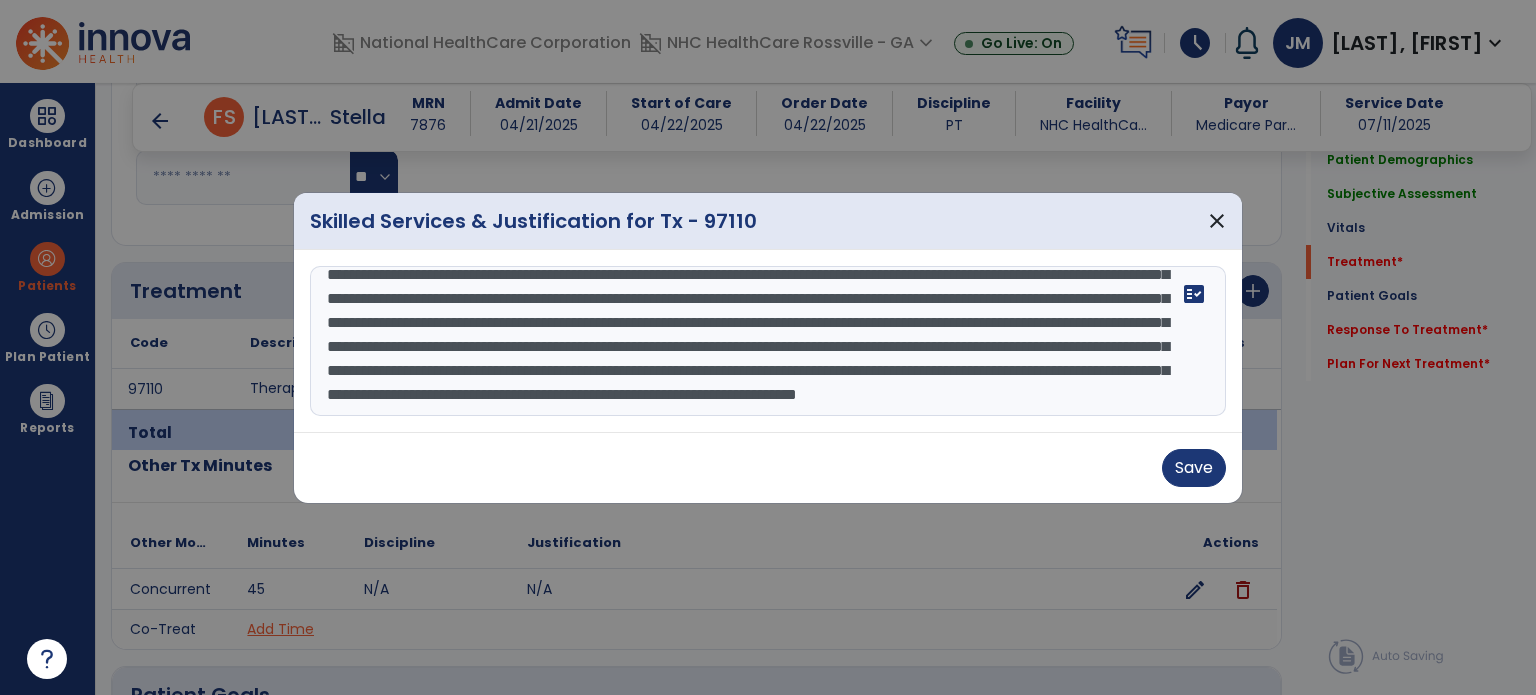 type on "**********" 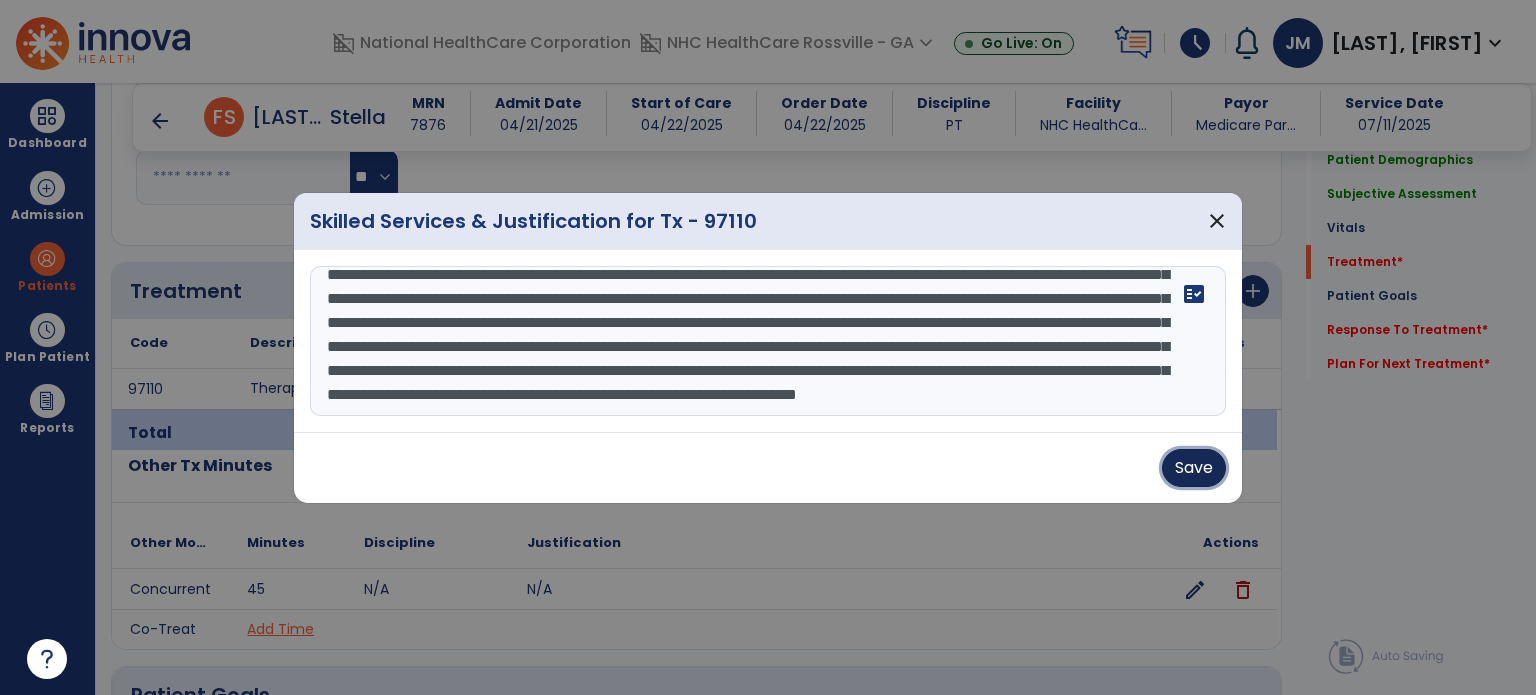 click on "Save" at bounding box center (1194, 468) 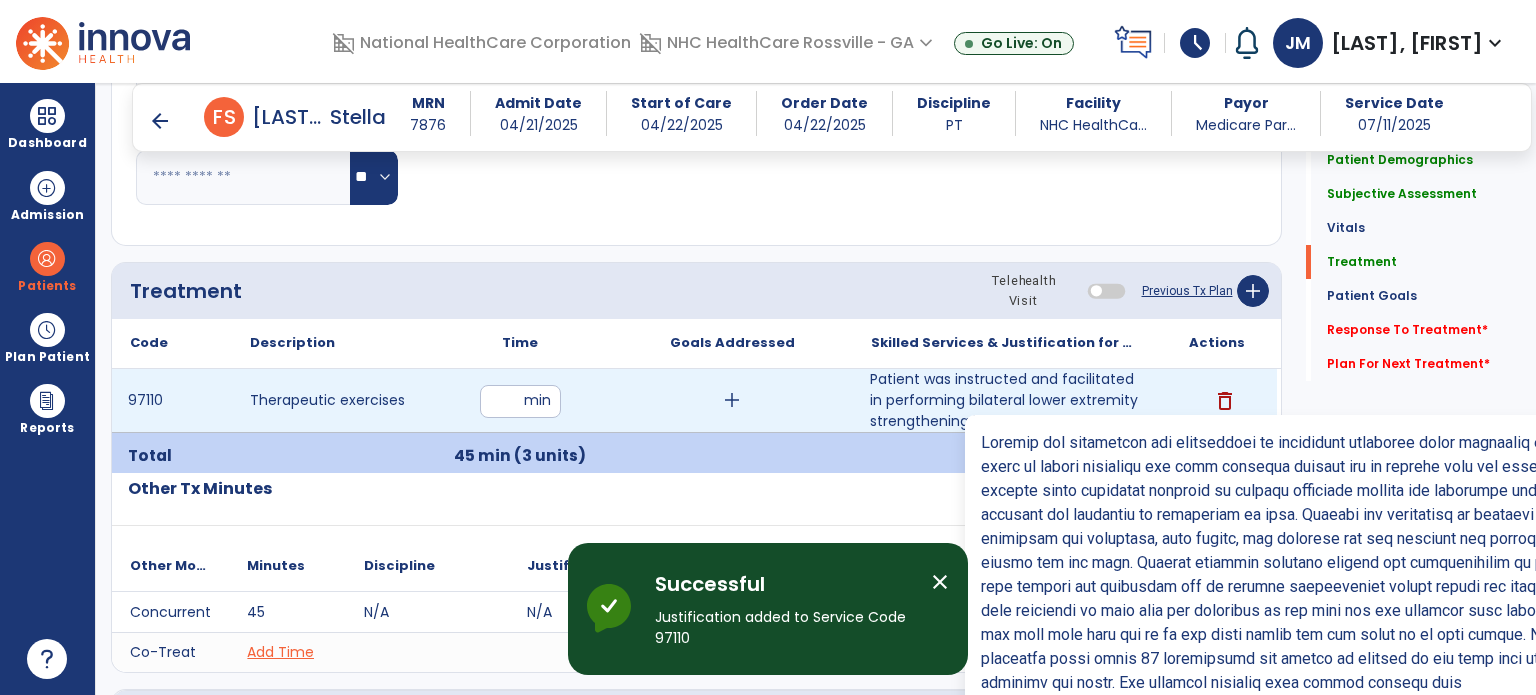click on "Patient was instructed and facilitated in performing bilateral lower extremity strengthening in a ra..." at bounding box center (1004, 400) 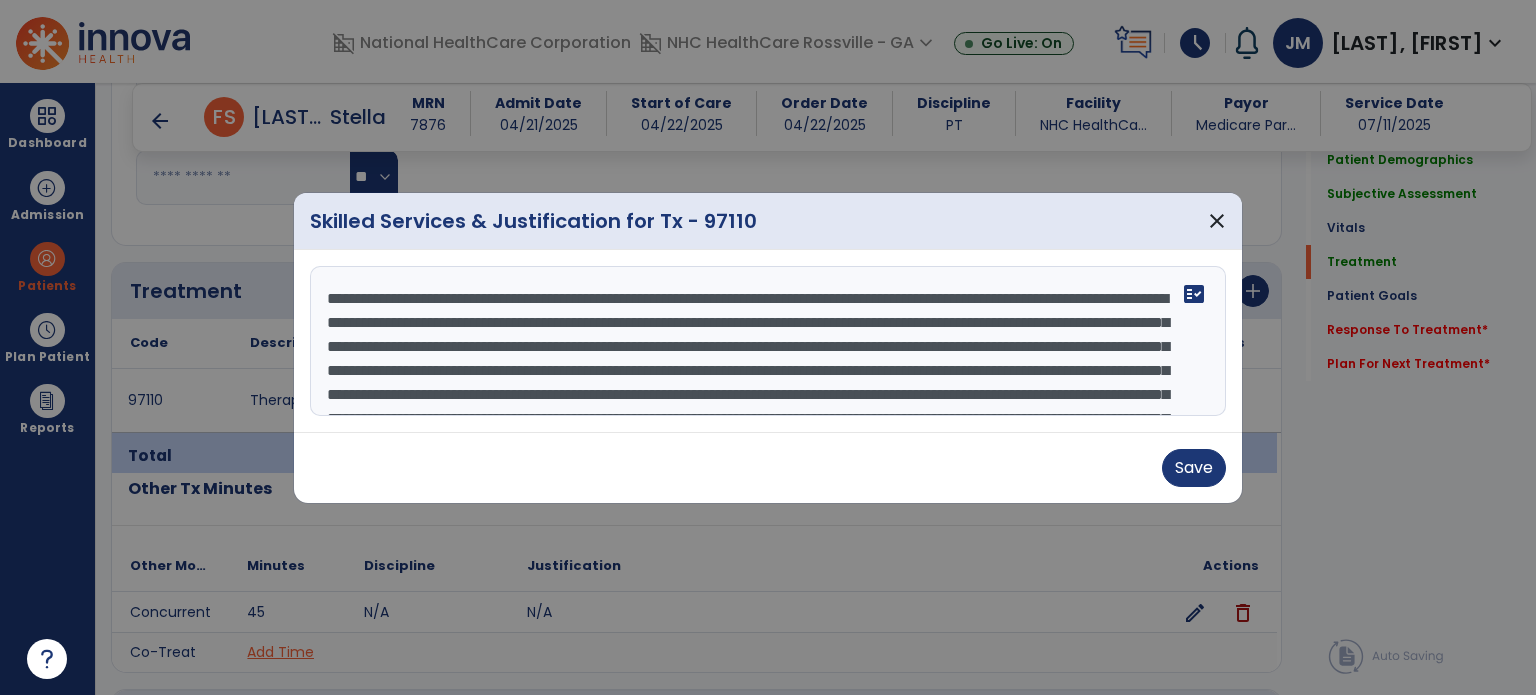 scroll, scrollTop: 144, scrollLeft: 0, axis: vertical 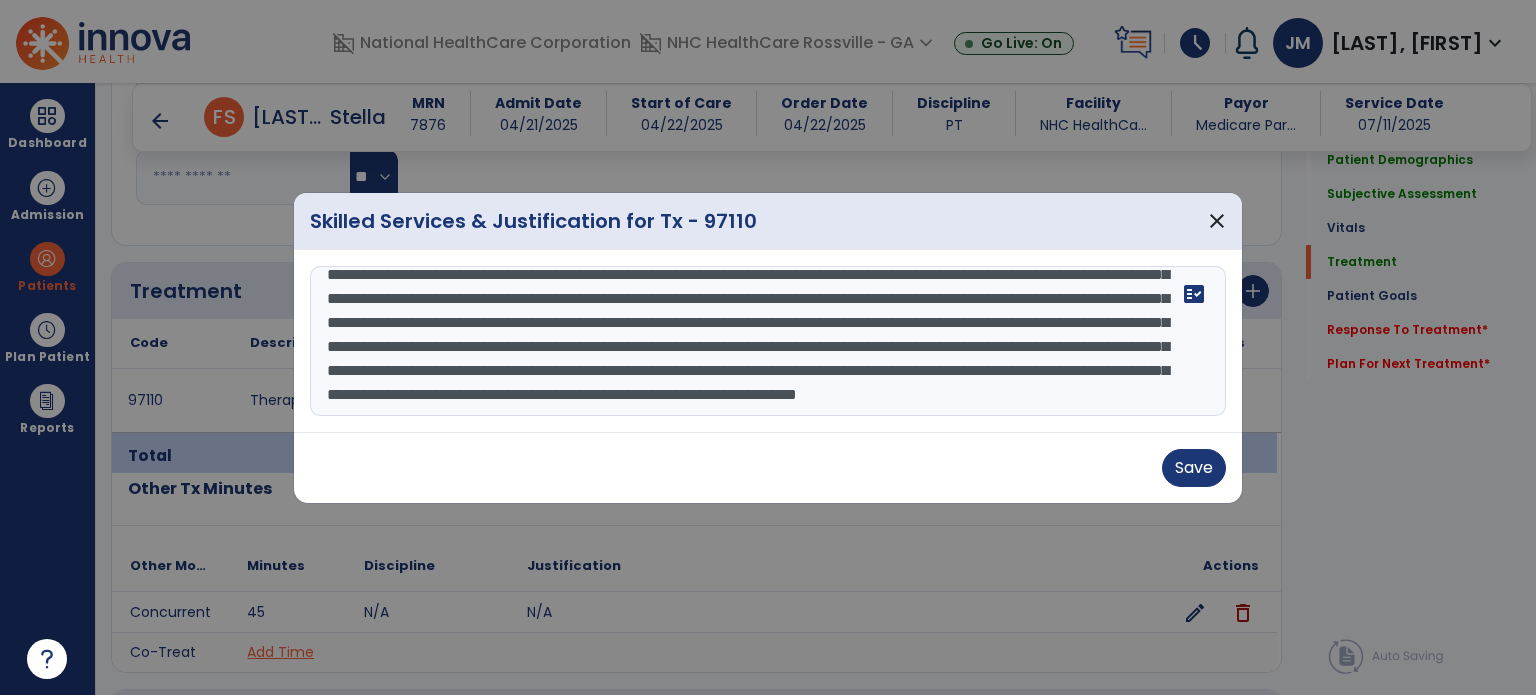 click at bounding box center (768, 341) 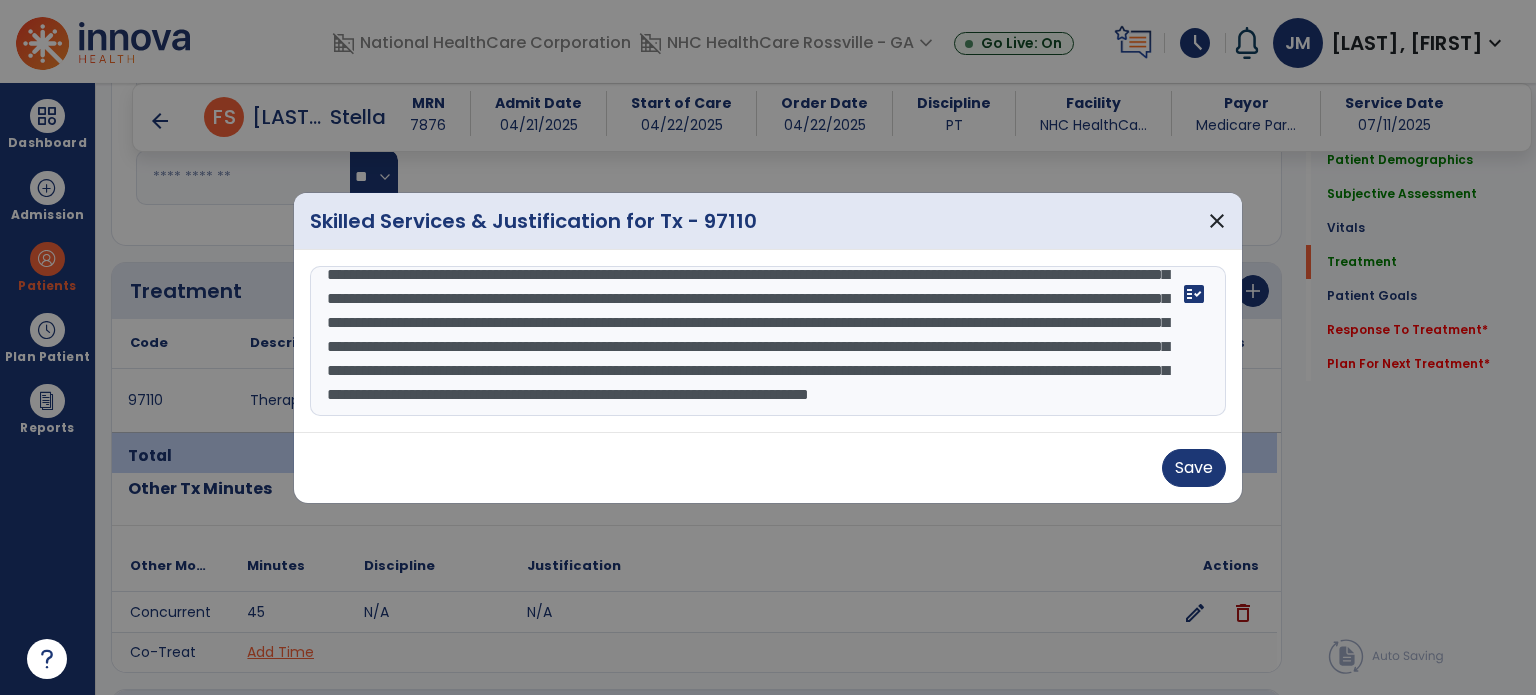paste on "**********" 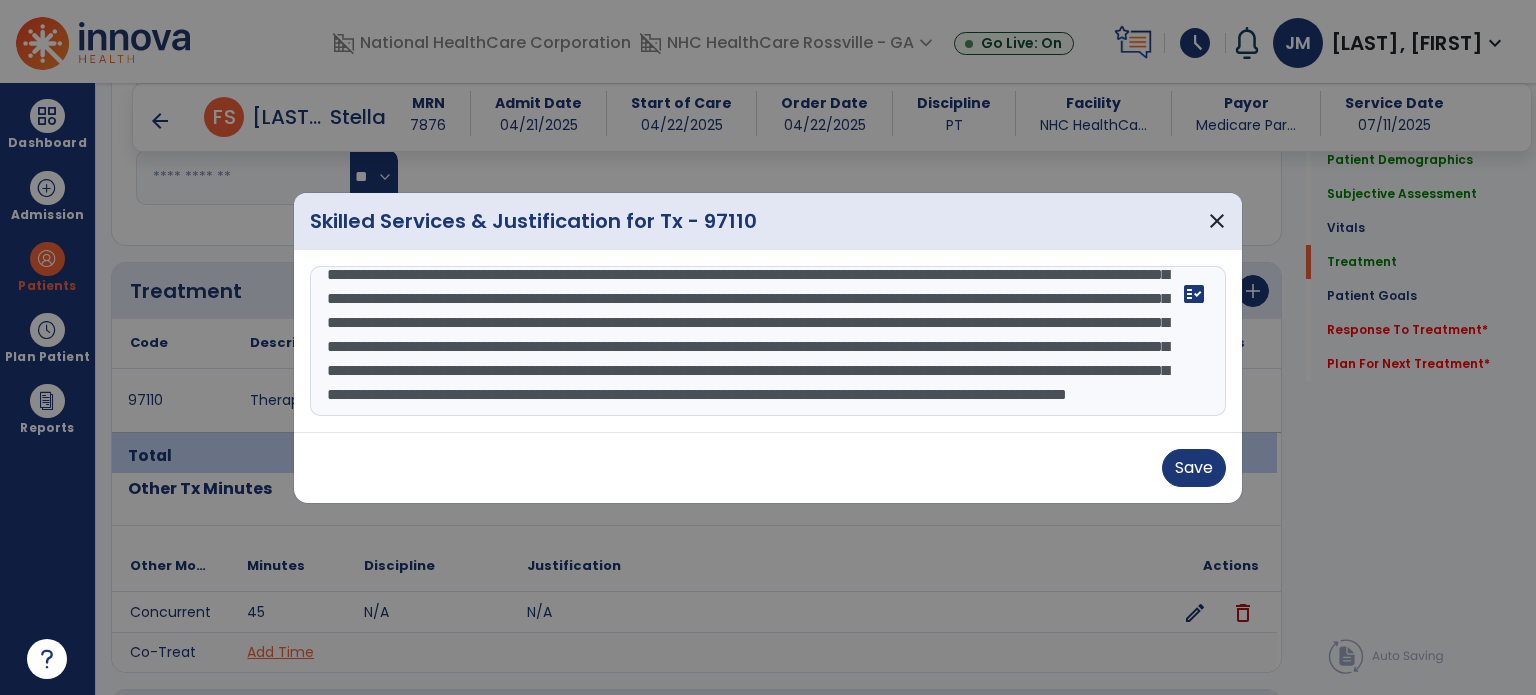 scroll, scrollTop: 183, scrollLeft: 0, axis: vertical 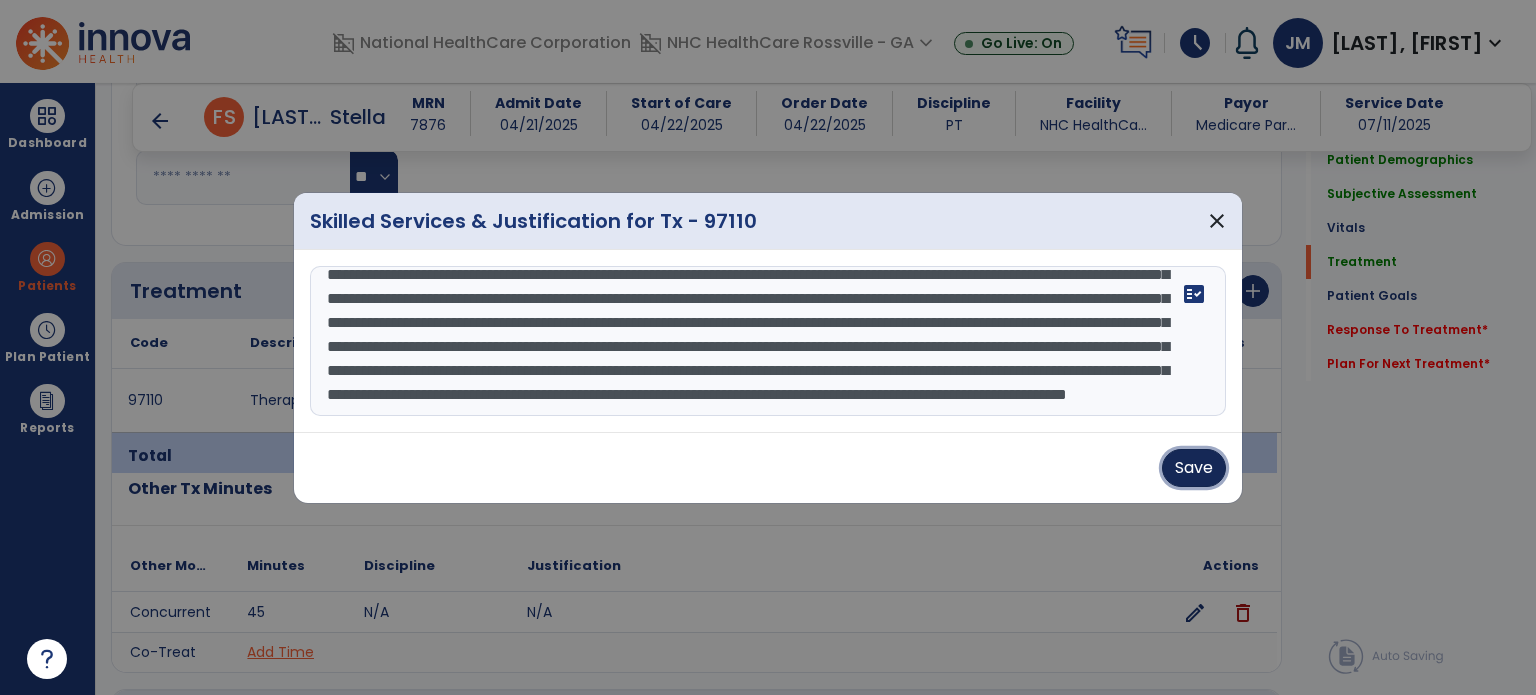 click on "Save" at bounding box center (1194, 468) 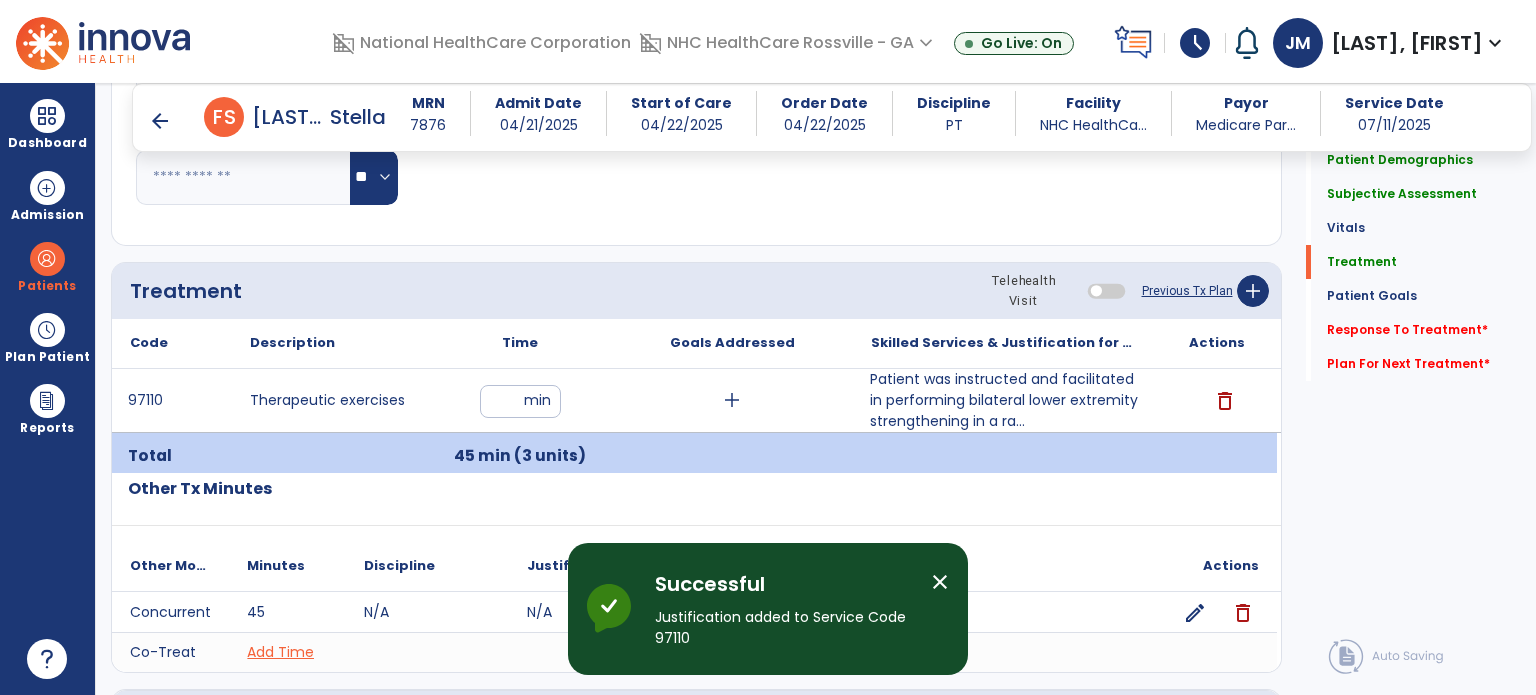 click on "Response To Treatment   *" 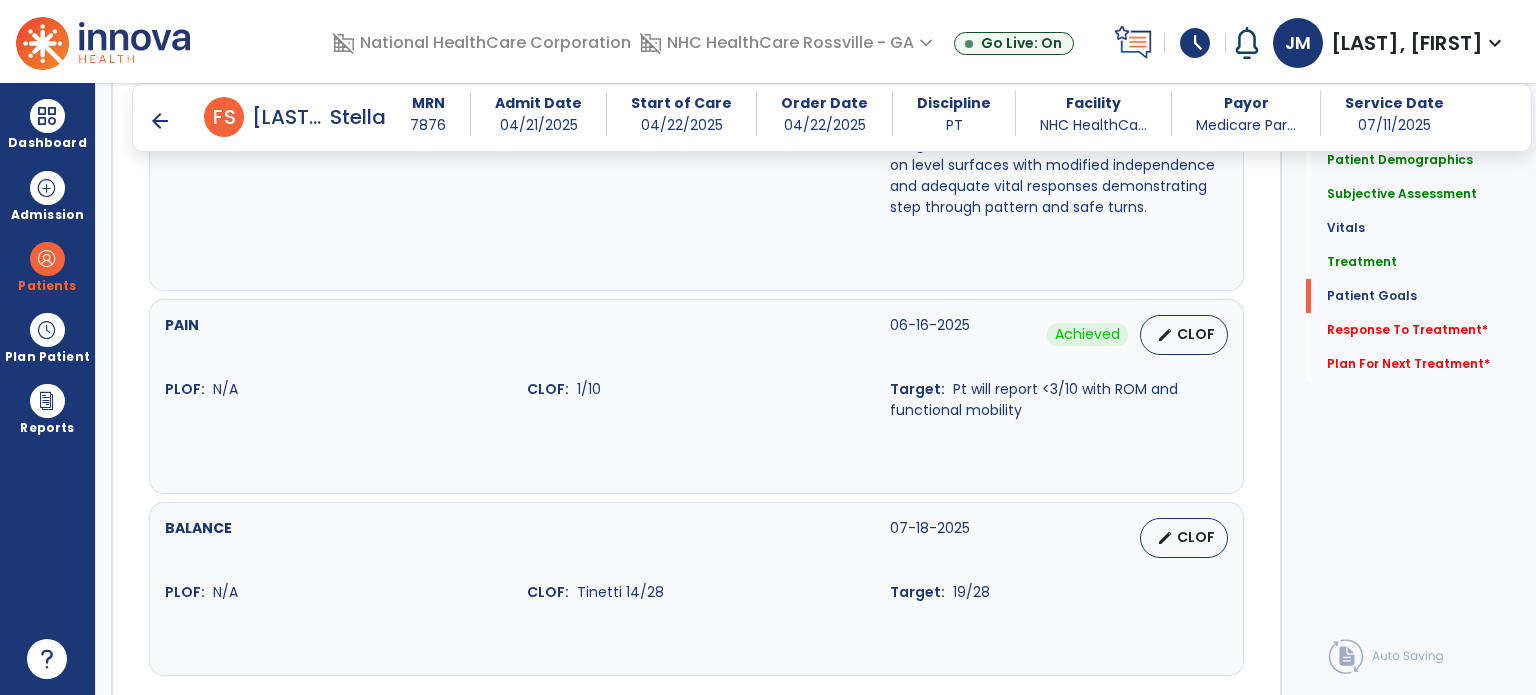 scroll, scrollTop: 3127, scrollLeft: 0, axis: vertical 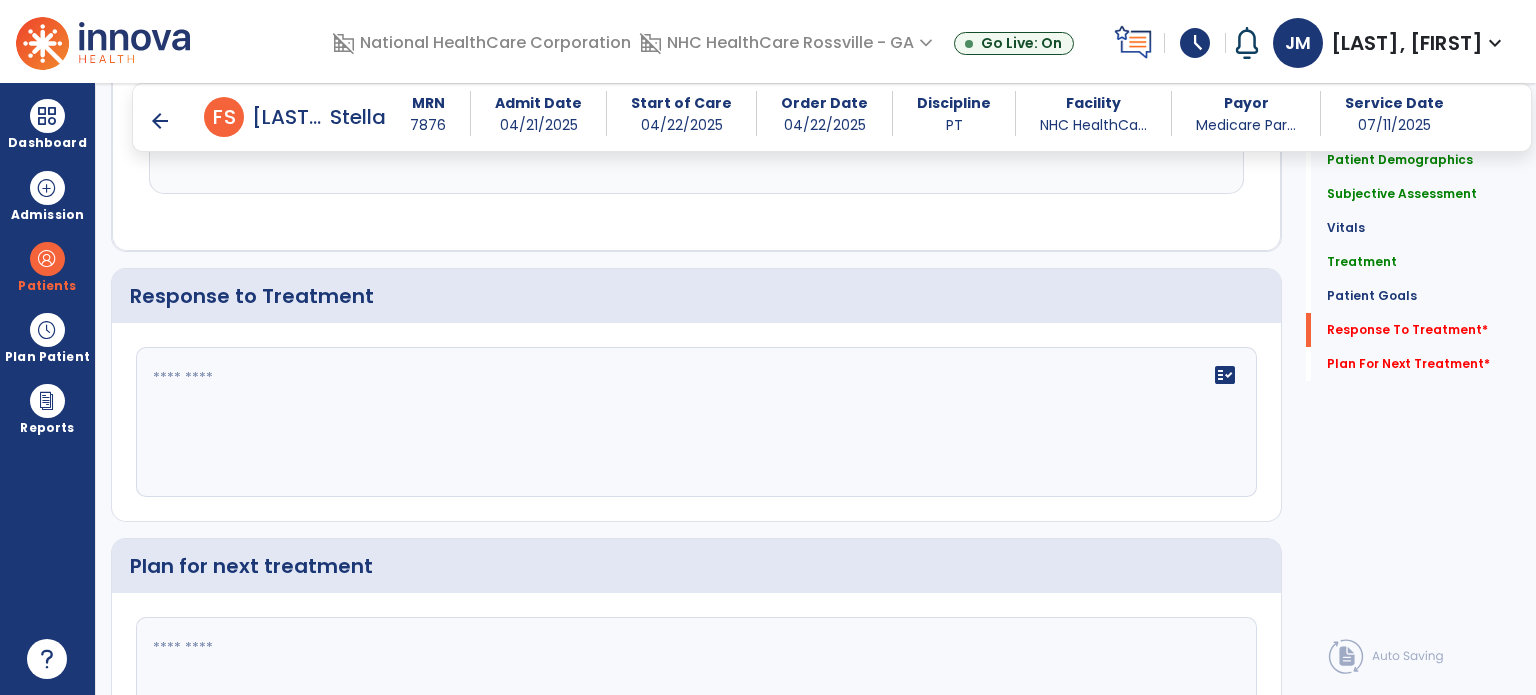 click 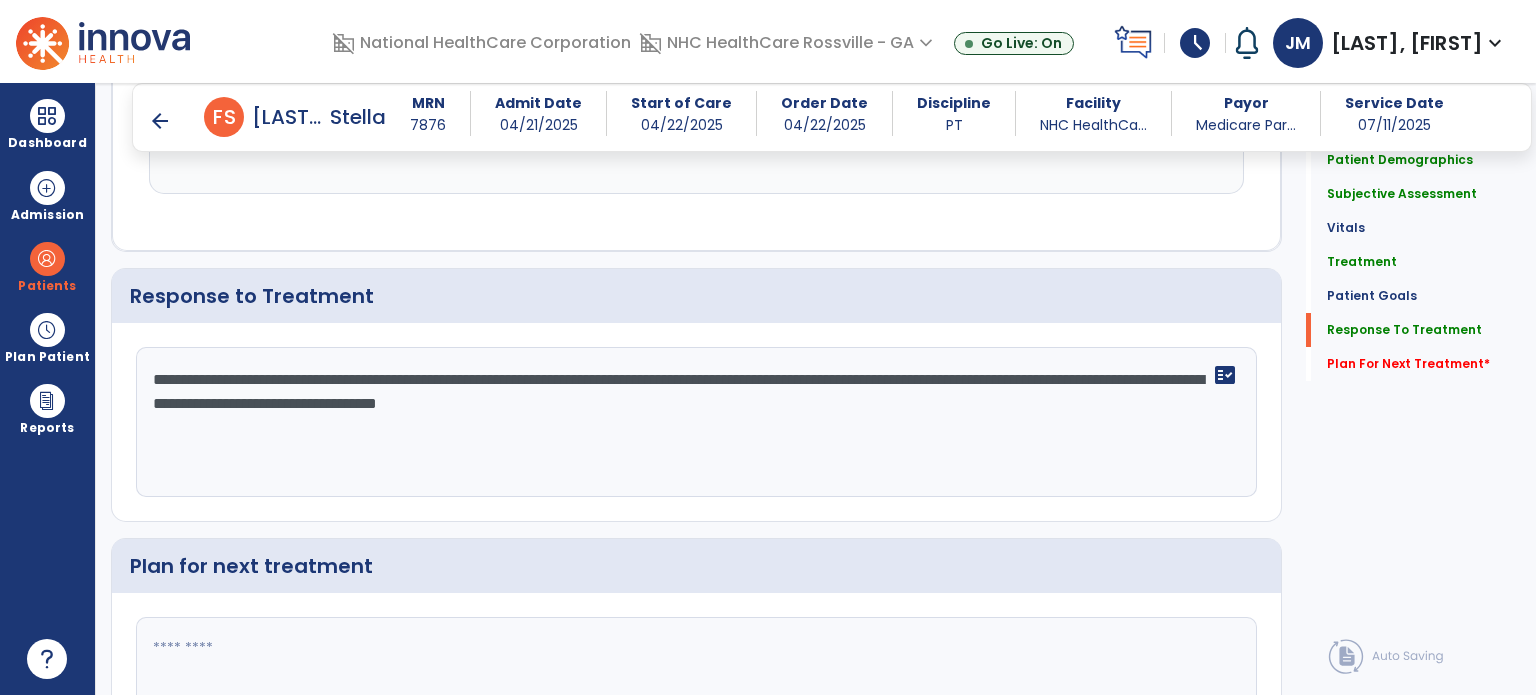 scroll, scrollTop: 3127, scrollLeft: 0, axis: vertical 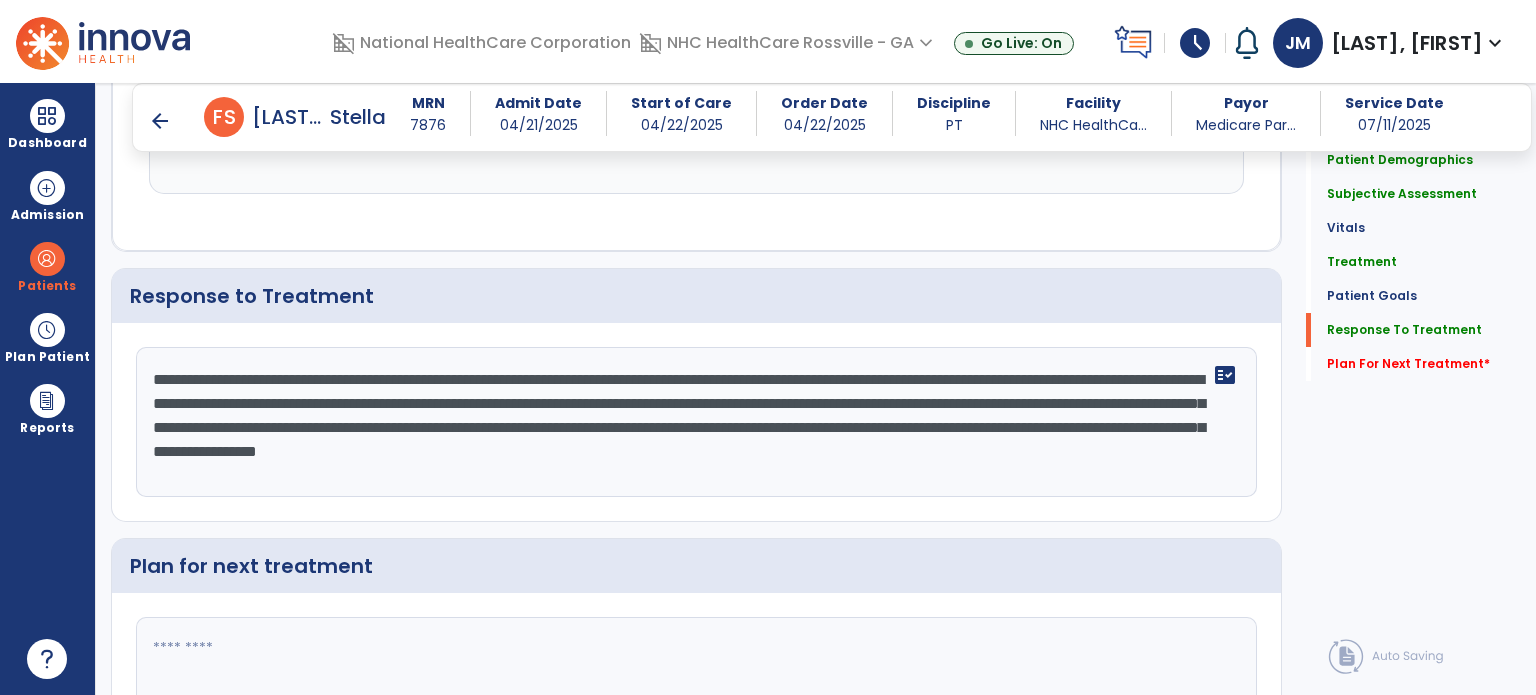 type on "**********" 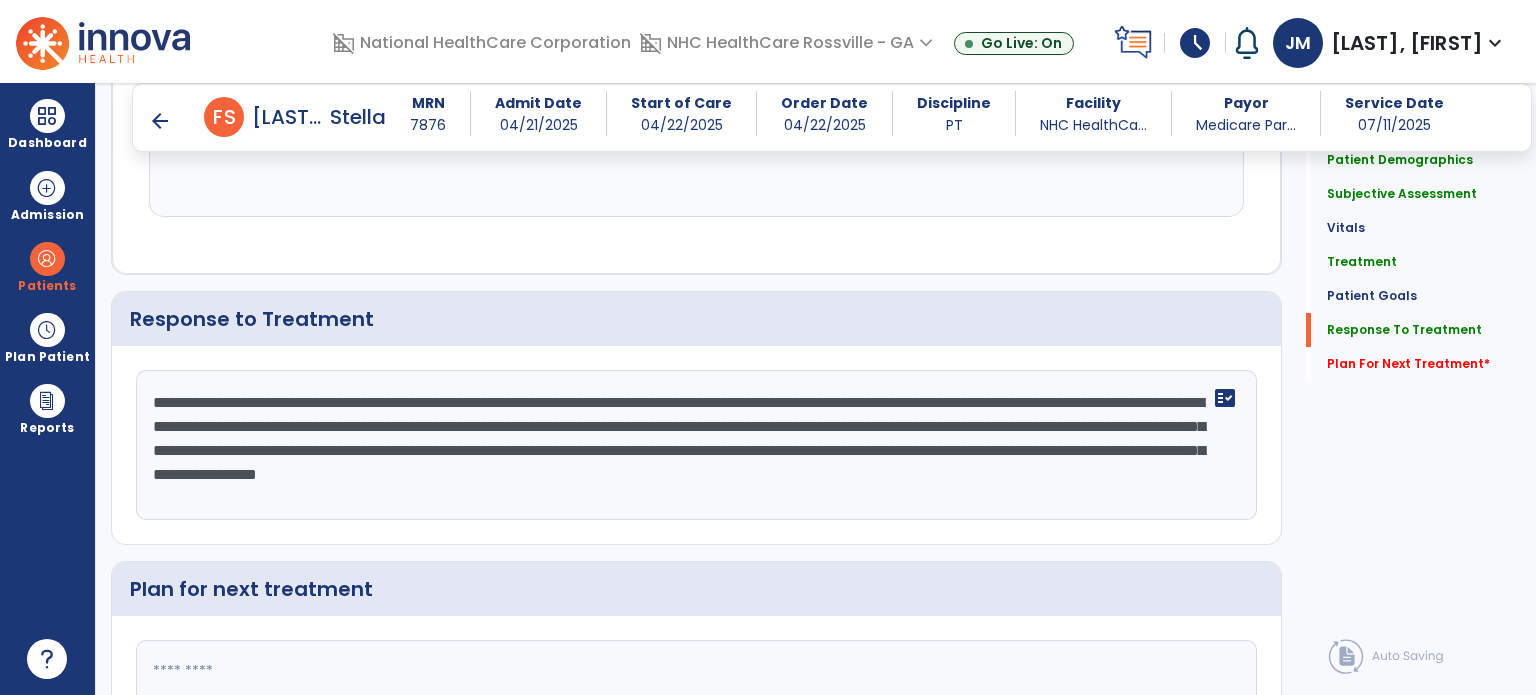 scroll, scrollTop: 3127, scrollLeft: 0, axis: vertical 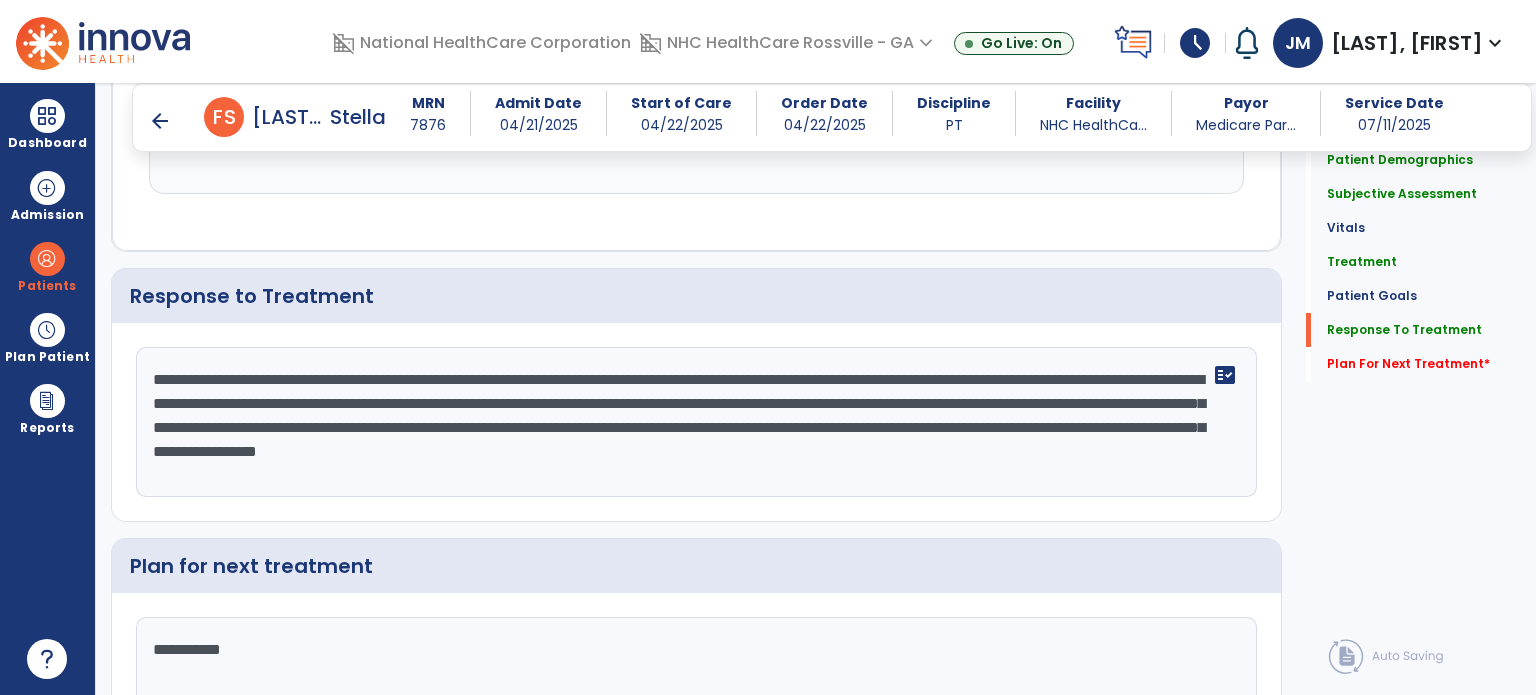type on "**********" 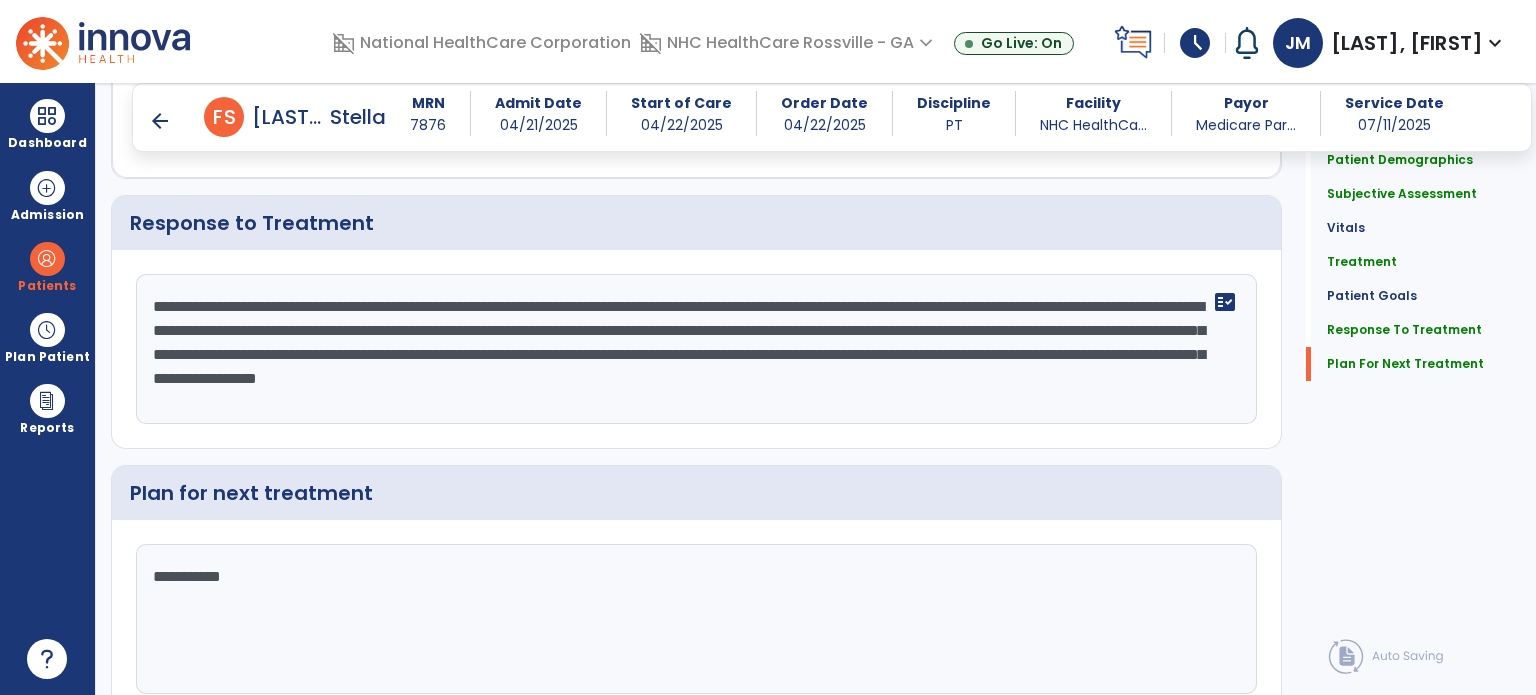 scroll, scrollTop: 3259, scrollLeft: 0, axis: vertical 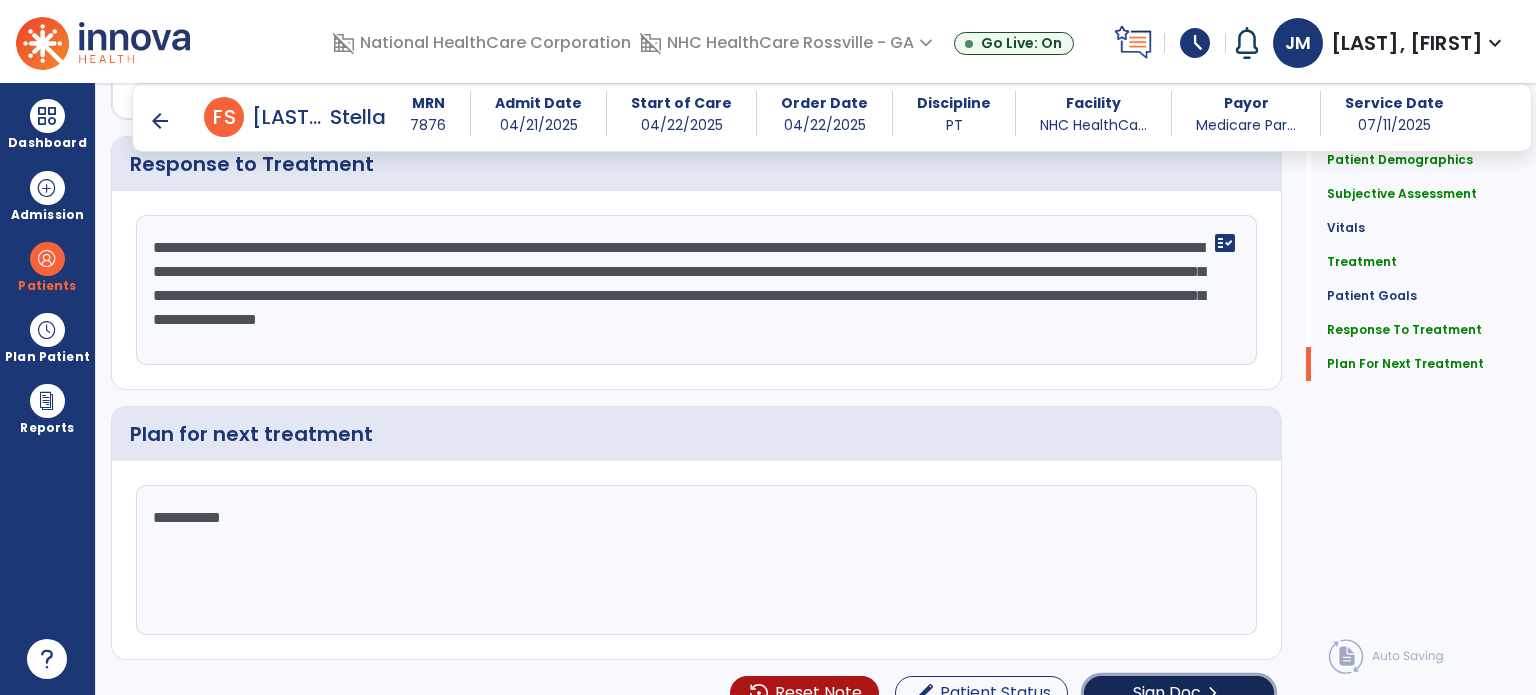 click on "Sign Doc" 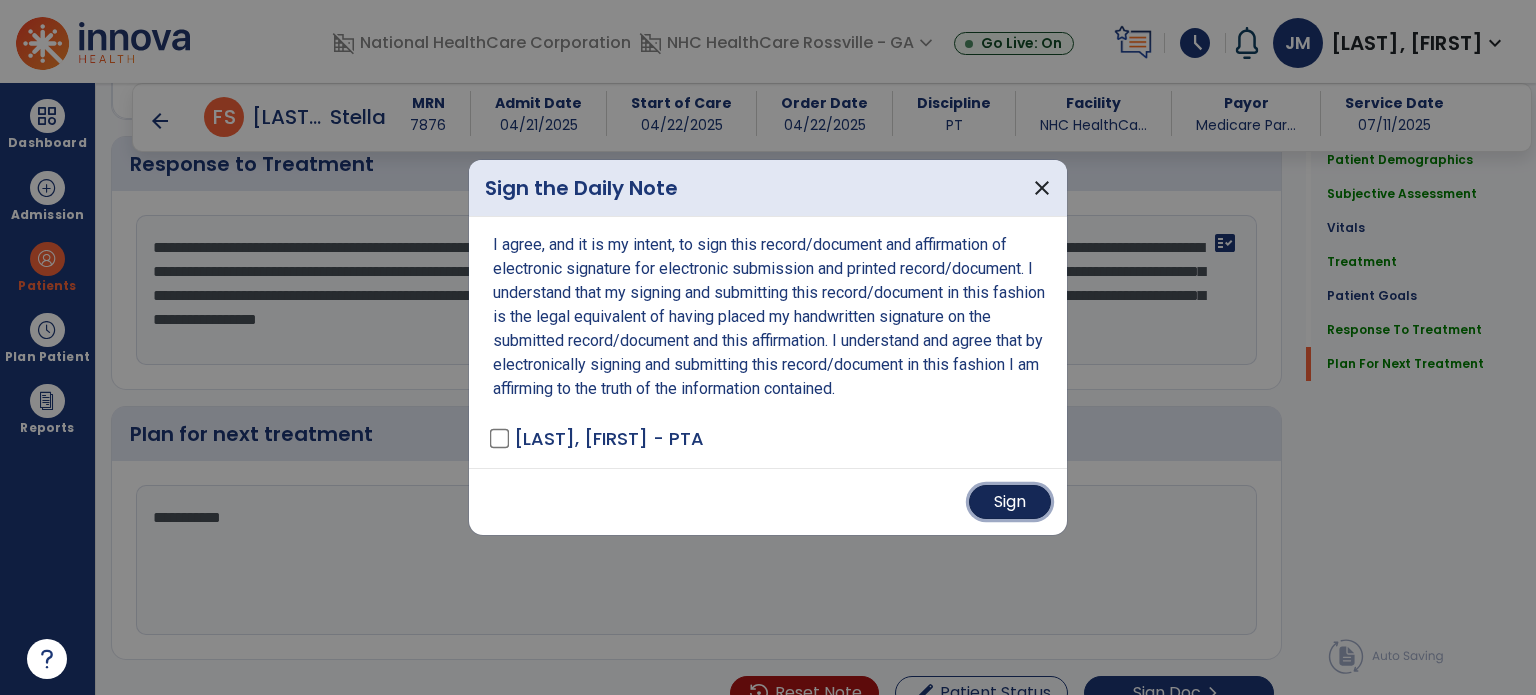 click on "Sign" at bounding box center (1010, 502) 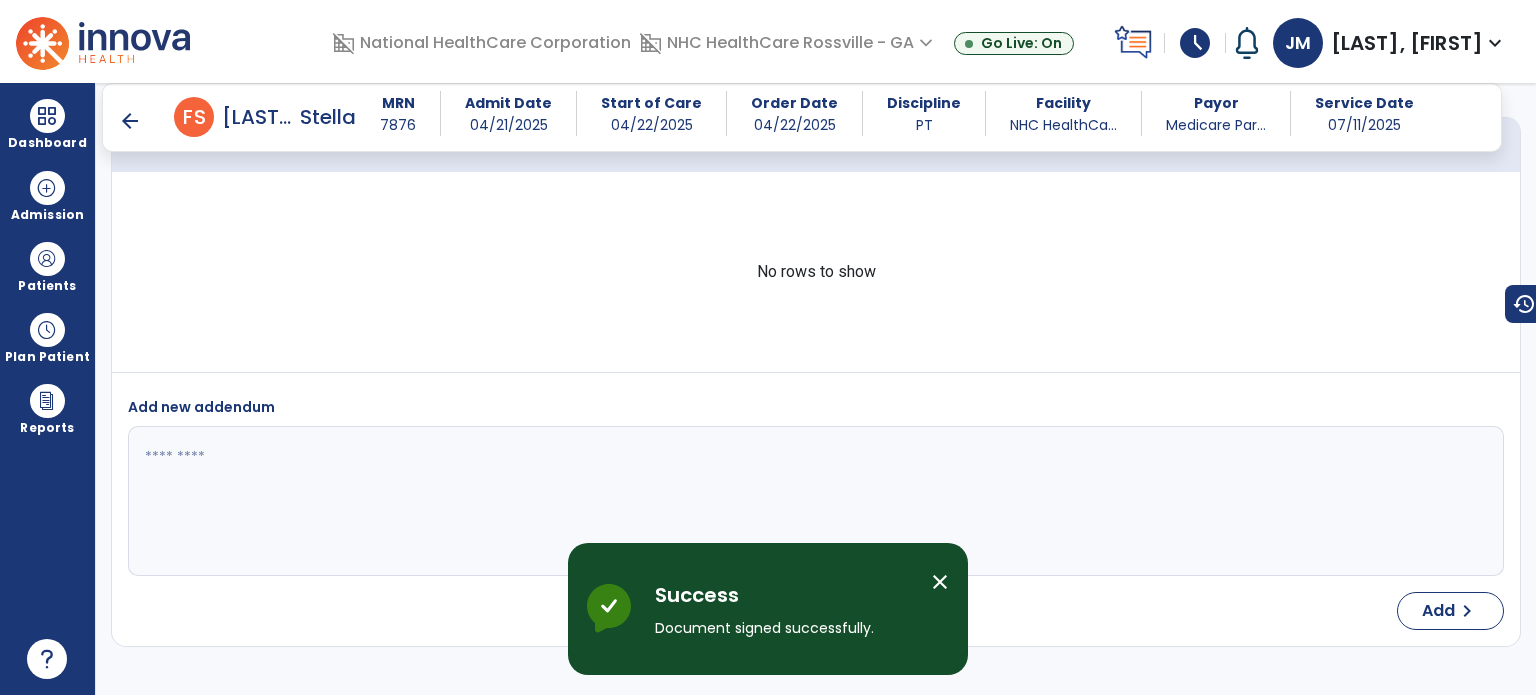 scroll, scrollTop: 4544, scrollLeft: 0, axis: vertical 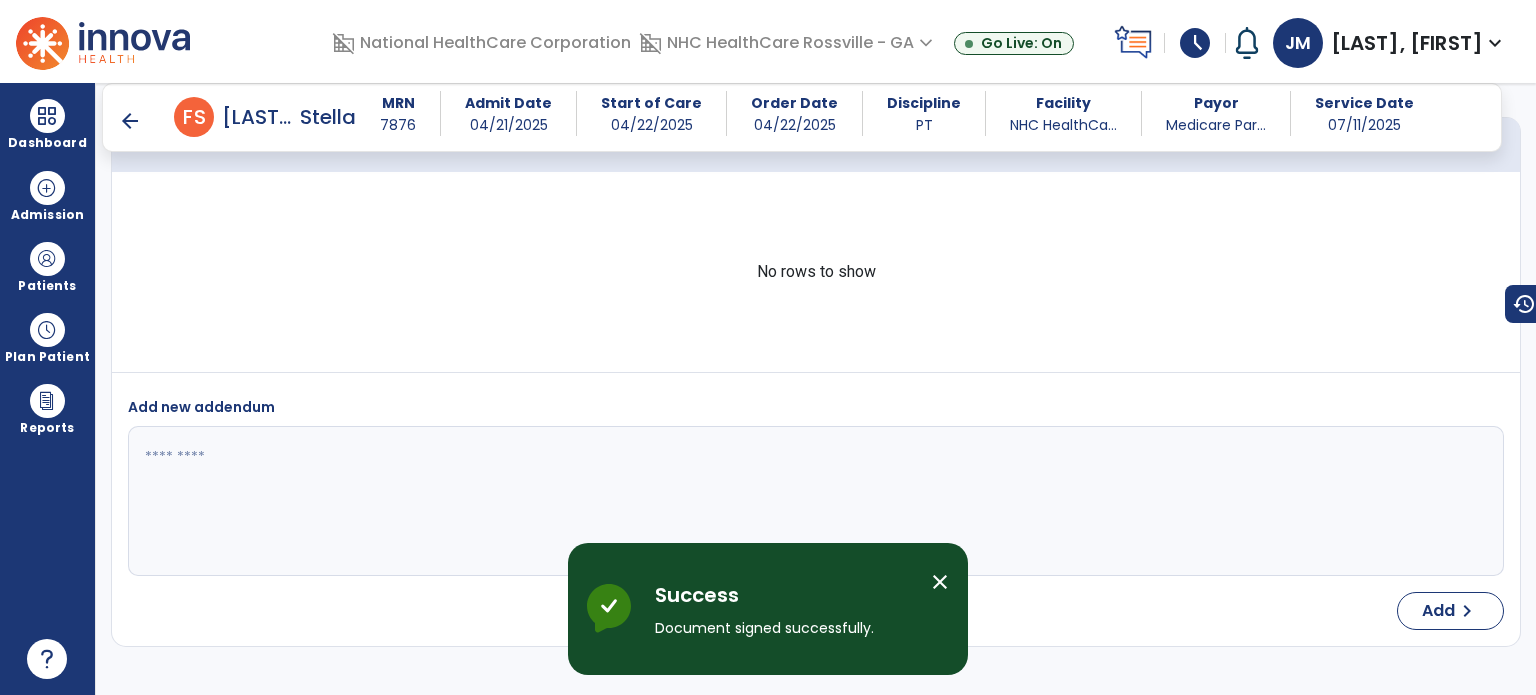 click on "arrow_back" at bounding box center (130, 121) 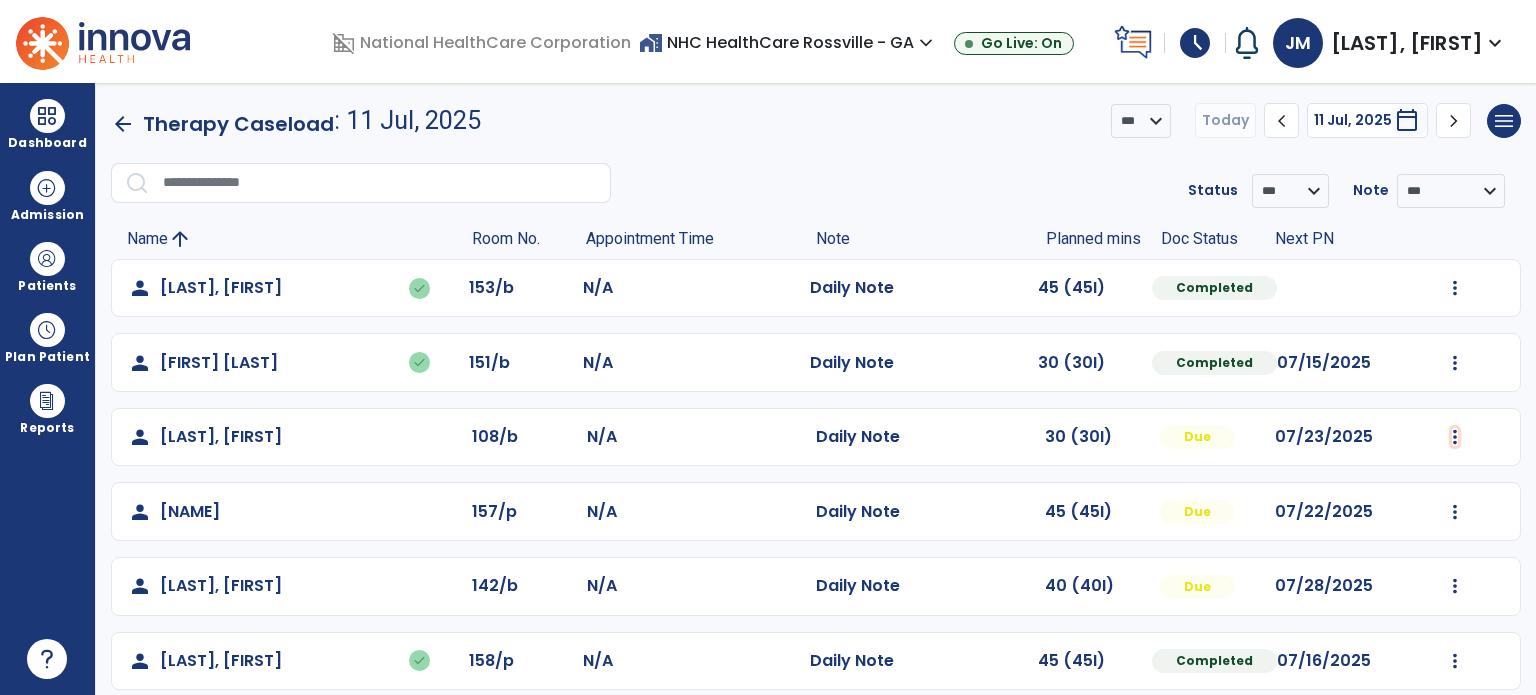 click at bounding box center (1455, 288) 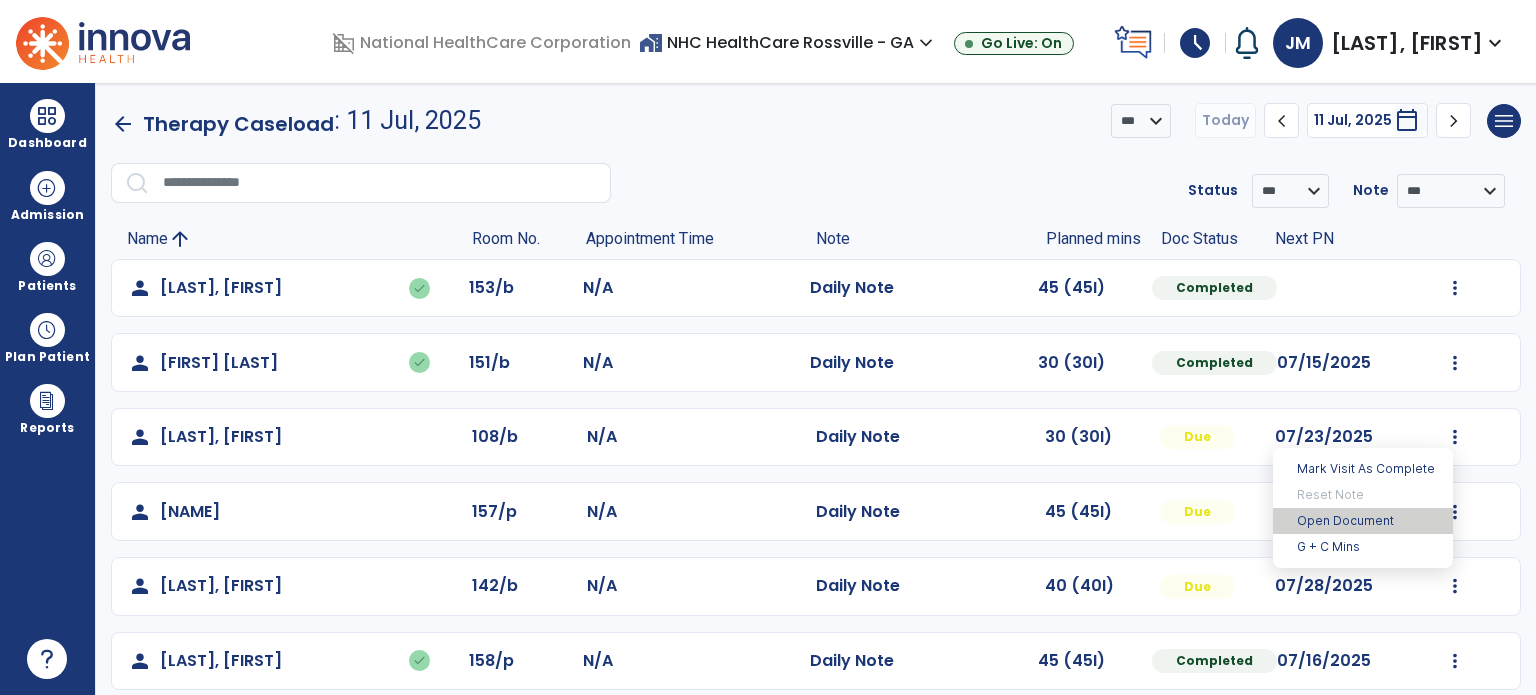 click on "Open Document" at bounding box center [1363, 521] 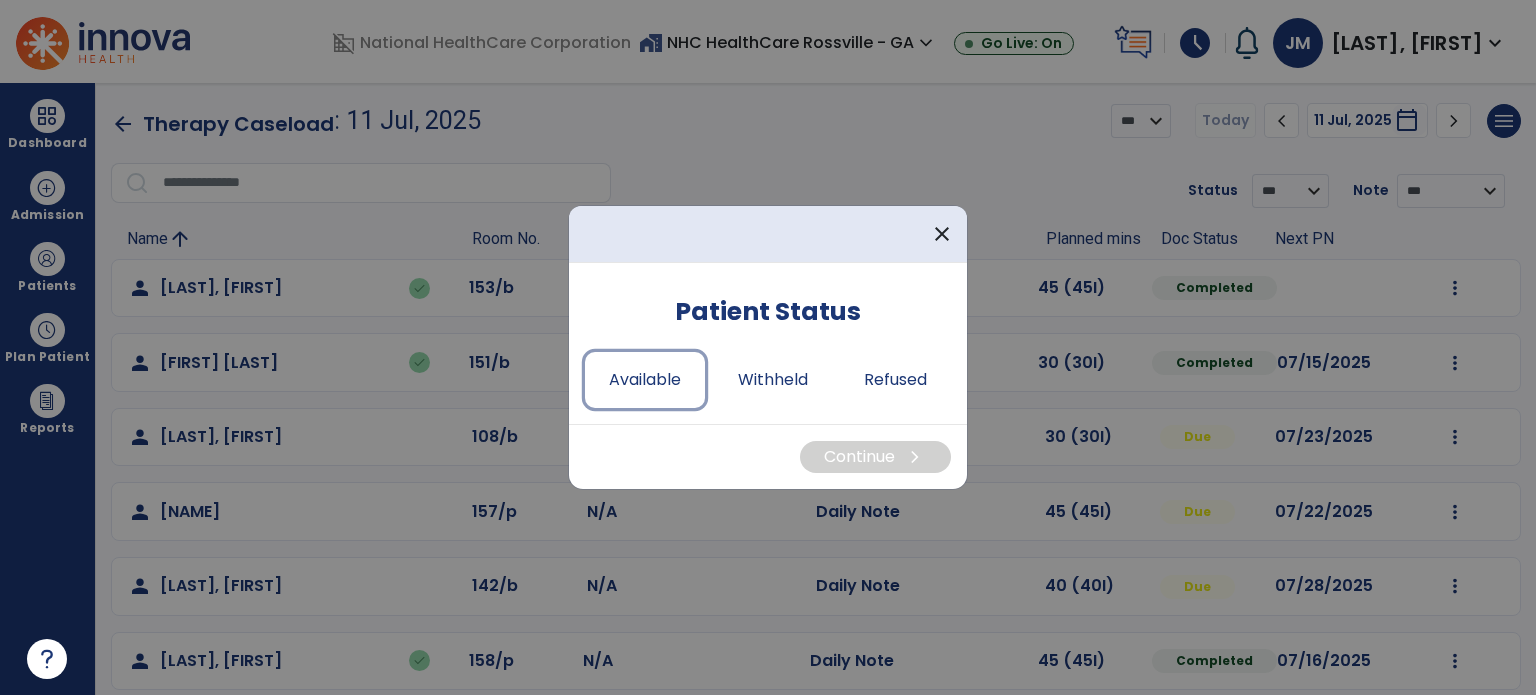 click on "Available" at bounding box center (645, 380) 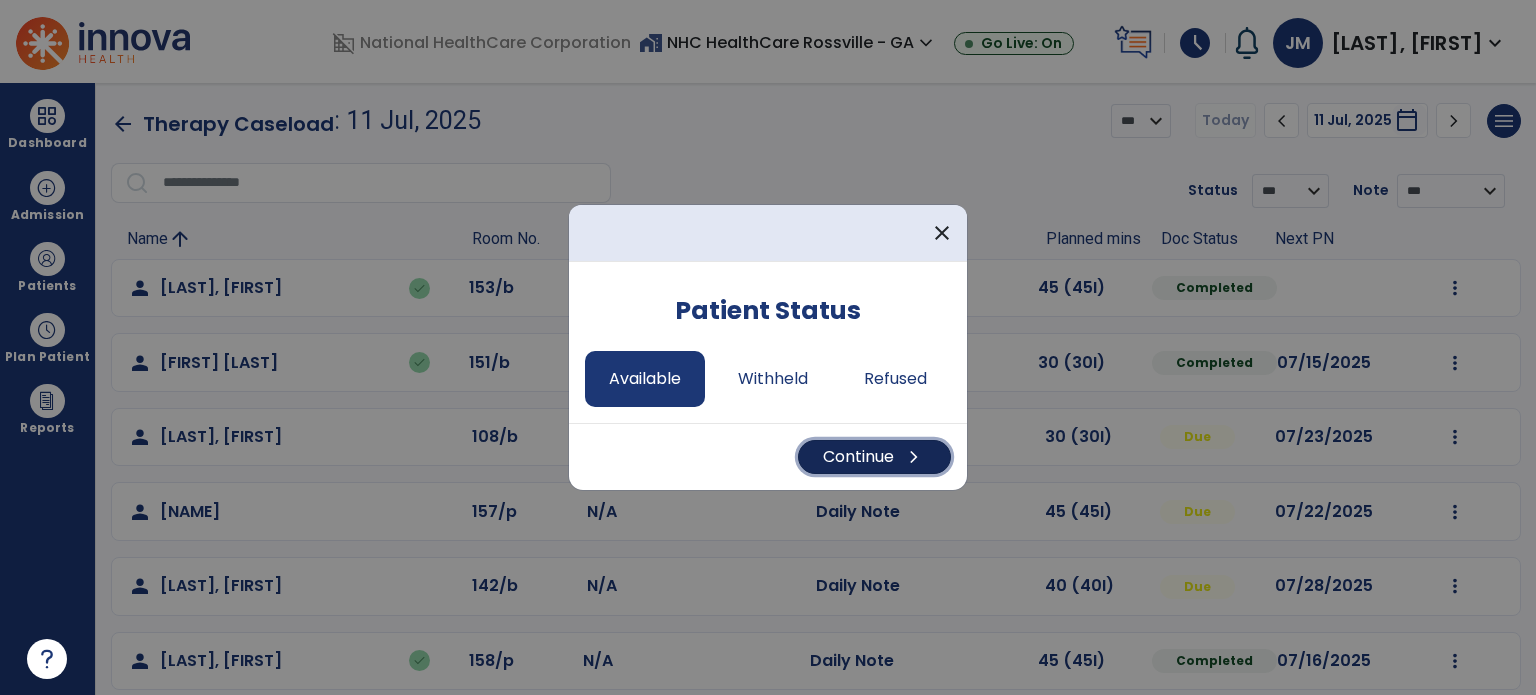 click on "Continue   chevron_right" at bounding box center [874, 457] 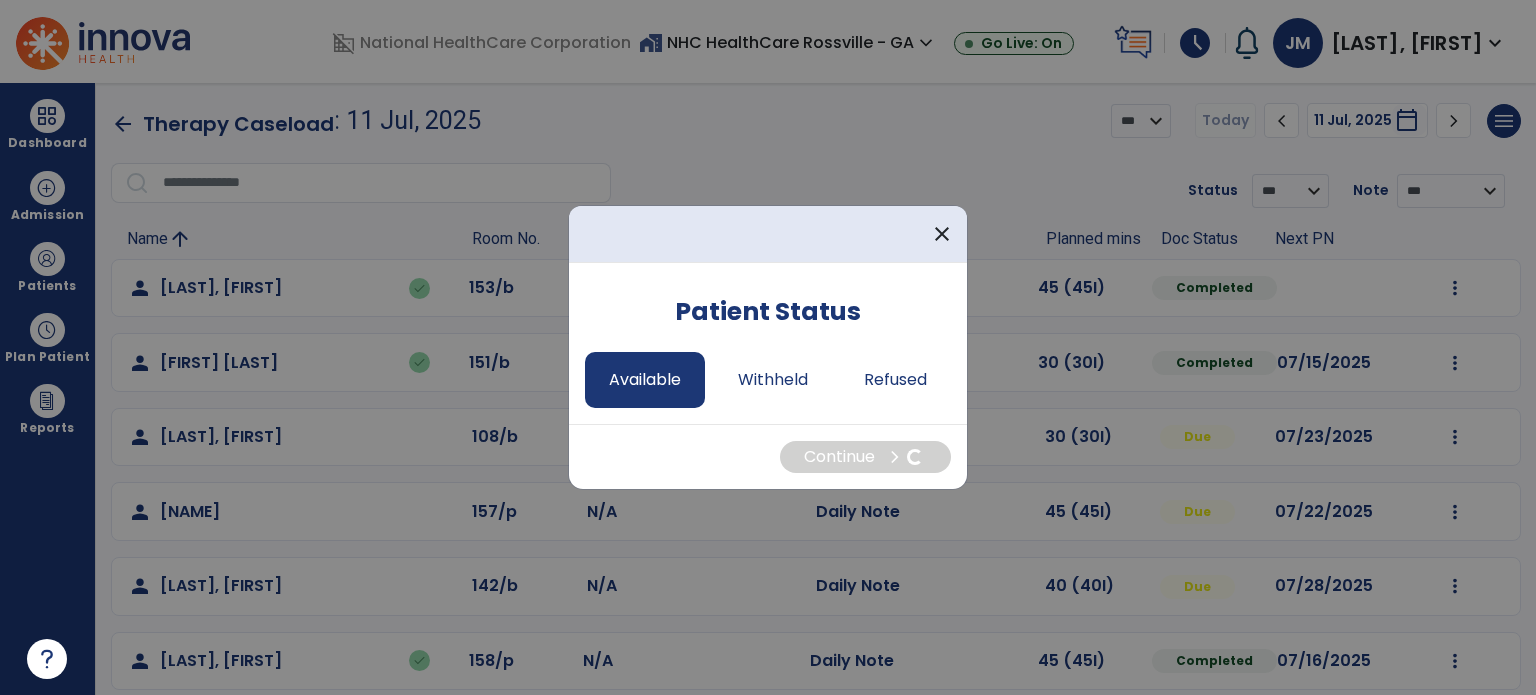 select on "*" 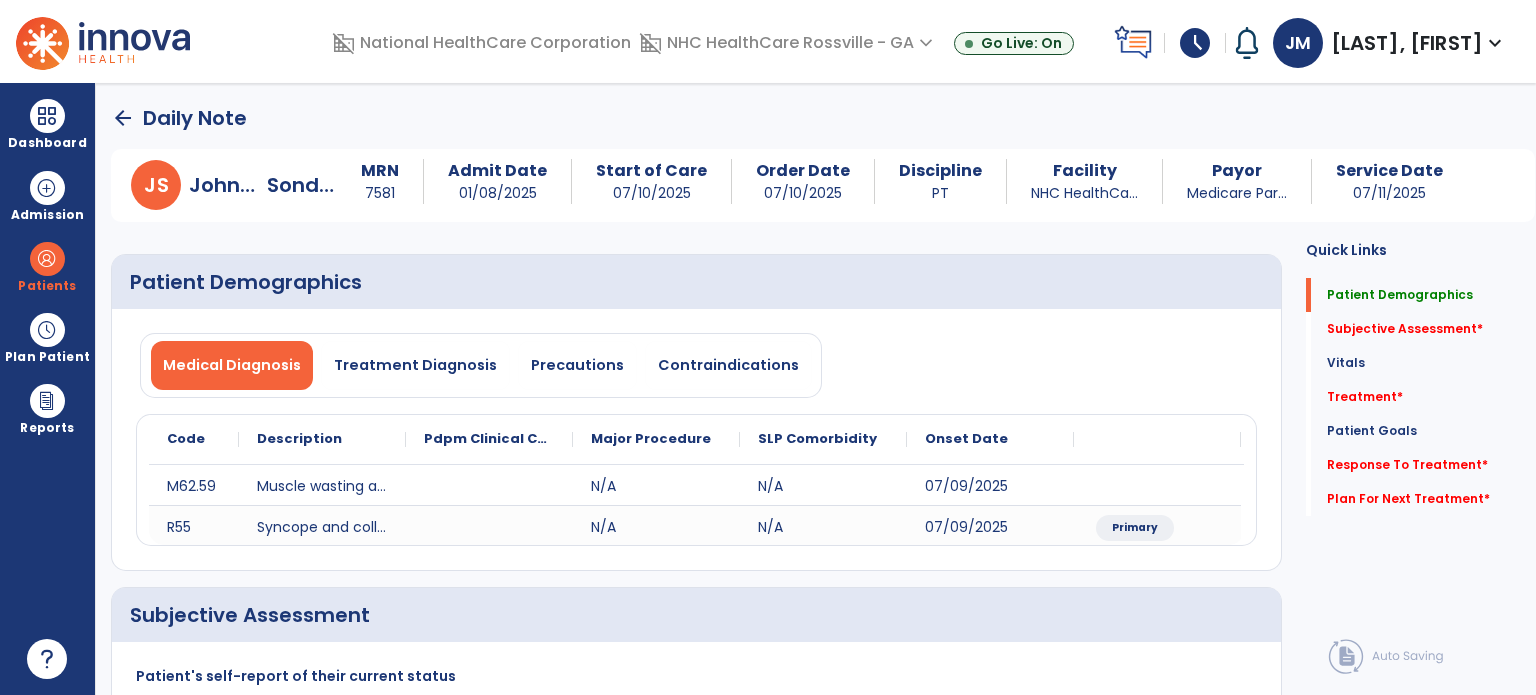 click on "Subjective Assessment   *" 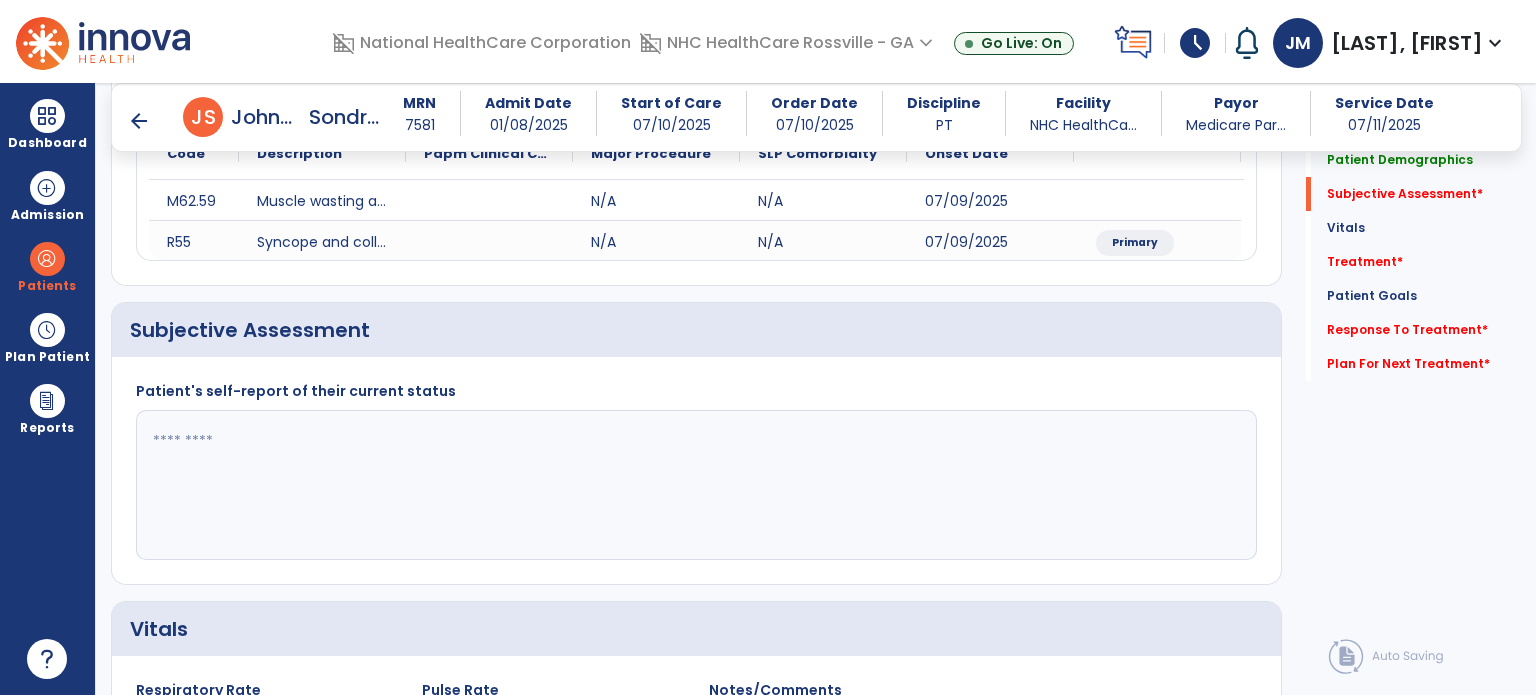scroll, scrollTop: 338, scrollLeft: 0, axis: vertical 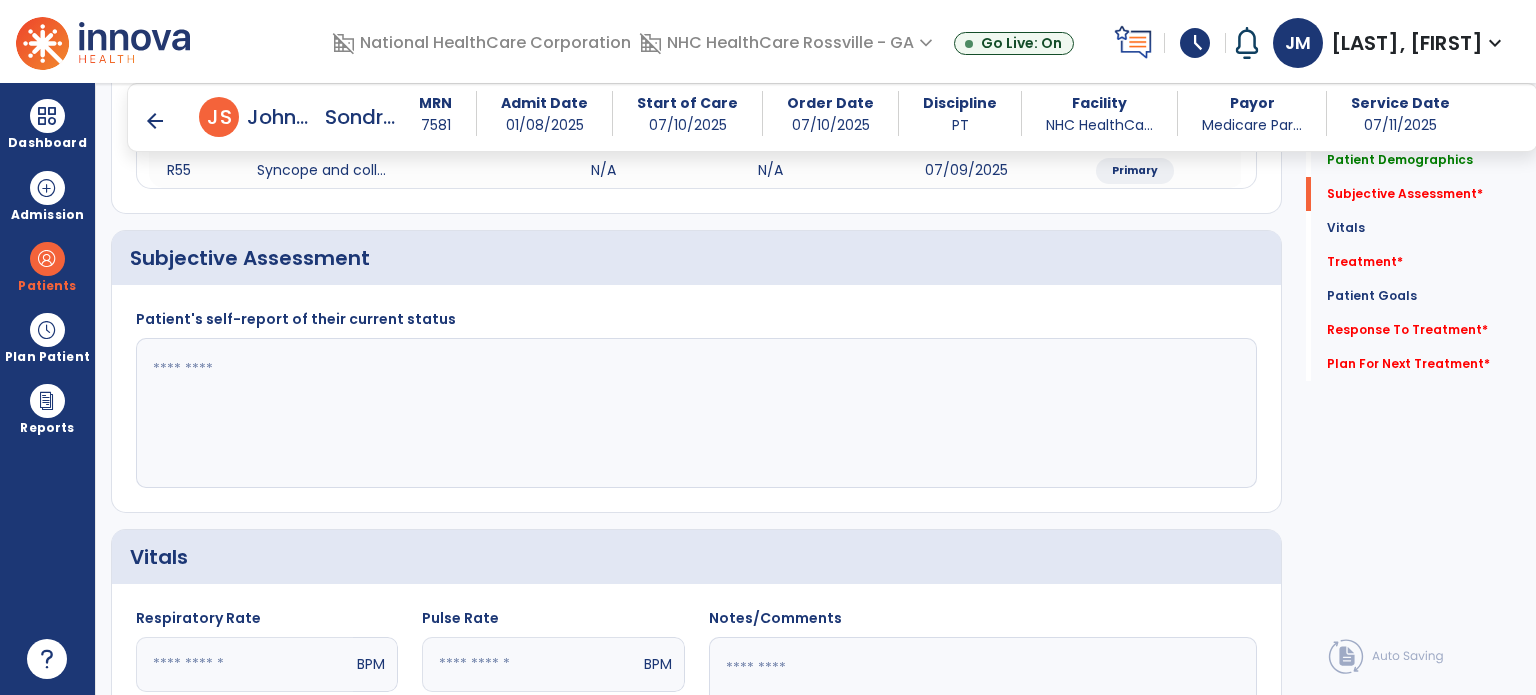 click 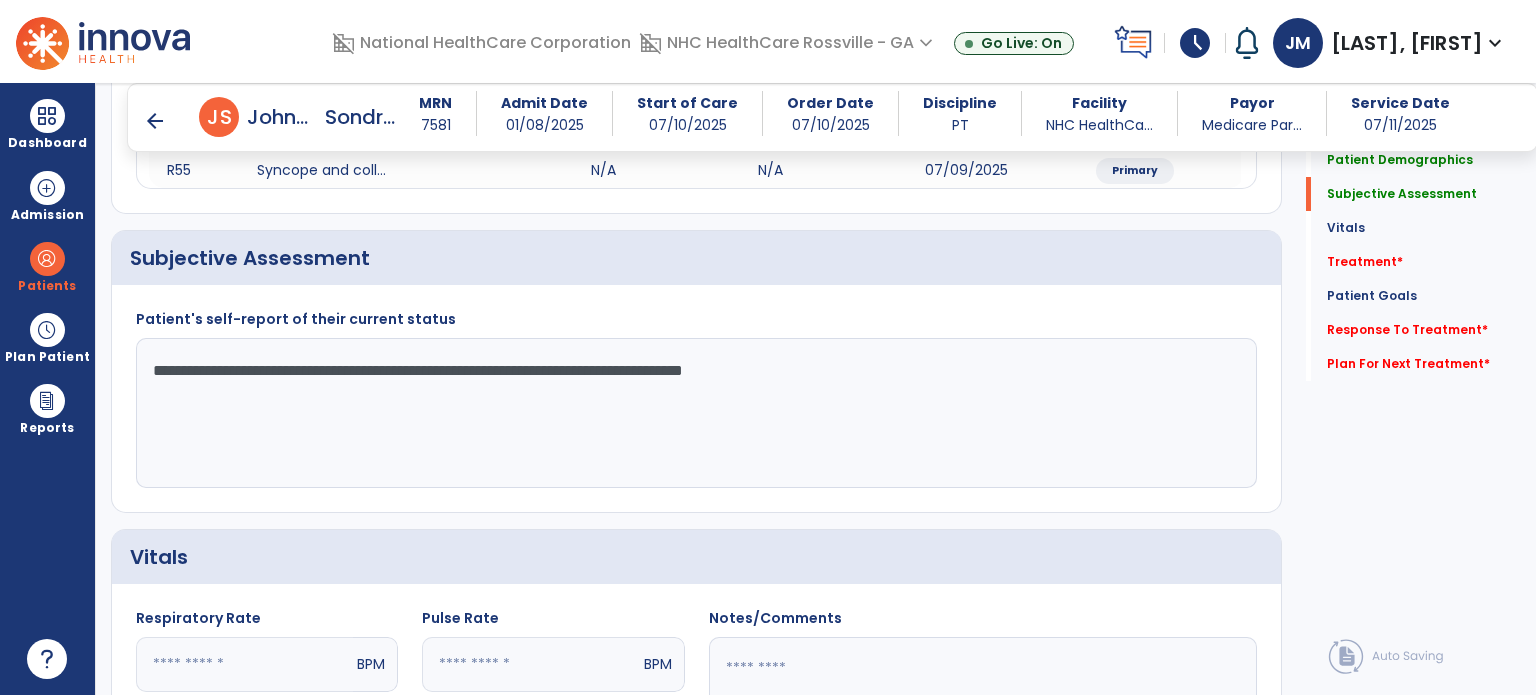 type on "**********" 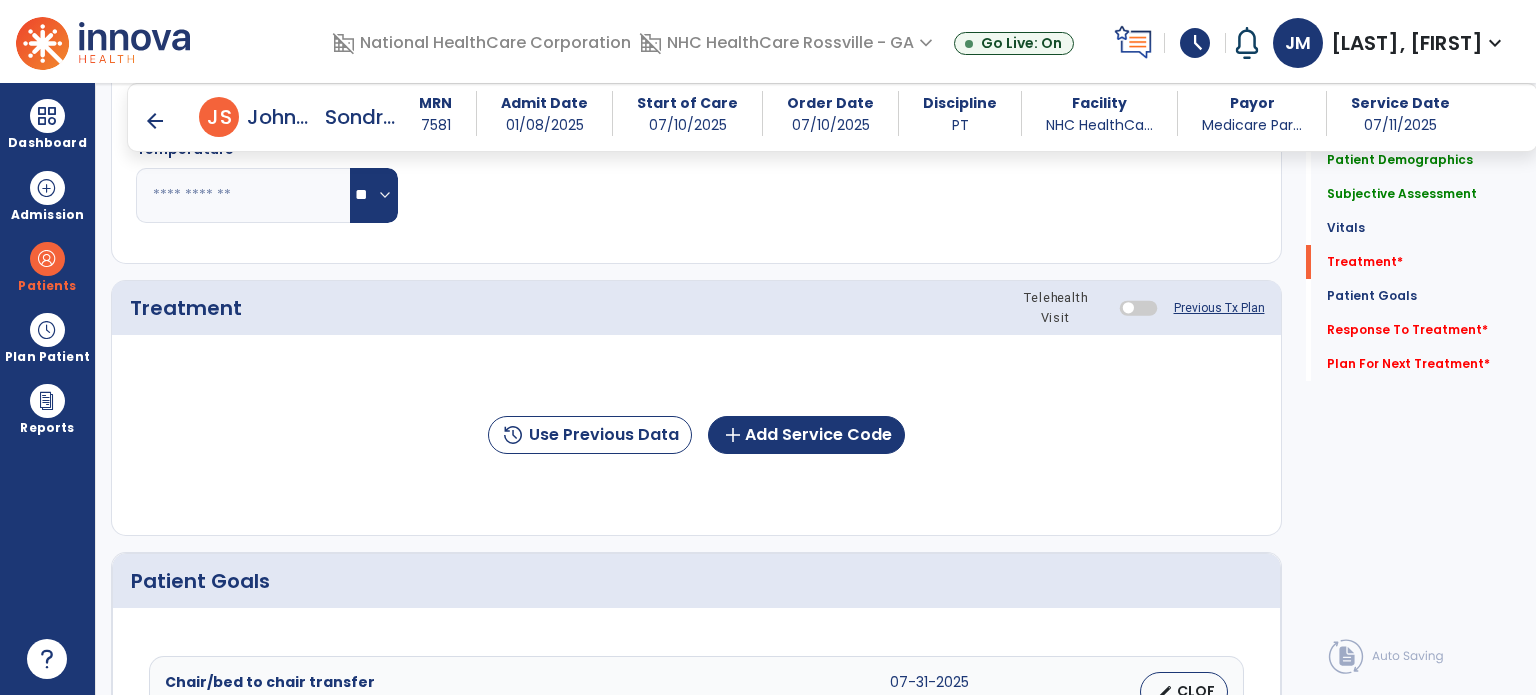 scroll, scrollTop: 1027, scrollLeft: 0, axis: vertical 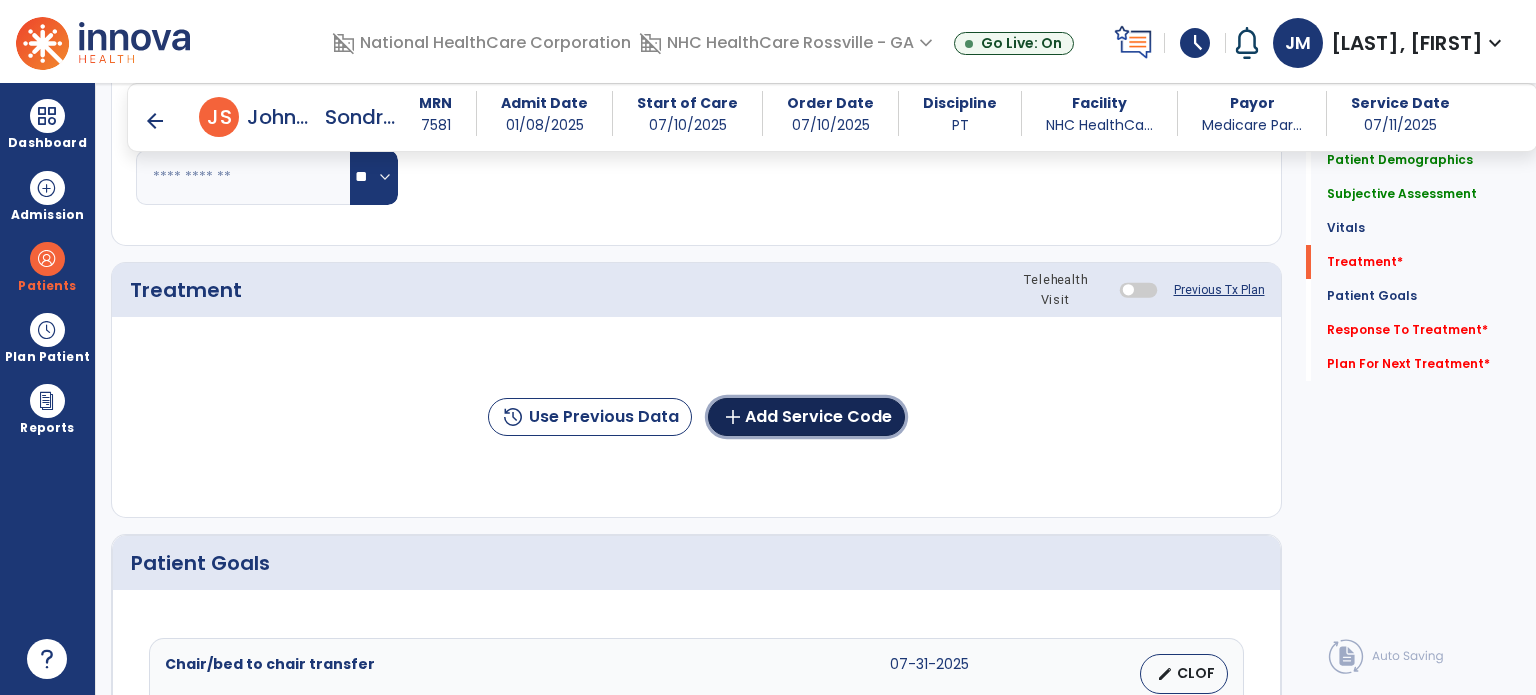 click on "add  Add Service Code" 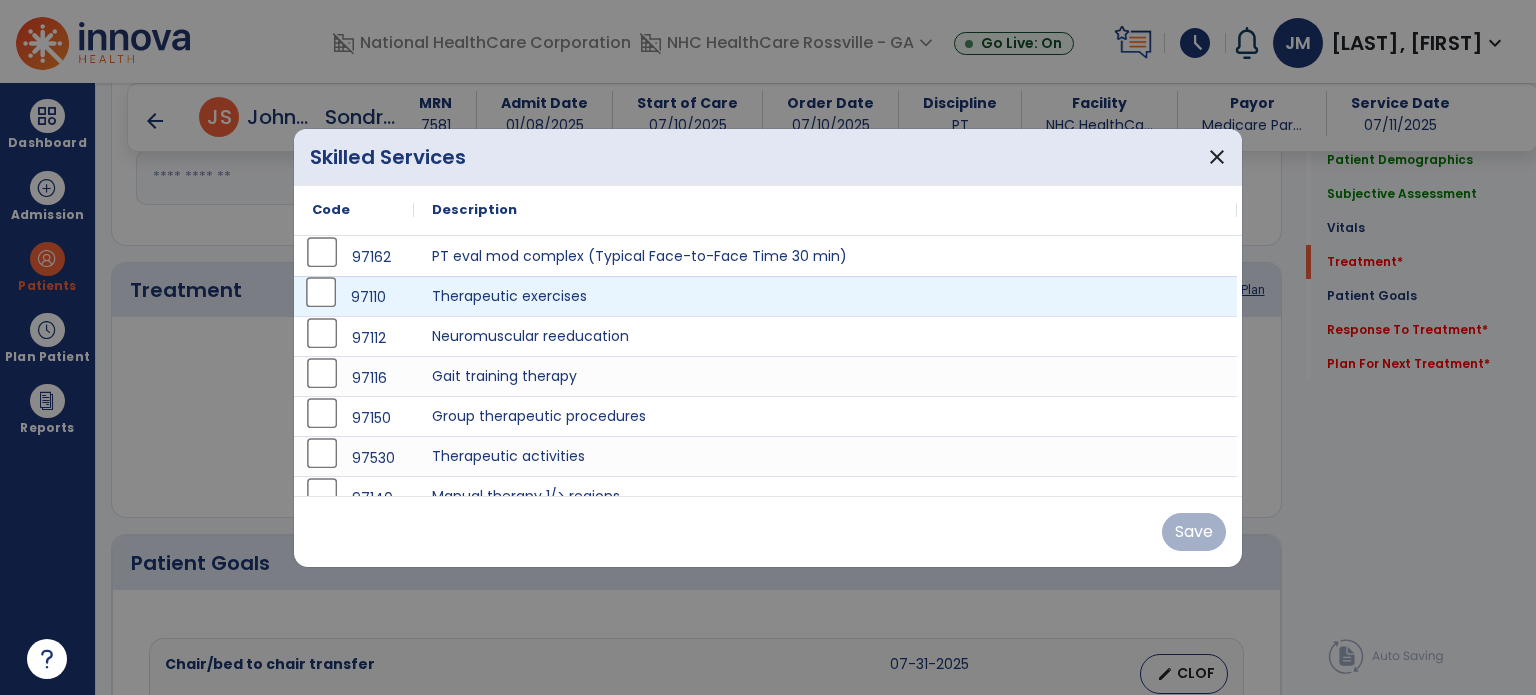 click on "97110" at bounding box center (354, 297) 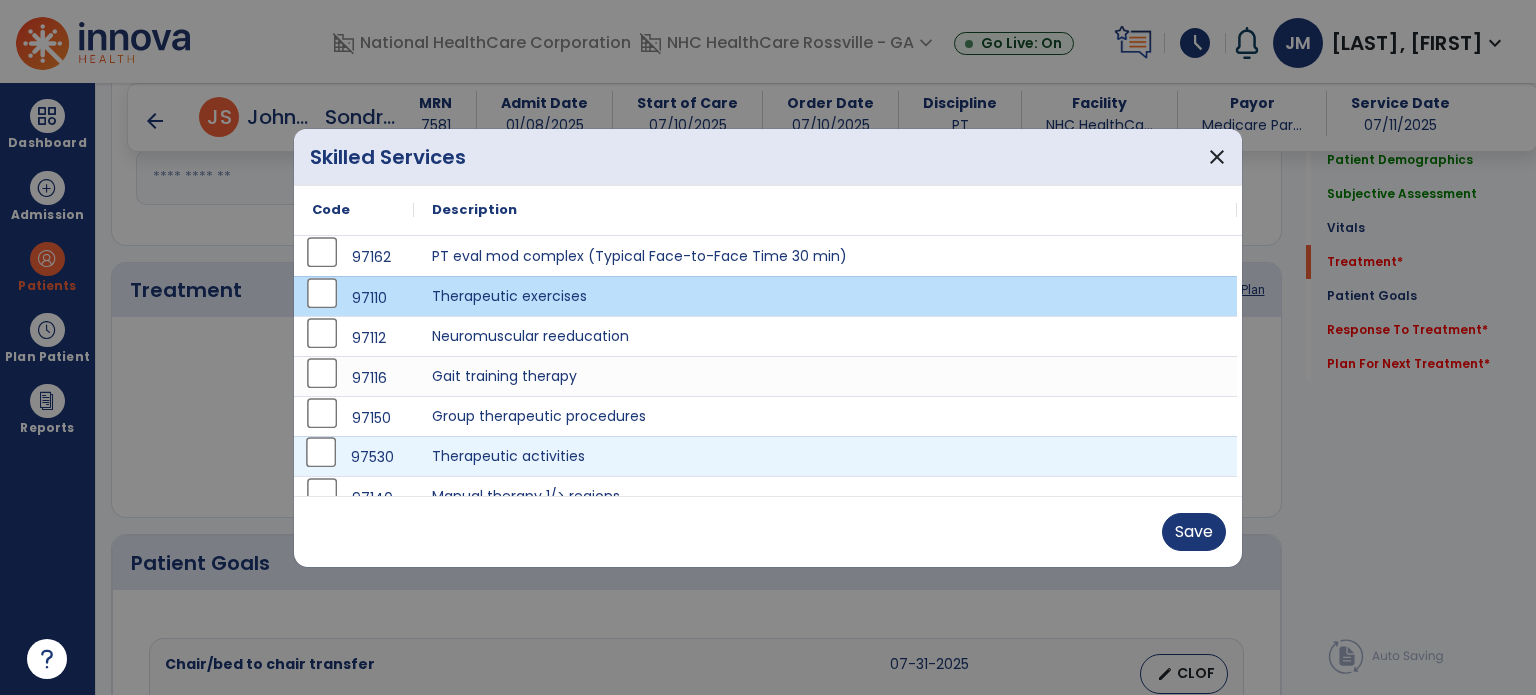click on "97530" at bounding box center (354, 457) 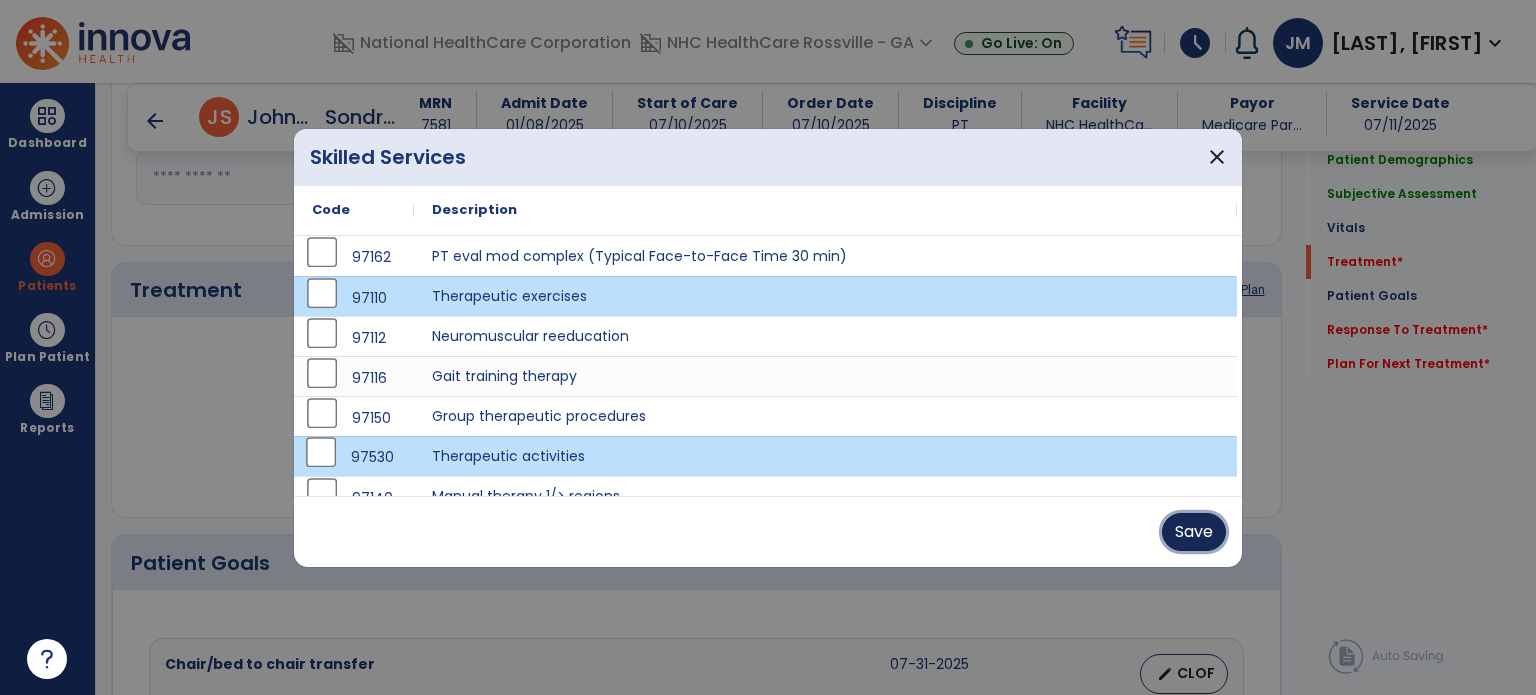 click on "Save" at bounding box center (1194, 532) 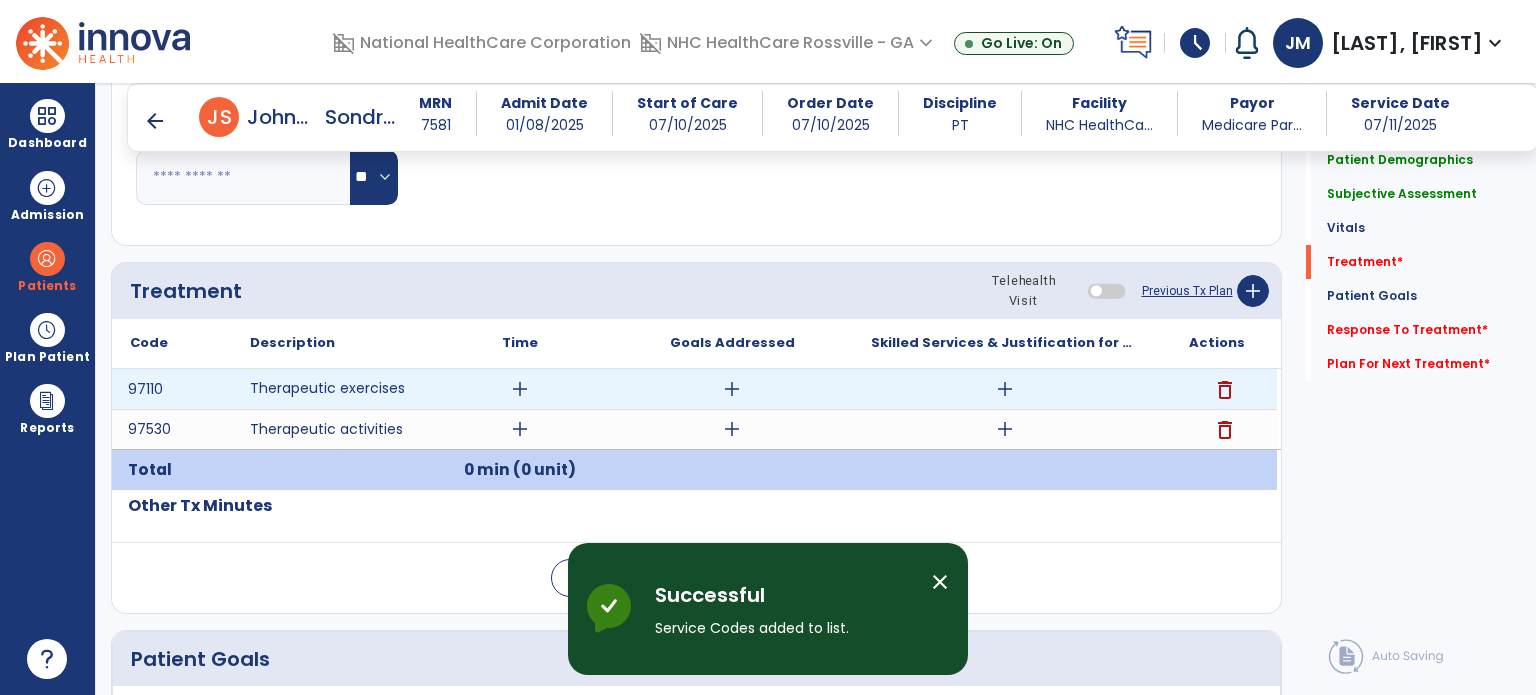 click on "add" at bounding box center [520, 389] 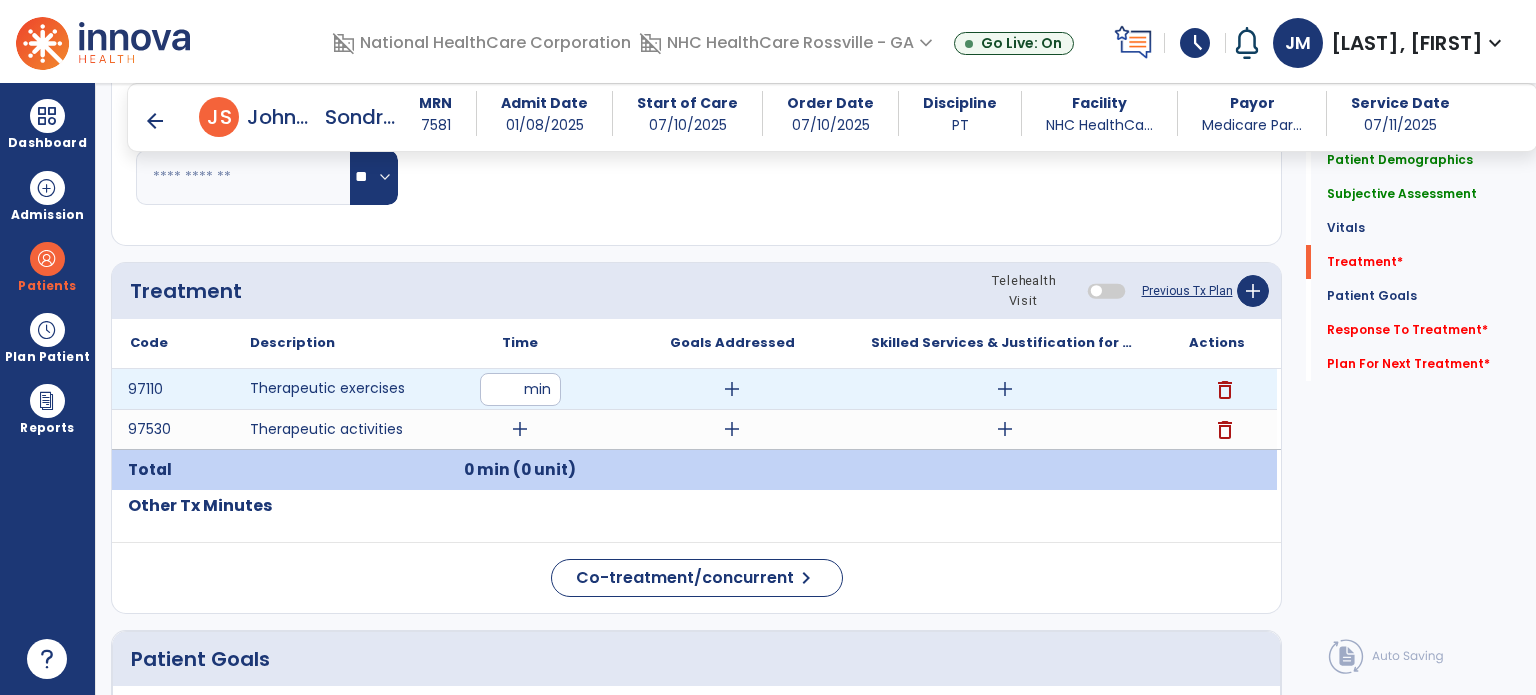 type on "**" 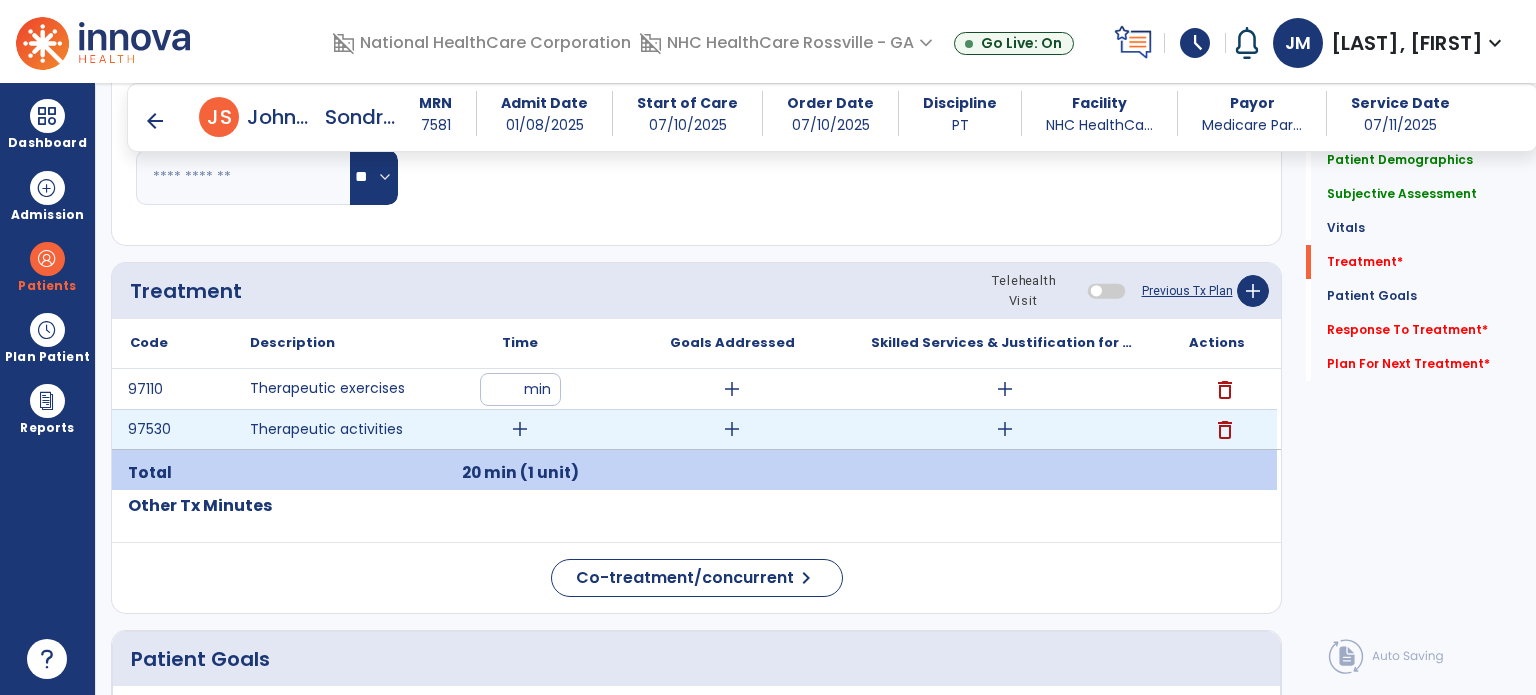 click on "add" at bounding box center (520, 429) 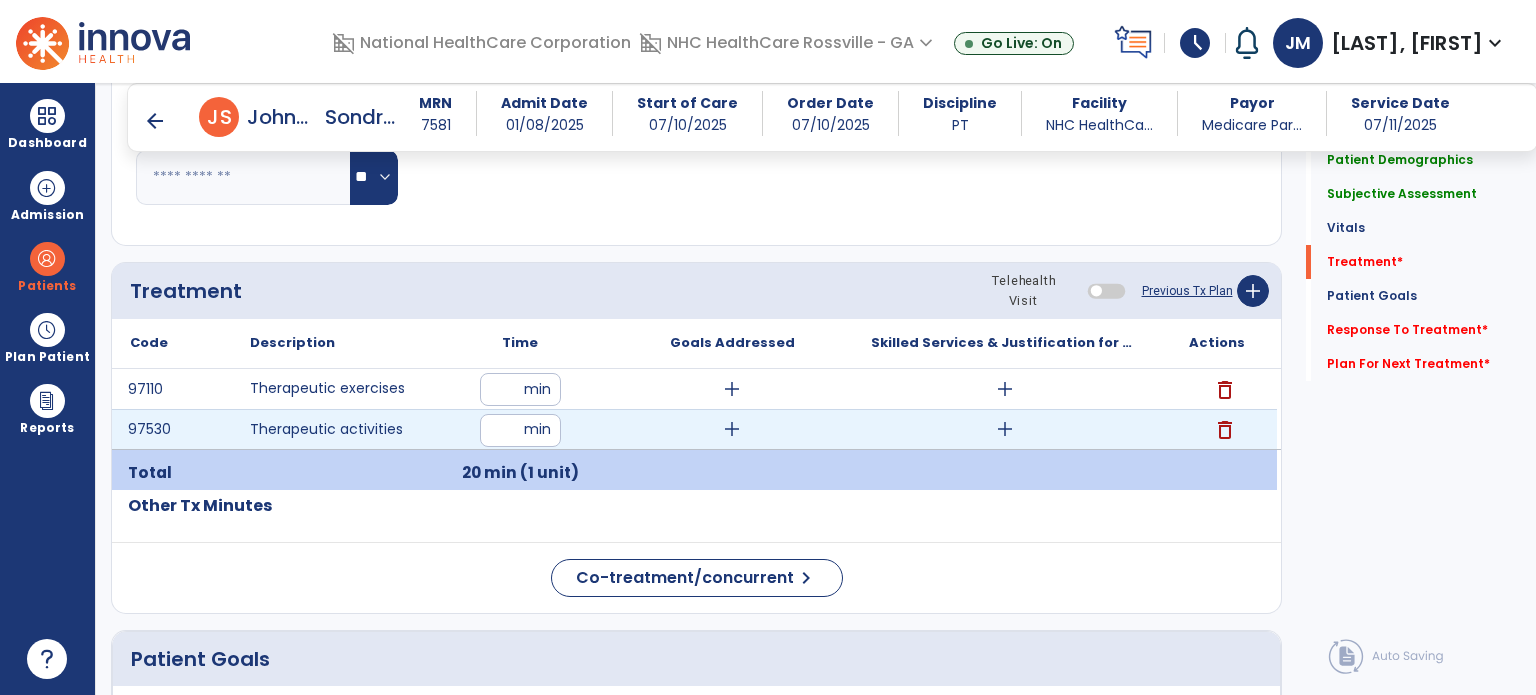 type on "**" 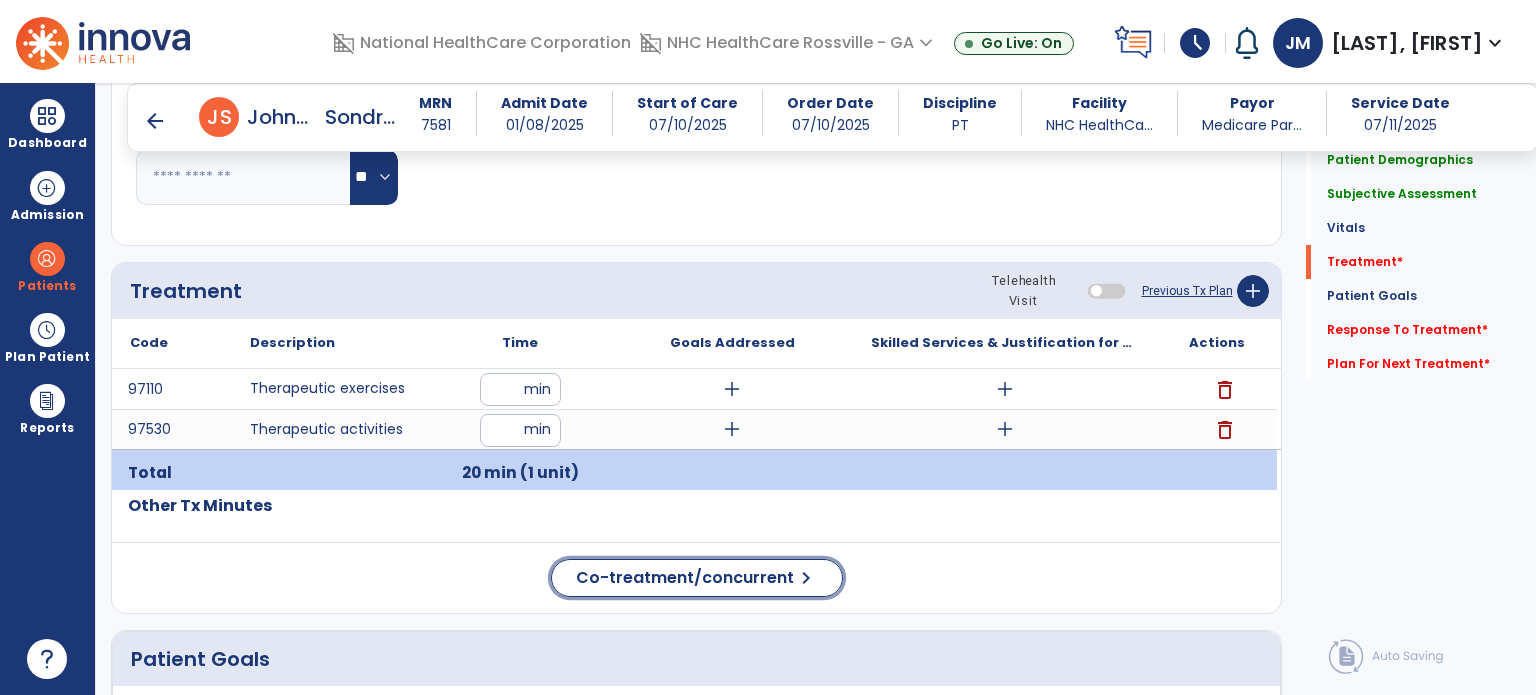 click on "Co-treatment/concurrent" 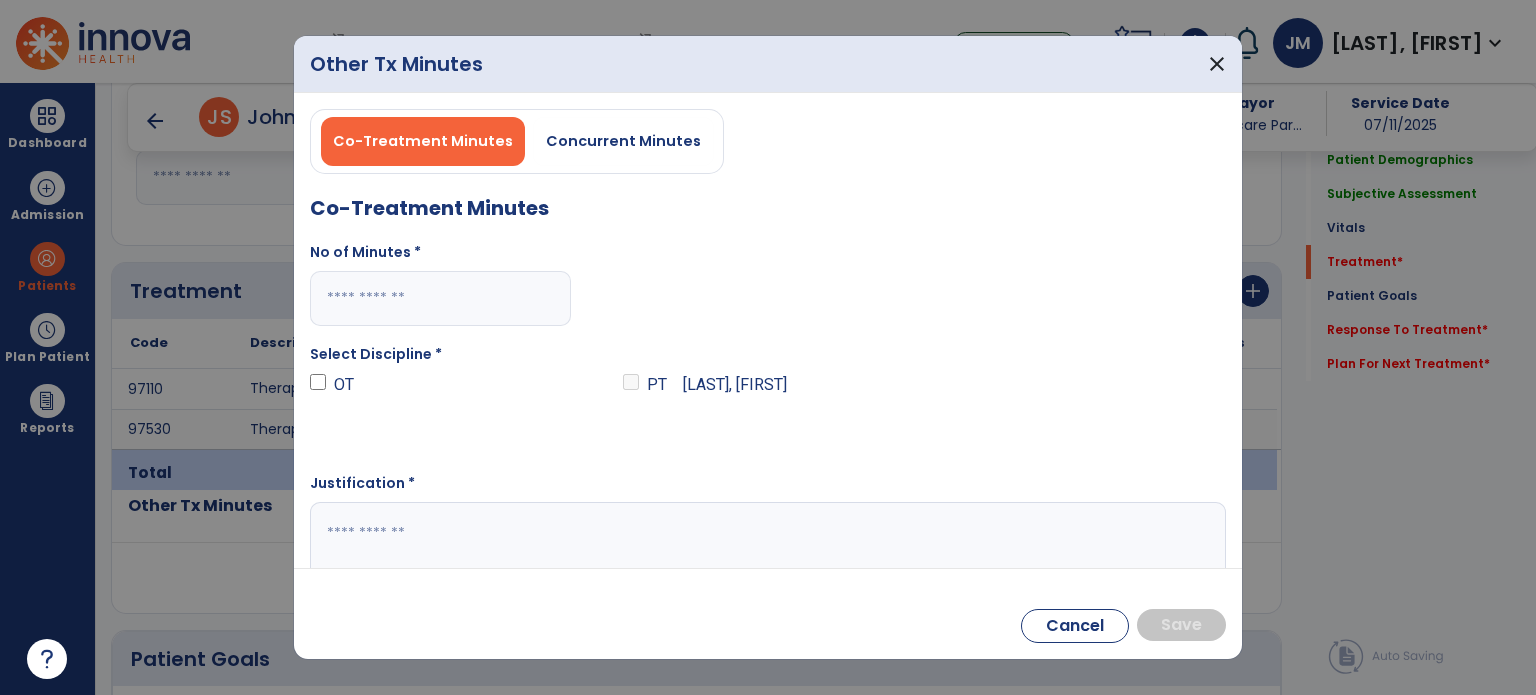 click on "Concurrent Minutes" at bounding box center (623, 141) 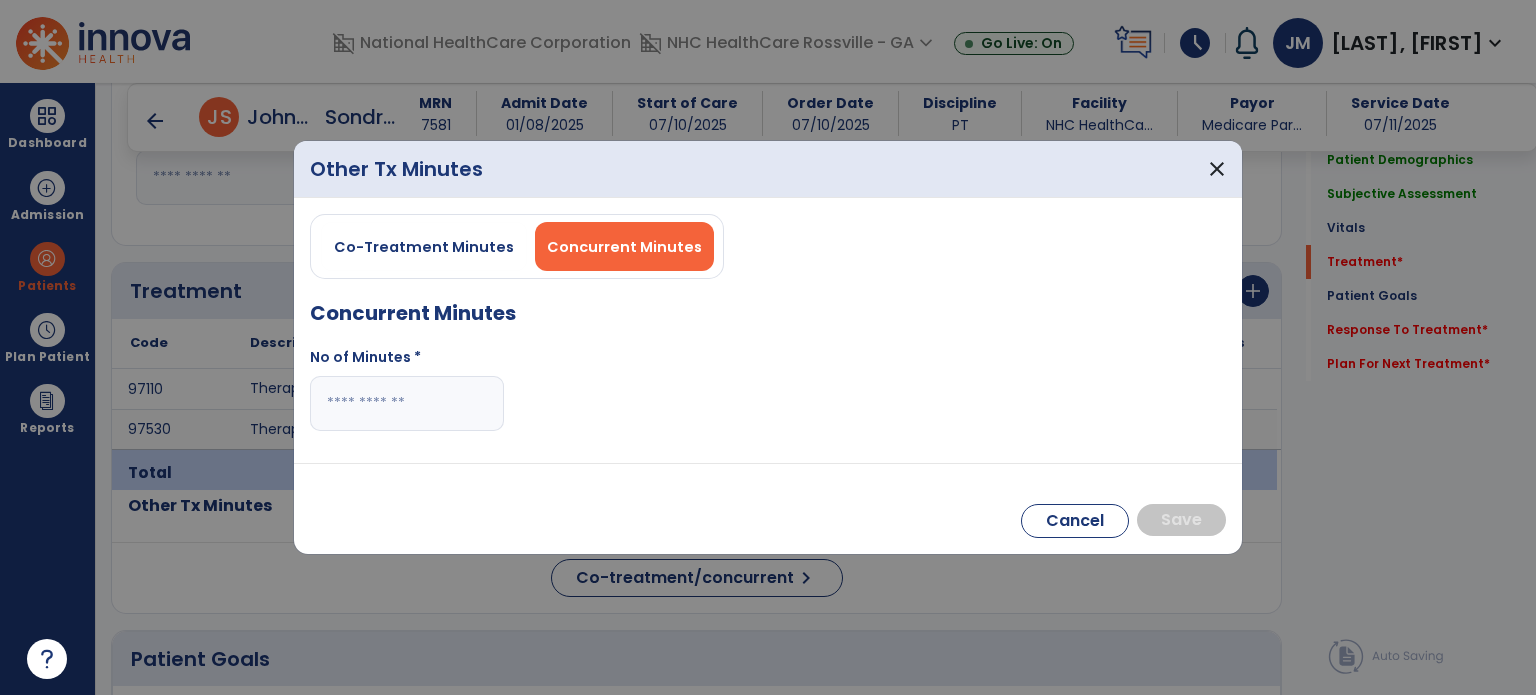click at bounding box center (407, 403) 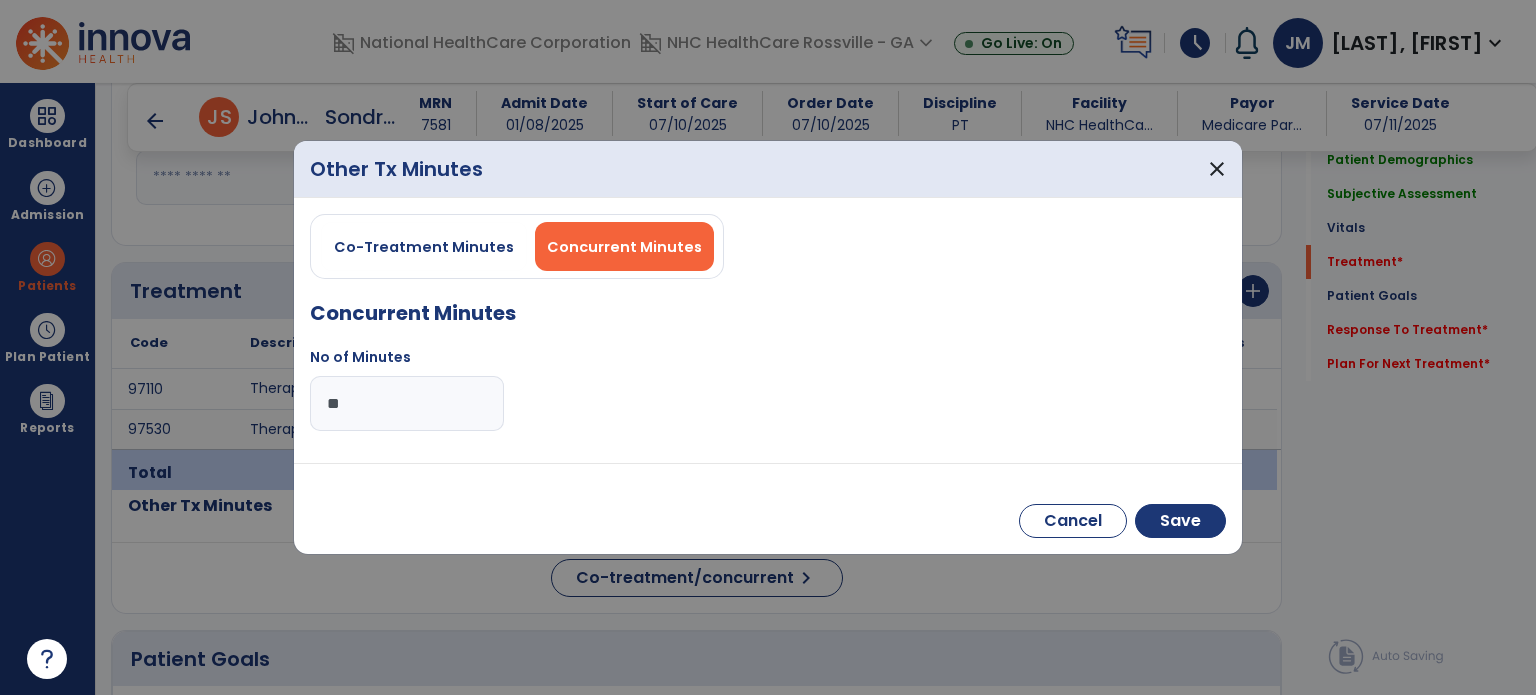 type on "**" 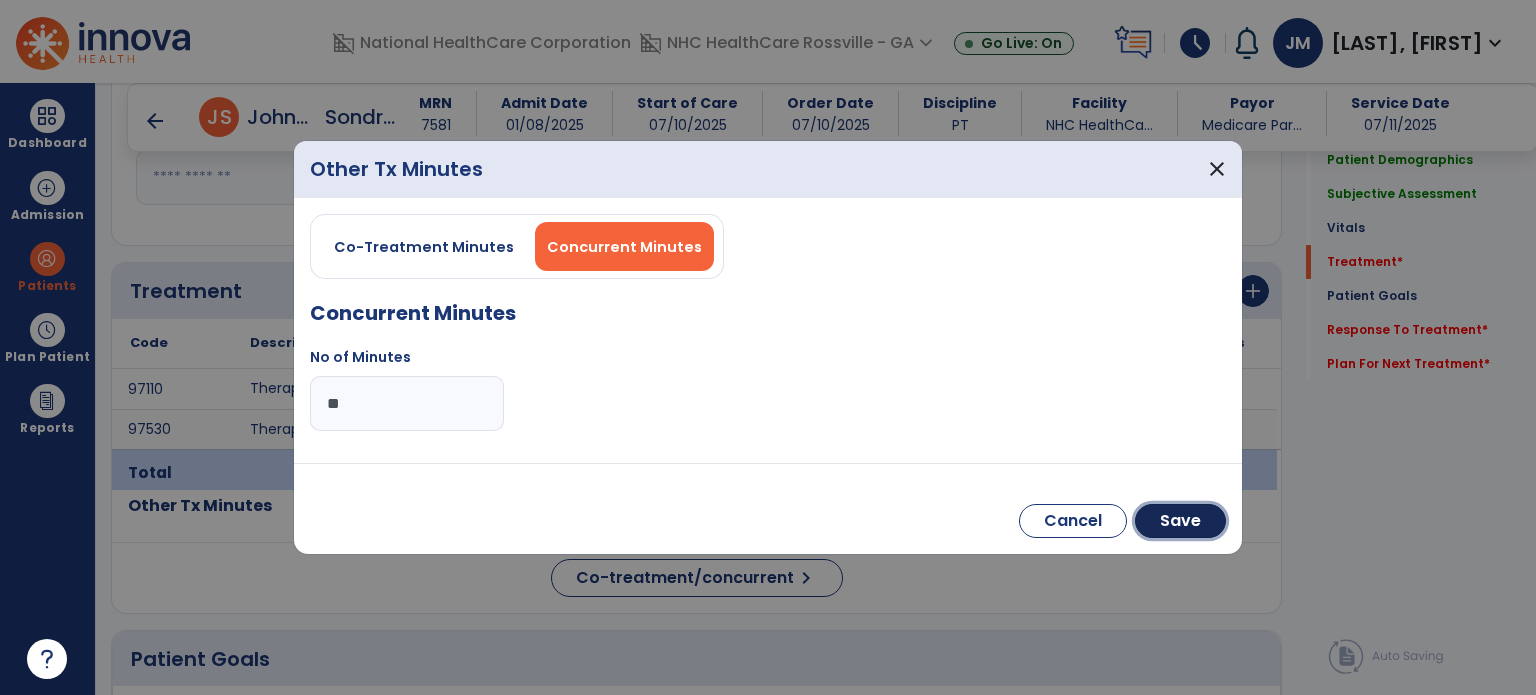 click on "Save" at bounding box center (1180, 521) 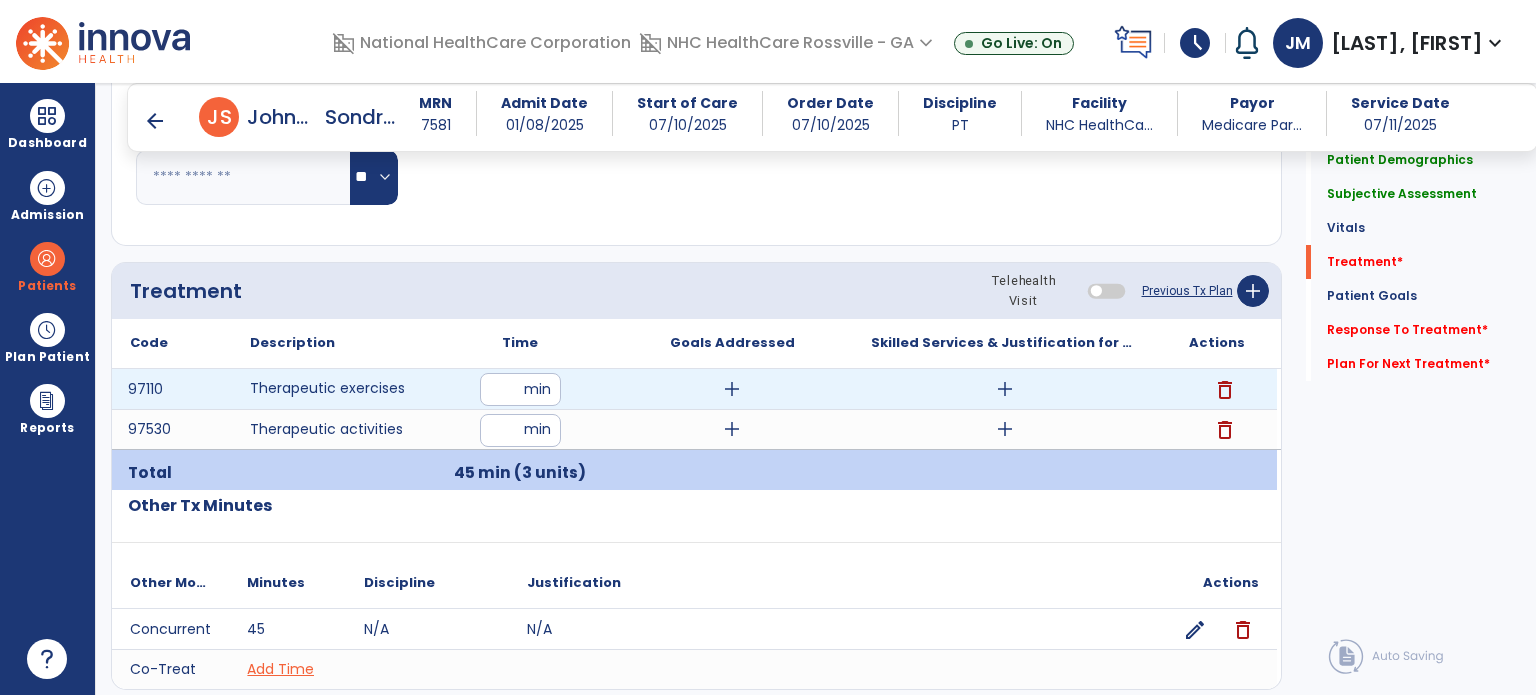 click on "add" at bounding box center [1005, 389] 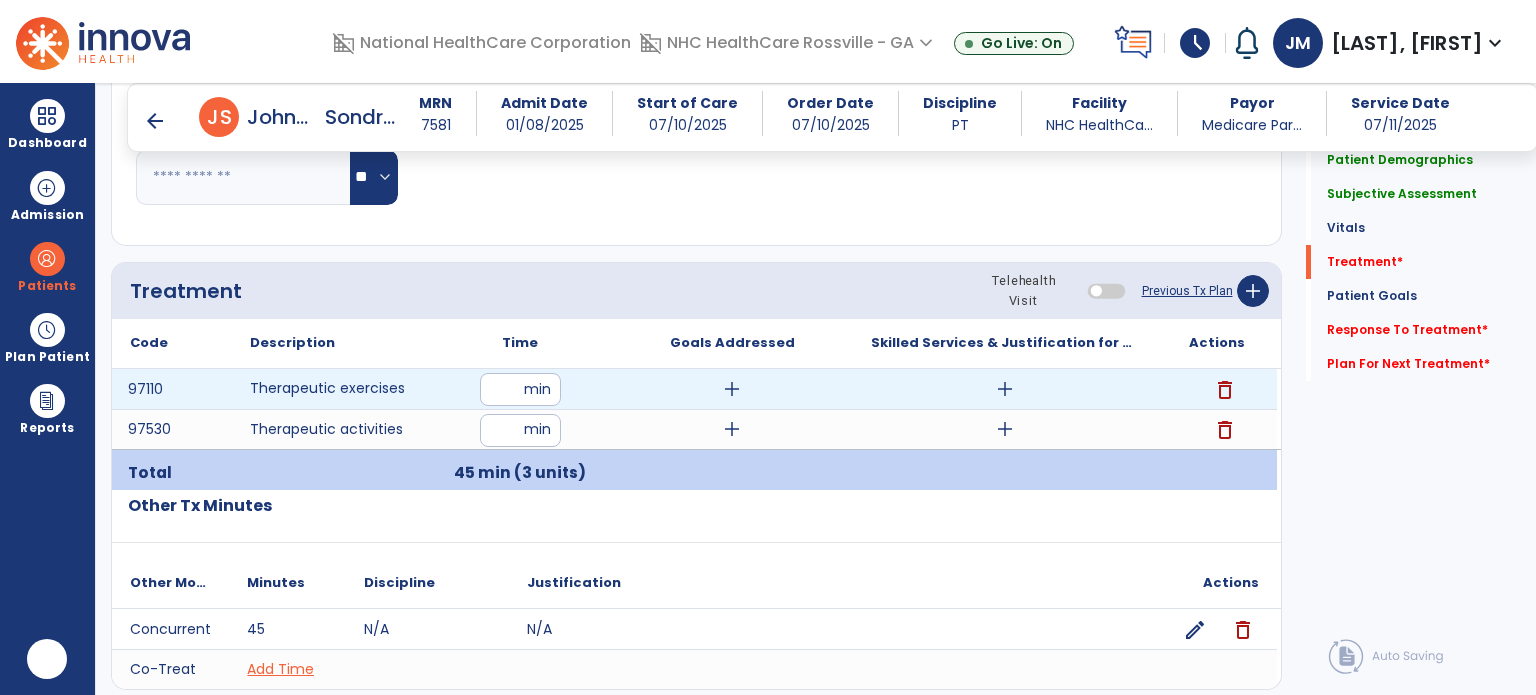scroll, scrollTop: 0, scrollLeft: 0, axis: both 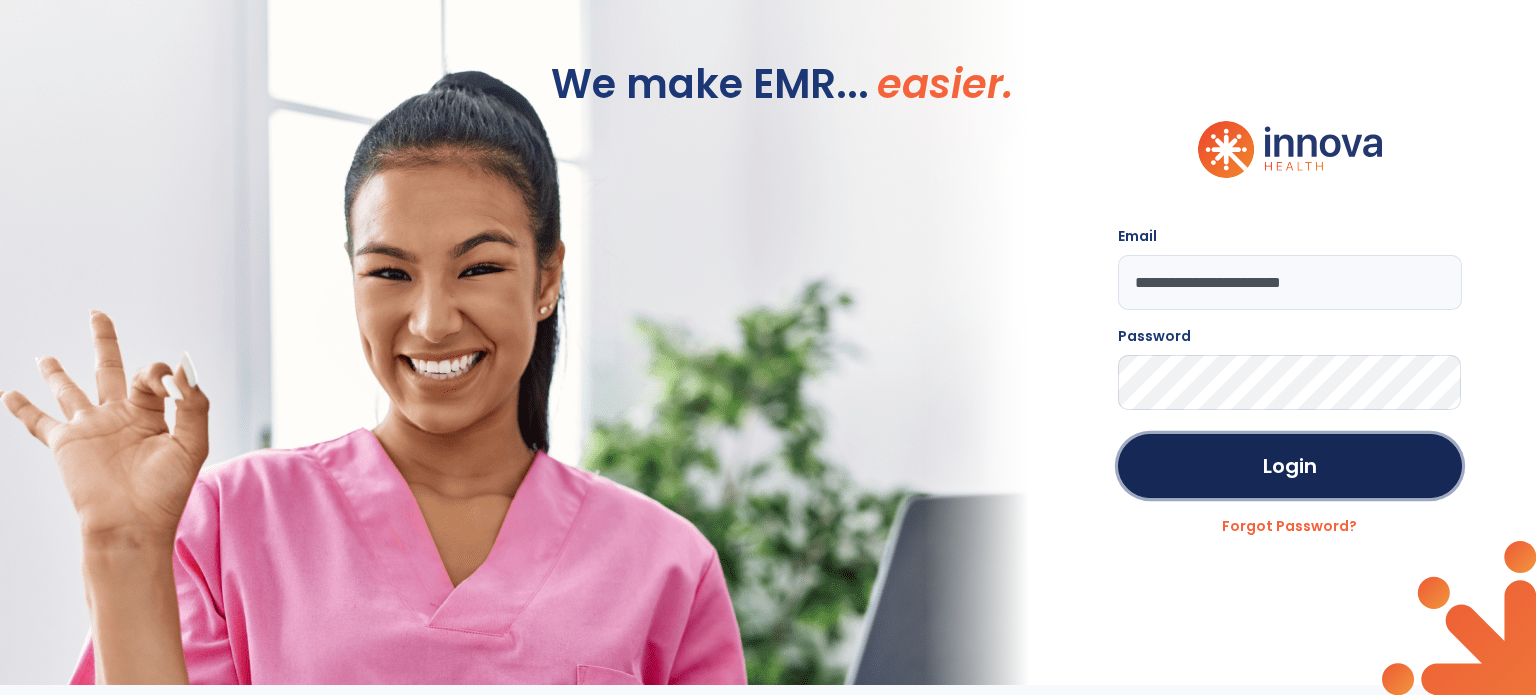 click on "Login" 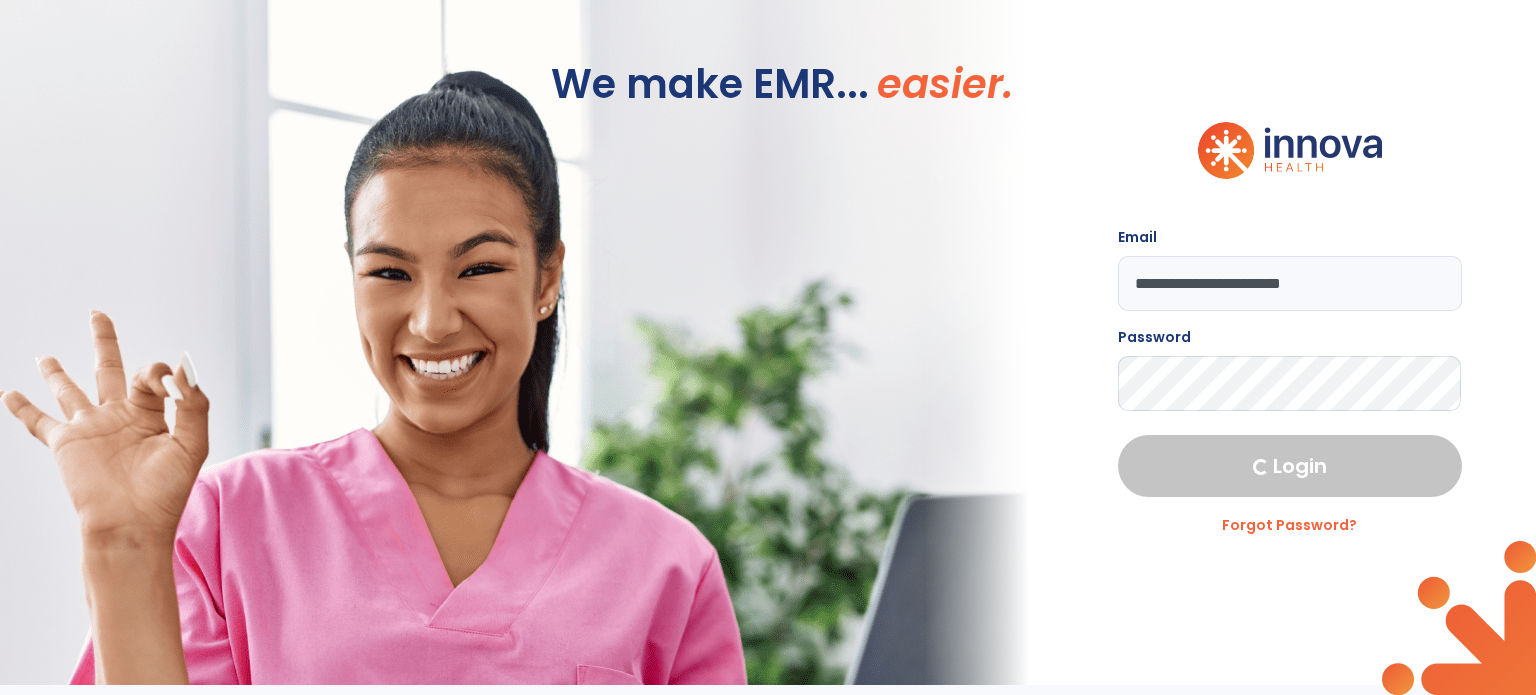 select on "****" 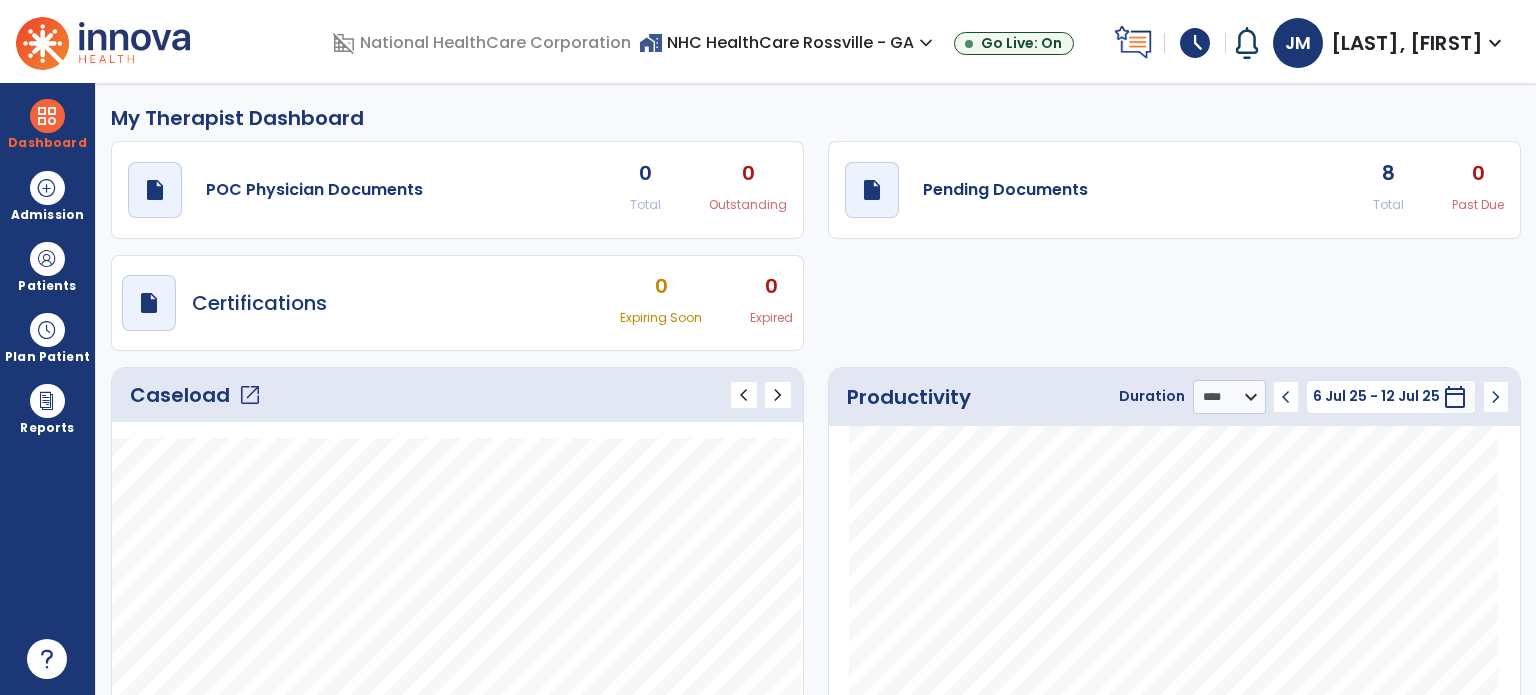 click on "Caseload   open_in_new" 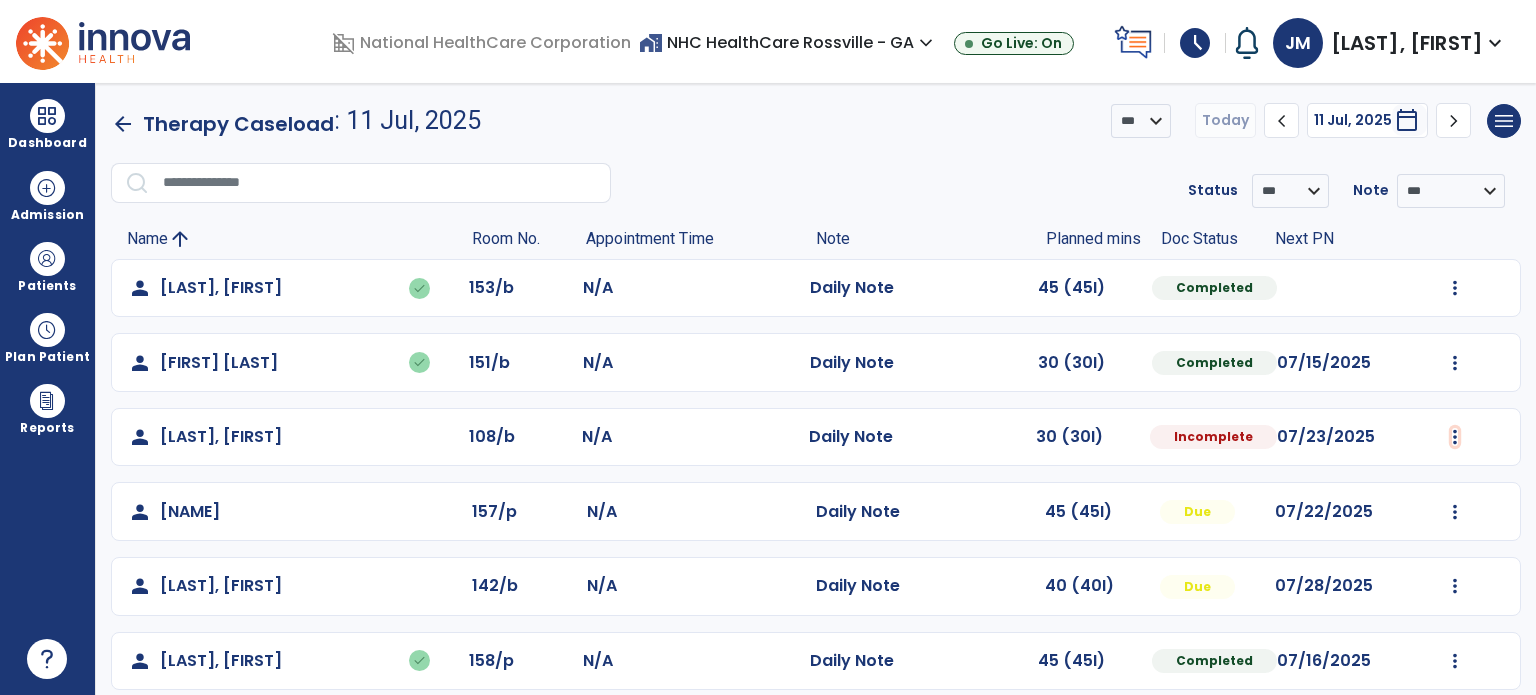click at bounding box center [1455, 288] 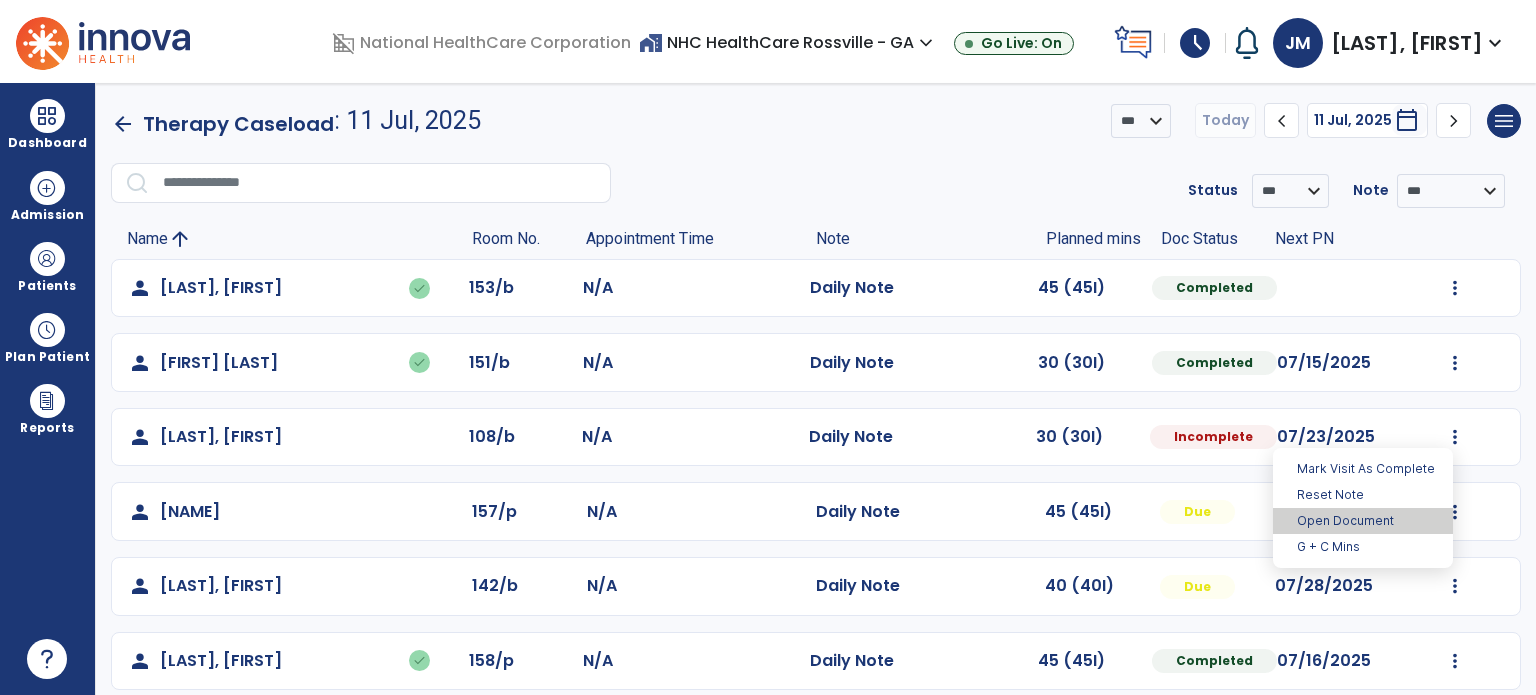 click on "Open Document" at bounding box center (1363, 521) 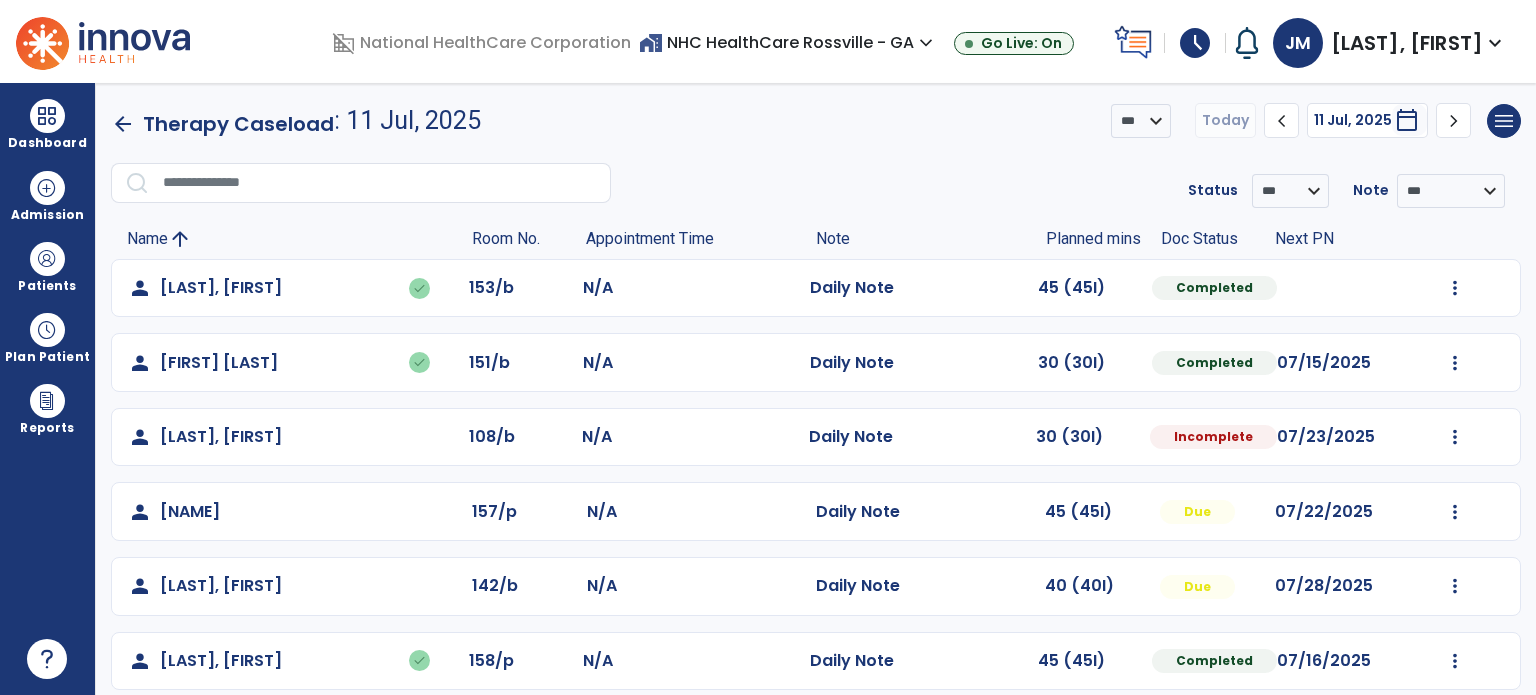 select on "*" 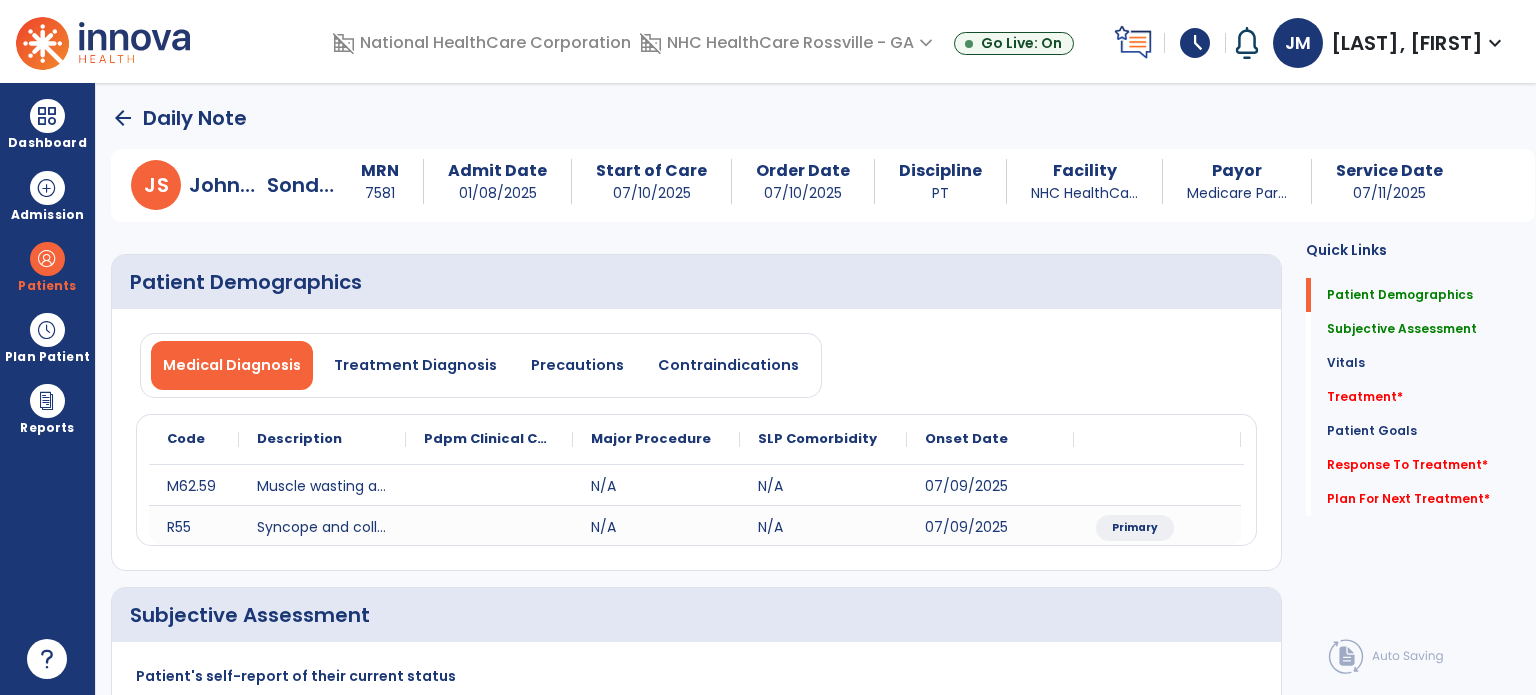 click on "Treatment   *" 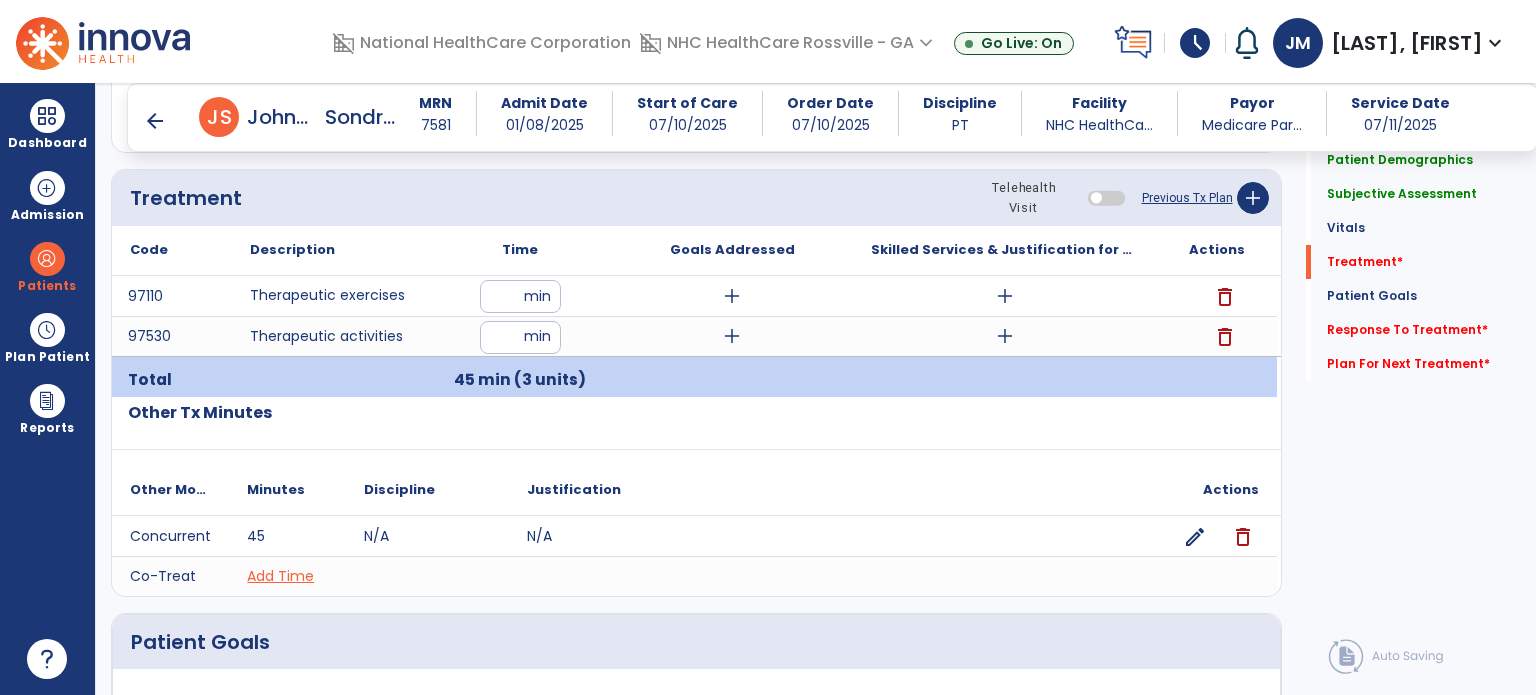 scroll, scrollTop: 1132, scrollLeft: 0, axis: vertical 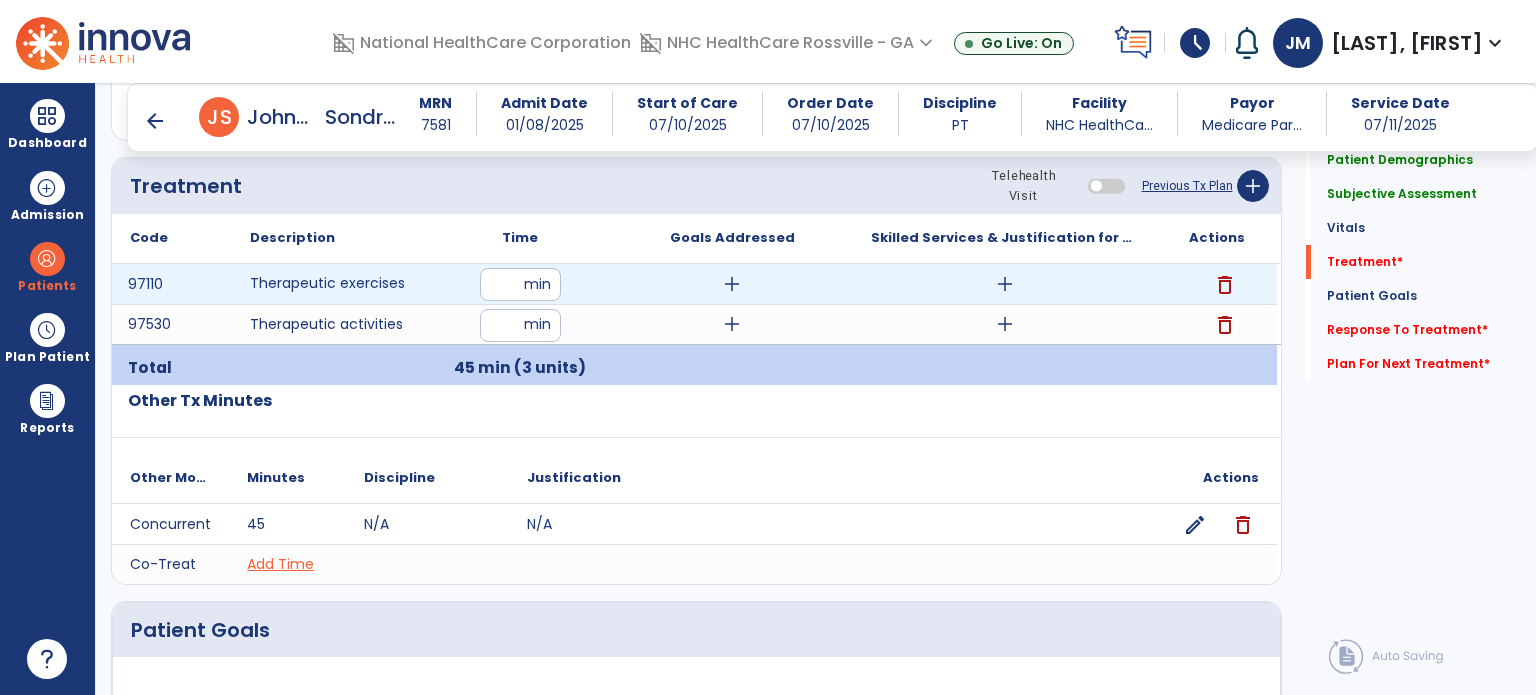 click on "add" at bounding box center [1005, 284] 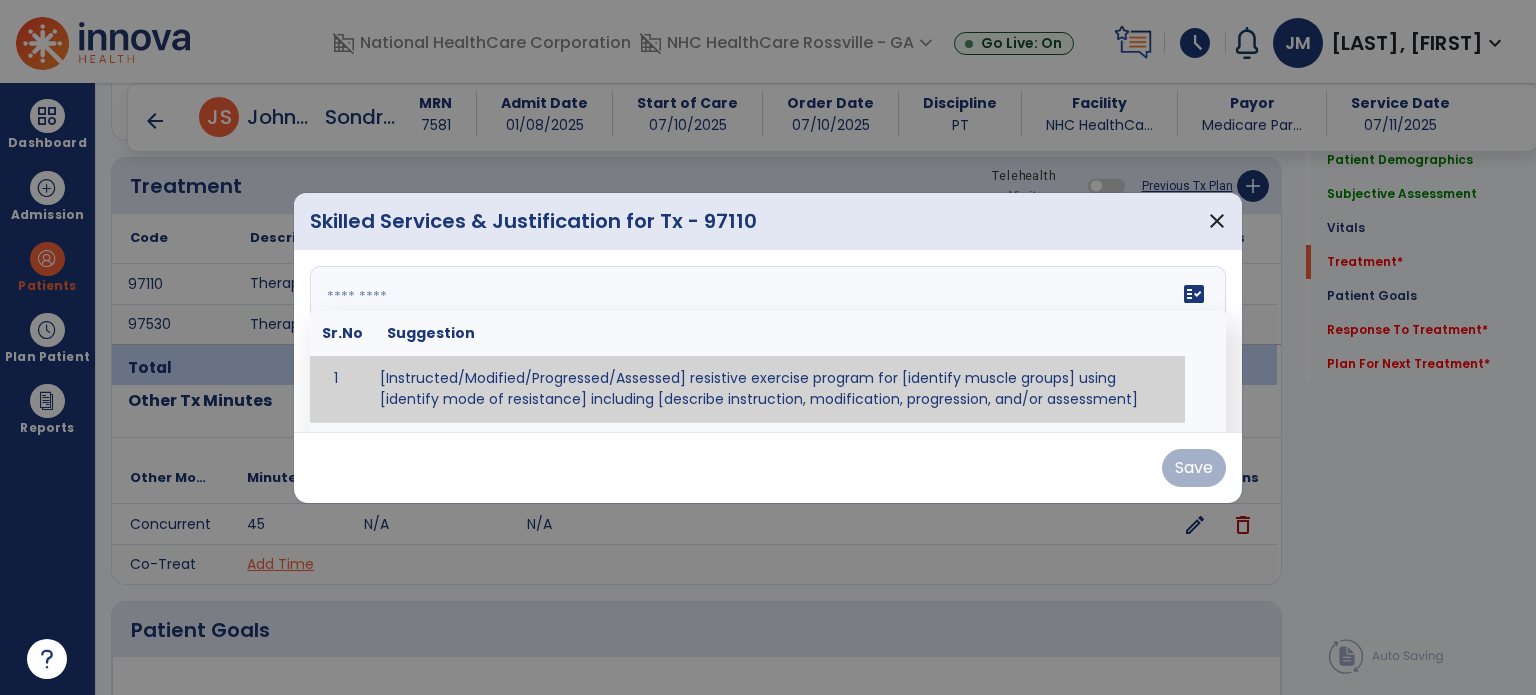 click at bounding box center [766, 341] 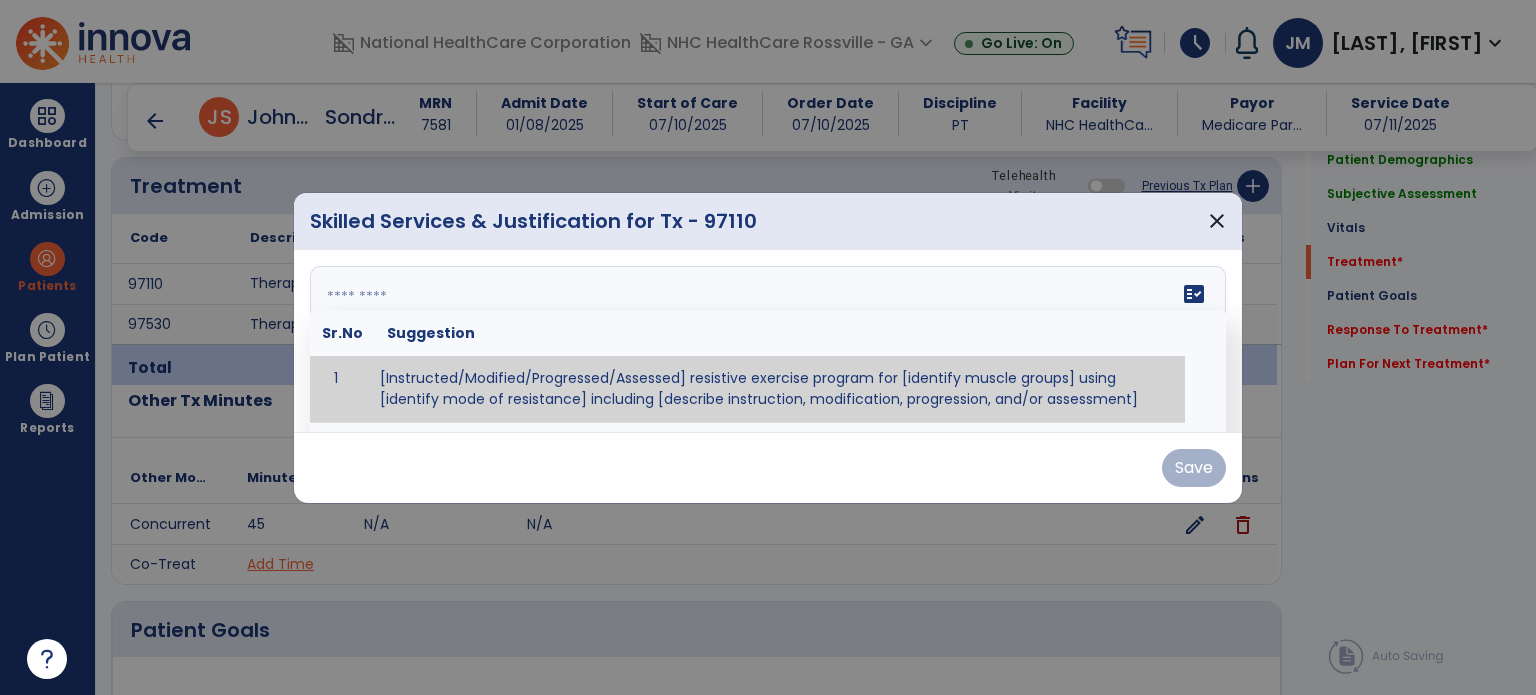 drag, startPoint x: 354, startPoint y: 332, endPoint x: 340, endPoint y: 285, distance: 49.0408 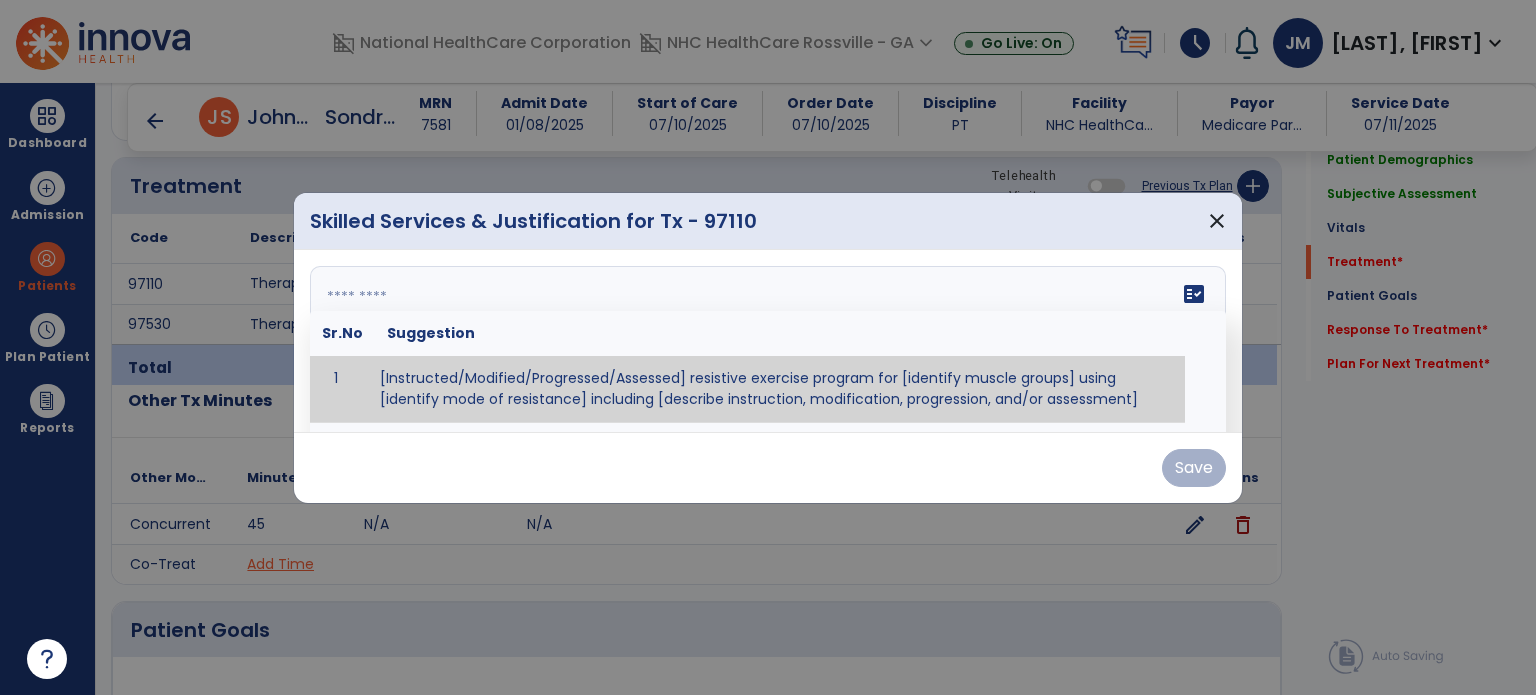 paste on "**********" 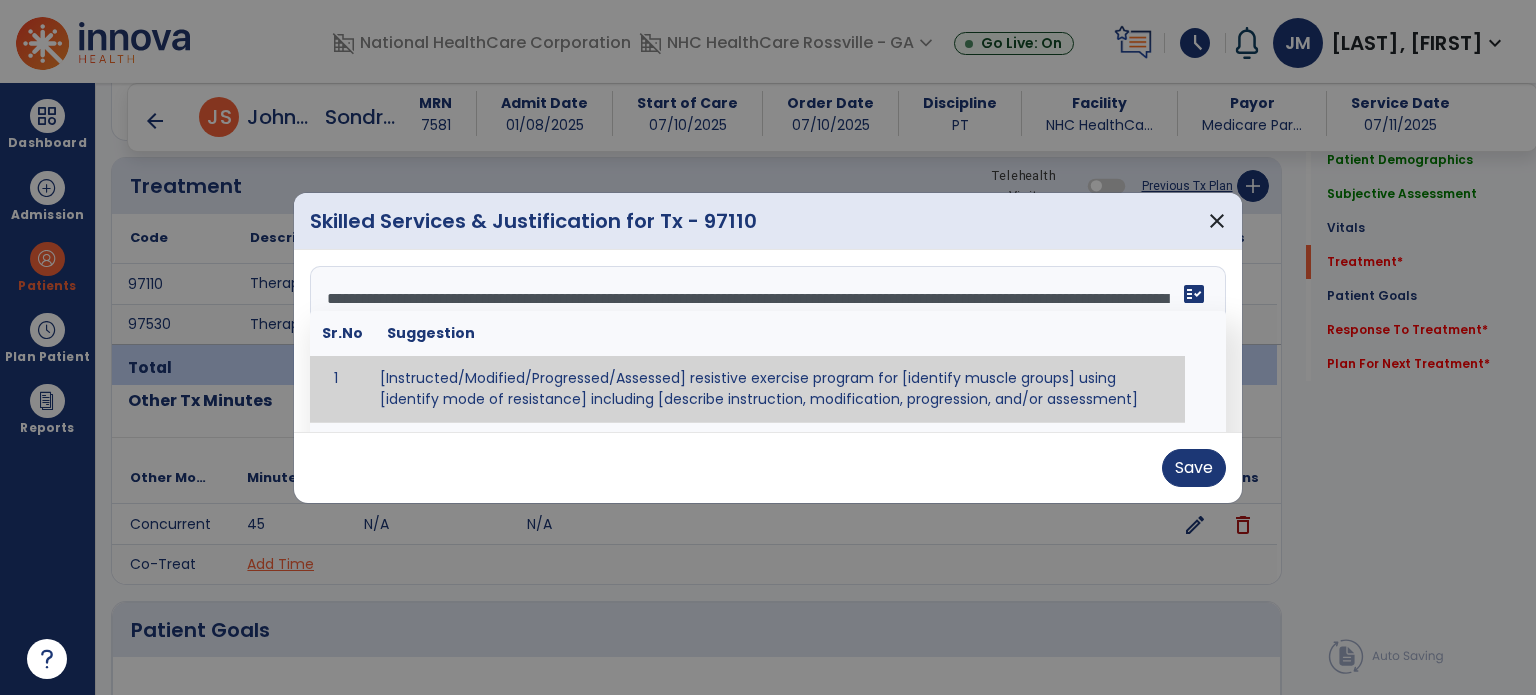 click on "**********" at bounding box center (766, 341) 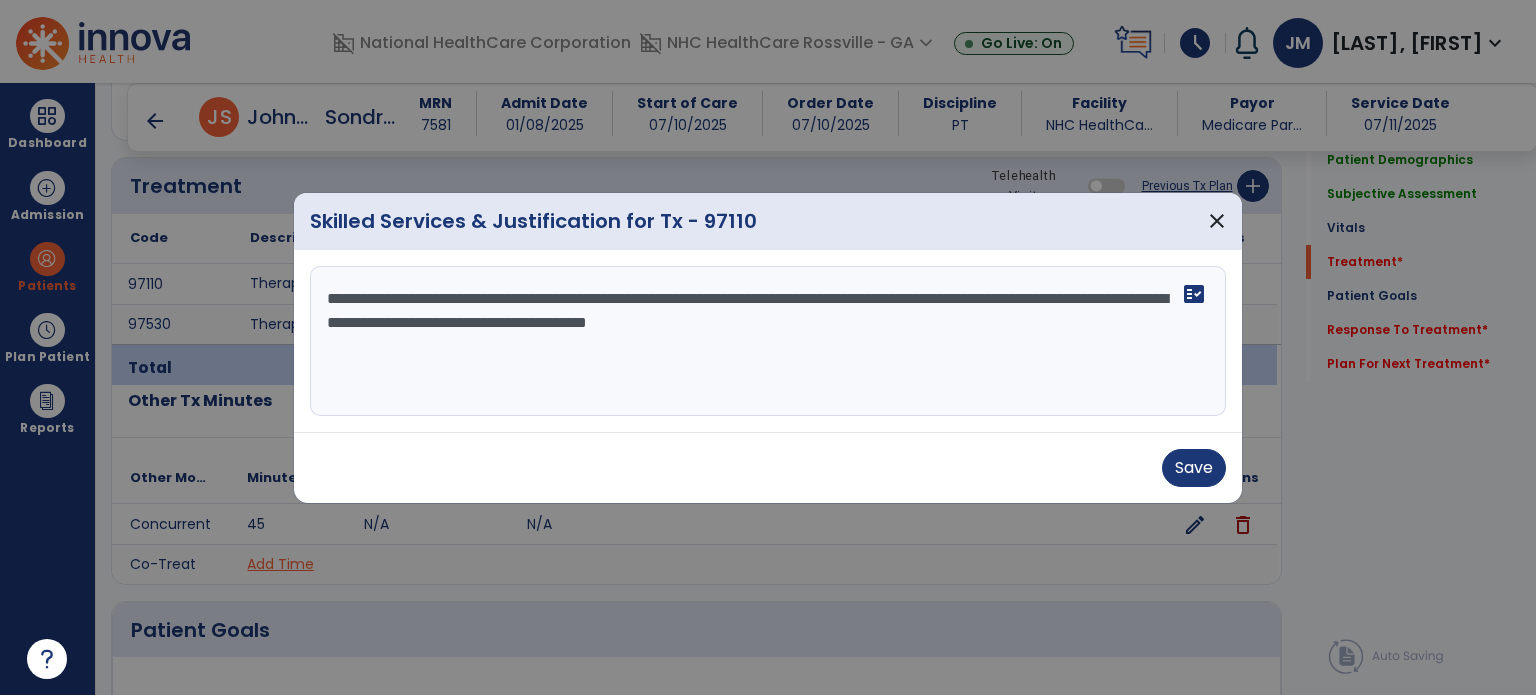 click on "**********" at bounding box center [768, 341] 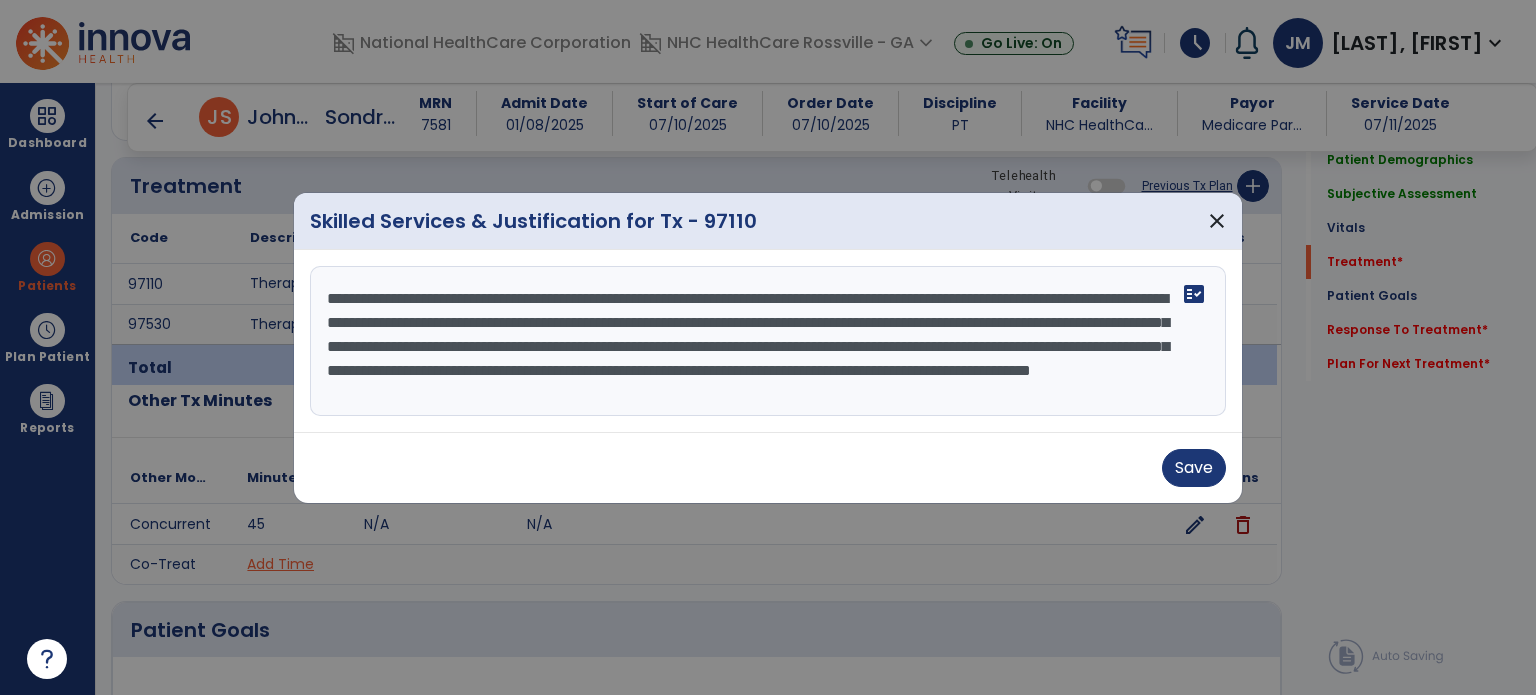 scroll, scrollTop: 15, scrollLeft: 0, axis: vertical 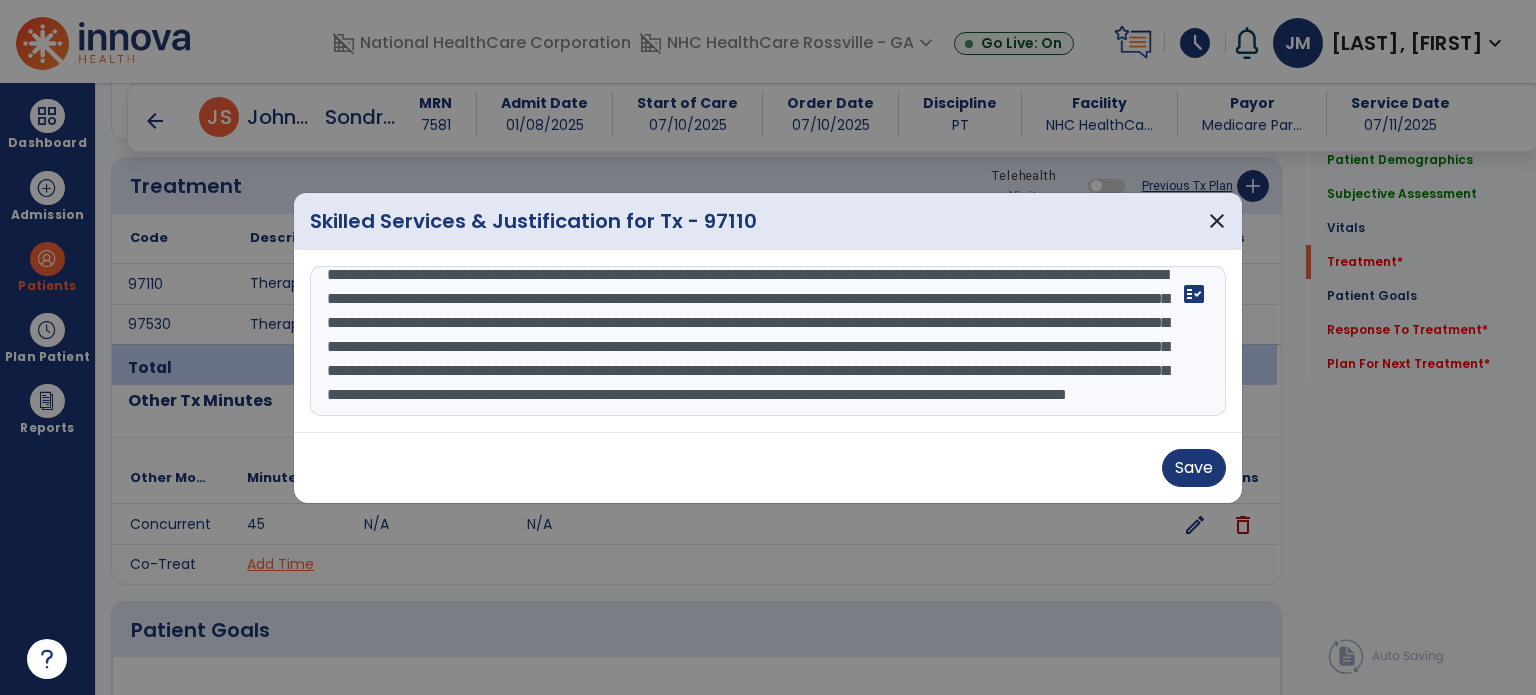 type on "**********" 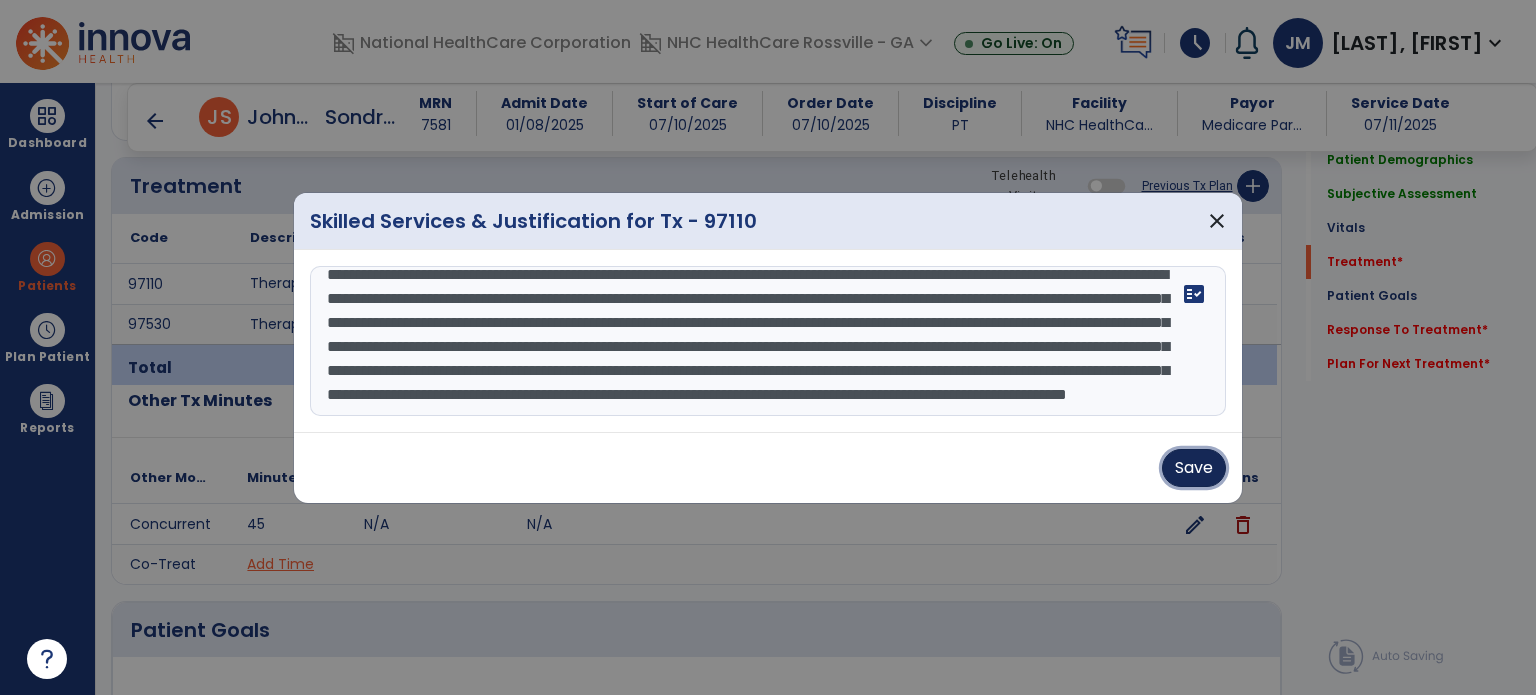 click on "Save" at bounding box center (1194, 468) 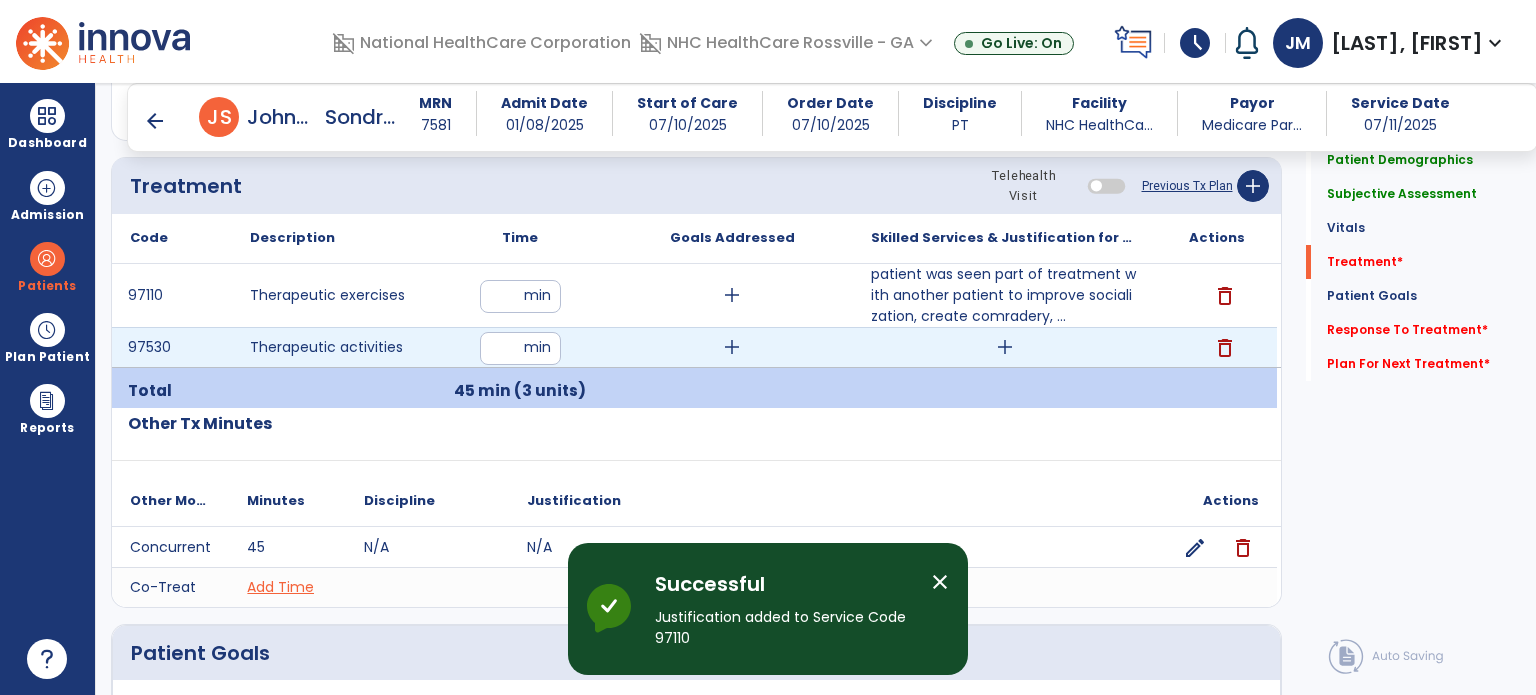 click on "add" at bounding box center [1005, 347] 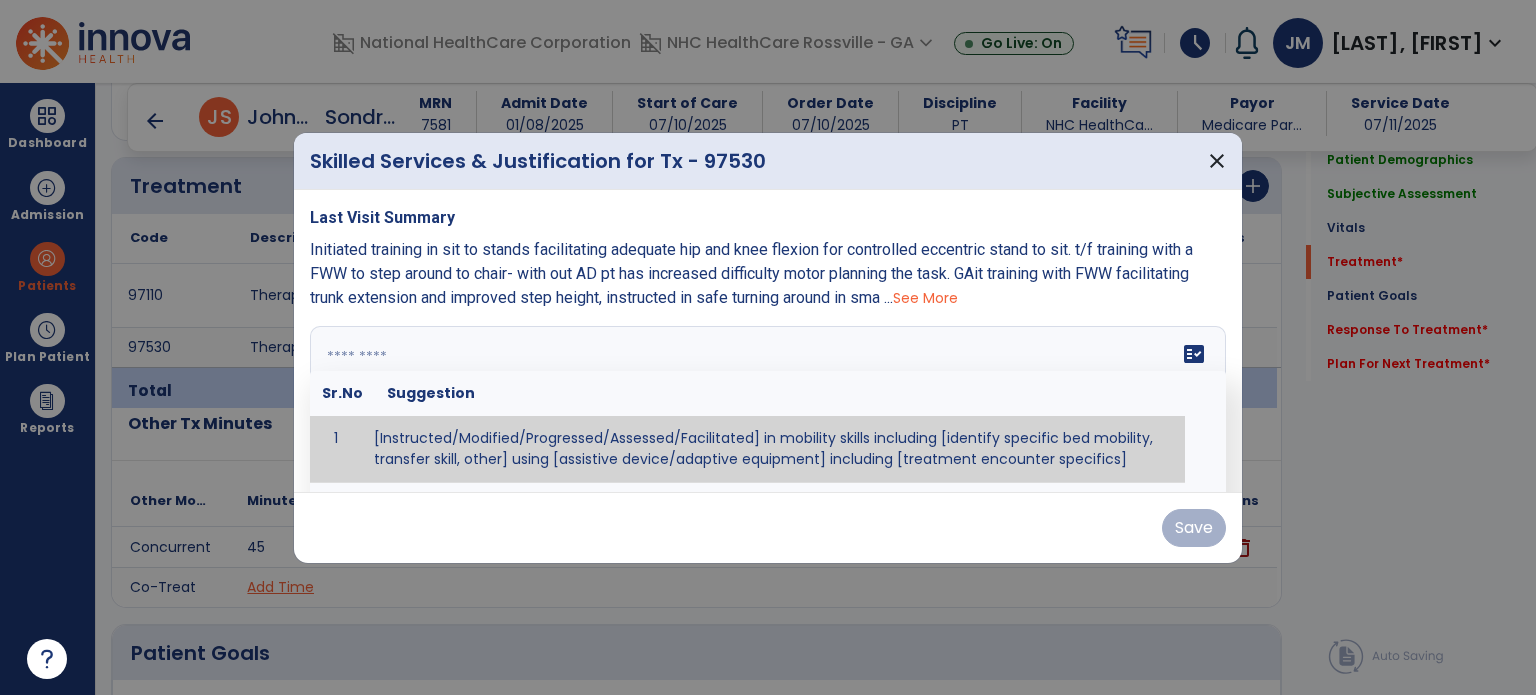 click on "fact_check  Sr.No Suggestion 1 [Instructed/Modified/Progressed/Assessed/Facilitated] in mobility skills including [identify specific bed mobility, transfer skill, other] using [assistive device/adaptive equipment] including [treatment encounter specifics]" at bounding box center [768, 401] 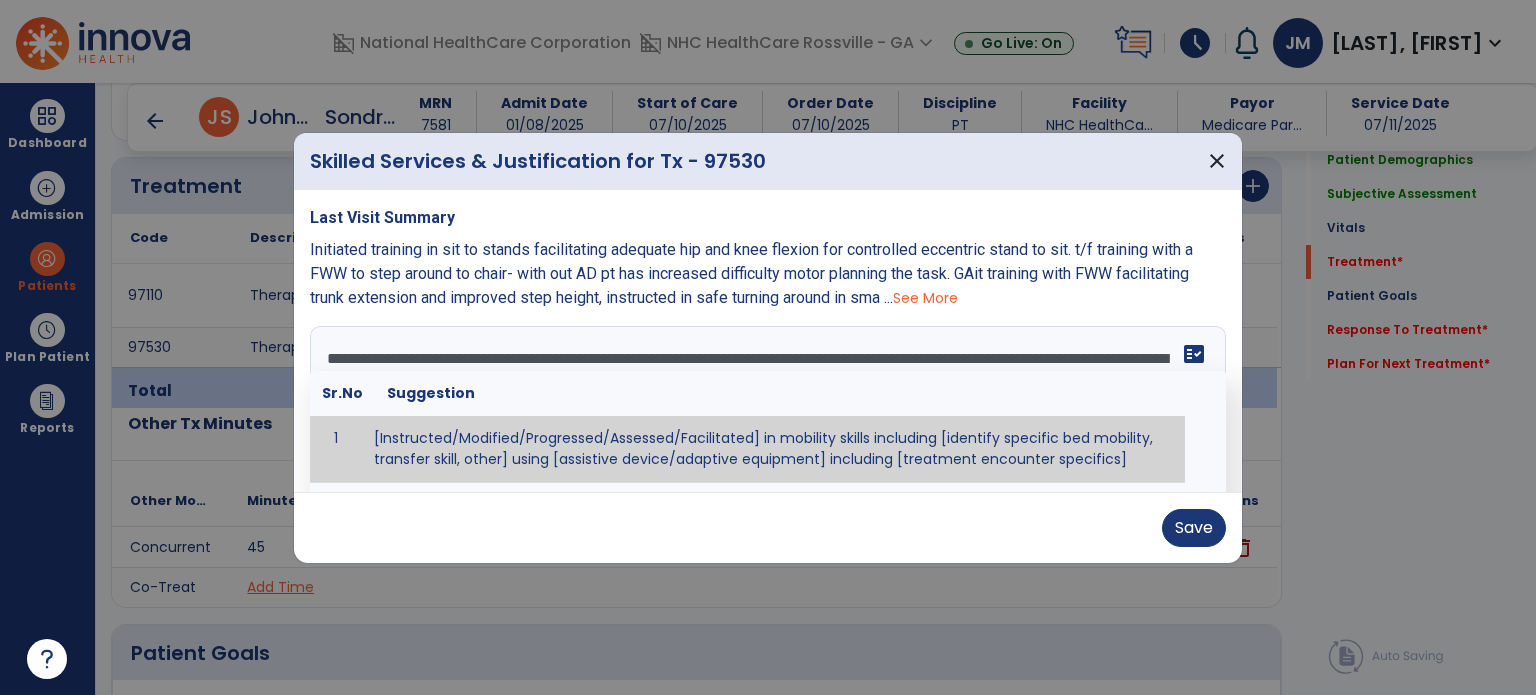 scroll, scrollTop: 15, scrollLeft: 0, axis: vertical 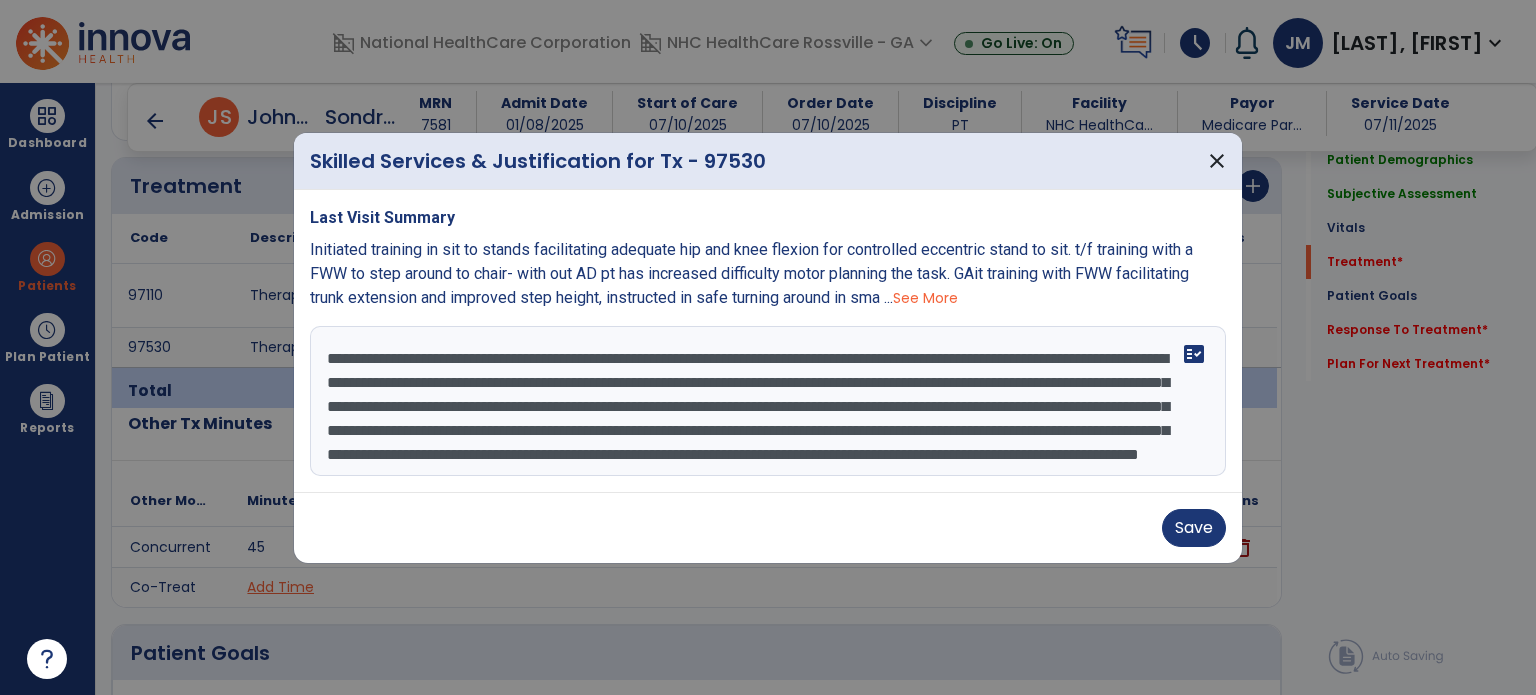 click on "**********" at bounding box center [768, 401] 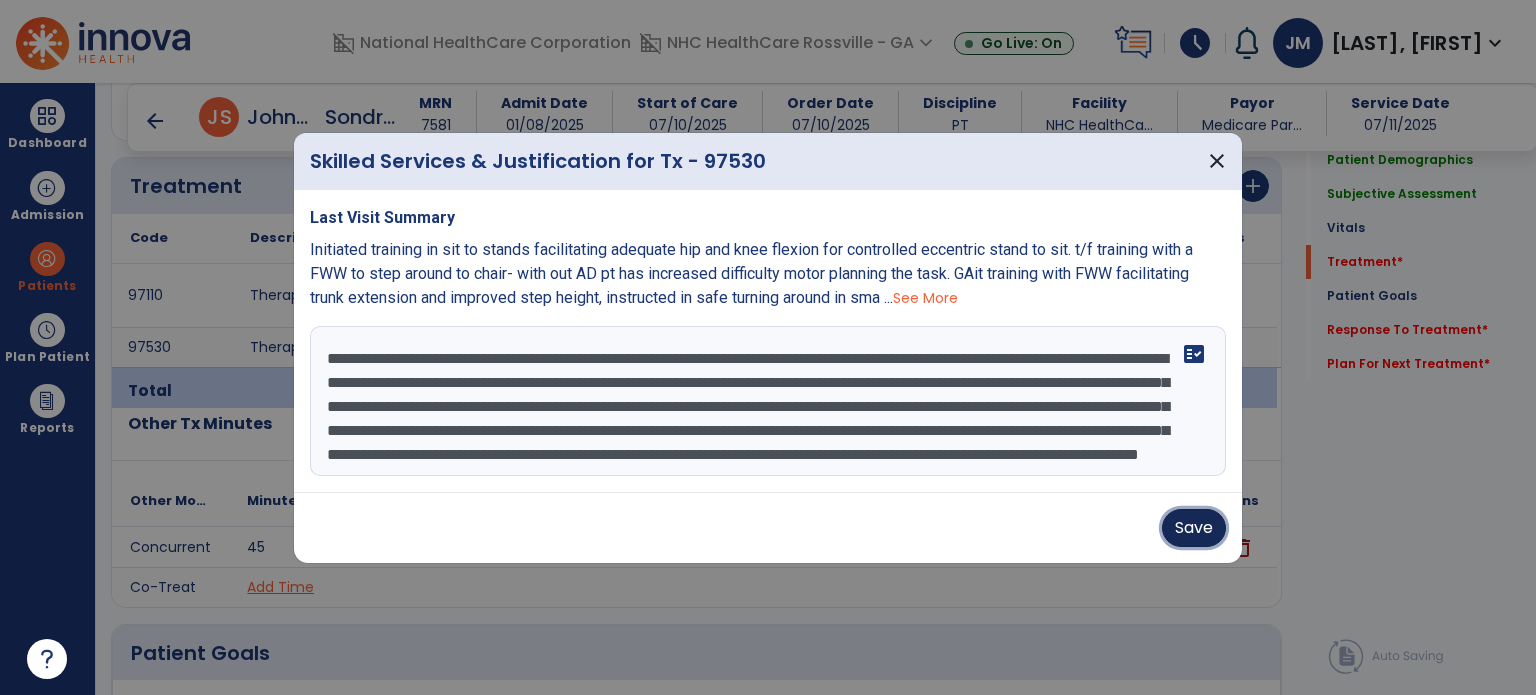 click on "Save" at bounding box center [1194, 528] 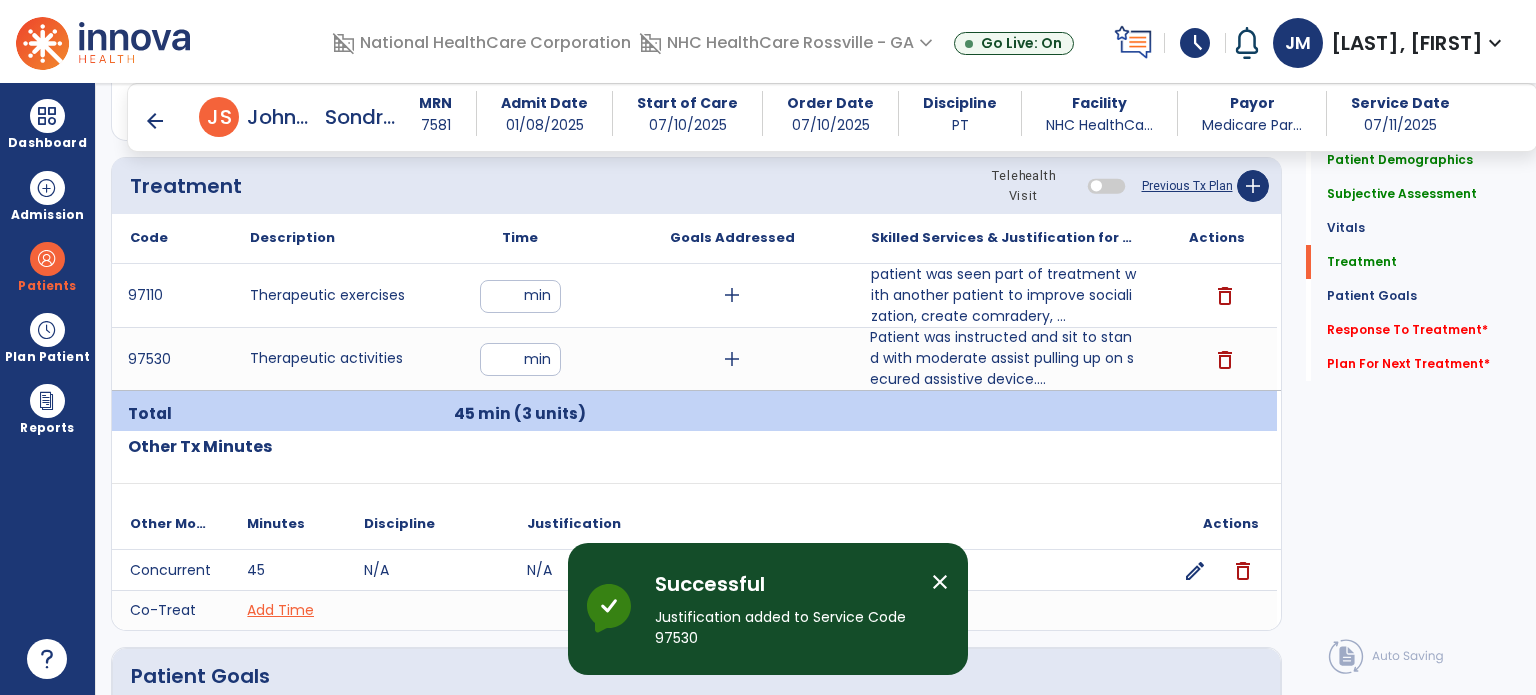 click on "Response To Treatment   *" 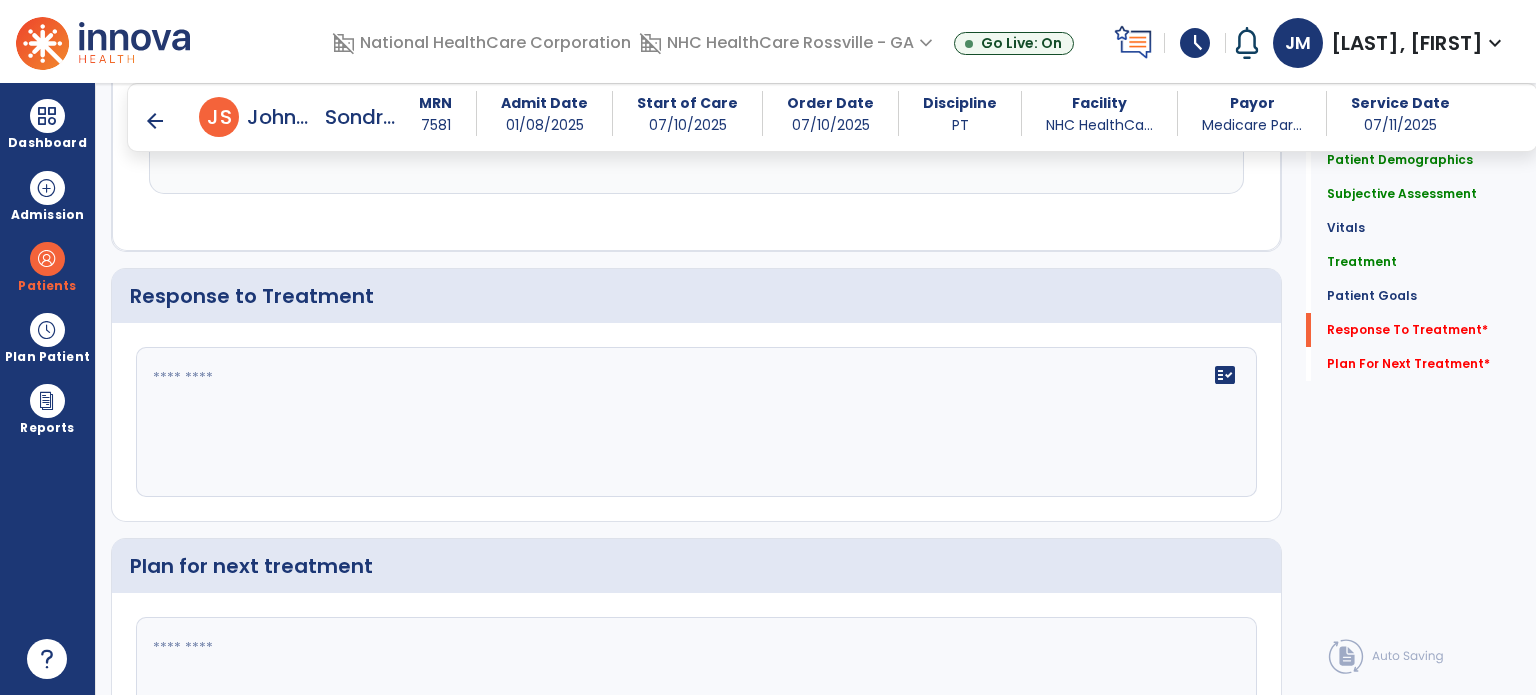 scroll, scrollTop: 2473, scrollLeft: 0, axis: vertical 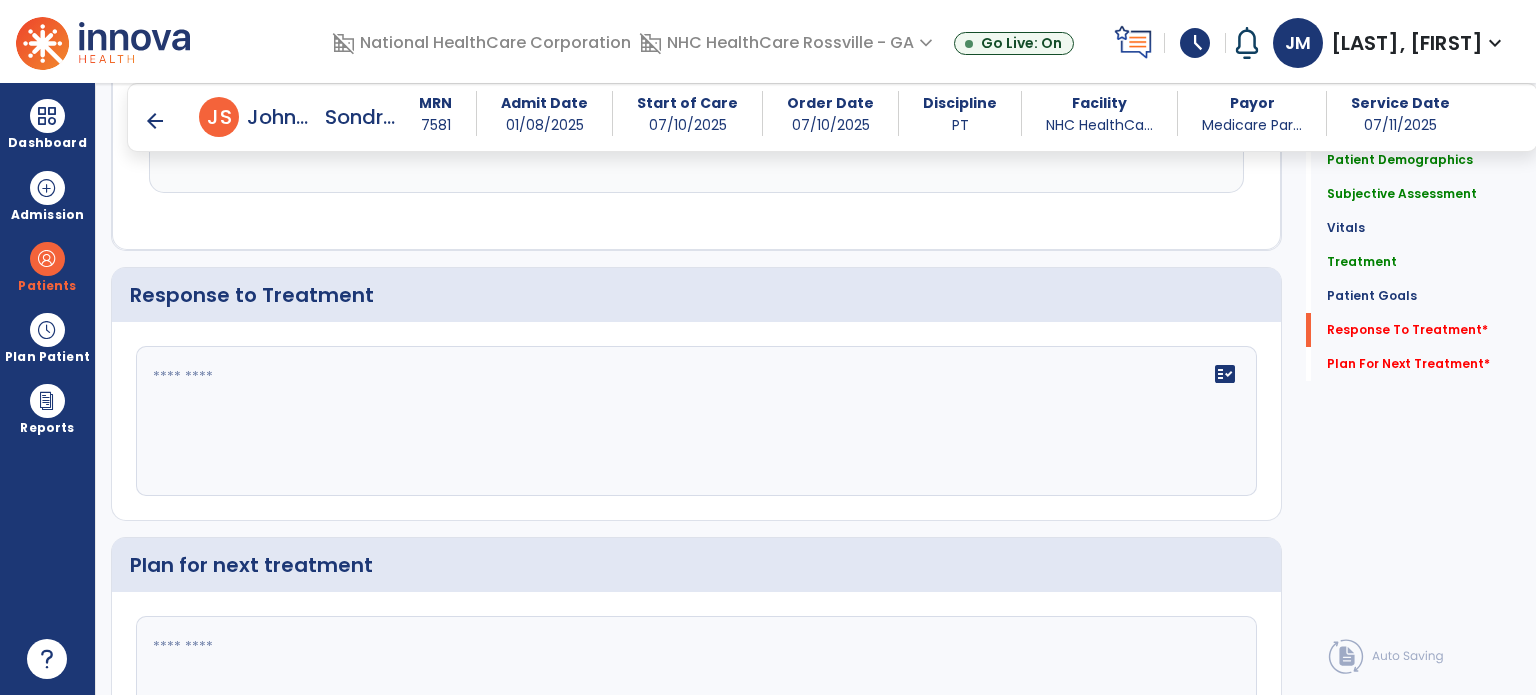 click on "fact_check" 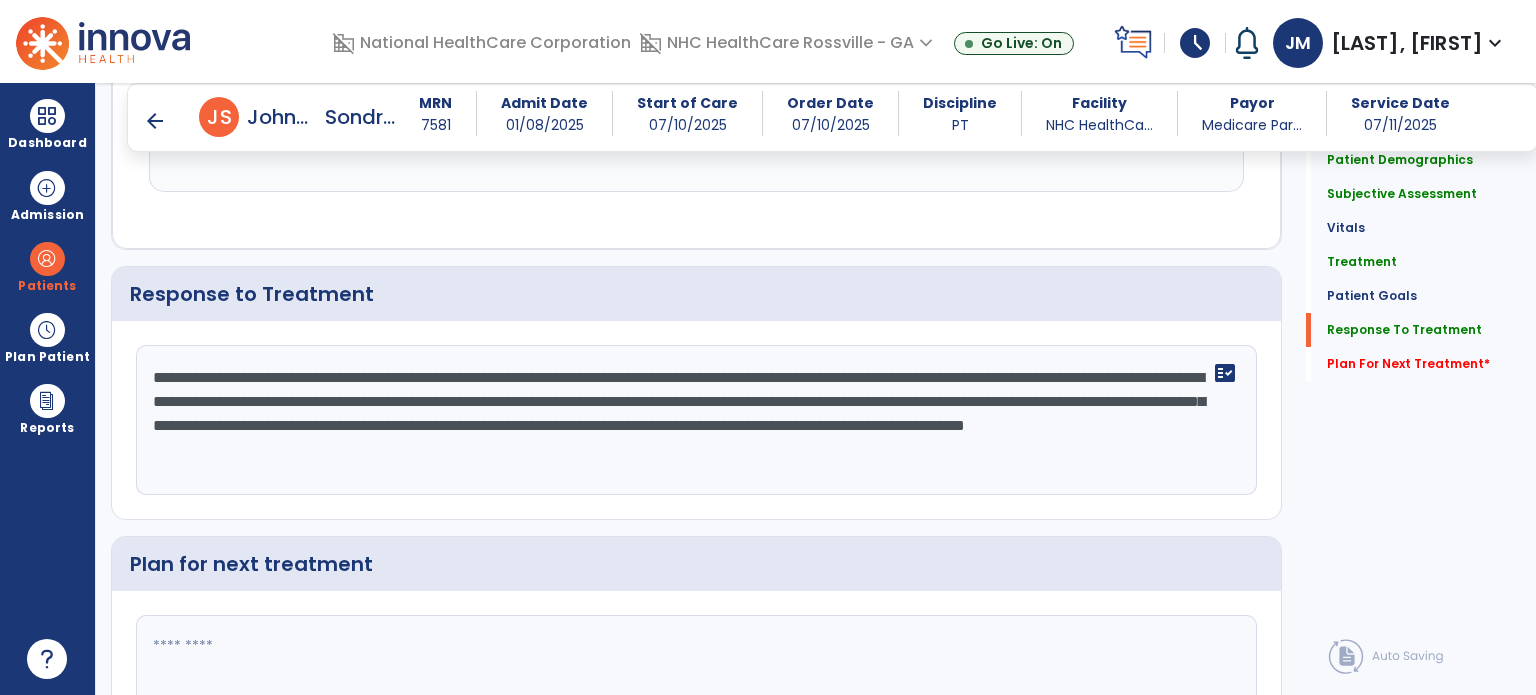 scroll, scrollTop: 2474, scrollLeft: 0, axis: vertical 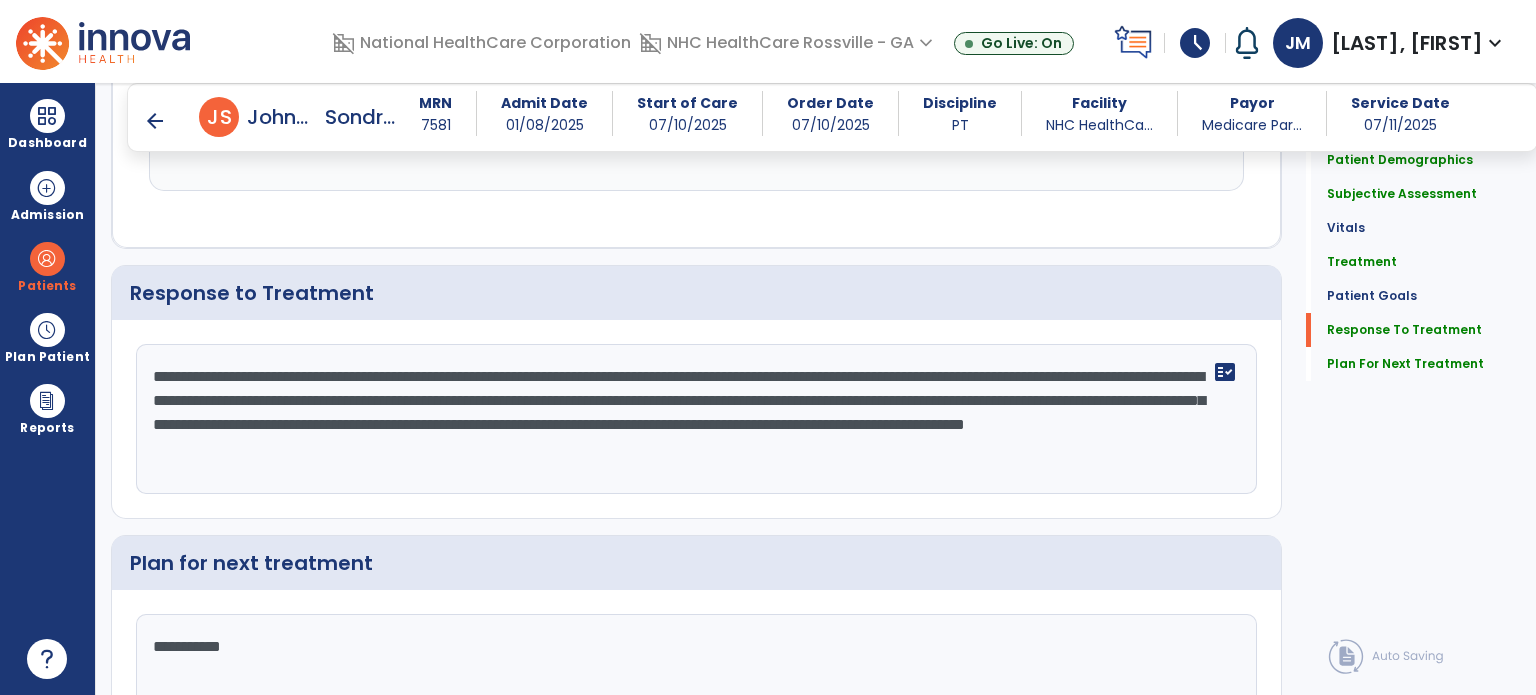 type on "**********" 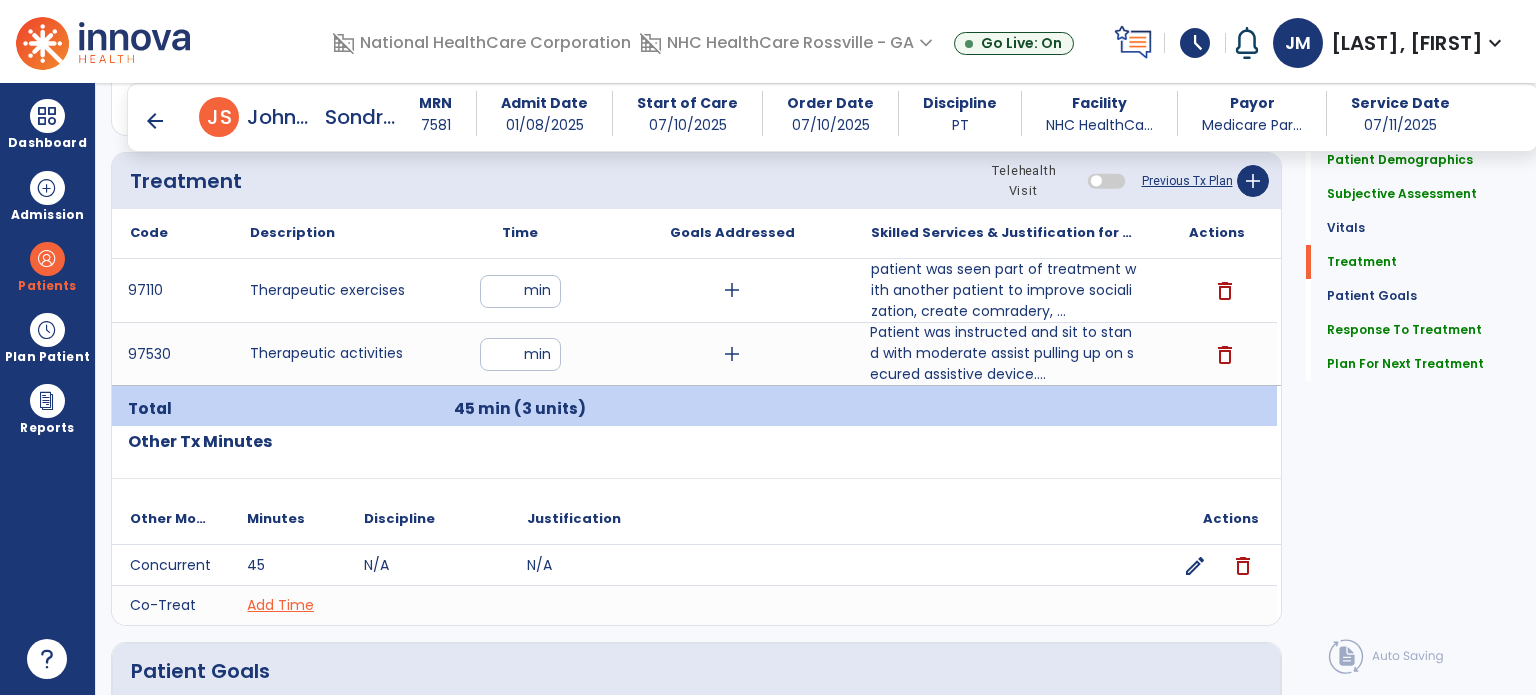 scroll, scrollTop: 1136, scrollLeft: 0, axis: vertical 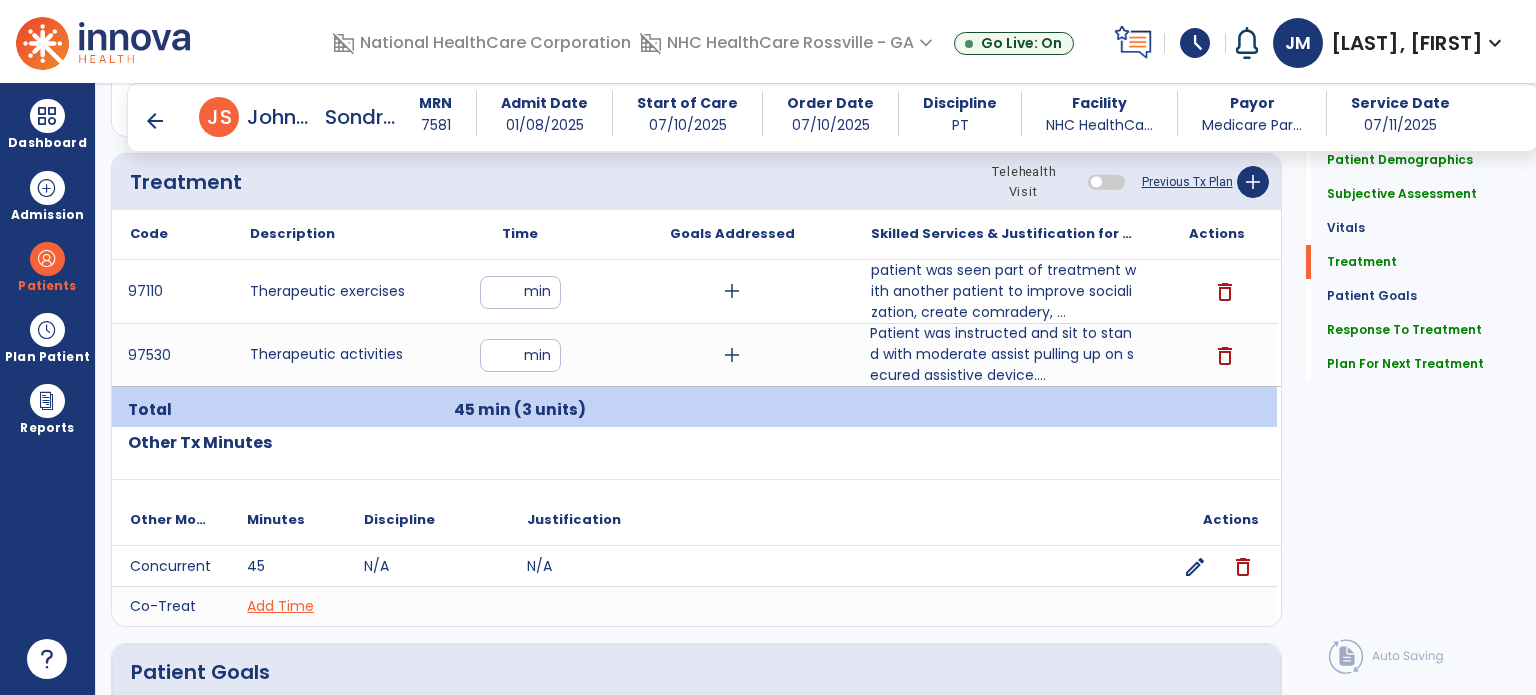 click on "Plan For Next Treatment" 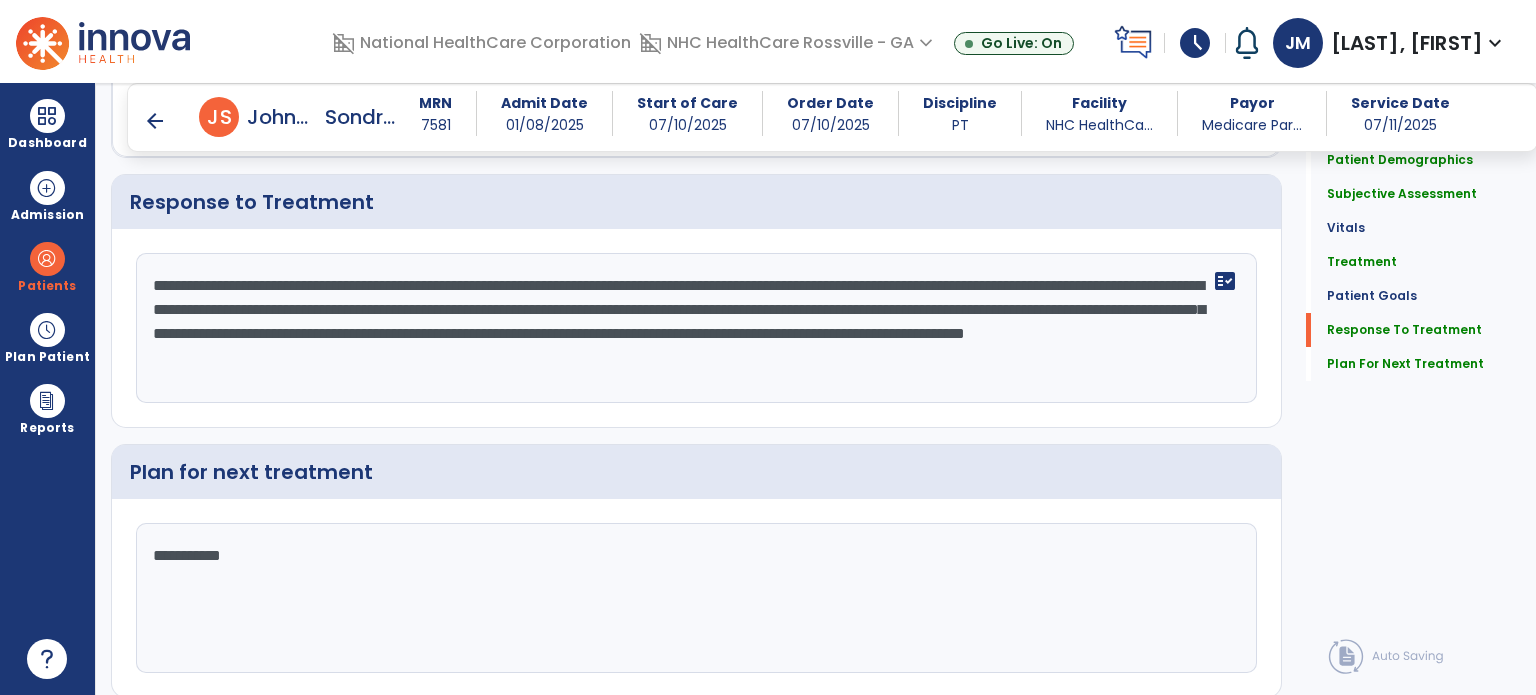 scroll, scrollTop: 2628, scrollLeft: 0, axis: vertical 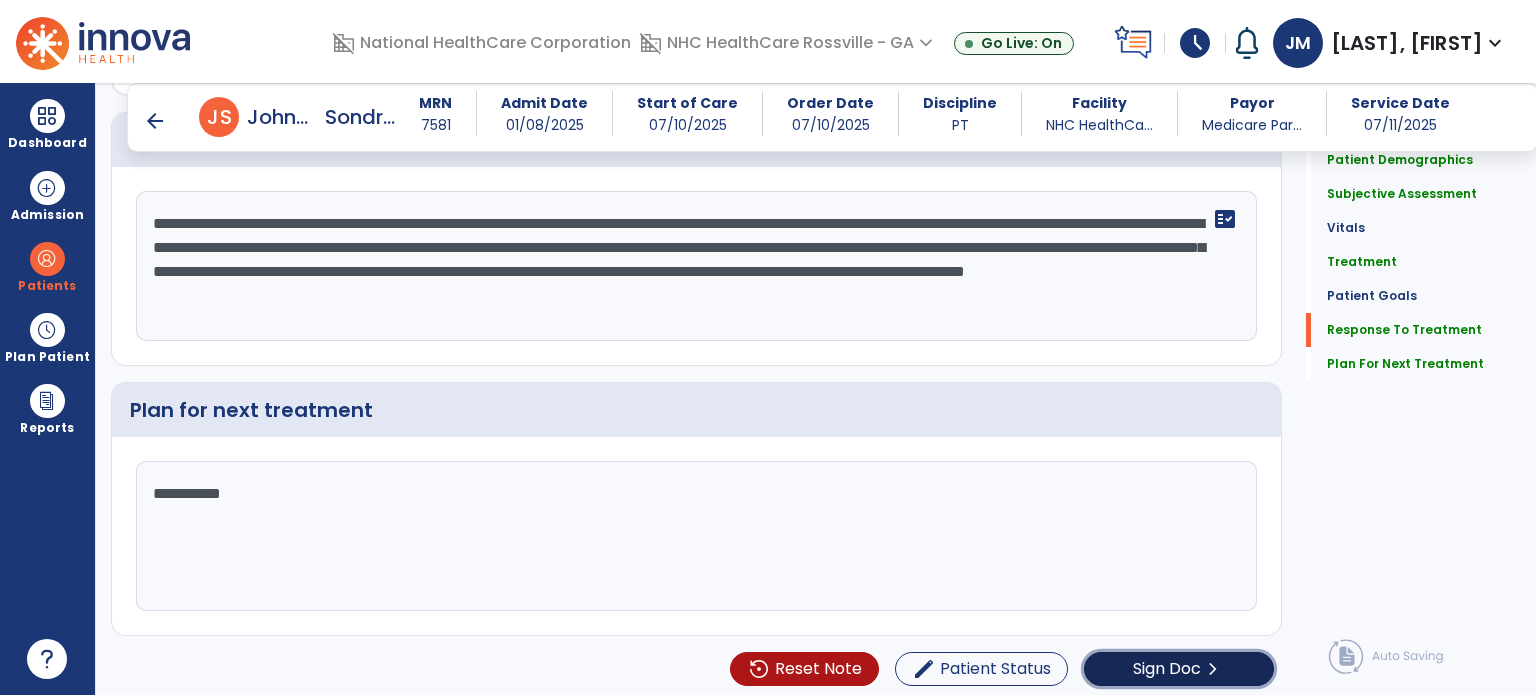 click on "Sign Doc" 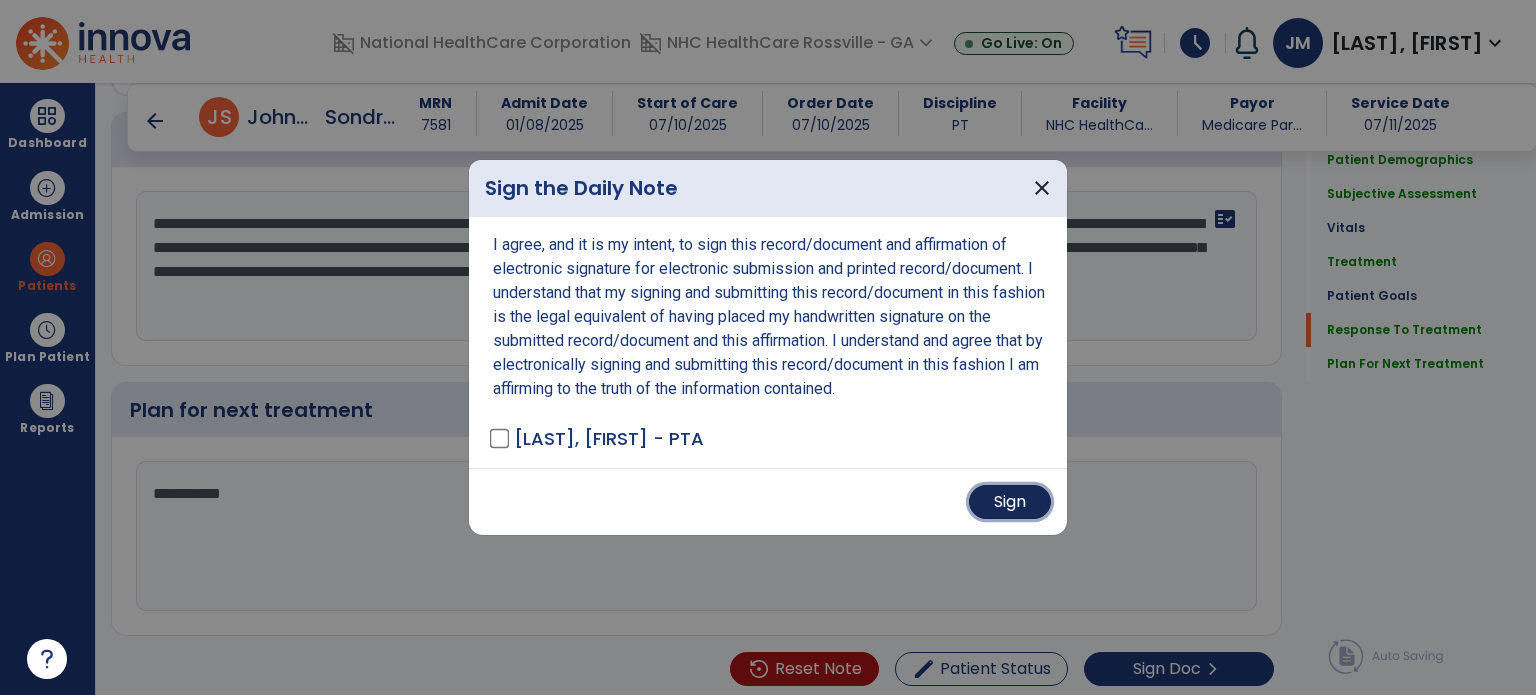 click on "Sign" at bounding box center [1010, 502] 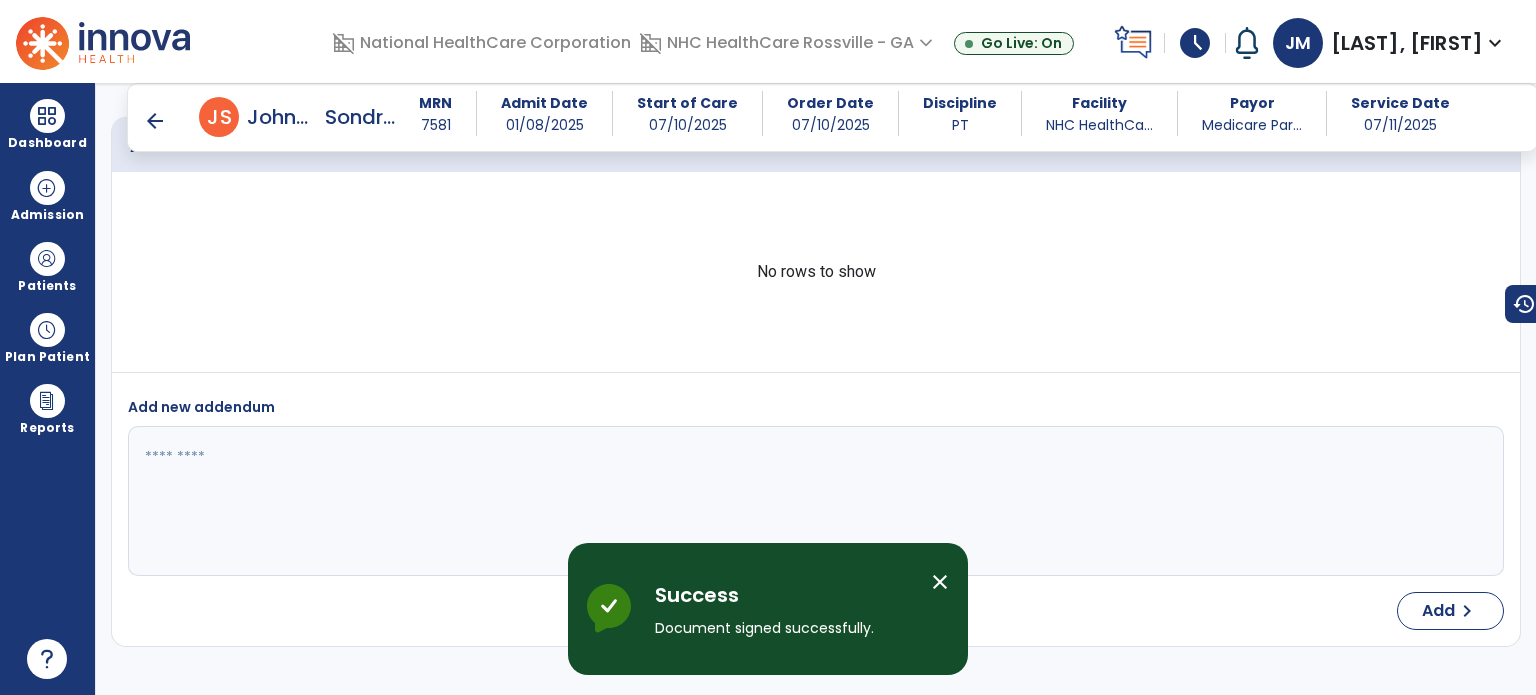 scroll, scrollTop: 3905, scrollLeft: 0, axis: vertical 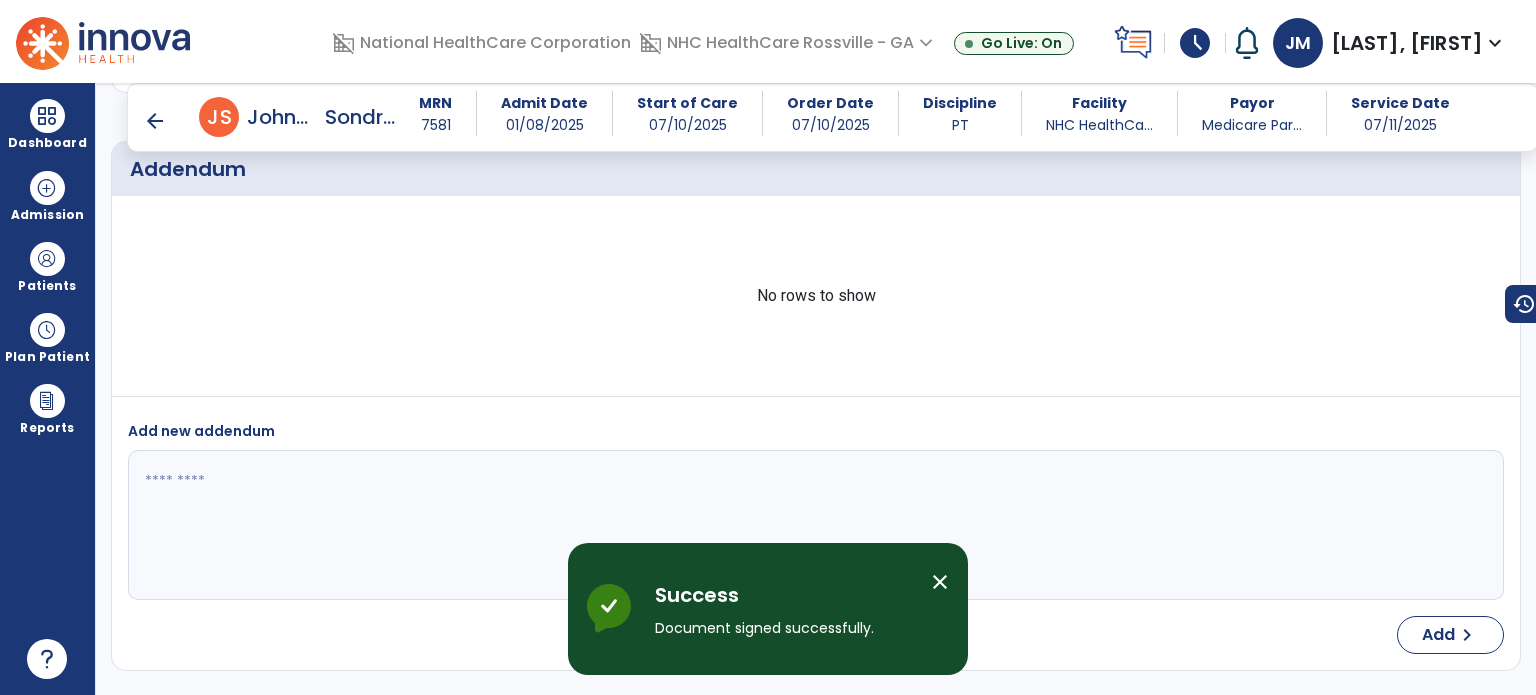 click on "arrow_back" at bounding box center (155, 121) 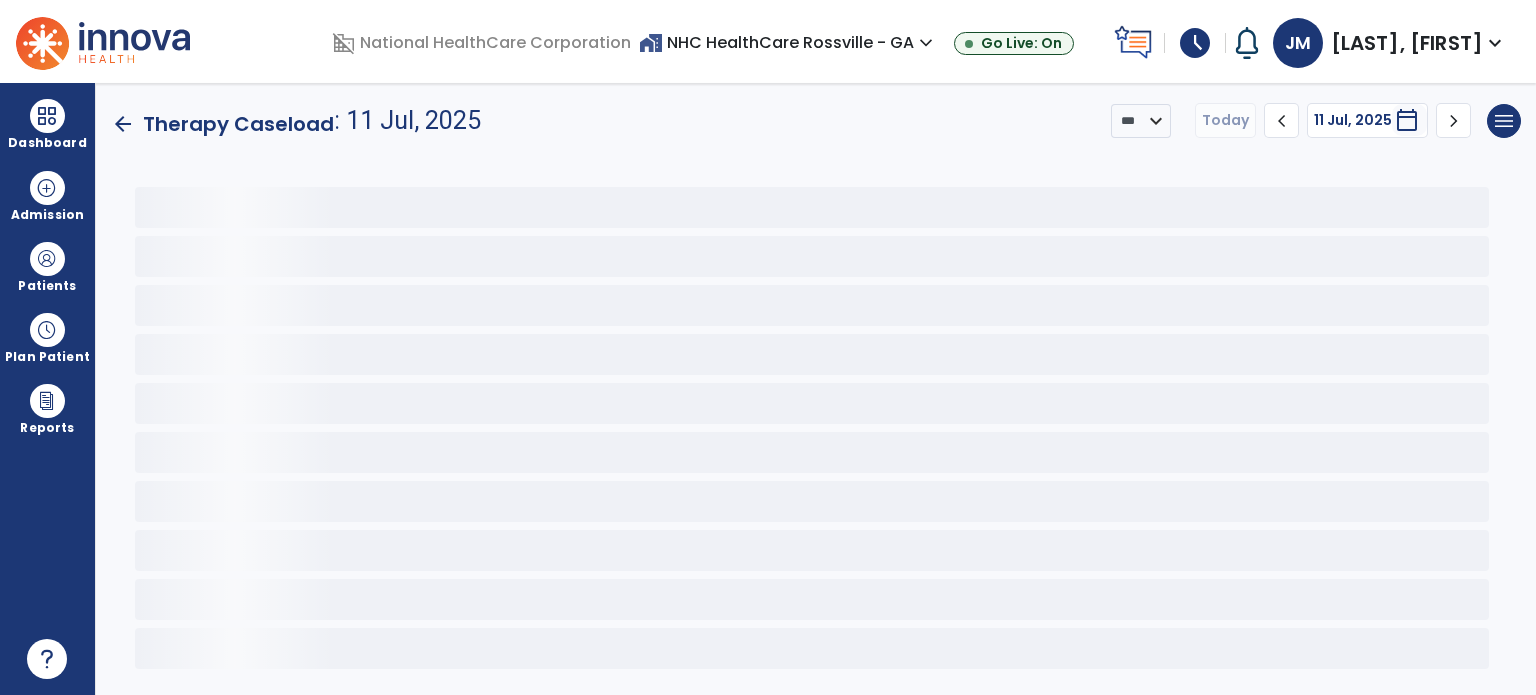 scroll, scrollTop: 0, scrollLeft: 0, axis: both 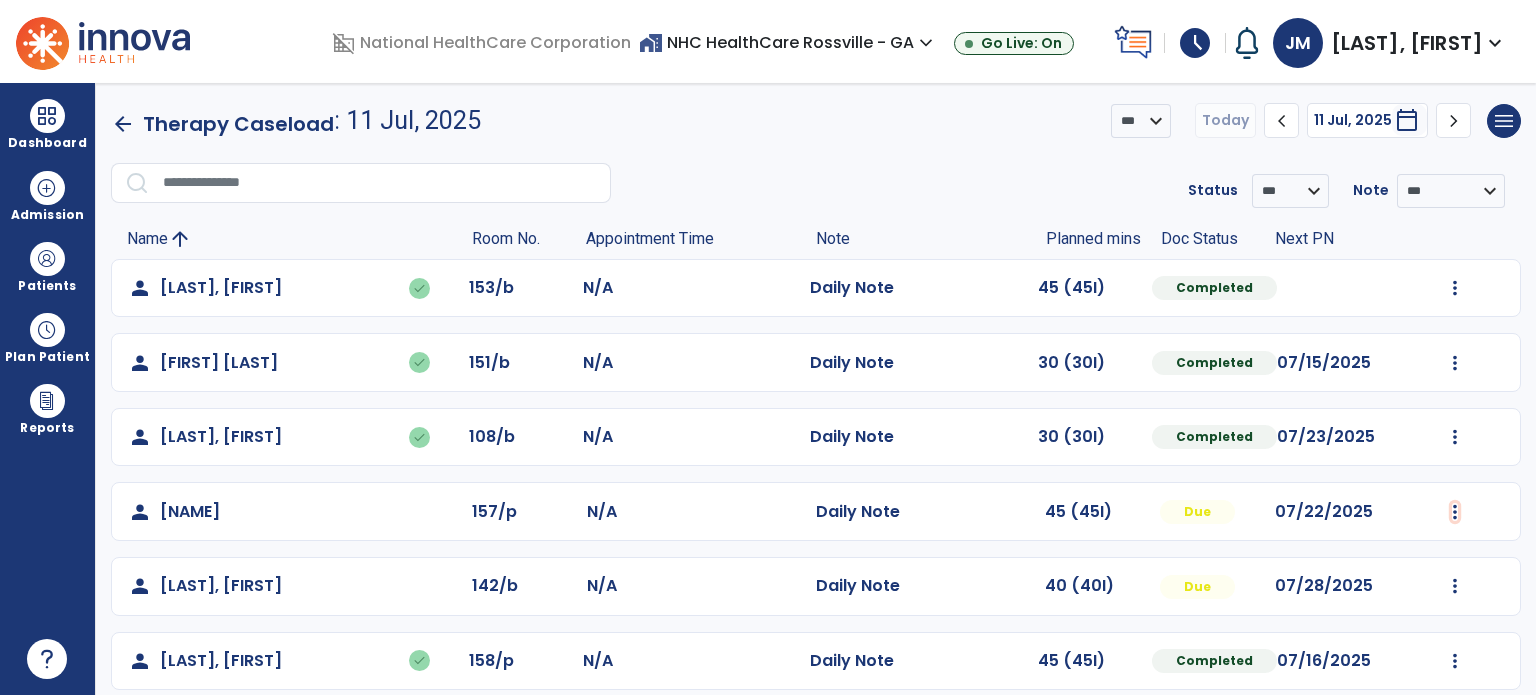 click at bounding box center [1455, 288] 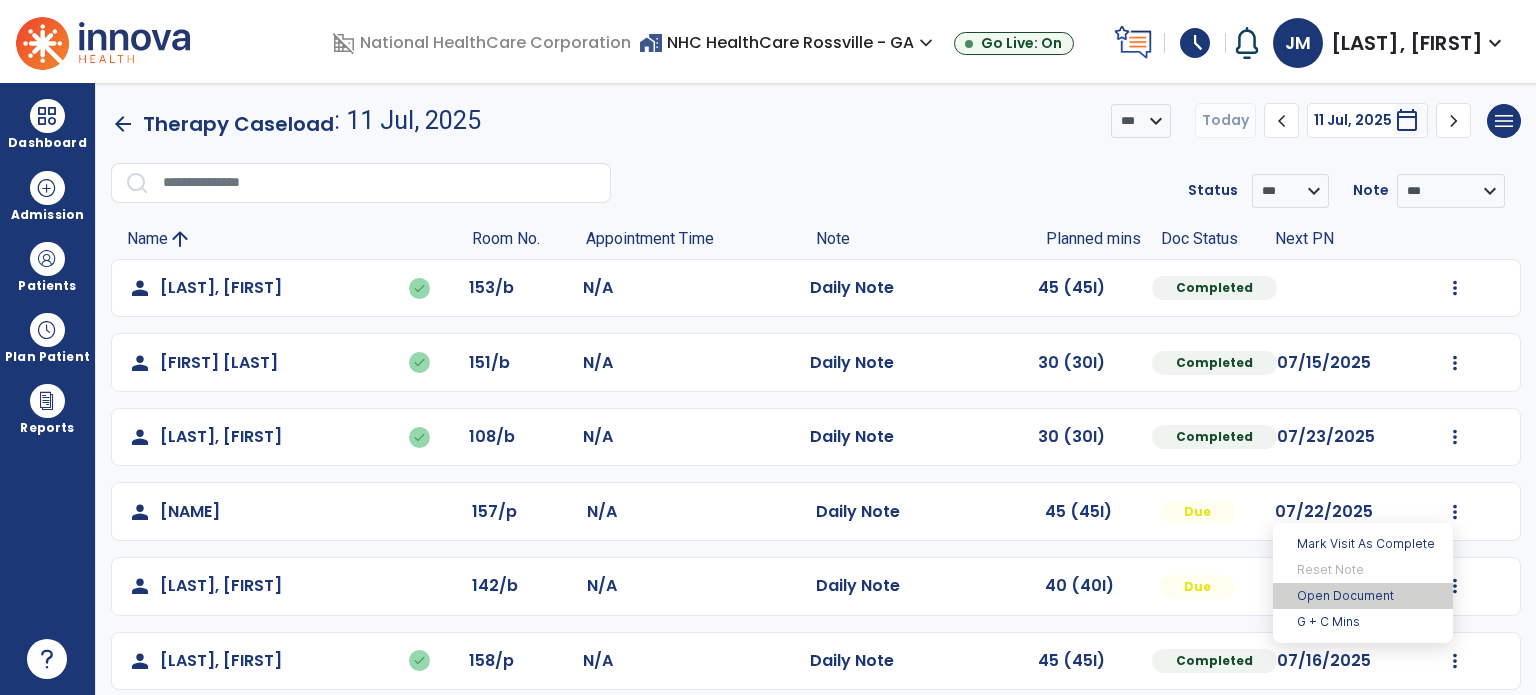 click on "Open Document" at bounding box center (1363, 596) 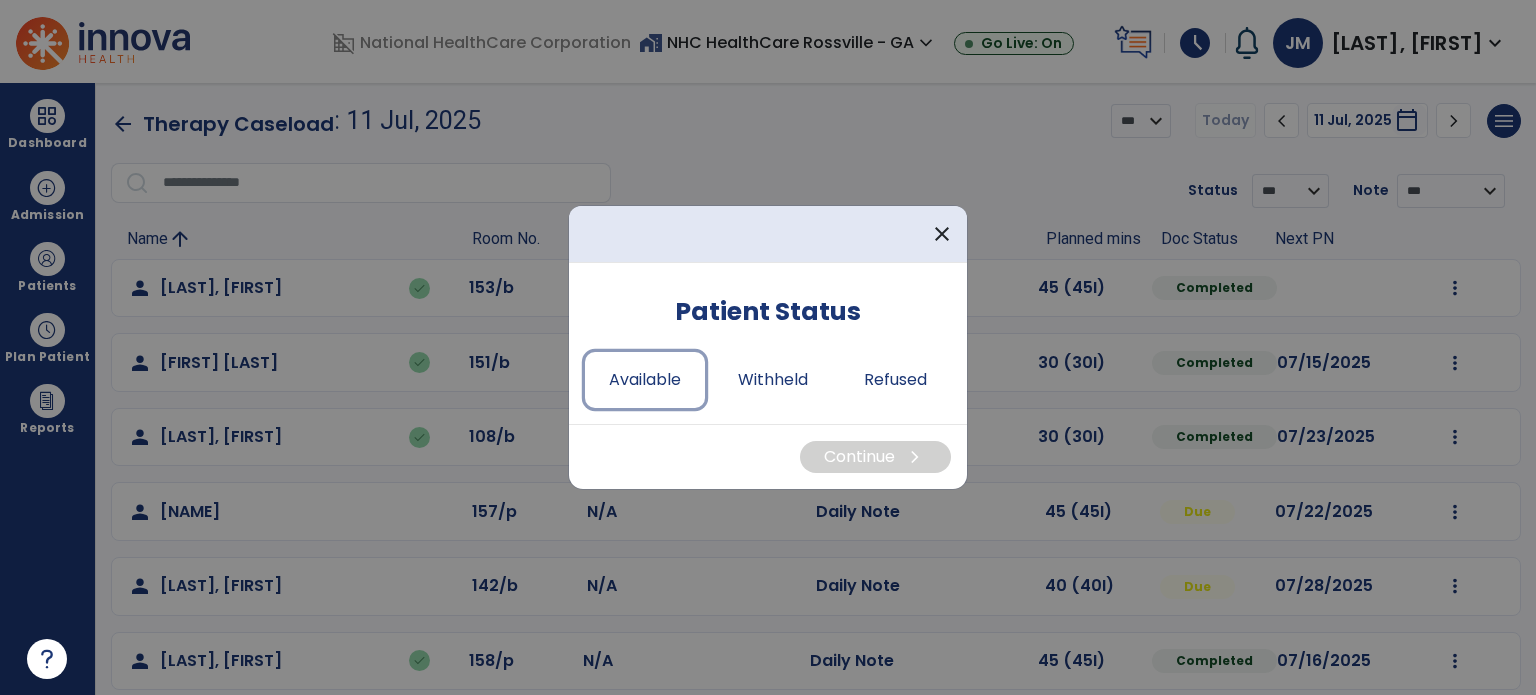 click on "Available" at bounding box center [645, 380] 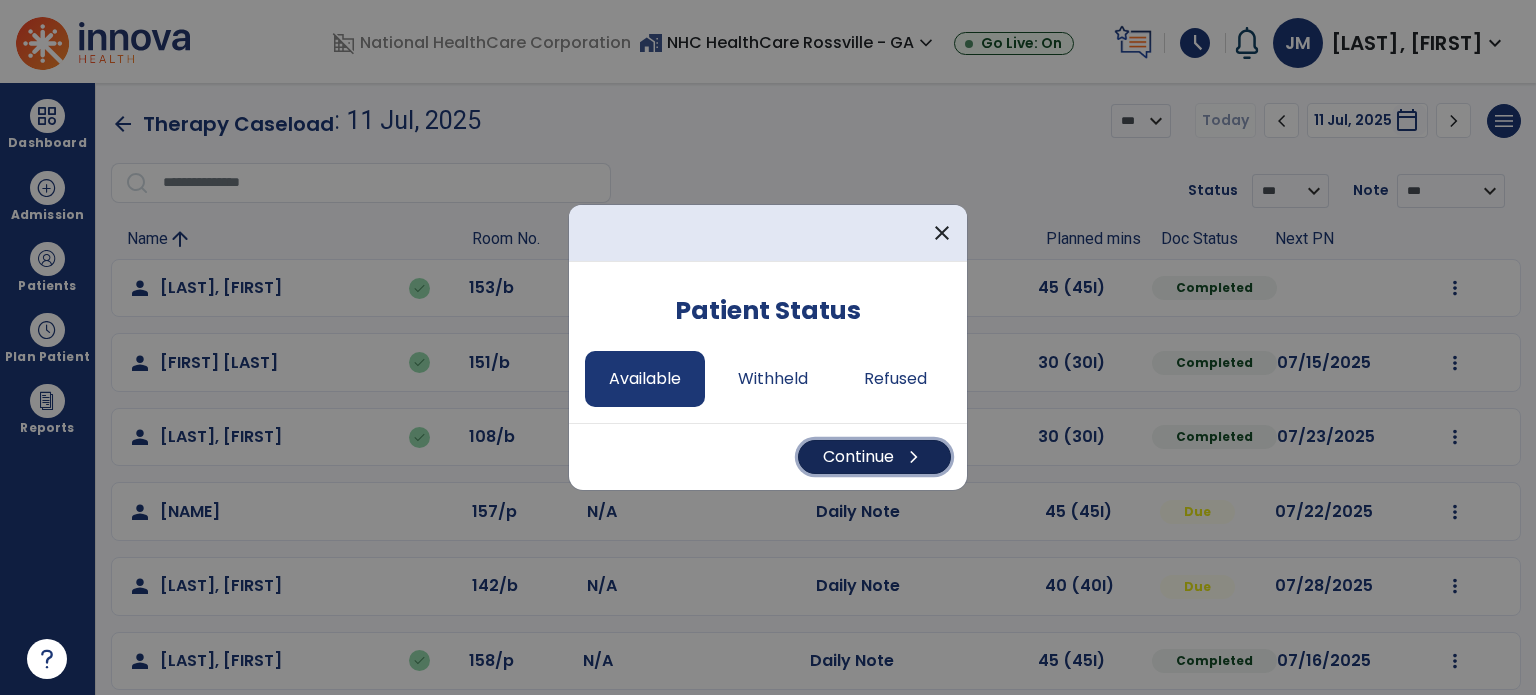 click on "Continue   chevron_right" at bounding box center (874, 457) 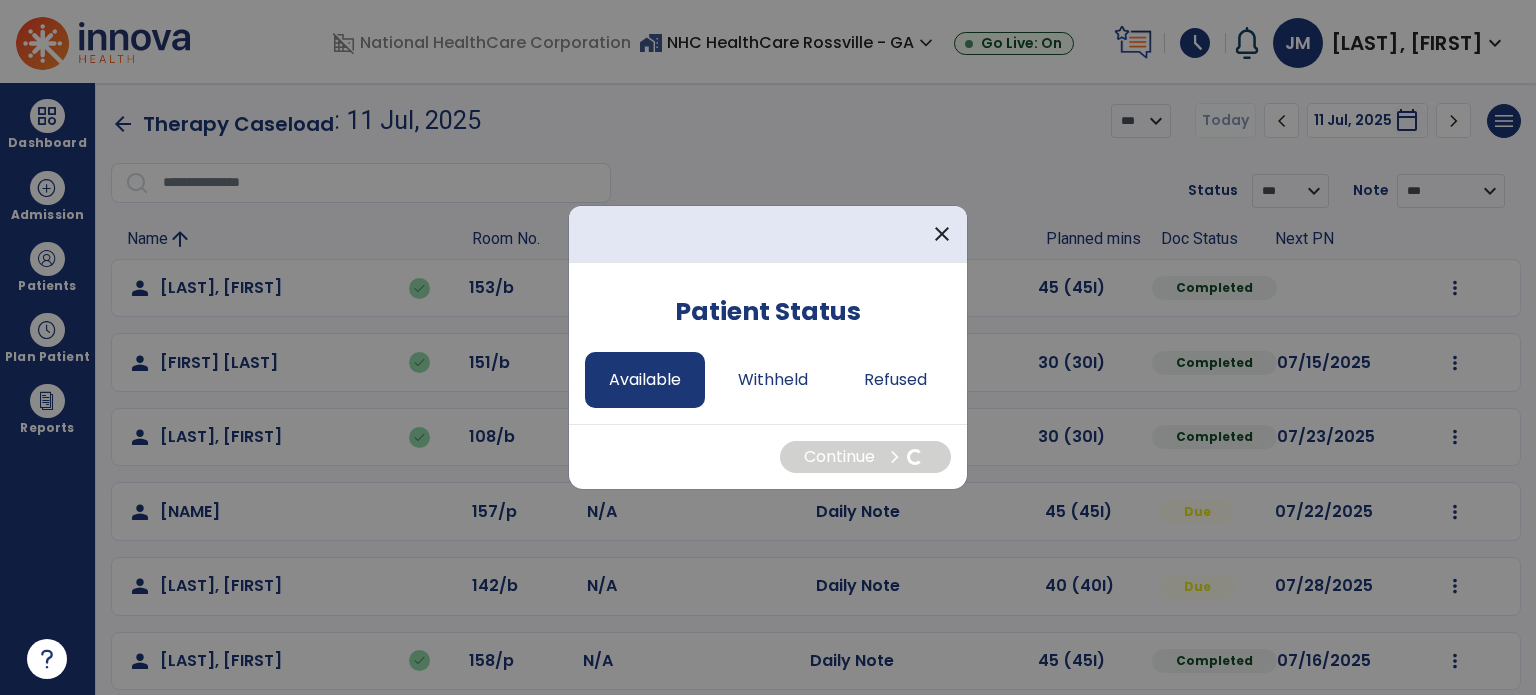 select on "*" 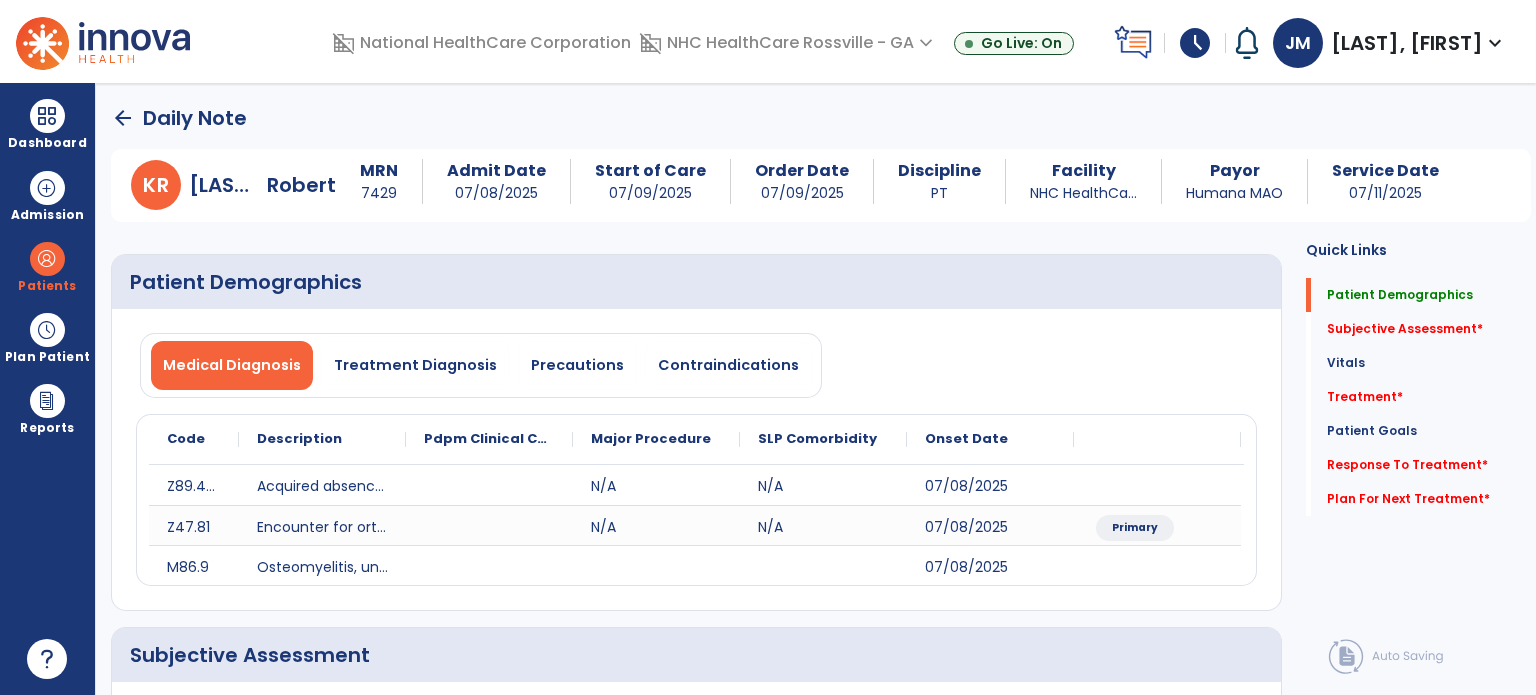 click on "Subjective Assessment   *" 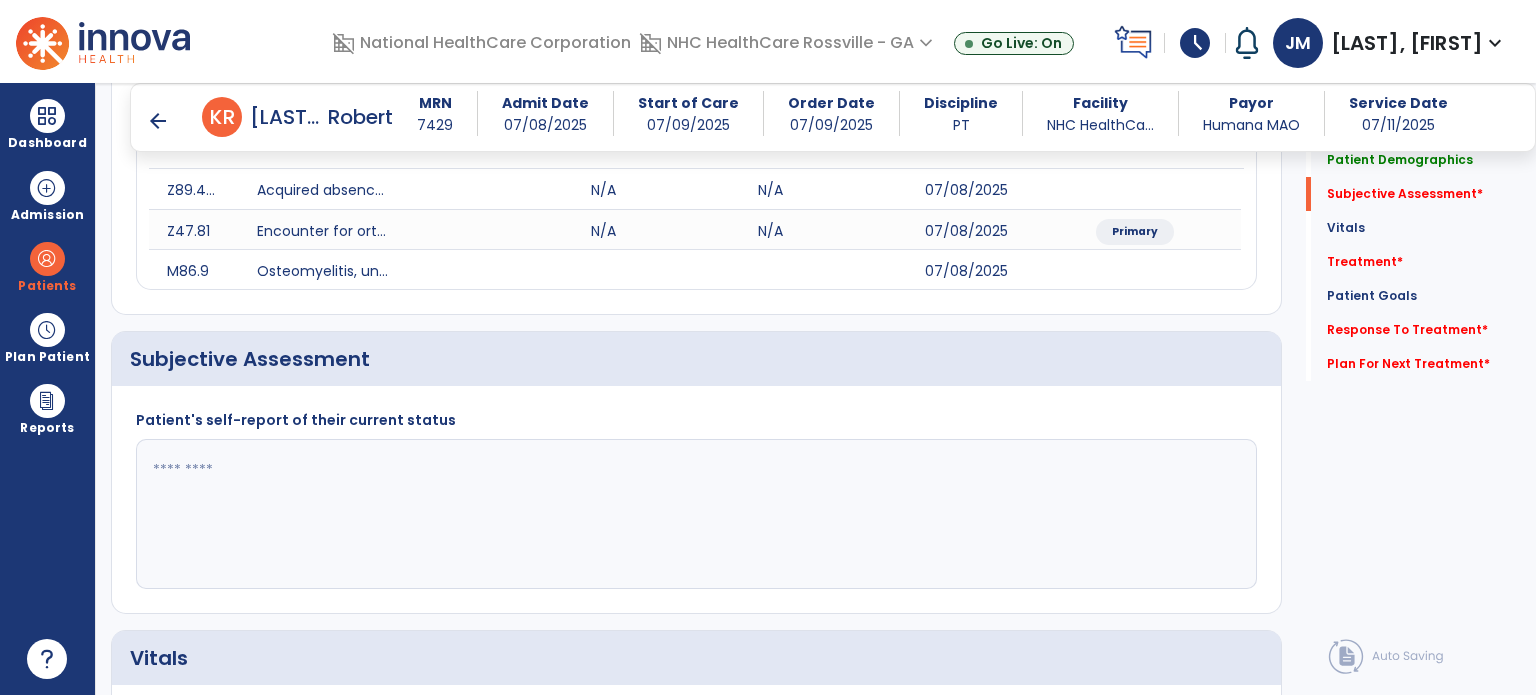 scroll, scrollTop: 378, scrollLeft: 0, axis: vertical 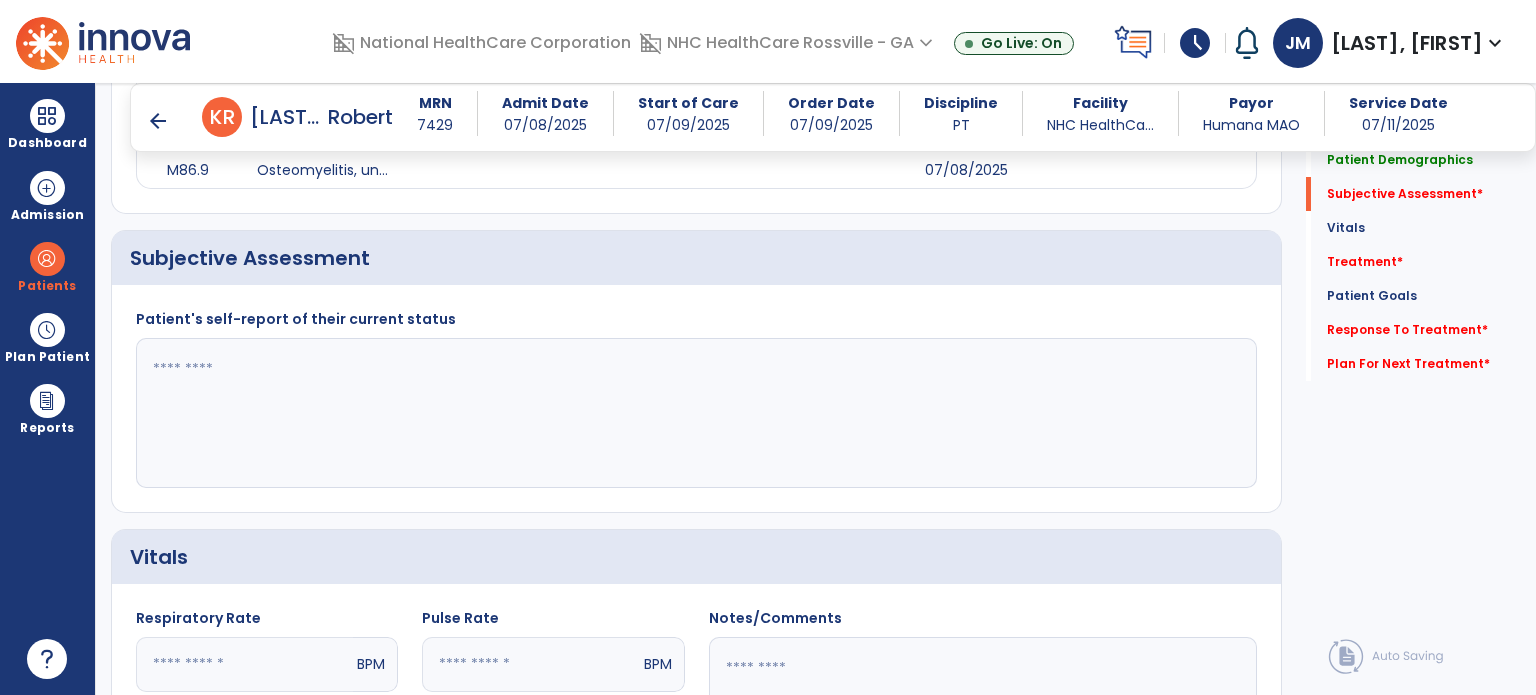 click 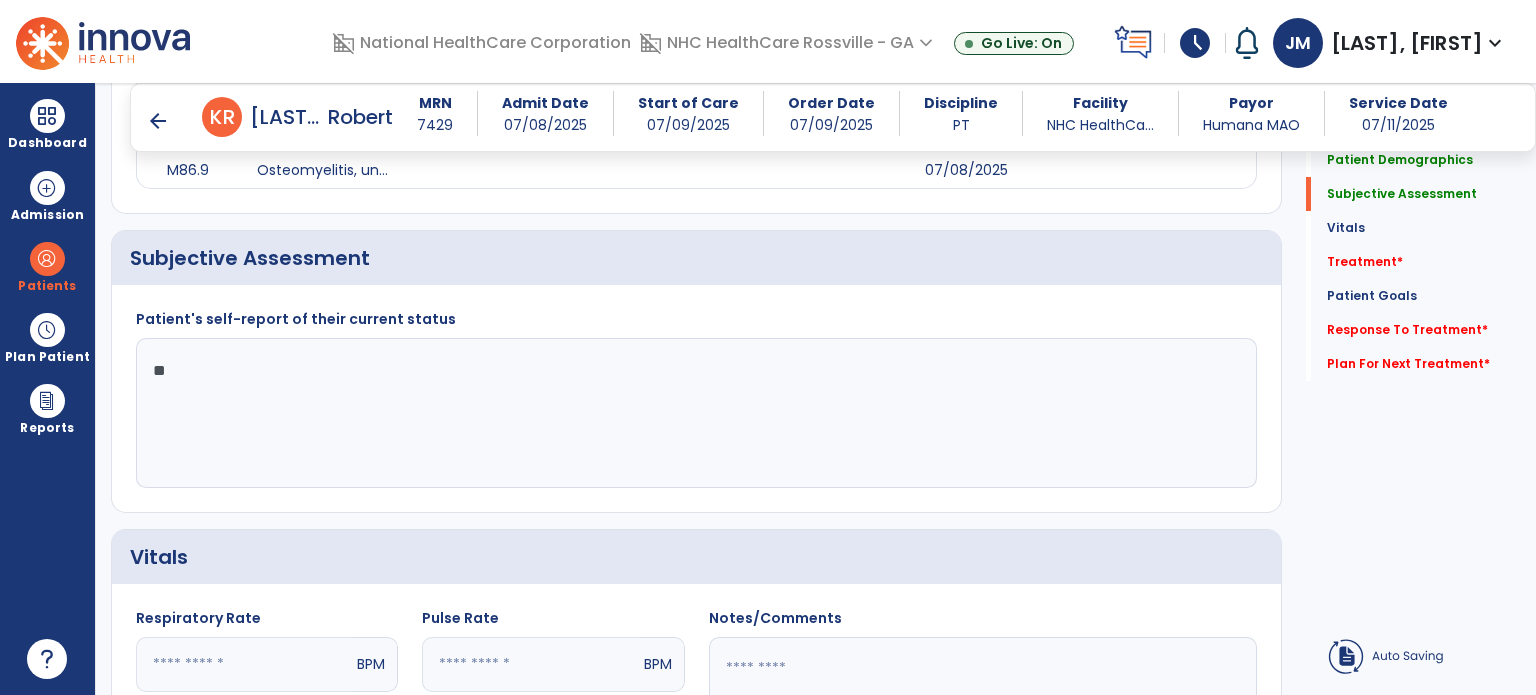 type on "*" 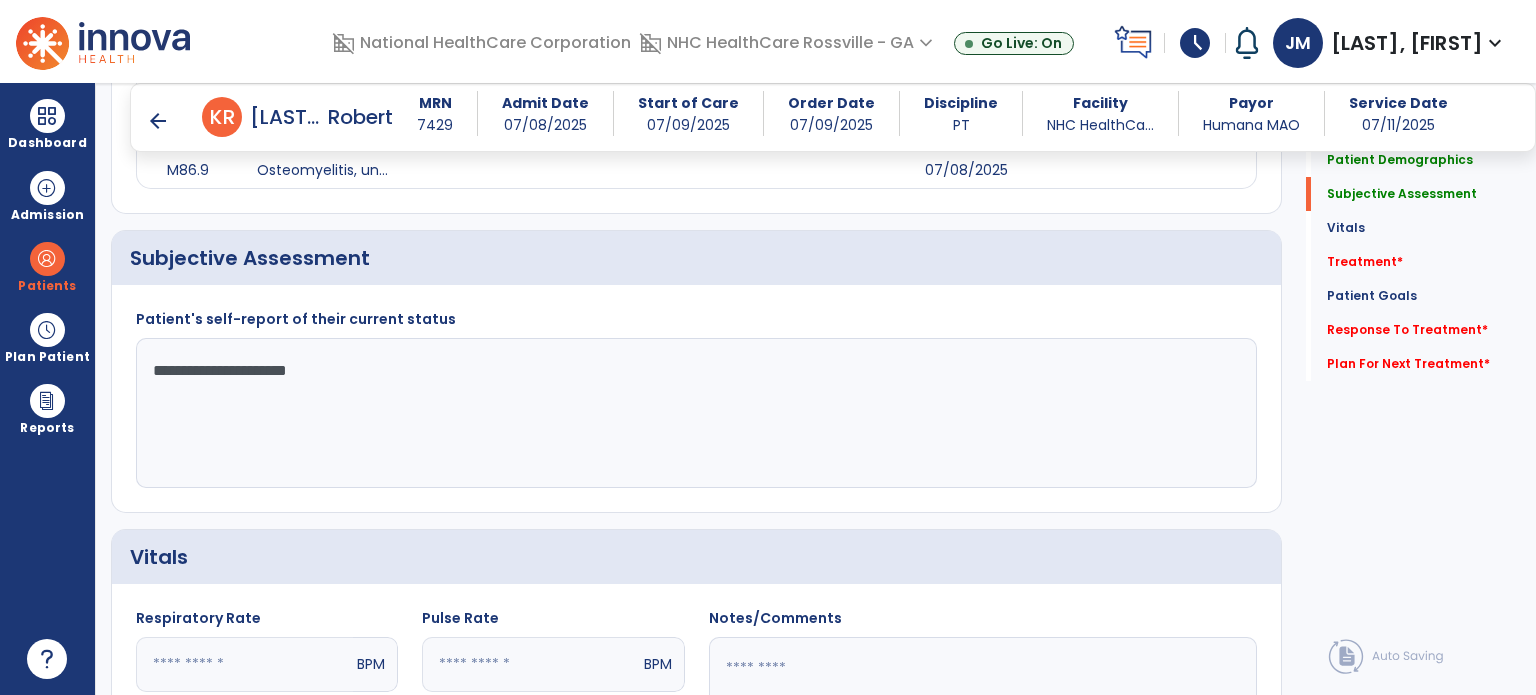 type on "**********" 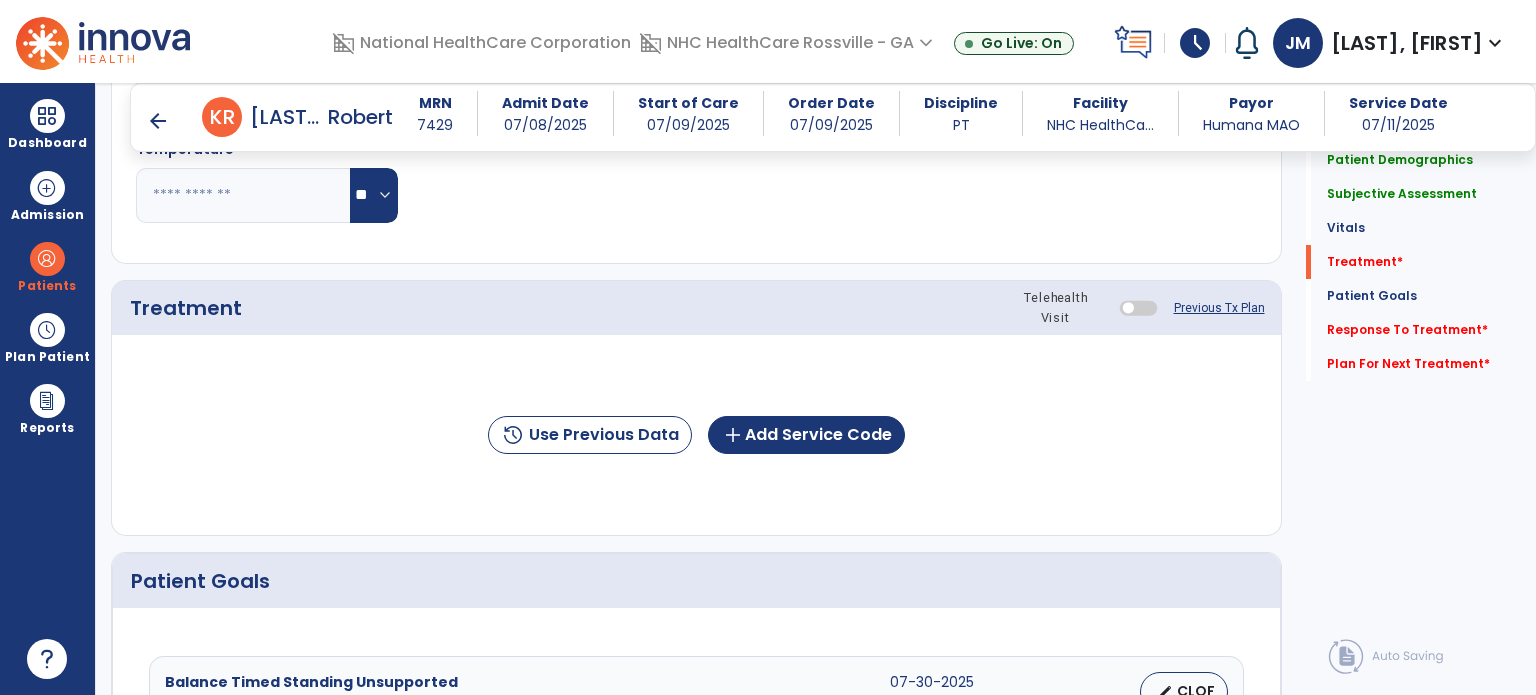 scroll, scrollTop: 1067, scrollLeft: 0, axis: vertical 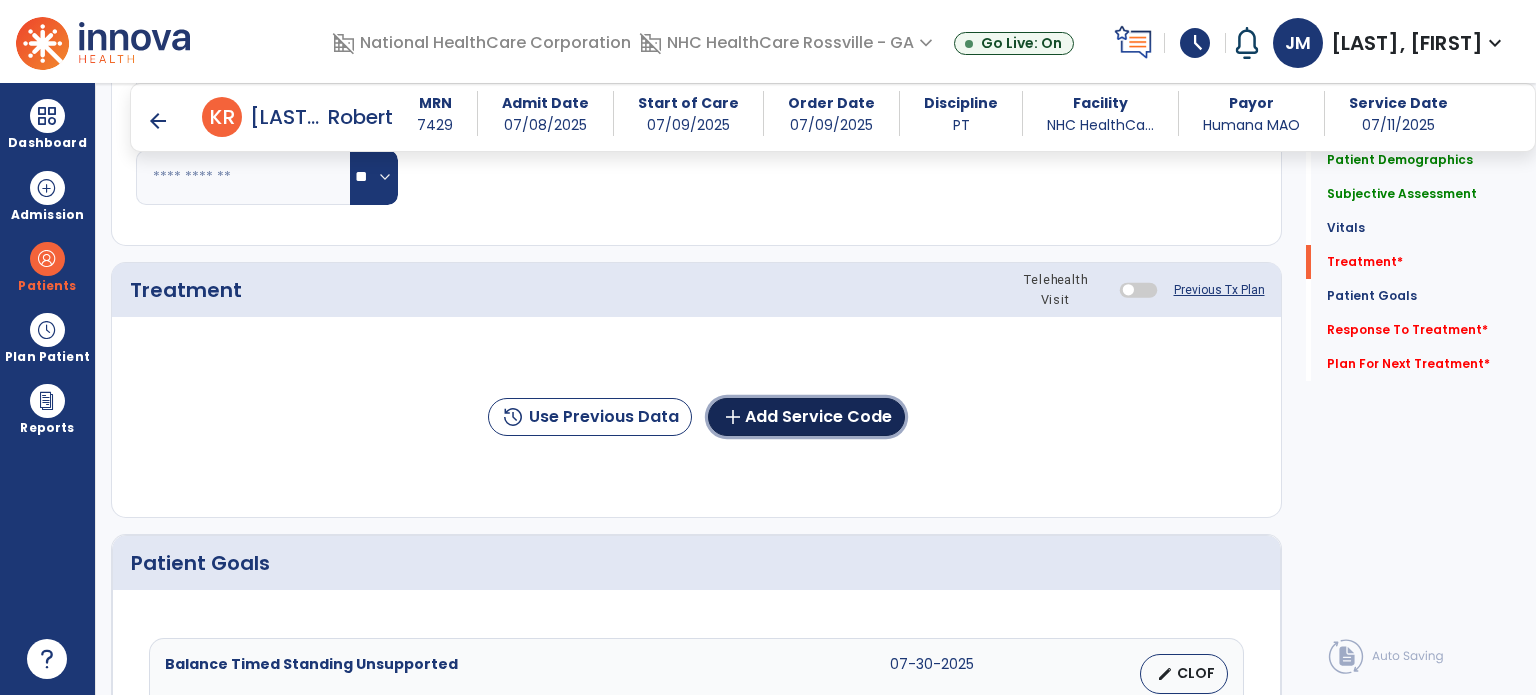 click on "add  Add Service Code" 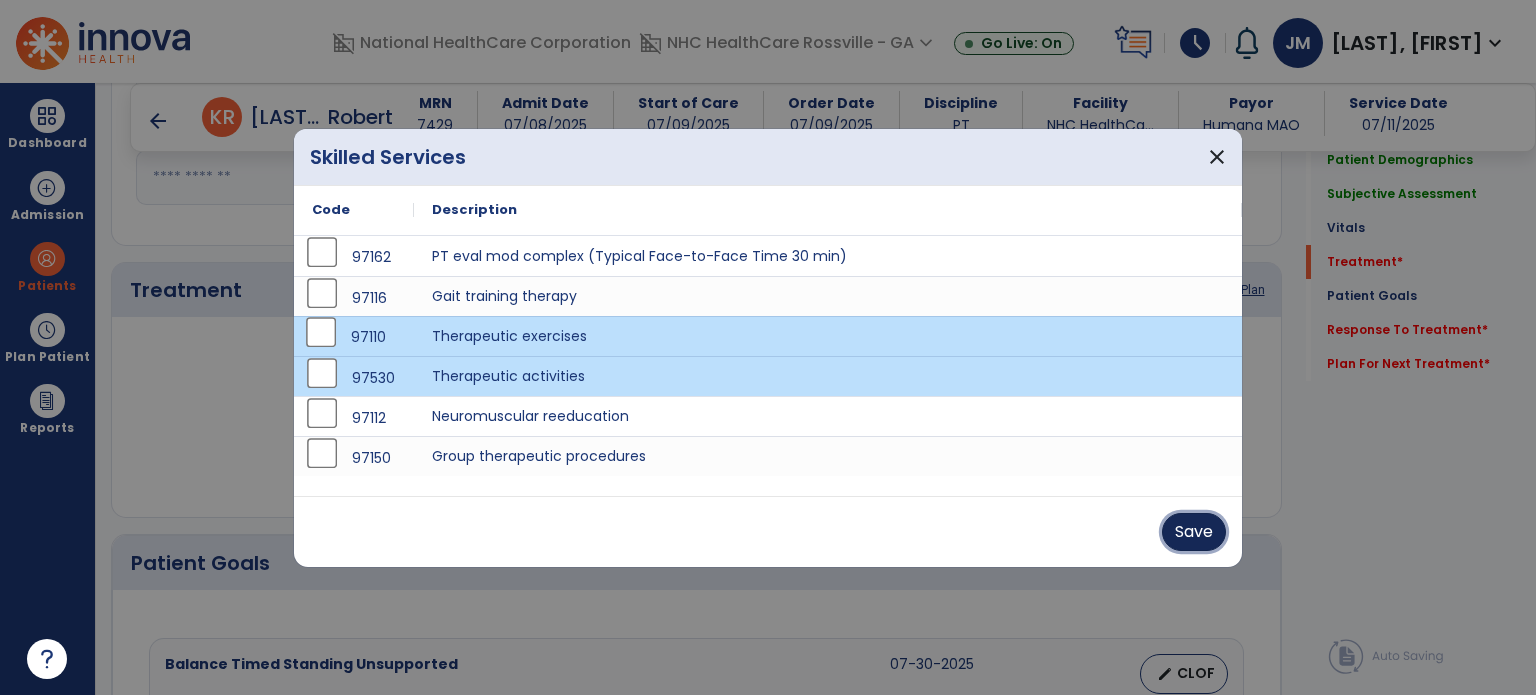 click on "Save" at bounding box center (1194, 532) 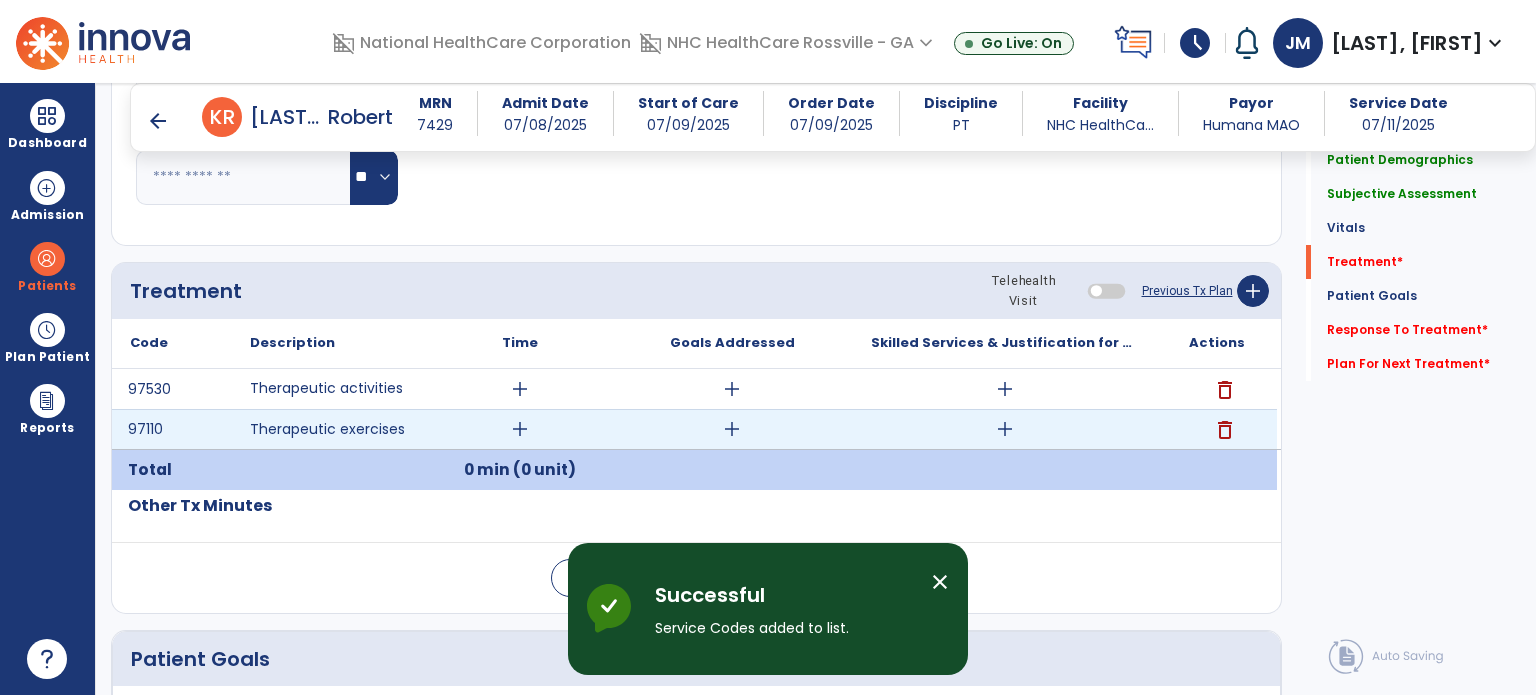 click on "add" at bounding box center (520, 429) 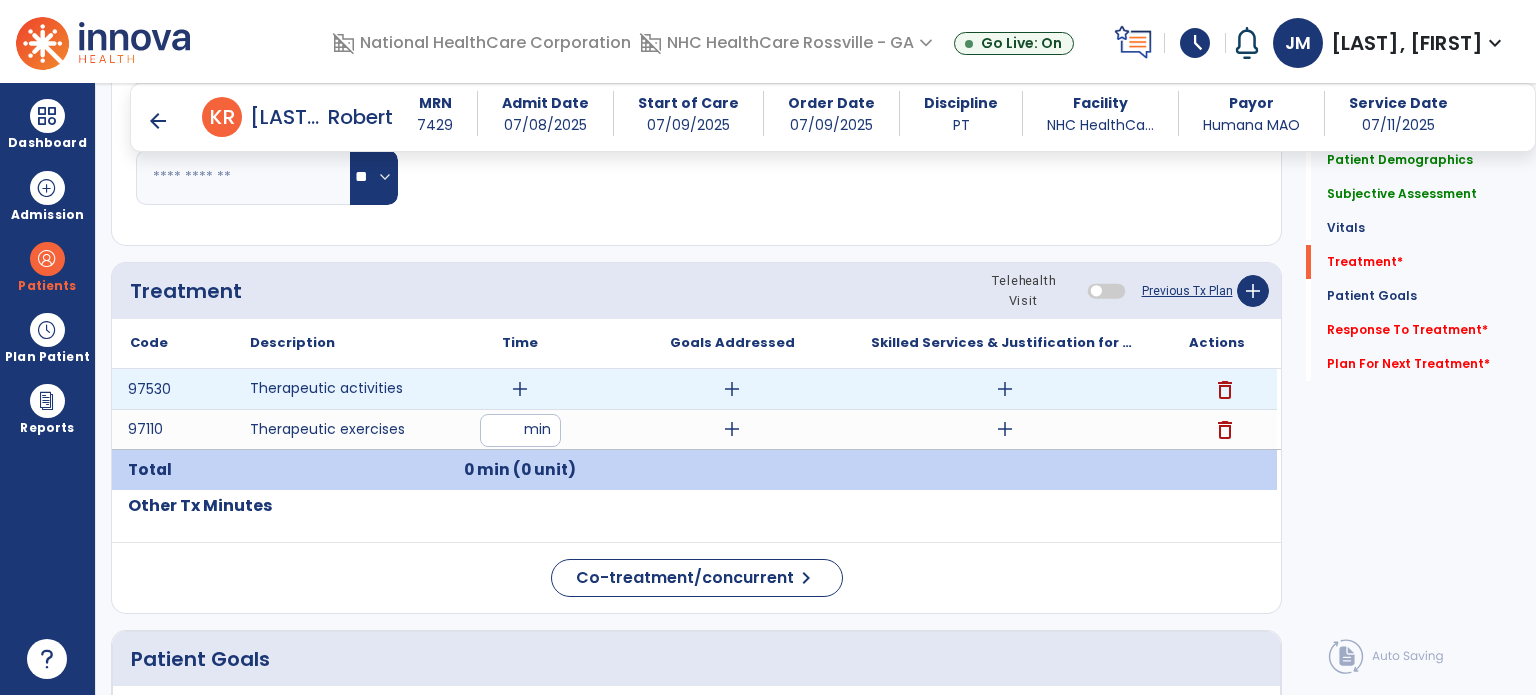 type on "*" 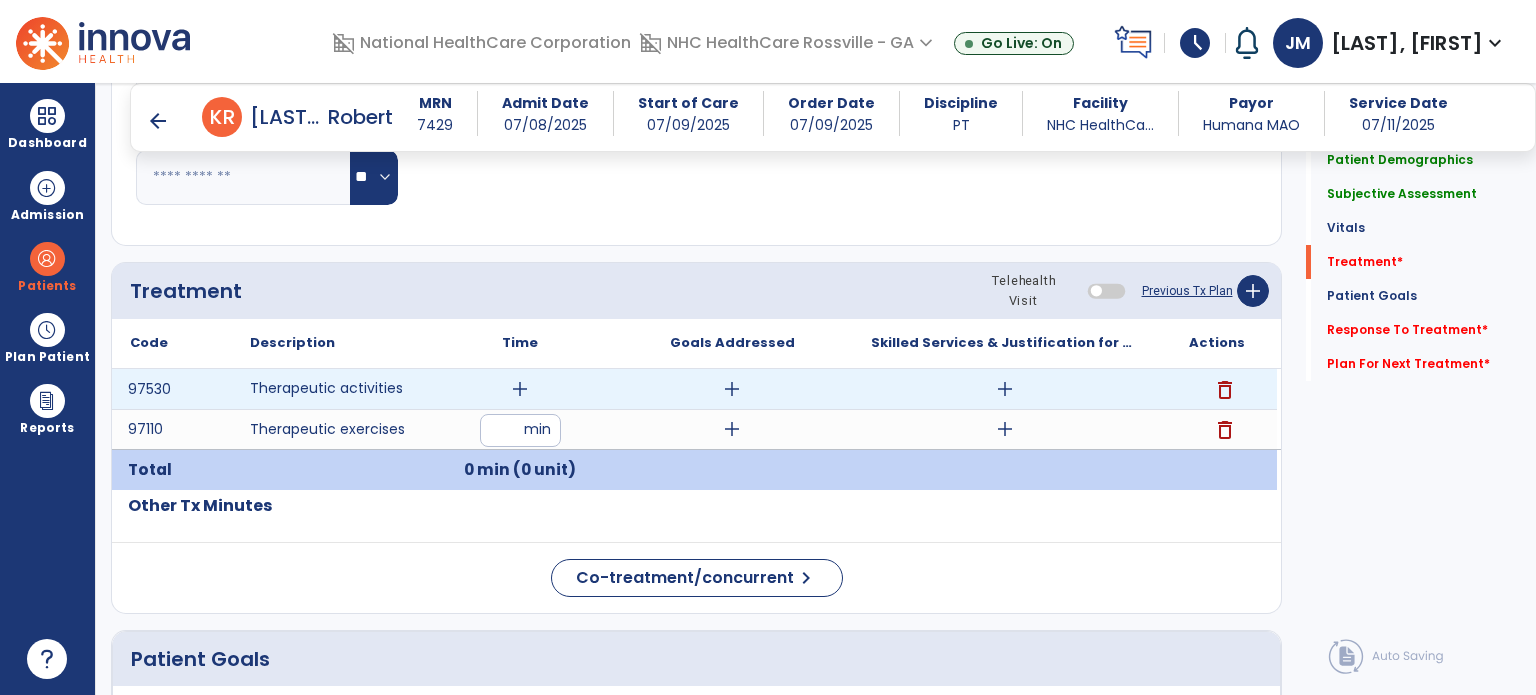 type on "**" 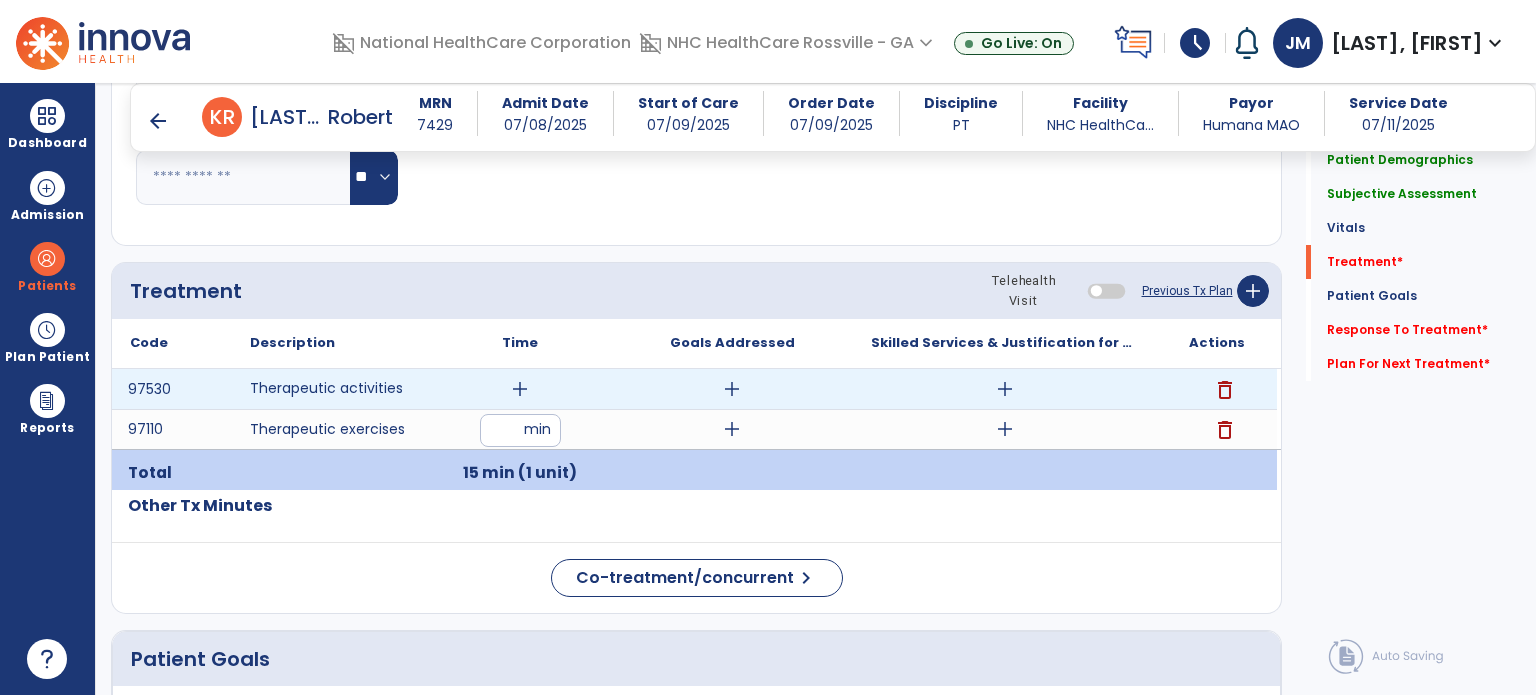 click on "add" at bounding box center (520, 389) 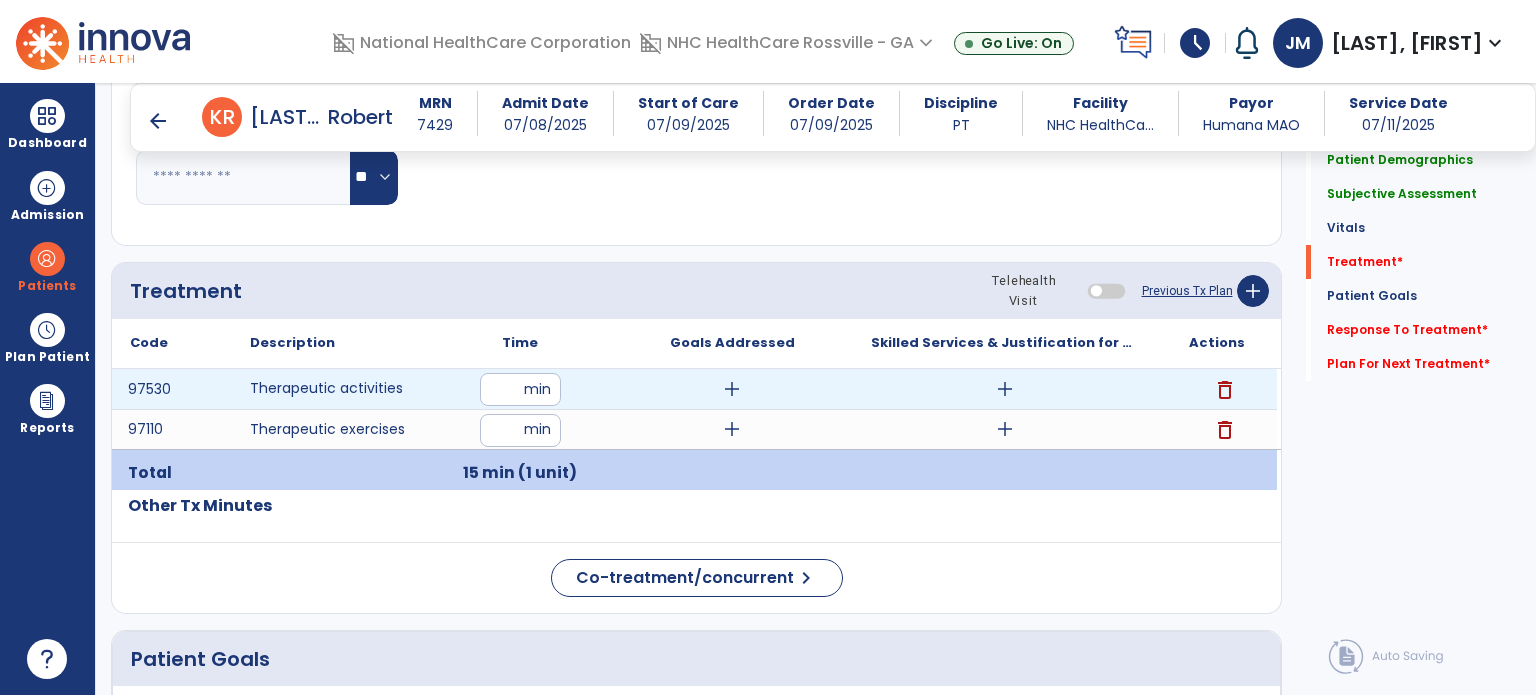 type on "**" 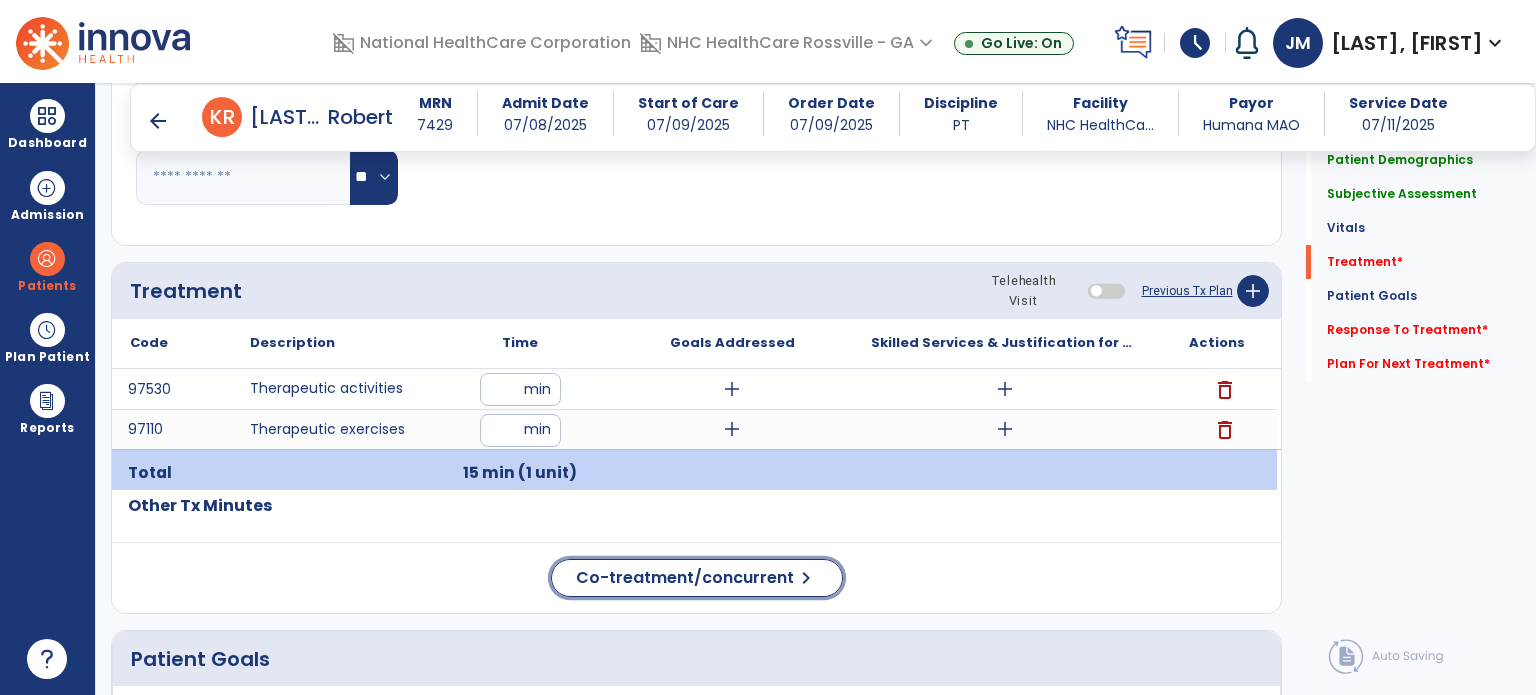 click on "Co-treatment/concurrent" 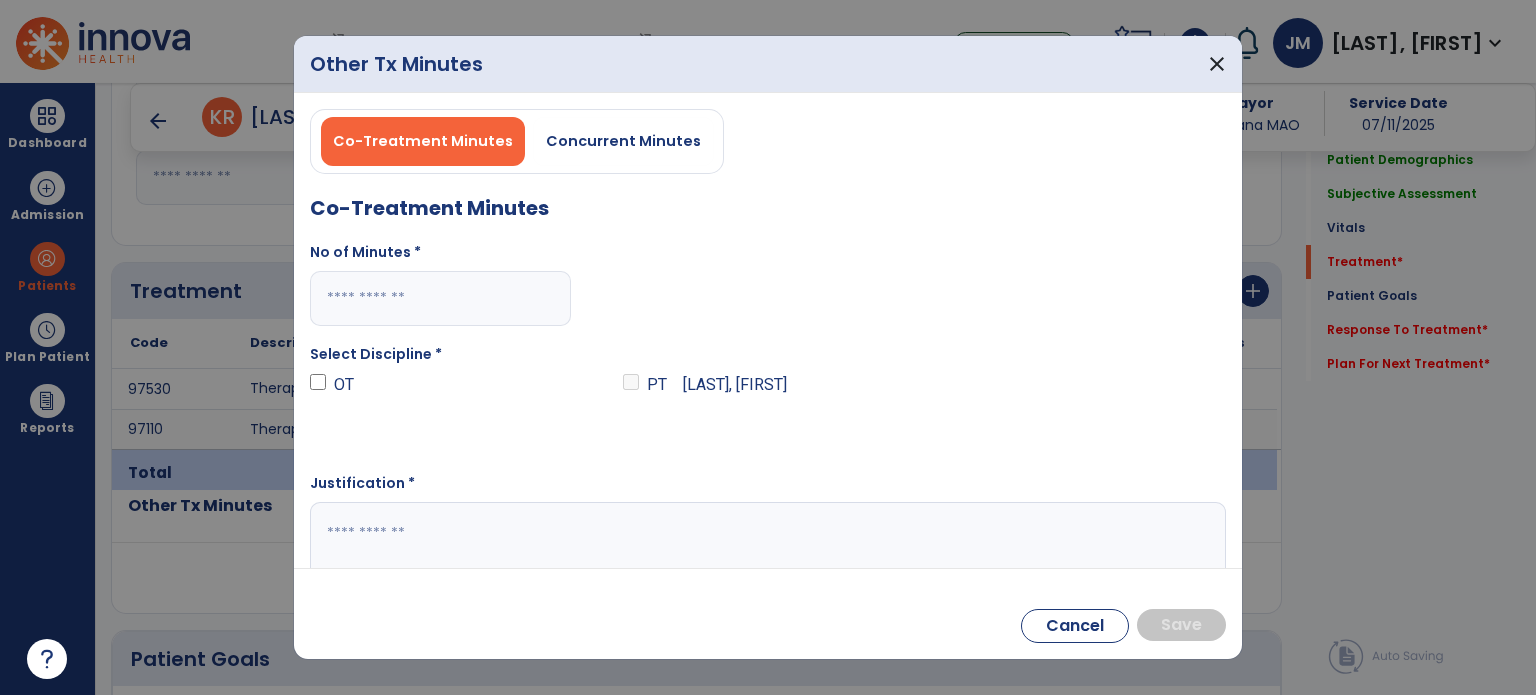 click on "Concurrent Minutes" at bounding box center (623, 141) 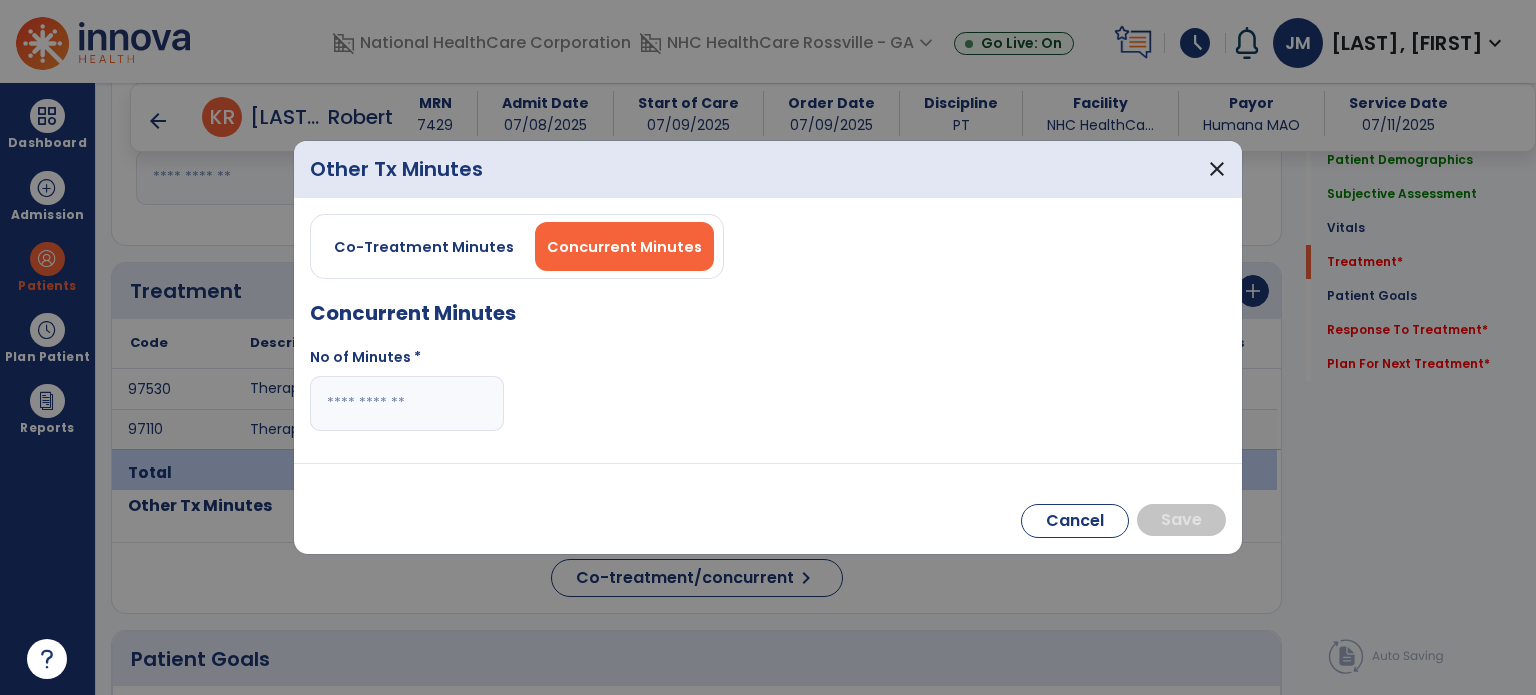 click at bounding box center [407, 403] 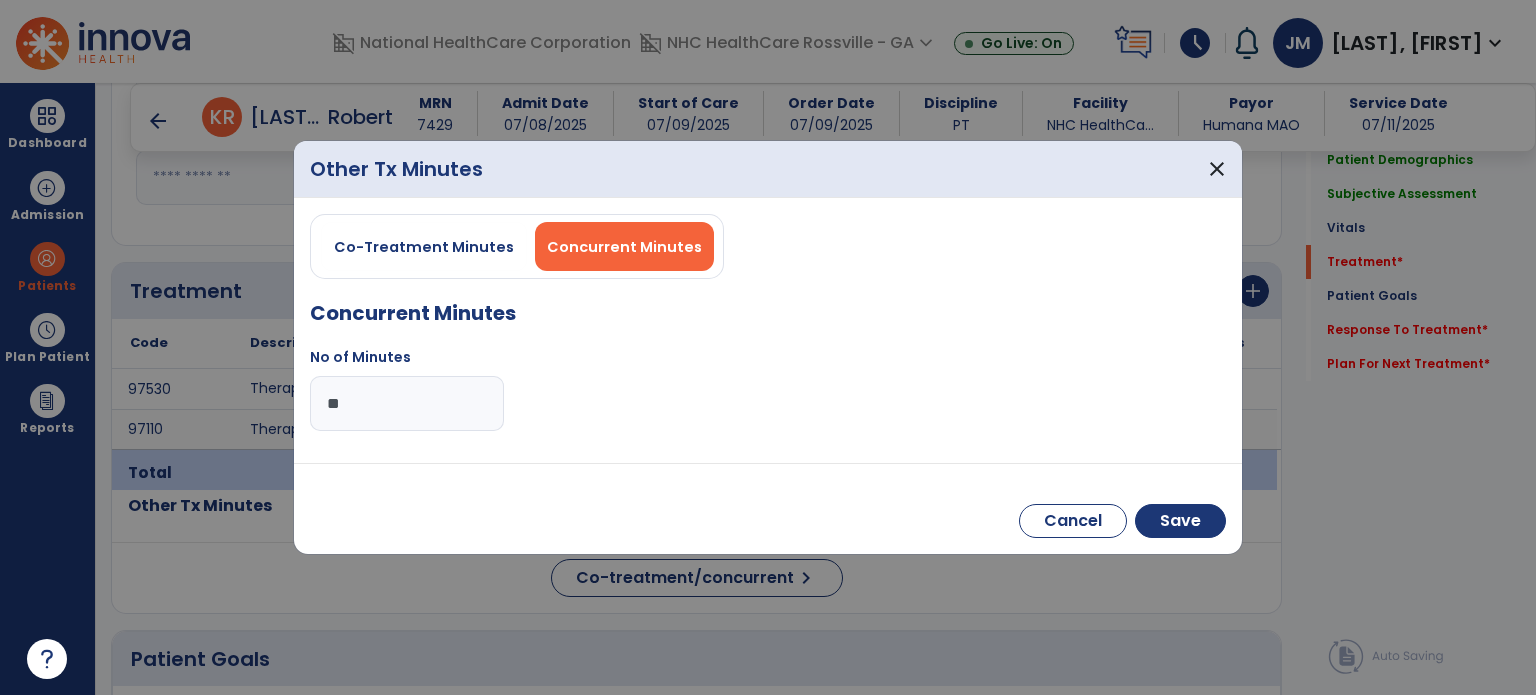 type on "**" 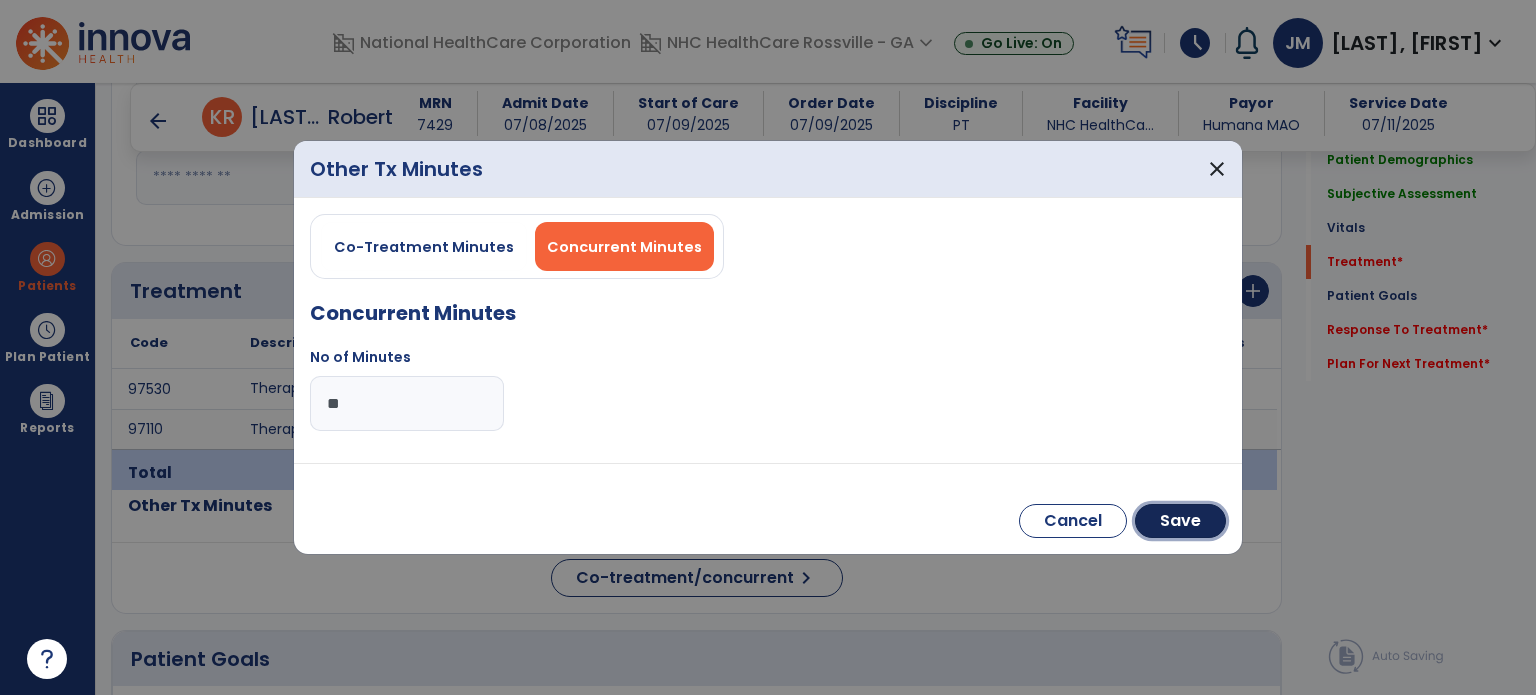 click on "Save" at bounding box center [1180, 521] 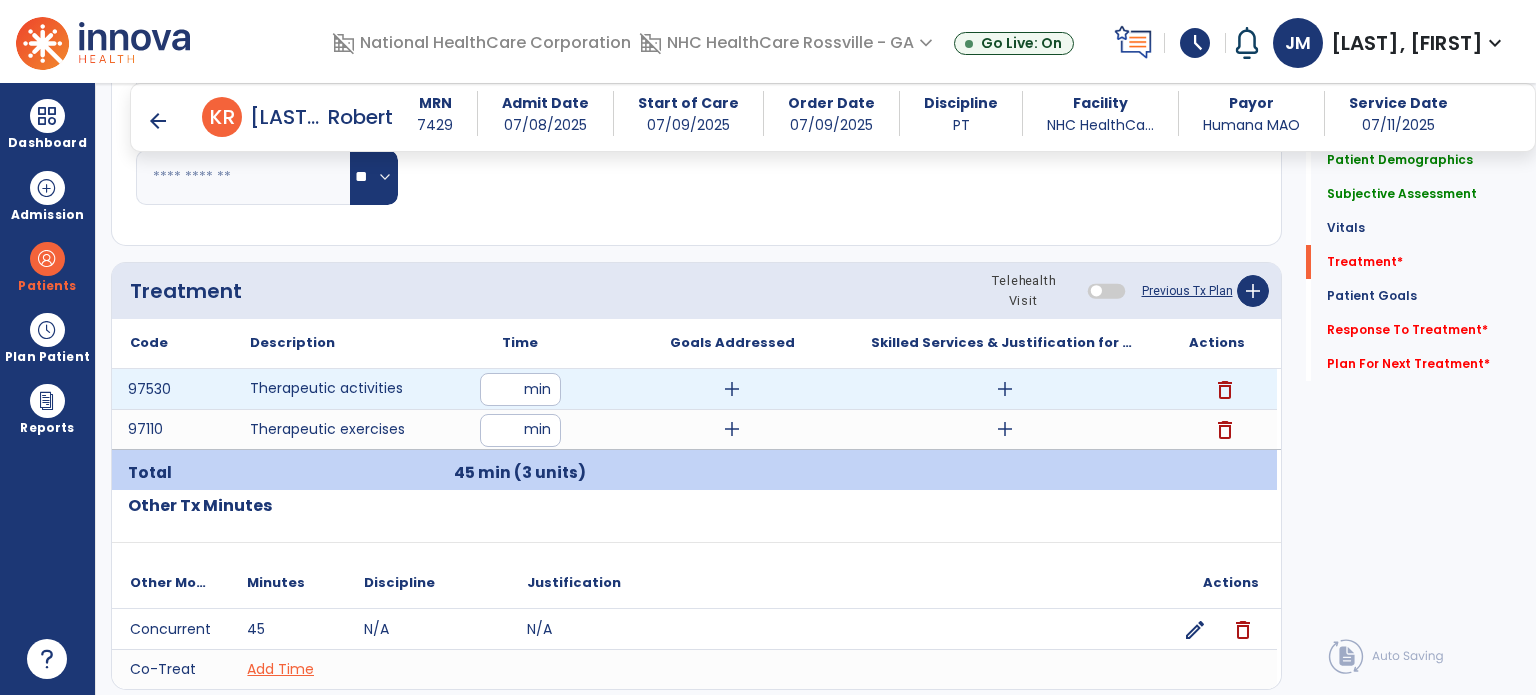 click on "add" at bounding box center (1005, 389) 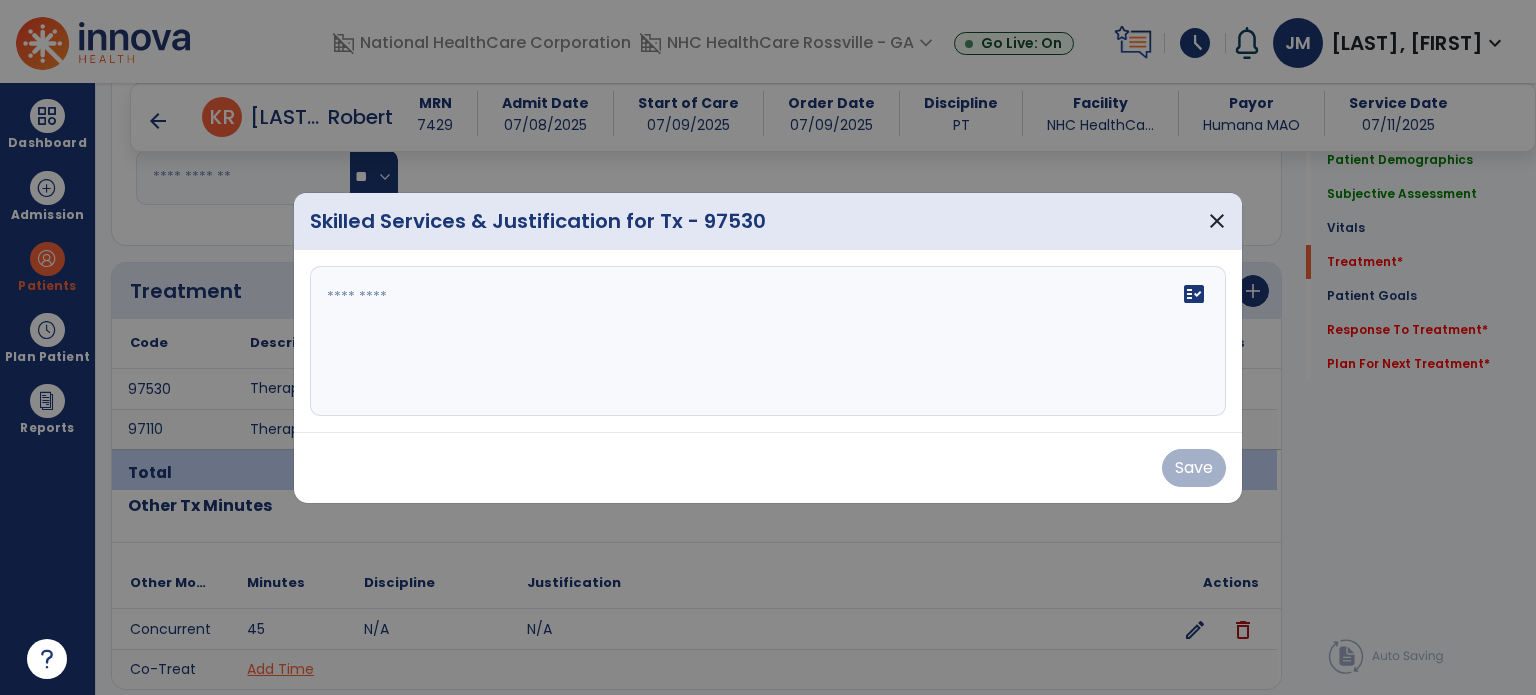 click at bounding box center [768, 341] 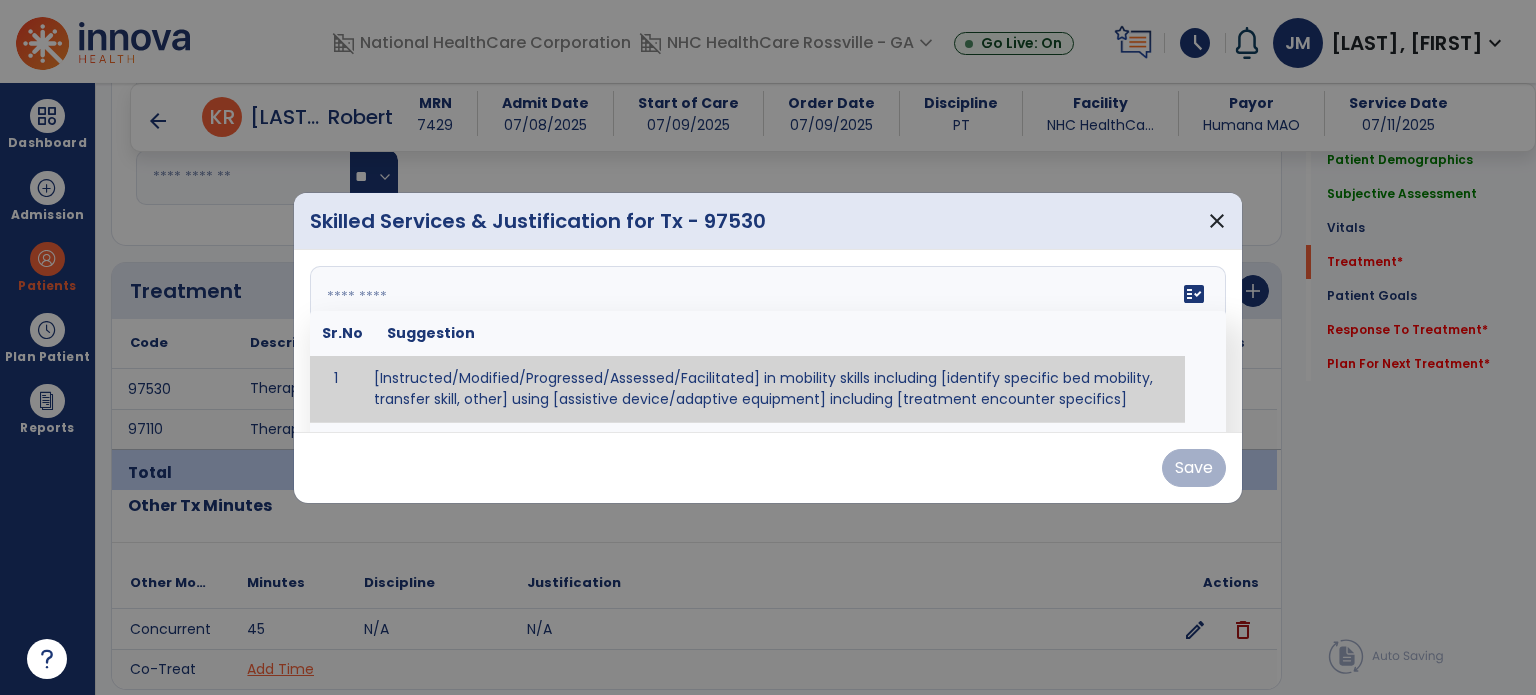 paste on "**********" 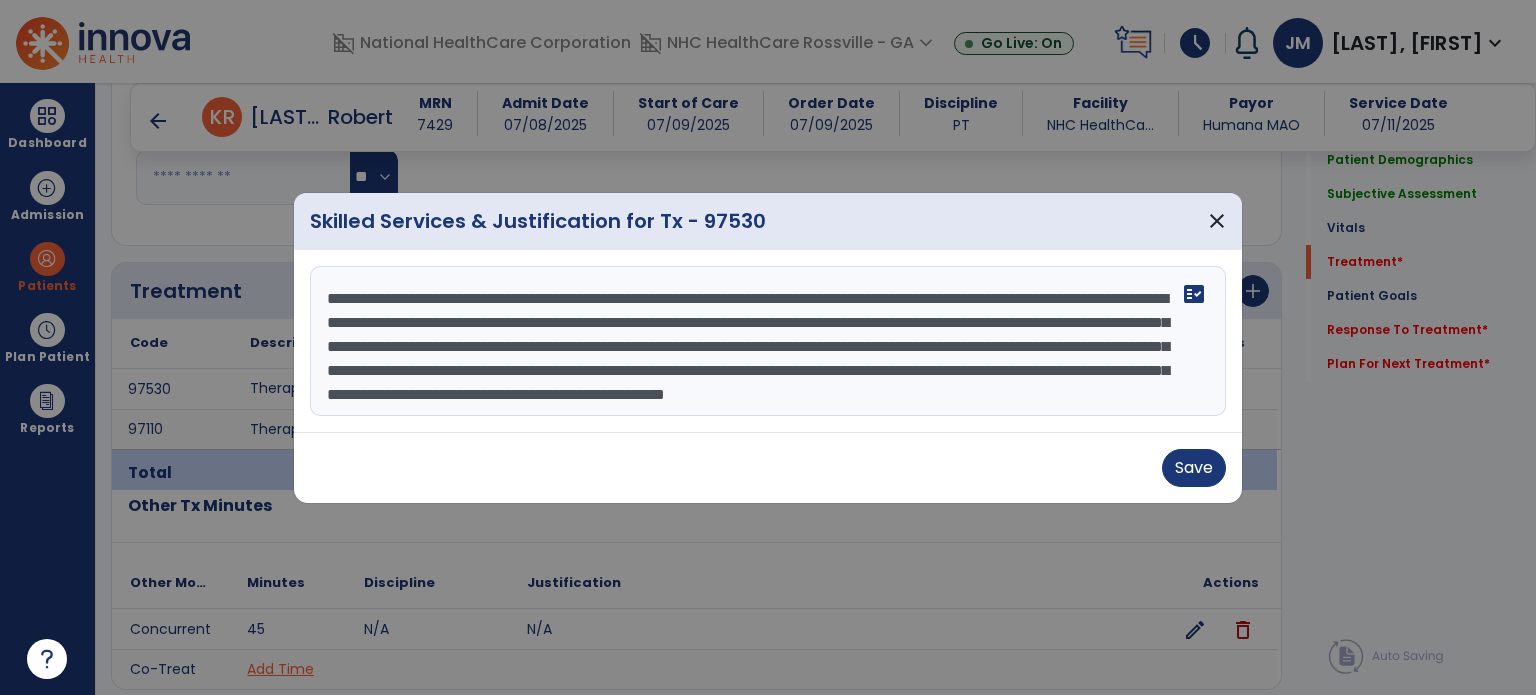 scroll, scrollTop: 15, scrollLeft: 0, axis: vertical 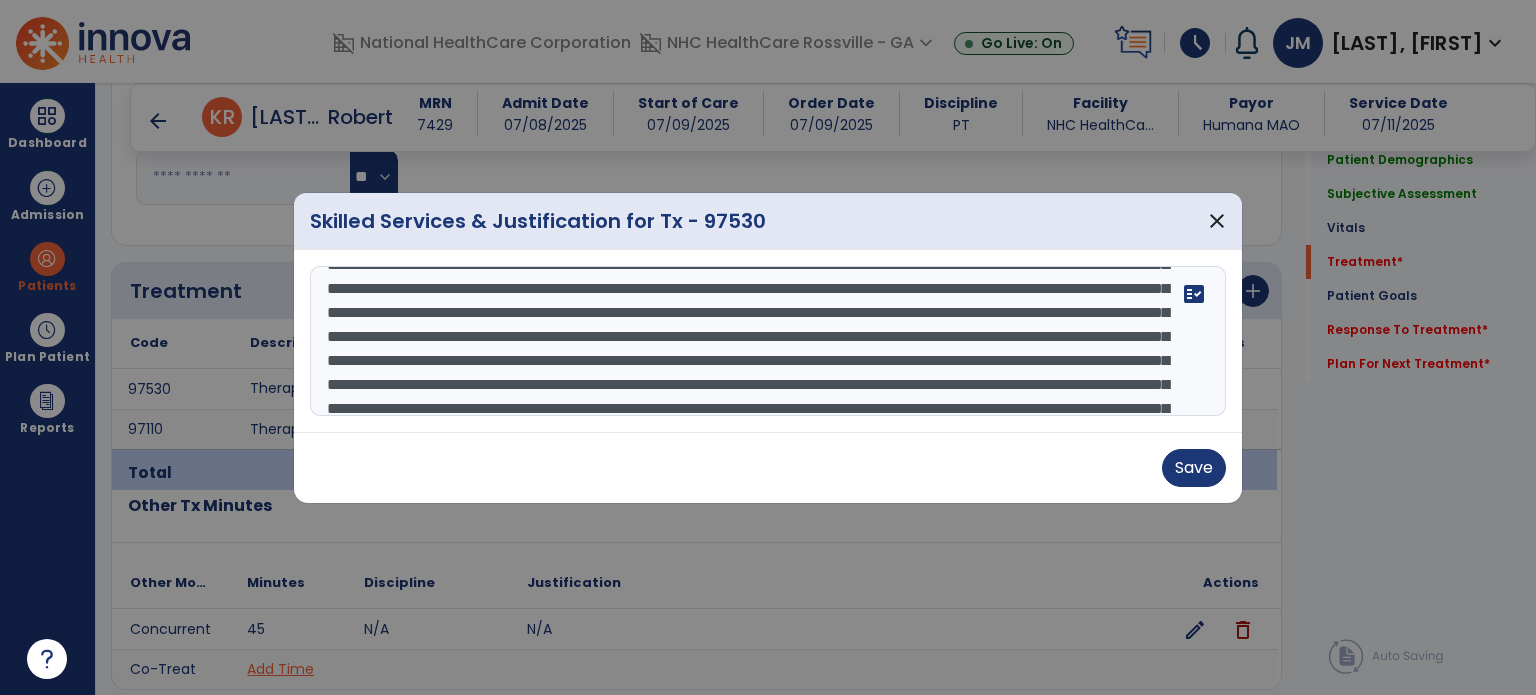 click at bounding box center [768, 341] 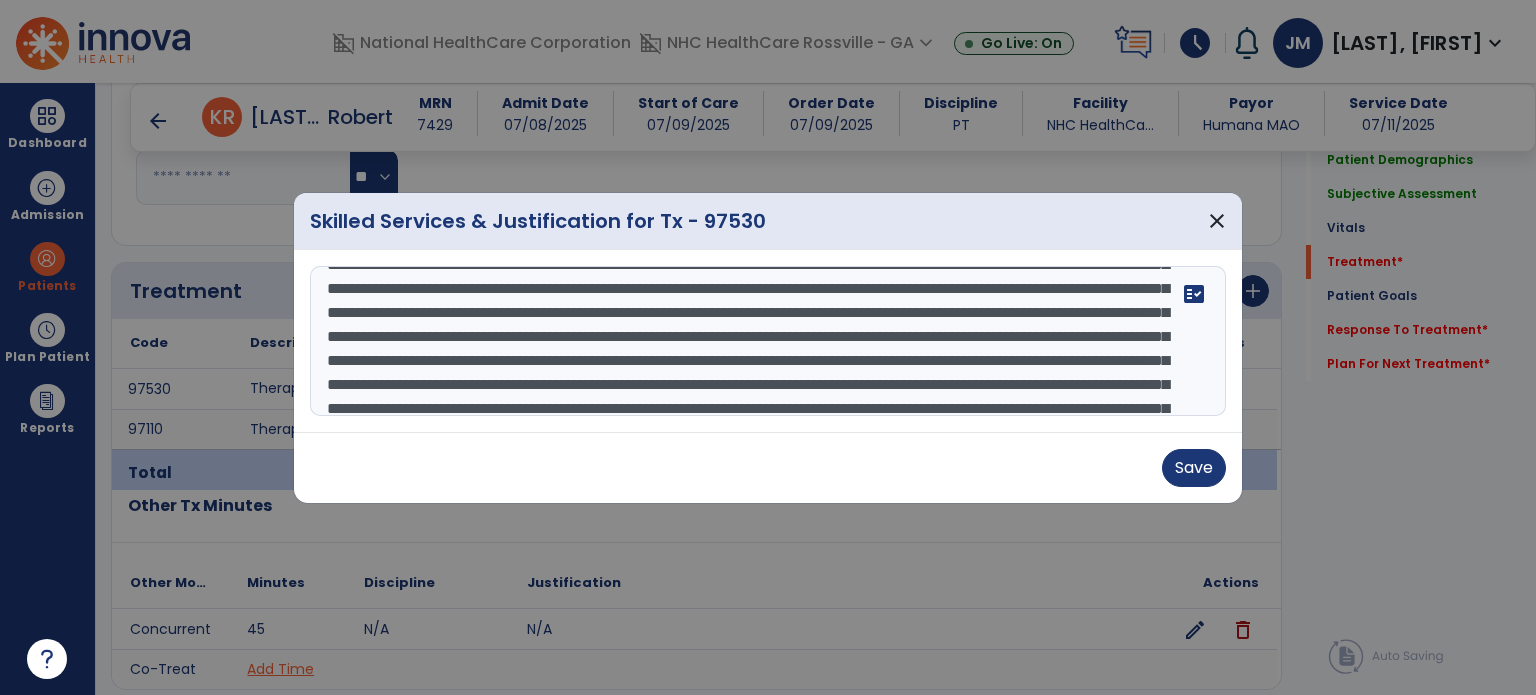click at bounding box center [768, 341] 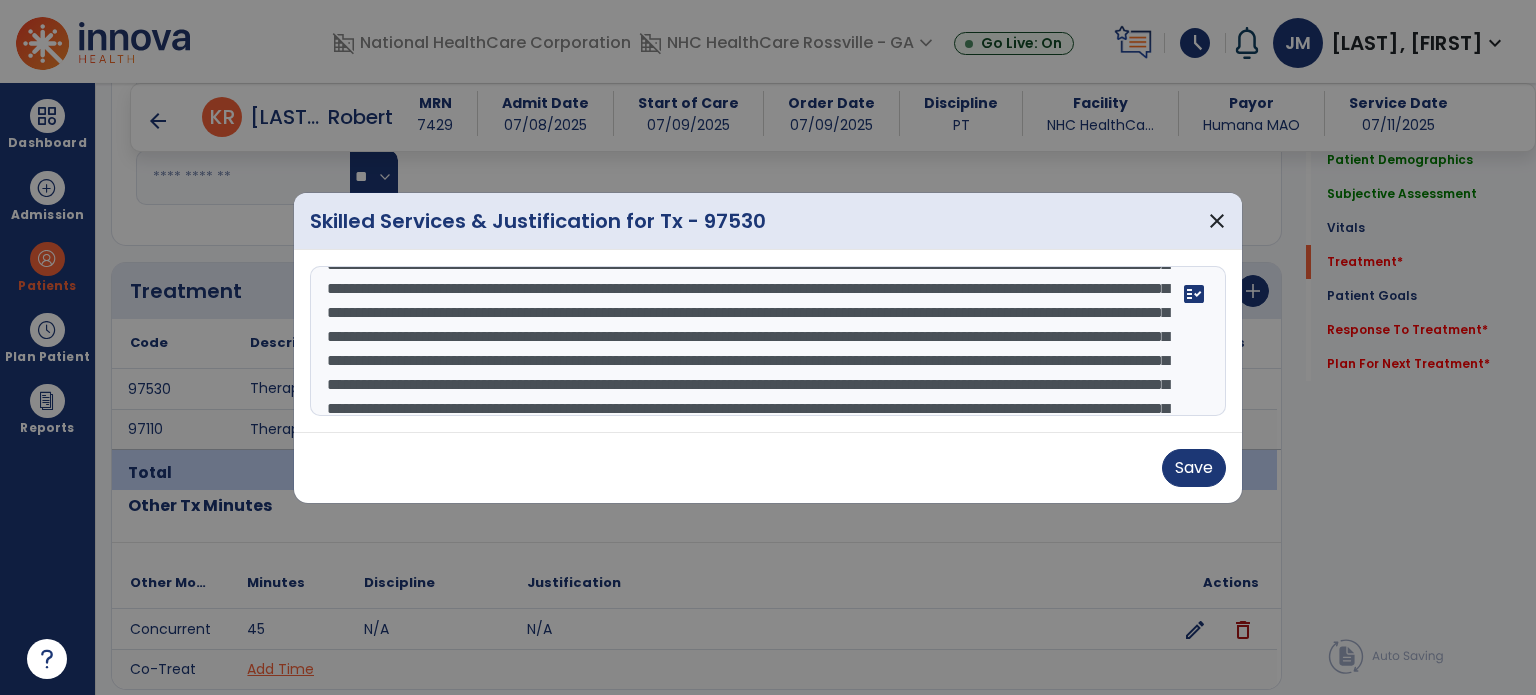 scroll, scrollTop: 95, scrollLeft: 0, axis: vertical 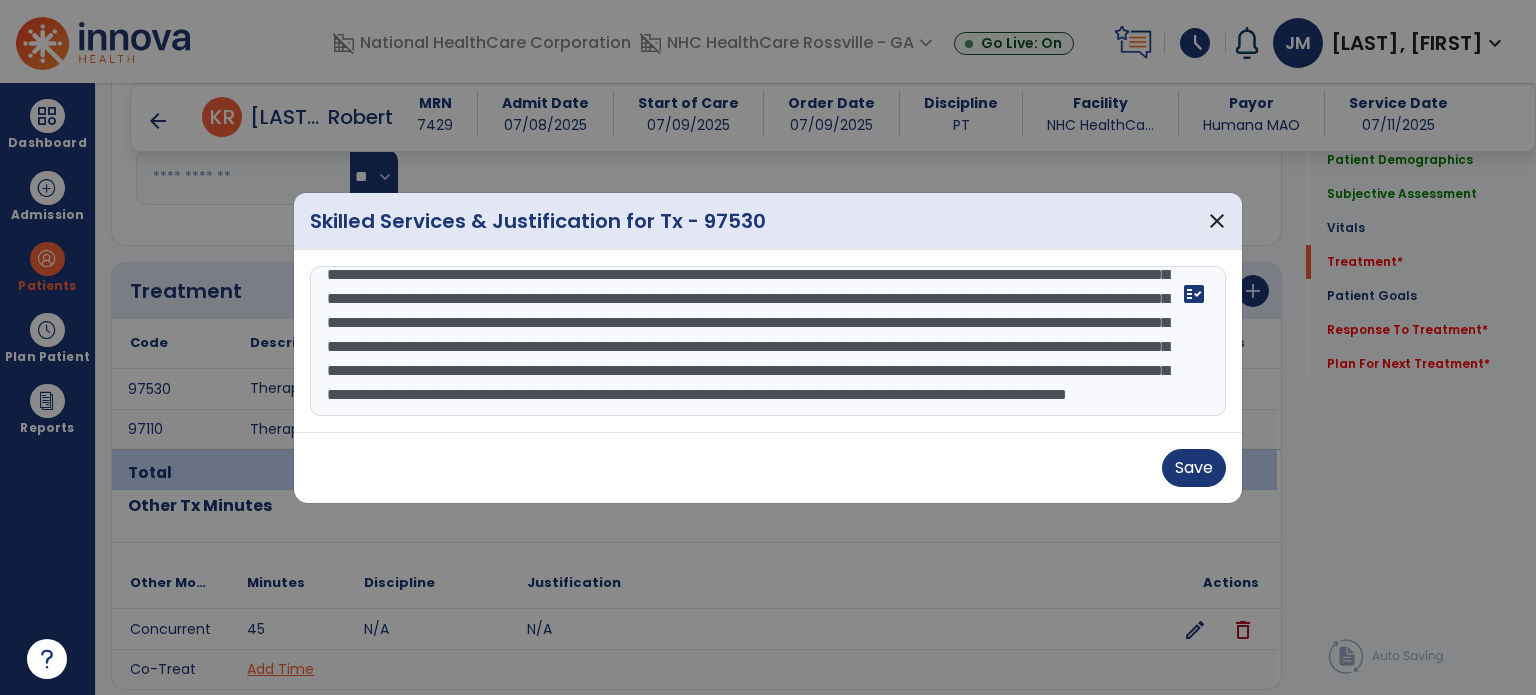 type on "**********" 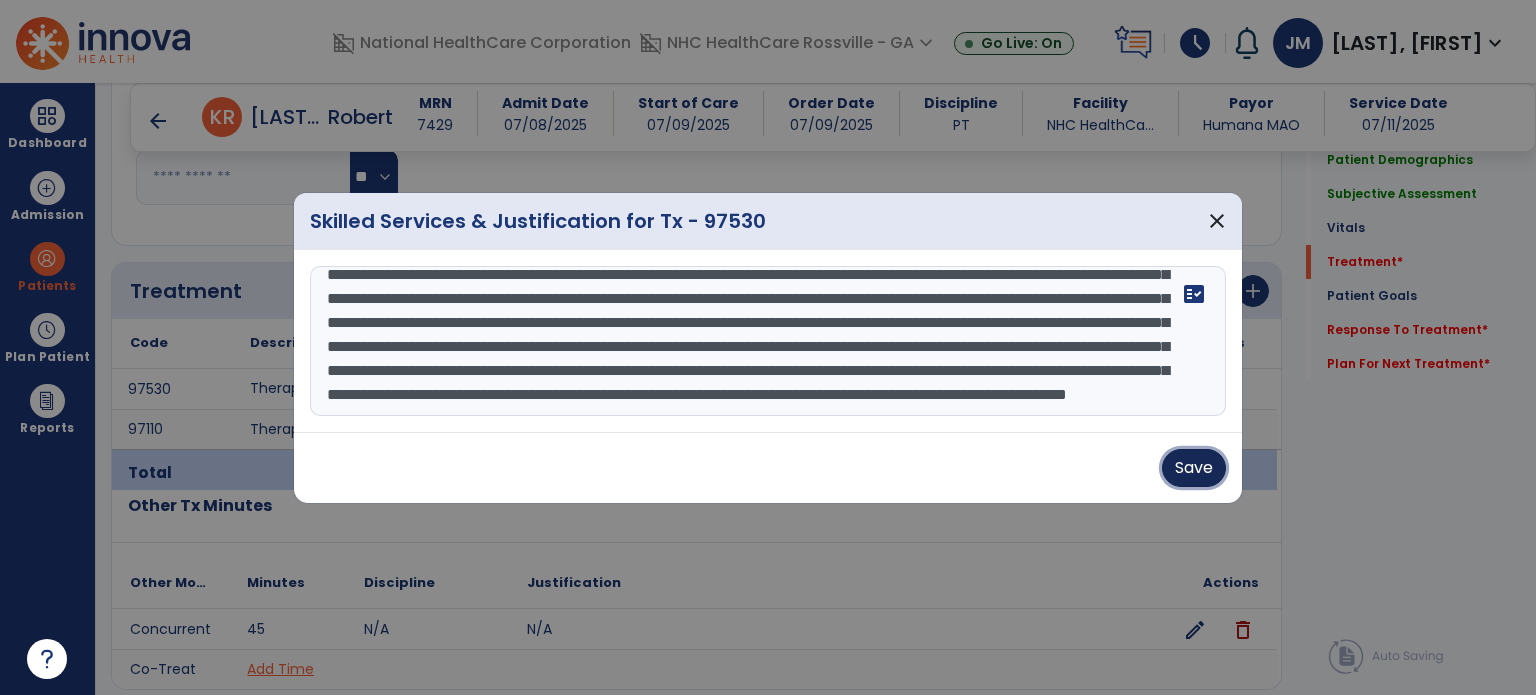 click on "Save" at bounding box center [1194, 468] 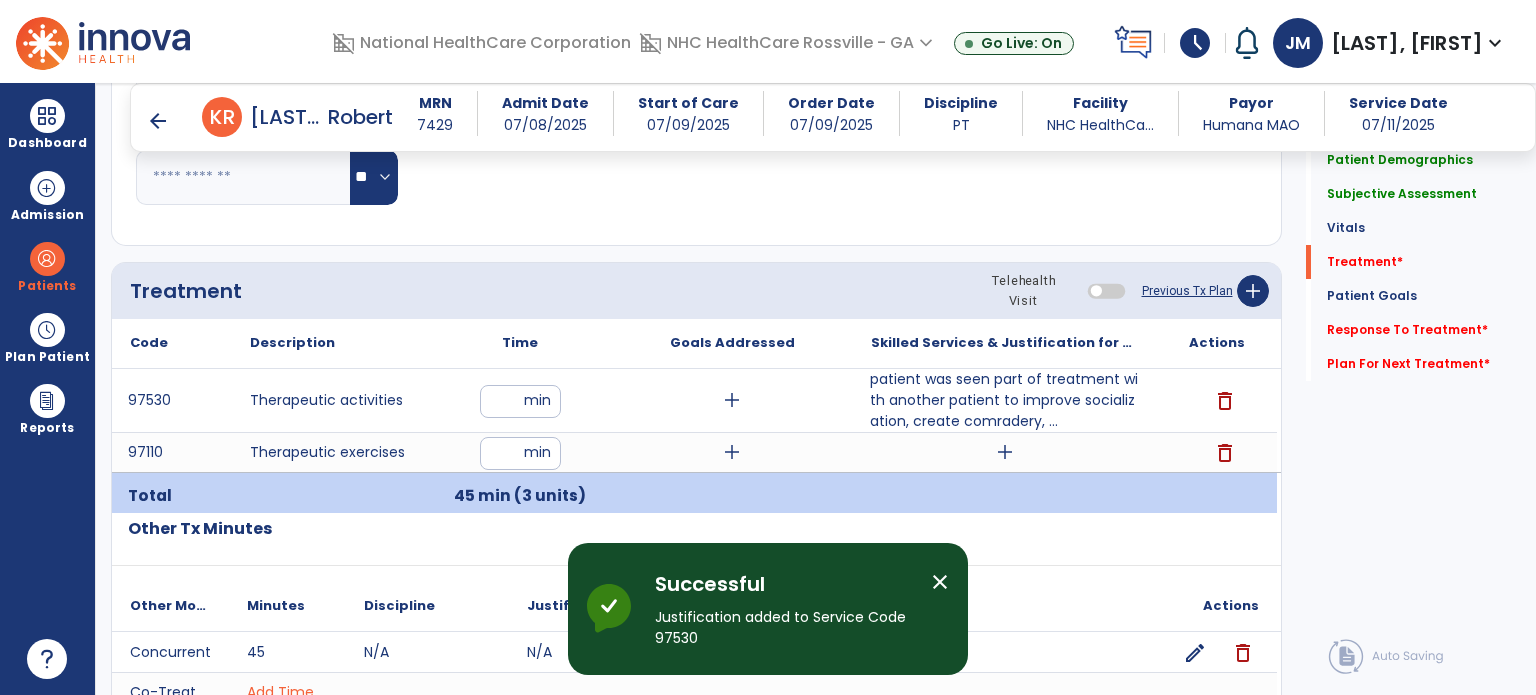 click on "add" at bounding box center (1004, 452) 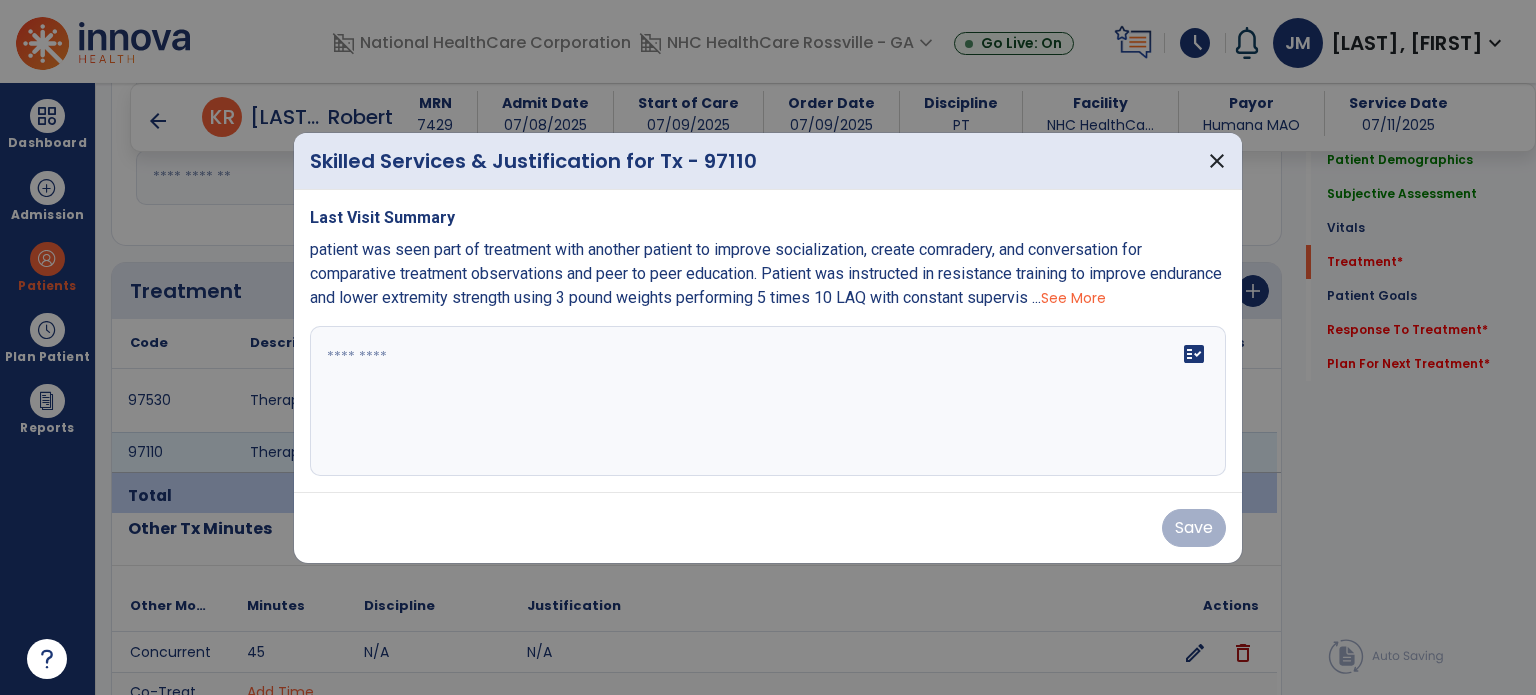 click on "fact_check" at bounding box center [768, 401] 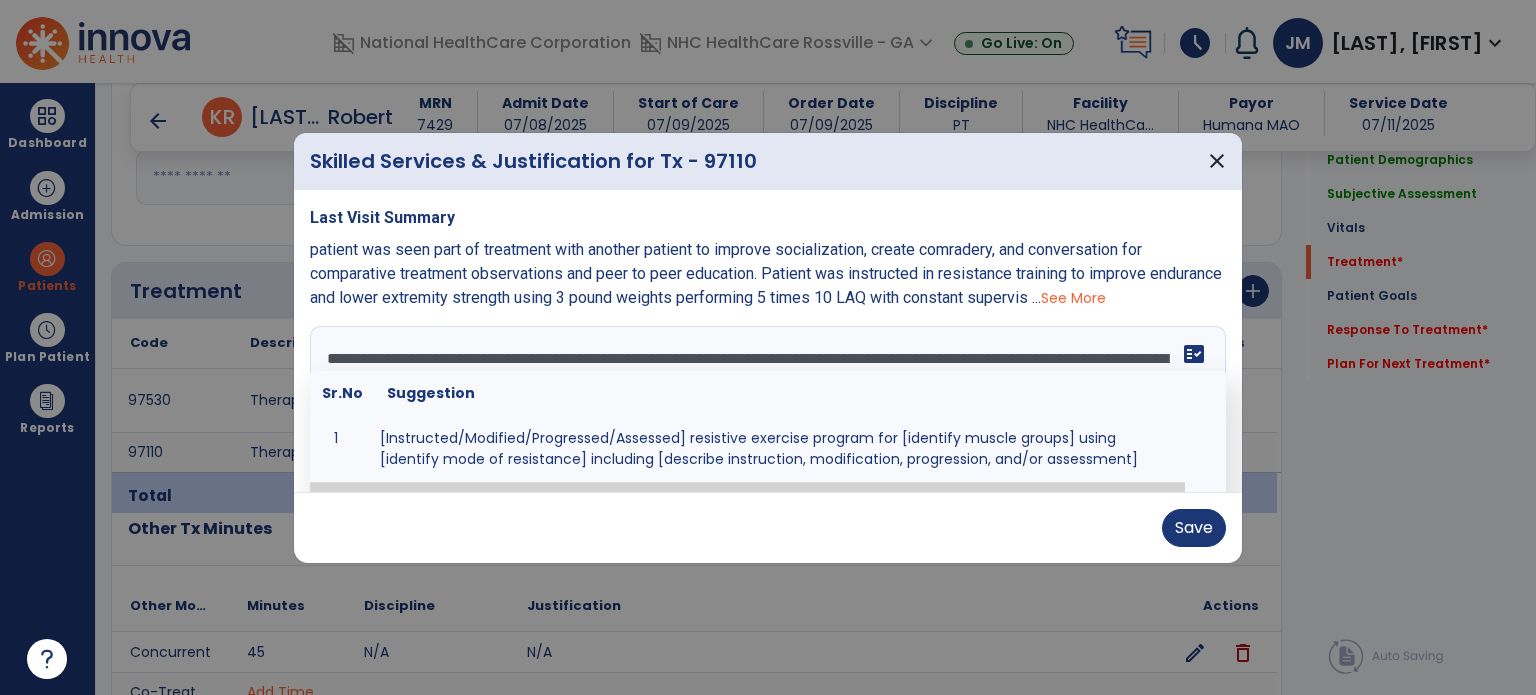 scroll, scrollTop: 0, scrollLeft: 0, axis: both 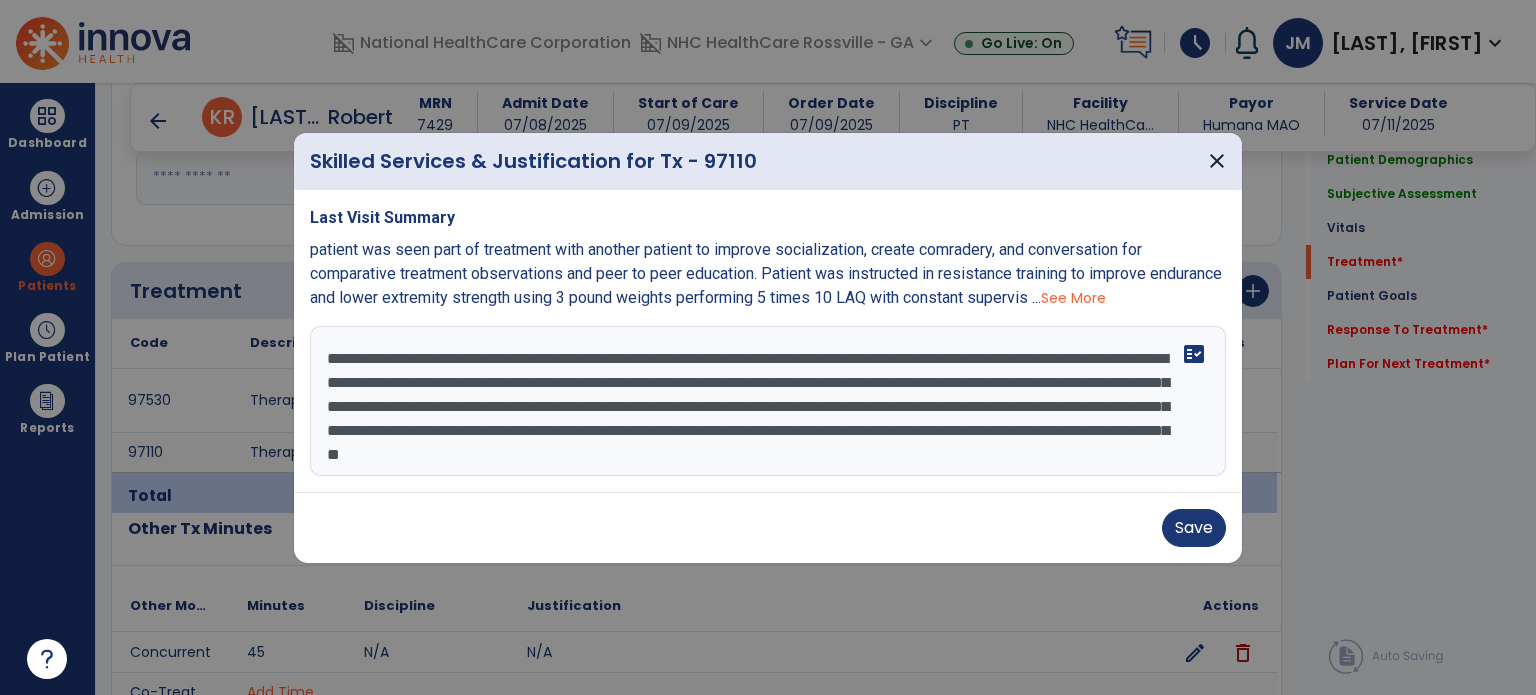 click on "**********" at bounding box center (768, 401) 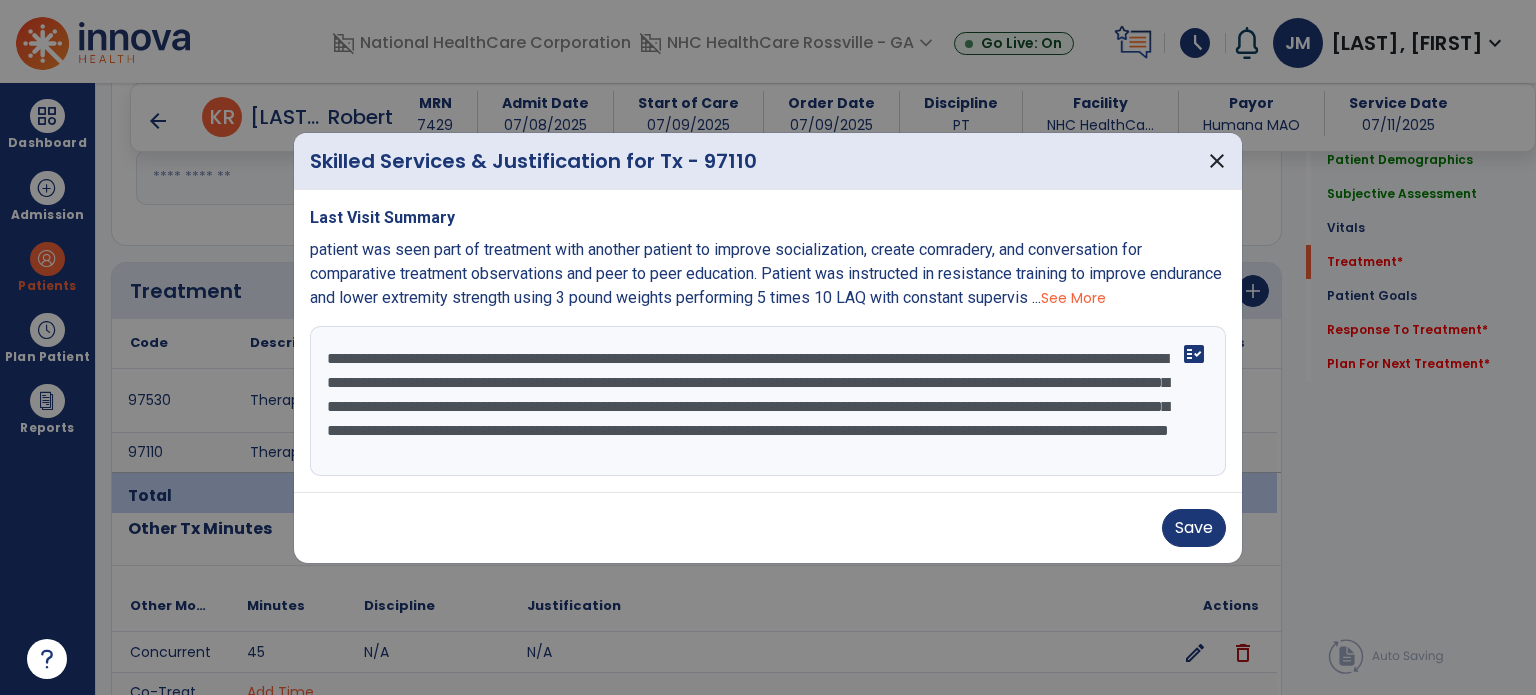 scroll, scrollTop: 24, scrollLeft: 0, axis: vertical 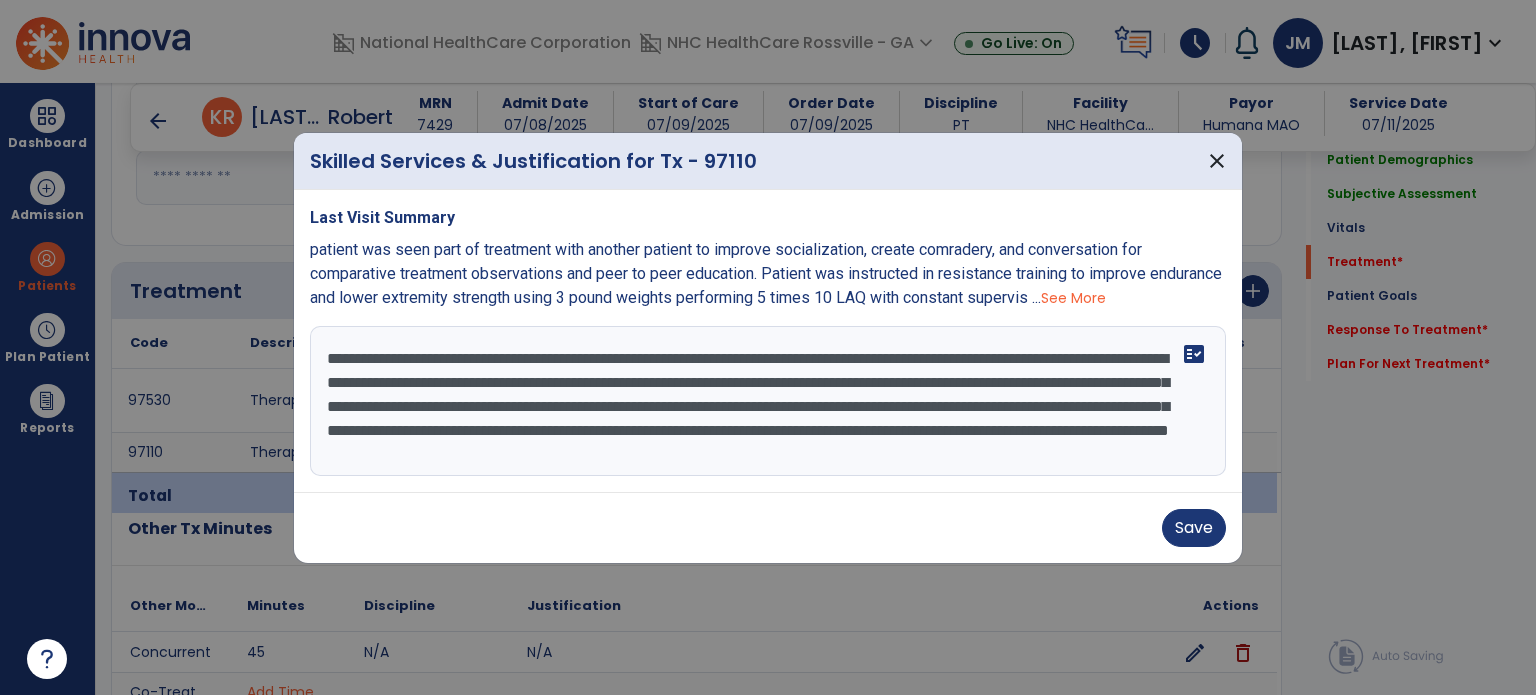 click on "**********" at bounding box center [768, 401] 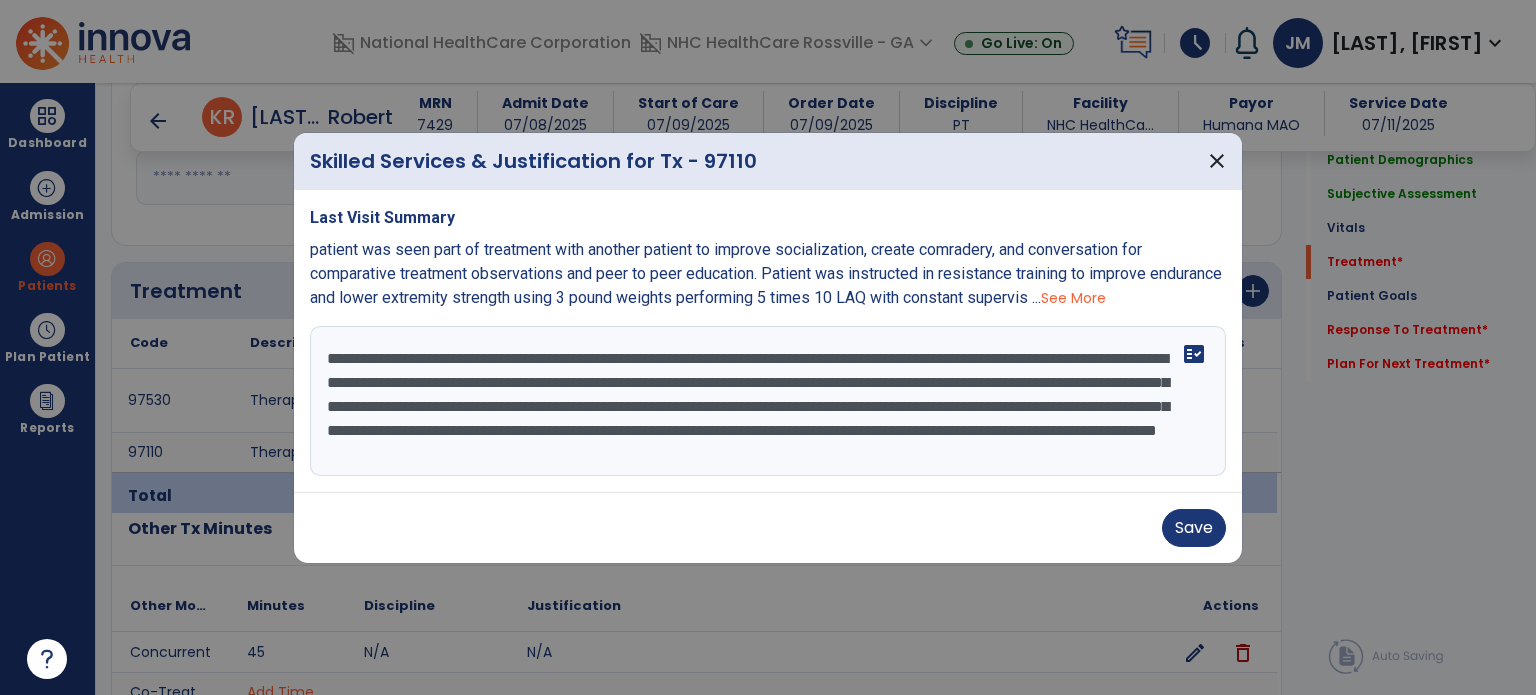type on "**********" 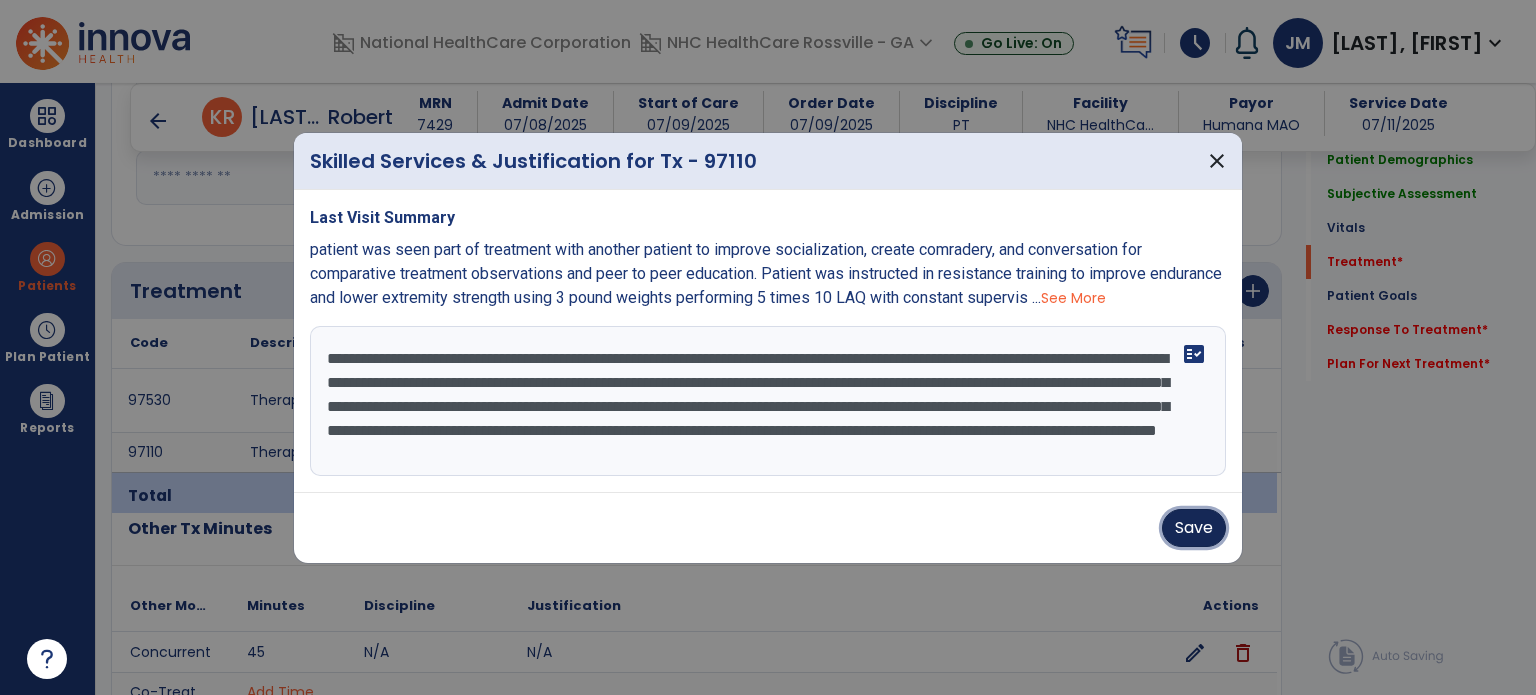 click on "Save" at bounding box center [1194, 528] 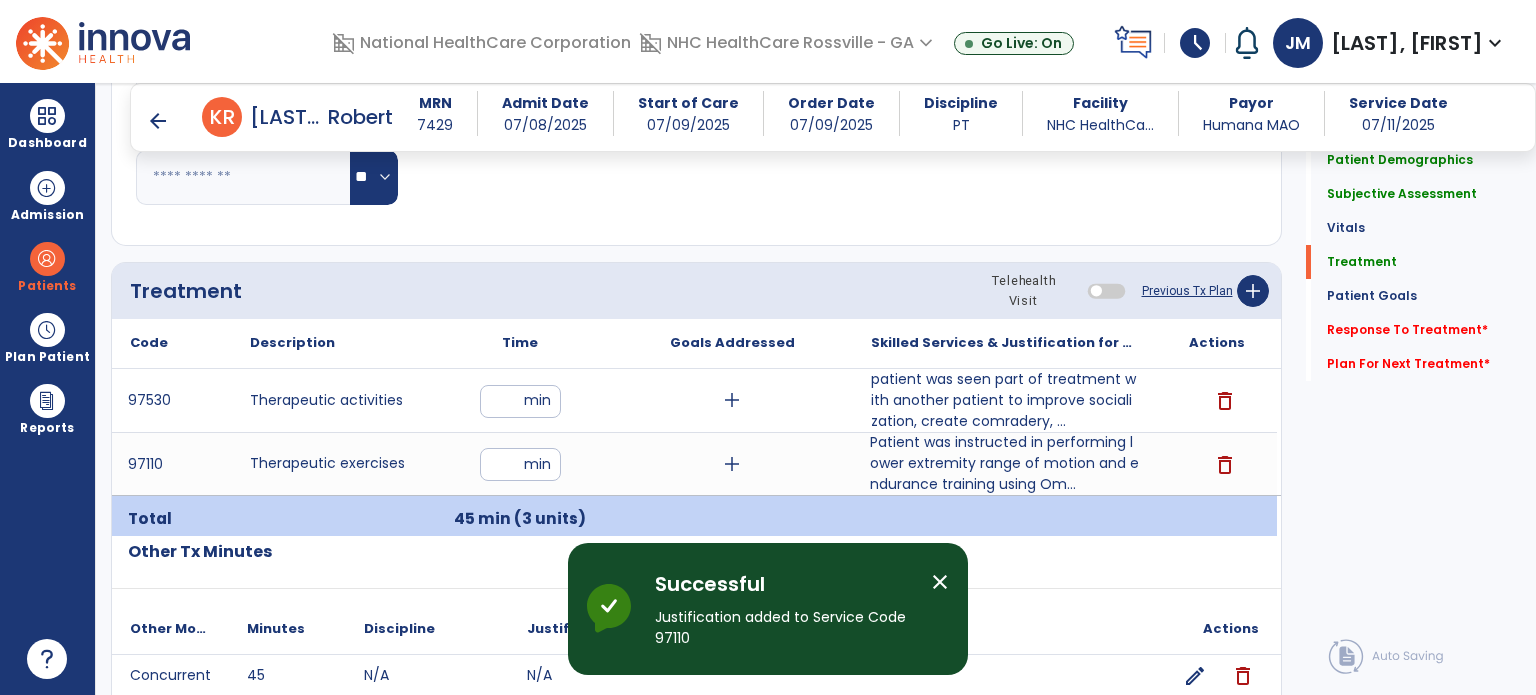 click on "Response To Treatment   *" 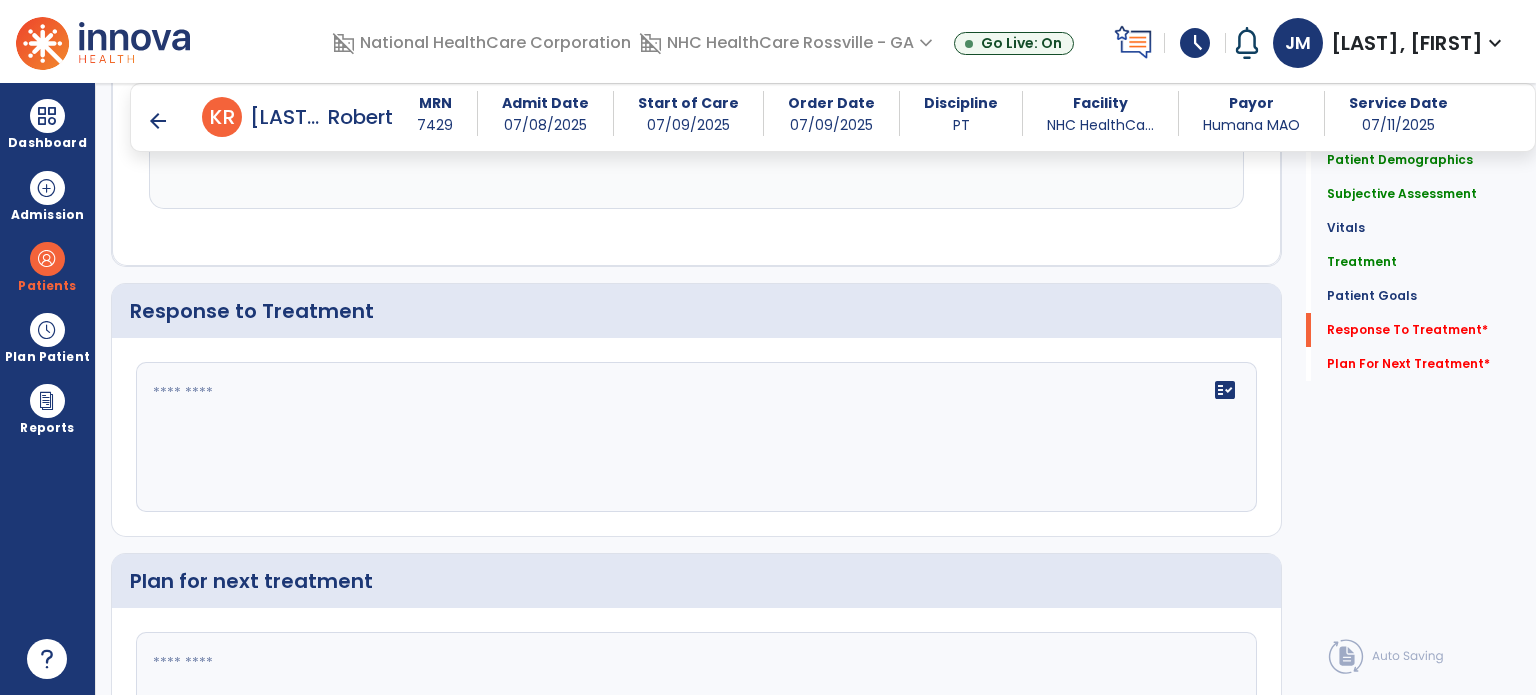 scroll, scrollTop: 2674, scrollLeft: 0, axis: vertical 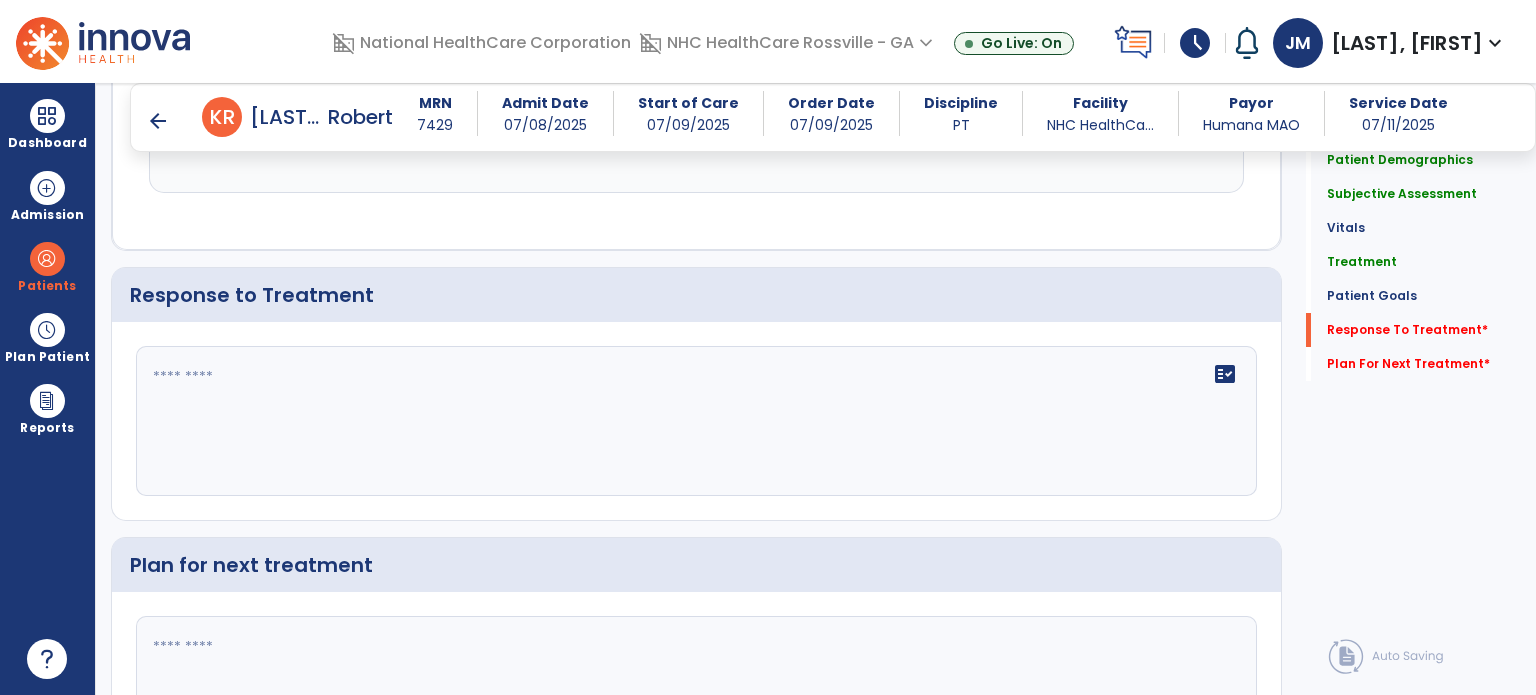 click 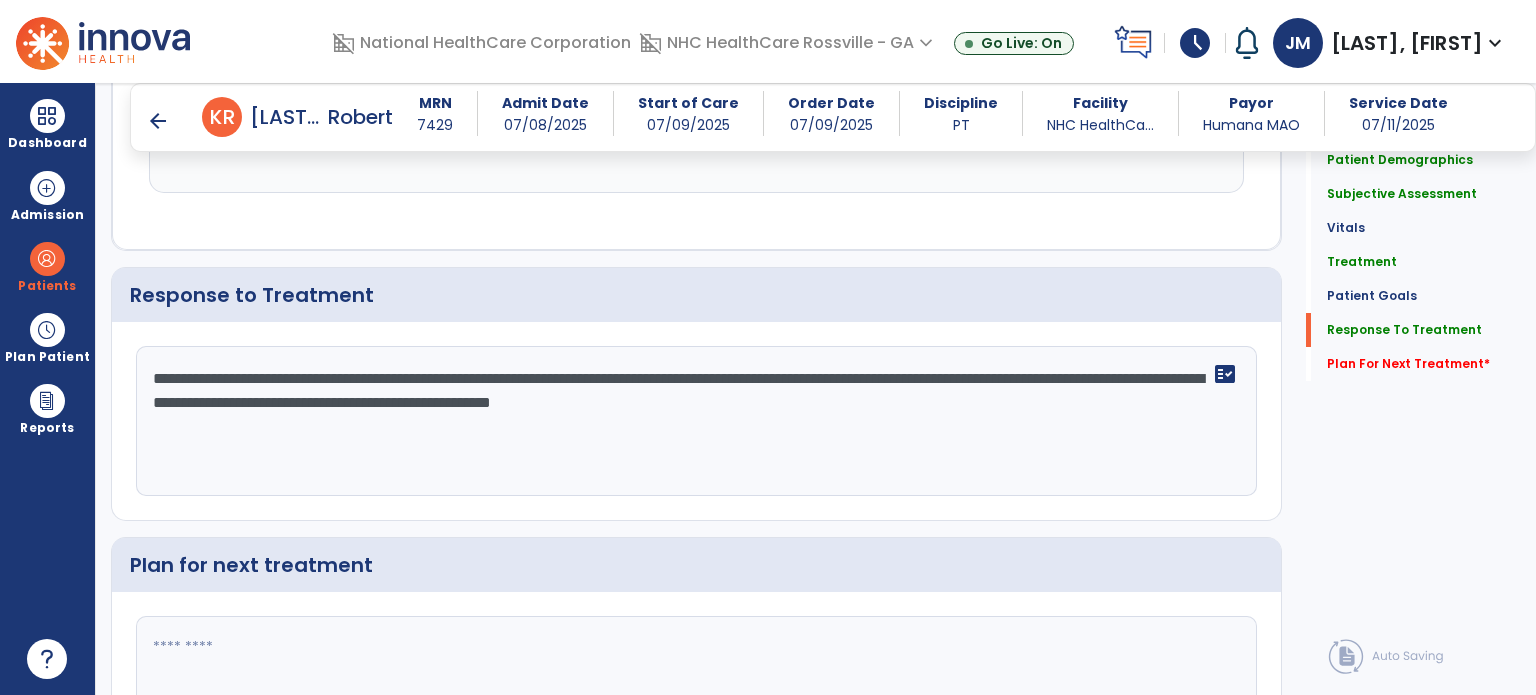 scroll, scrollTop: 2675, scrollLeft: 0, axis: vertical 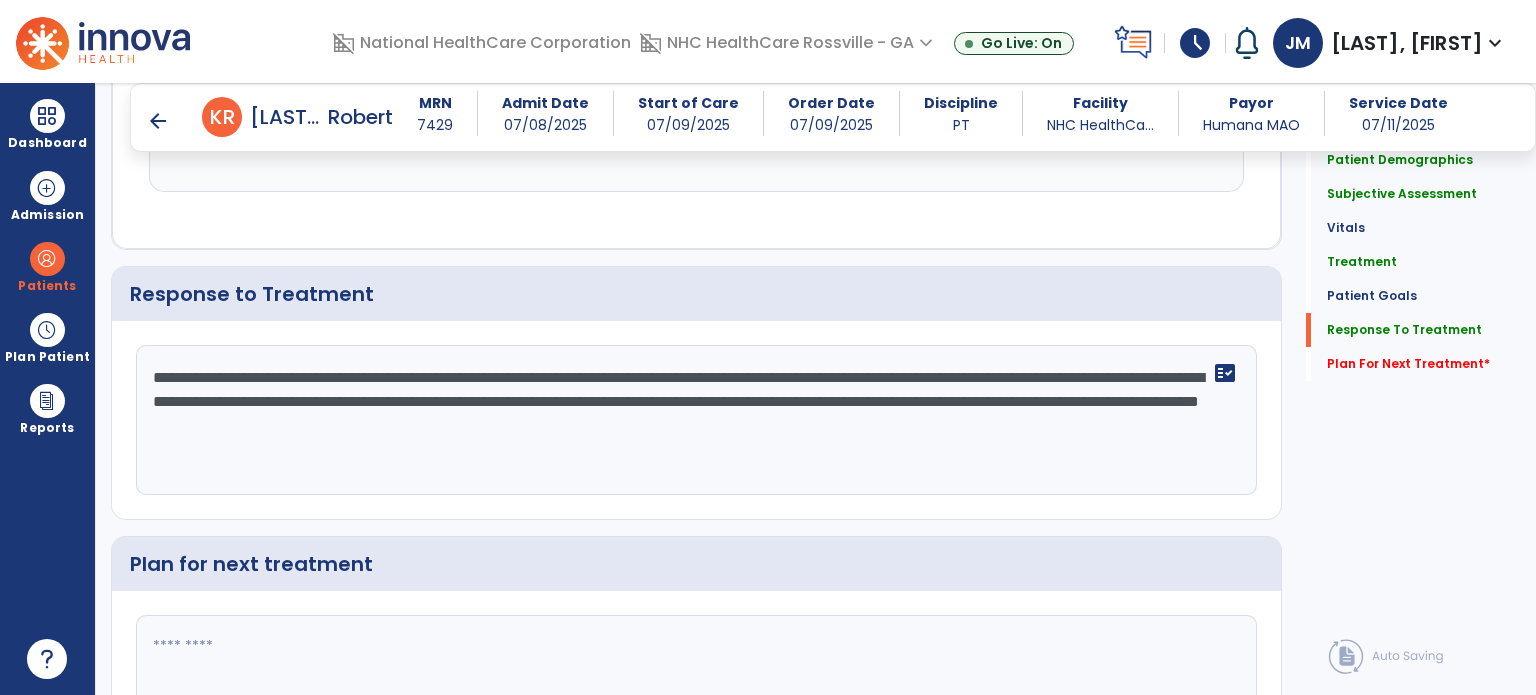 type on "**********" 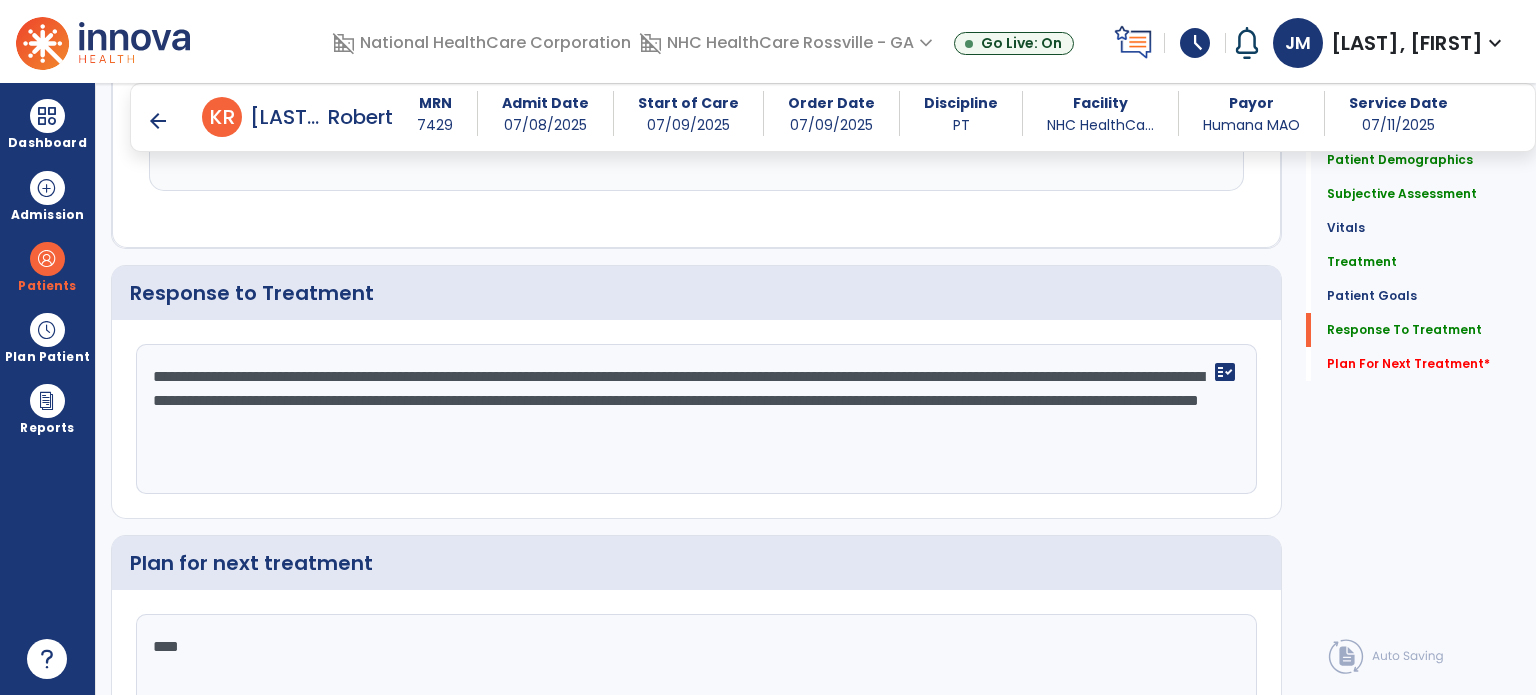 scroll, scrollTop: 2676, scrollLeft: 0, axis: vertical 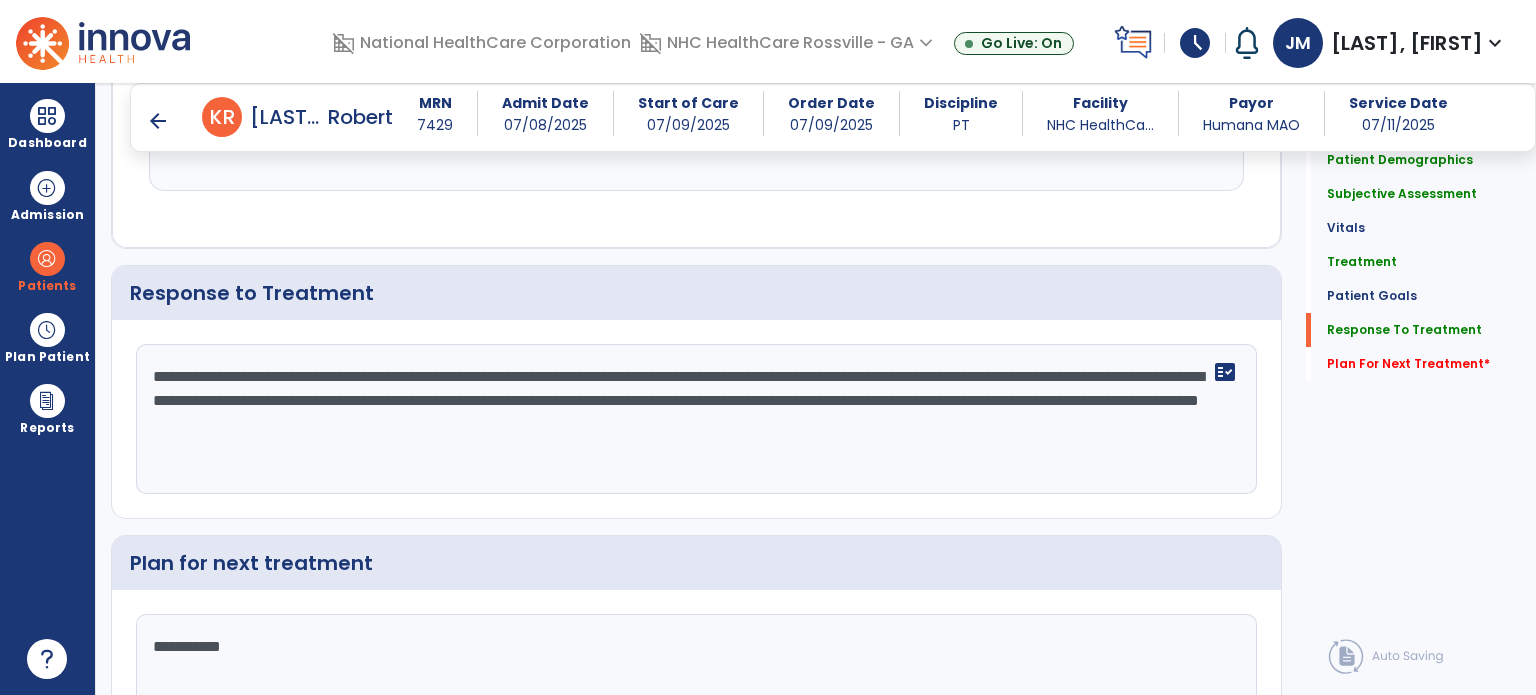 type on "**********" 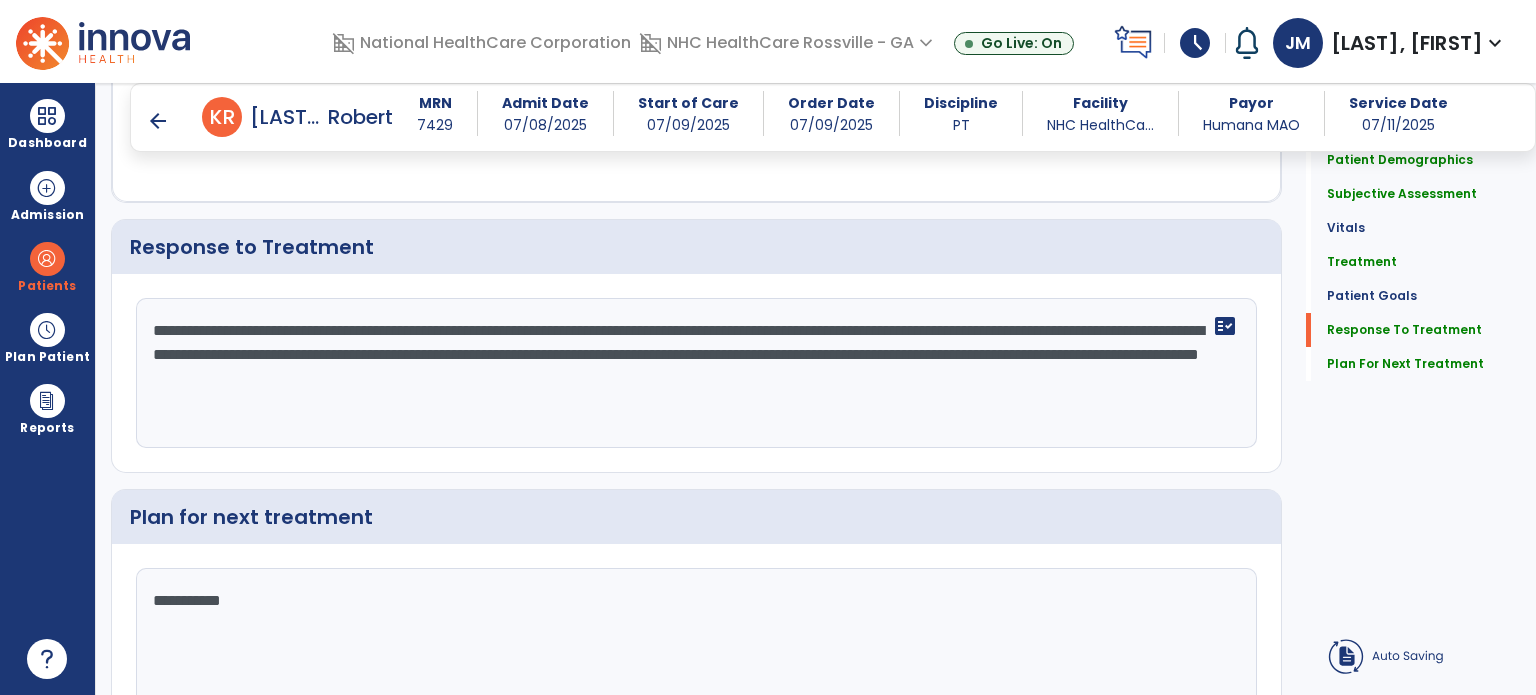 click on "Plan For Next Treatment" 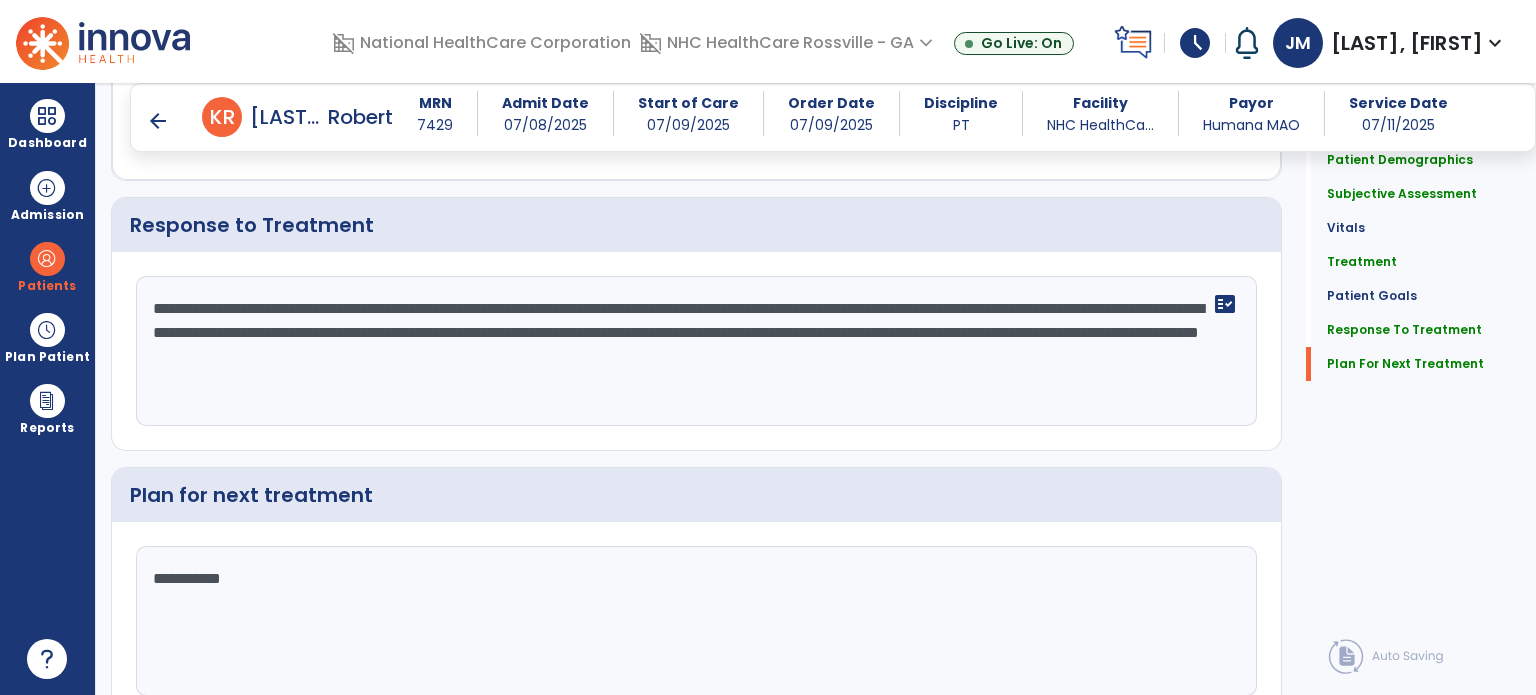 scroll, scrollTop: 2783, scrollLeft: 0, axis: vertical 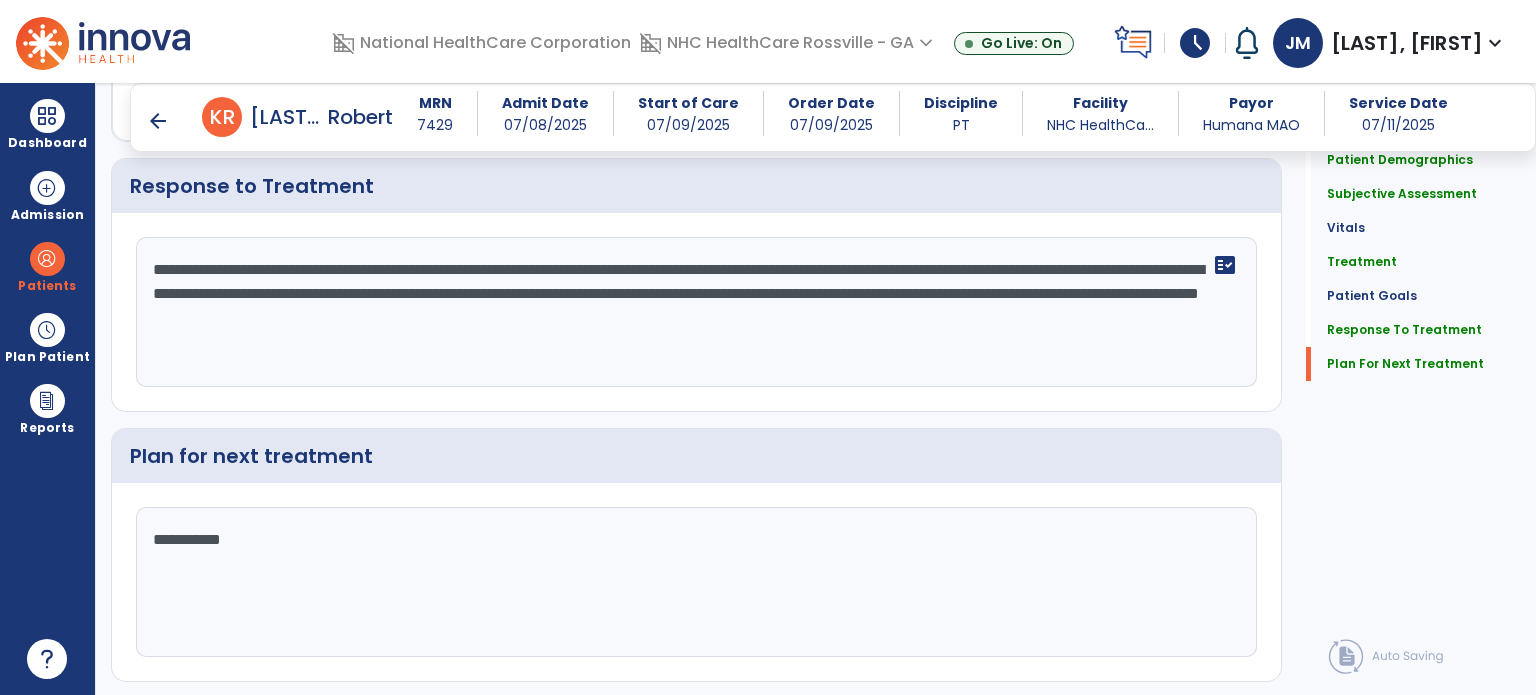 click on "Plan For Next Treatment" 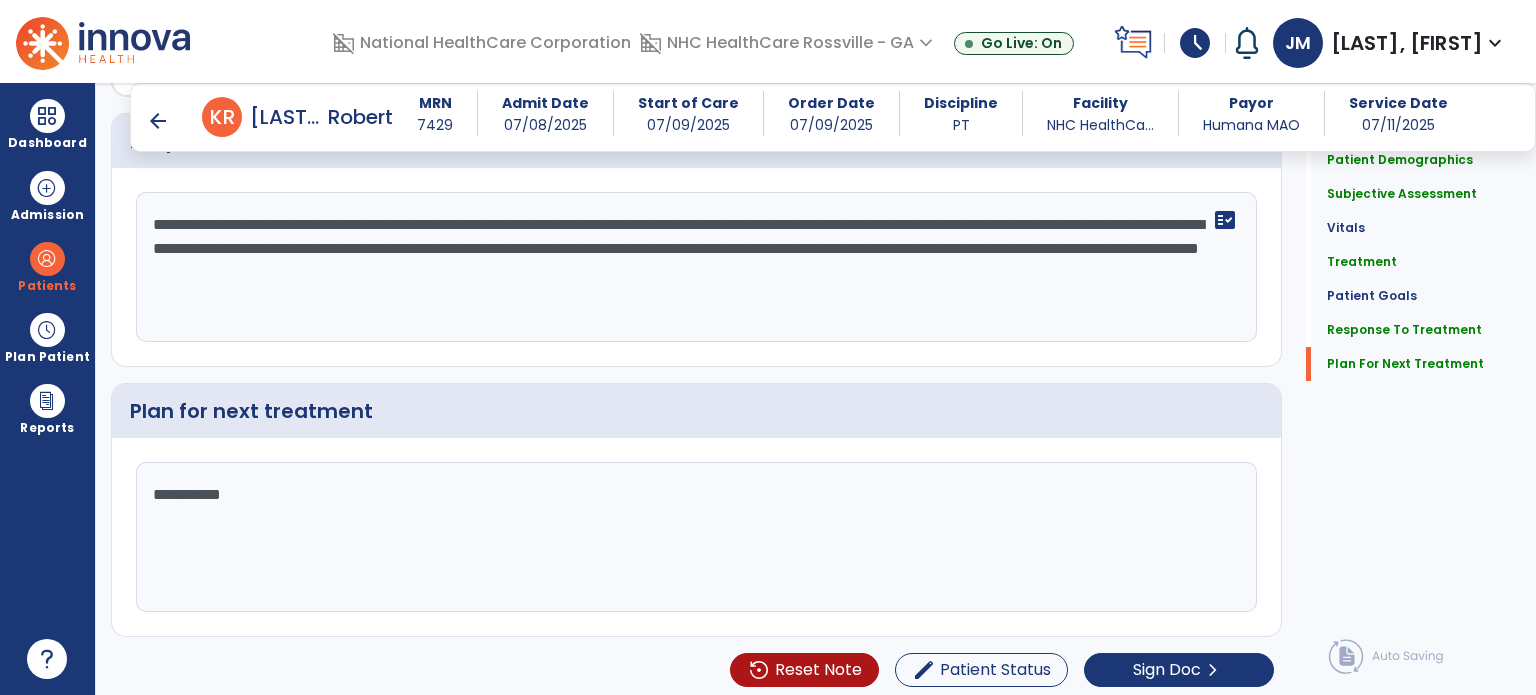 scroll, scrollTop: 2828, scrollLeft: 0, axis: vertical 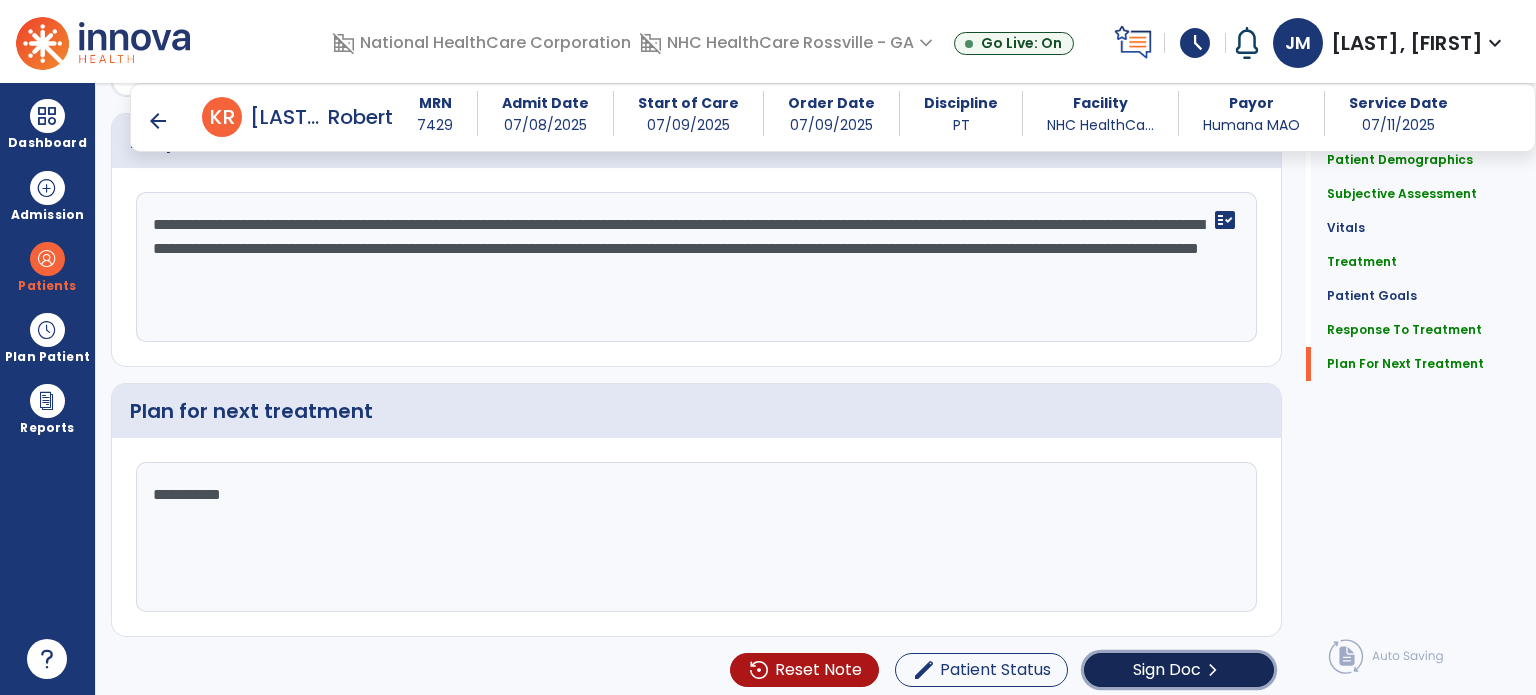 click on "Sign Doc" 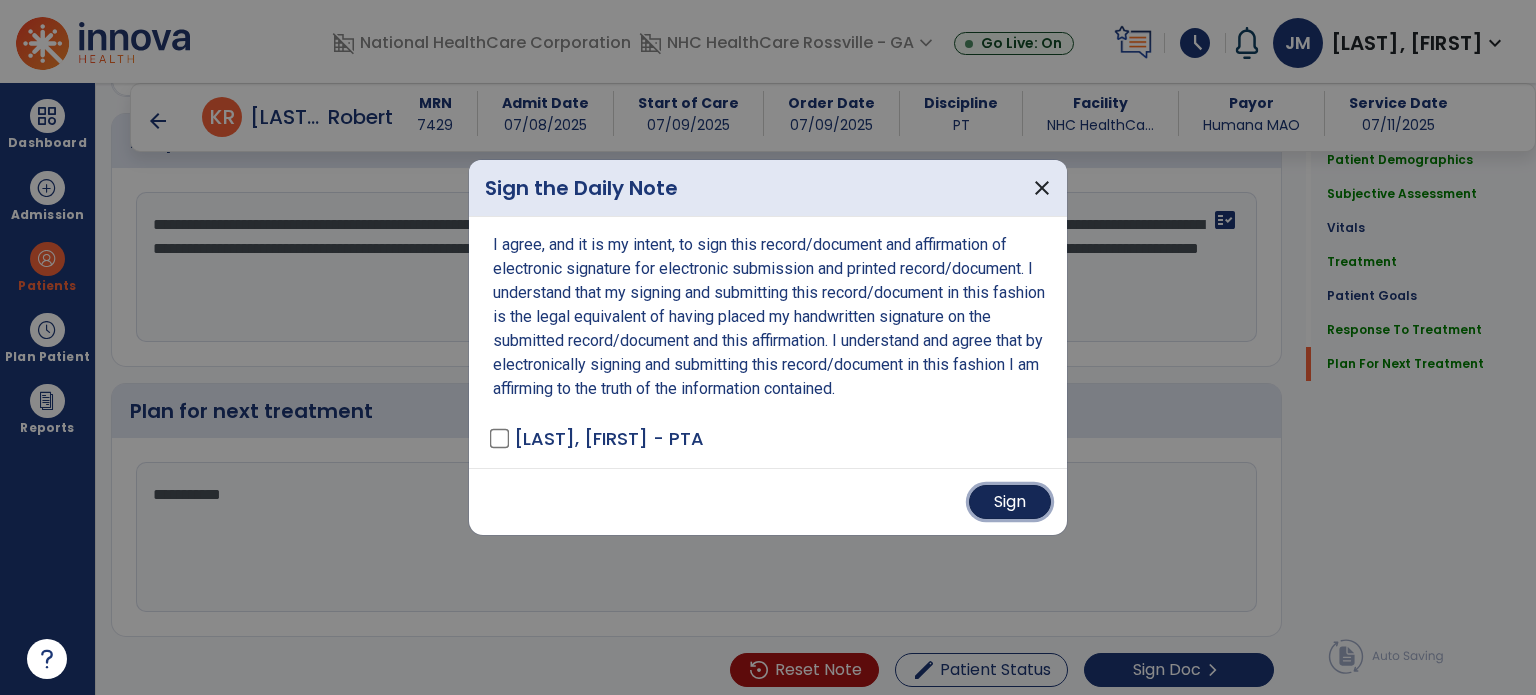 click on "Sign" at bounding box center [1010, 502] 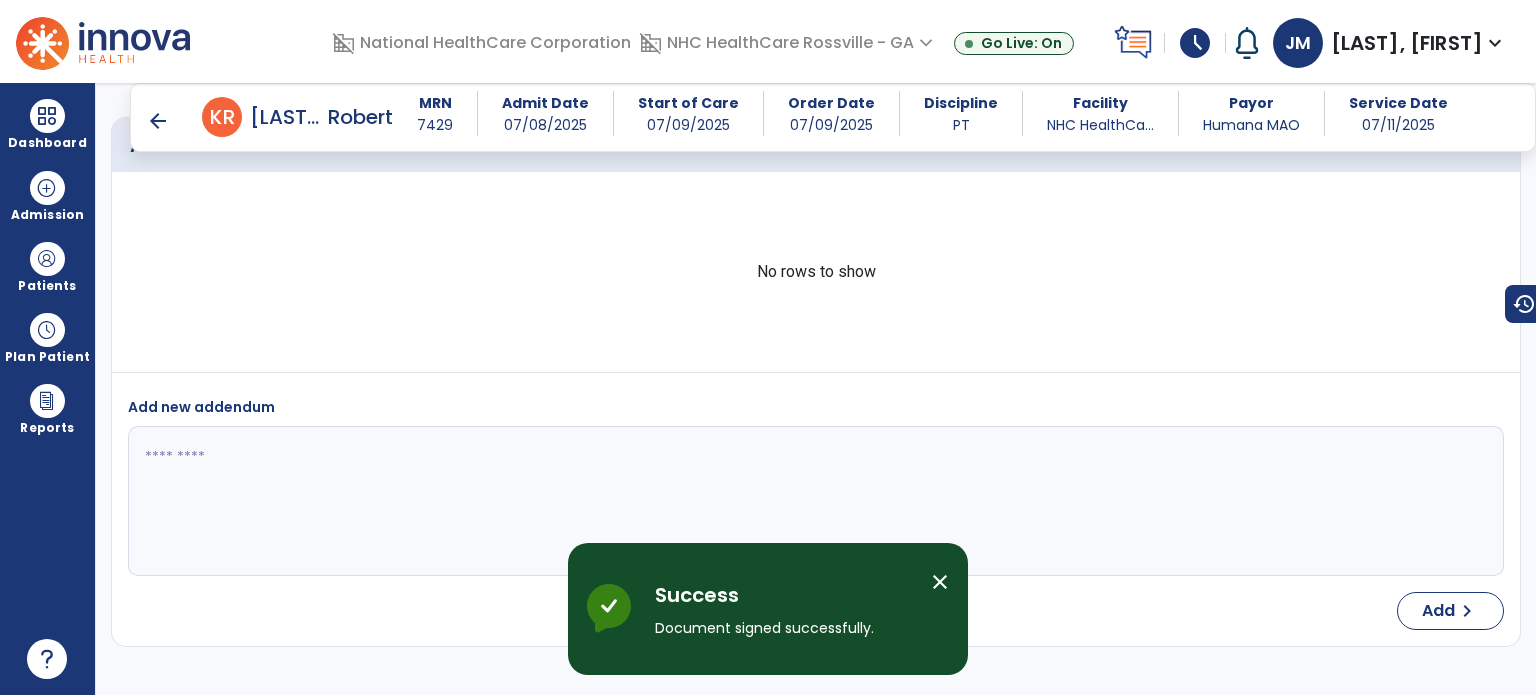 scroll, scrollTop: 4264, scrollLeft: 0, axis: vertical 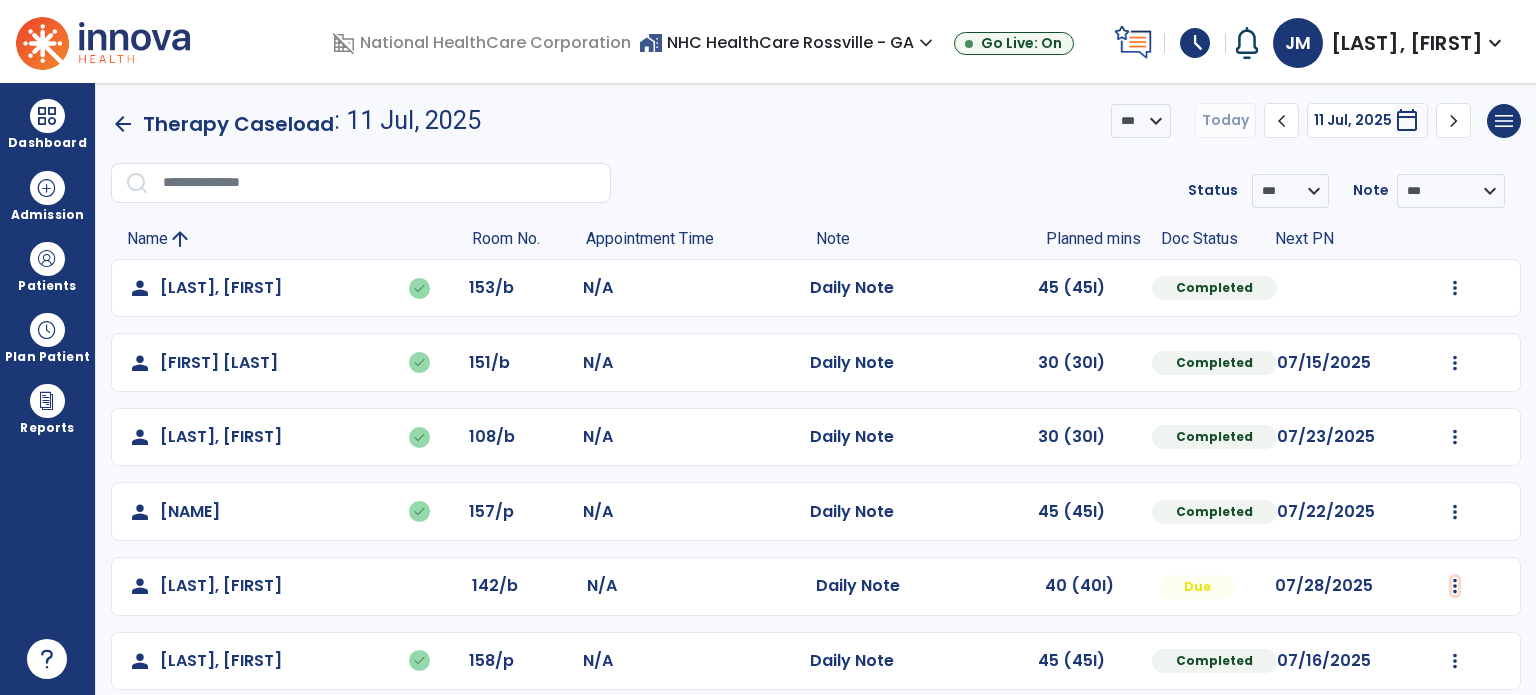 click at bounding box center (1455, 288) 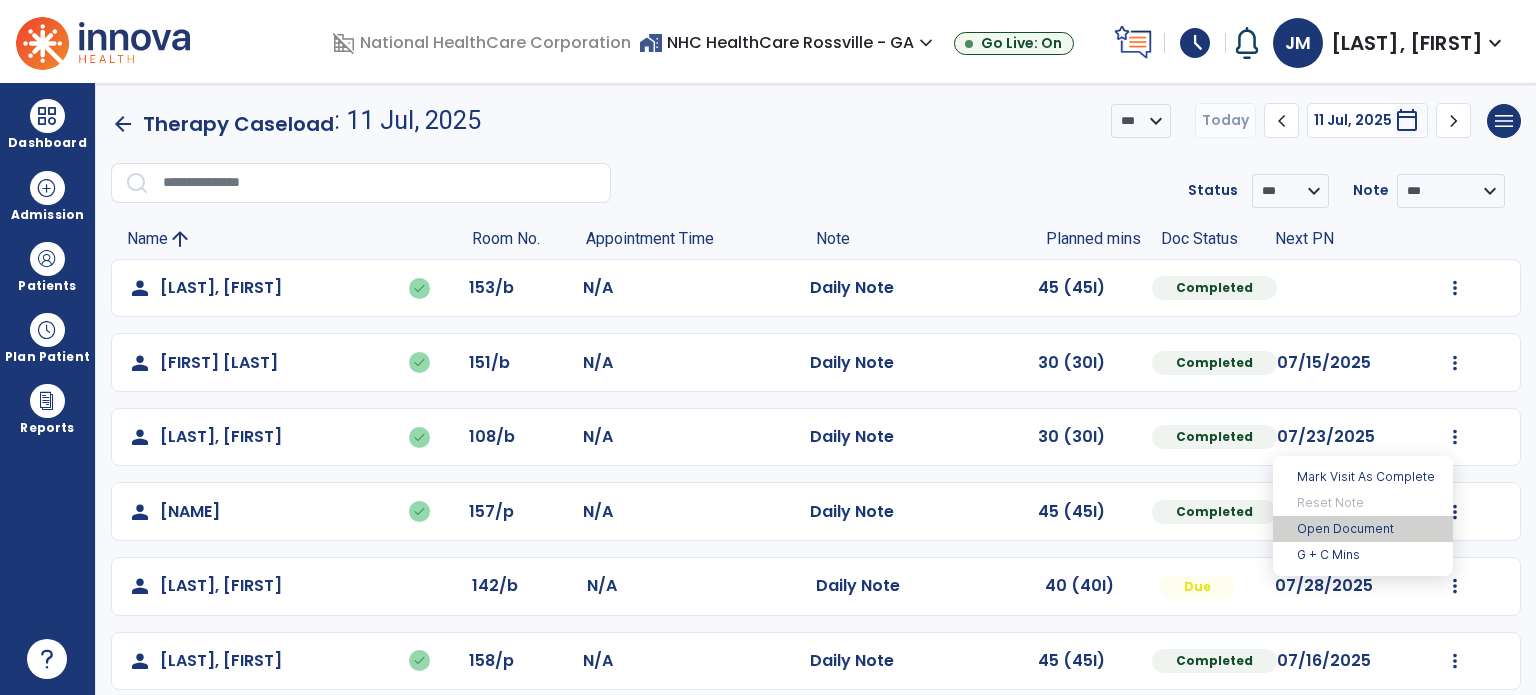 click on "Open Document" at bounding box center [1363, 529] 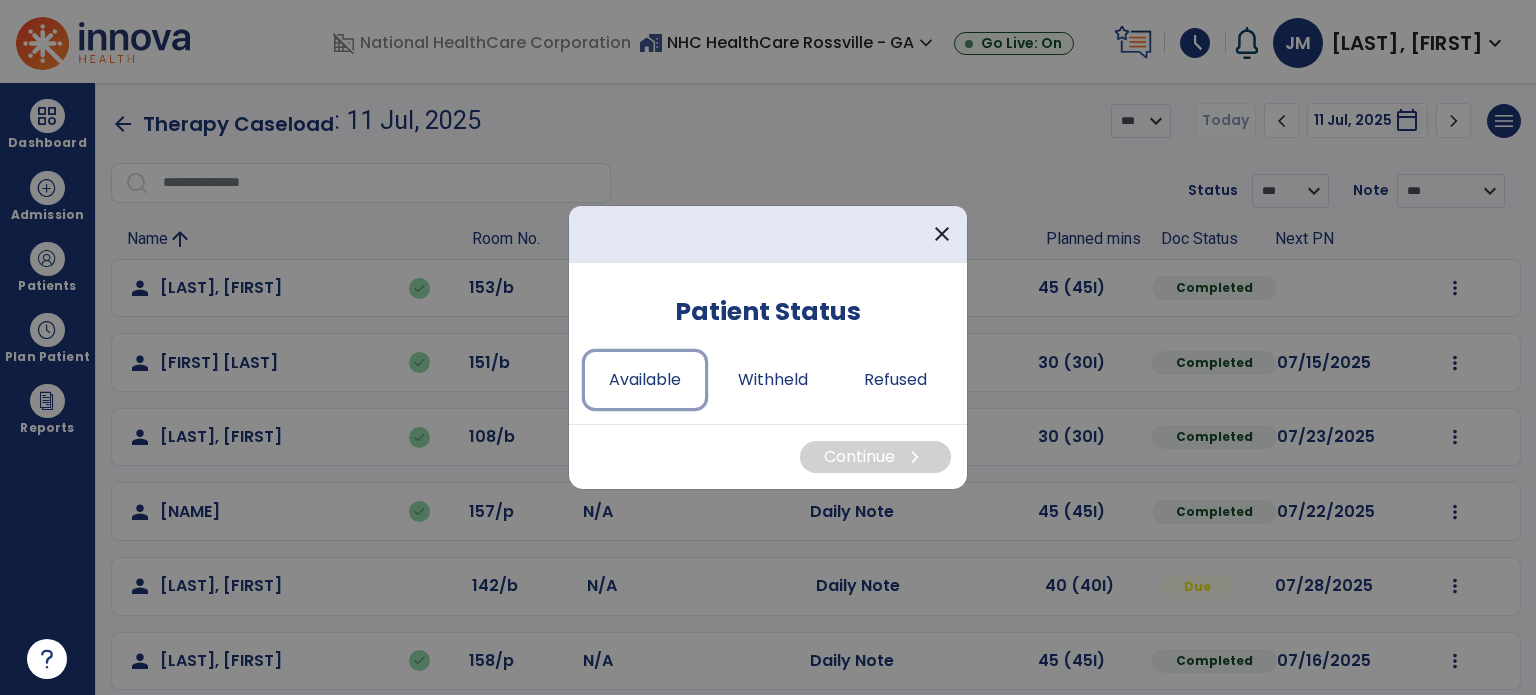 click on "Available" at bounding box center [645, 380] 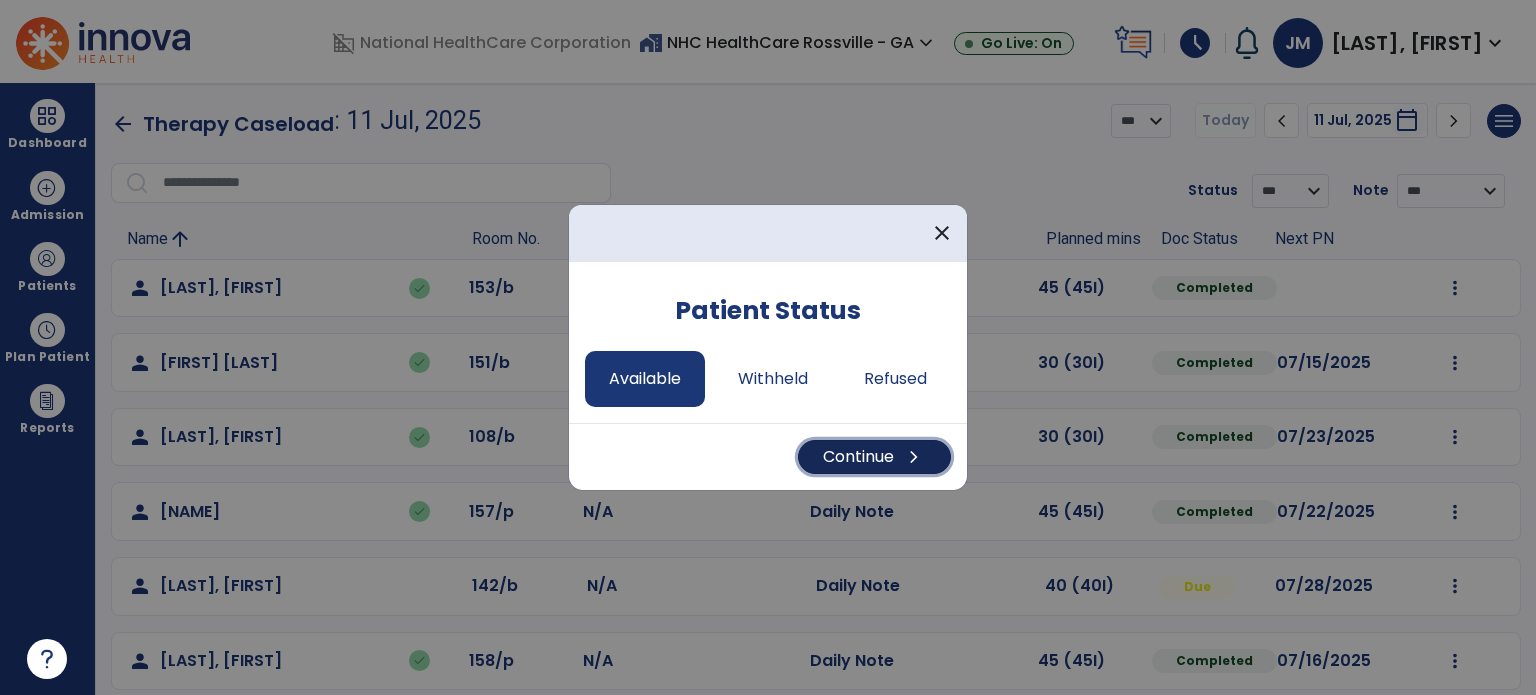 click on "Continue   chevron_right" at bounding box center [874, 457] 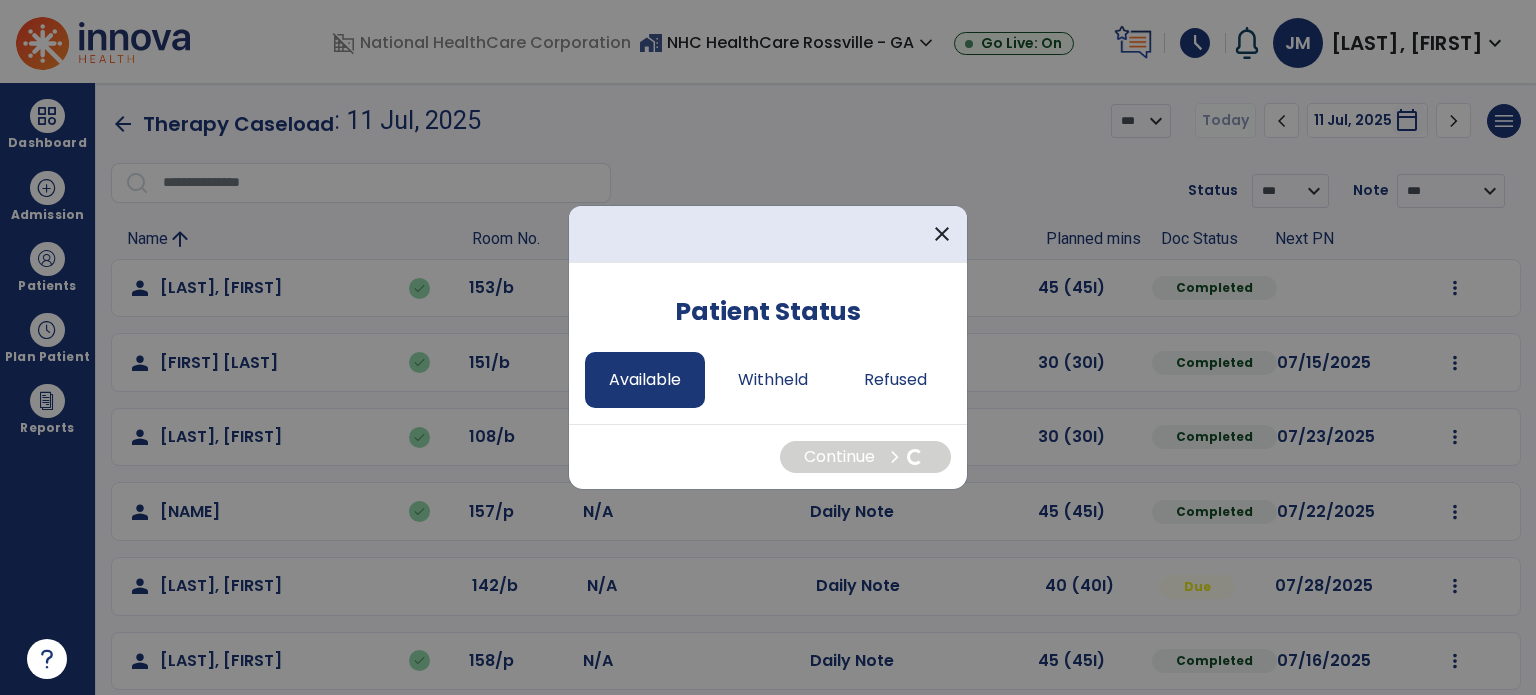 select on "*" 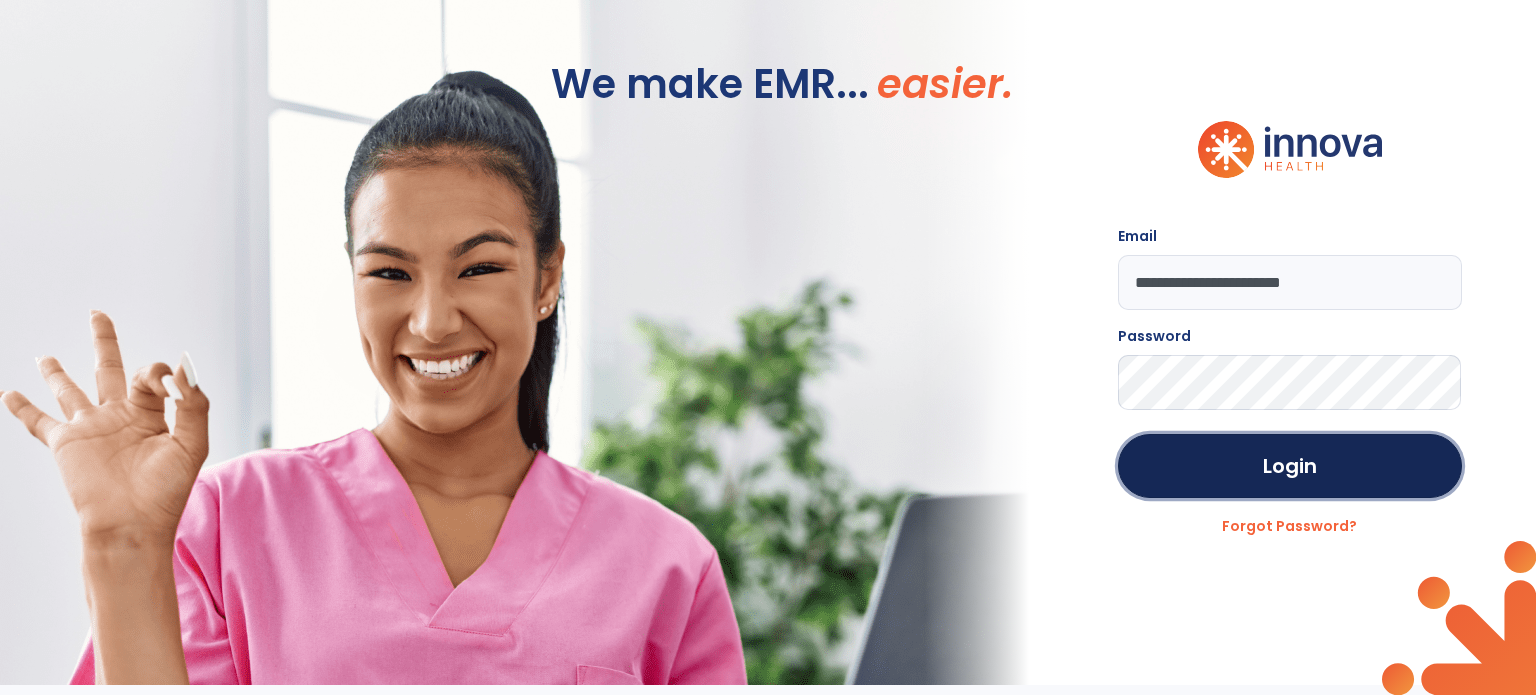 click on "Login" 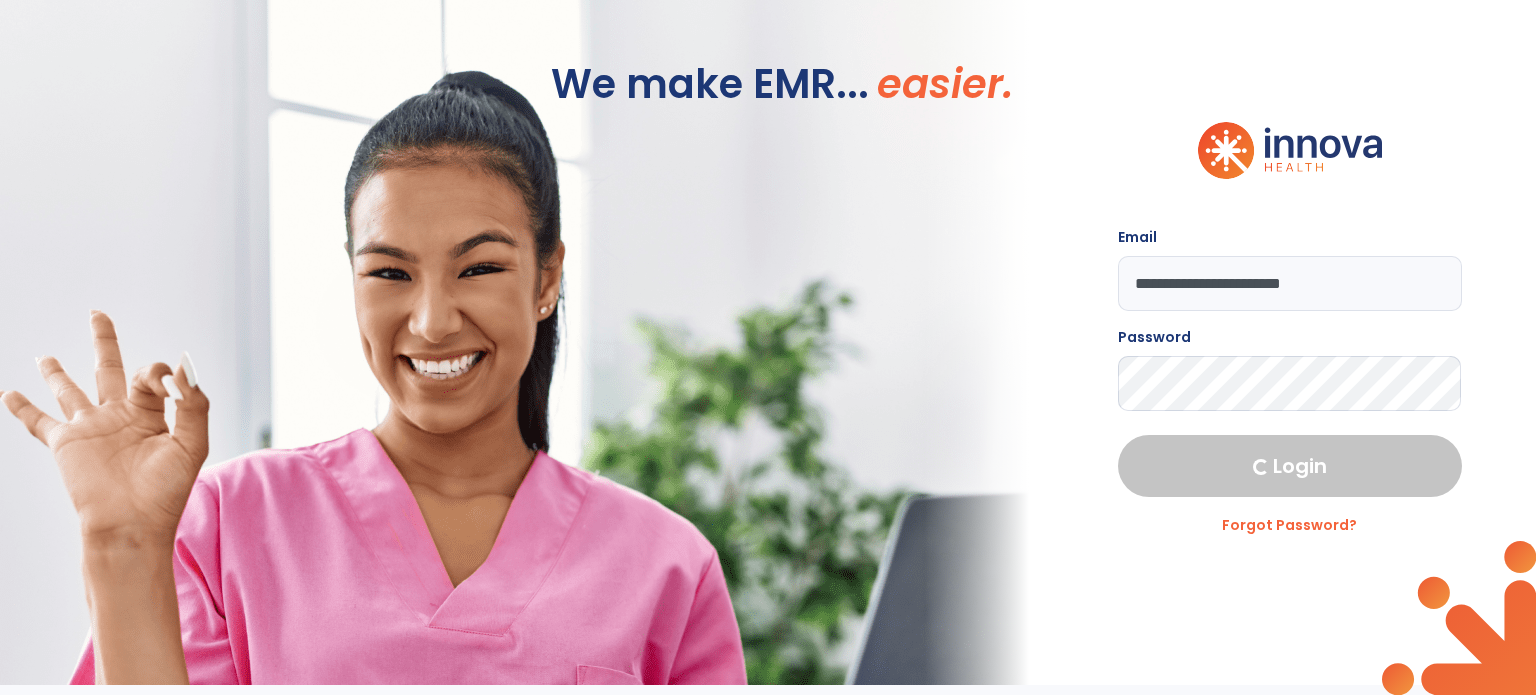 select on "****" 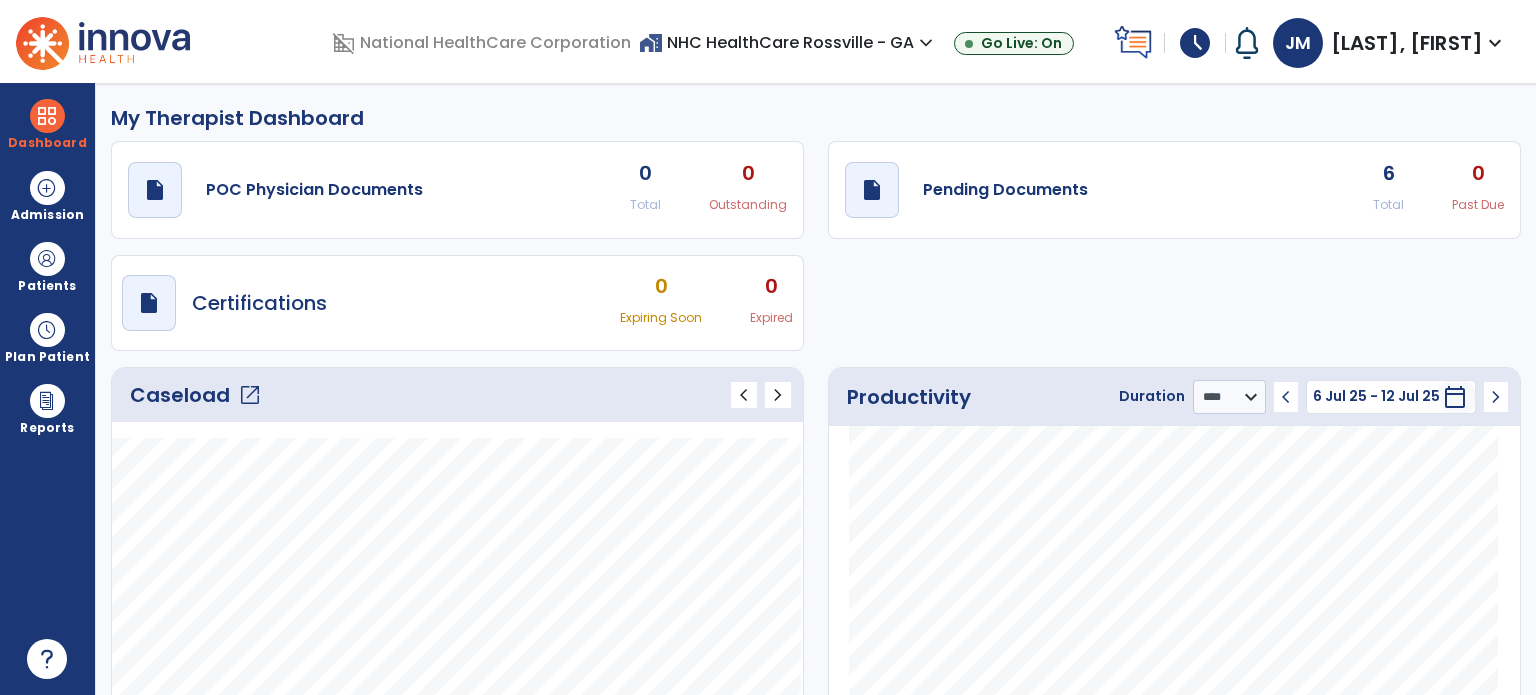 click on "Caseload   open_in_new" 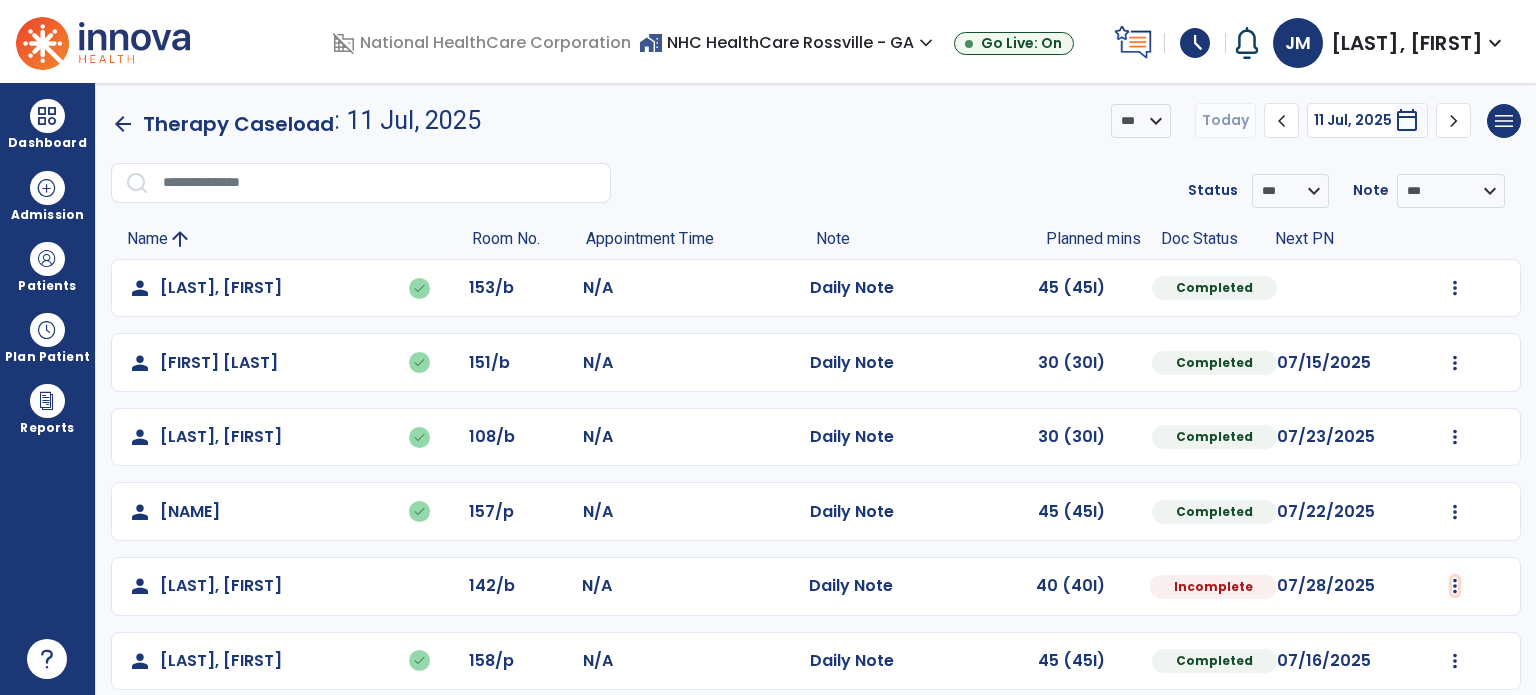 click at bounding box center (1455, 288) 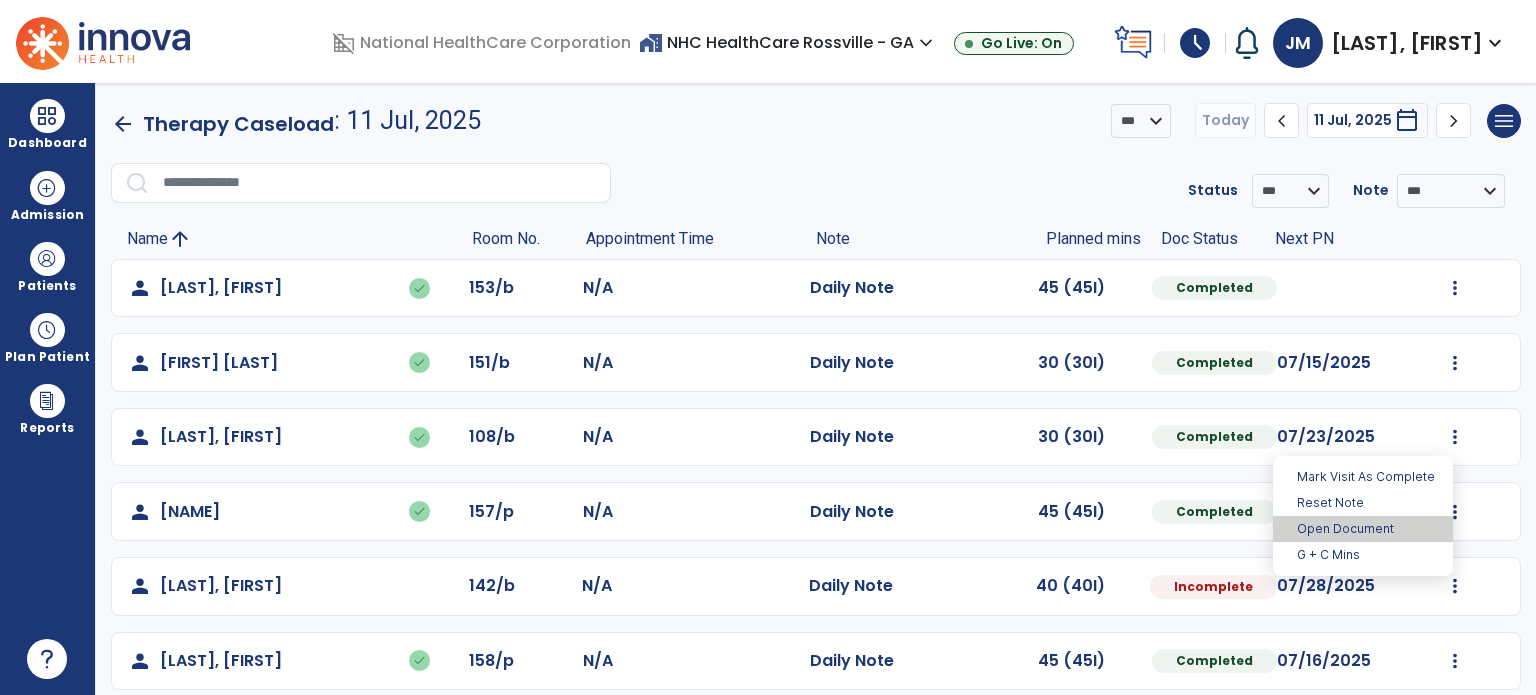 click on "Open Document" at bounding box center (1363, 529) 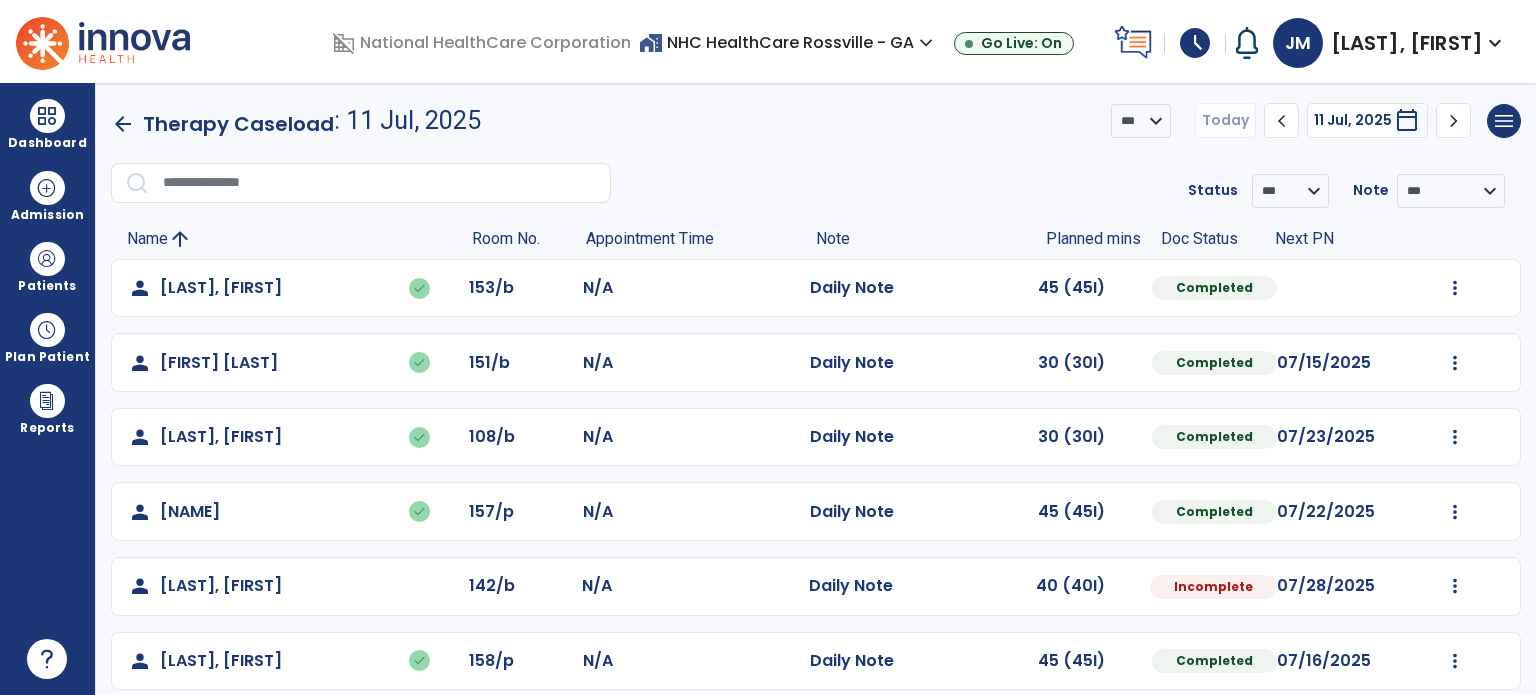 select on "*" 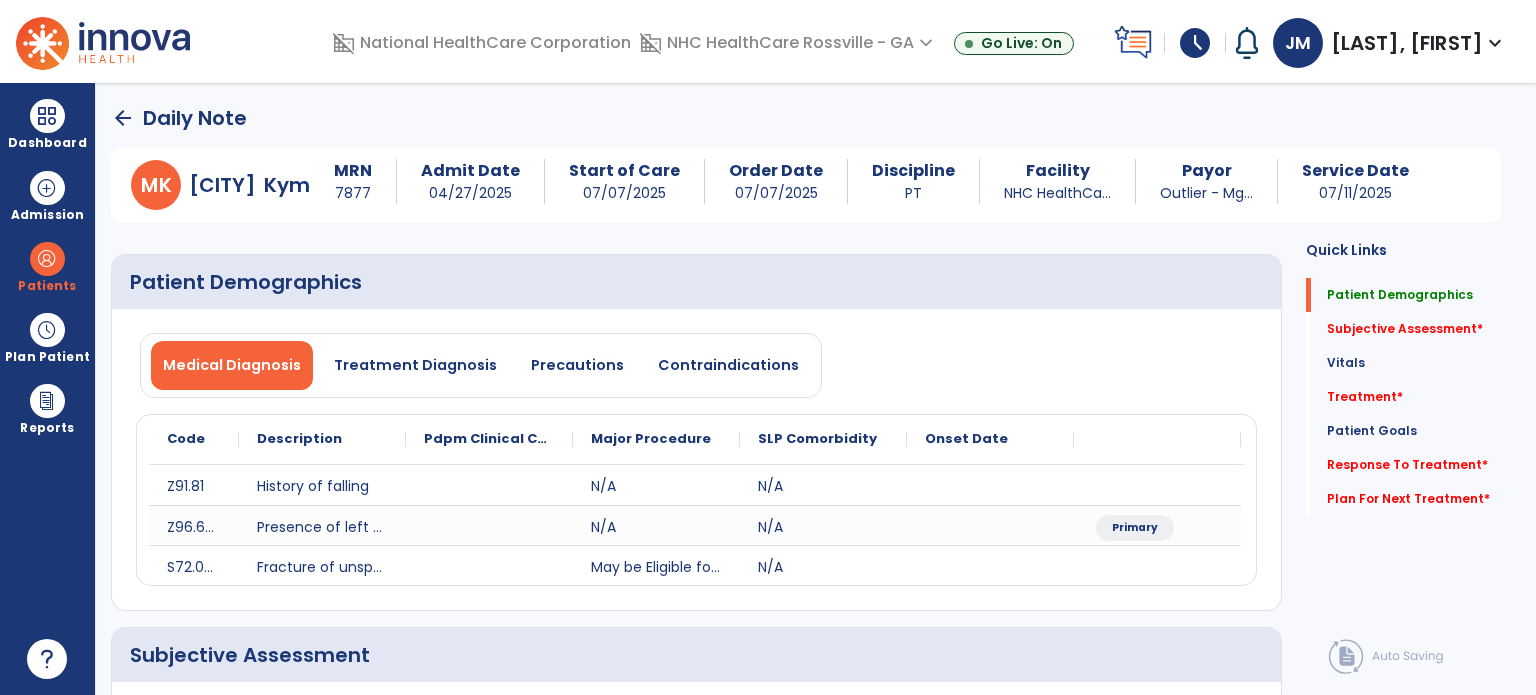 click on "Subjective Assessment   *" 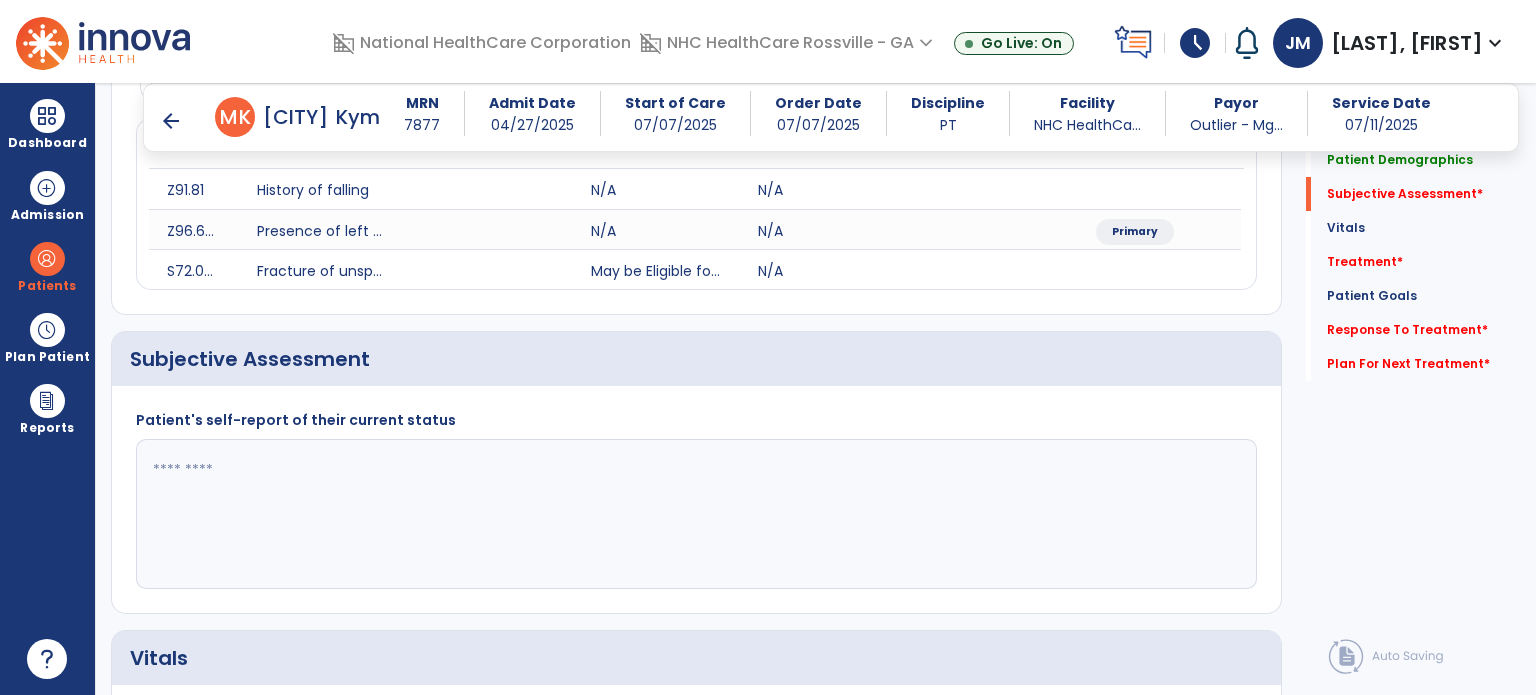 scroll, scrollTop: 378, scrollLeft: 0, axis: vertical 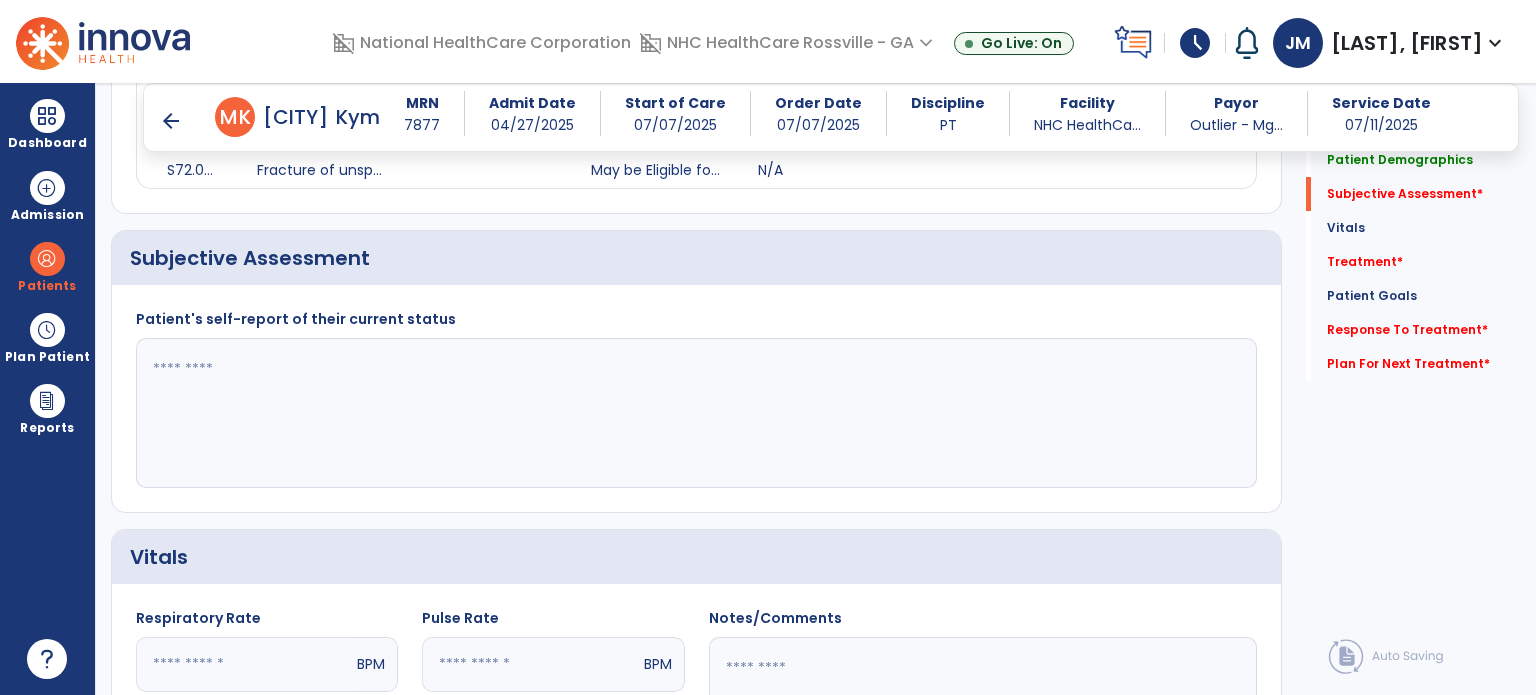 click 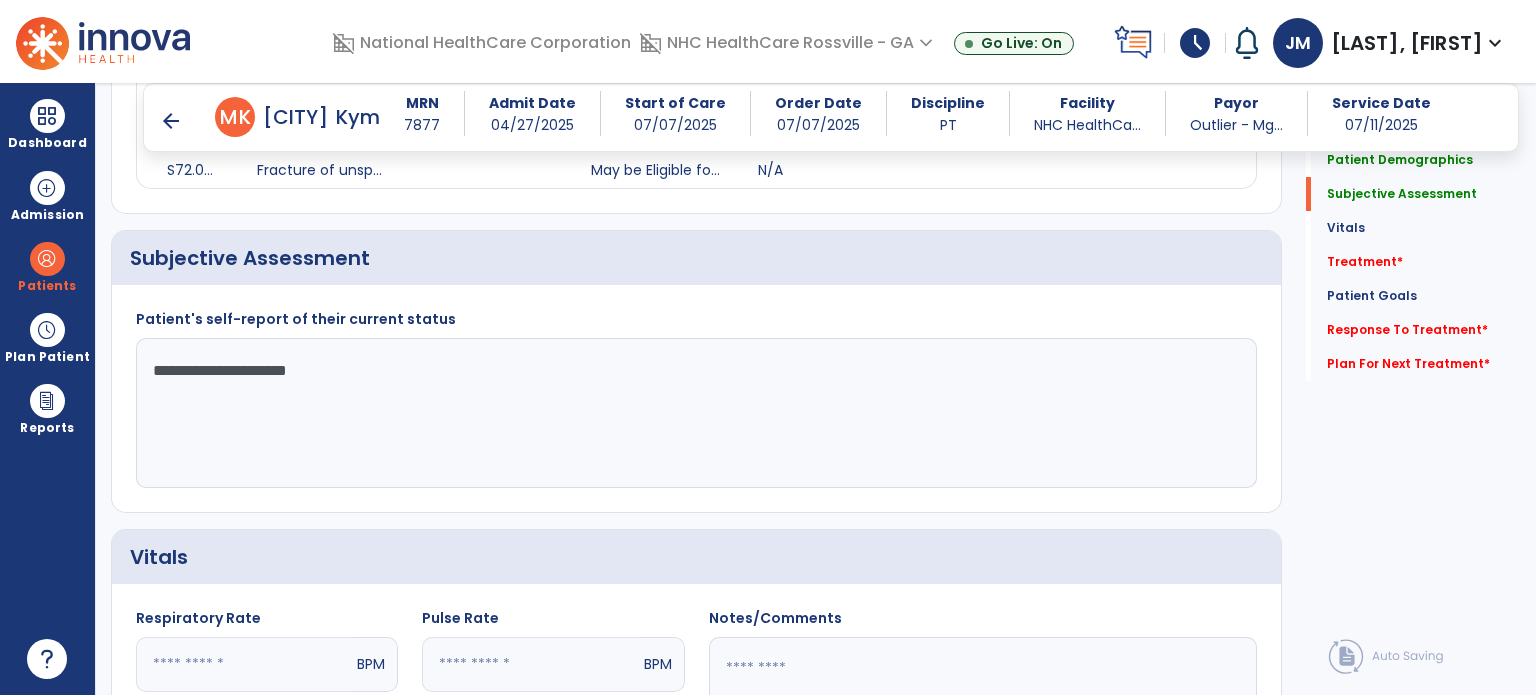 type on "**********" 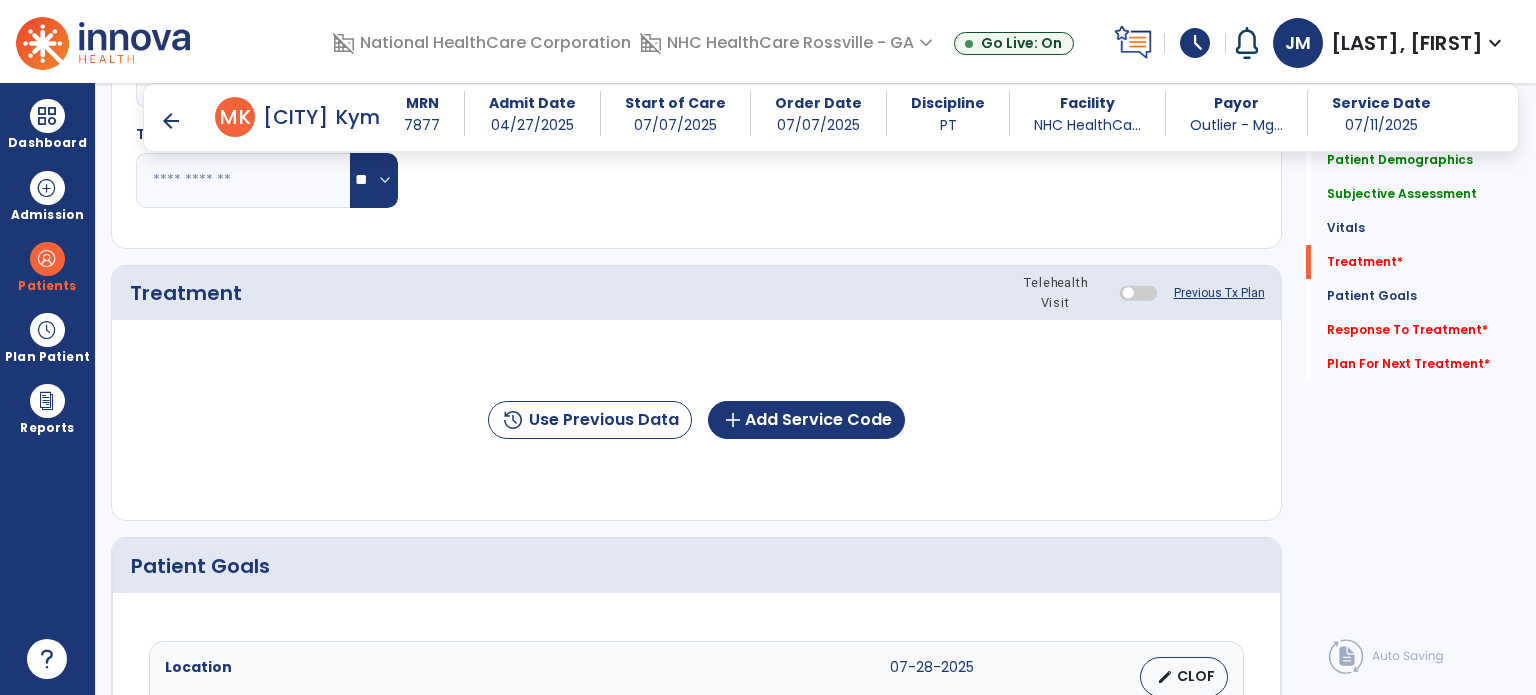 scroll, scrollTop: 1067, scrollLeft: 0, axis: vertical 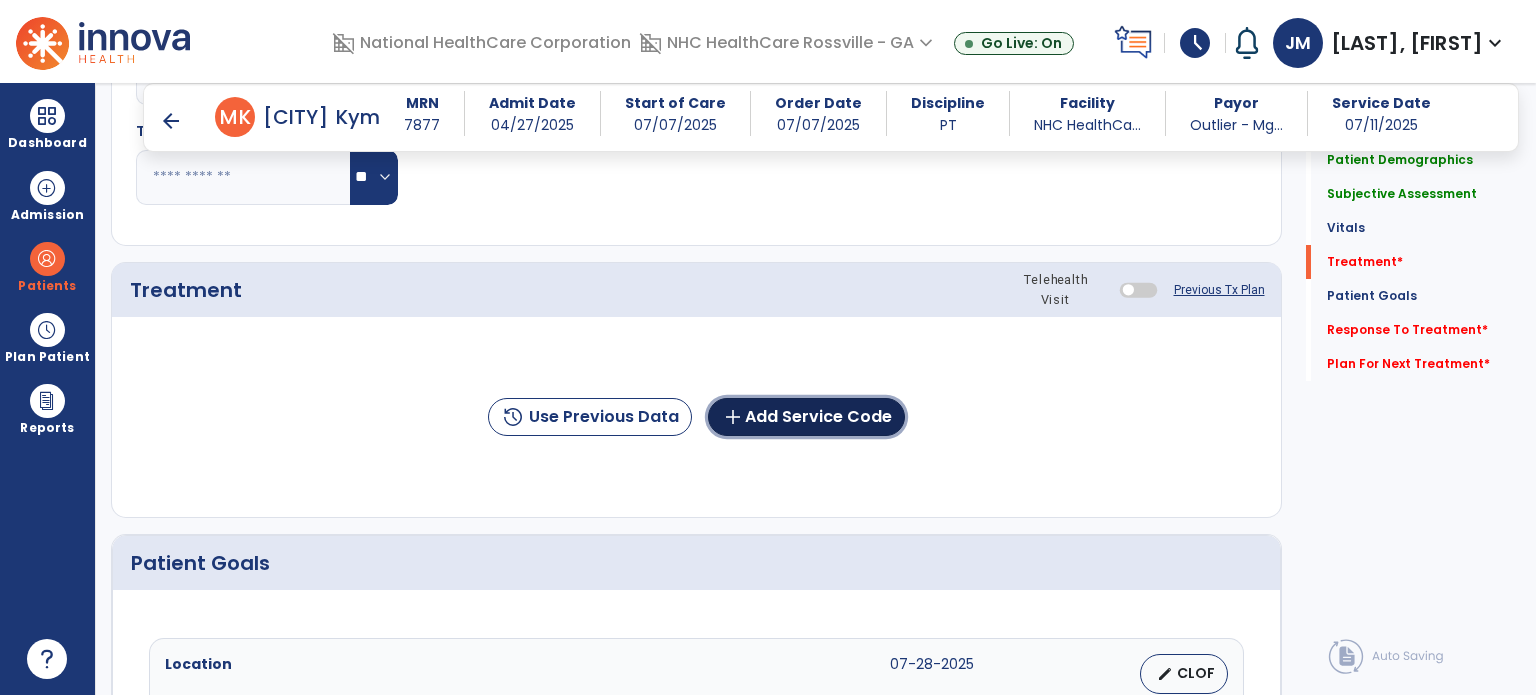 click on "add  Add Service Code" 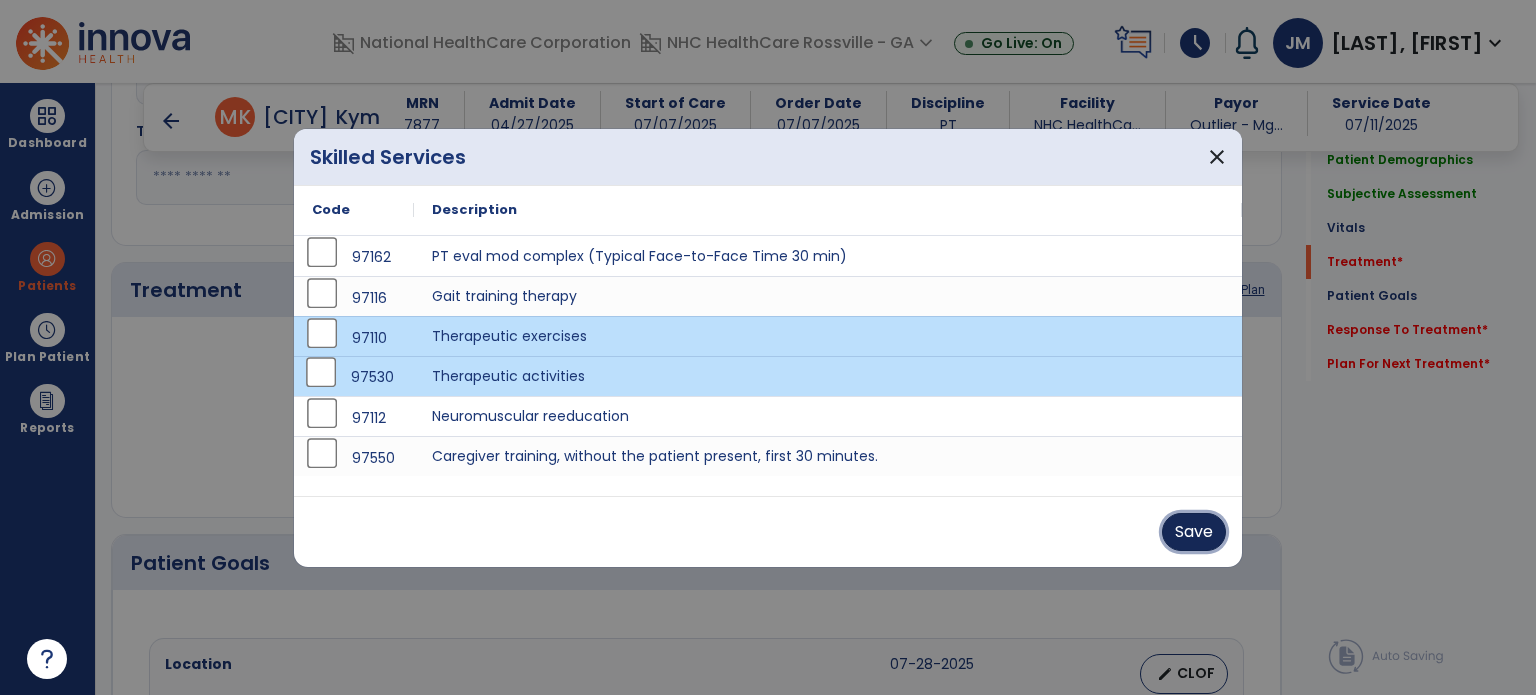 click on "Save" at bounding box center (1194, 532) 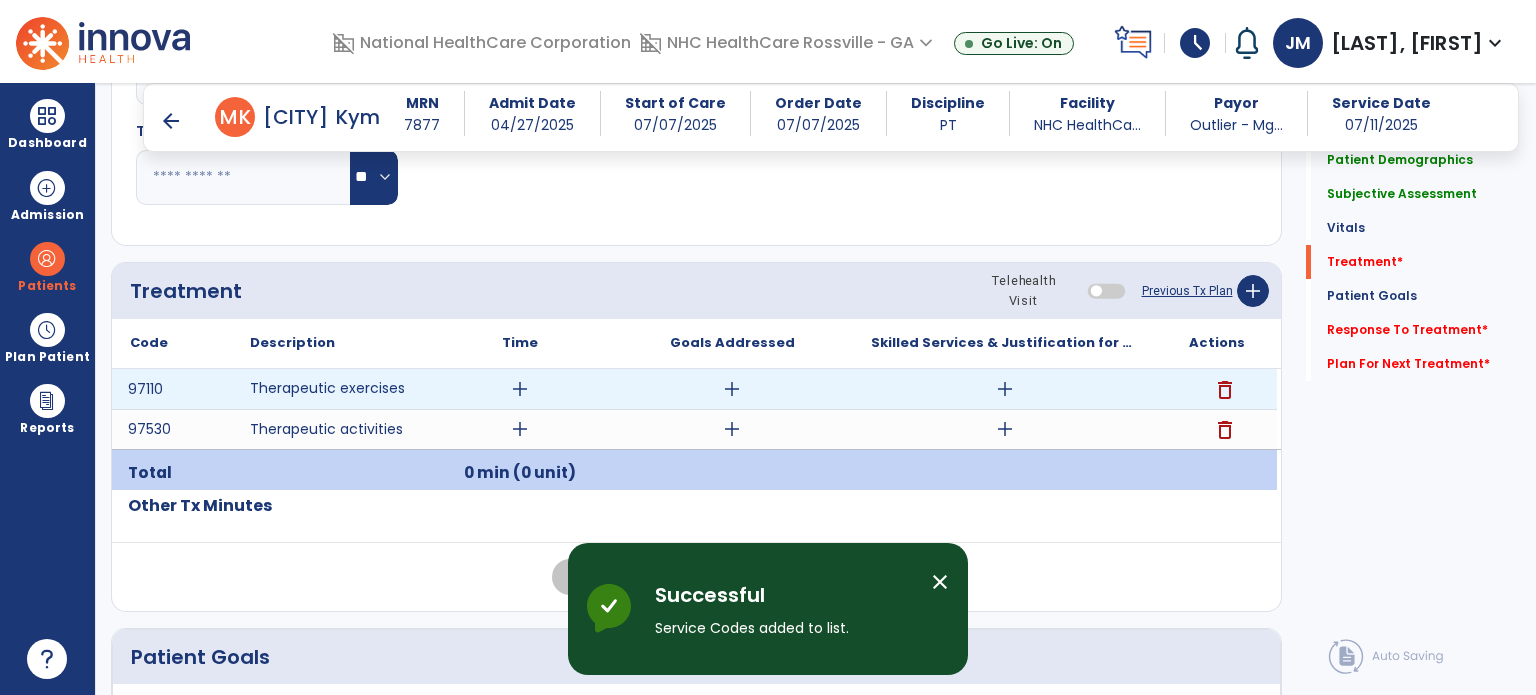 click on "add" at bounding box center [520, 389] 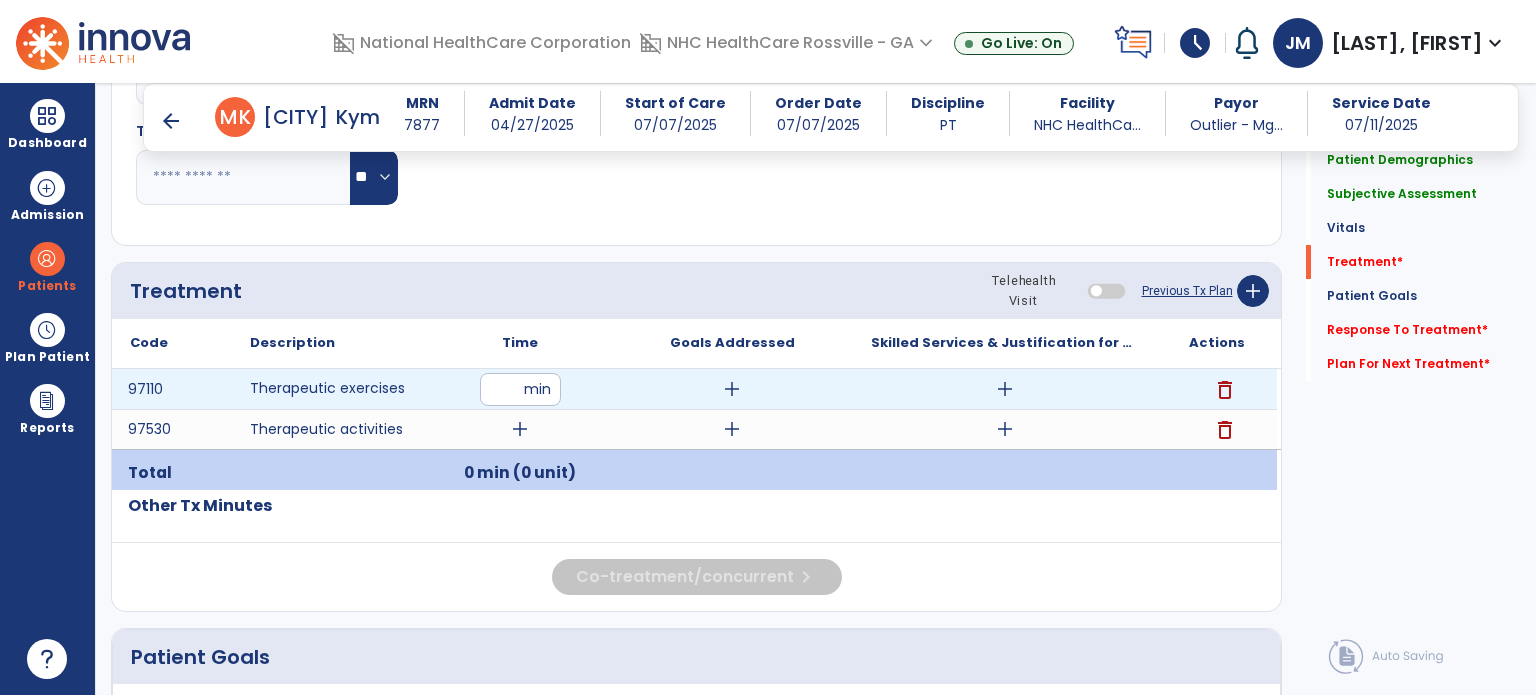 type on "**" 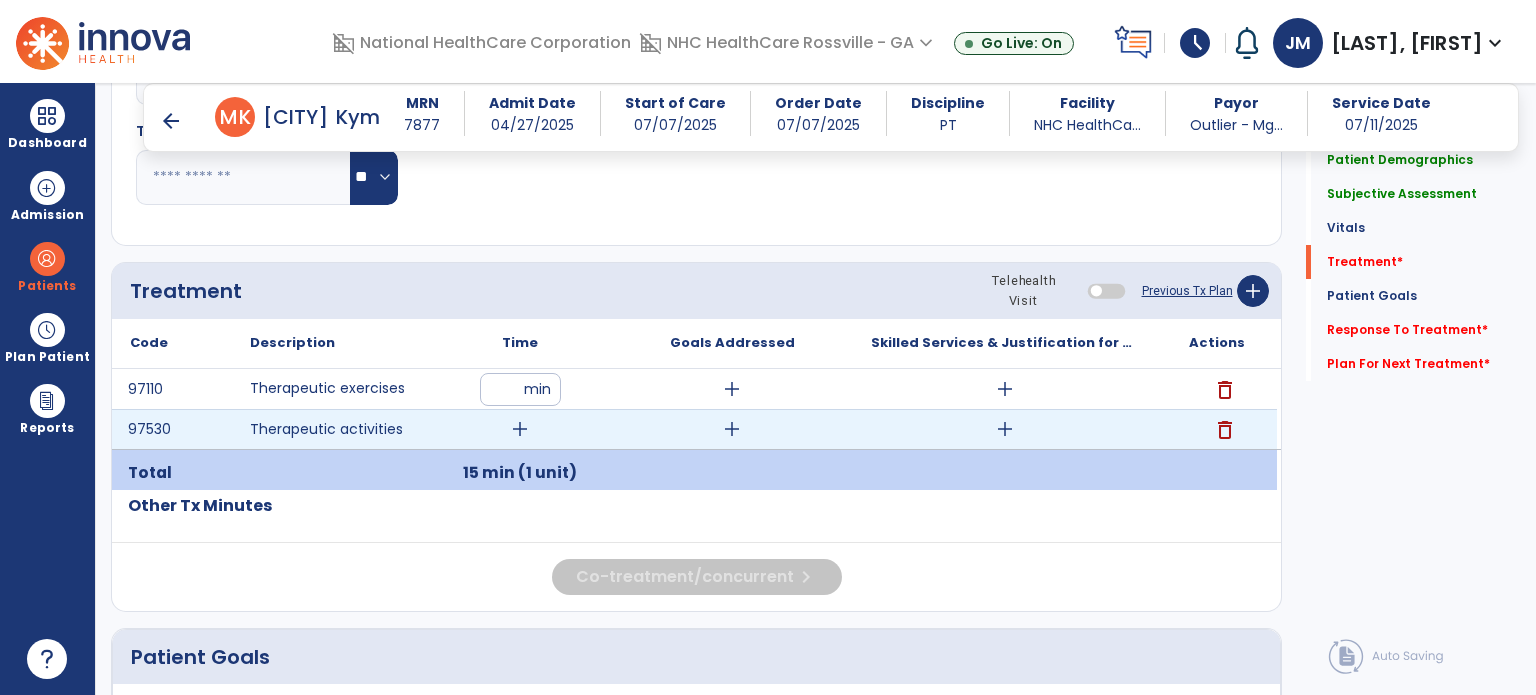 click on "add" at bounding box center [520, 429] 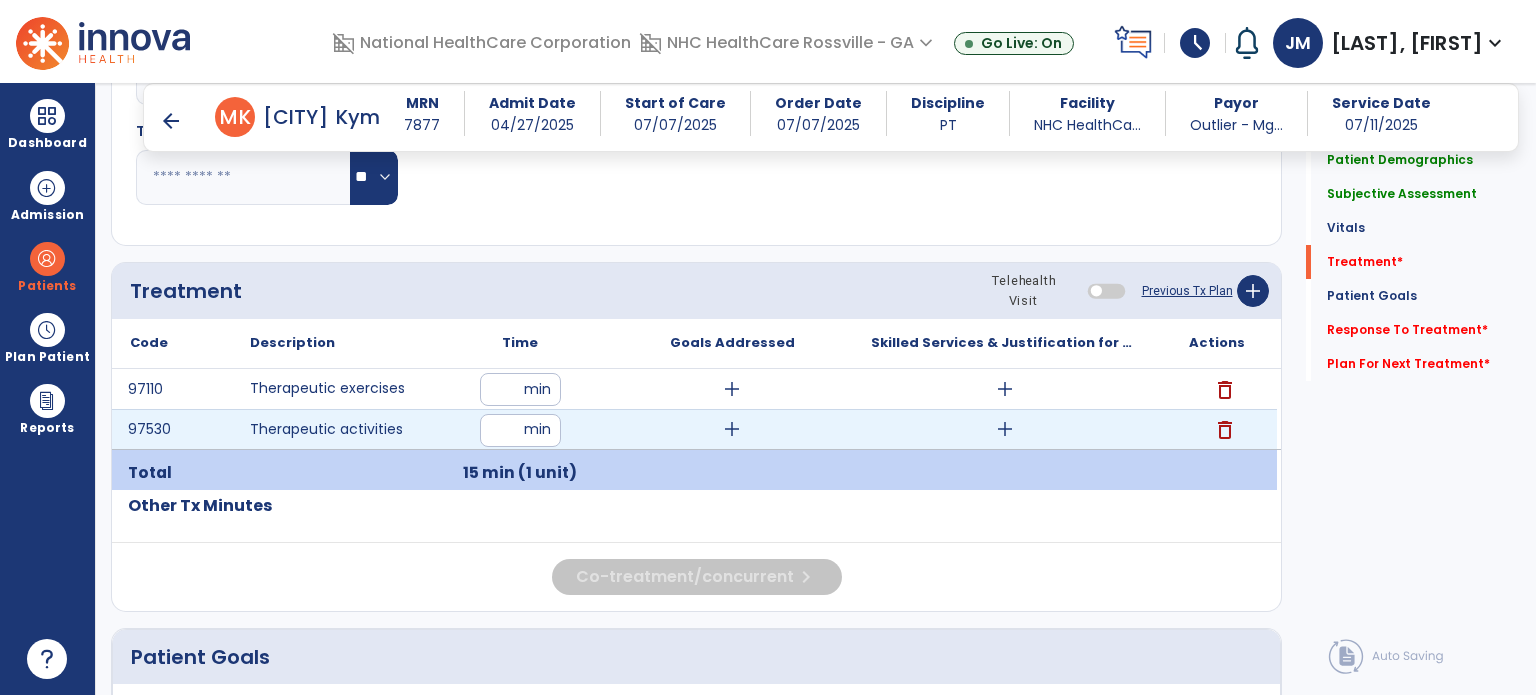 type on "**" 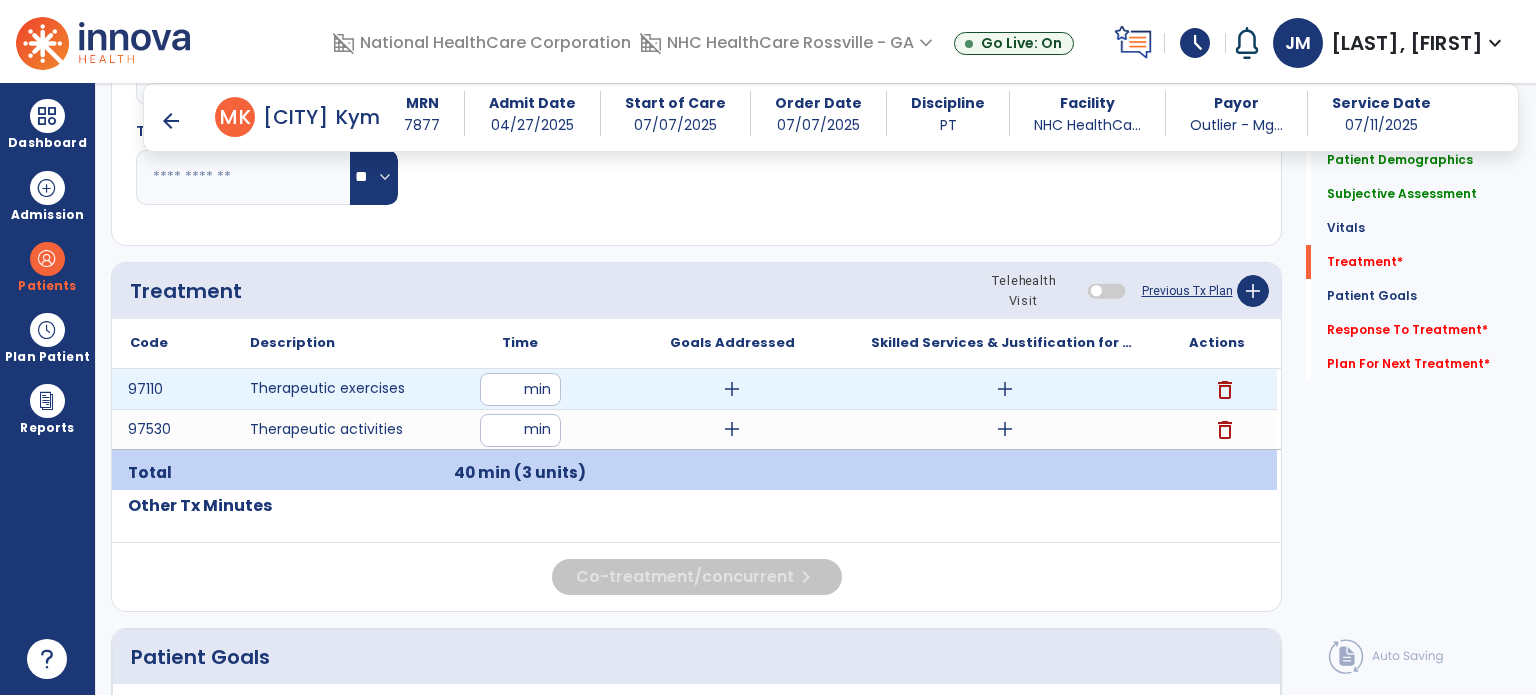 click on "add" at bounding box center (1005, 389) 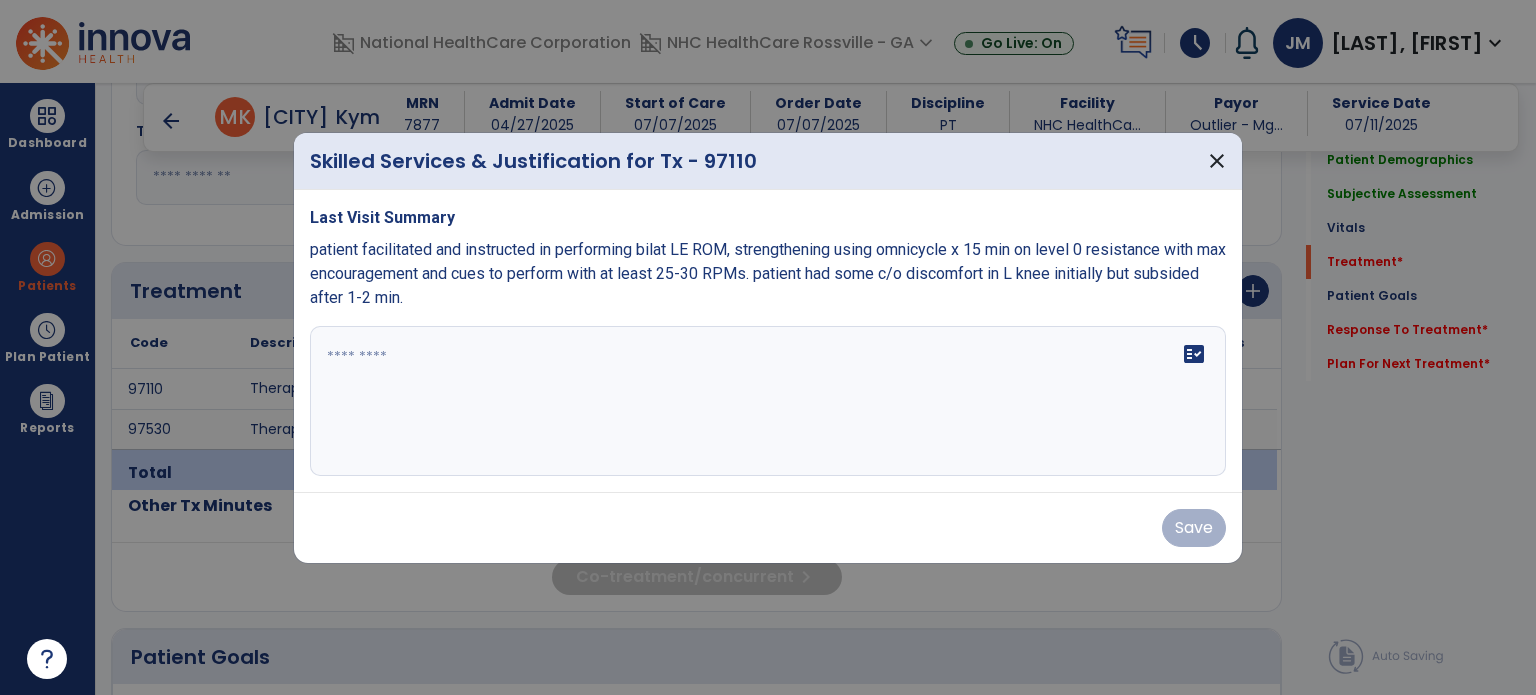 click on "fact_check" at bounding box center (768, 401) 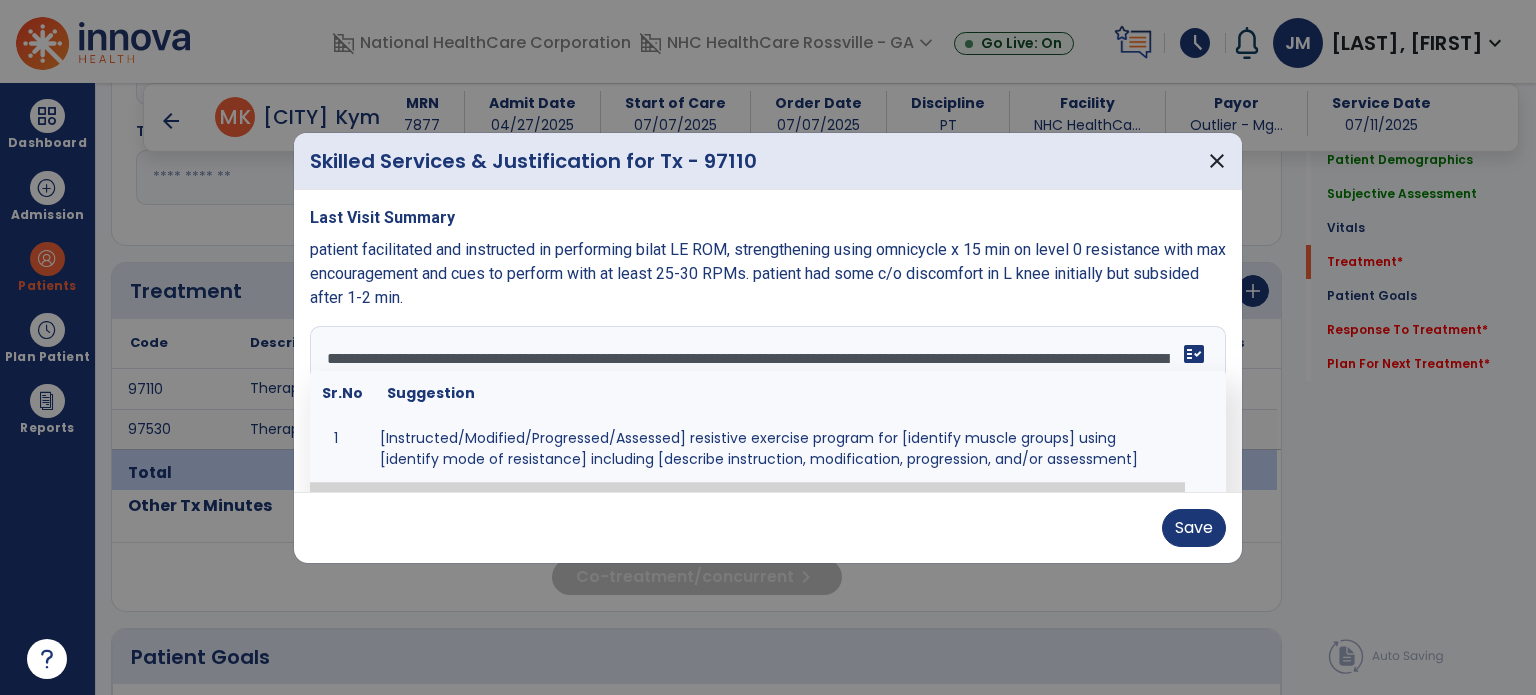 scroll, scrollTop: 0, scrollLeft: 0, axis: both 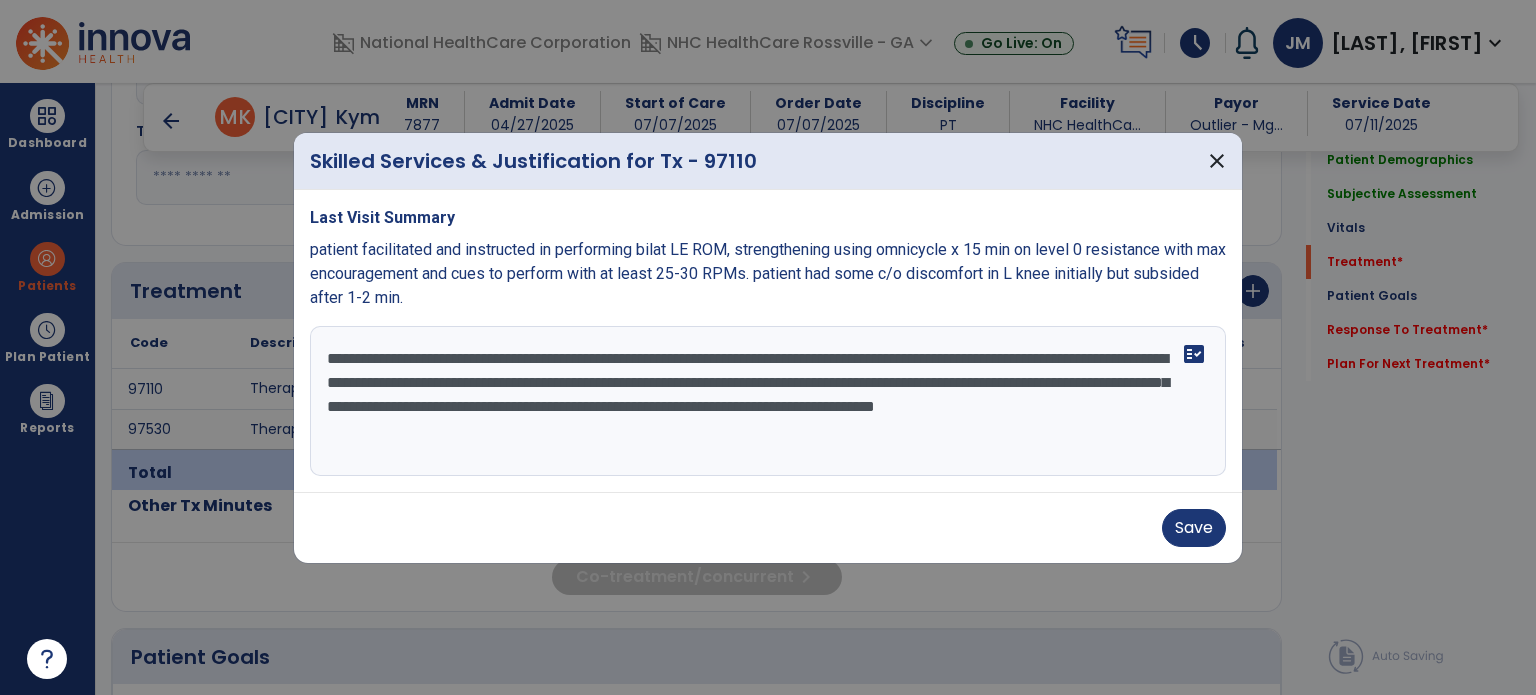 type on "**********" 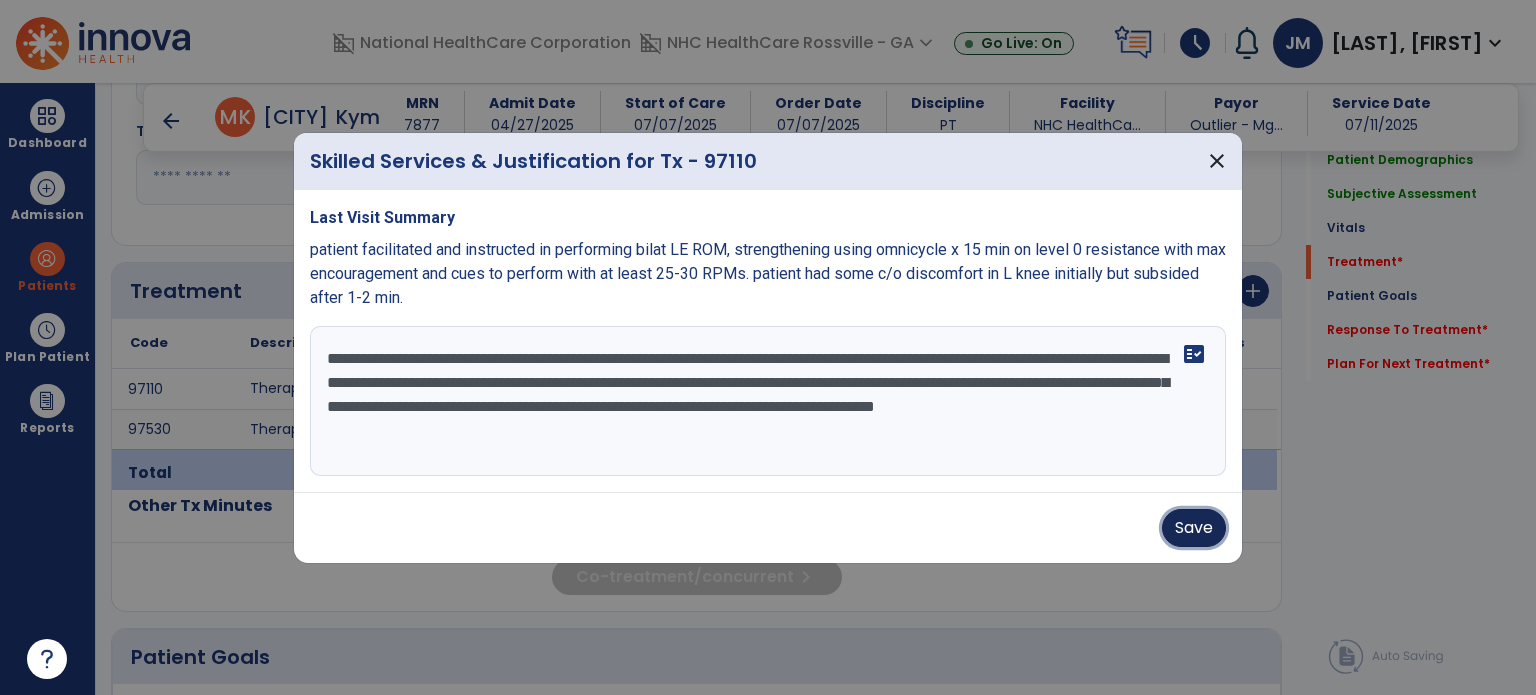 click on "Save" at bounding box center [1194, 528] 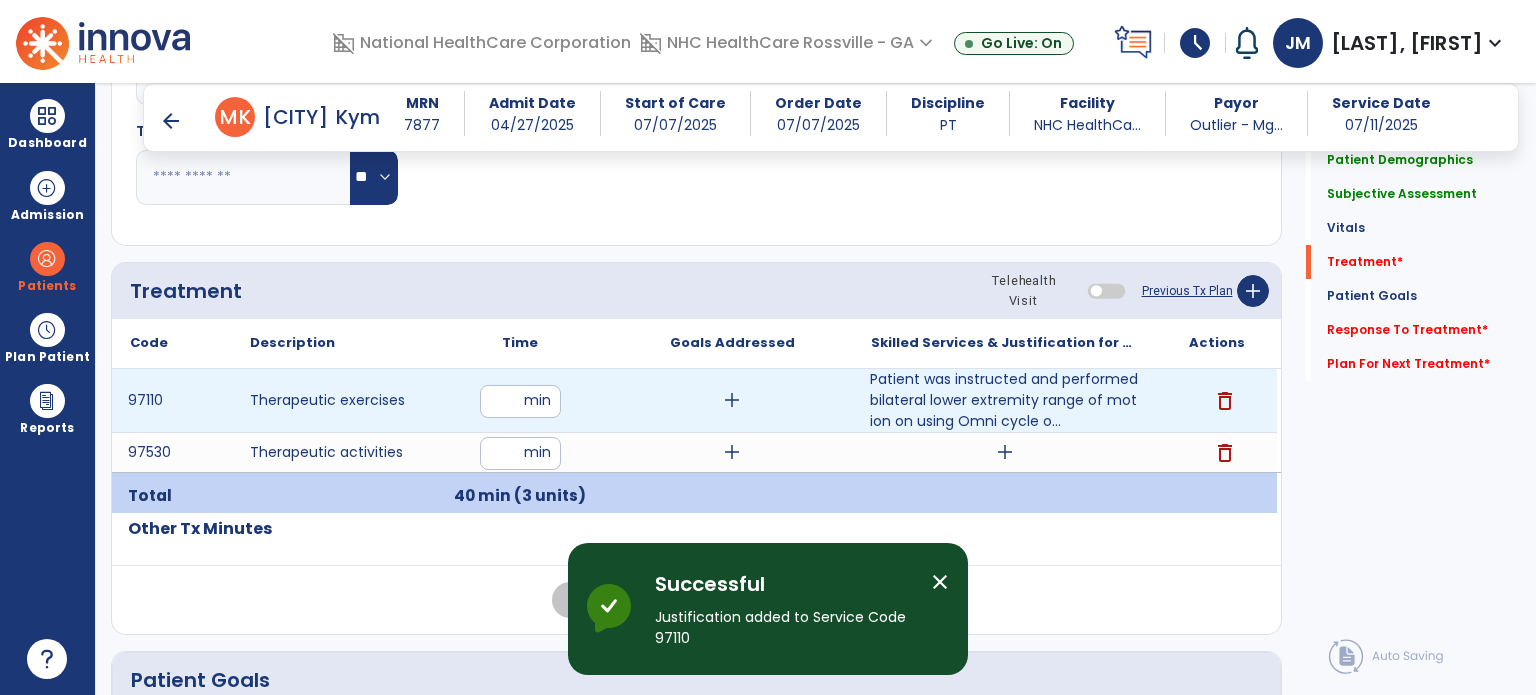 click on "**" at bounding box center [520, 401] 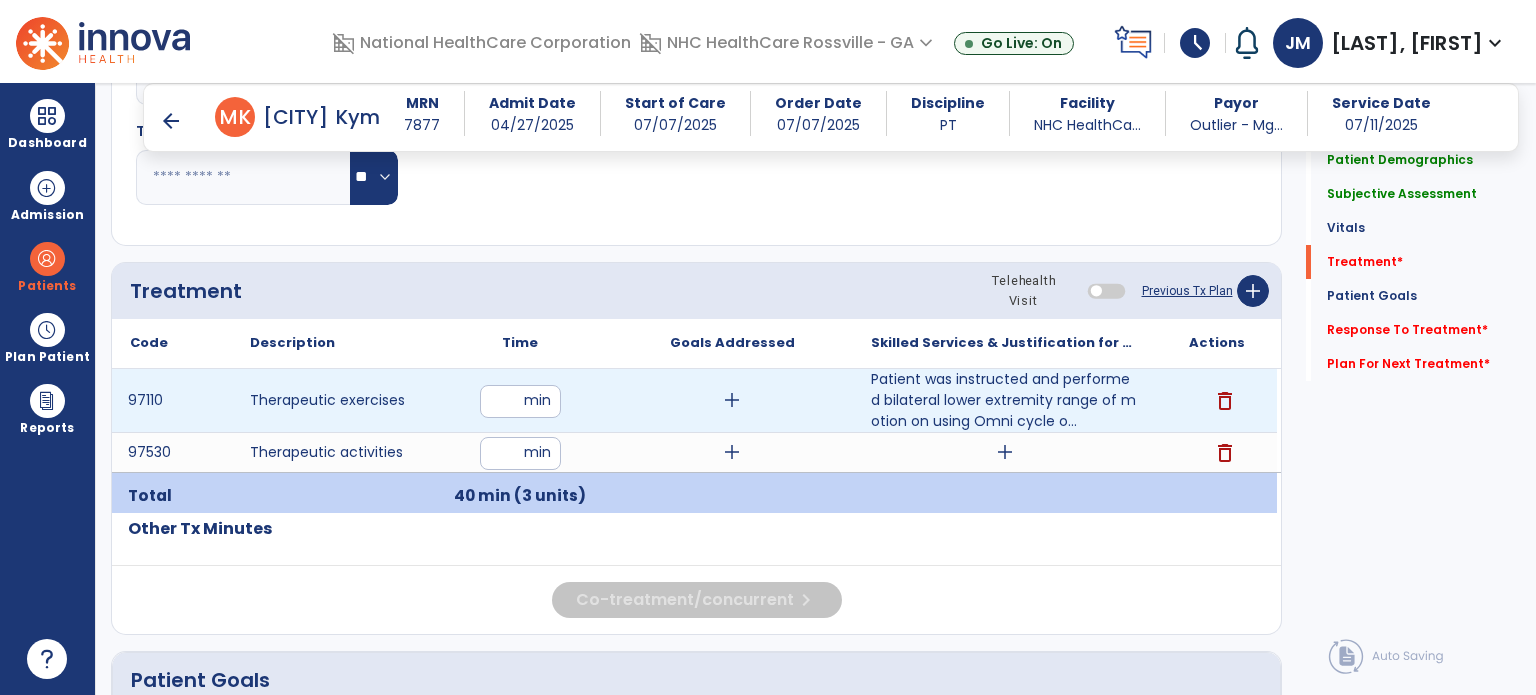 type on "**" 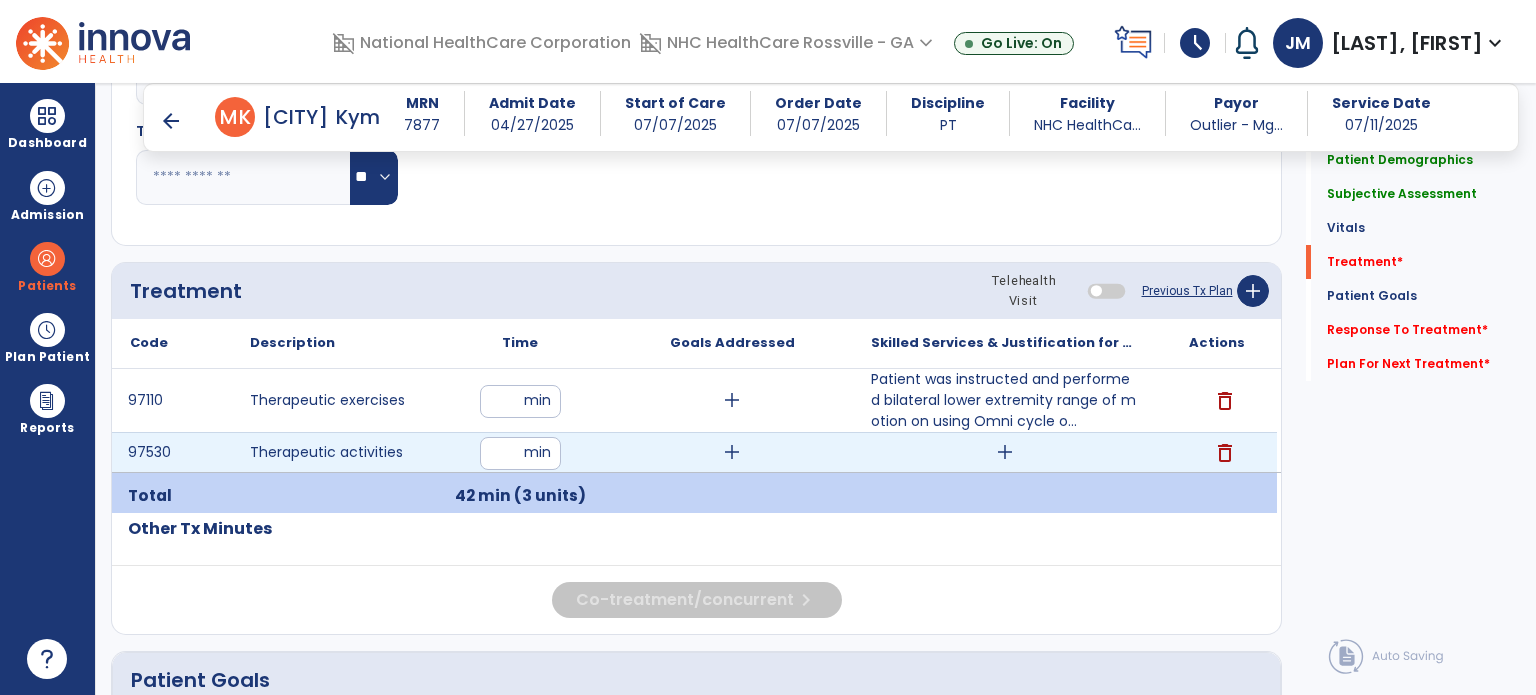 click on "**" at bounding box center (520, 453) 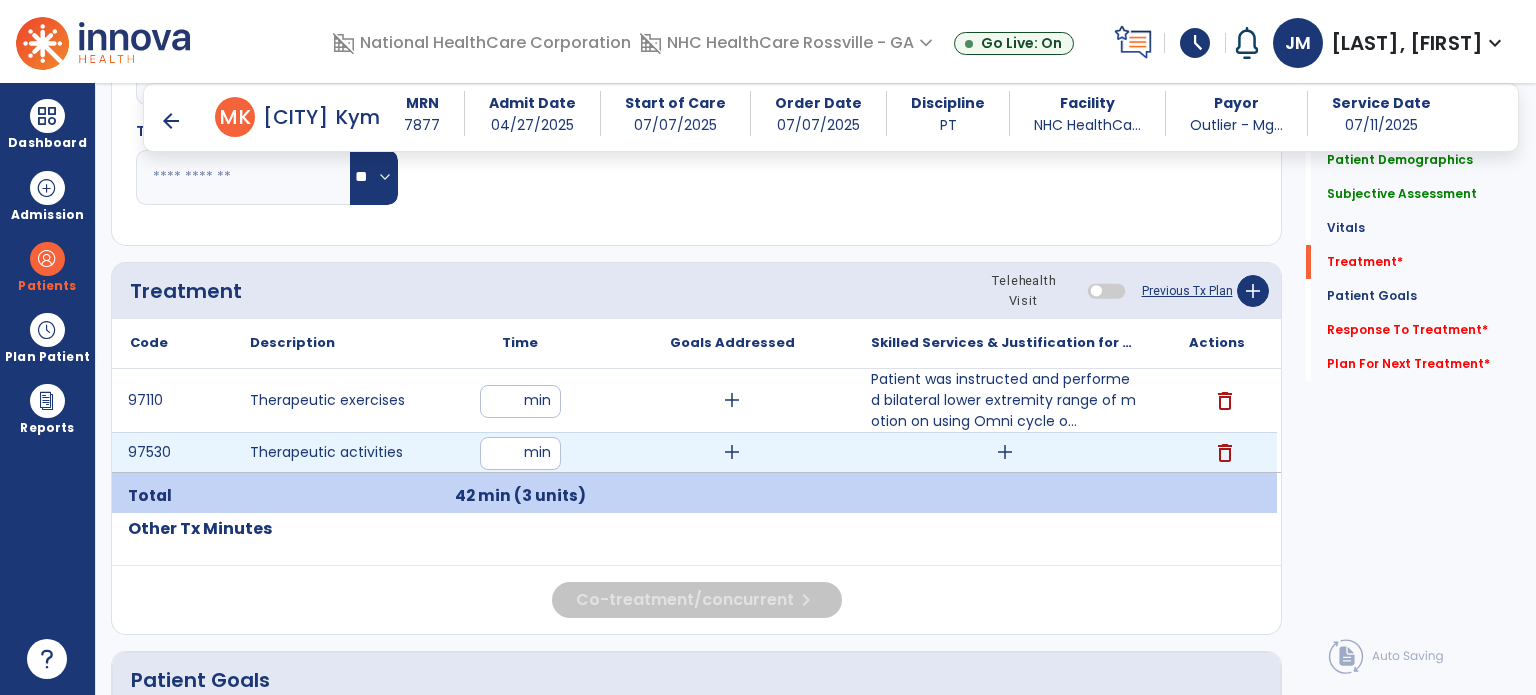type on "**" 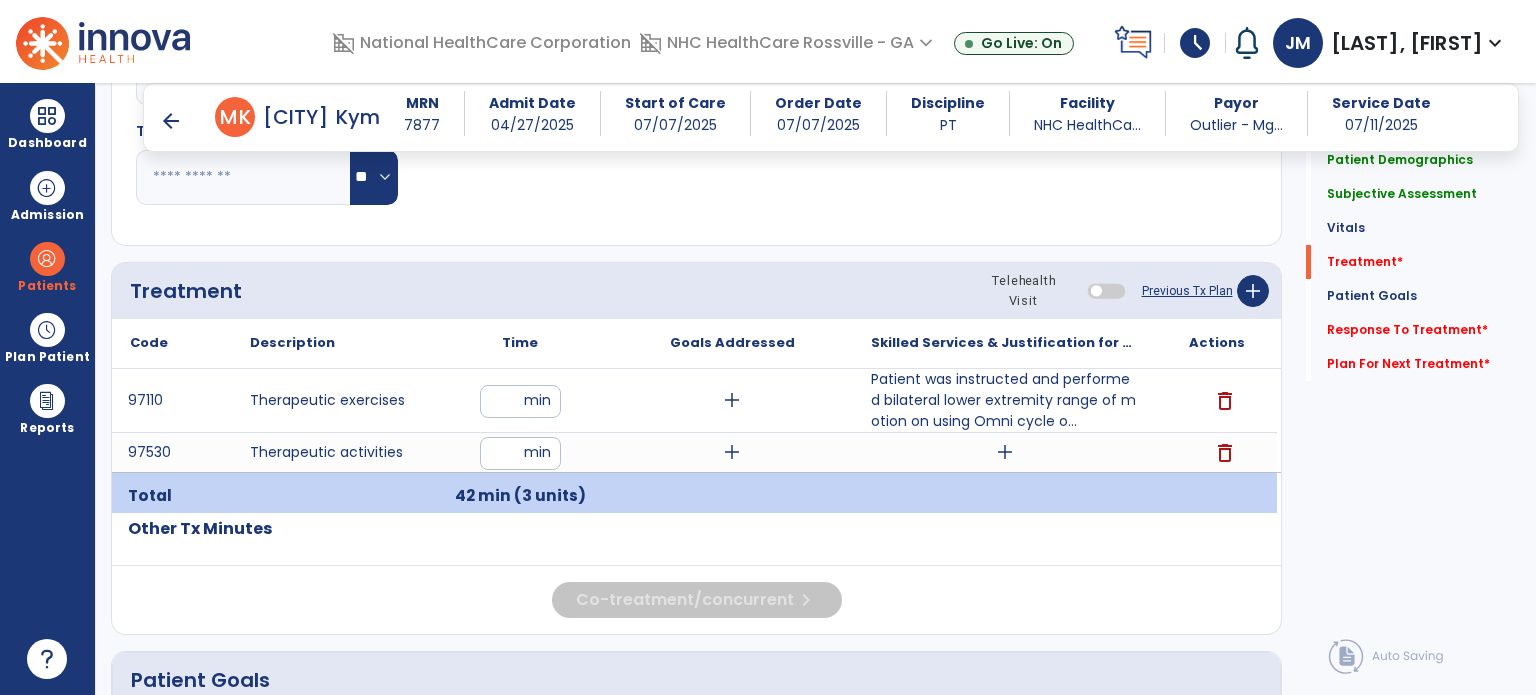 click on "Treatment Telehealth Visit  Previous Tx Plan   add" 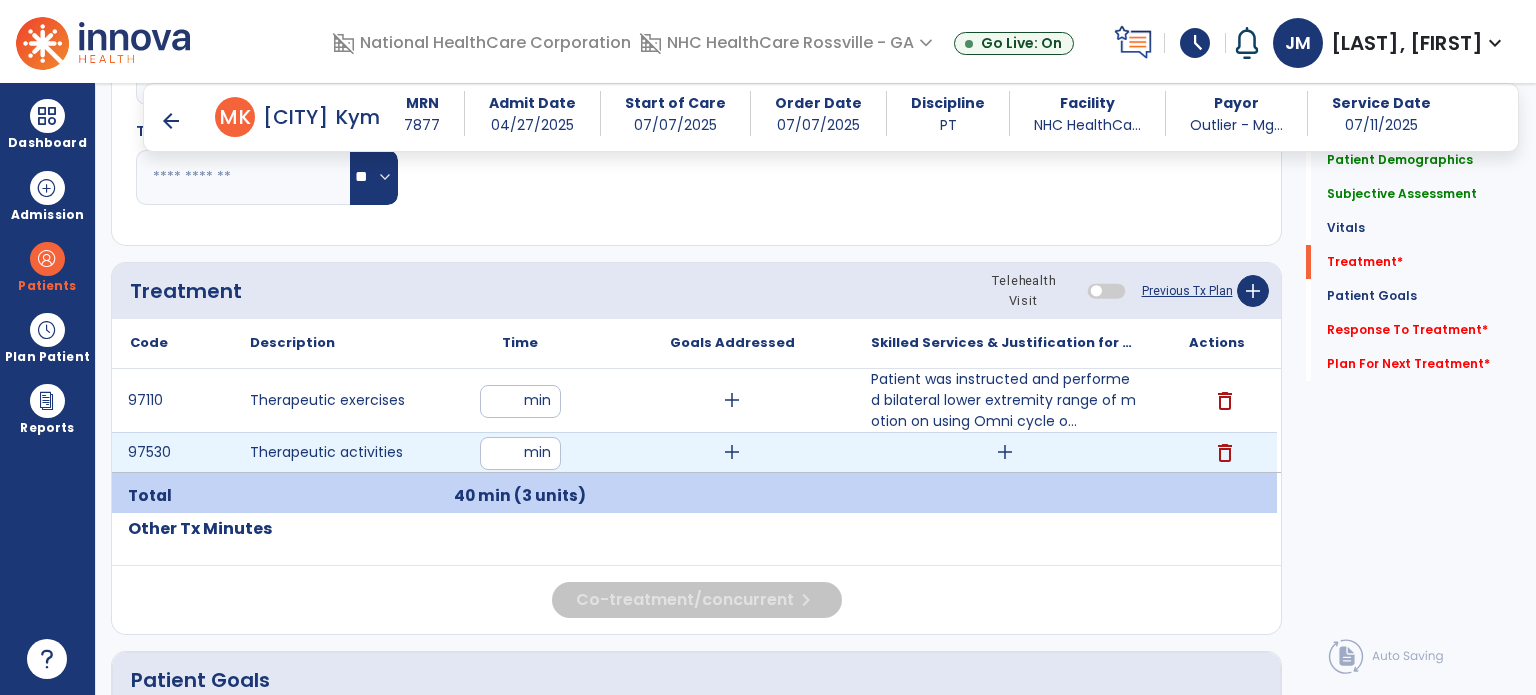 click on "add" at bounding box center [1005, 452] 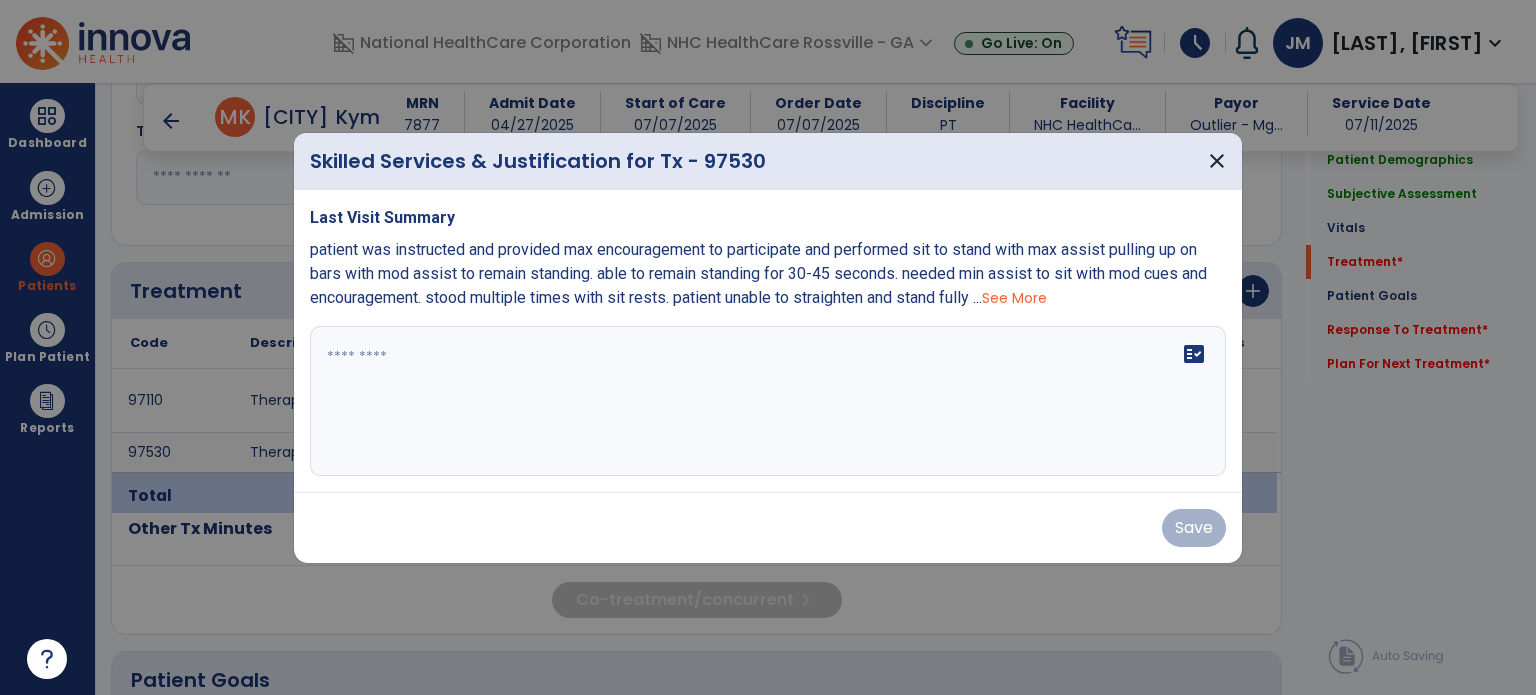 click on "fact_check" at bounding box center [768, 401] 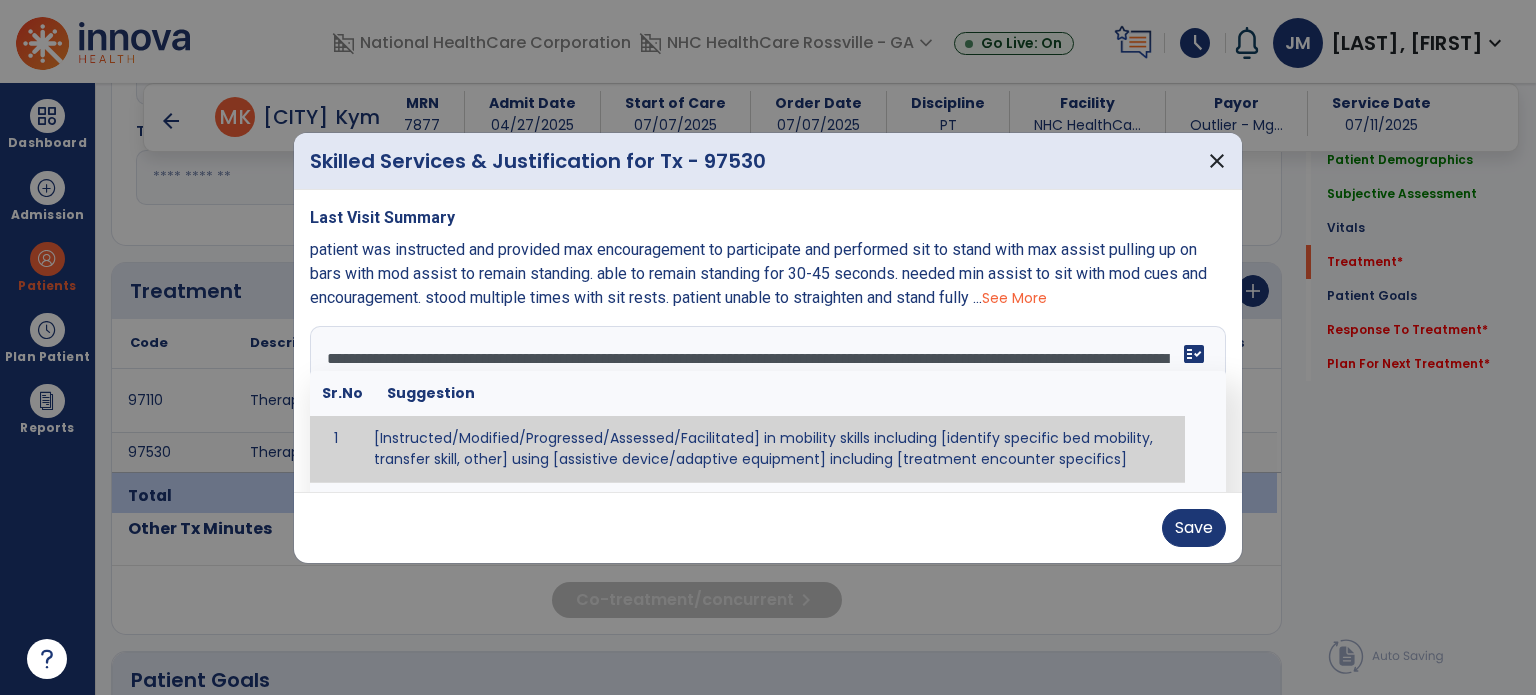 scroll, scrollTop: 39, scrollLeft: 0, axis: vertical 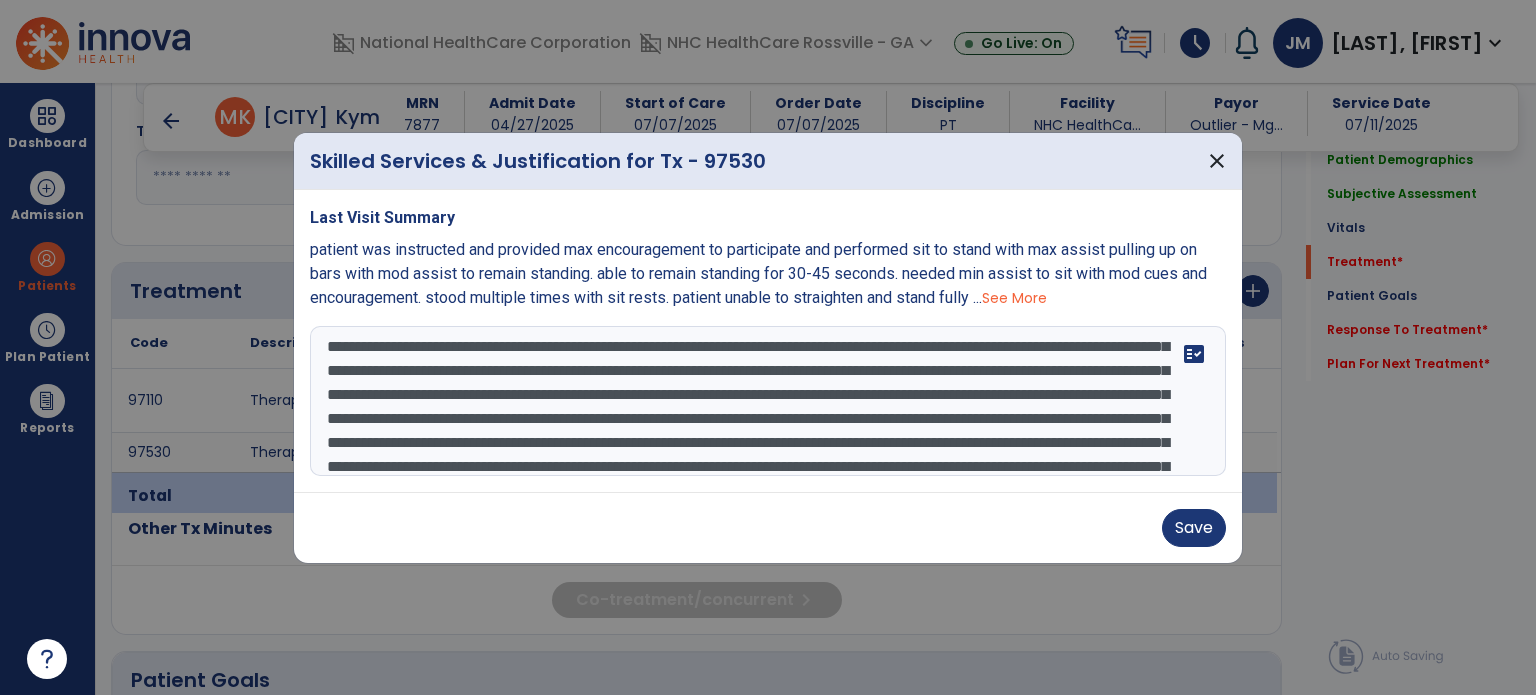 click at bounding box center [768, 401] 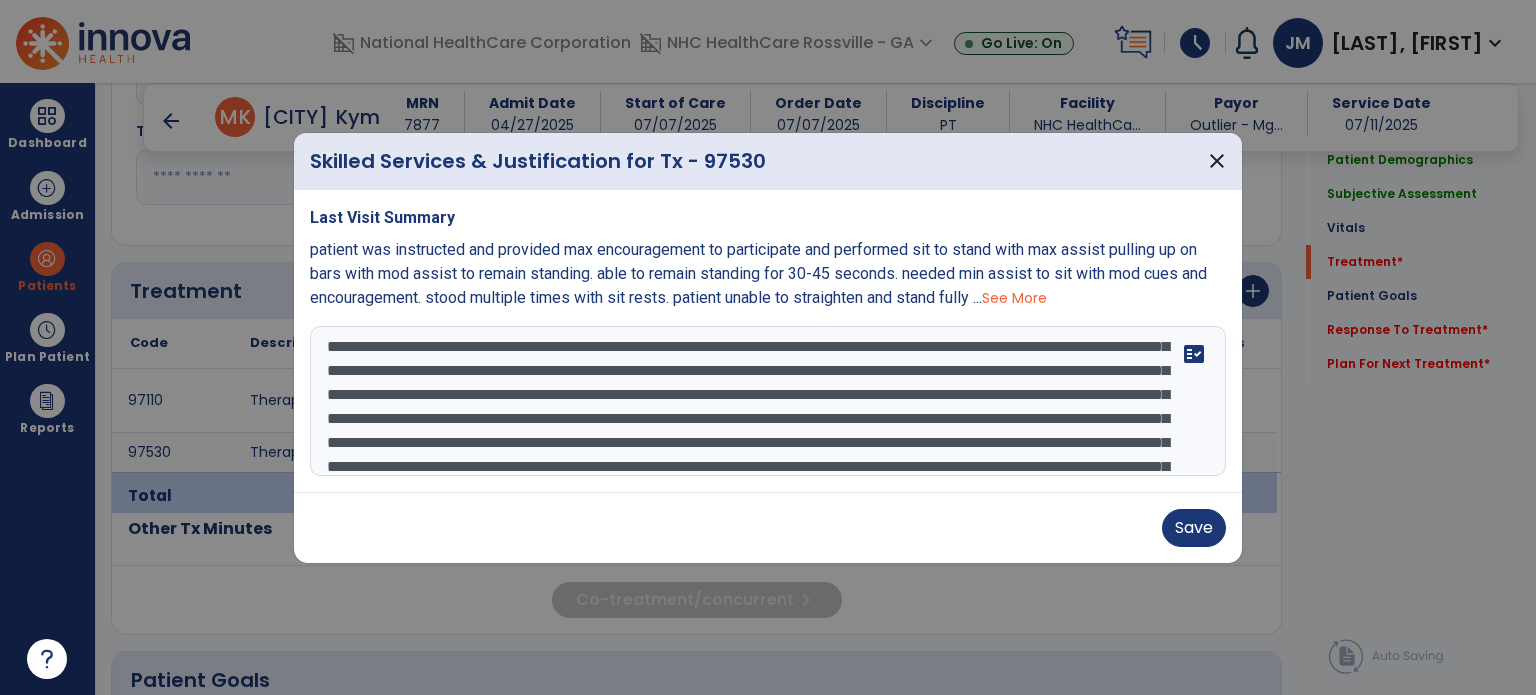 scroll, scrollTop: 88, scrollLeft: 0, axis: vertical 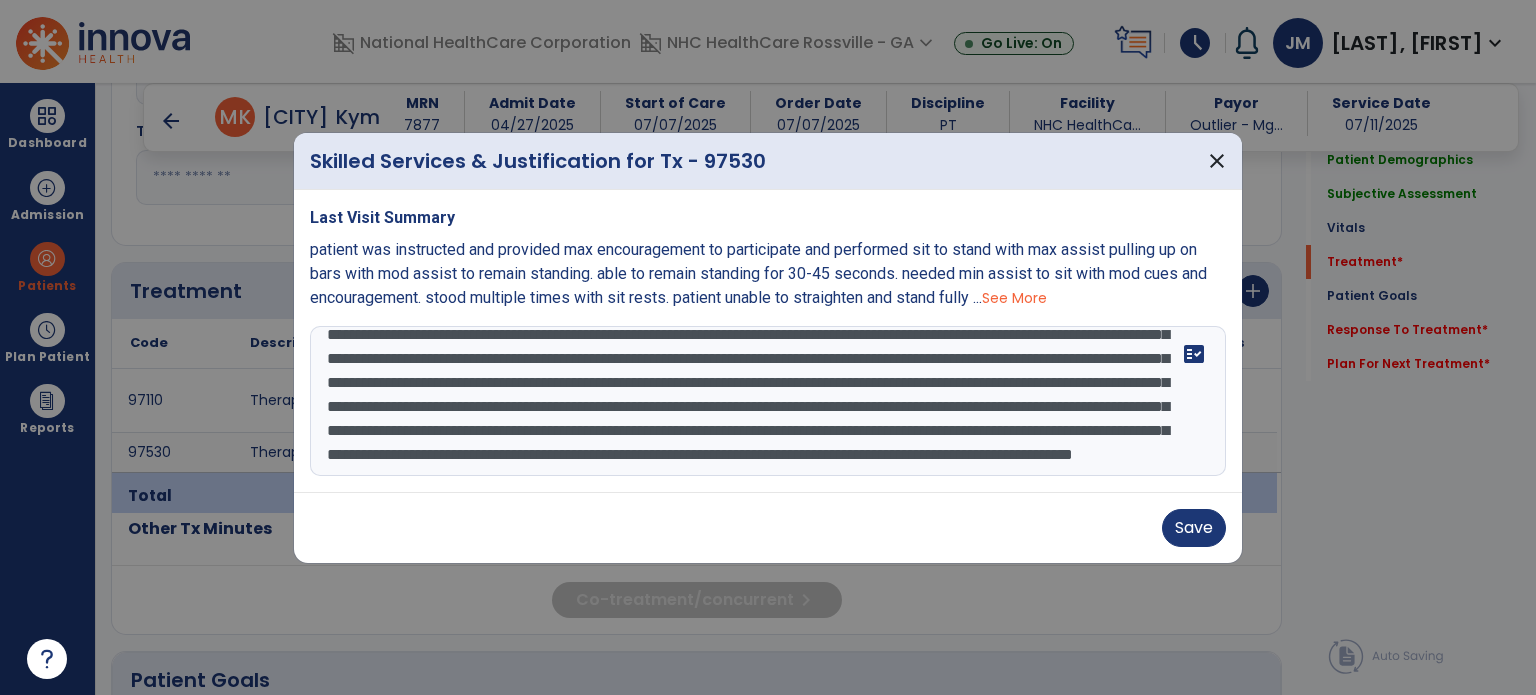 click at bounding box center (768, 401) 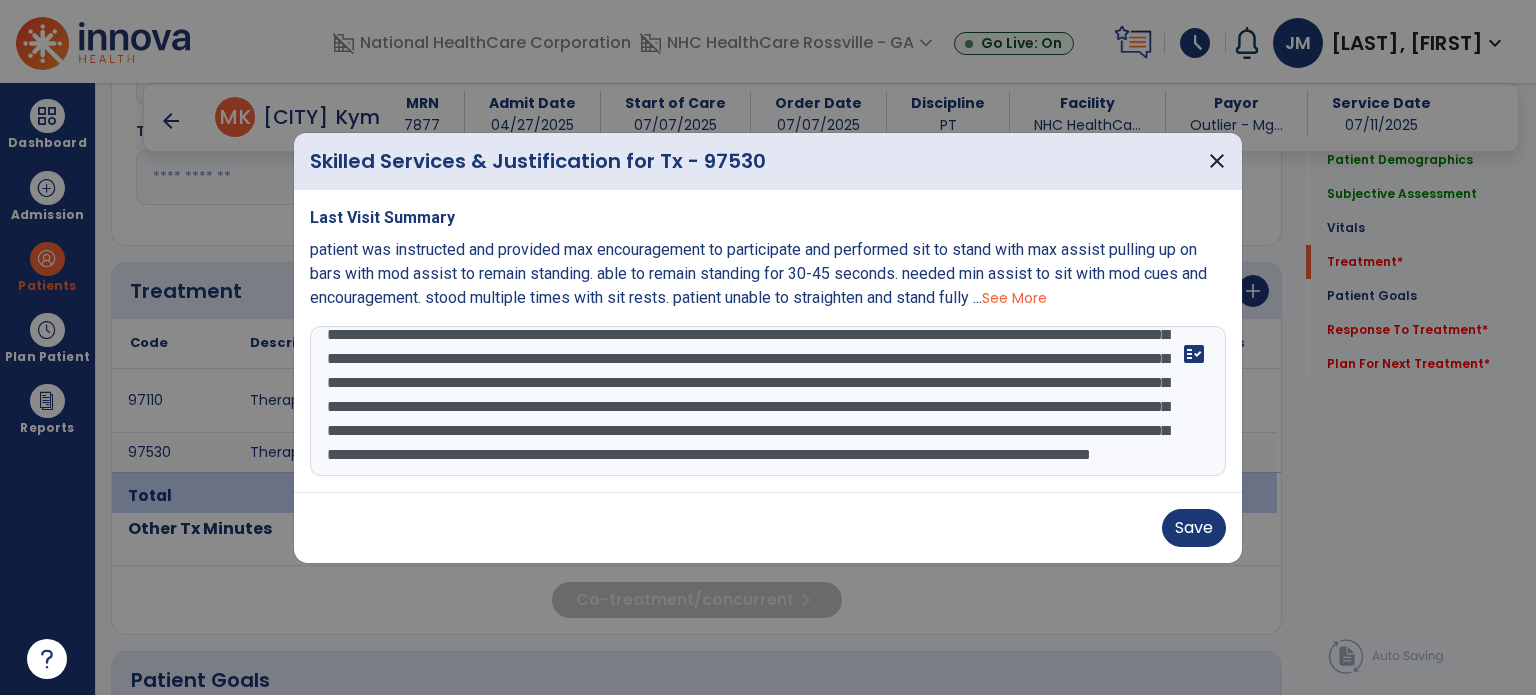 type on "**********" 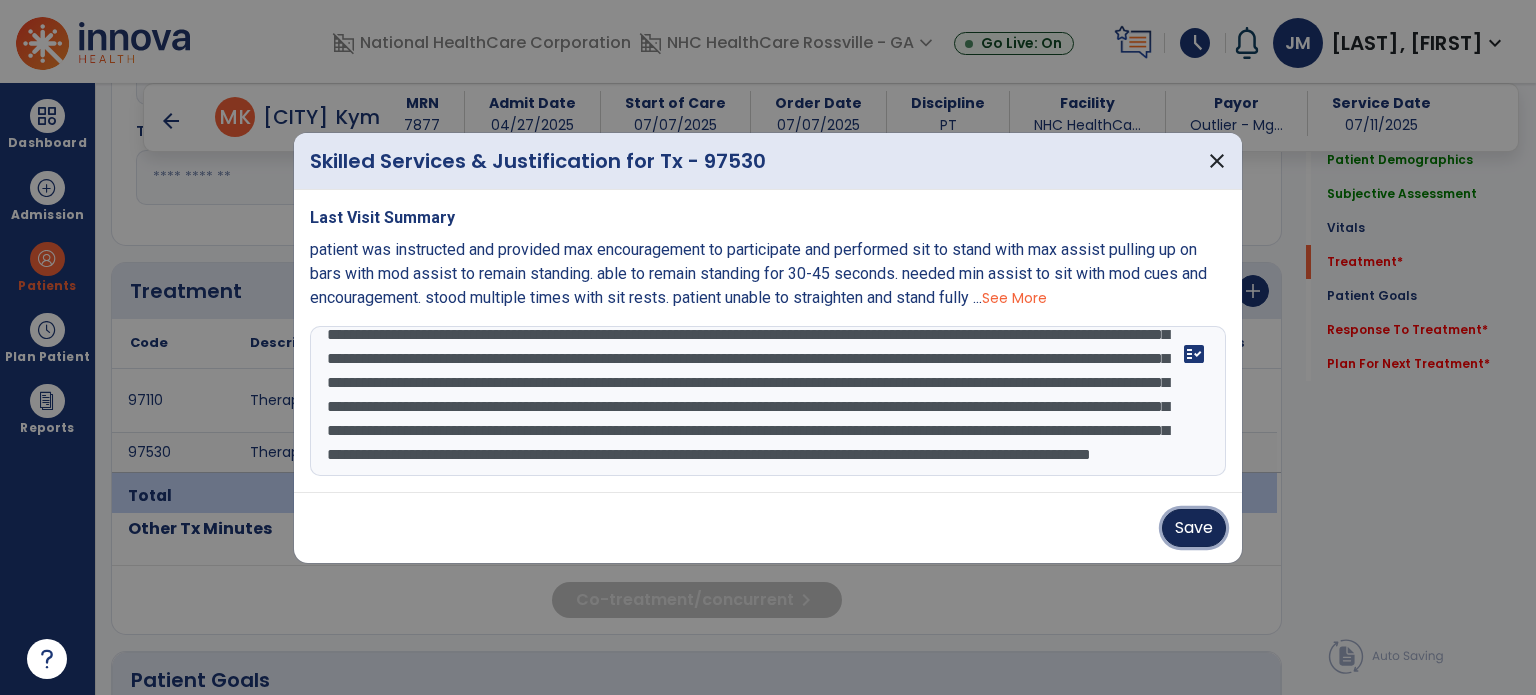 click on "Save" at bounding box center (1194, 528) 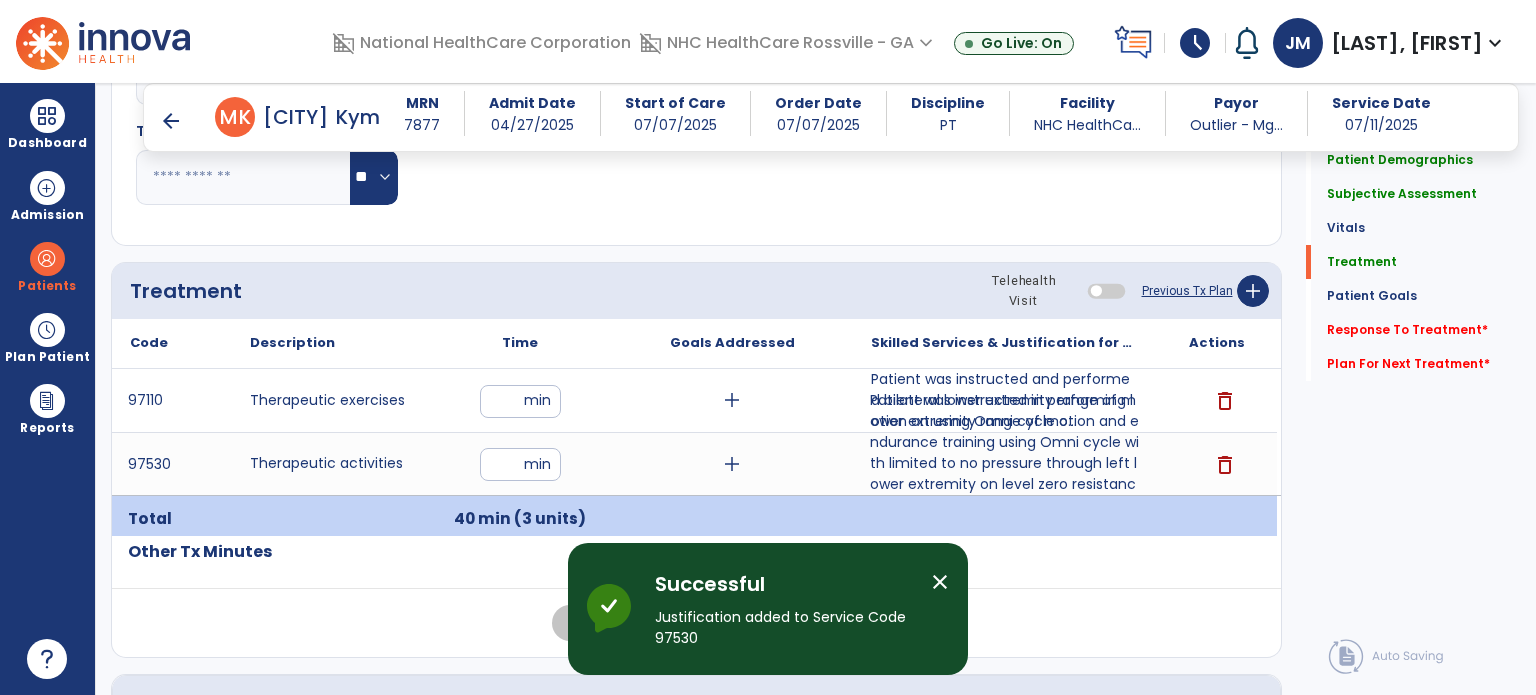 click on "Response To Treatment   *" 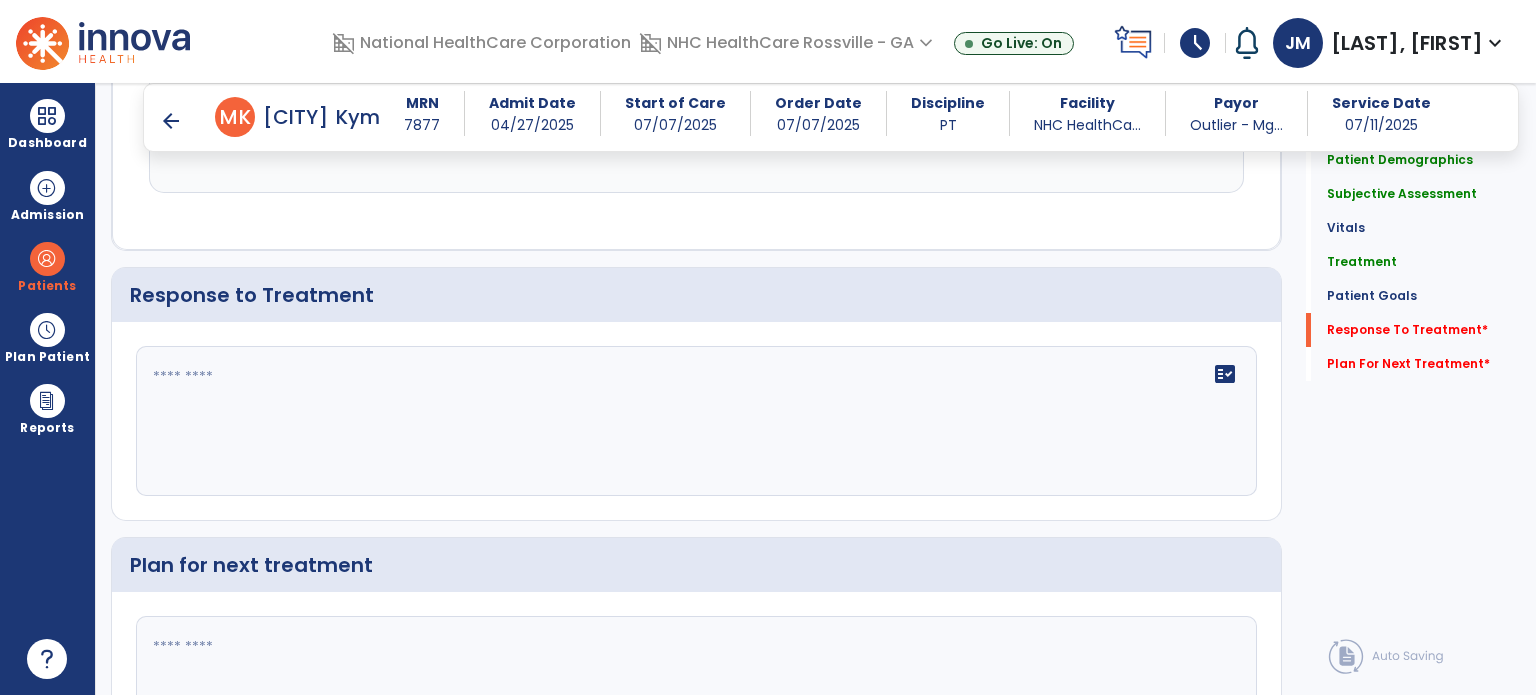 click 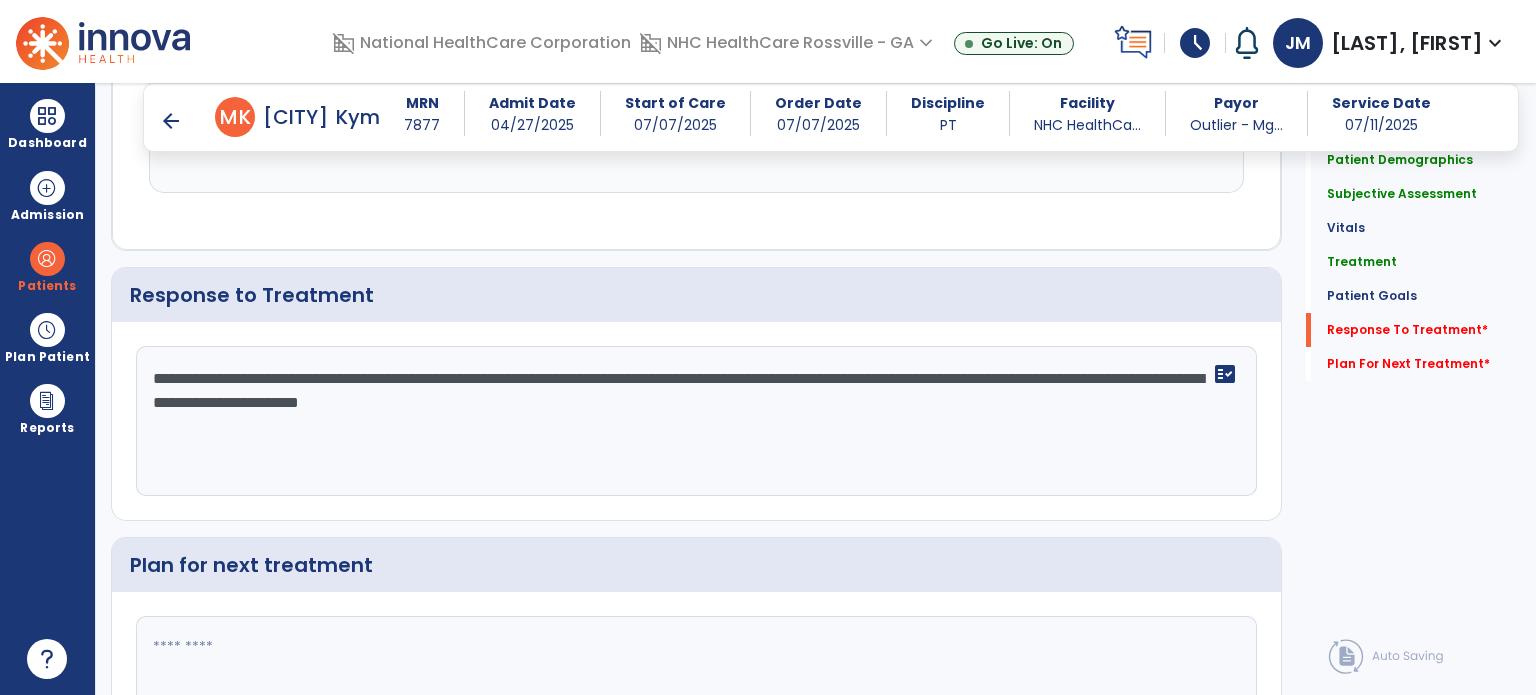type on "**********" 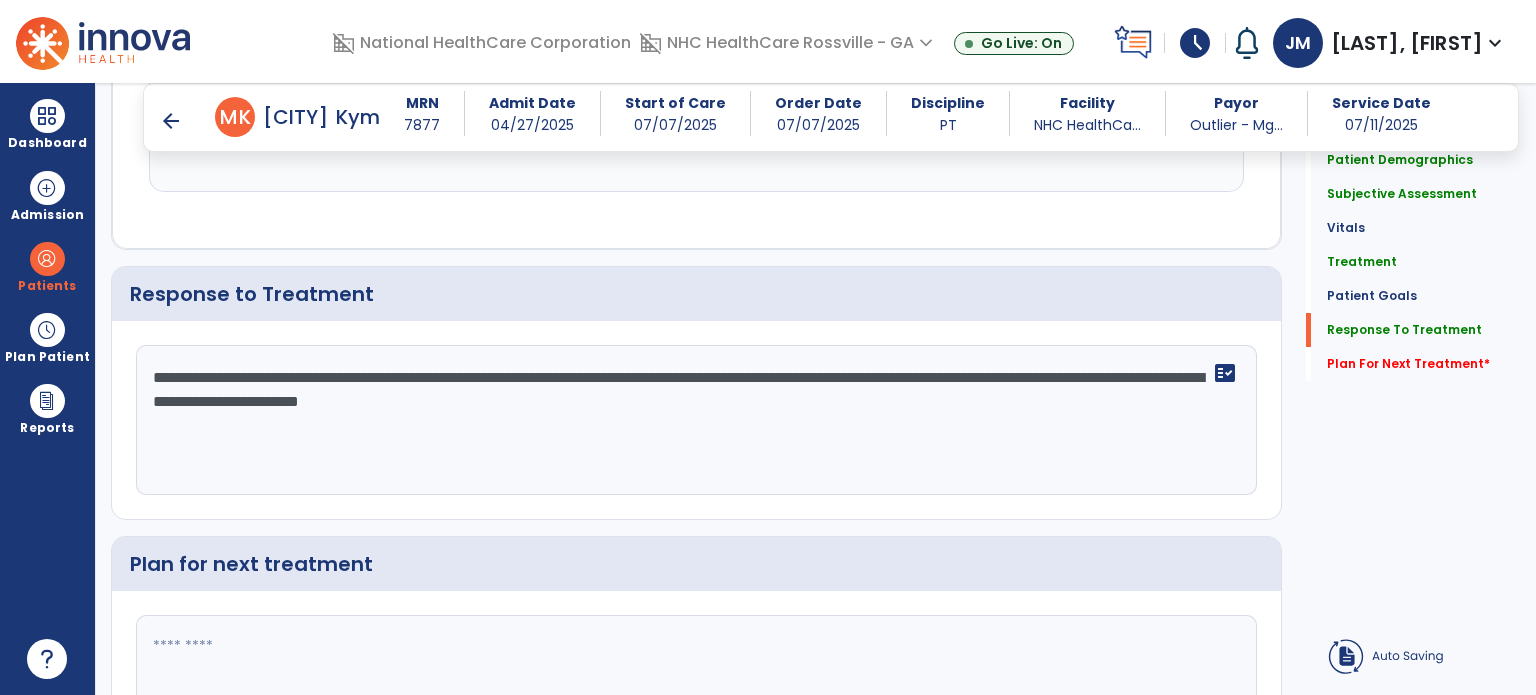 click 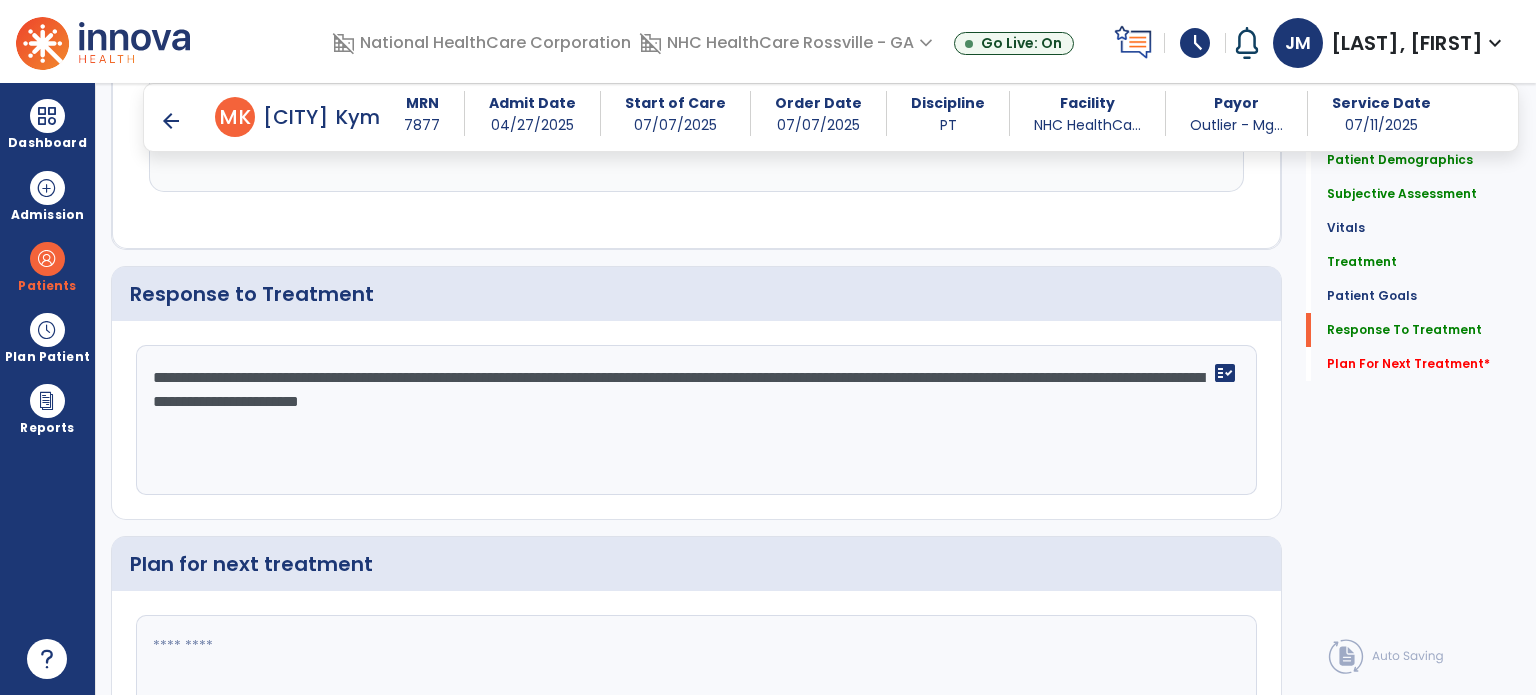 scroll, scrollTop: 2504, scrollLeft: 0, axis: vertical 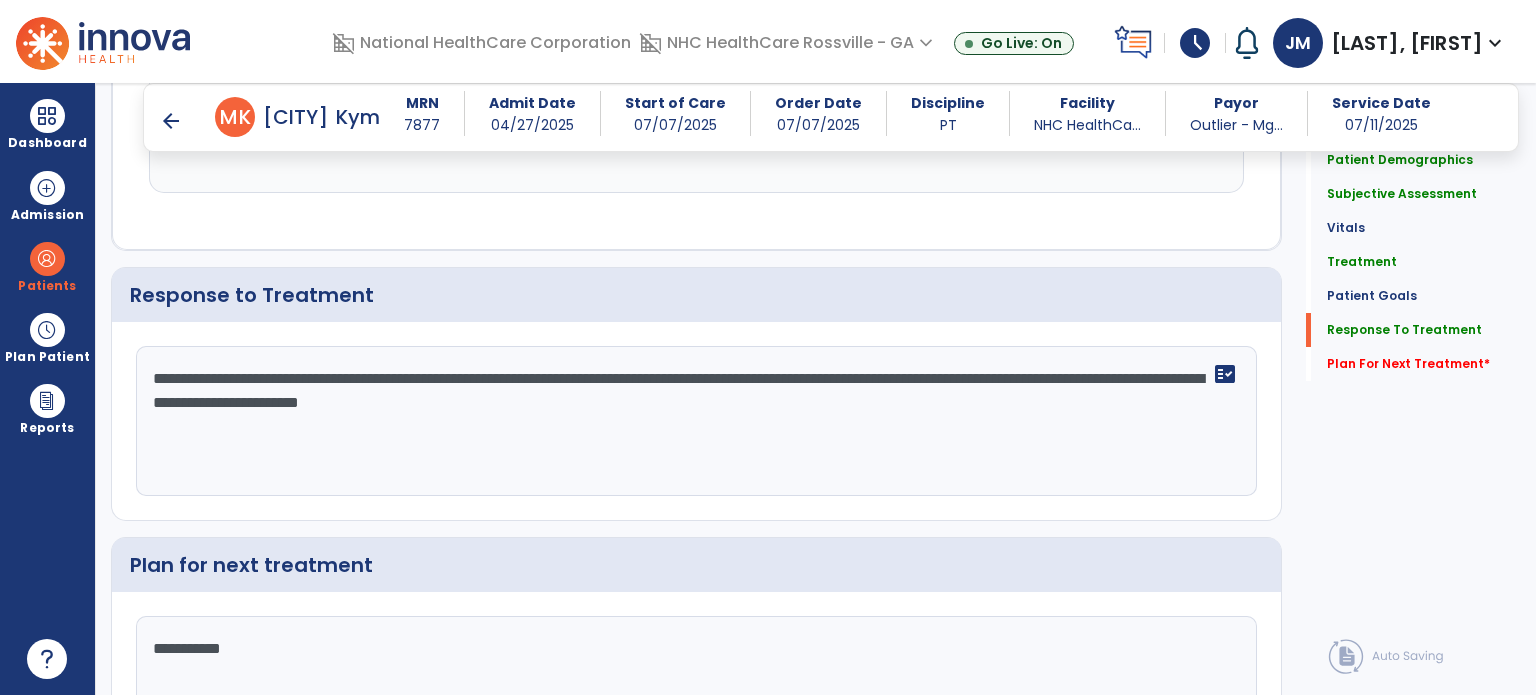 type on "**********" 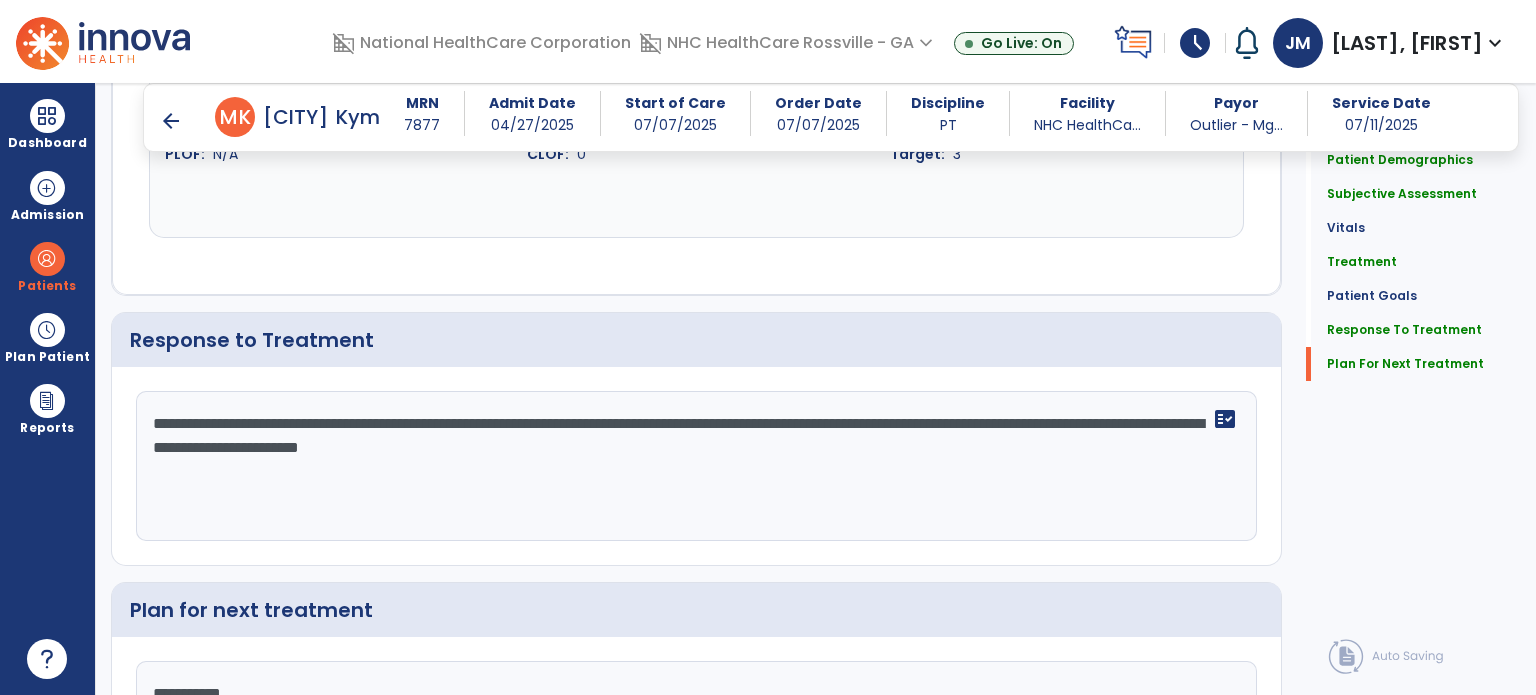 scroll, scrollTop: 2613, scrollLeft: 0, axis: vertical 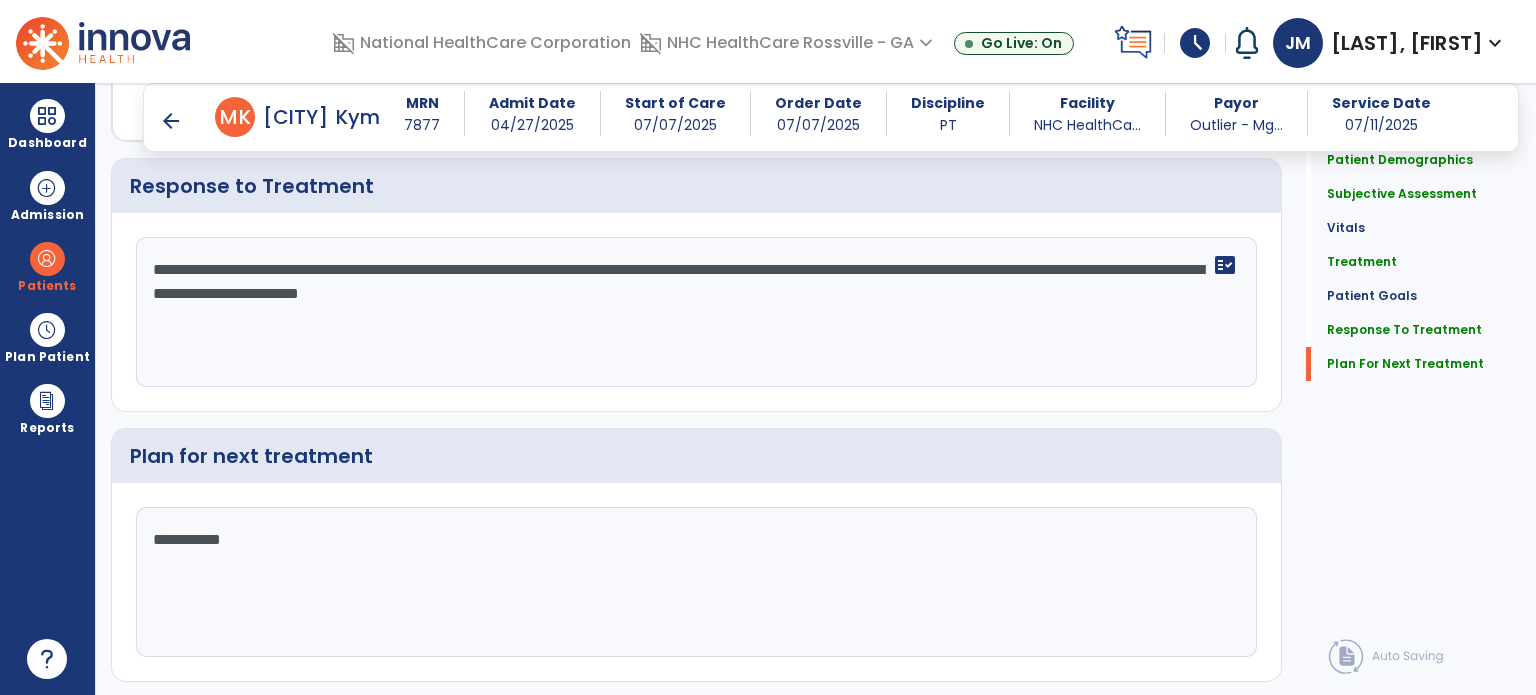 click on "Plan For Next Treatment" 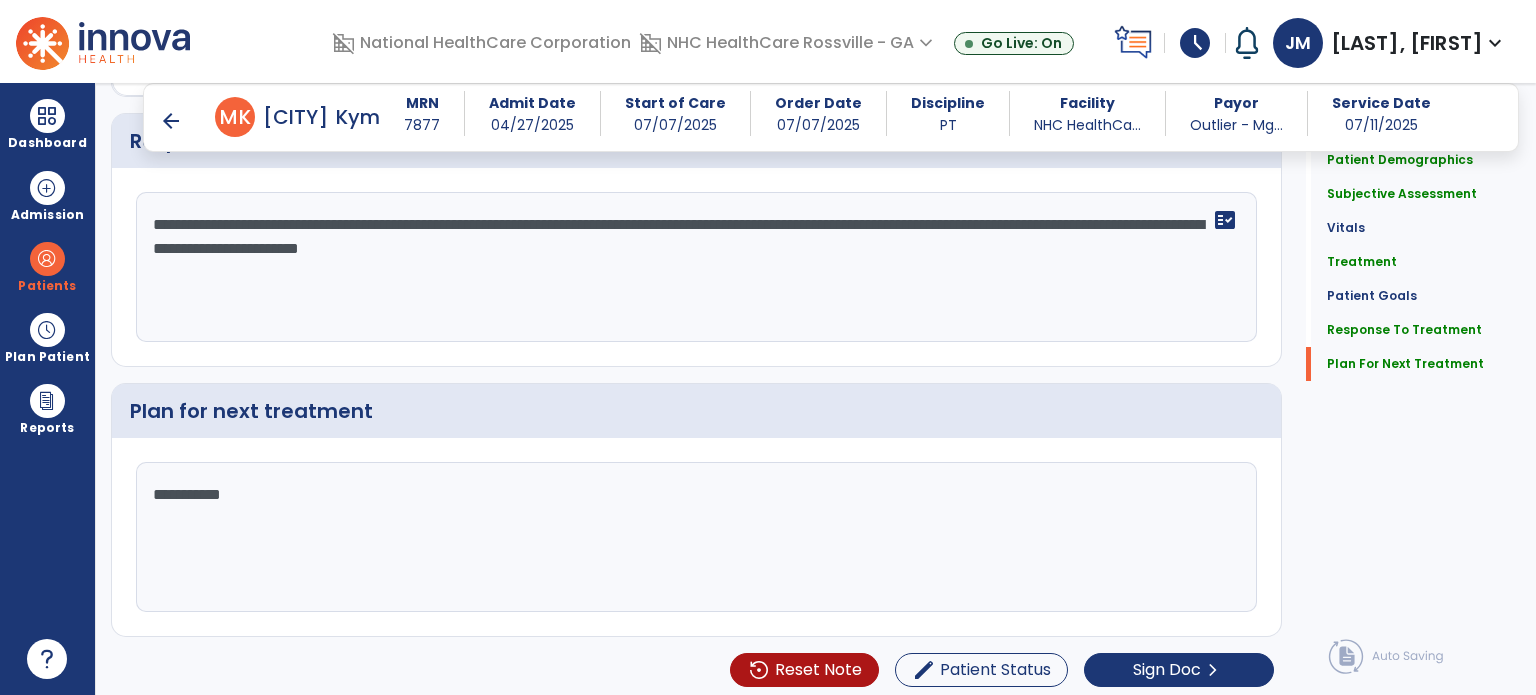 scroll, scrollTop: 2659, scrollLeft: 0, axis: vertical 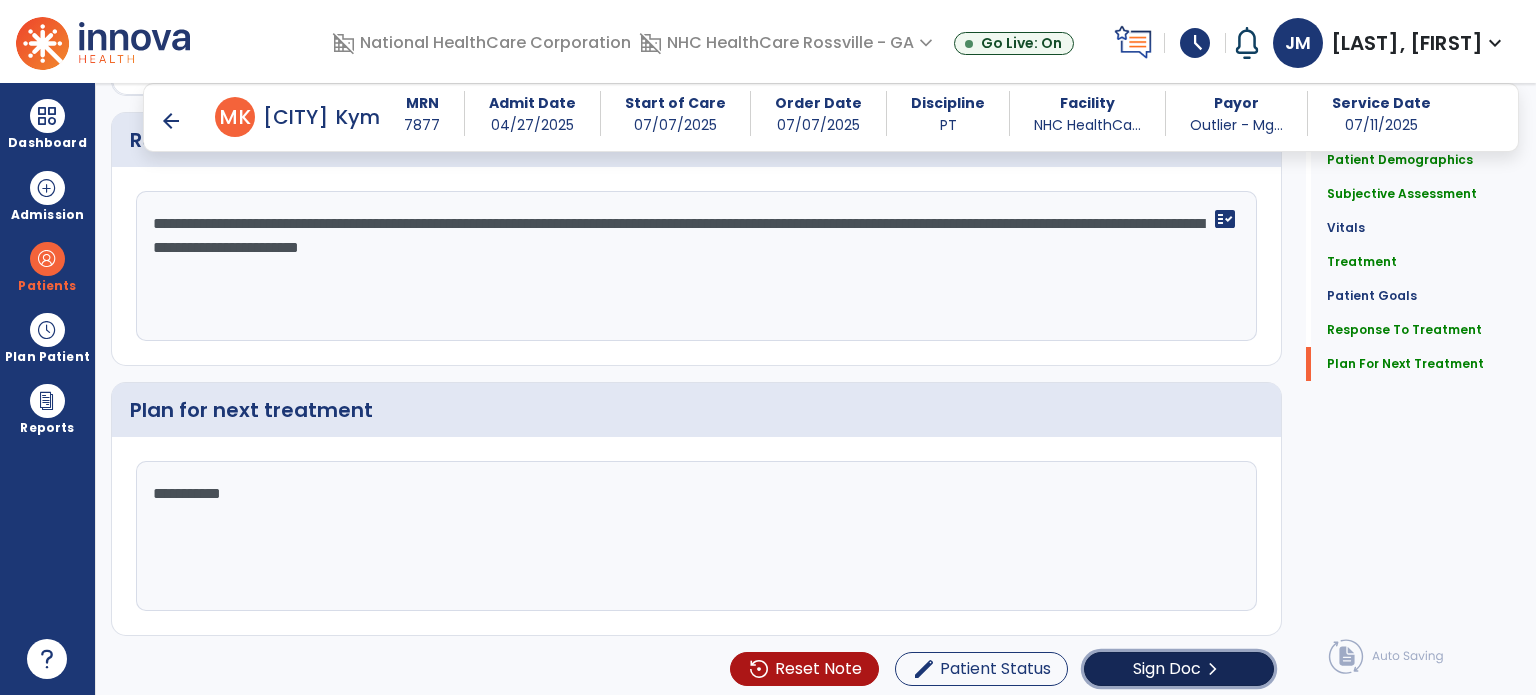 click on "Sign Doc" 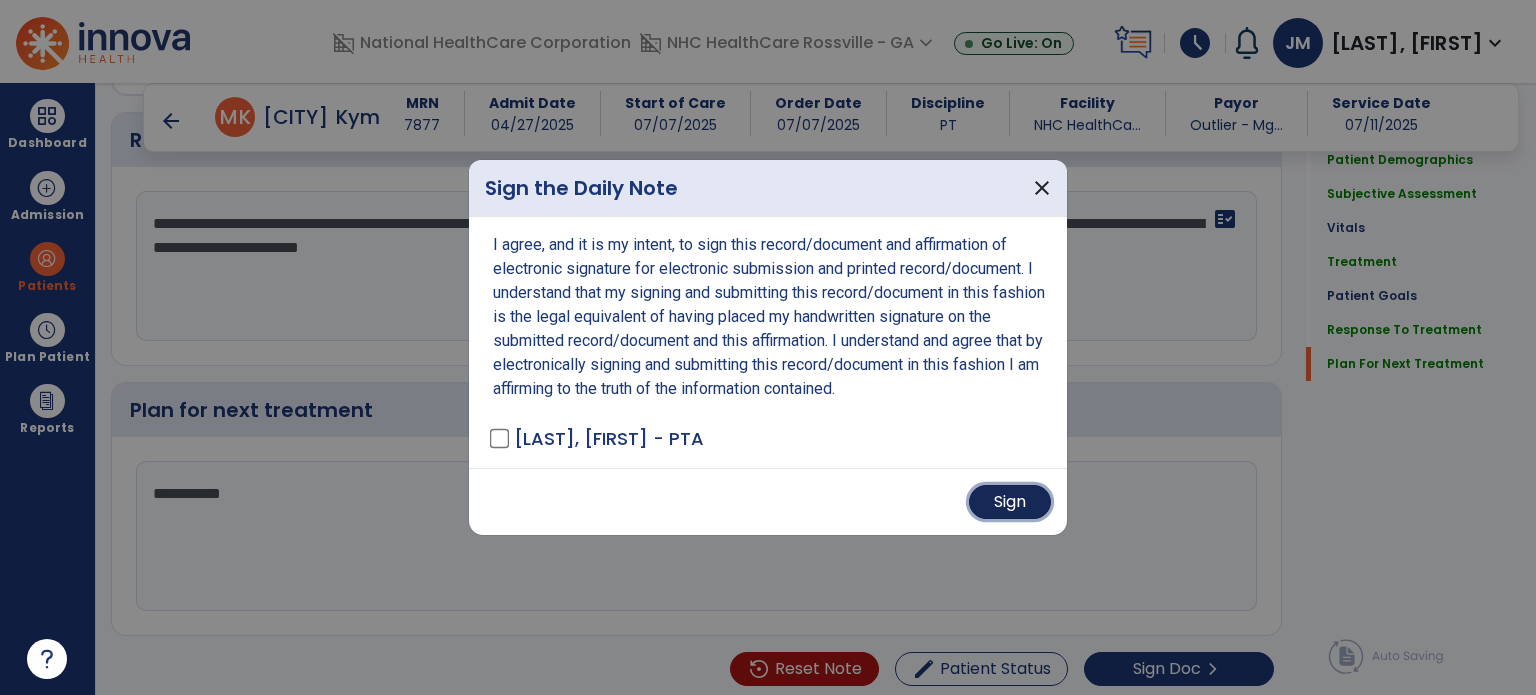 click on "Sign" at bounding box center (1010, 502) 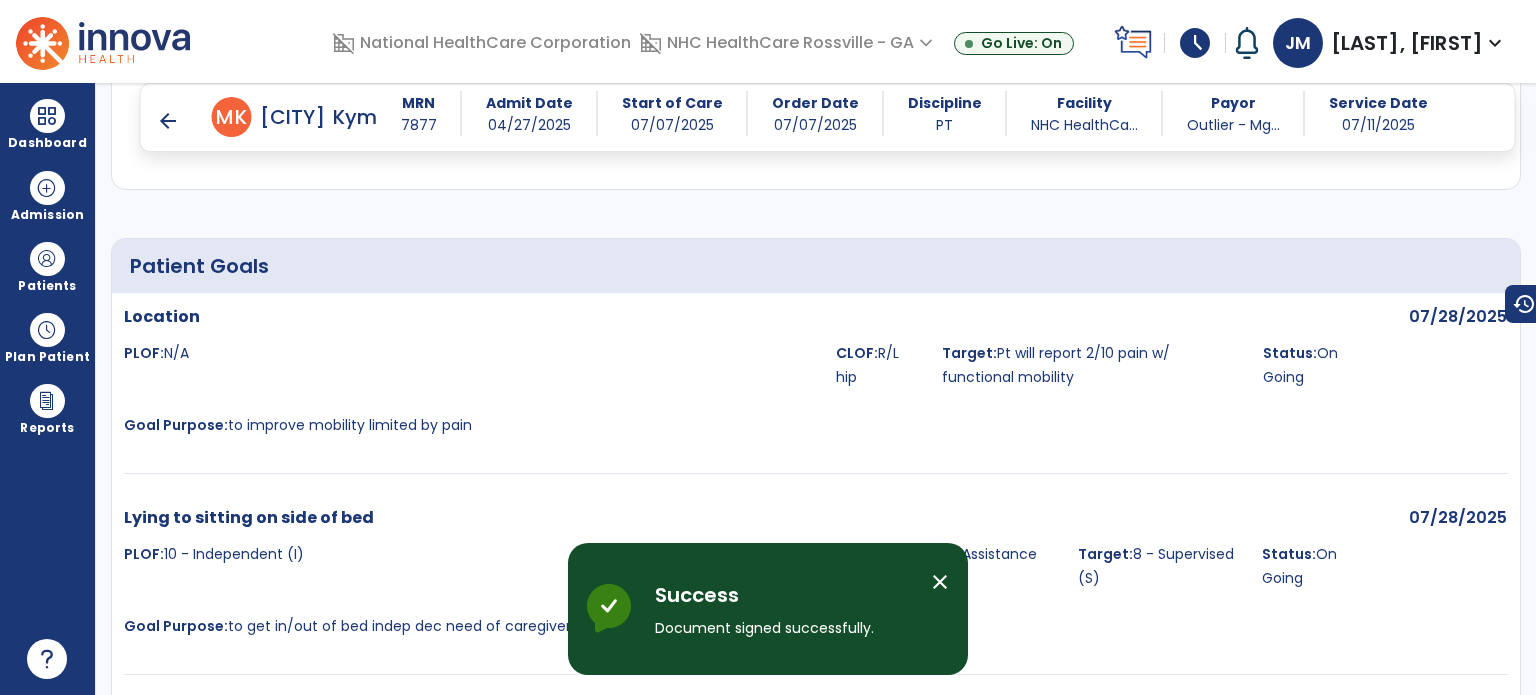 scroll, scrollTop: 4204, scrollLeft: 0, axis: vertical 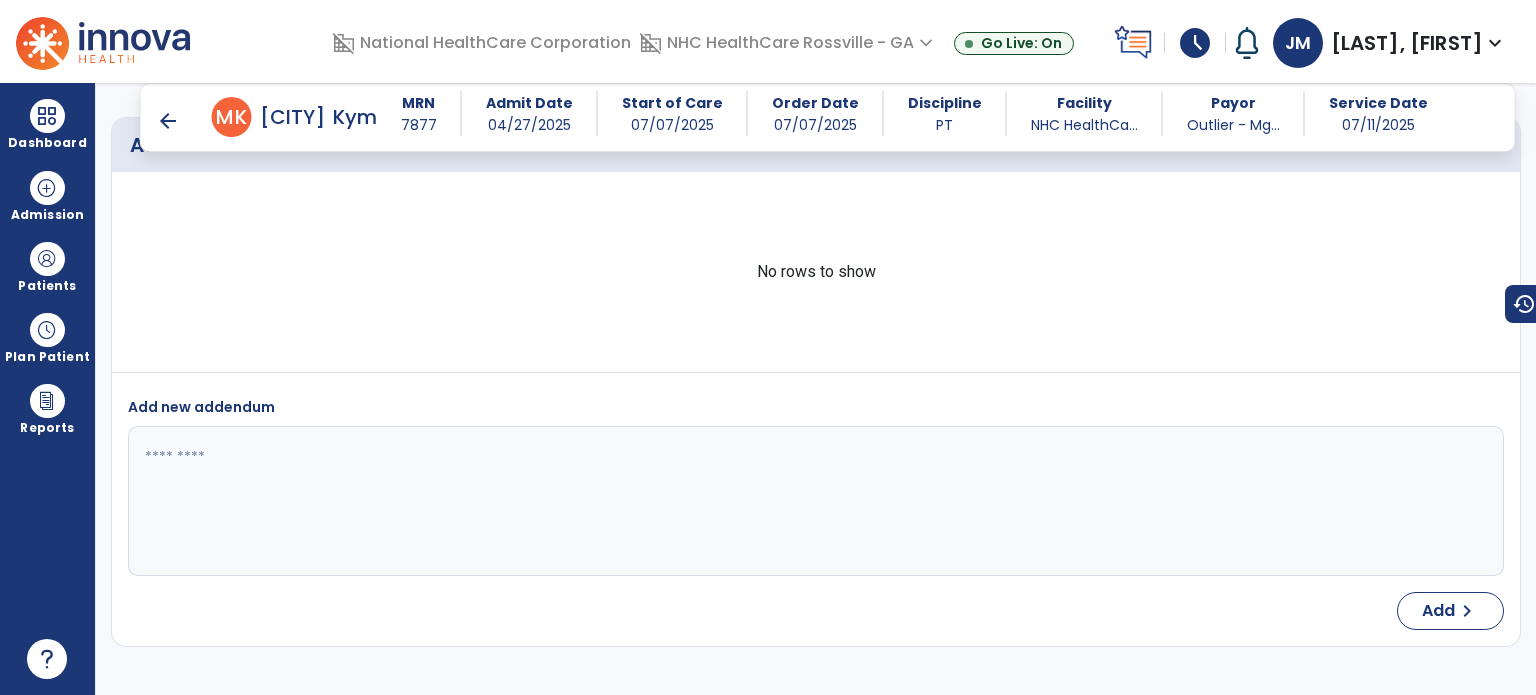click at bounding box center [814, 501] 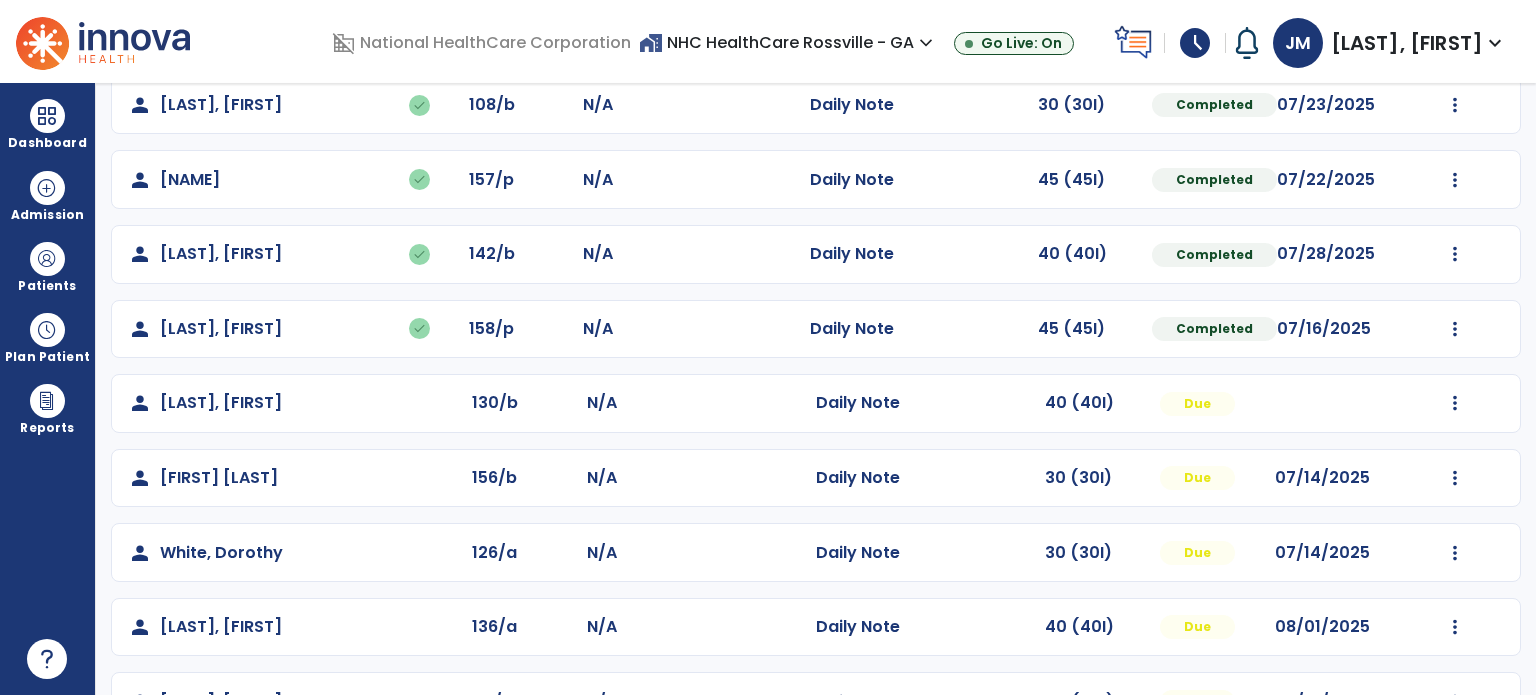 scroll, scrollTop: 393, scrollLeft: 0, axis: vertical 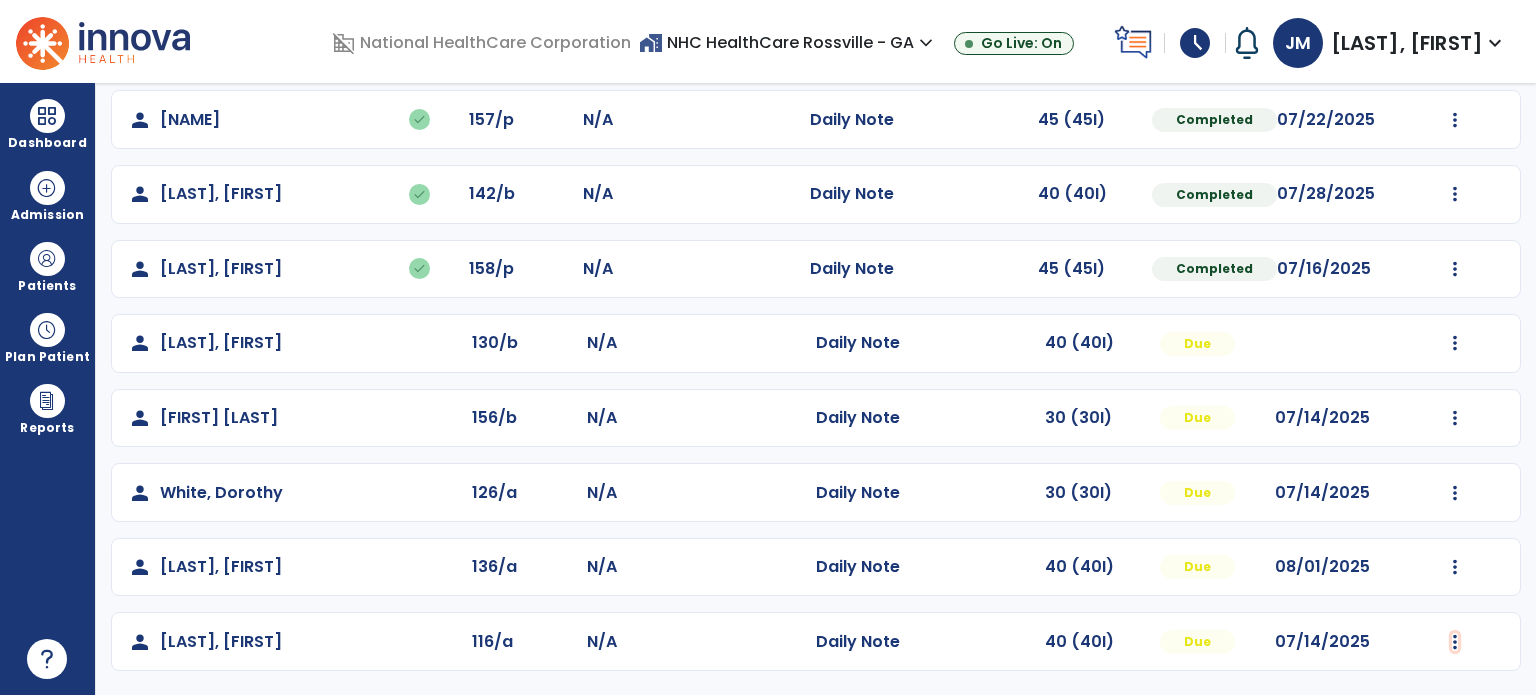 click at bounding box center (1455, -104) 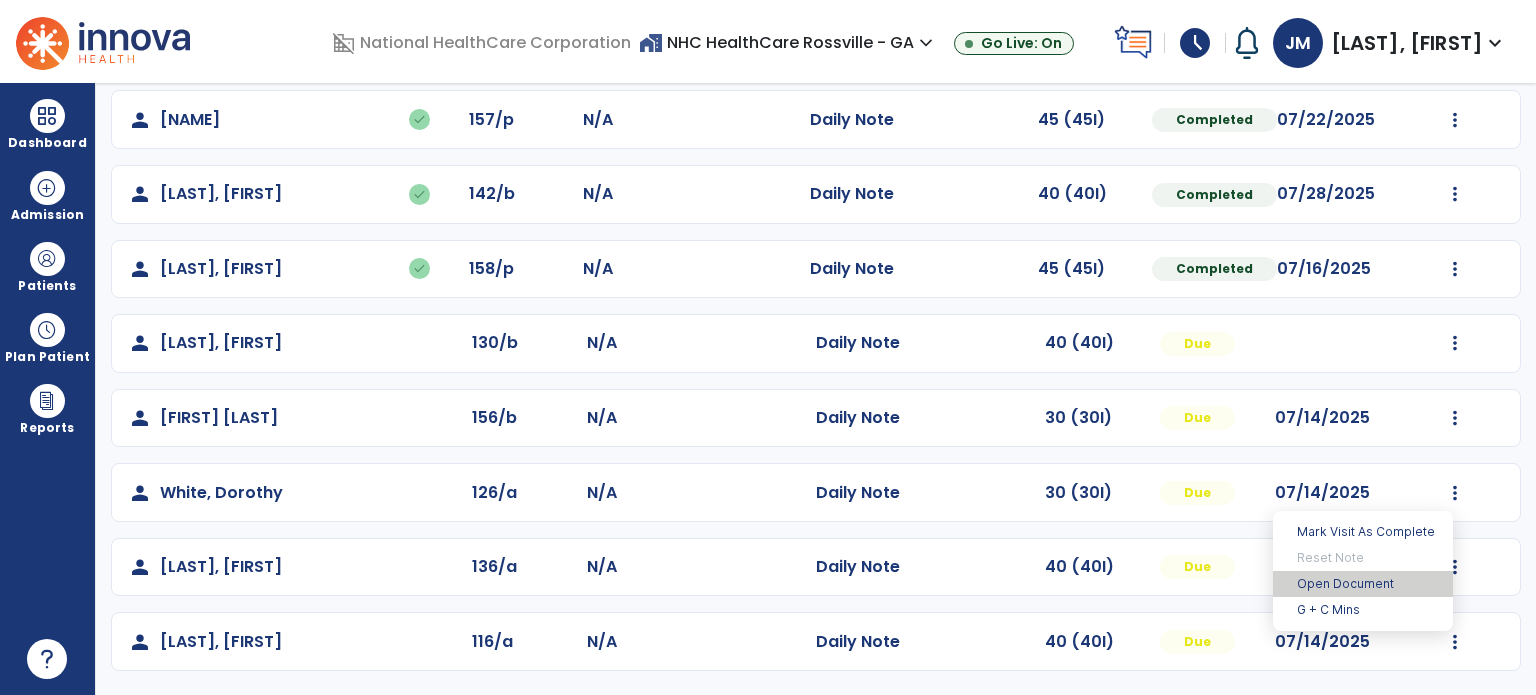 click on "Open Document" at bounding box center (1363, 584) 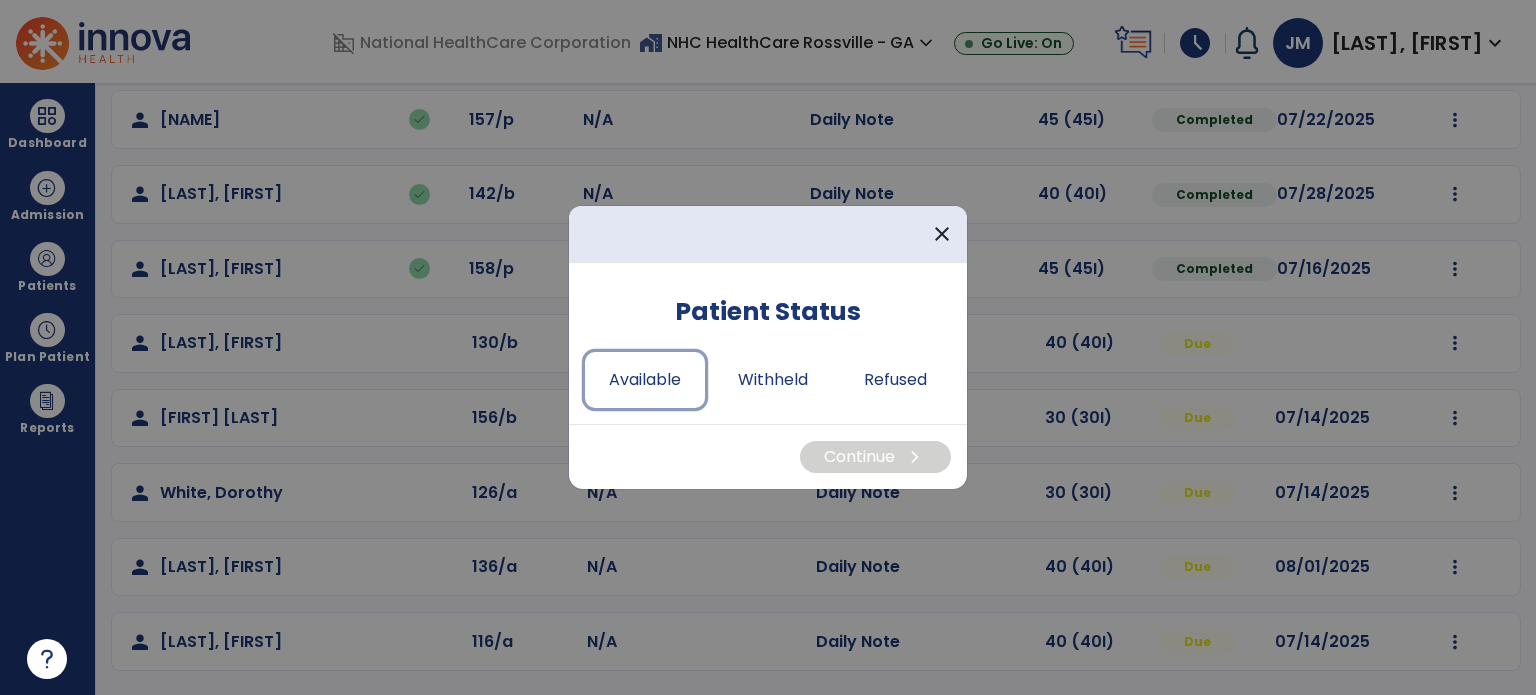 click on "Available" at bounding box center (645, 380) 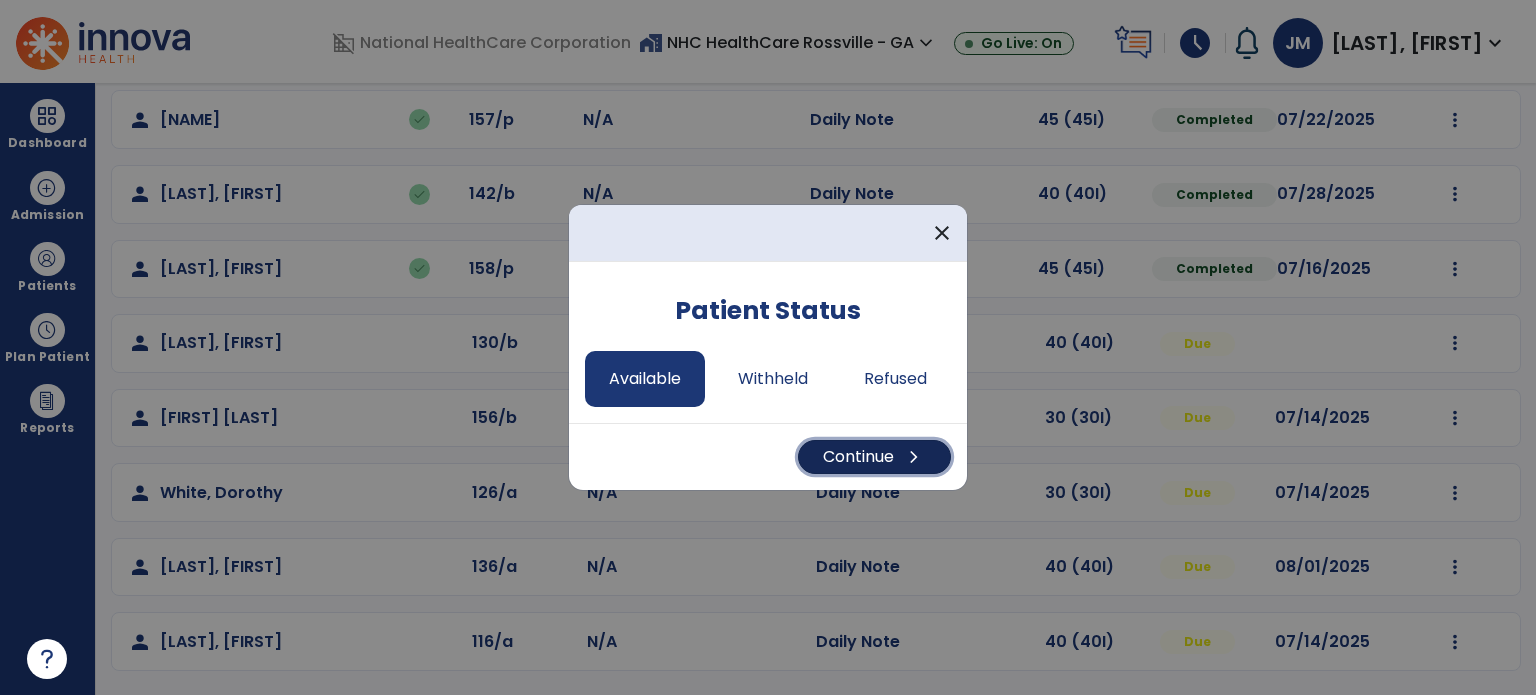 click on "Continue   chevron_right" at bounding box center (874, 457) 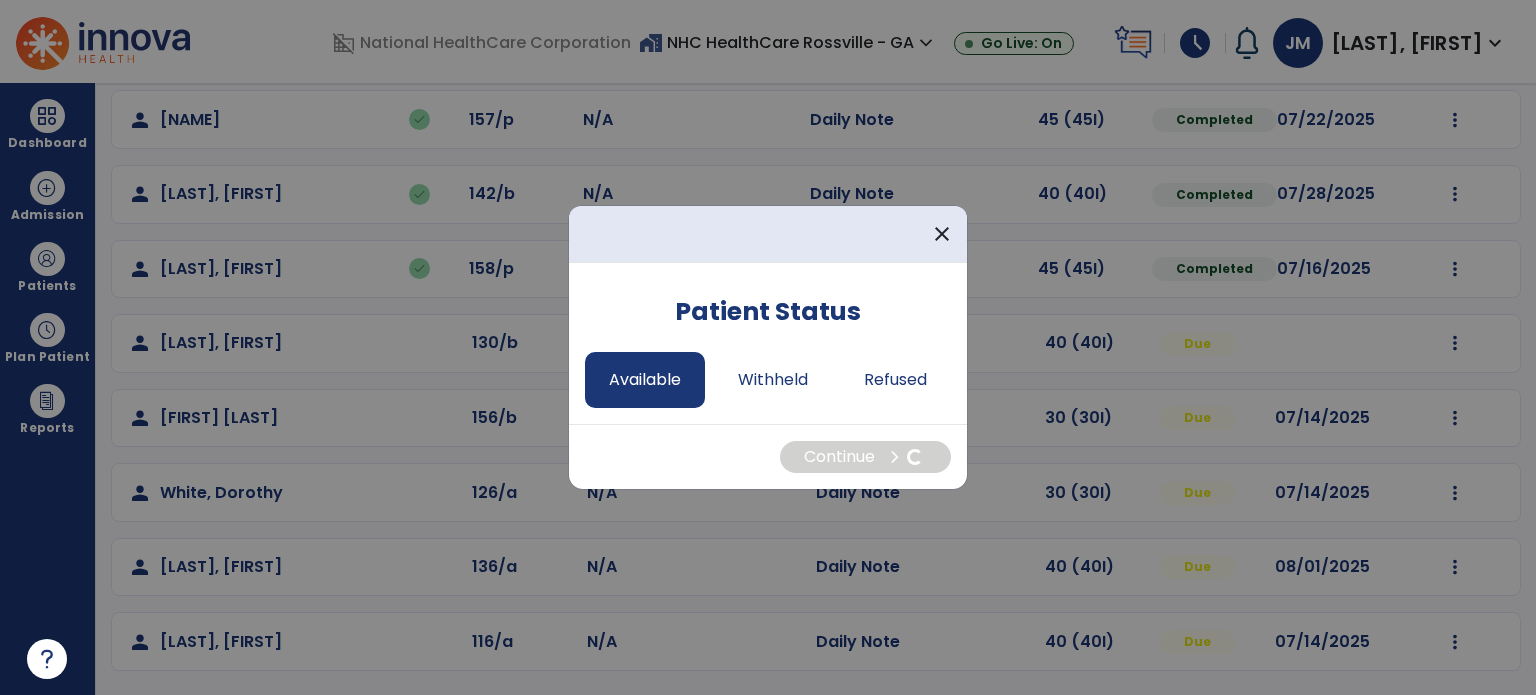 select on "*" 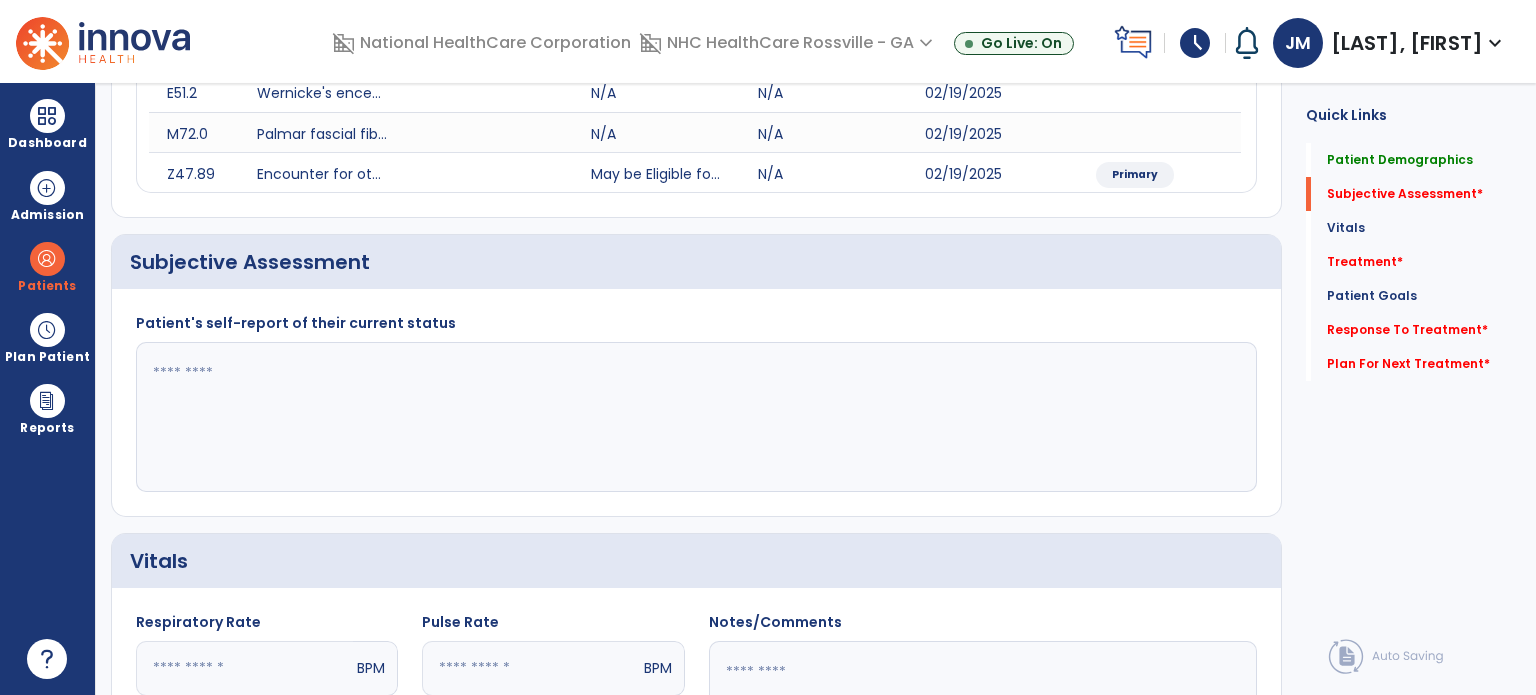 click on "Patient's self-report of their current status" 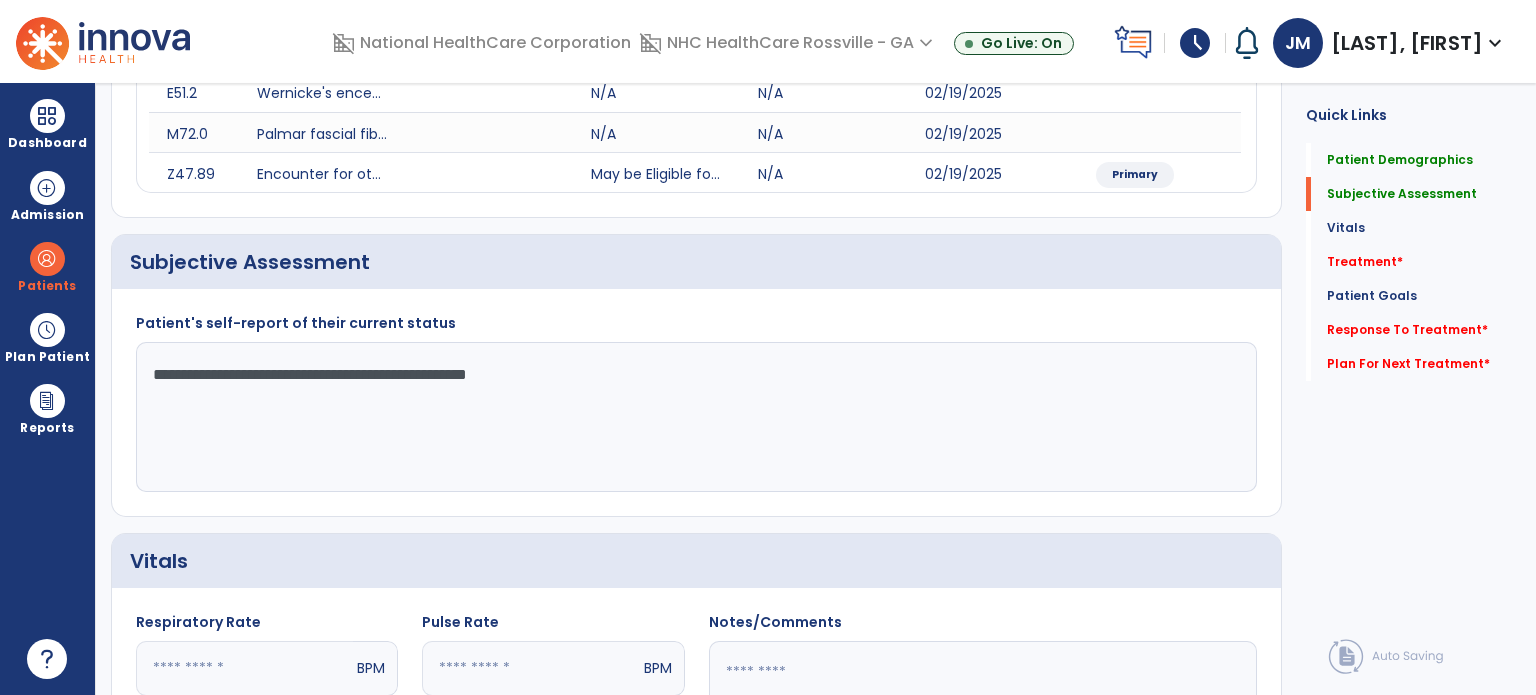 type on "**********" 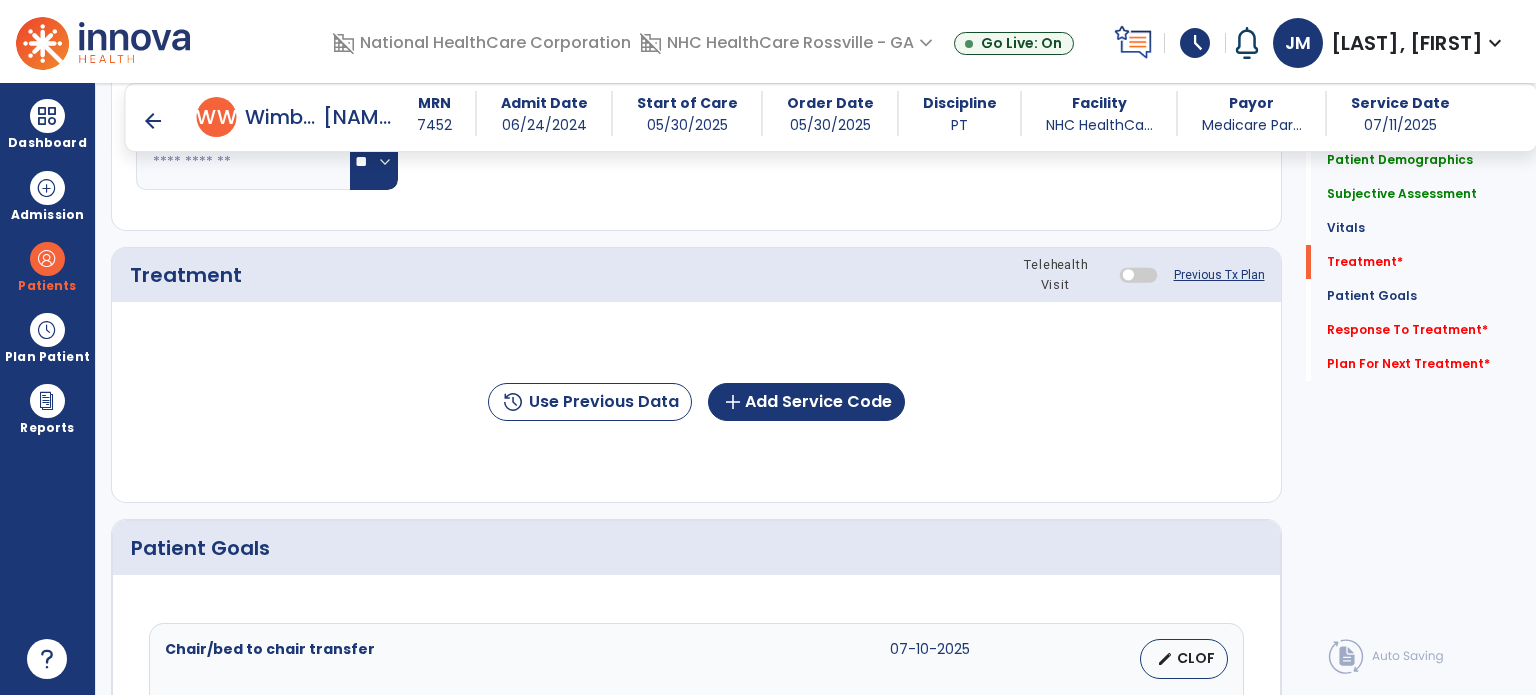 scroll, scrollTop: 1085, scrollLeft: 0, axis: vertical 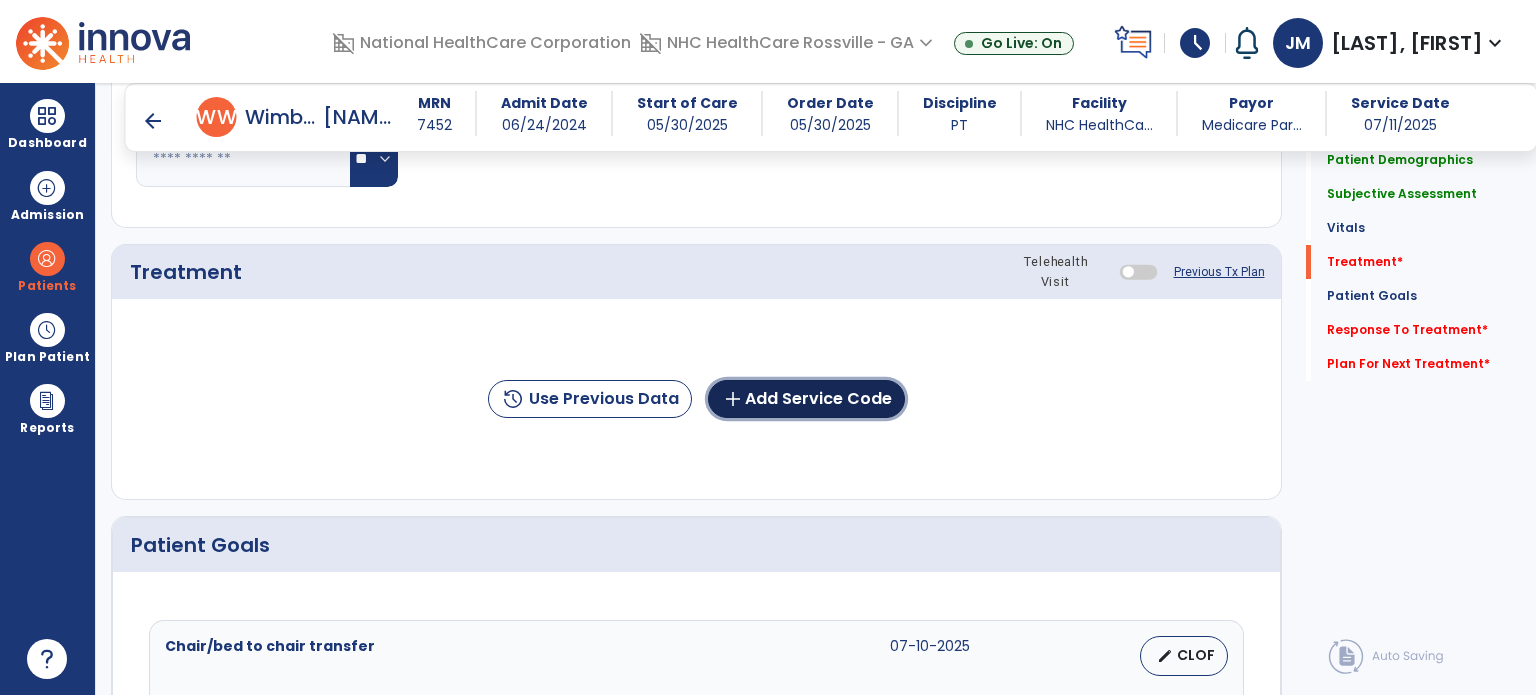click on "add  Add Service Code" 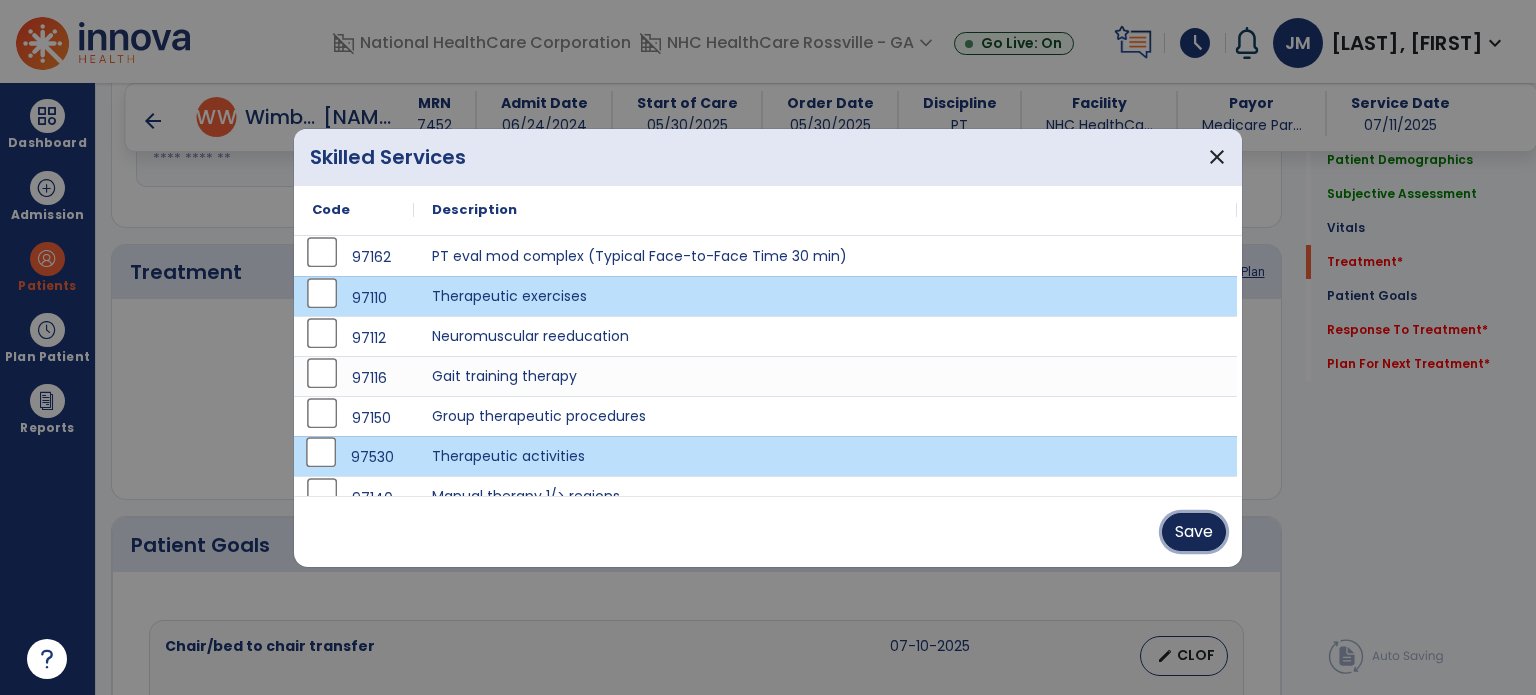 click on "Save" at bounding box center (1194, 532) 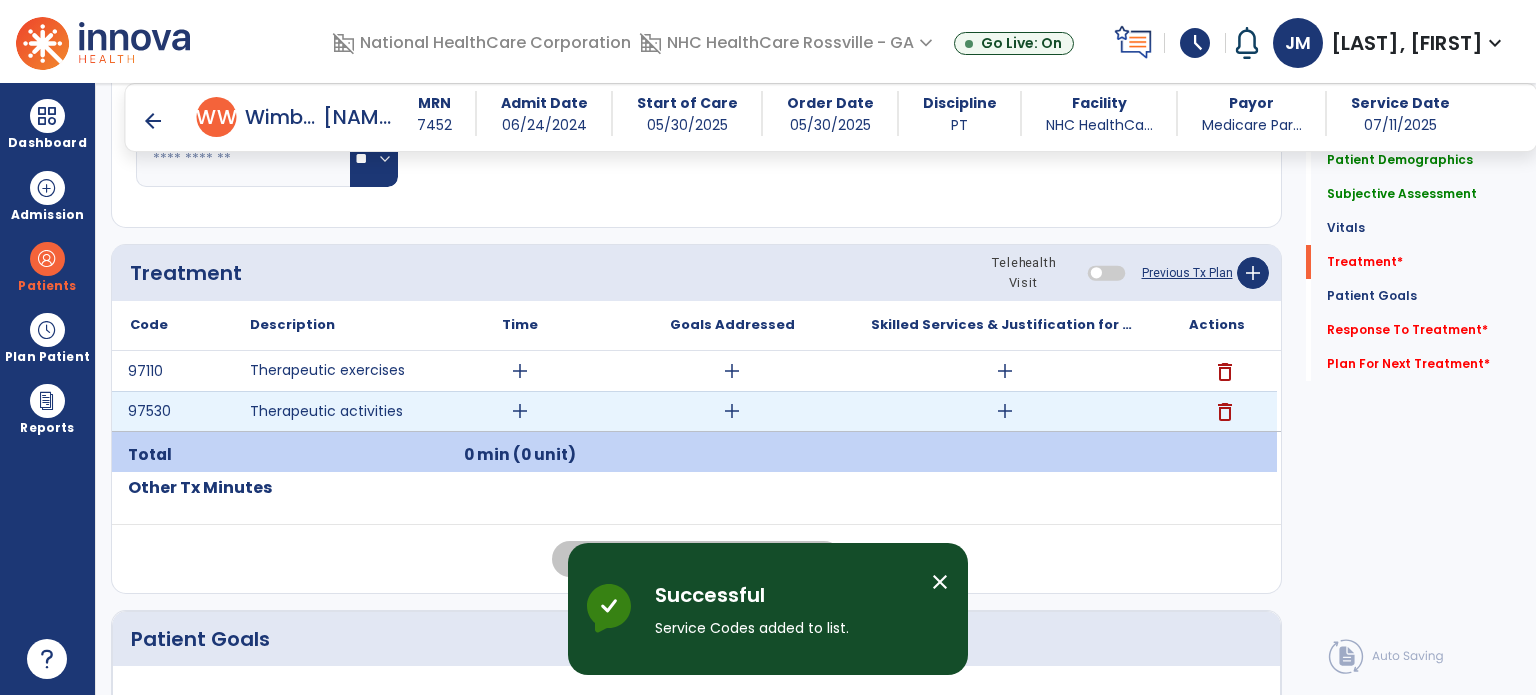 click on "add" at bounding box center [520, 411] 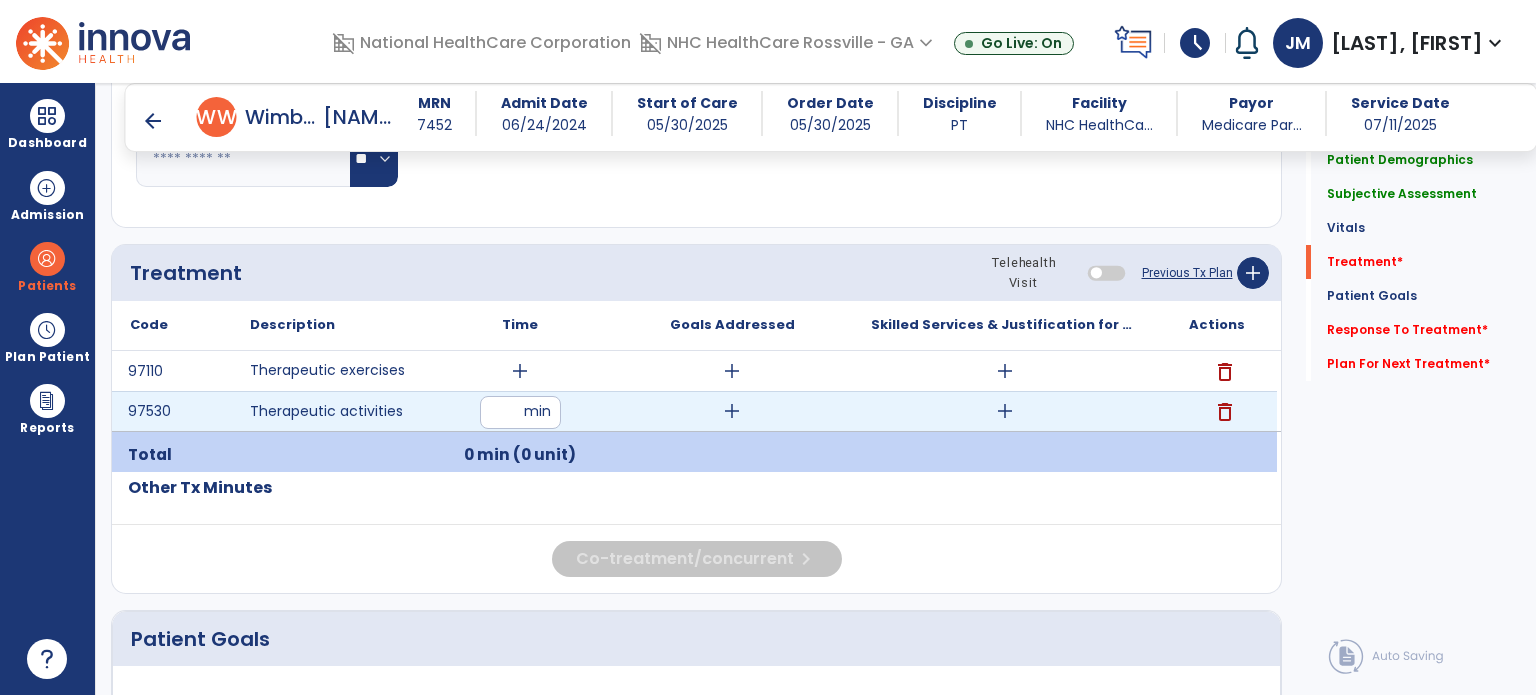 type on "**" 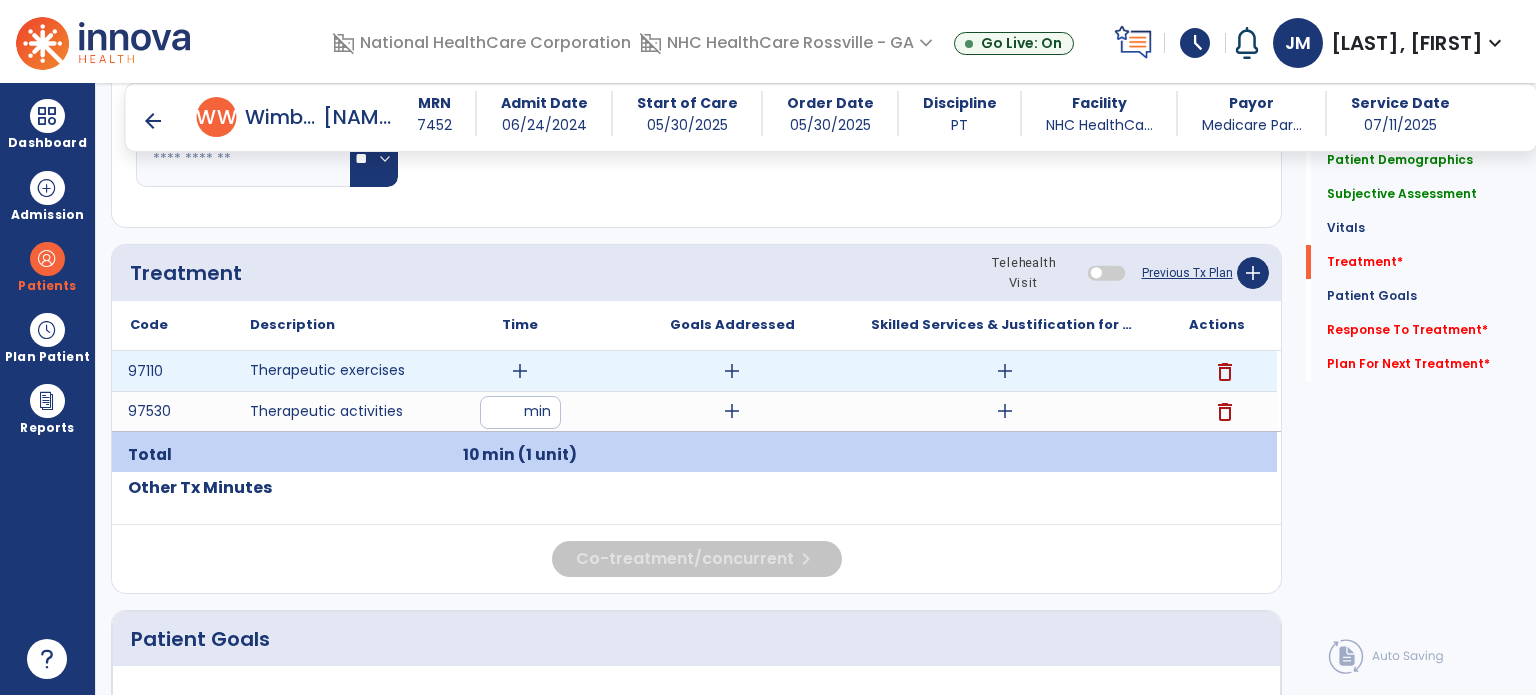 click on "add" at bounding box center (520, 371) 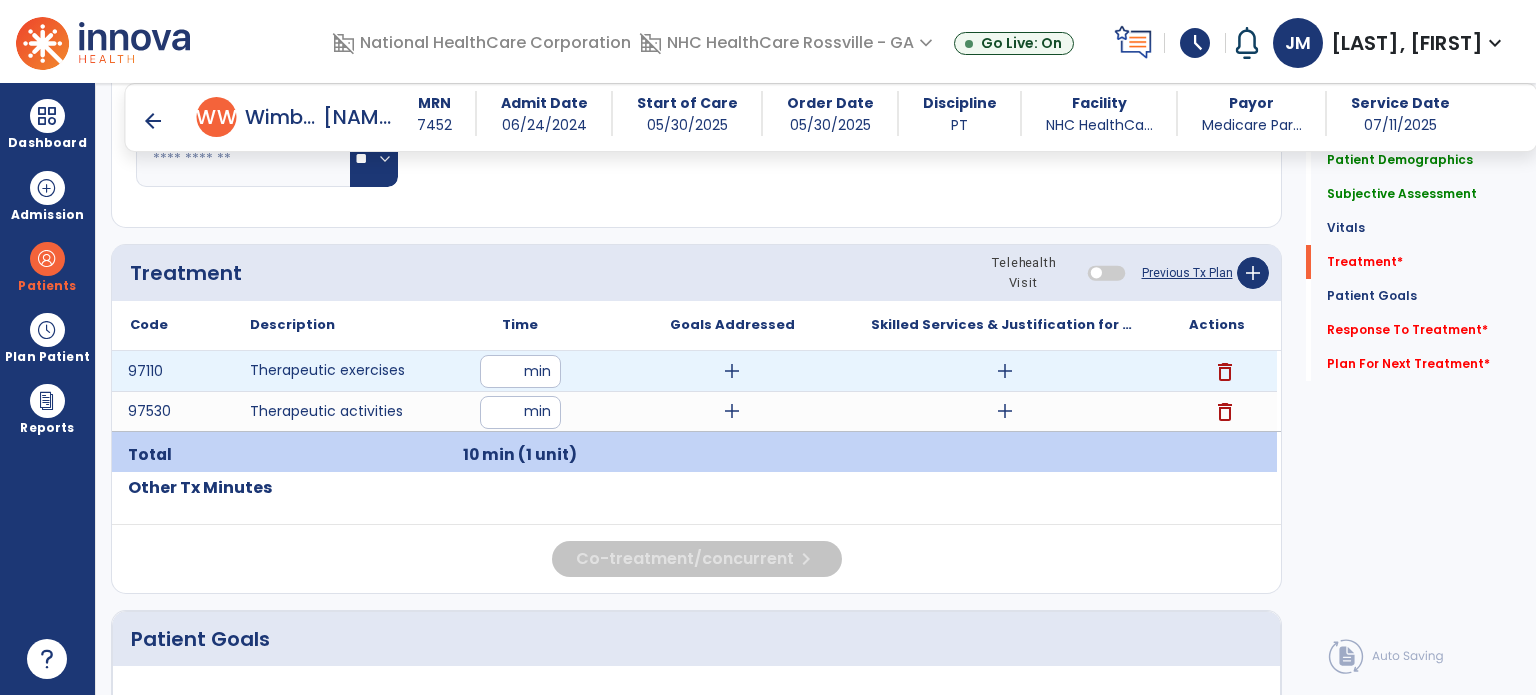 type on "**" 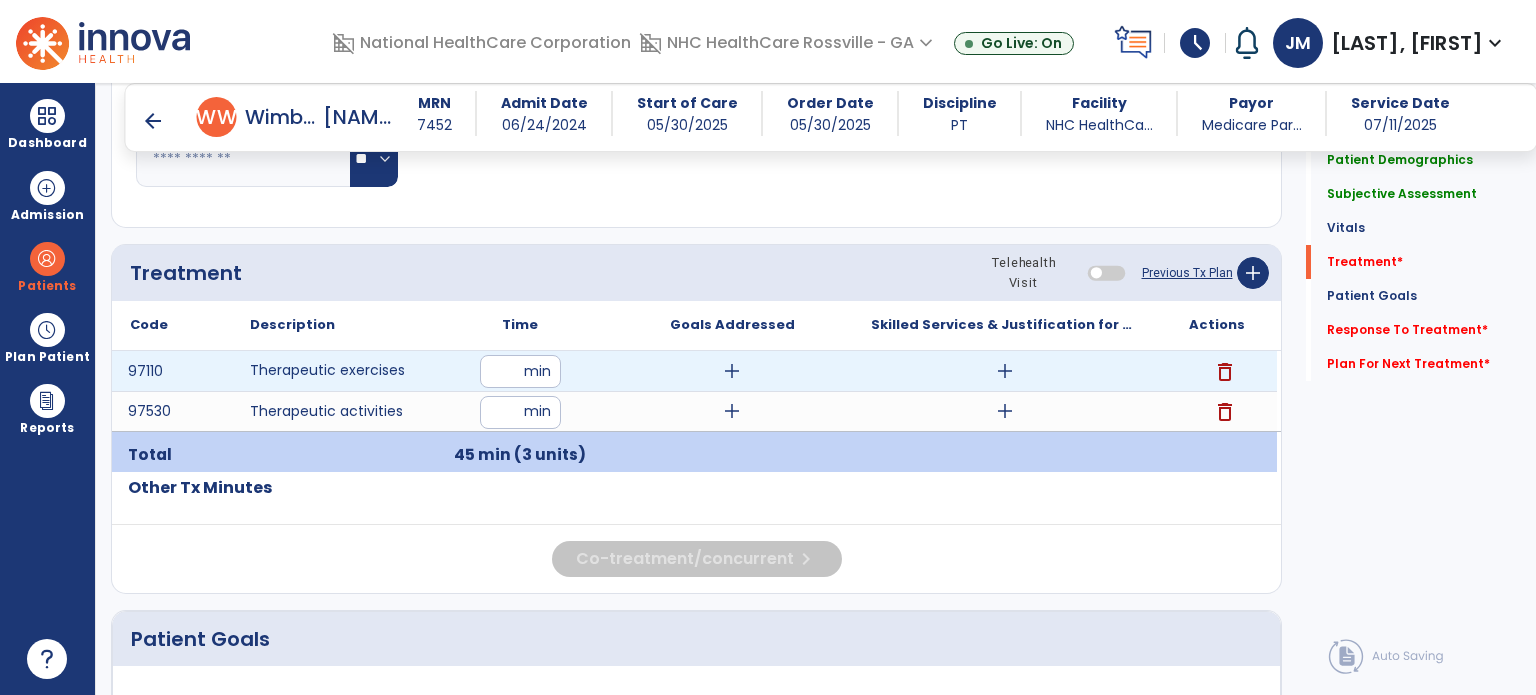 click on "add" at bounding box center (1005, 371) 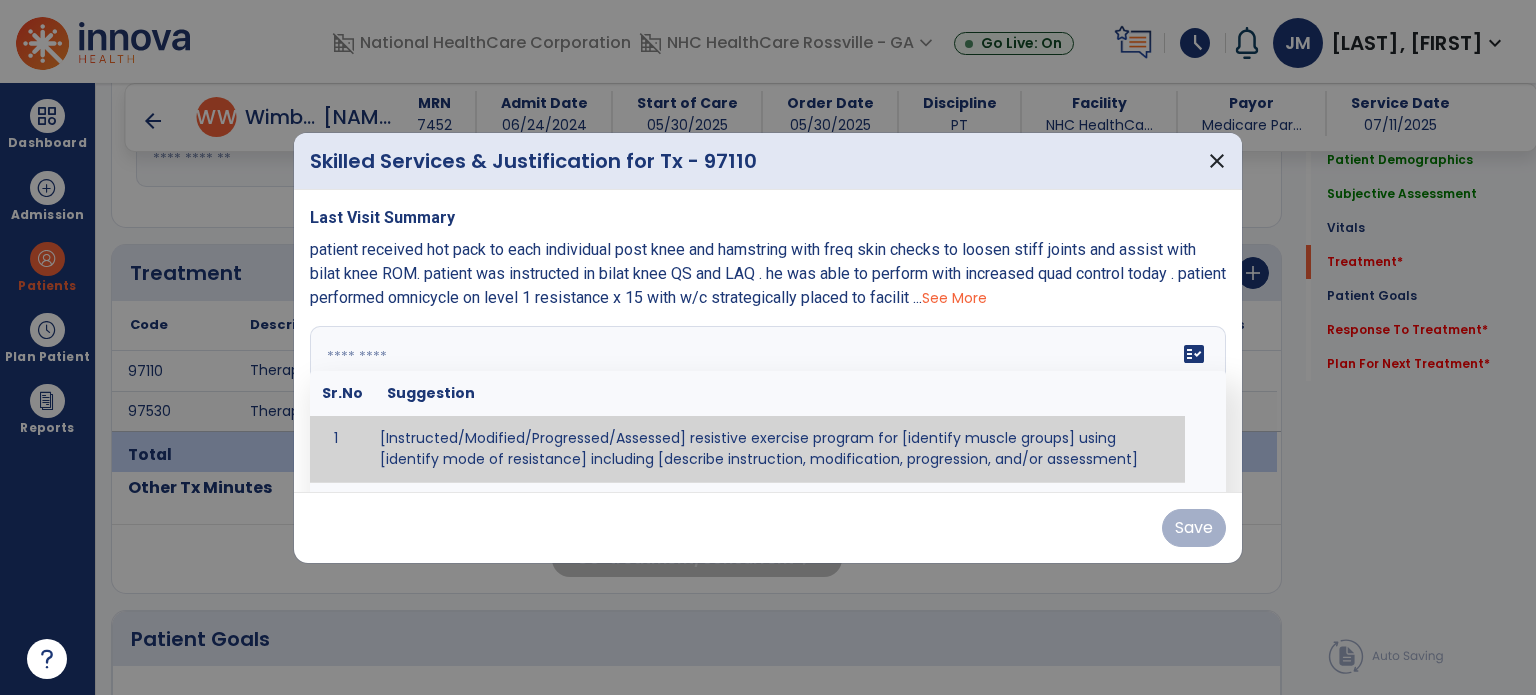 click on "fact_check  Sr.No Suggestion 1 [Instructed/Modified/Progressed/Assessed] resistive exercise program for [identify muscle groups] using [identify mode of resistance] including [describe instruction, modification, progression, and/or assessment] 2 [Instructed/Modified/Progressed/Assessed] aerobic exercise program using [identify equipment/mode] including [describe instruction, modification,progression, and/or assessment] 3 [Instructed/Modified/Progressed/Assessed] [PROM/A/AROM/AROM] program for [identify joint movements] using [contract-relax, over-pressure, inhibitory techniques, other] 4 [Assessed/Tested] aerobic capacity with administration of [aerobic capacity test]" at bounding box center (768, 401) 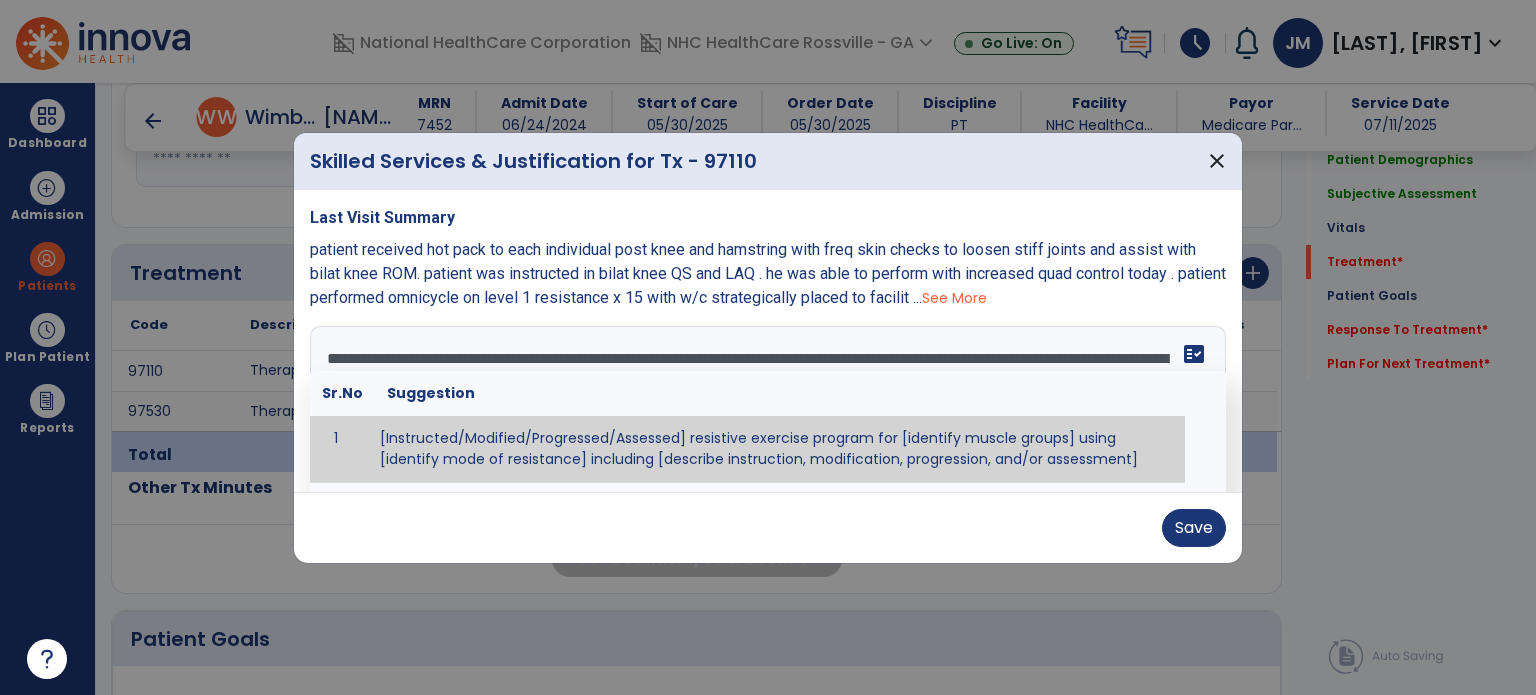 scroll, scrollTop: 15, scrollLeft: 0, axis: vertical 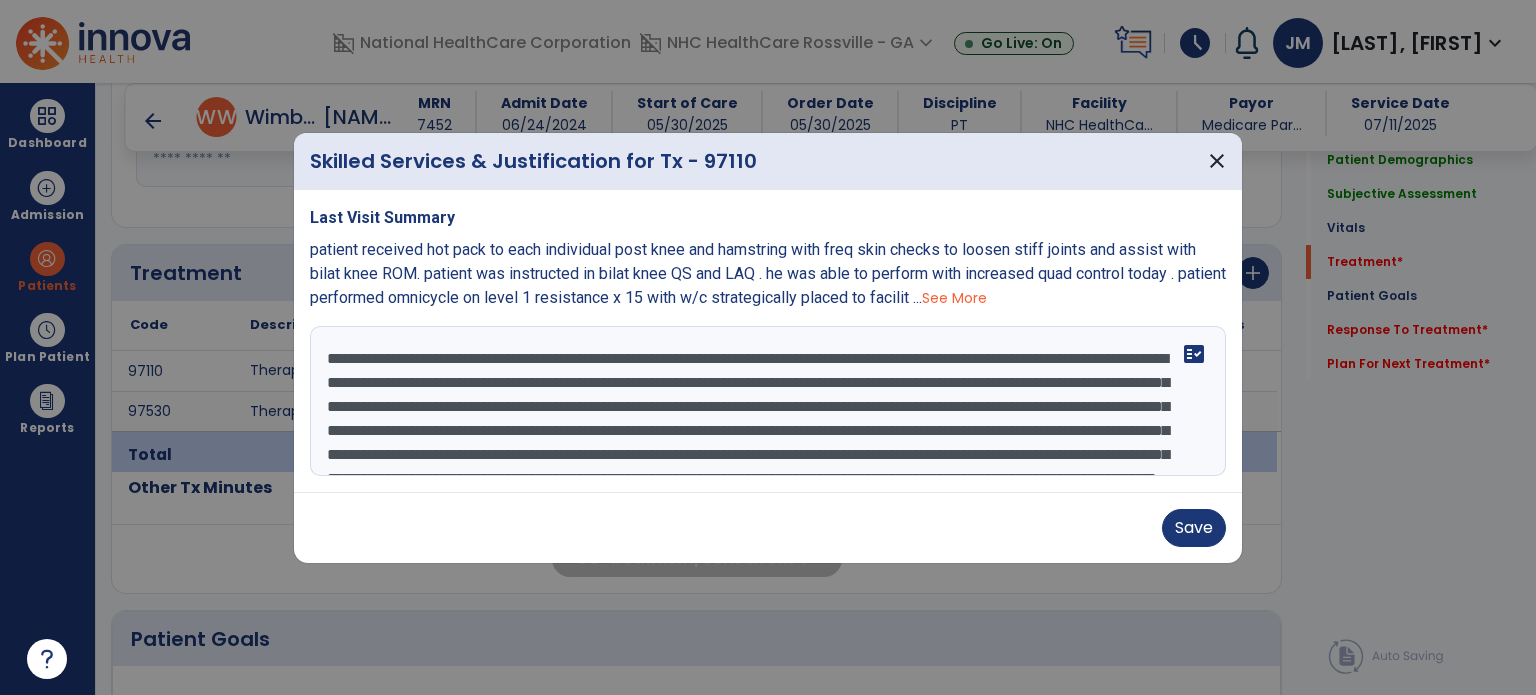 click on "**********" at bounding box center (768, 401) 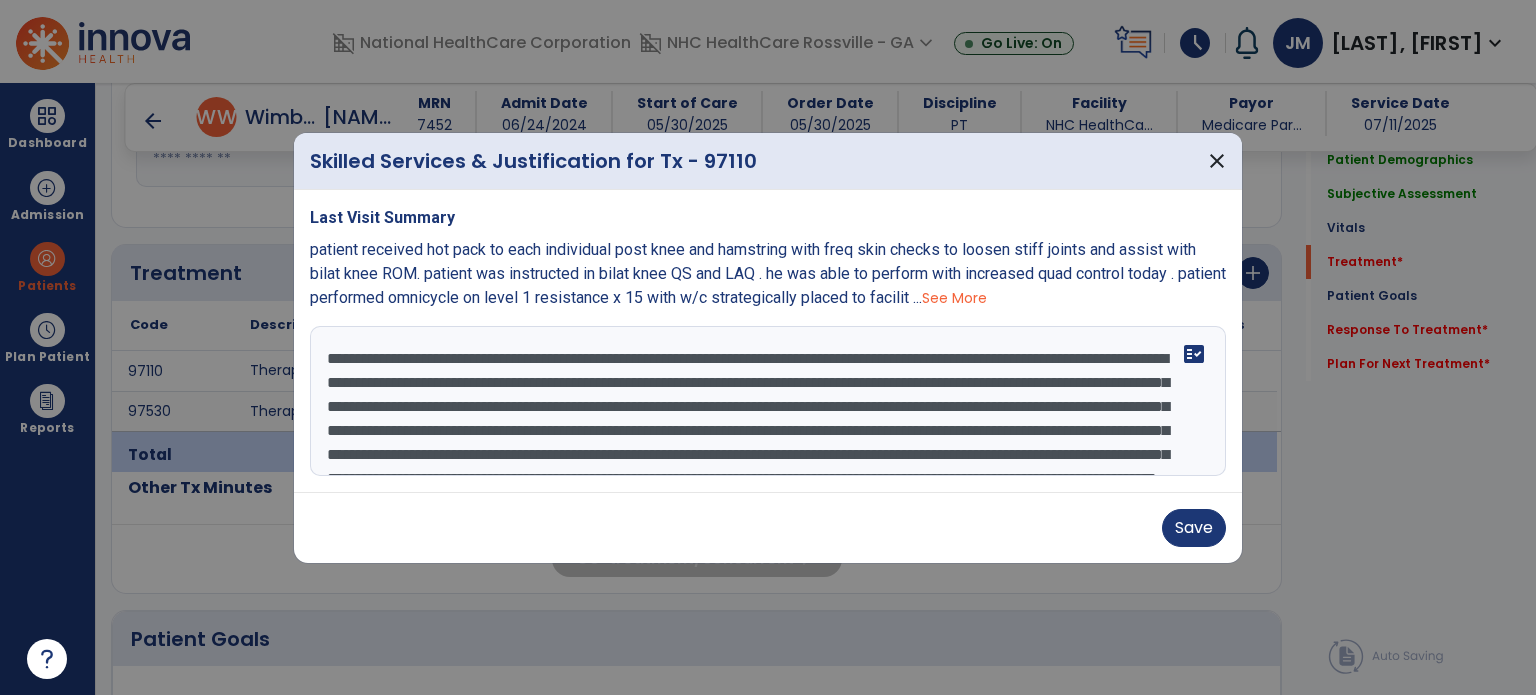 scroll, scrollTop: 40, scrollLeft: 0, axis: vertical 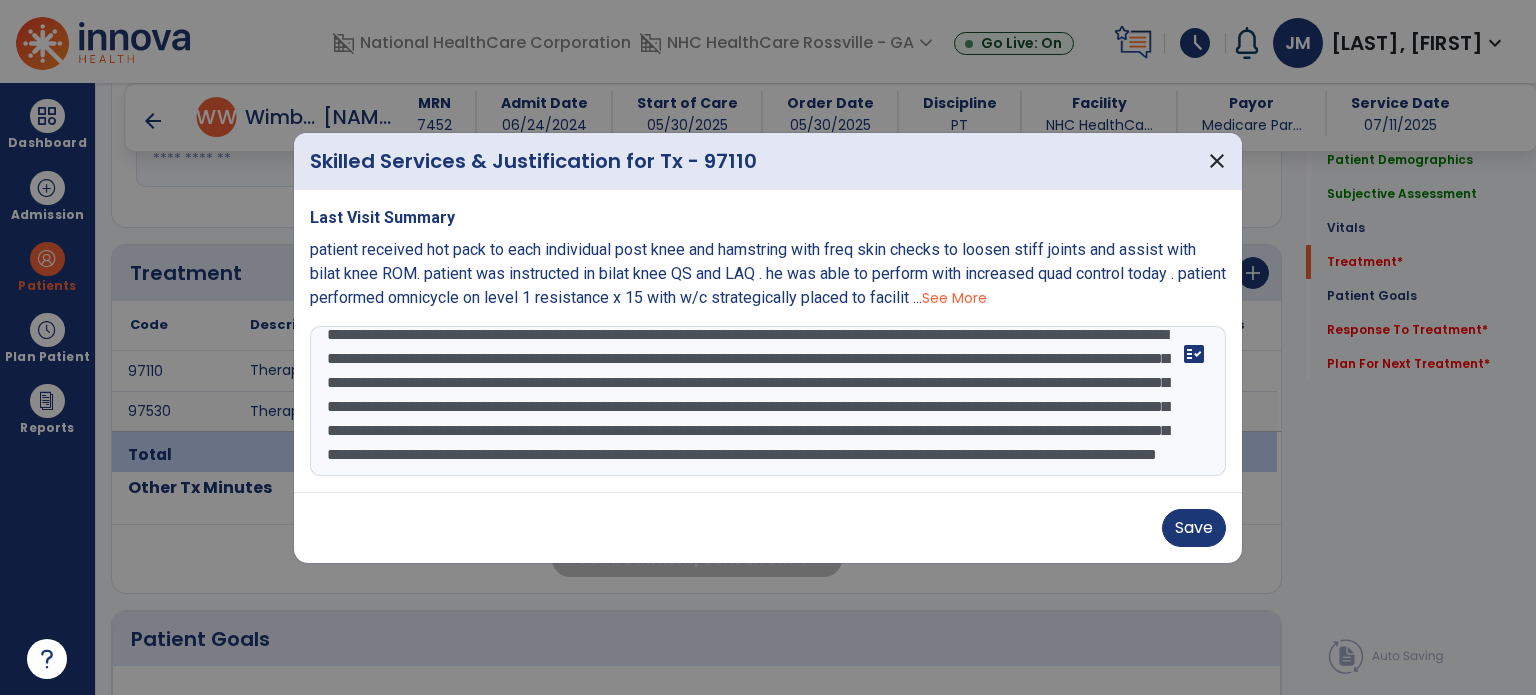 click on "**********" at bounding box center [768, 401] 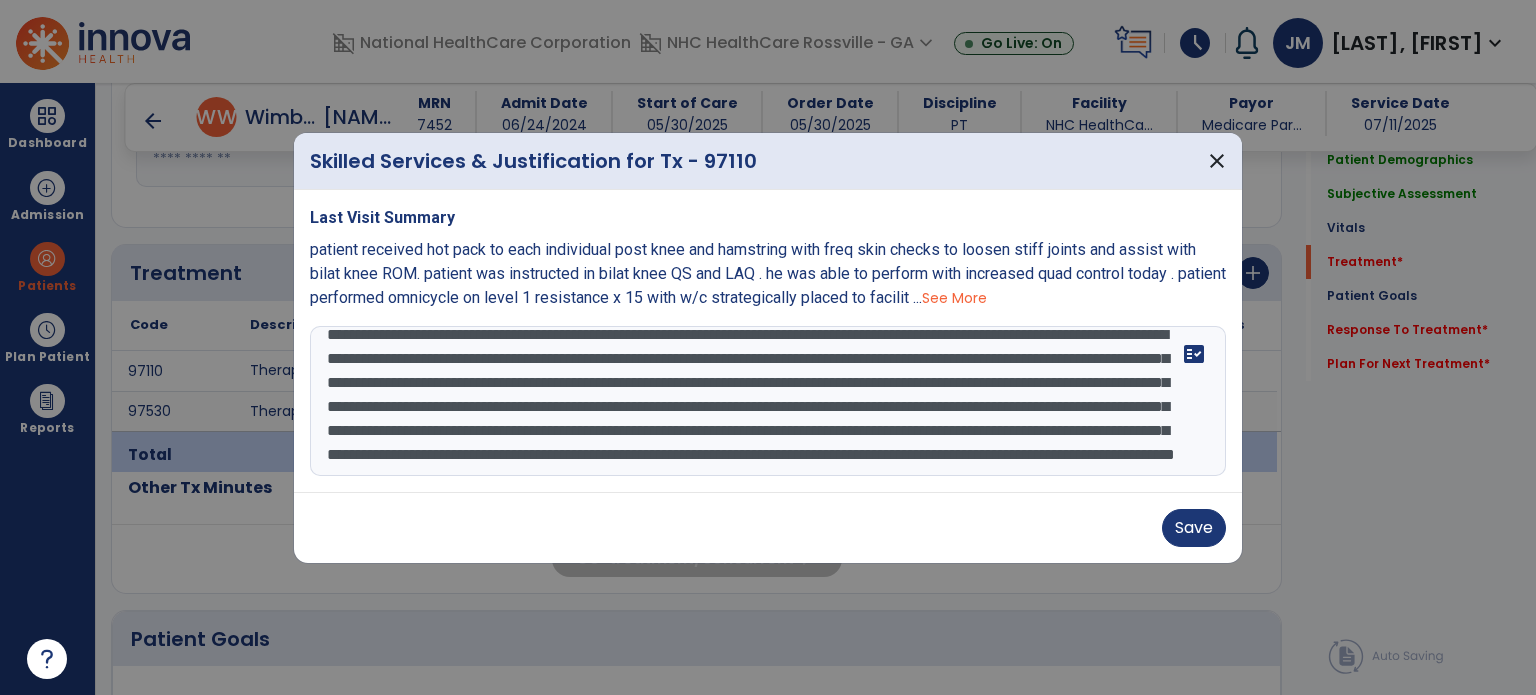 click on "**********" at bounding box center [768, 401] 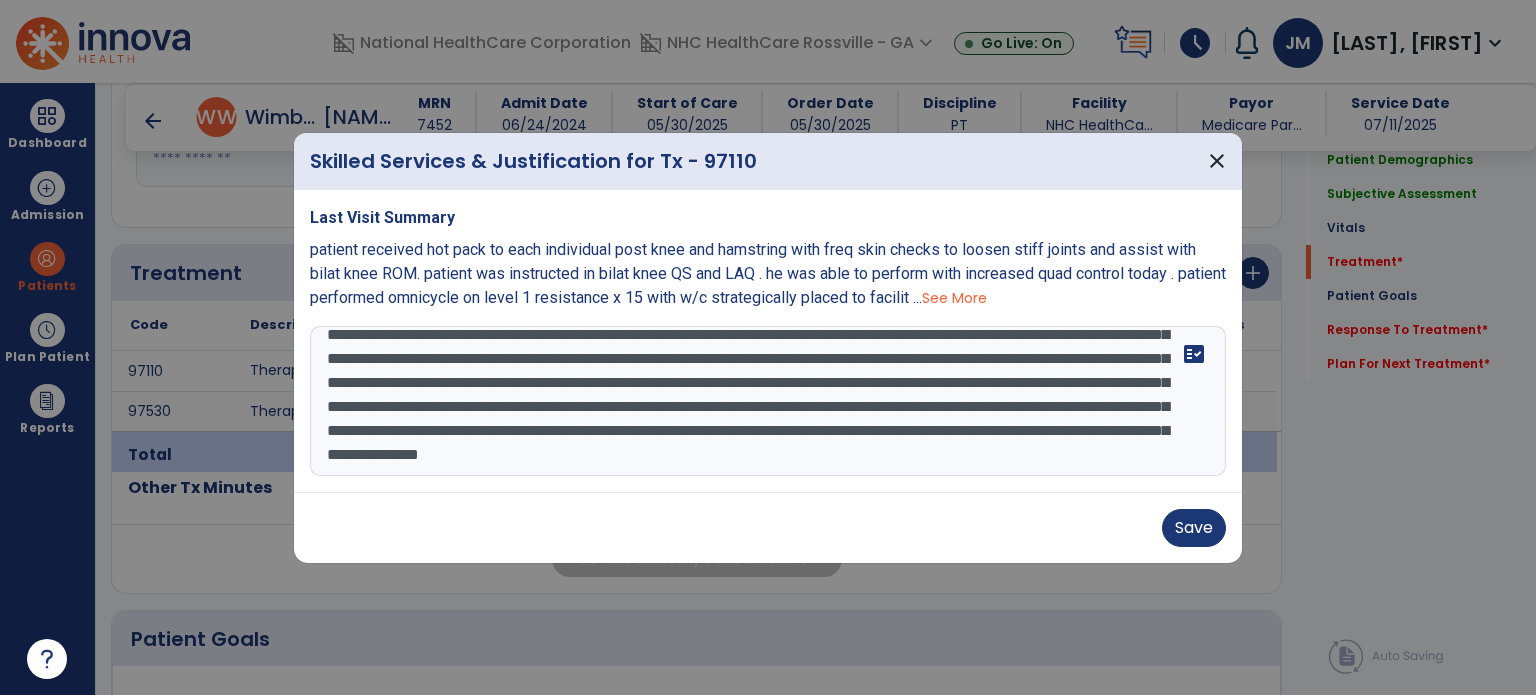 type on "**********" 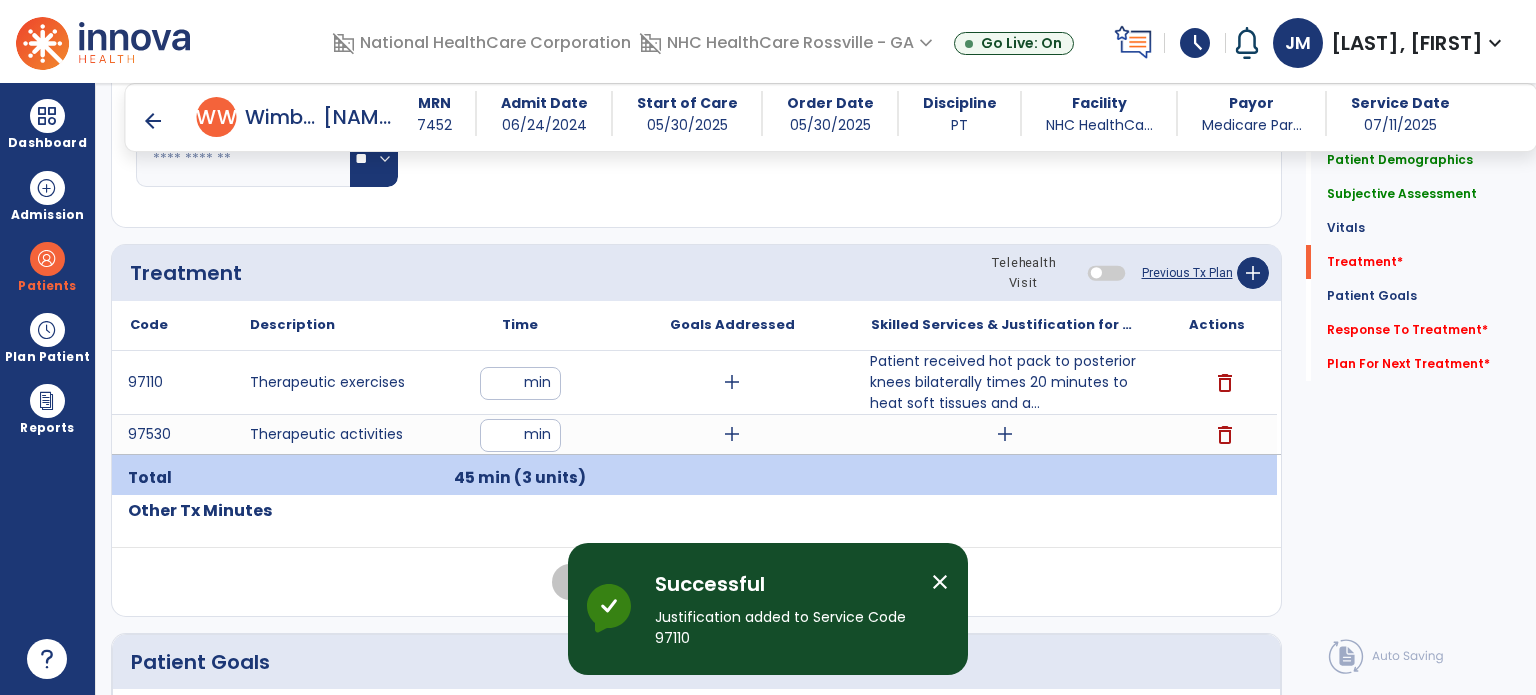 click on "add" at bounding box center (1005, 434) 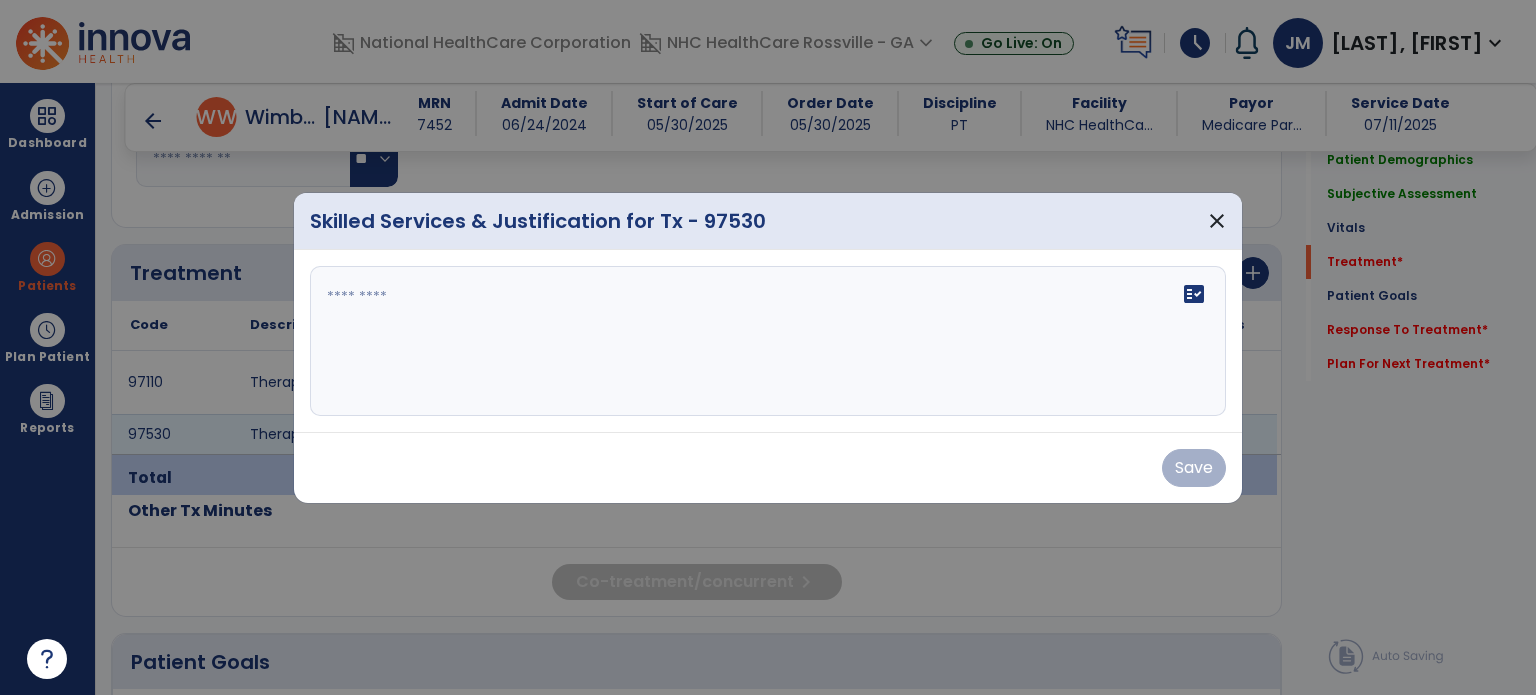 click on "fact_check" at bounding box center (768, 341) 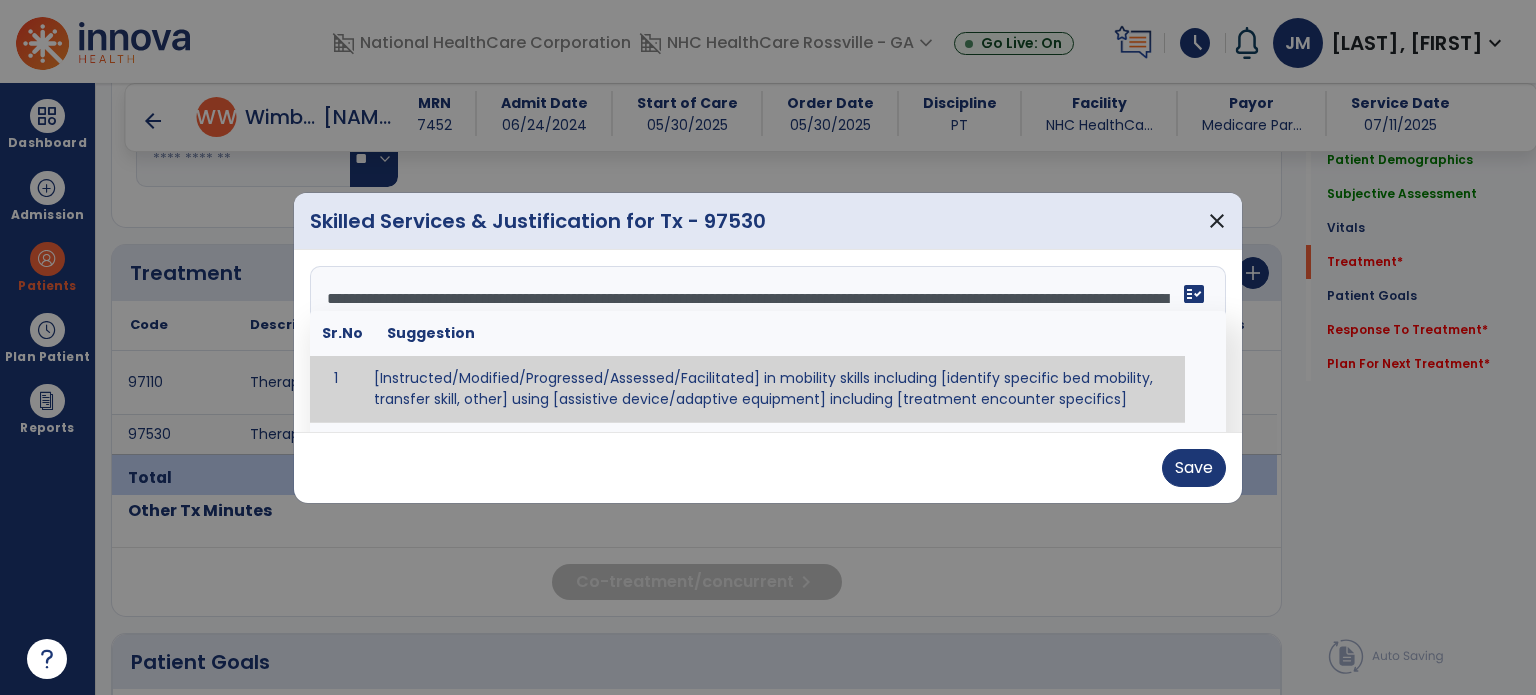scroll, scrollTop: 15, scrollLeft: 0, axis: vertical 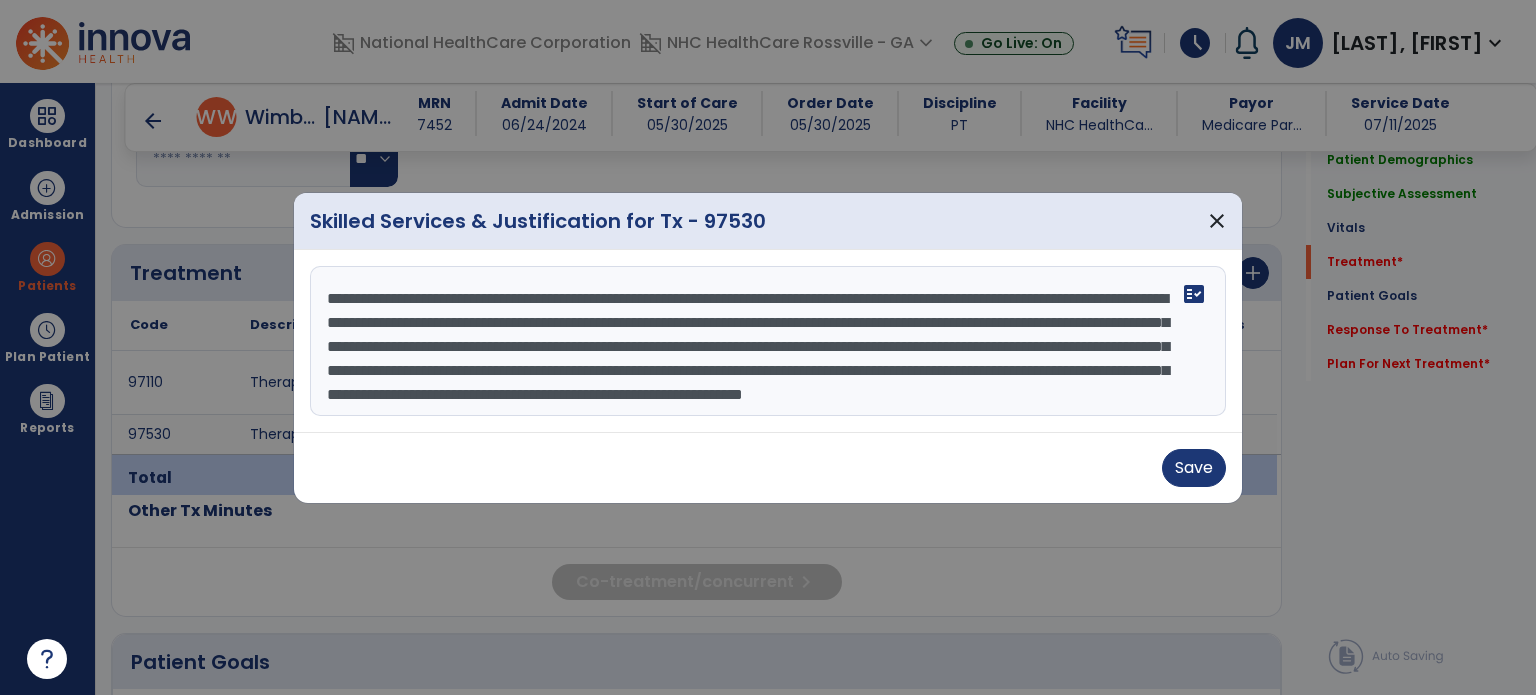 click on "**********" at bounding box center [768, 341] 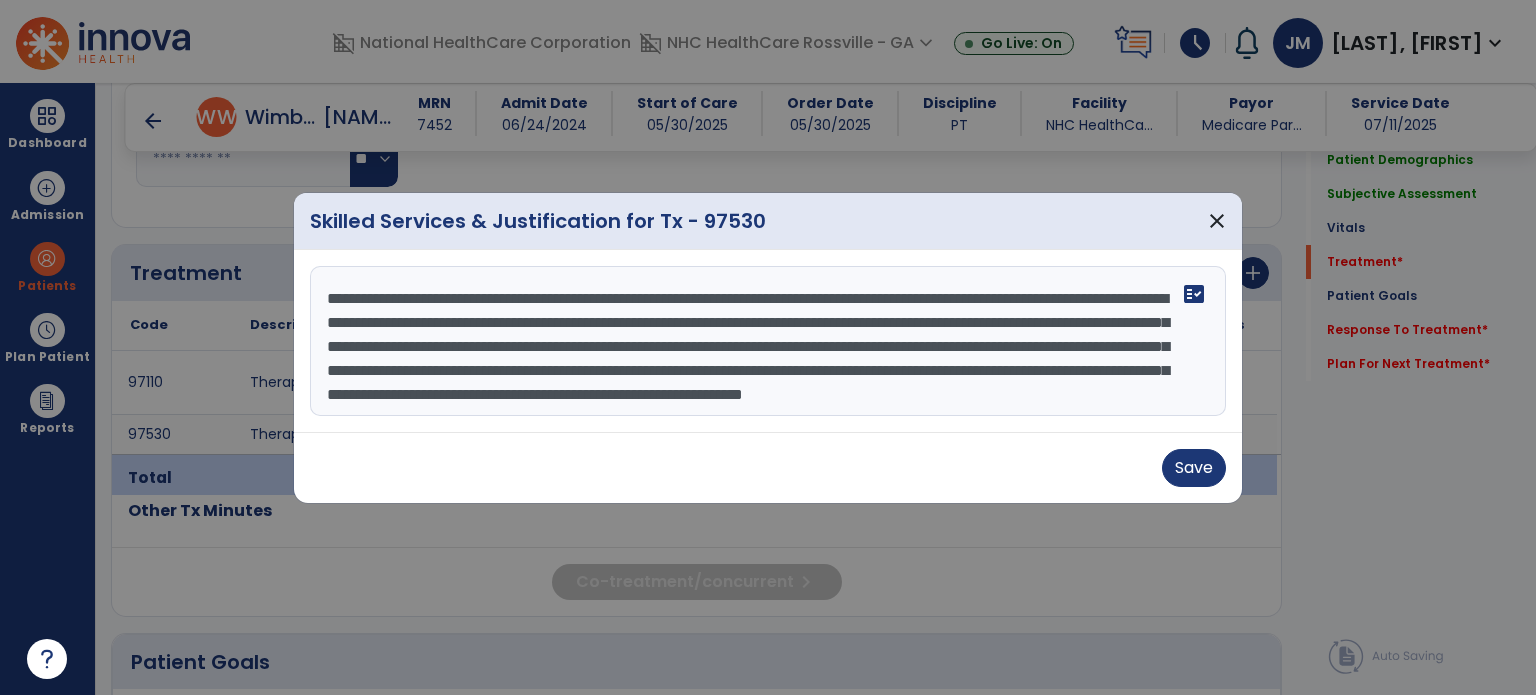 scroll, scrollTop: 48, scrollLeft: 0, axis: vertical 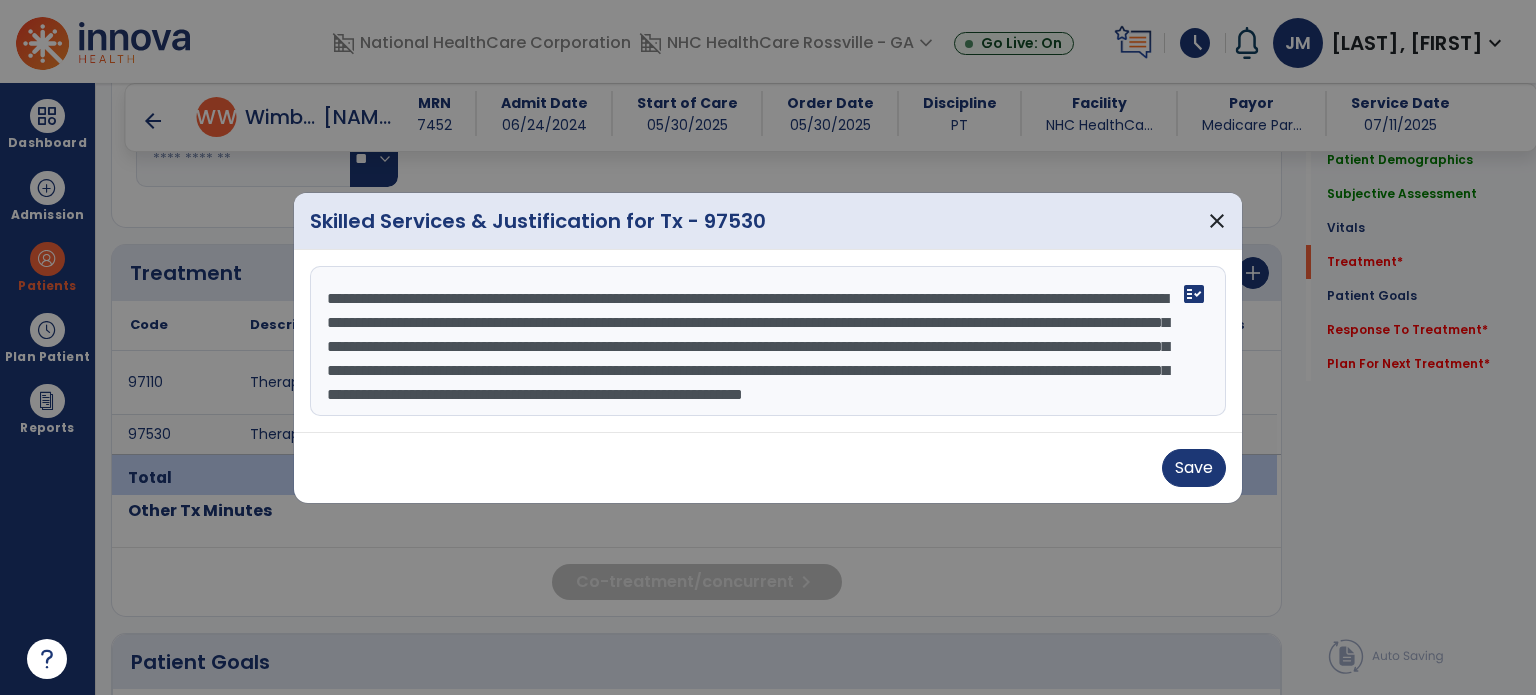 type on "**********" 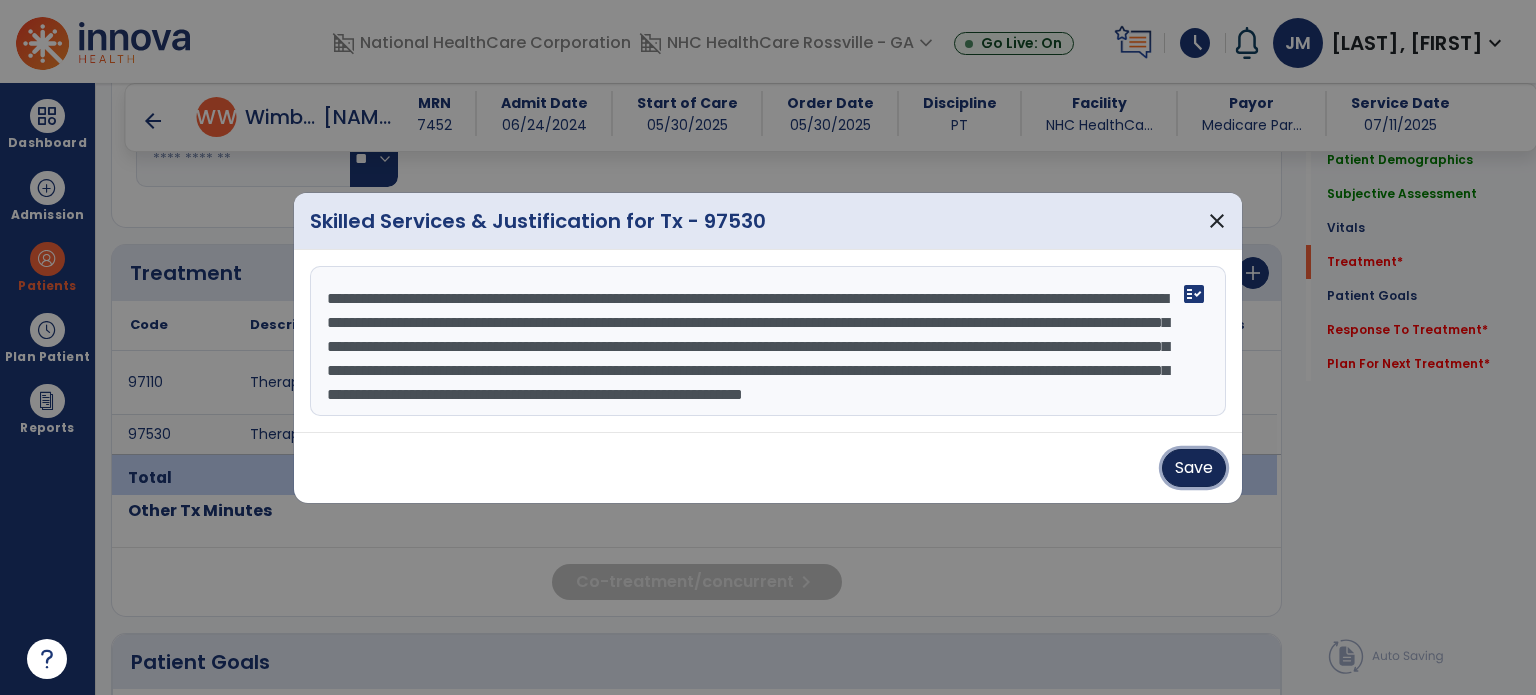 click on "Save" at bounding box center (1194, 468) 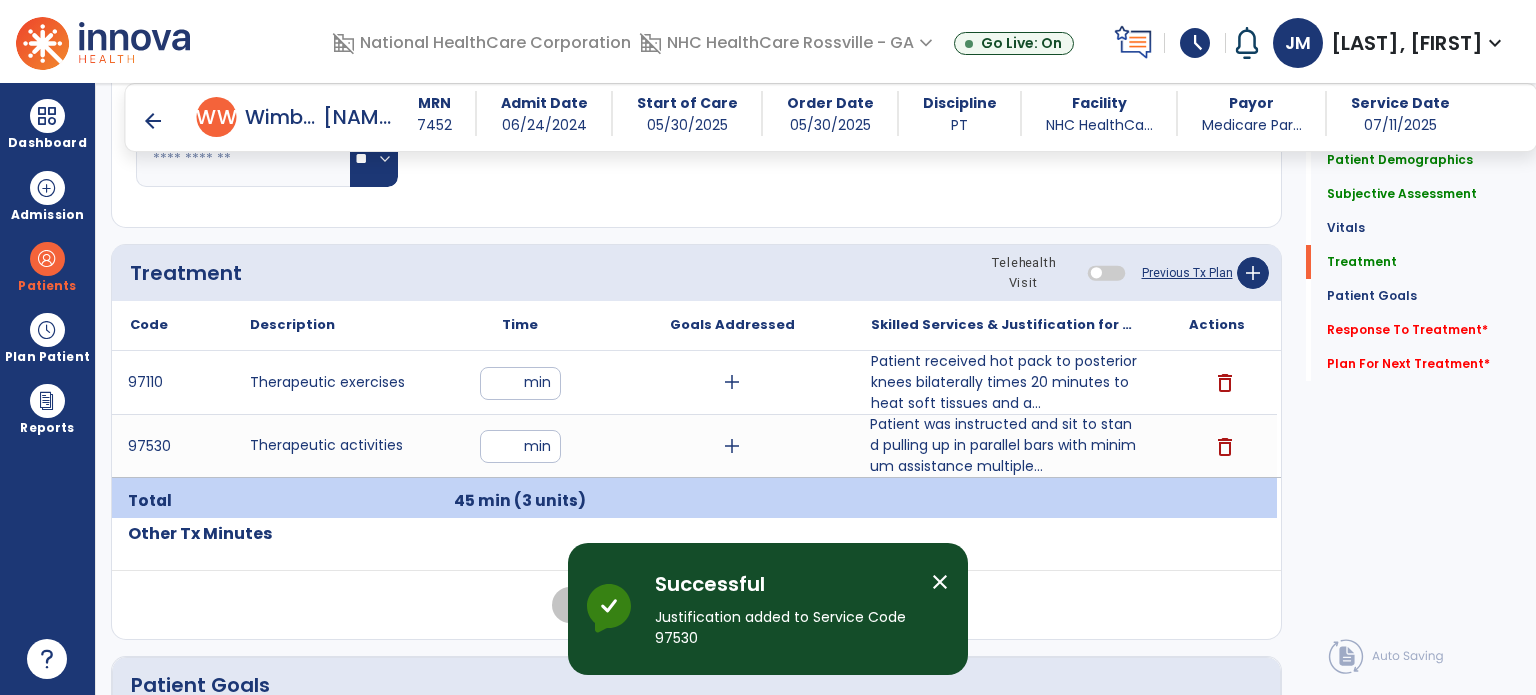 click on "Response To Treatment   *" 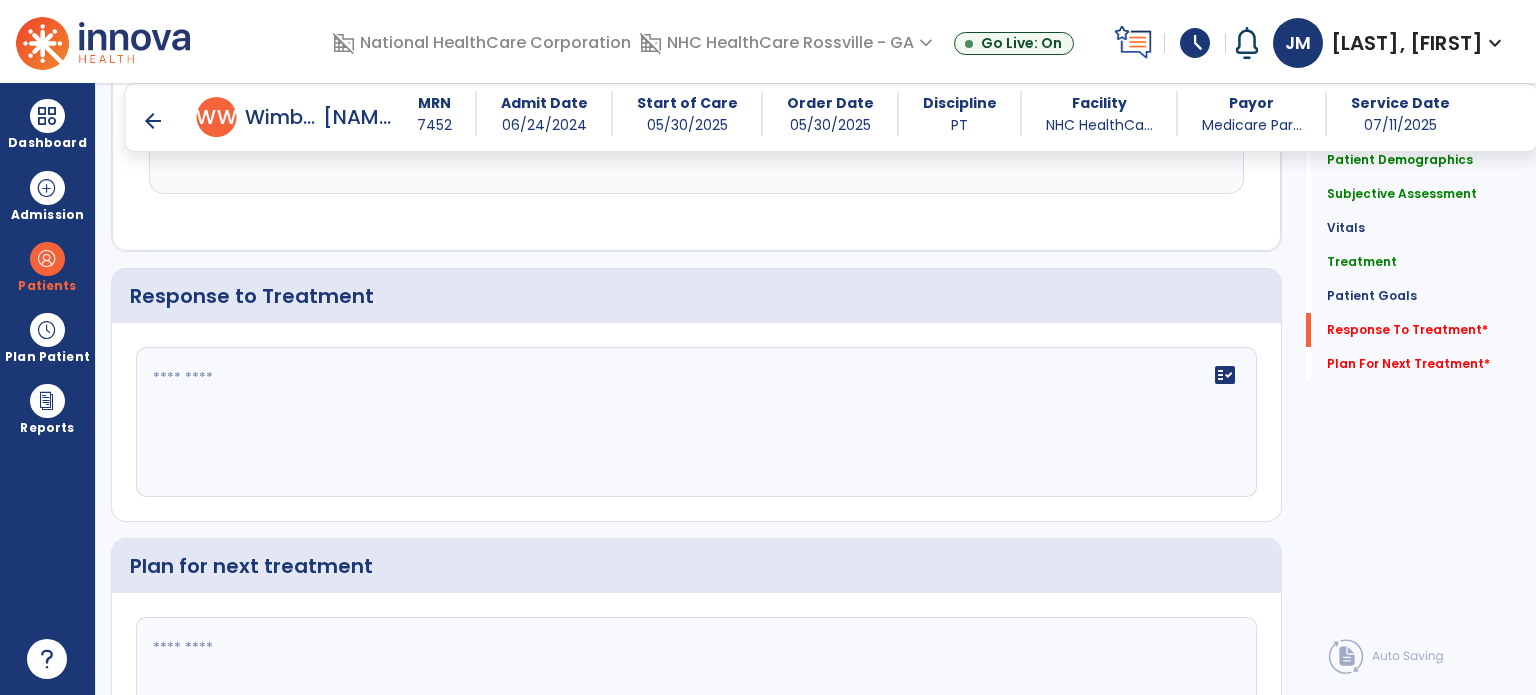 scroll, scrollTop: 2232, scrollLeft: 0, axis: vertical 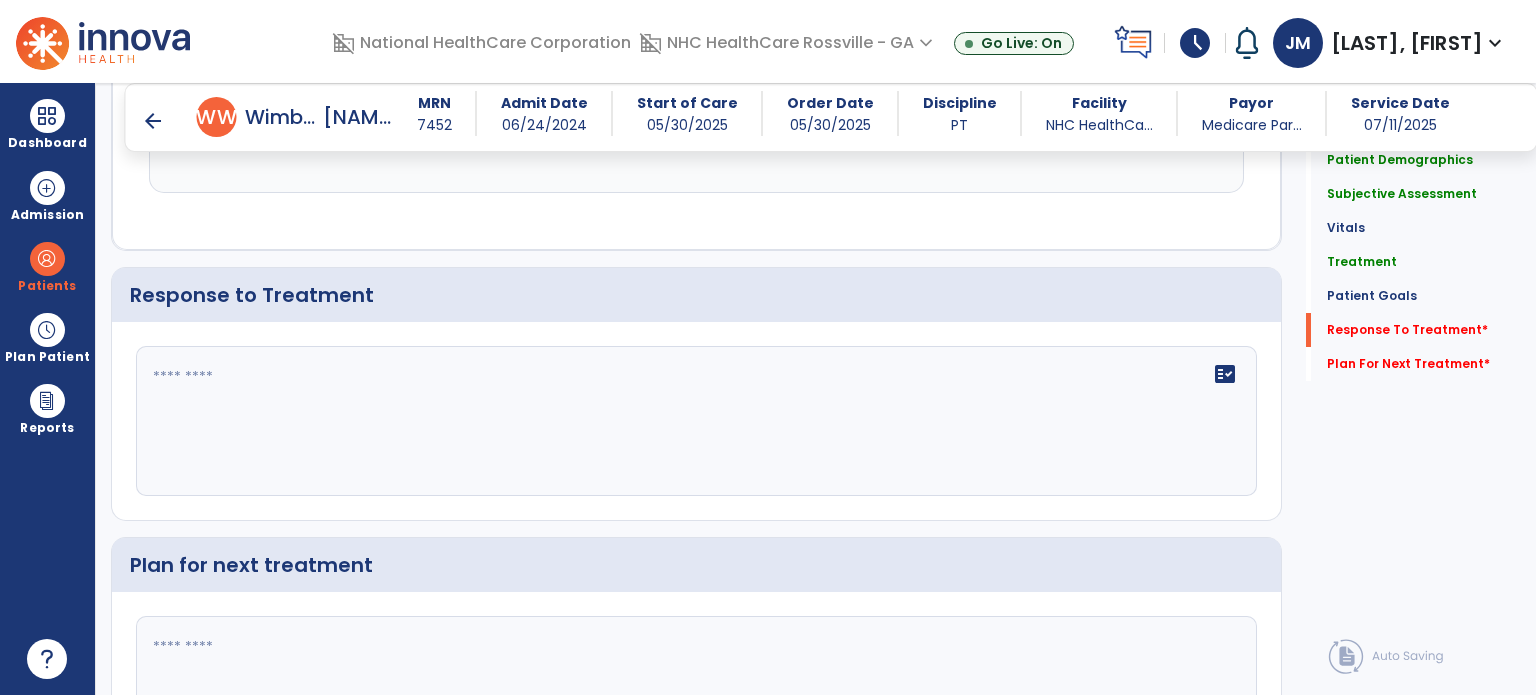 click 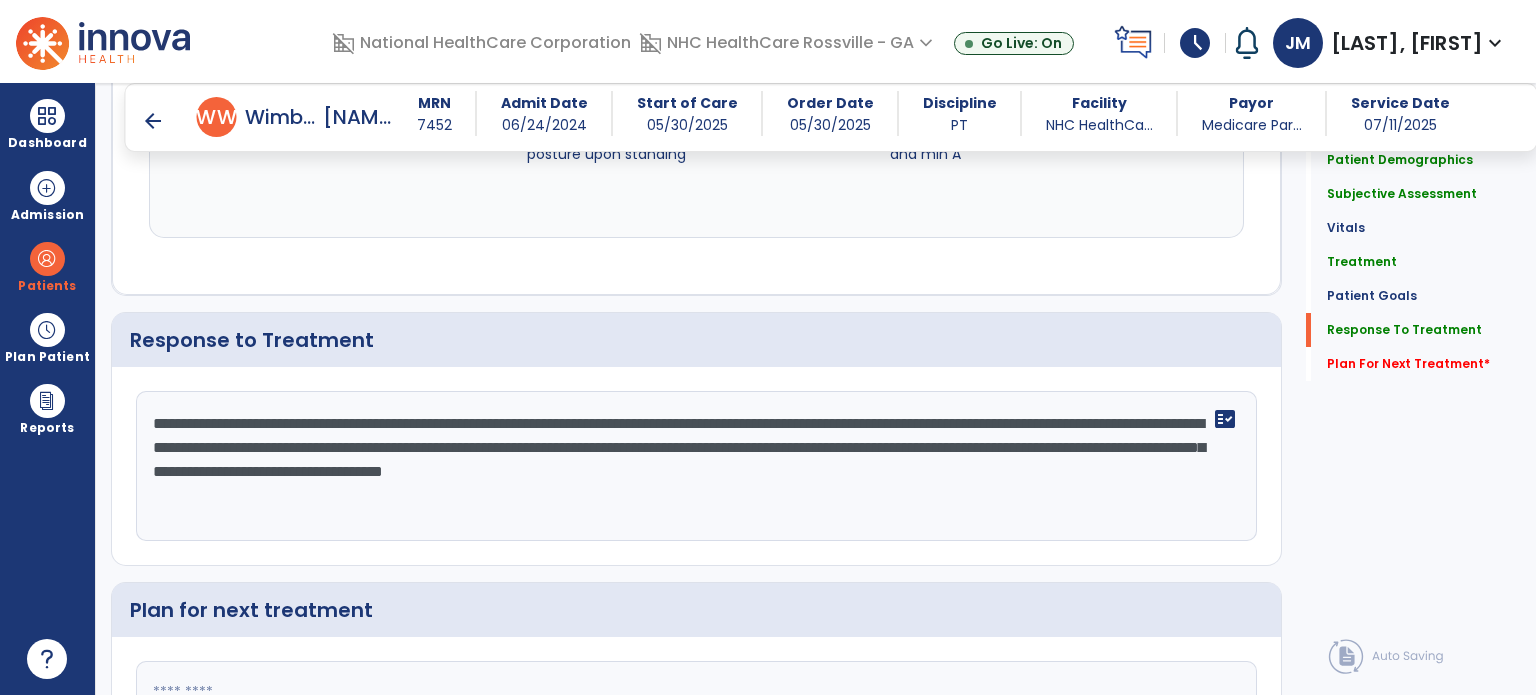 scroll, scrollTop: 2232, scrollLeft: 0, axis: vertical 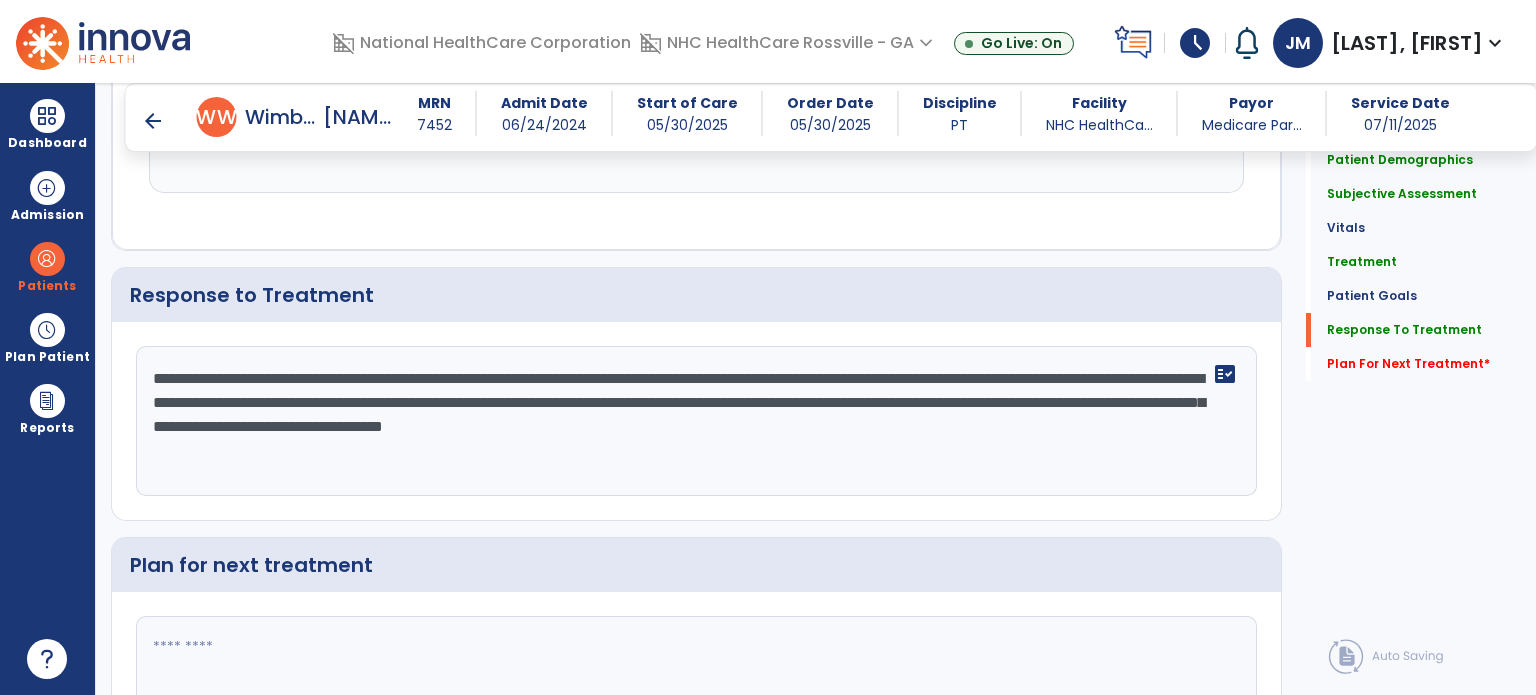 type on "**********" 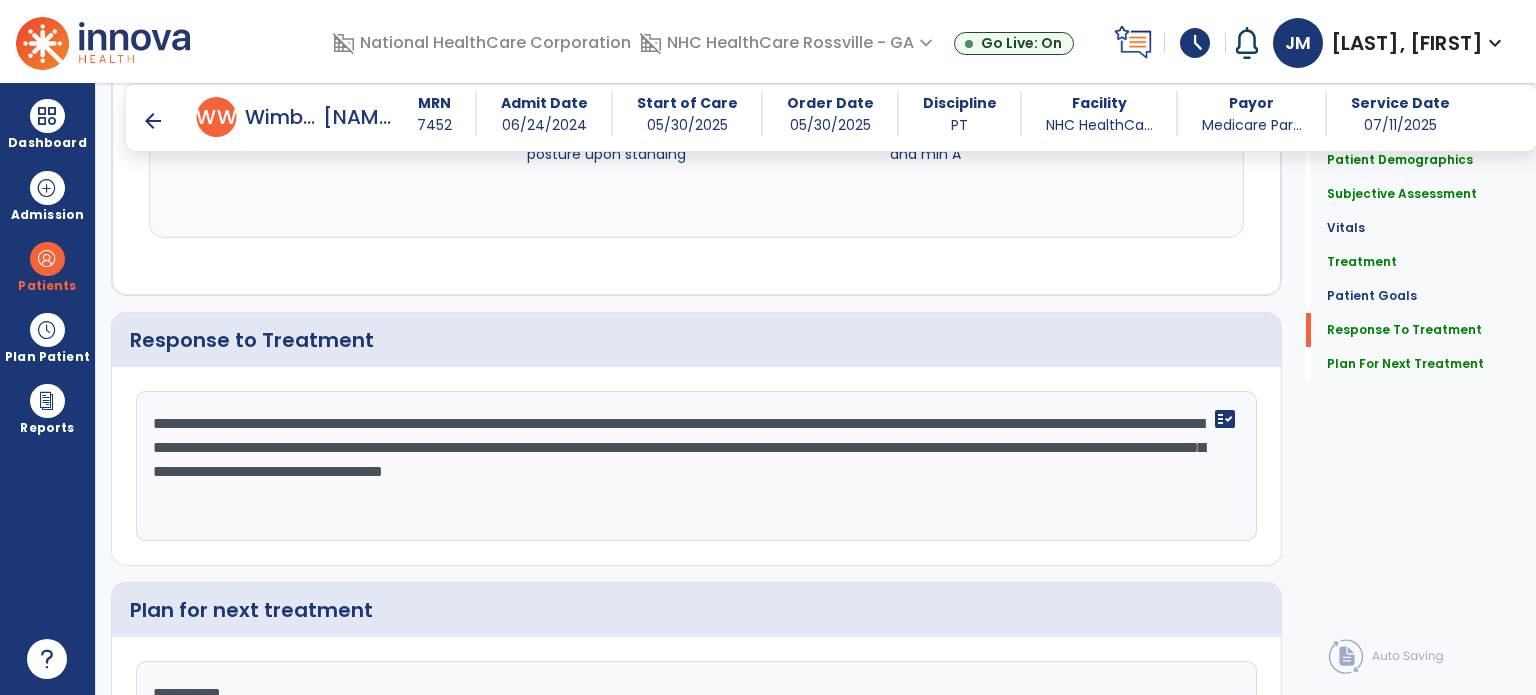scroll, scrollTop: 2232, scrollLeft: 0, axis: vertical 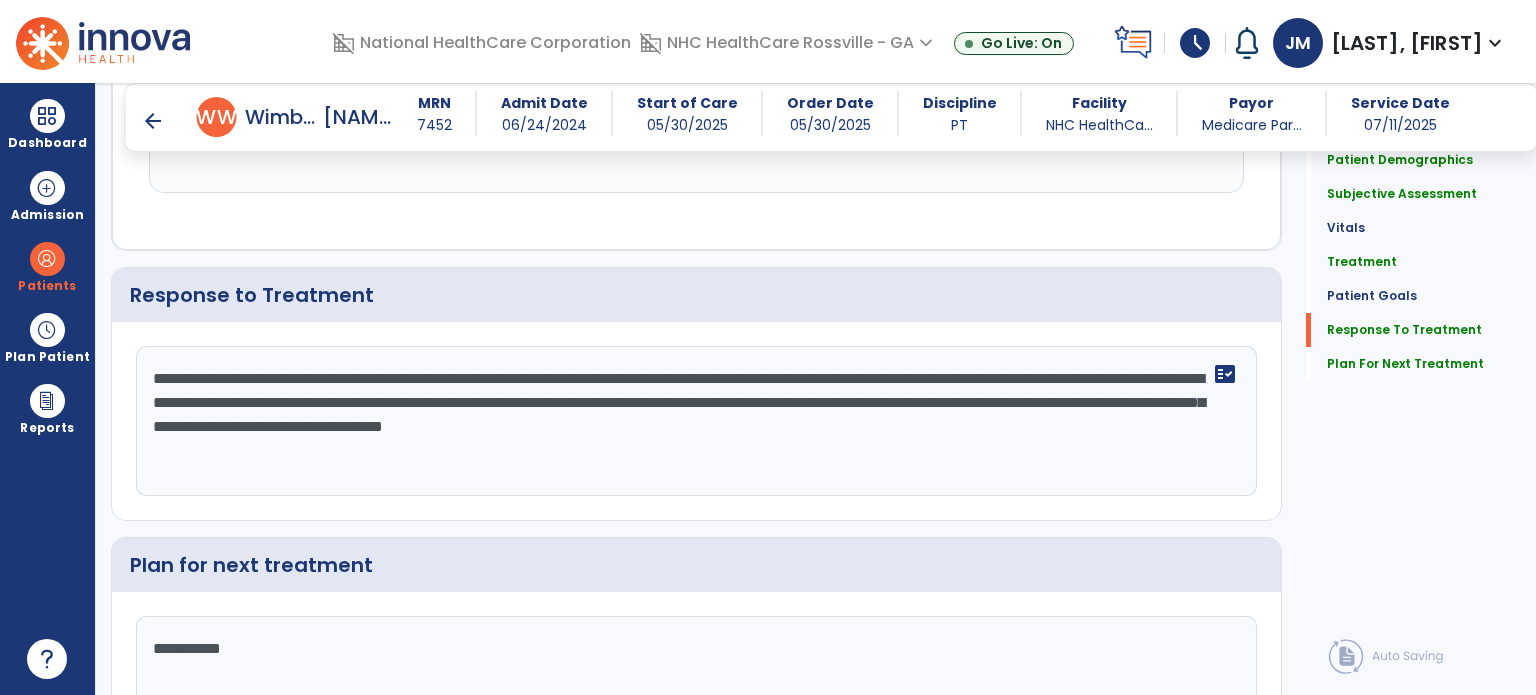 type on "**********" 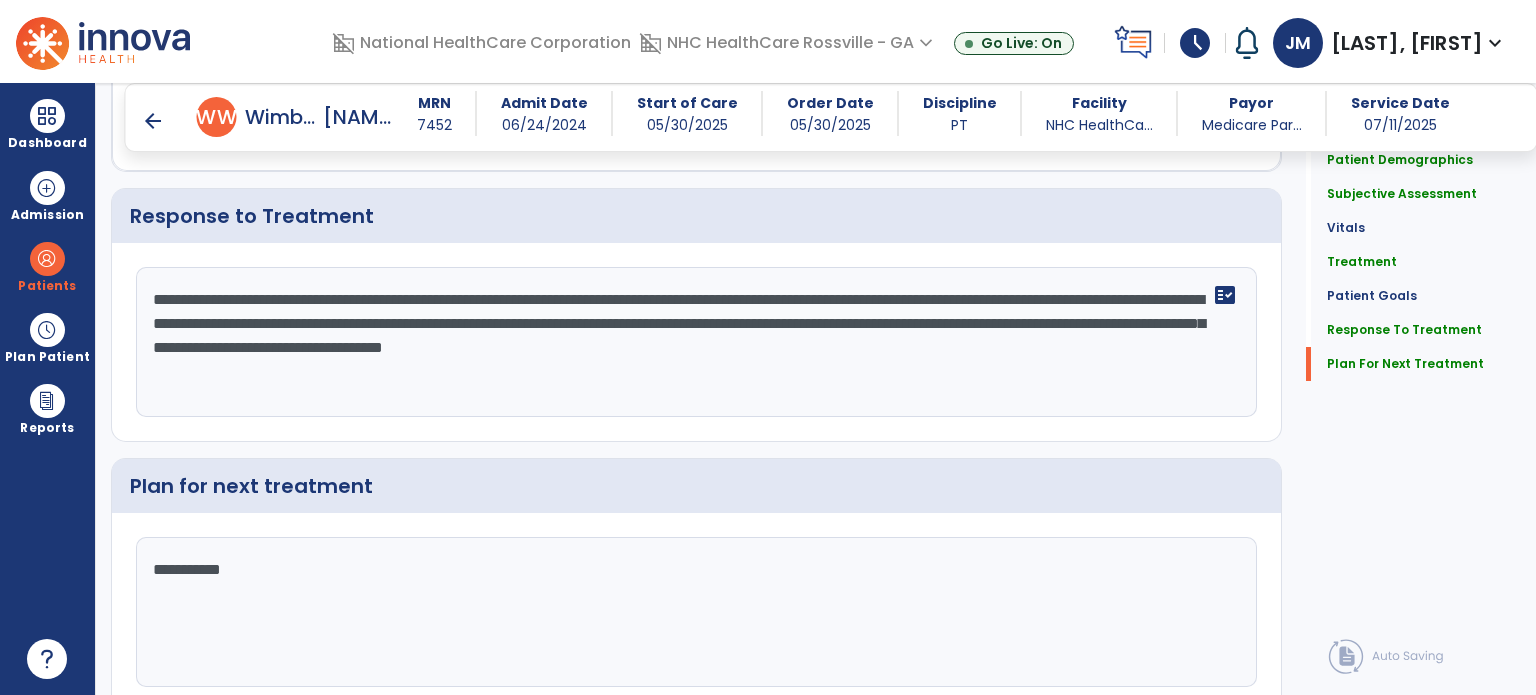 scroll, scrollTop: 2388, scrollLeft: 0, axis: vertical 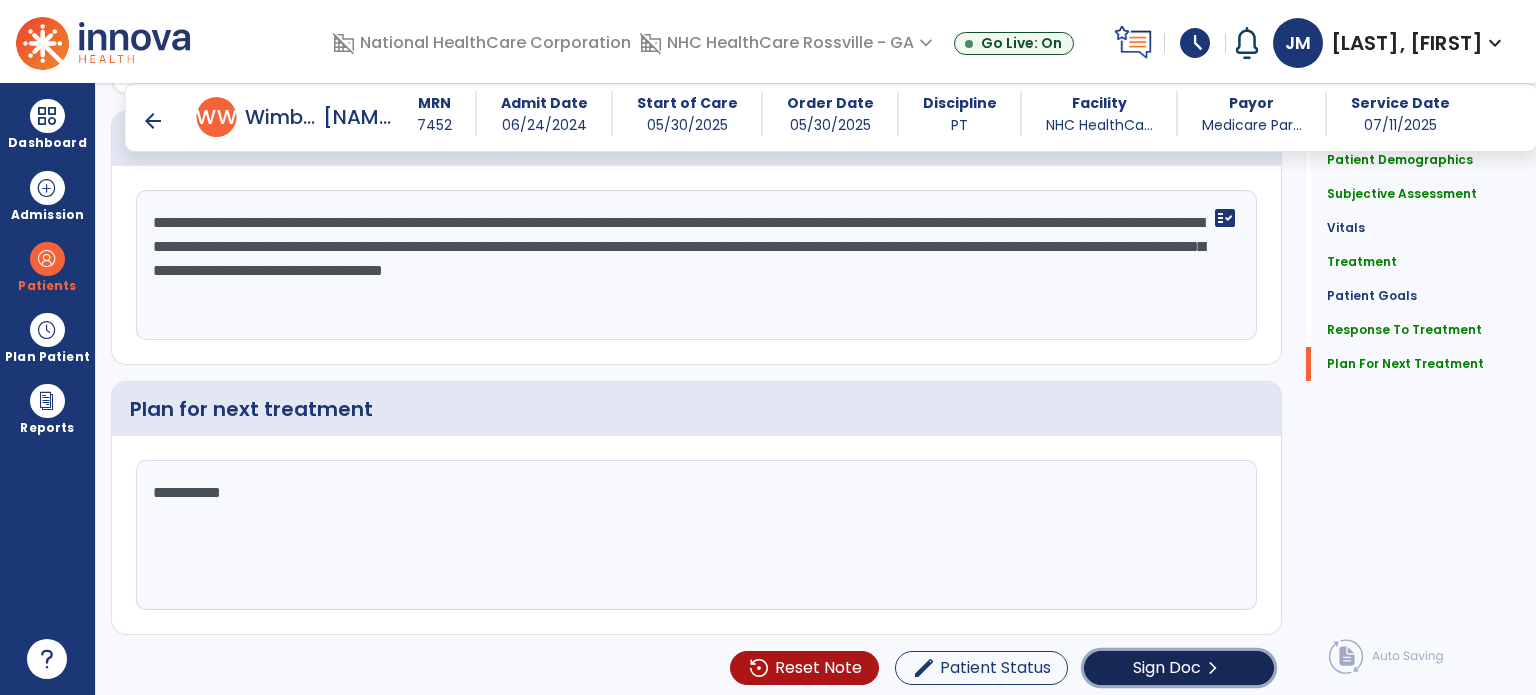 click on "Sign Doc" 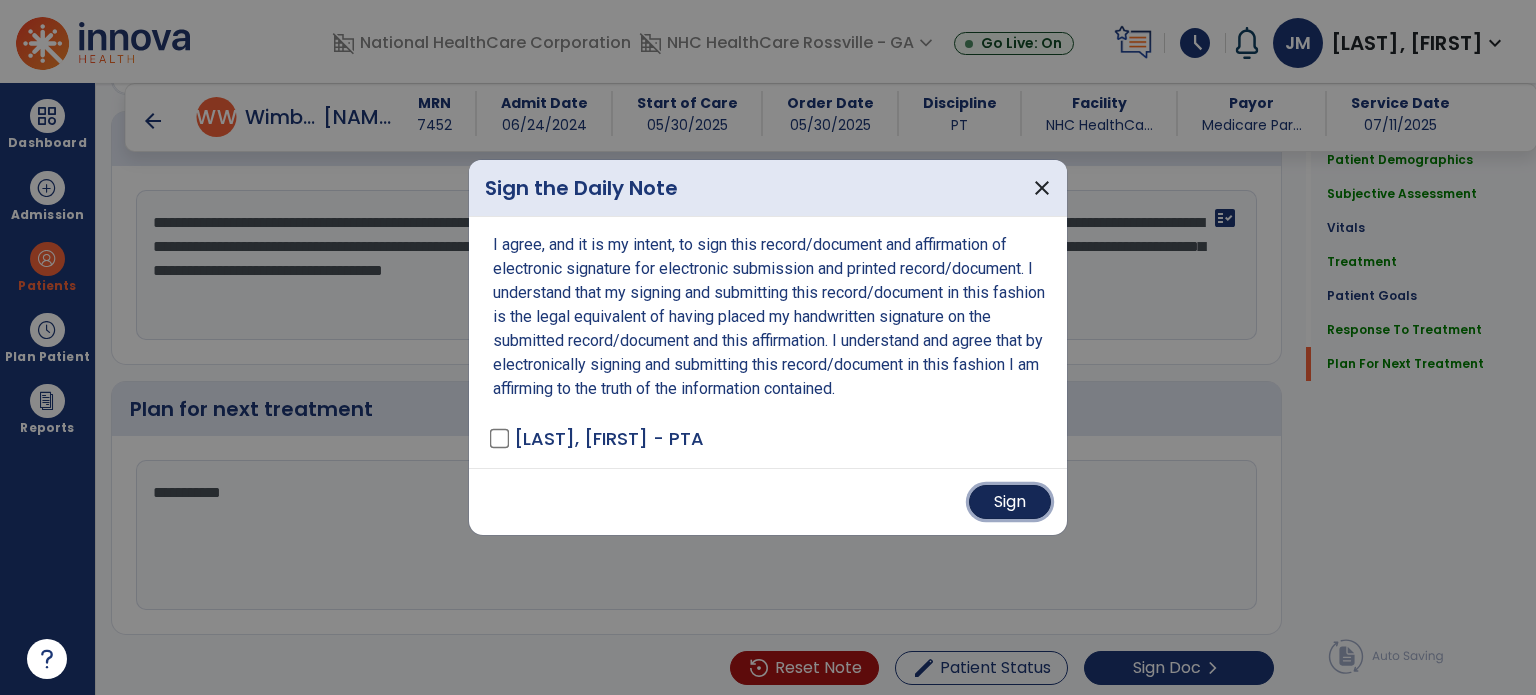 click on "Sign" at bounding box center (1010, 502) 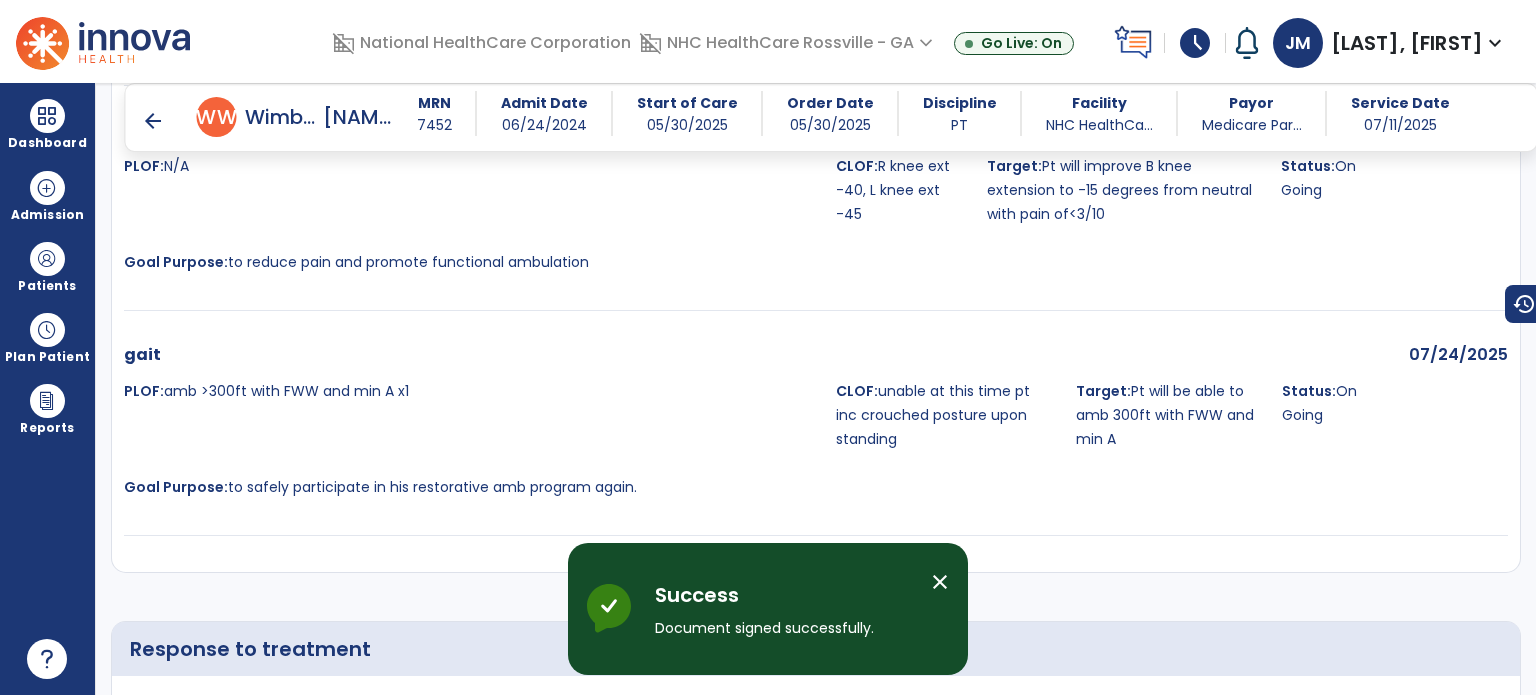 scroll, scrollTop: 3709, scrollLeft: 0, axis: vertical 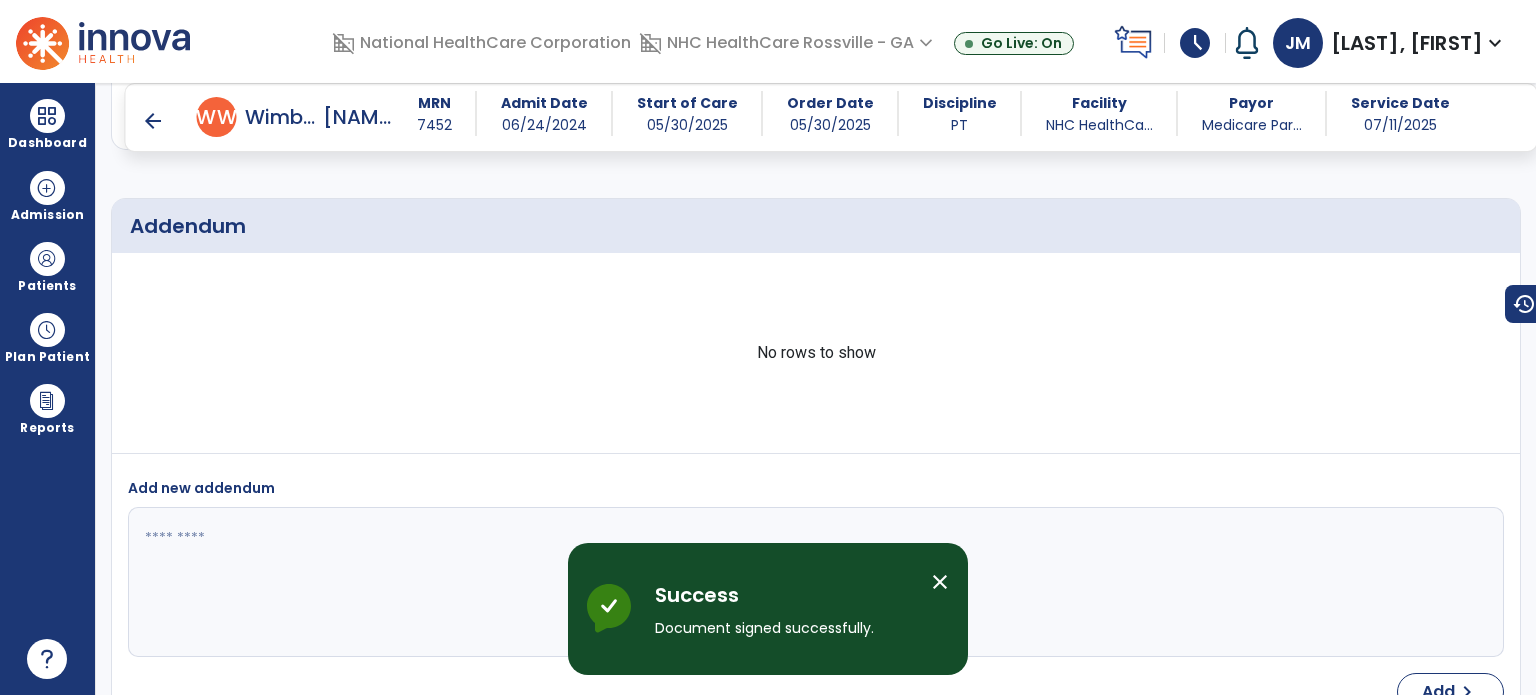 click on "arrow_back" at bounding box center (153, 121) 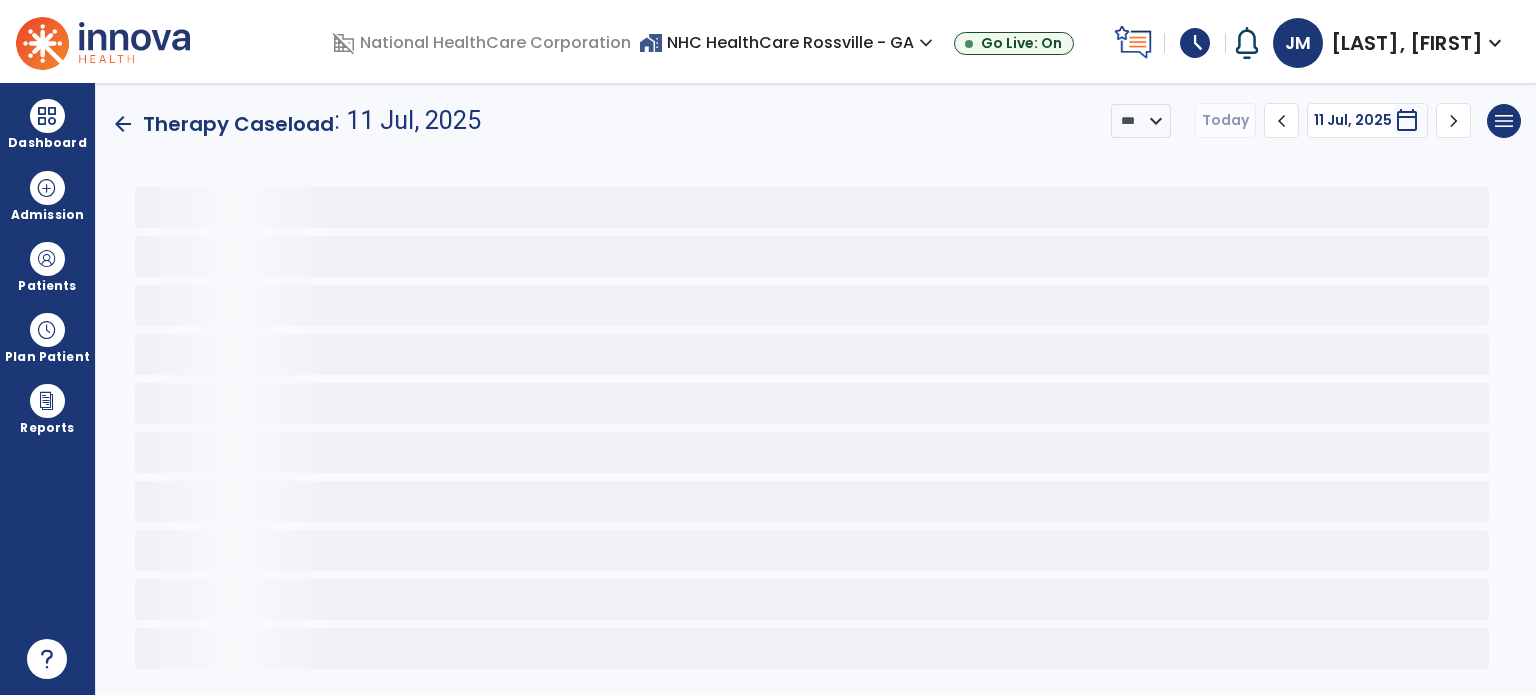 scroll, scrollTop: 0, scrollLeft: 0, axis: both 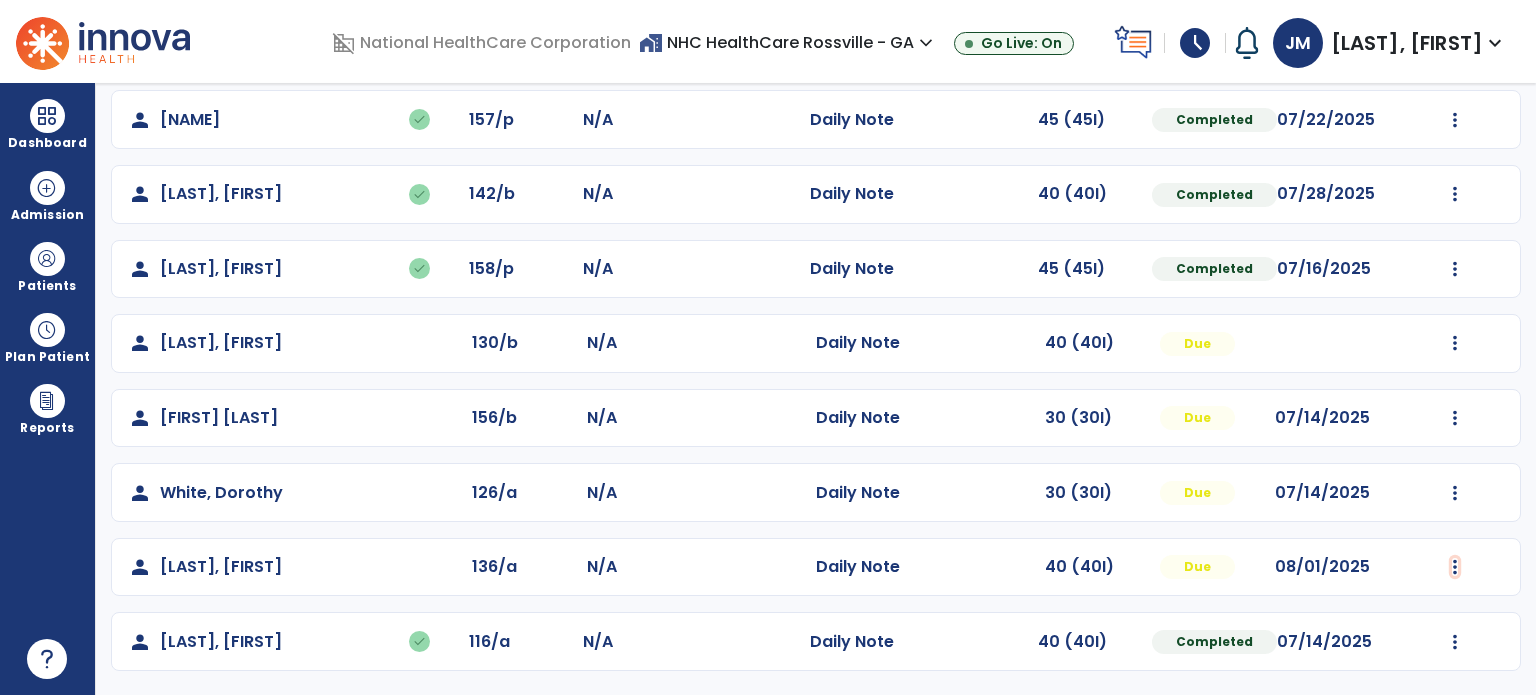 click at bounding box center [1455, -104] 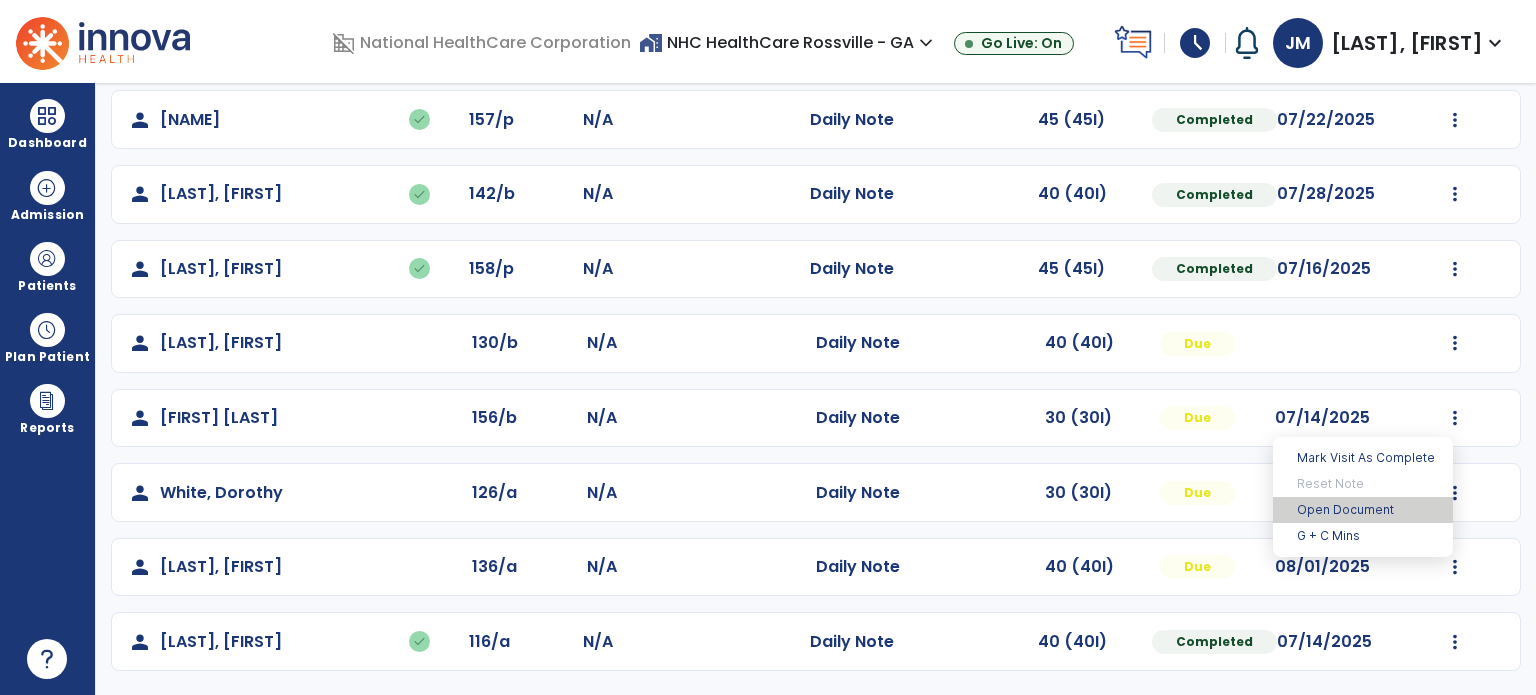 click on "Open Document" at bounding box center [1363, 510] 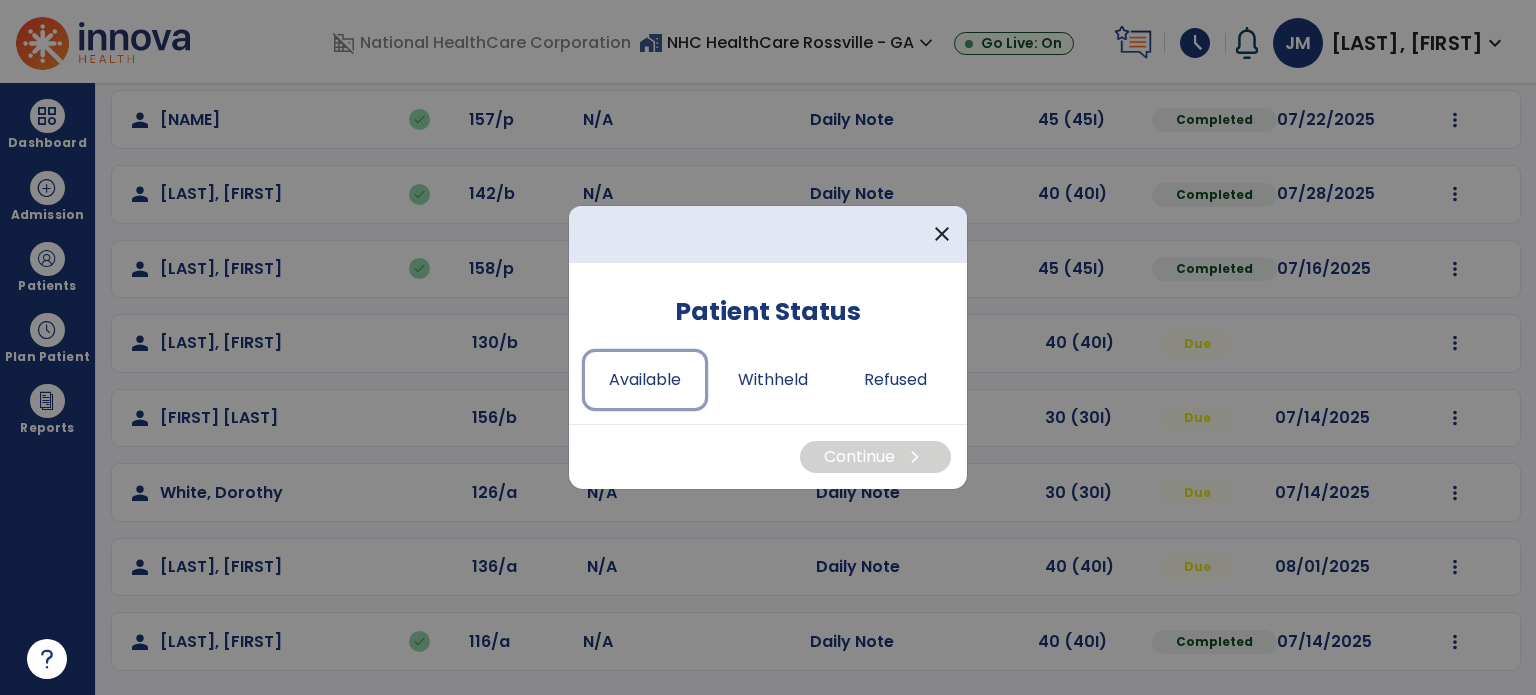 click on "Available" at bounding box center (645, 380) 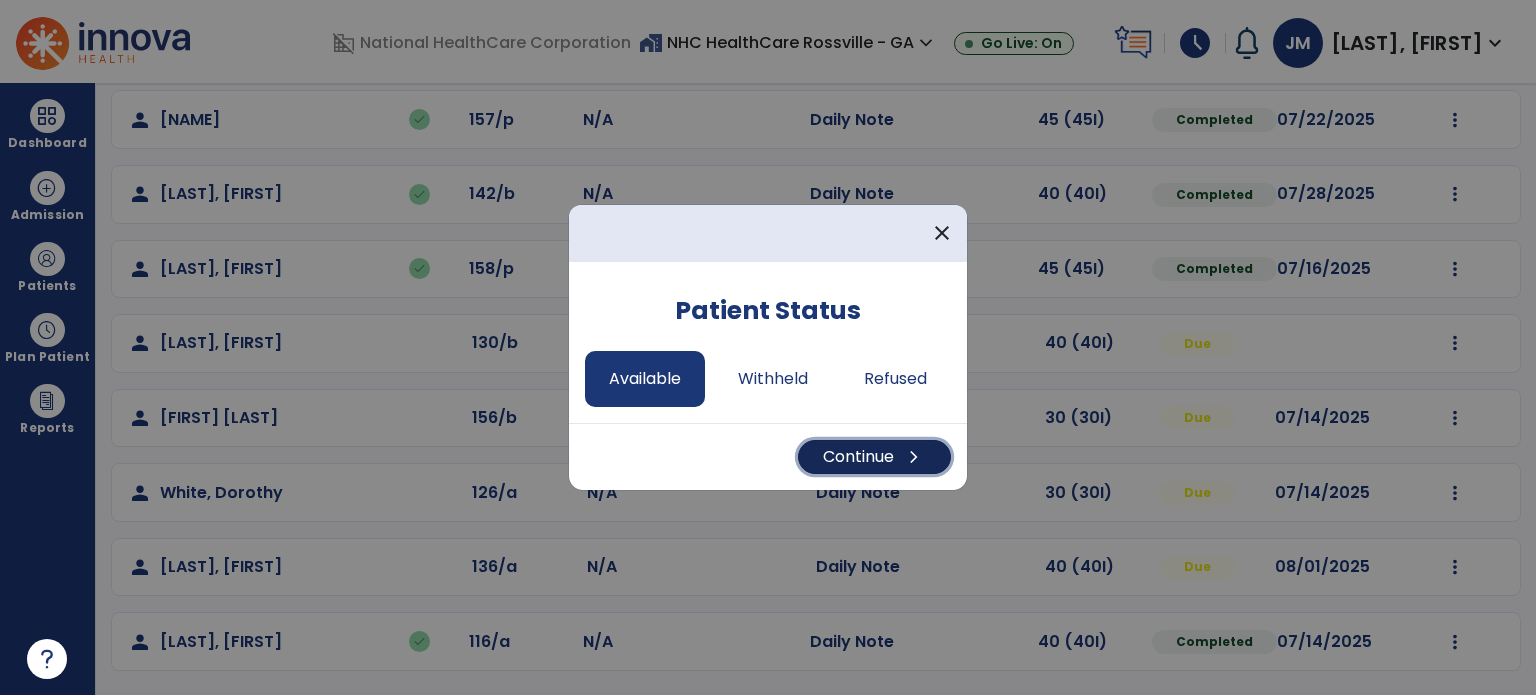 click on "Continue   chevron_right" at bounding box center (874, 457) 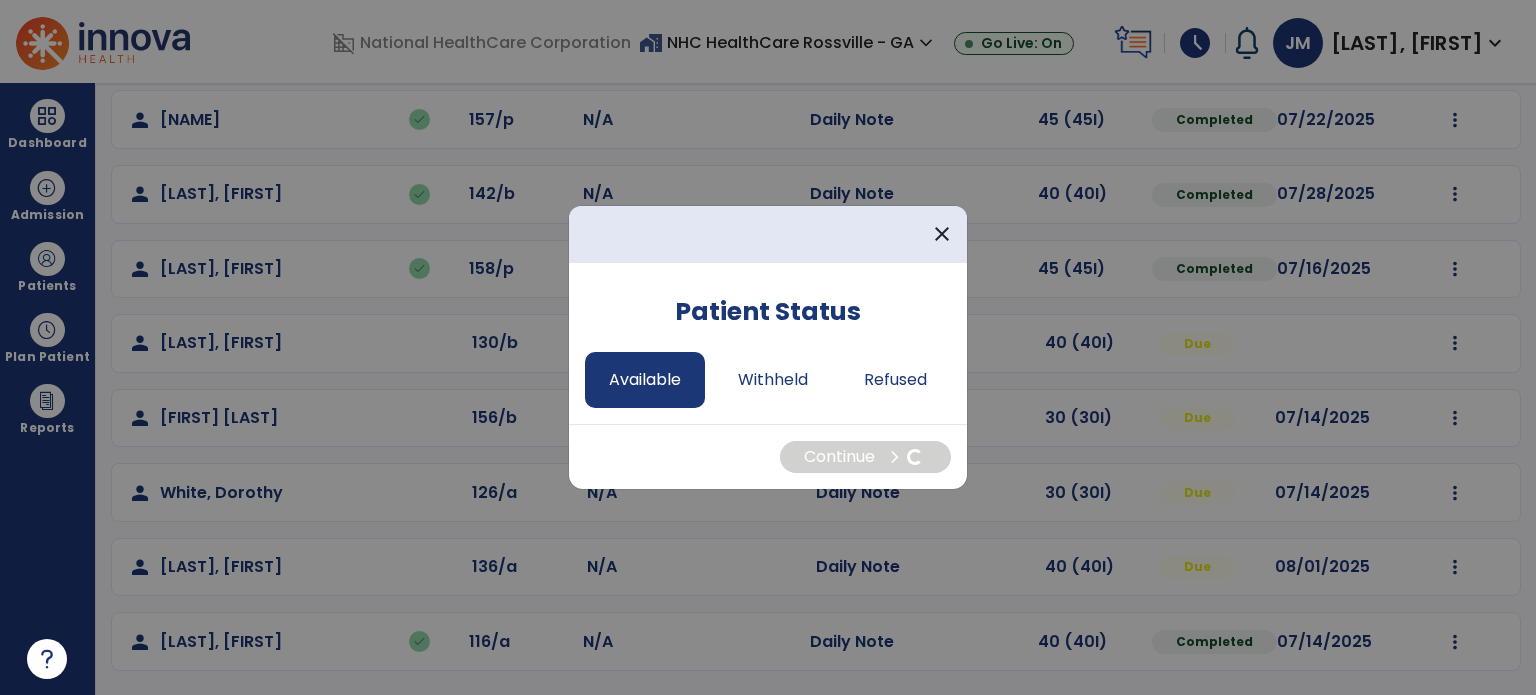 select on "*" 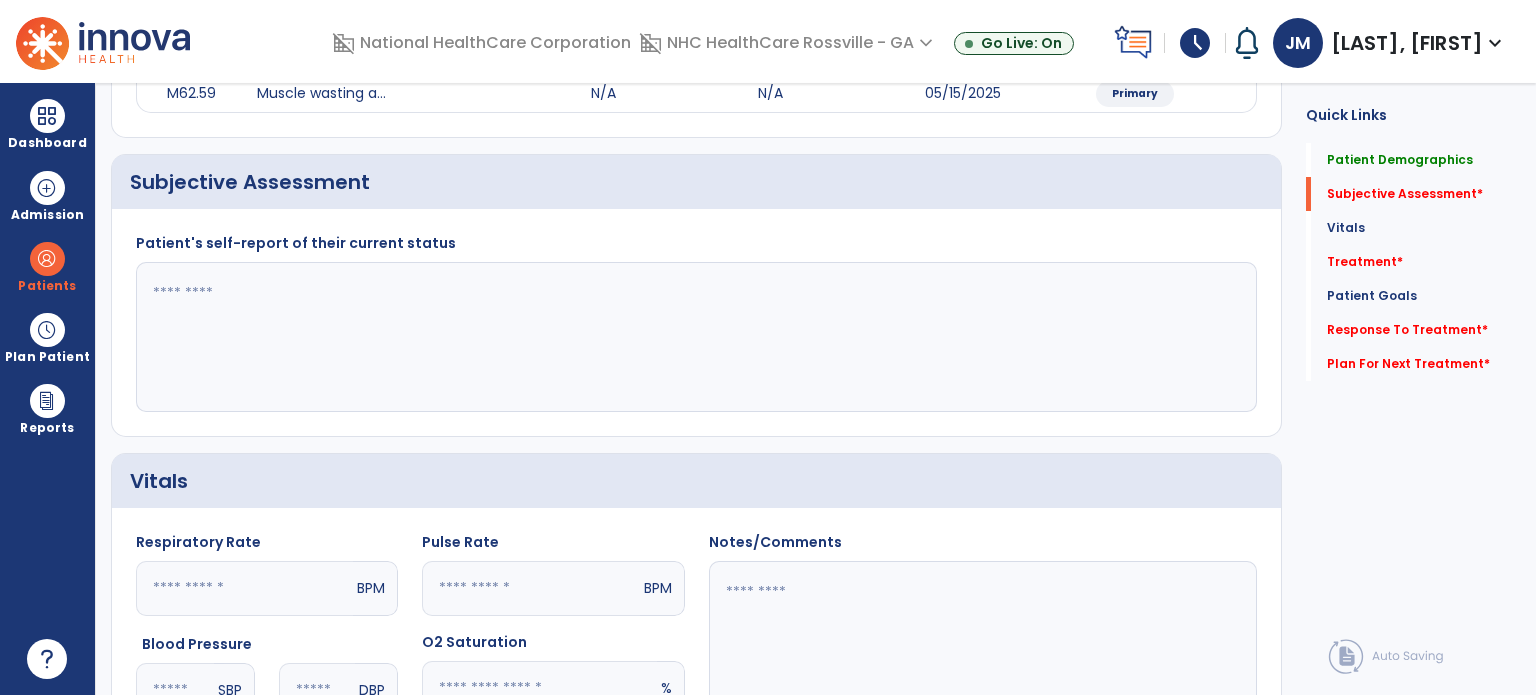 click 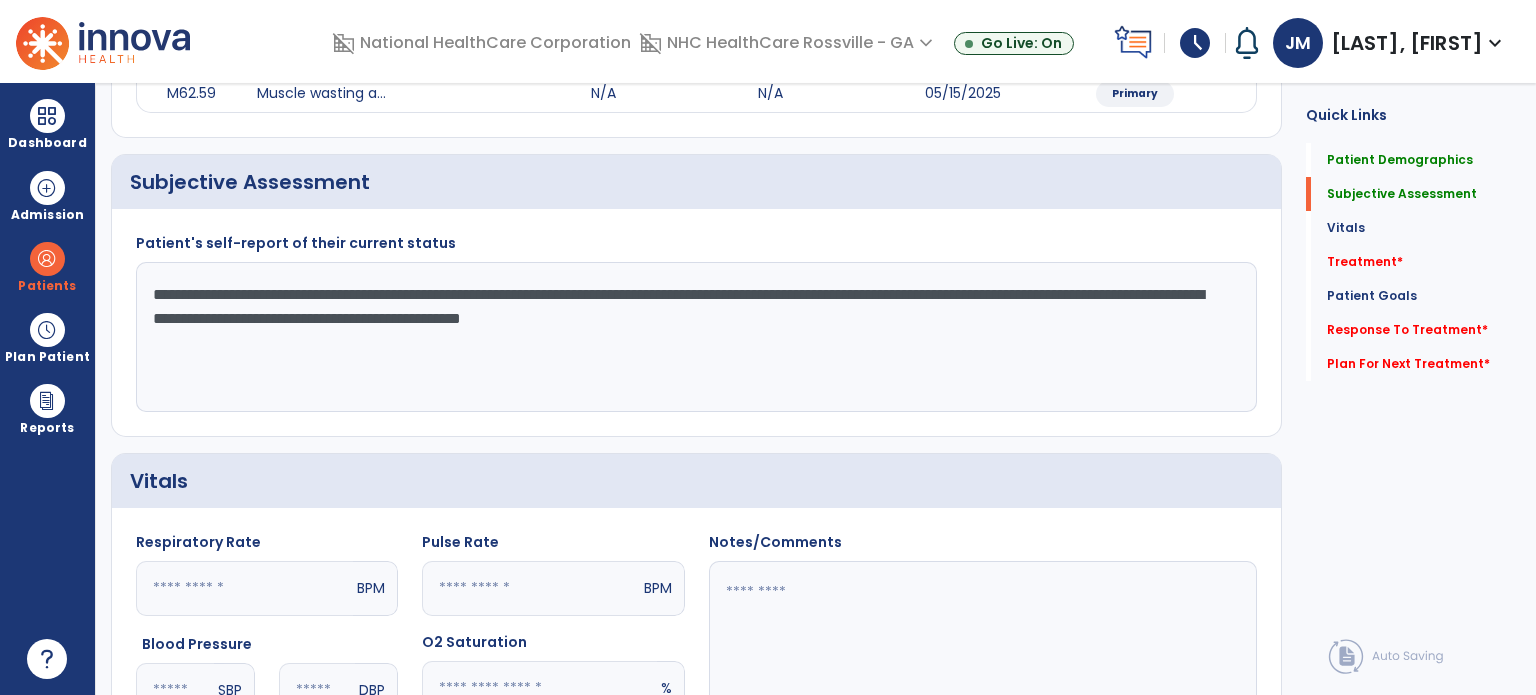 type on "**********" 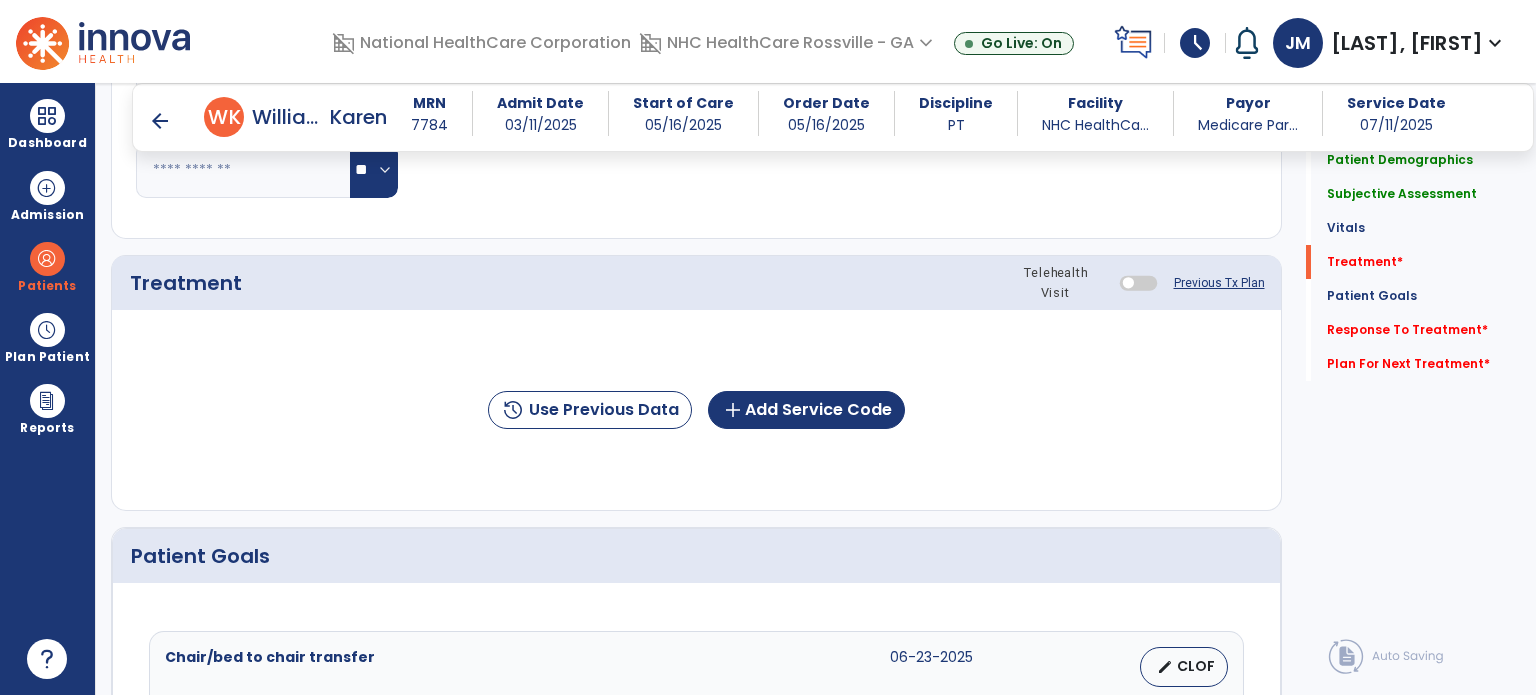 scroll, scrollTop: 1005, scrollLeft: 0, axis: vertical 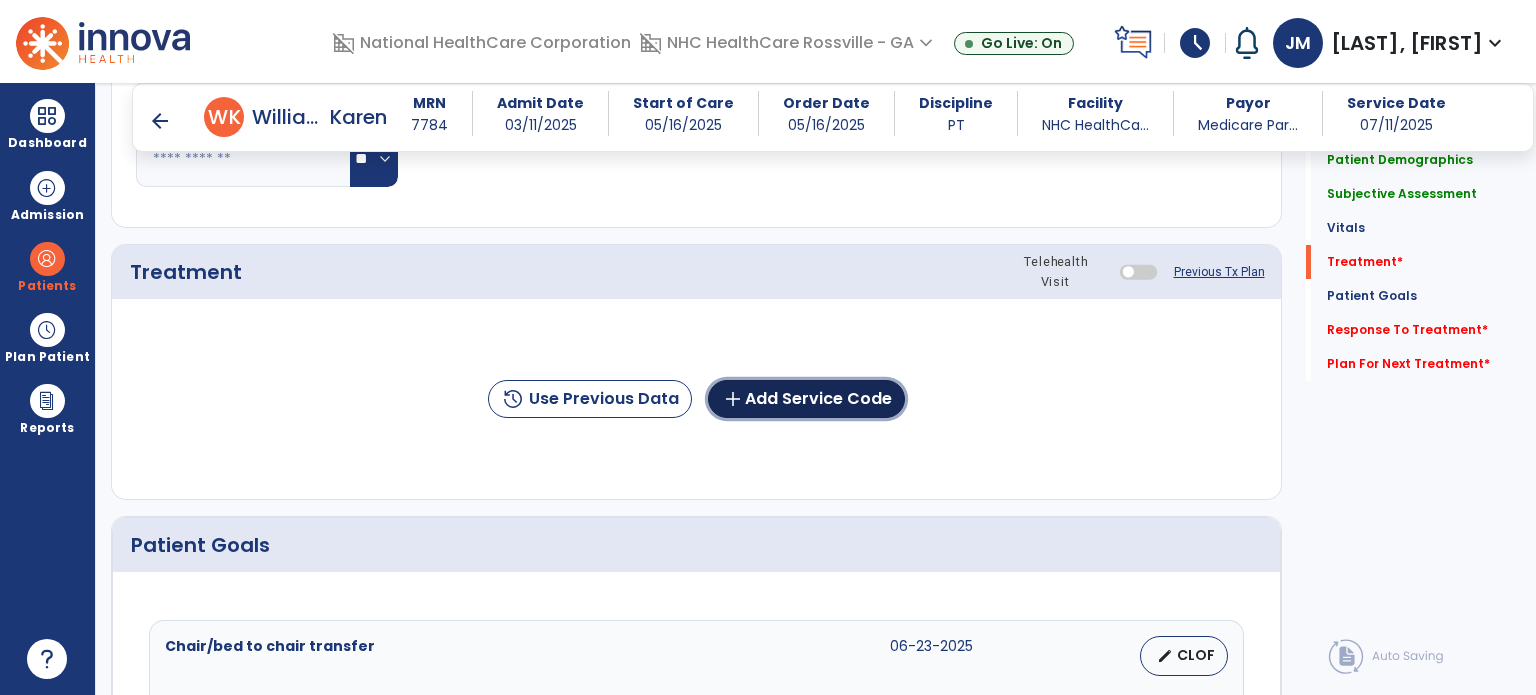 click on "add  Add Service Code" 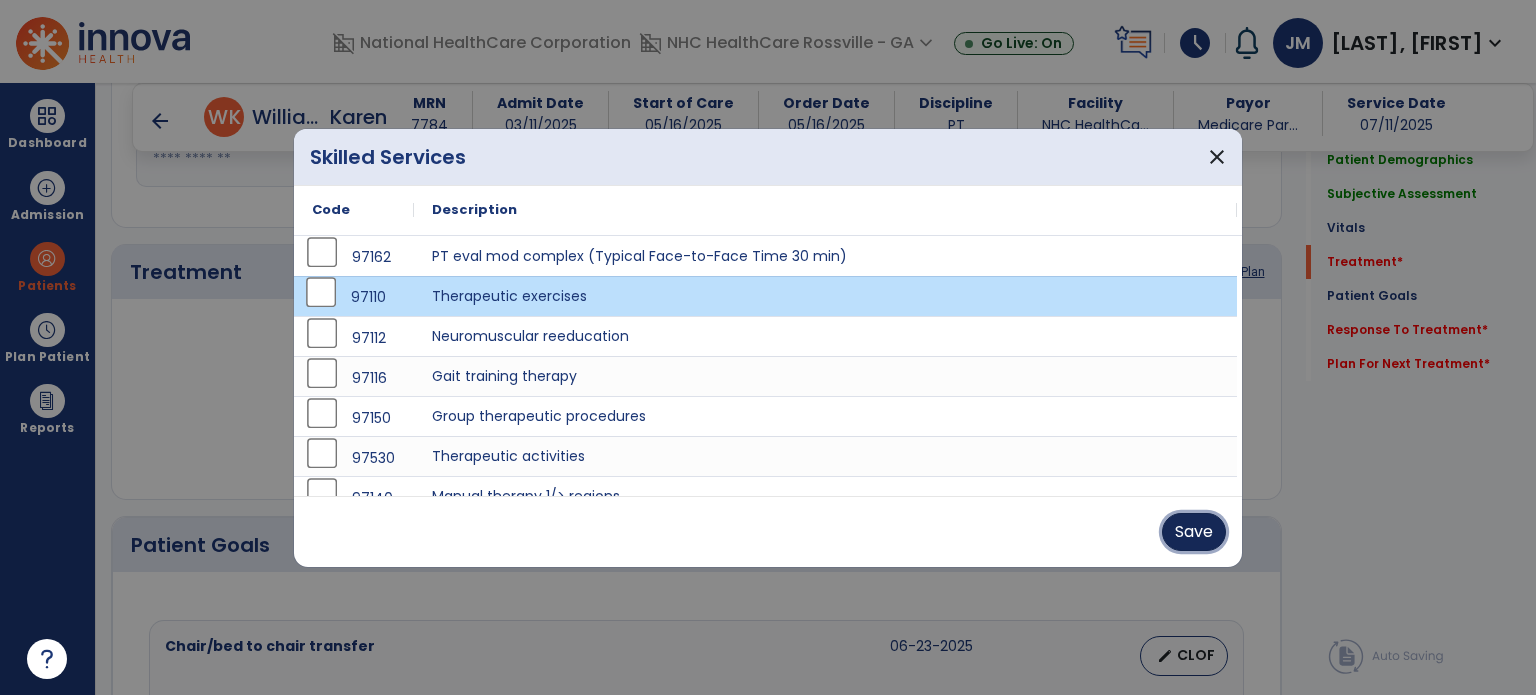 click on "Save" at bounding box center (1194, 532) 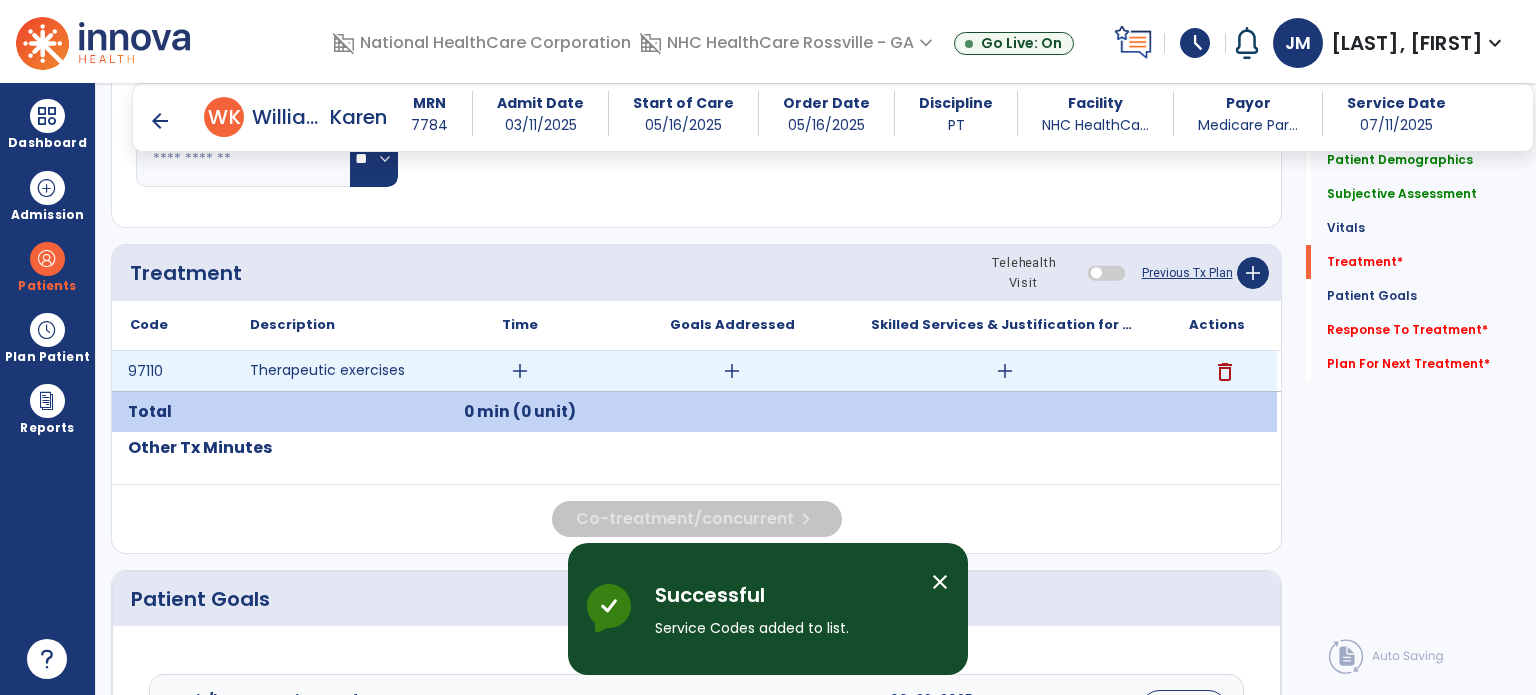 click on "add" at bounding box center (520, 371) 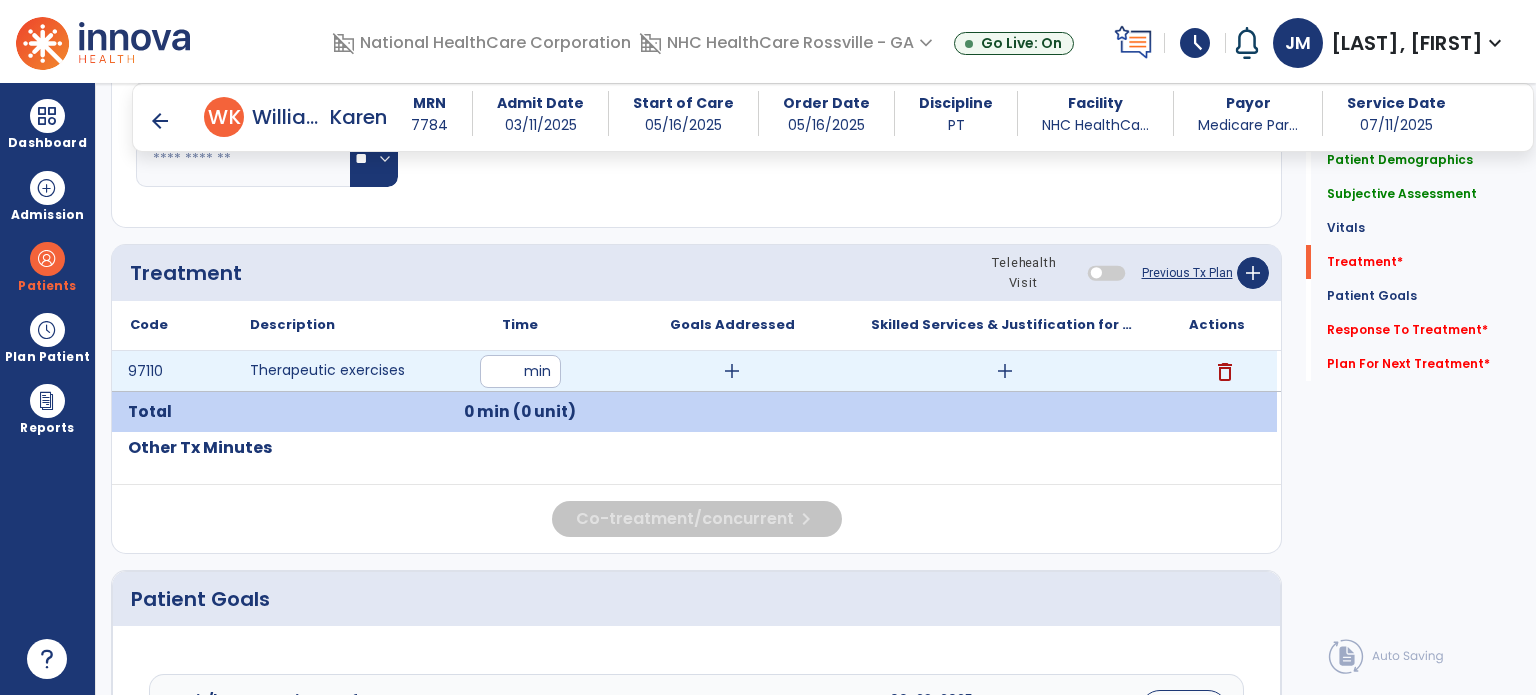 type on "**" 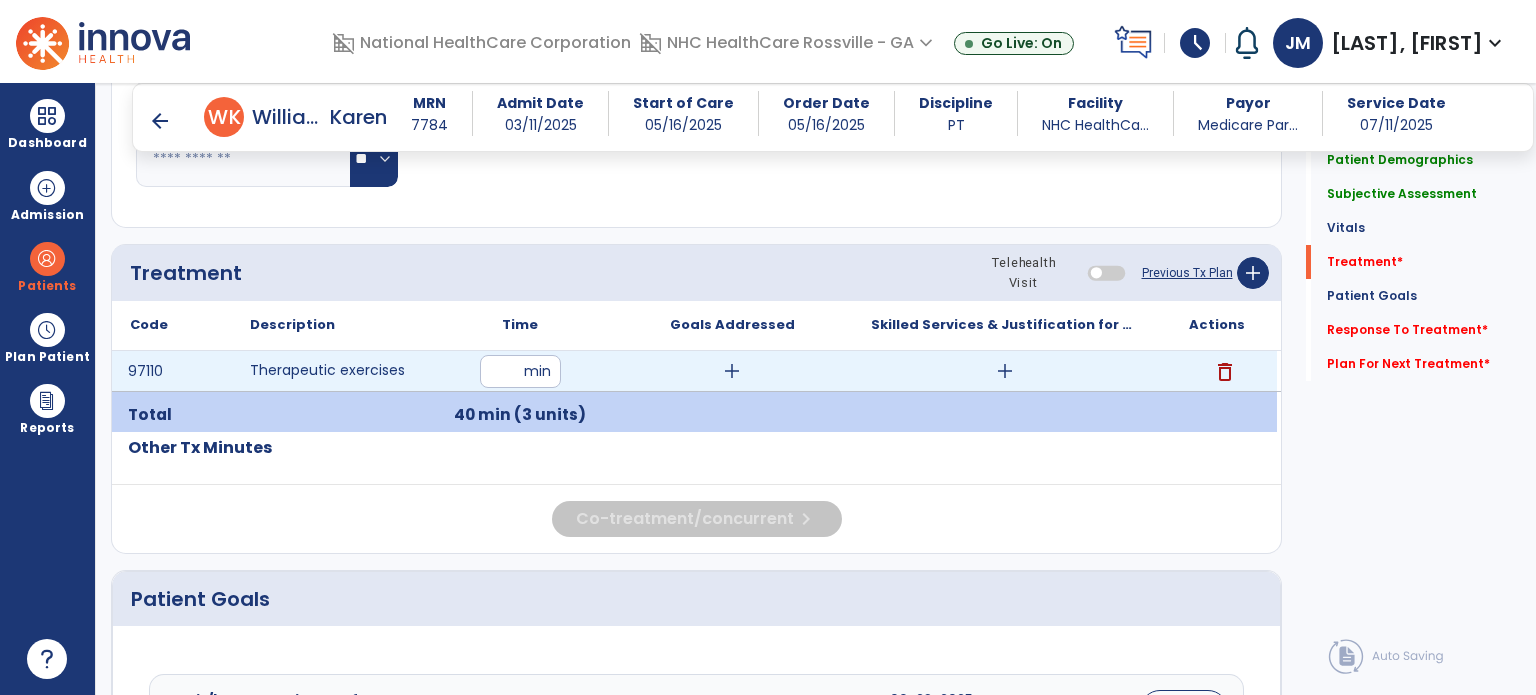 click on "add" at bounding box center (1005, 371) 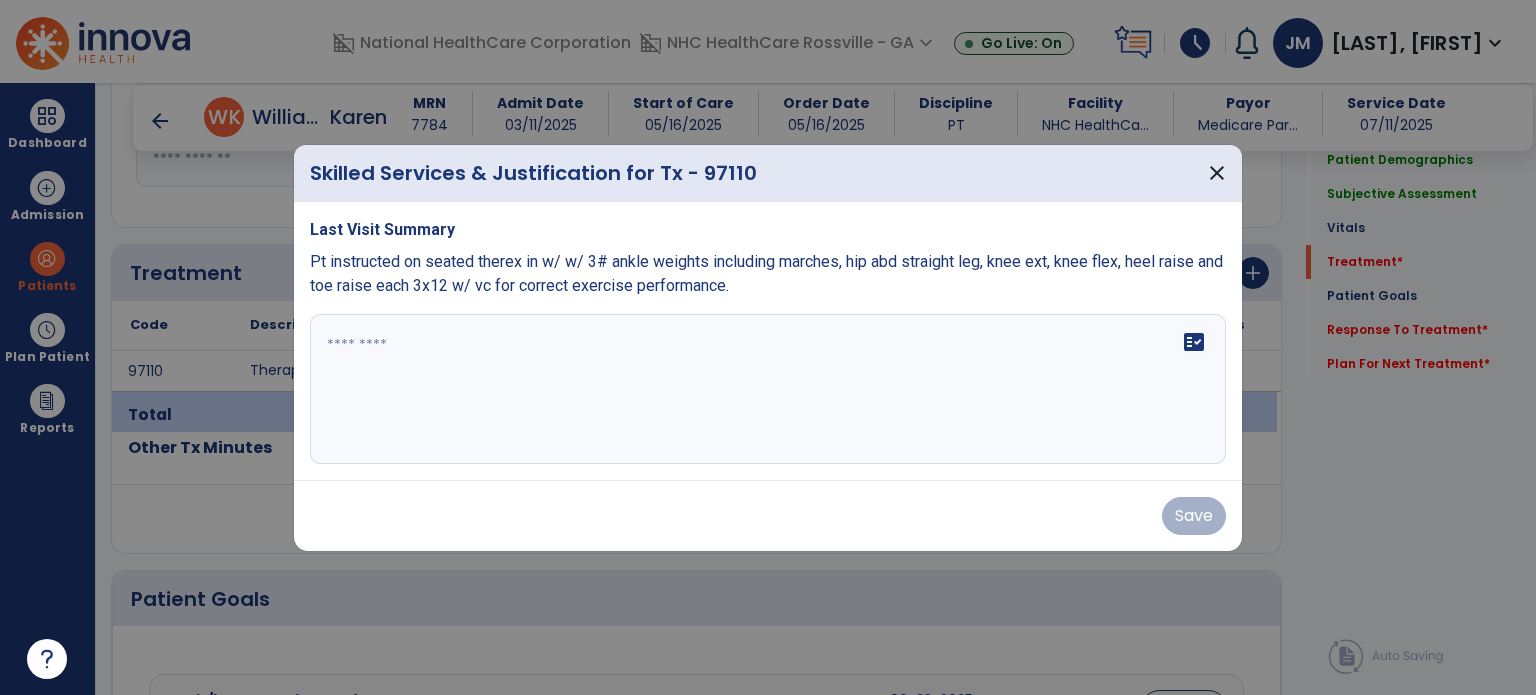 click on "fact_check" at bounding box center (768, 389) 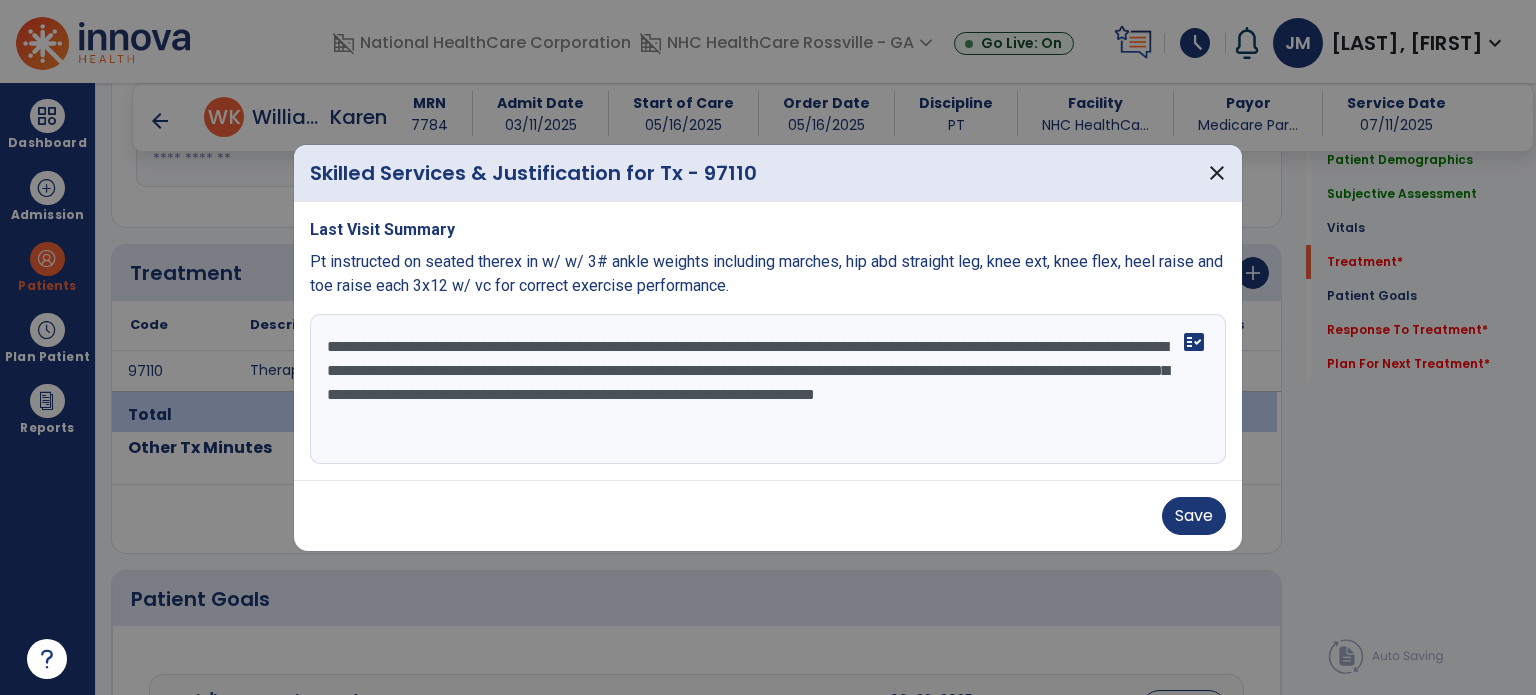 scroll, scrollTop: 0, scrollLeft: 0, axis: both 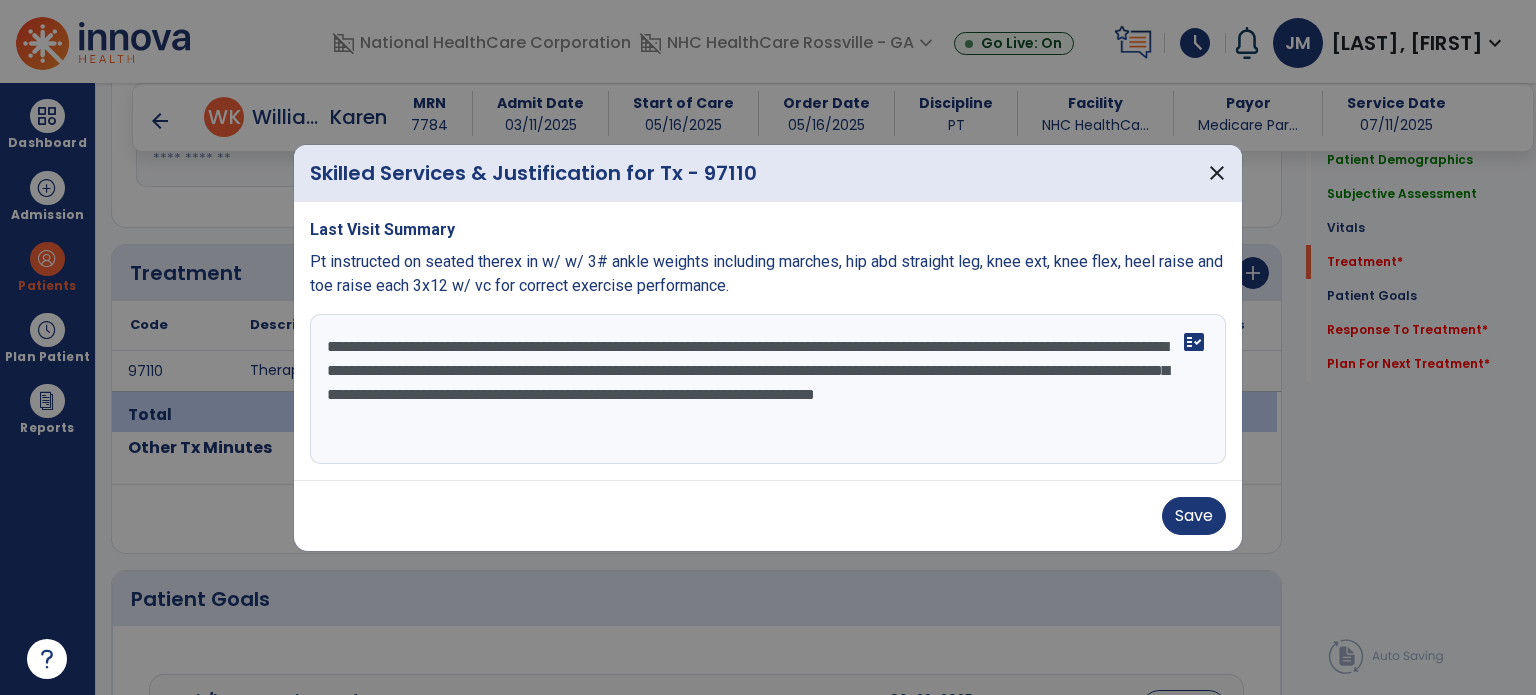 click on "**********" at bounding box center [768, 389] 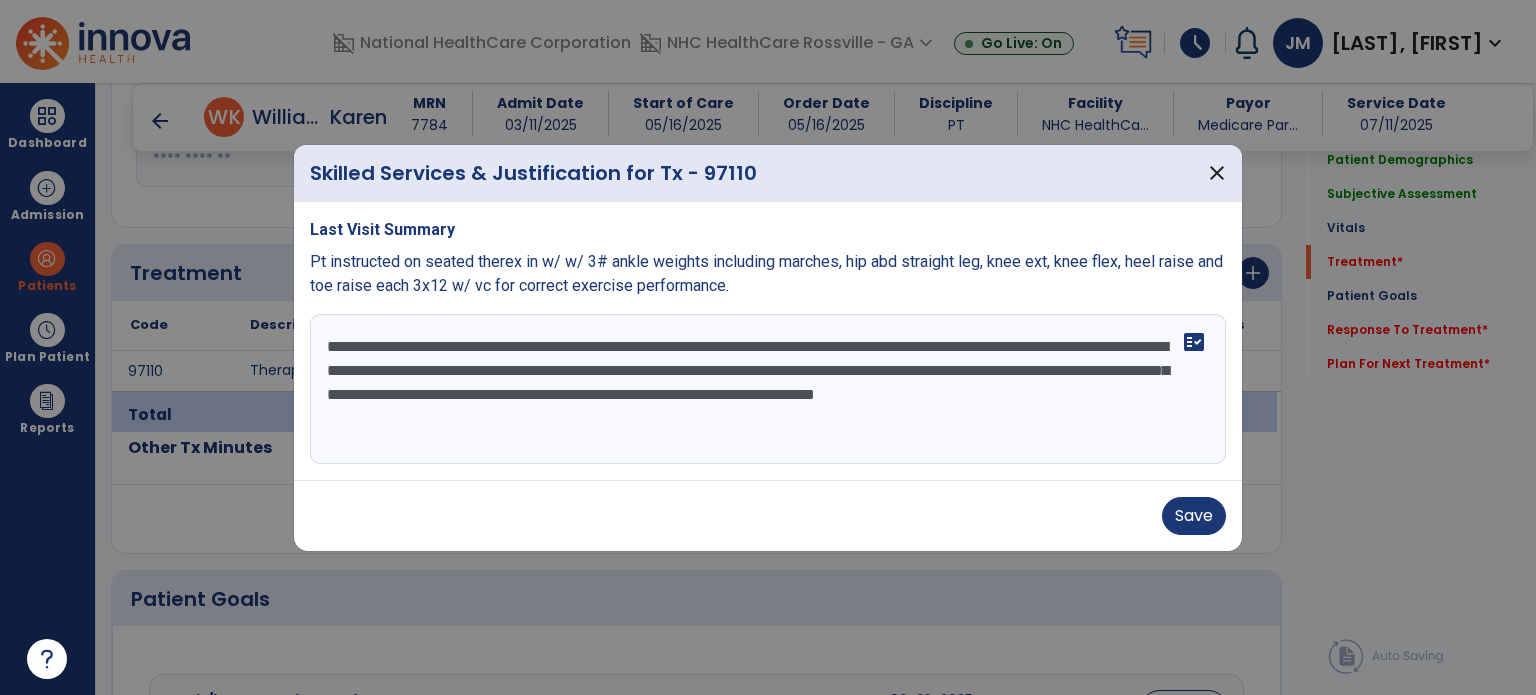 click on "**********" at bounding box center [768, 389] 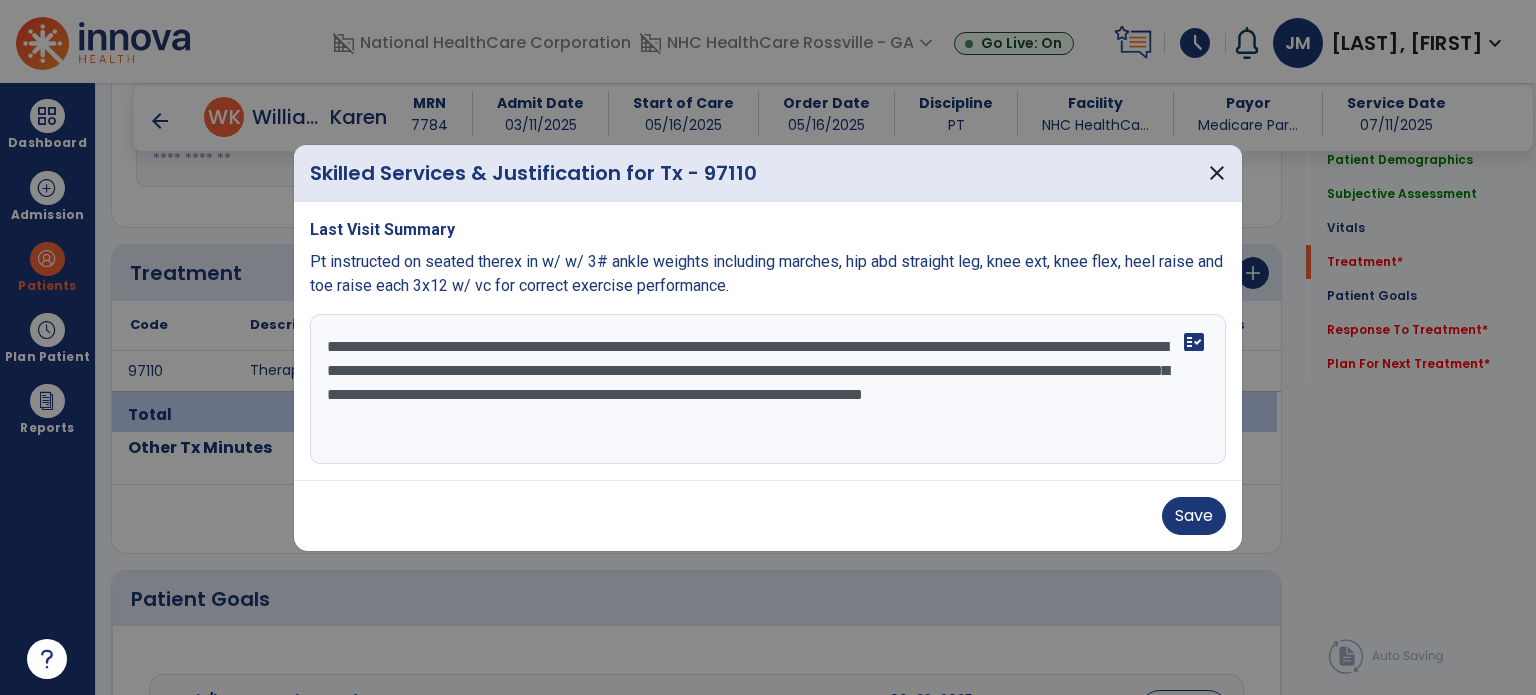 click on "**********" at bounding box center (768, 389) 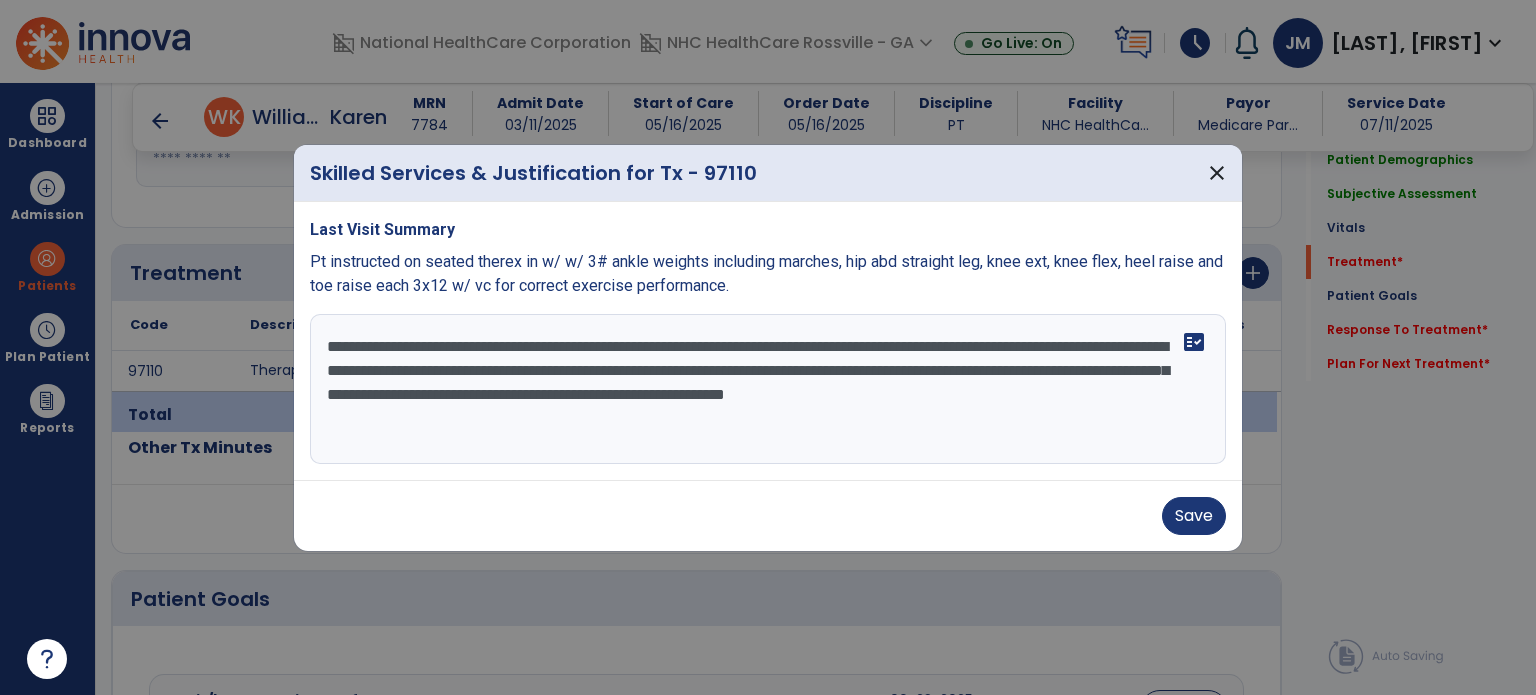 click on "**********" at bounding box center [768, 389] 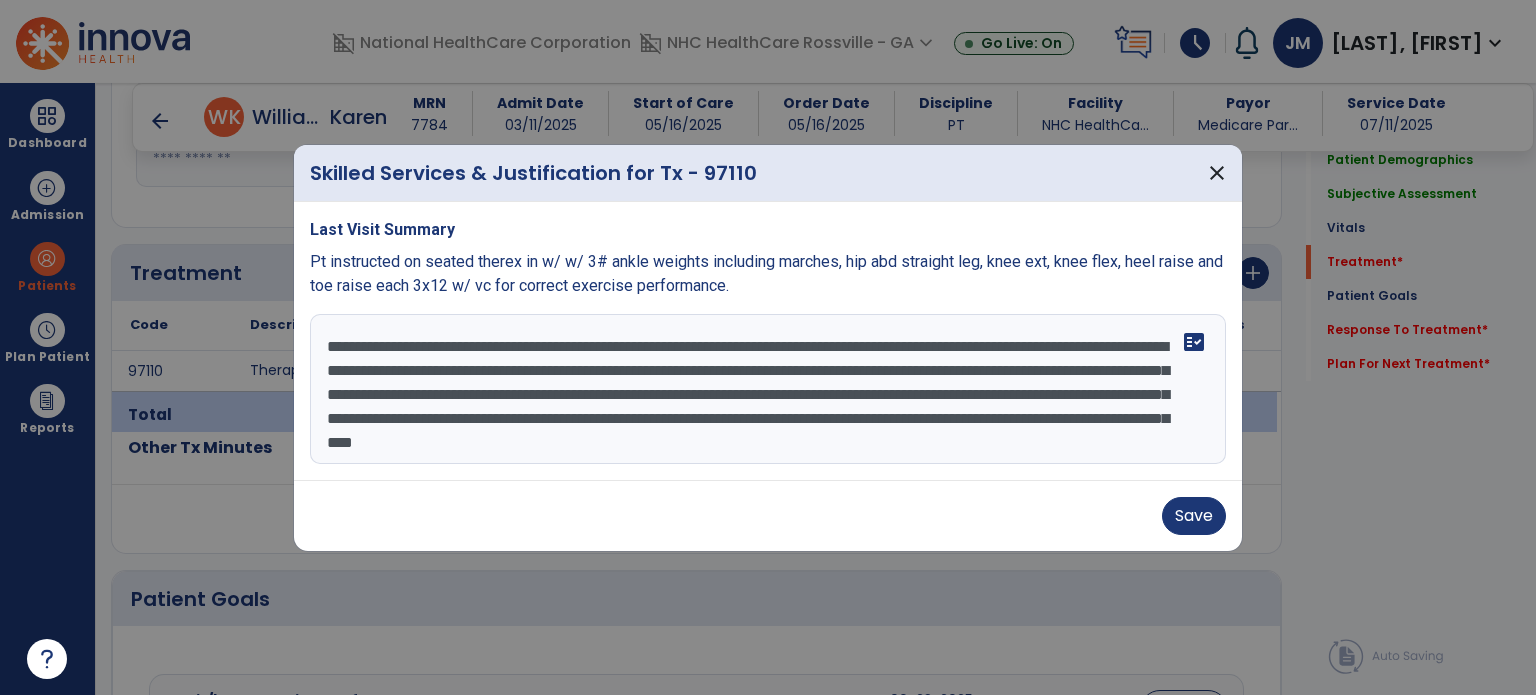 scroll, scrollTop: 15, scrollLeft: 0, axis: vertical 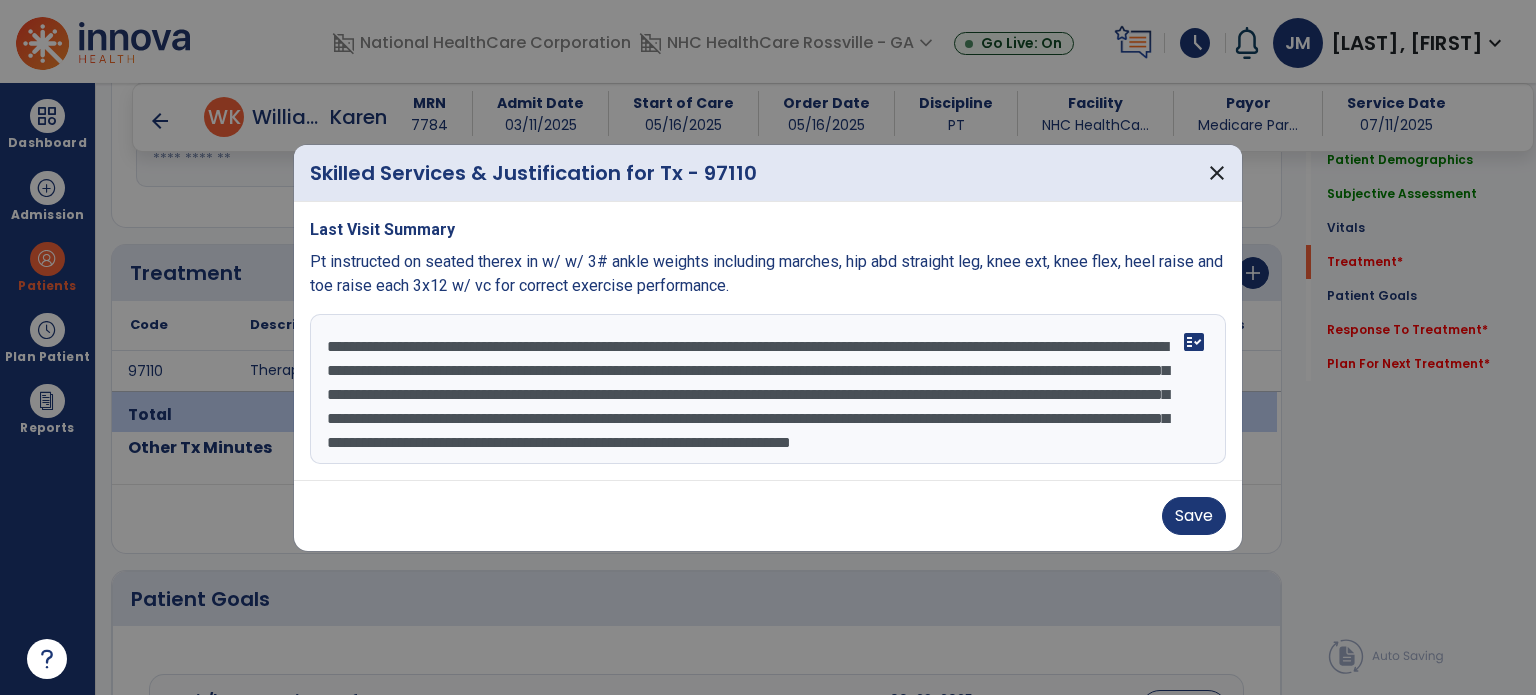 type on "**********" 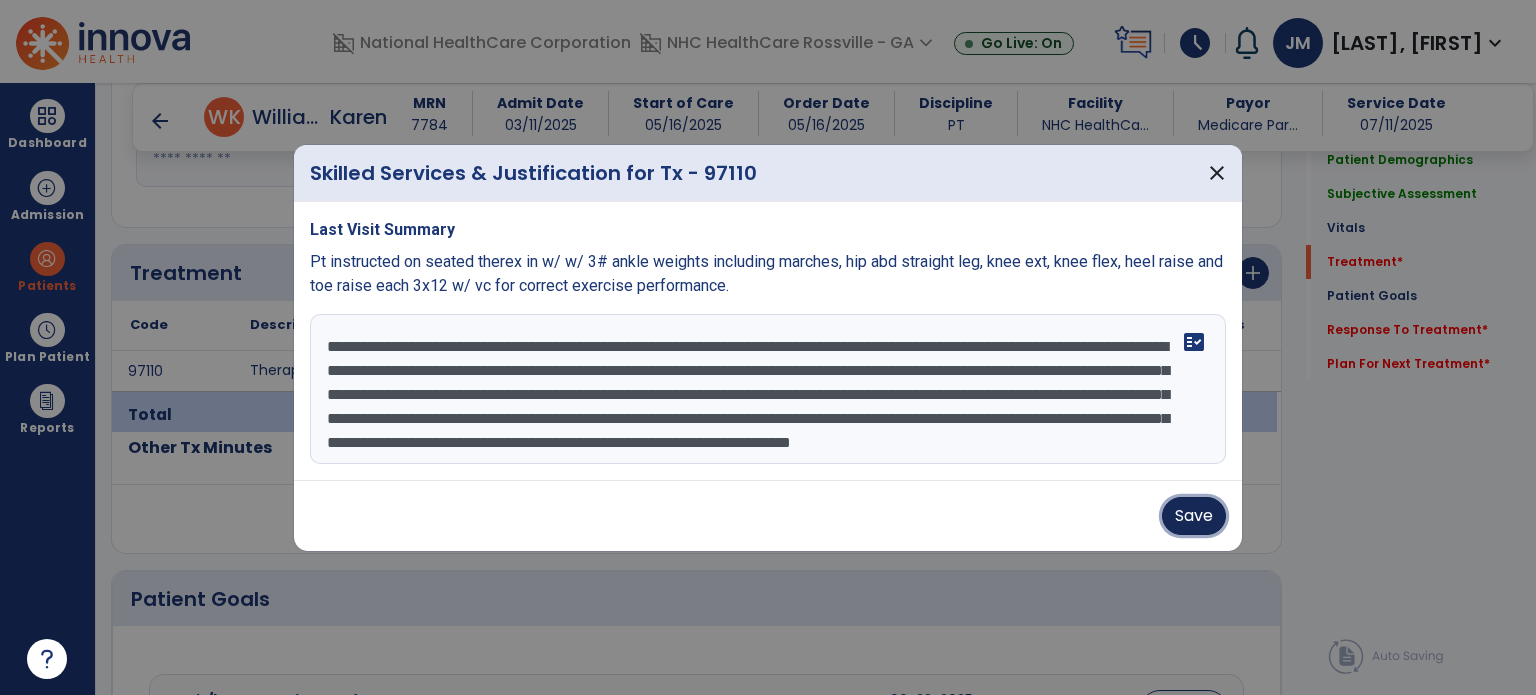 click on "Save" at bounding box center [1194, 516] 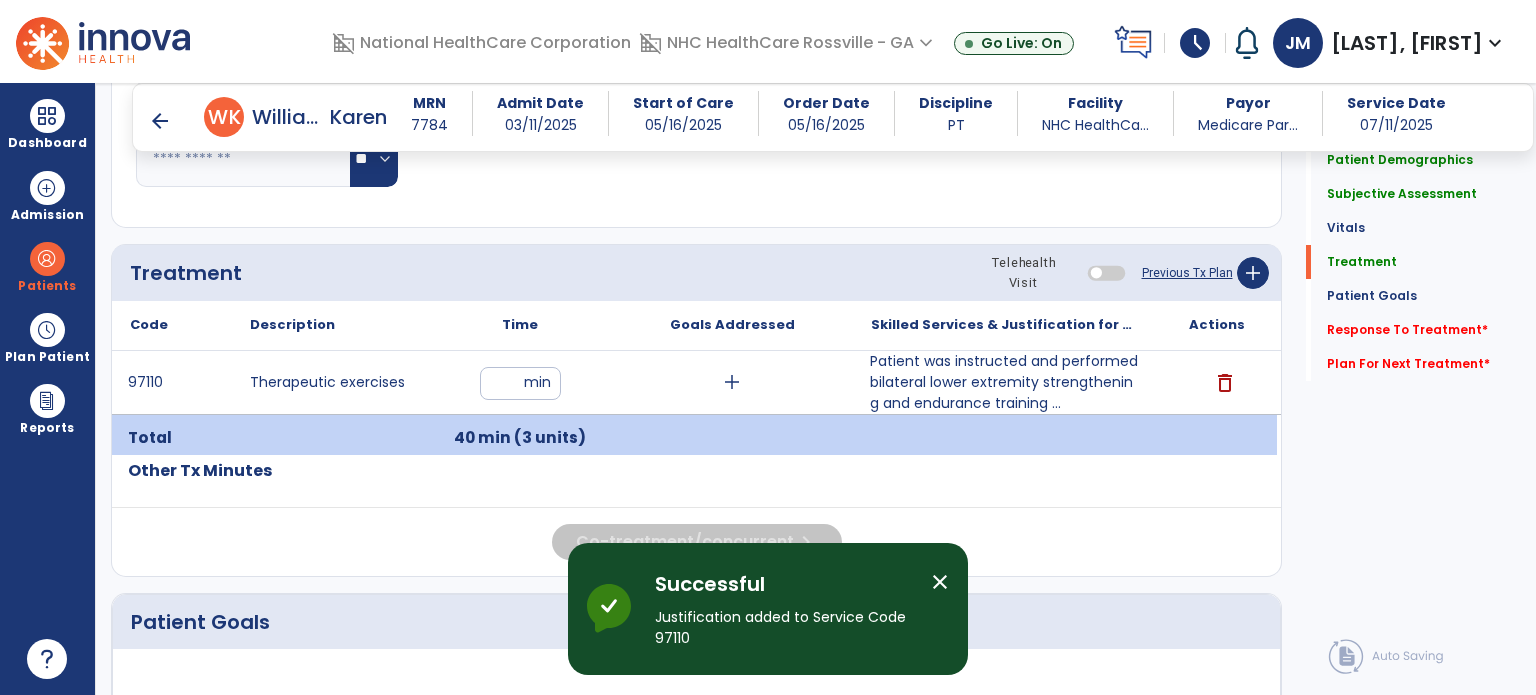 click on "Response To Treatment   *" 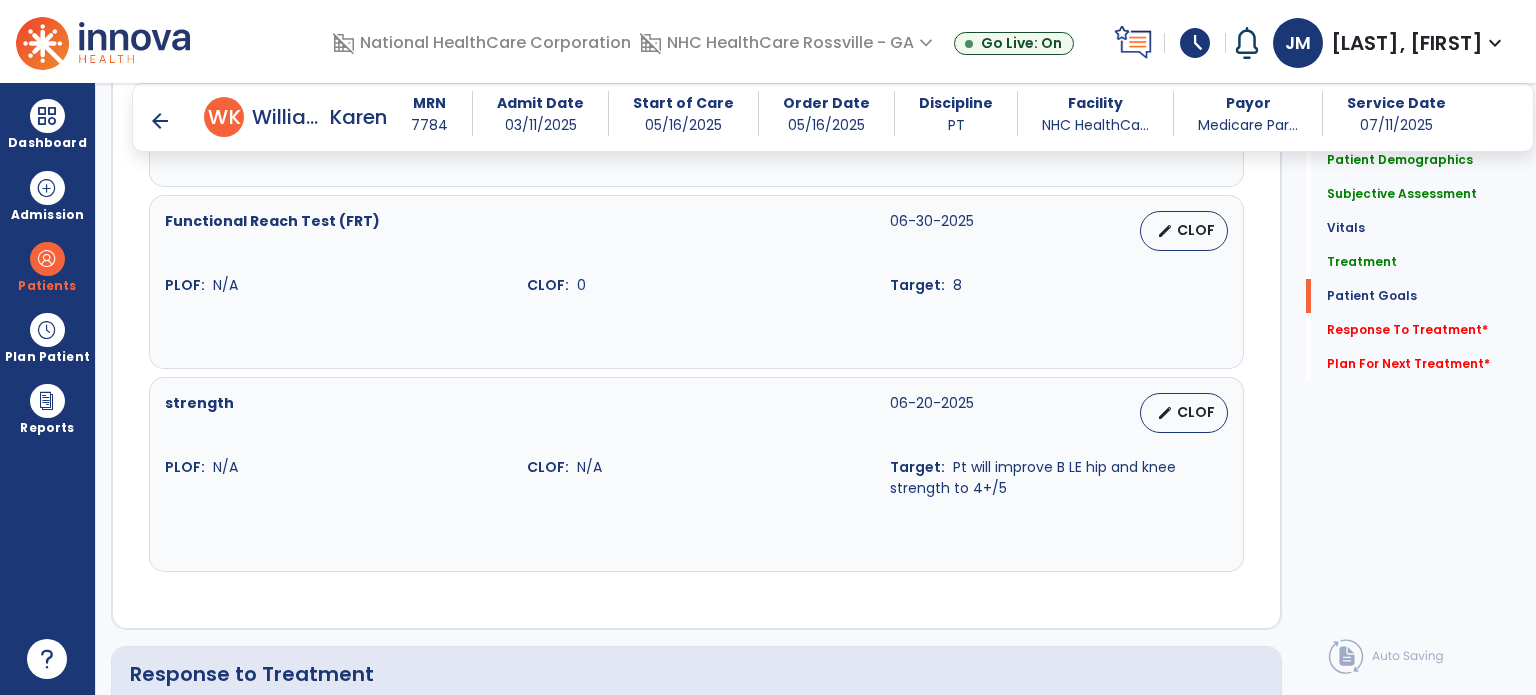 scroll, scrollTop: 2635, scrollLeft: 0, axis: vertical 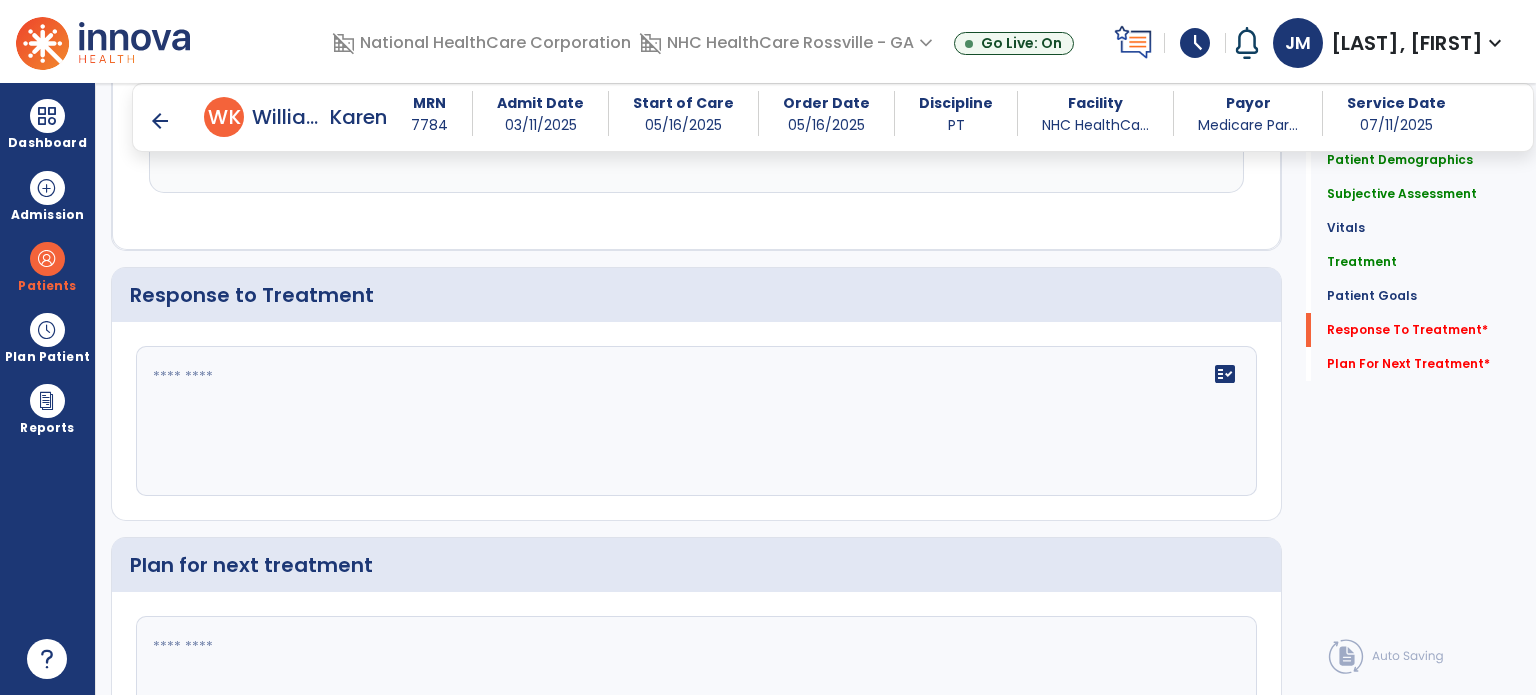 click on "fact_check" 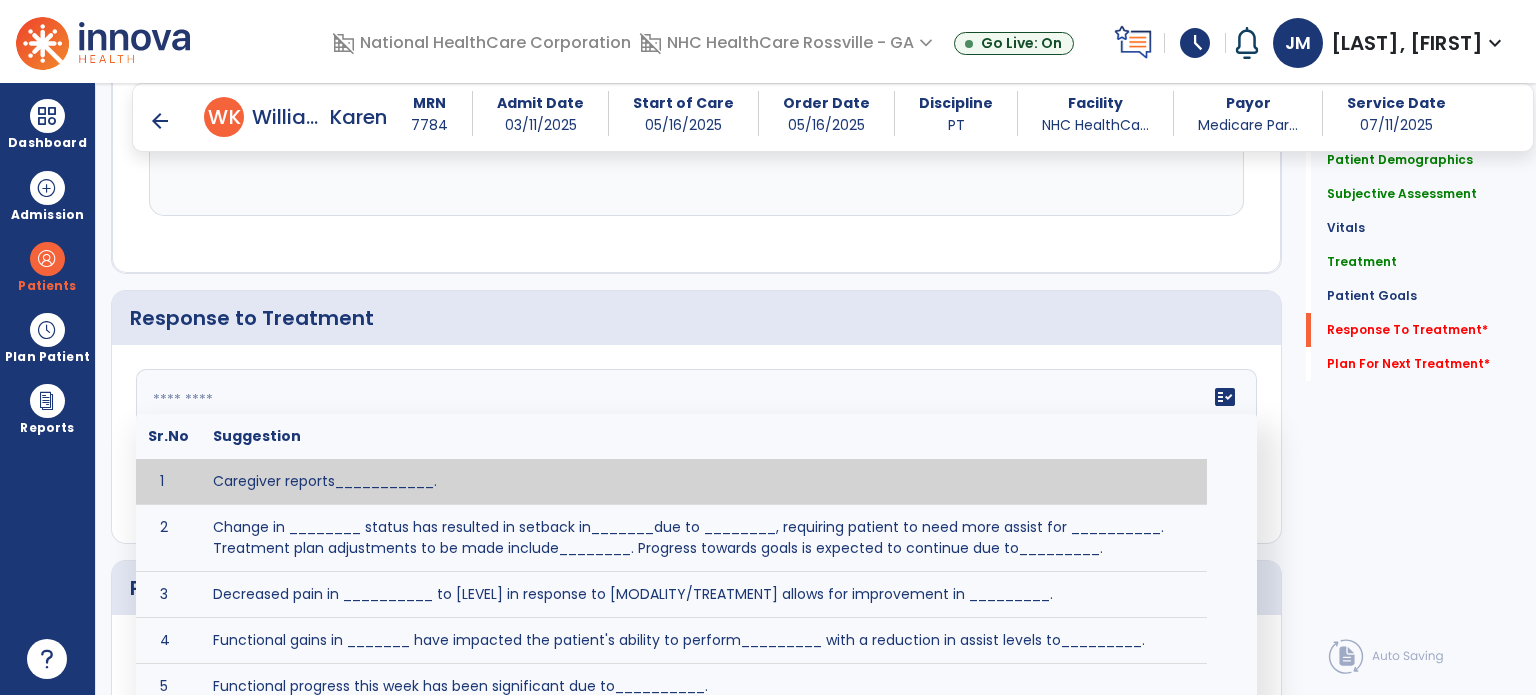 scroll, scrollTop: 2635, scrollLeft: 0, axis: vertical 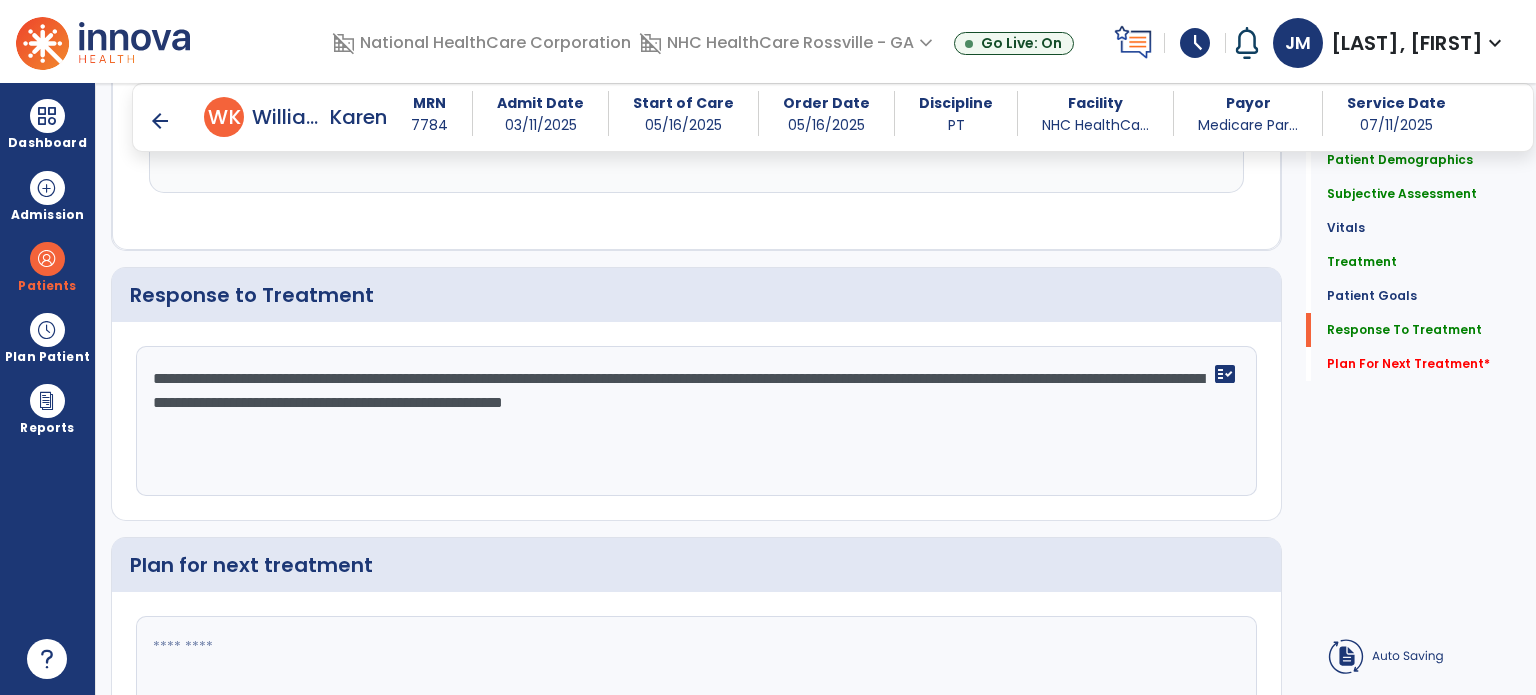 type on "**********" 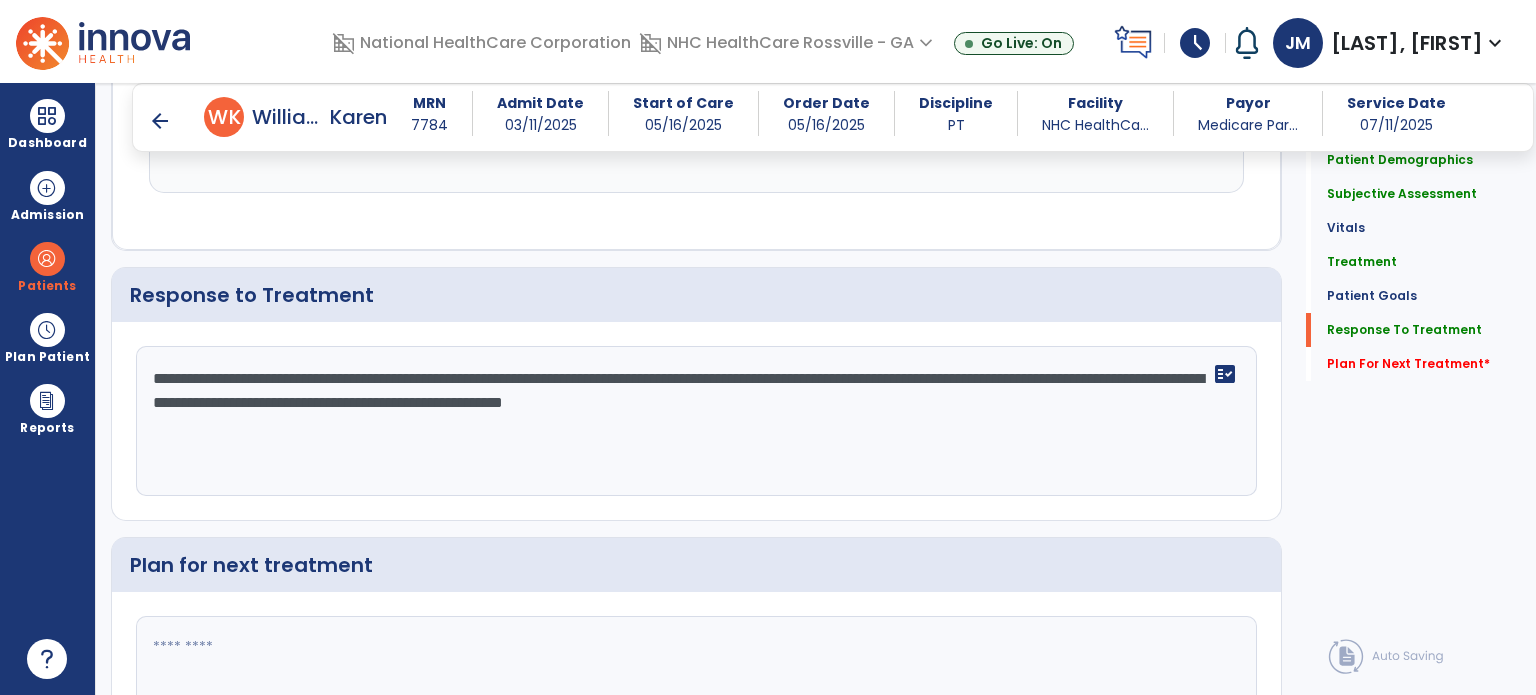 click 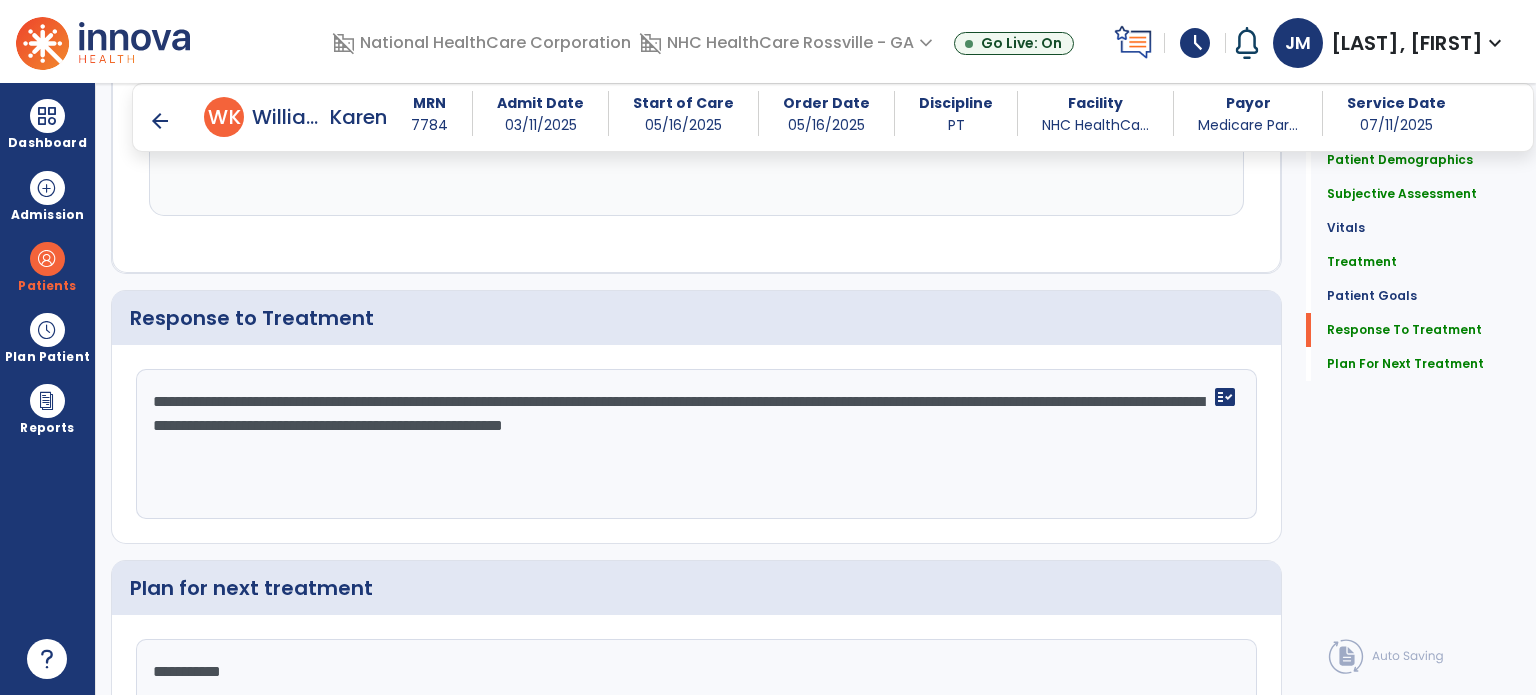 scroll, scrollTop: 2635, scrollLeft: 0, axis: vertical 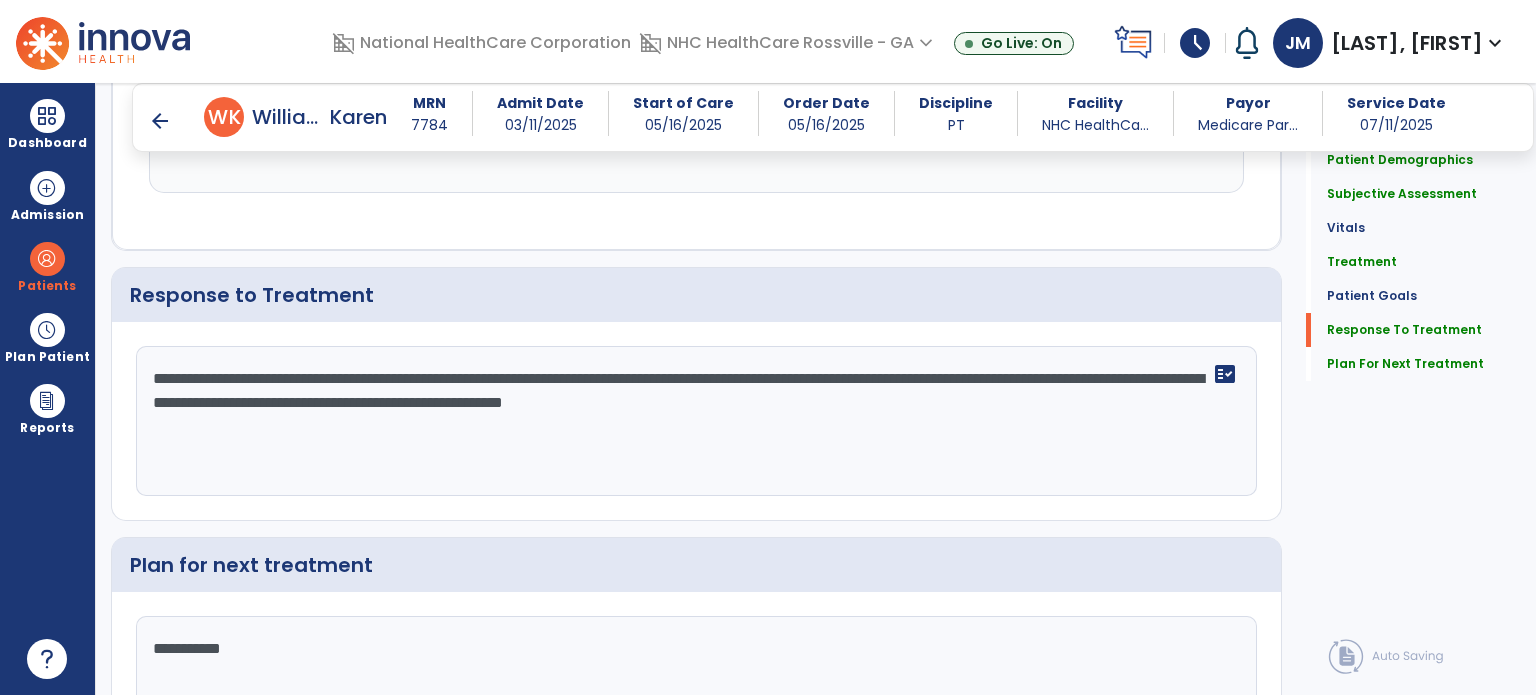 type on "**********" 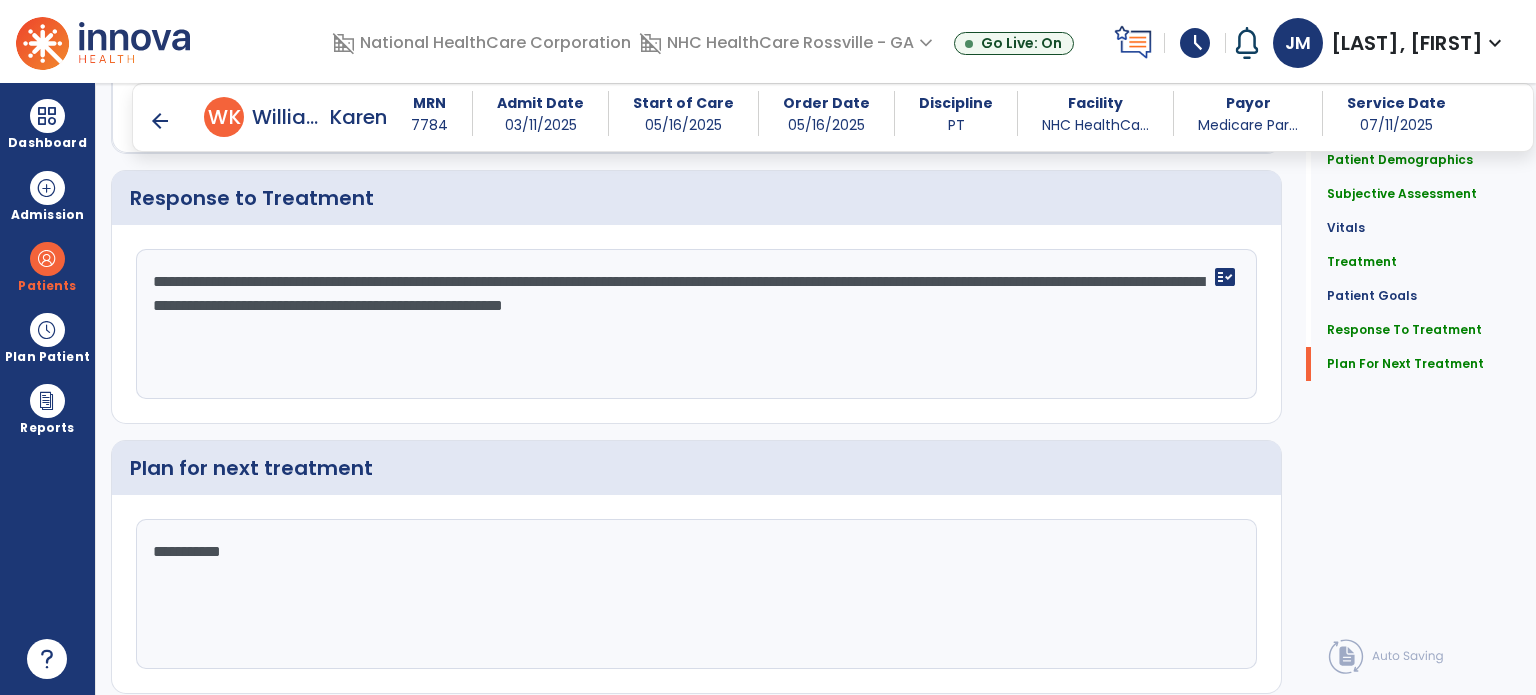 scroll, scrollTop: 2789, scrollLeft: 0, axis: vertical 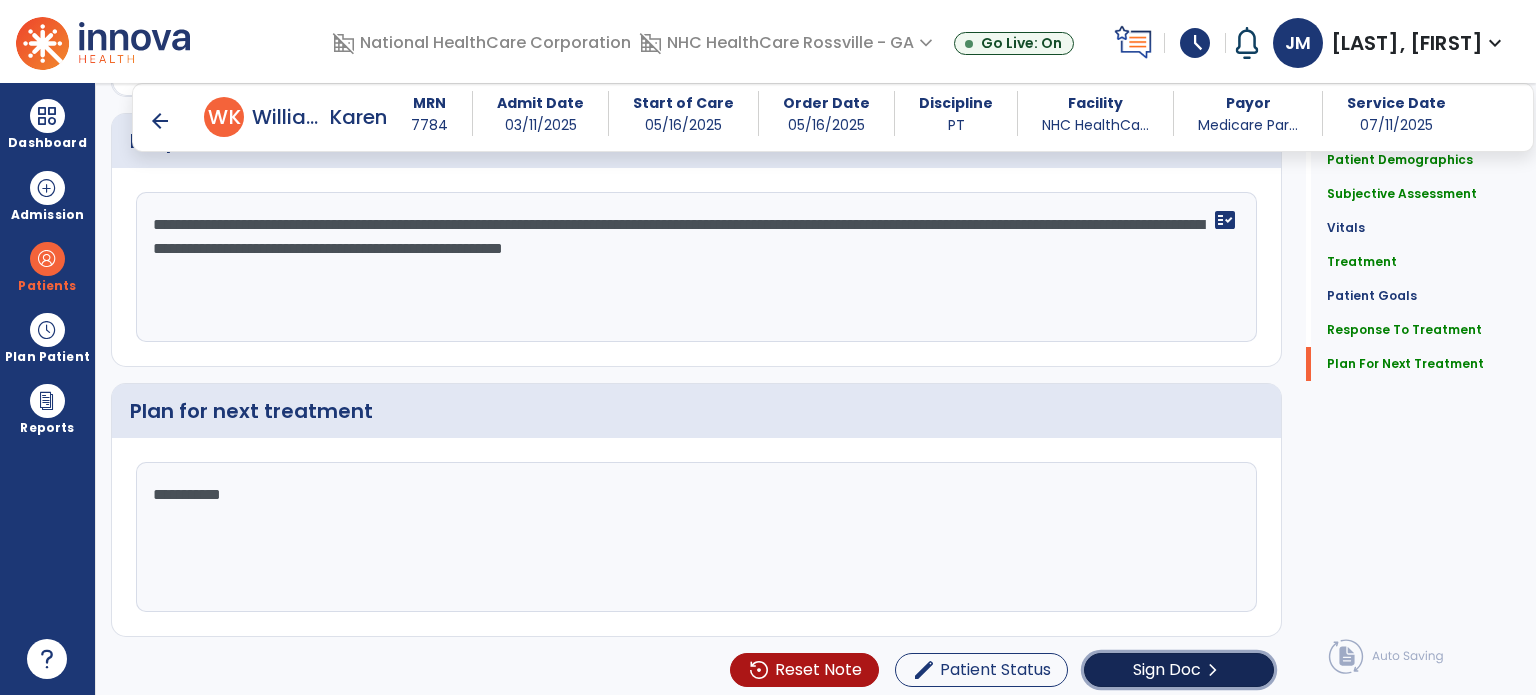 click on "Sign Doc" 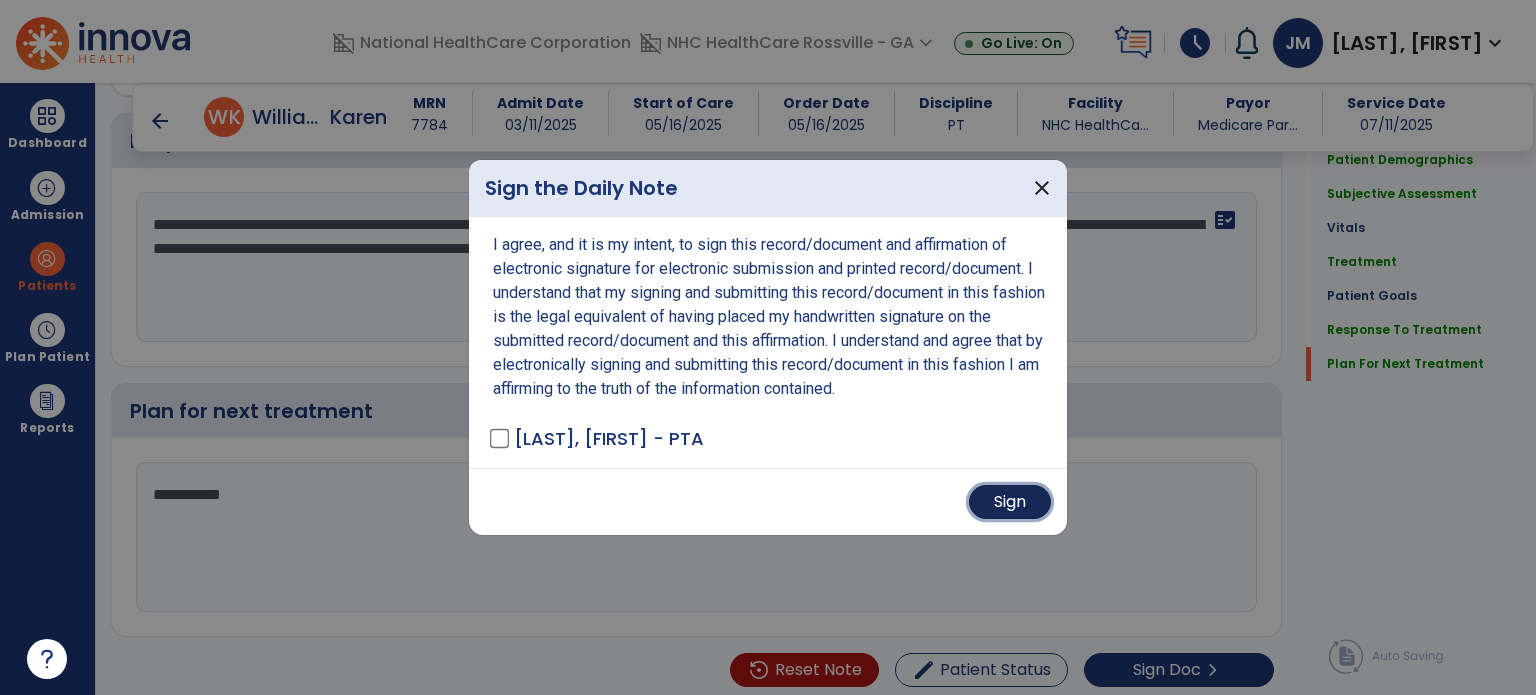 click on "Sign" at bounding box center [1010, 502] 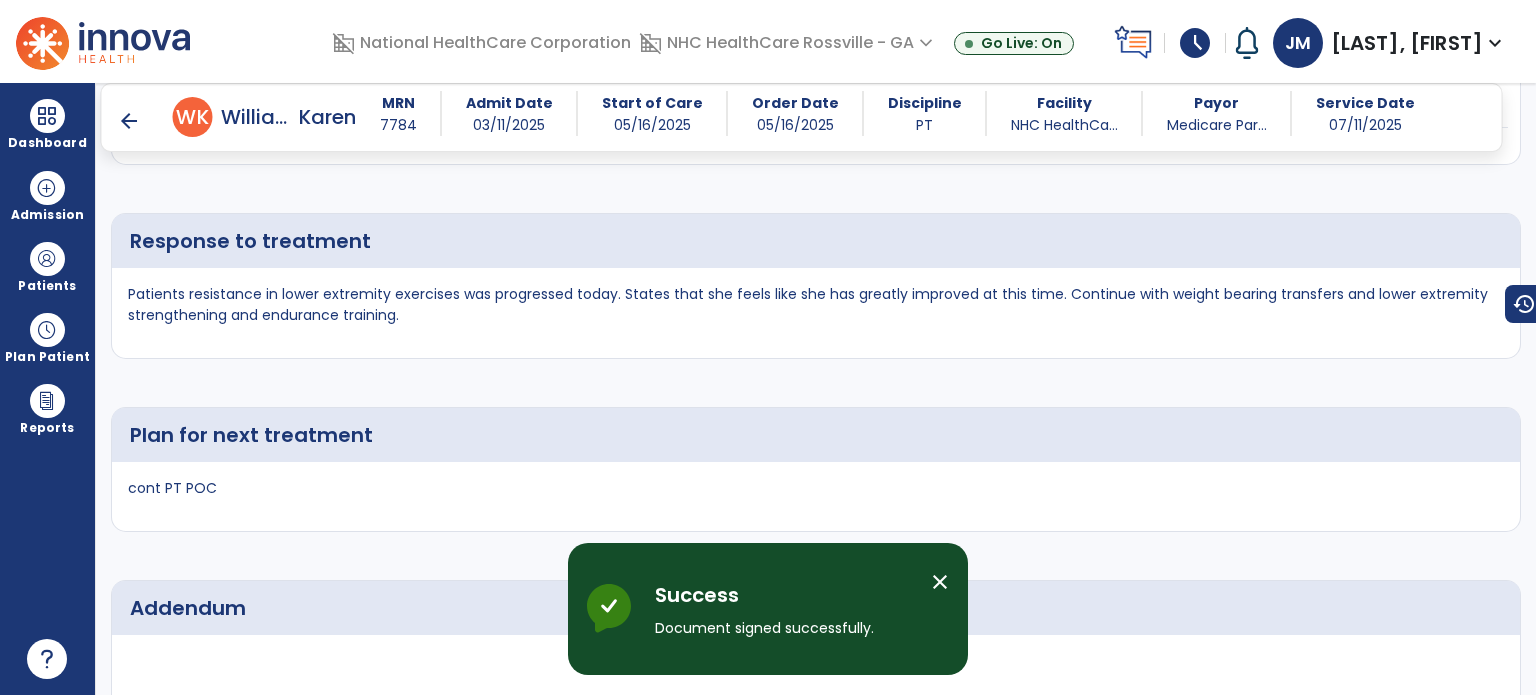 scroll, scrollTop: 3788, scrollLeft: 0, axis: vertical 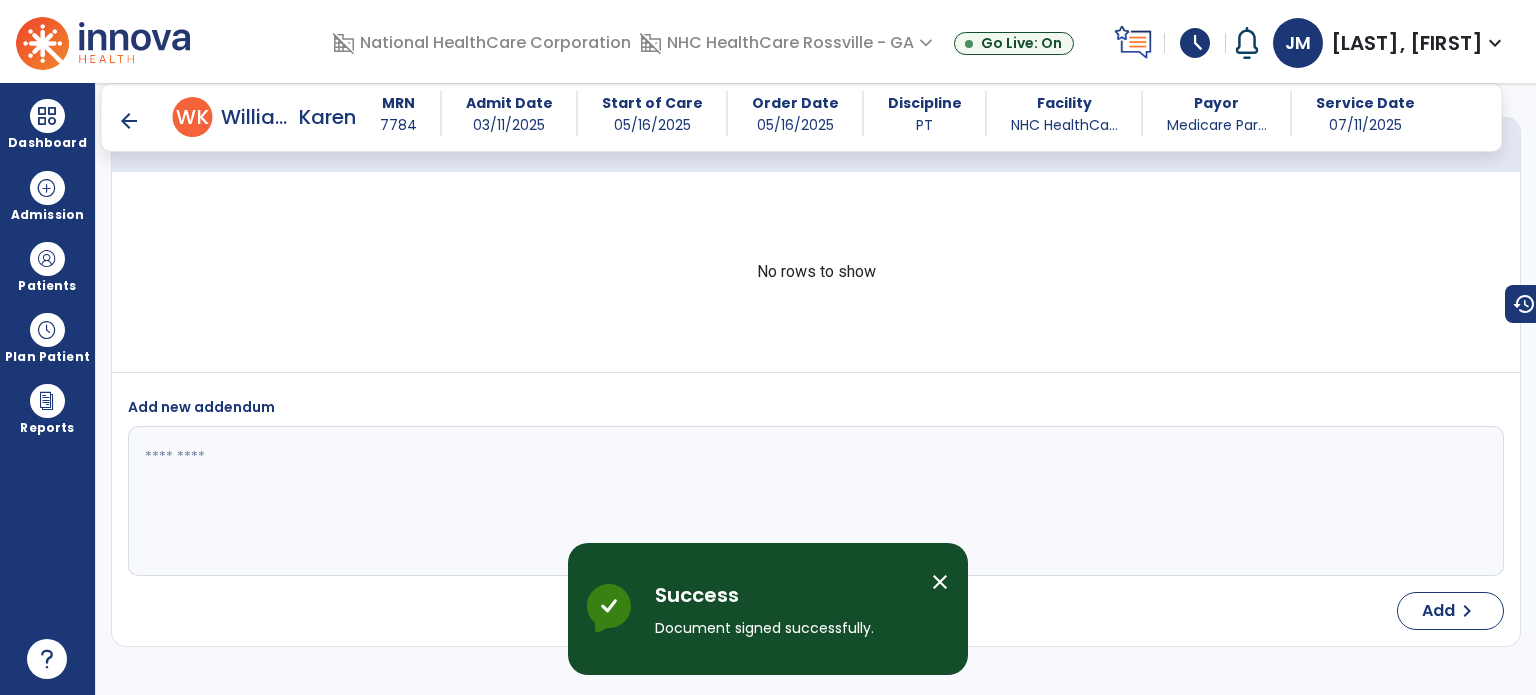 click on "arrow_back" at bounding box center [129, 121] 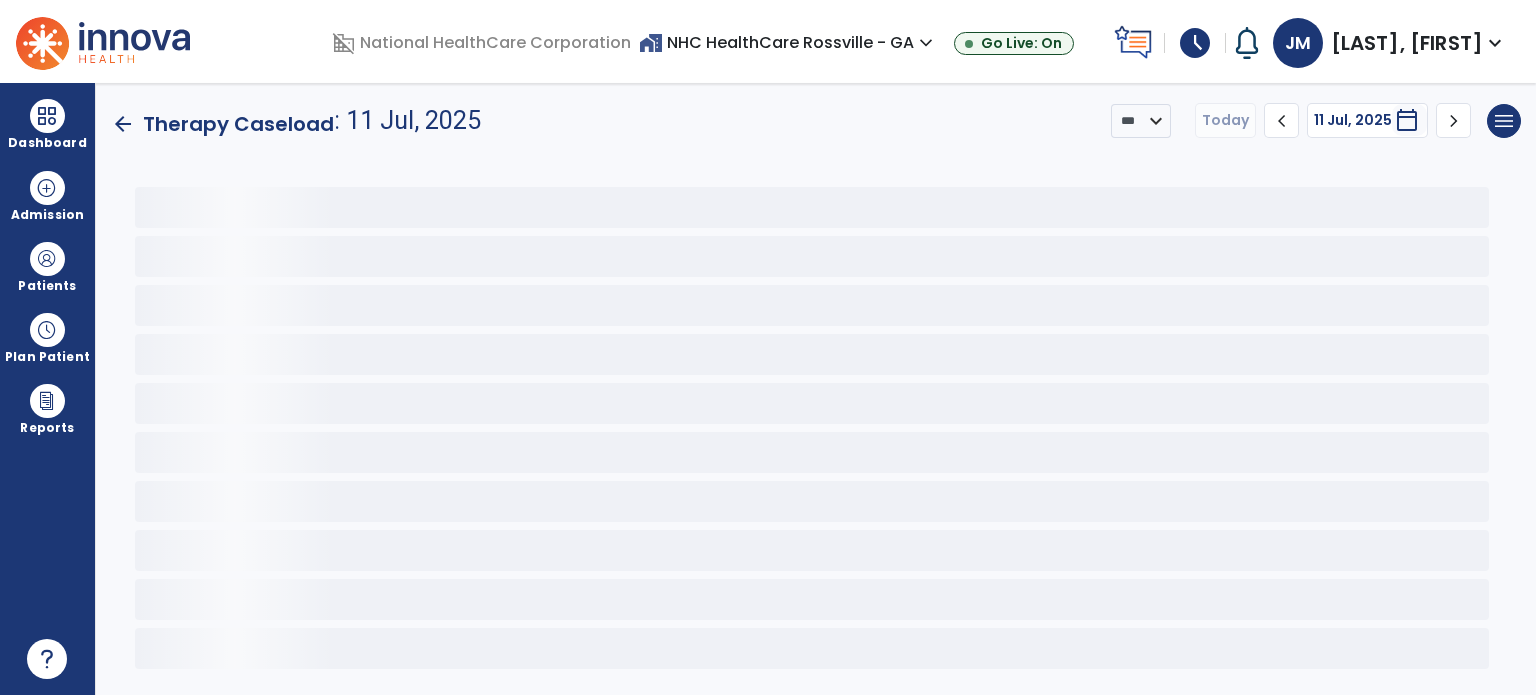 scroll, scrollTop: 0, scrollLeft: 0, axis: both 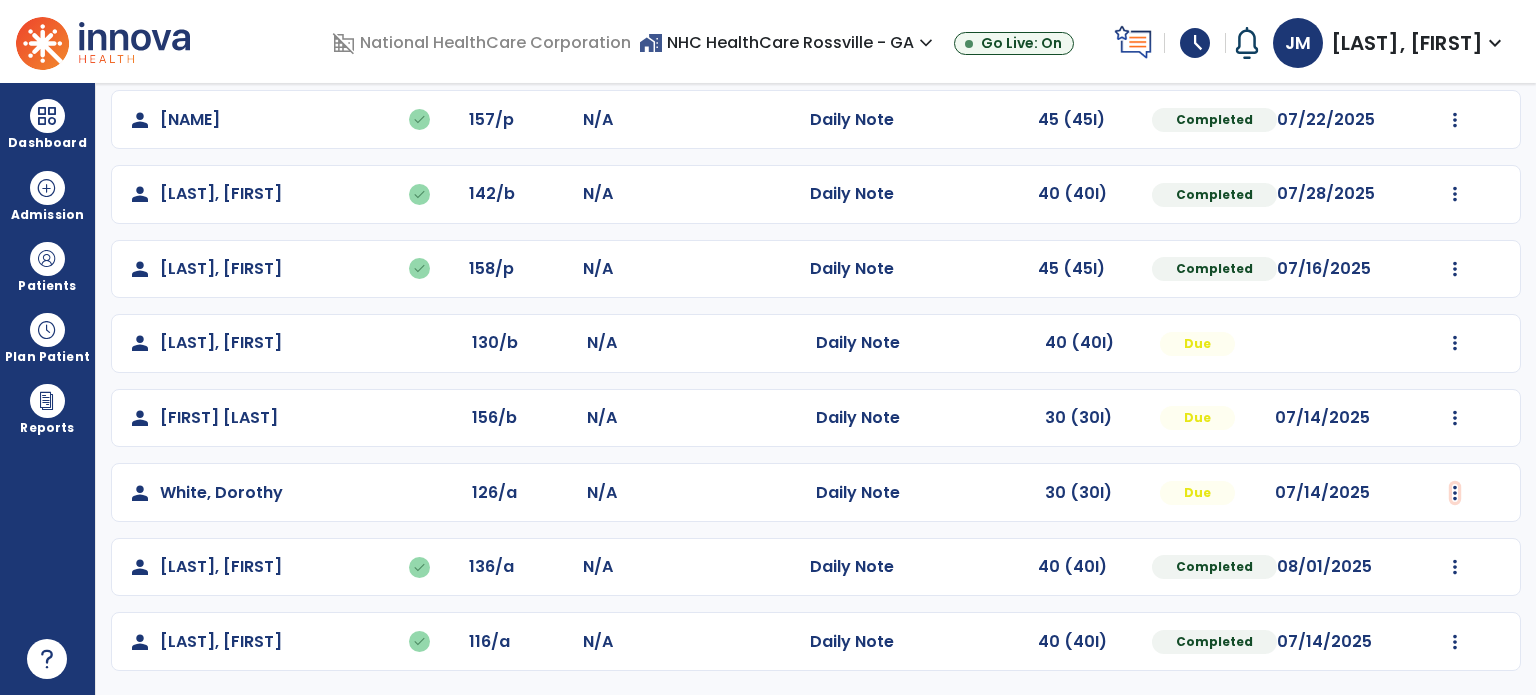 click at bounding box center [1455, -104] 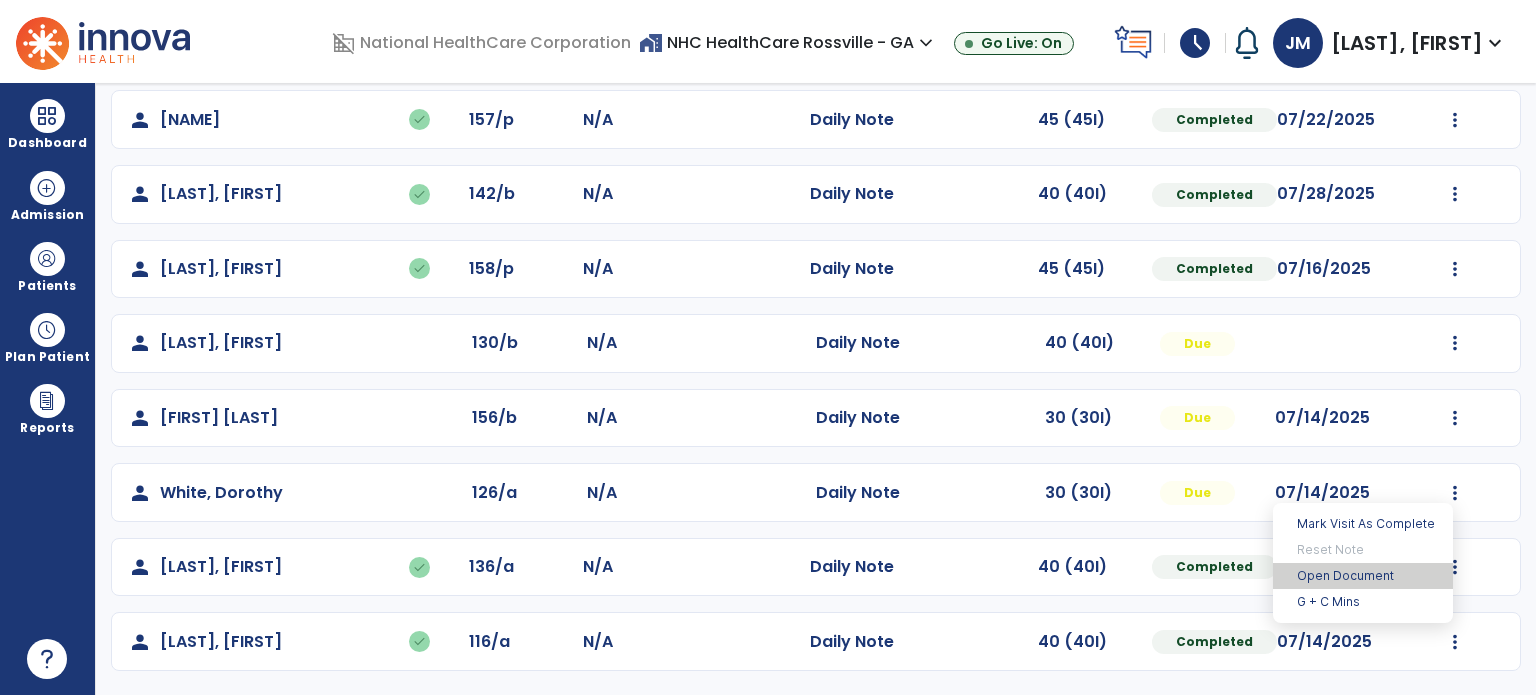 click on "Open Document" at bounding box center [1363, 576] 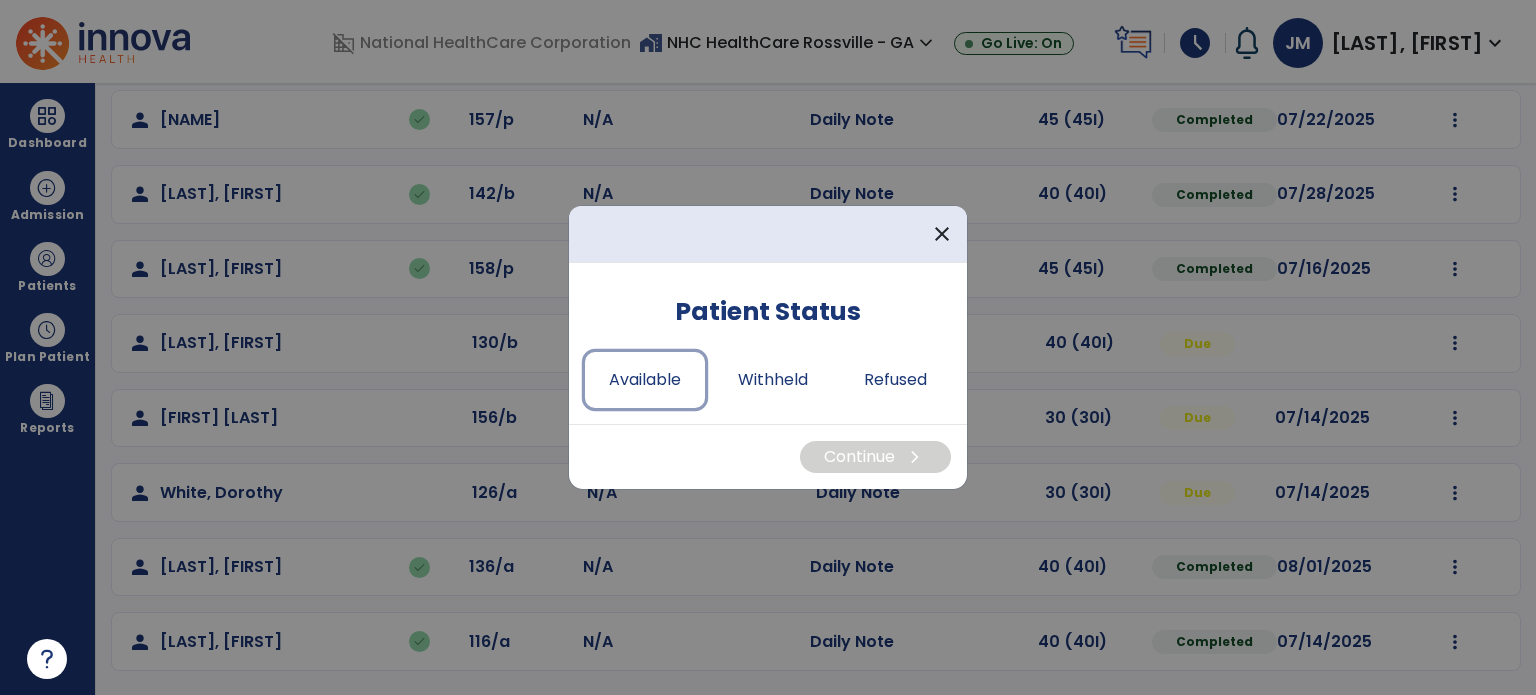 click on "Available" at bounding box center (645, 380) 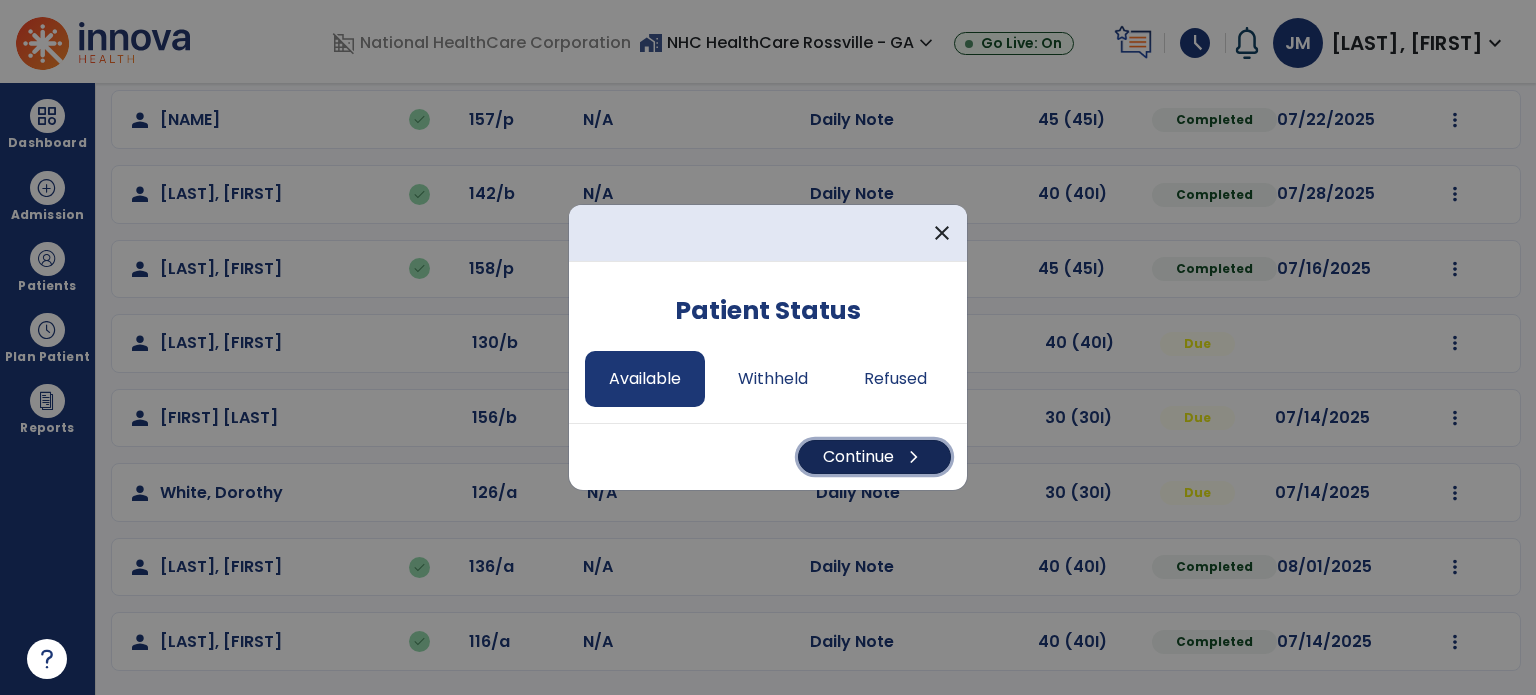 click on "Continue   chevron_right" at bounding box center (874, 457) 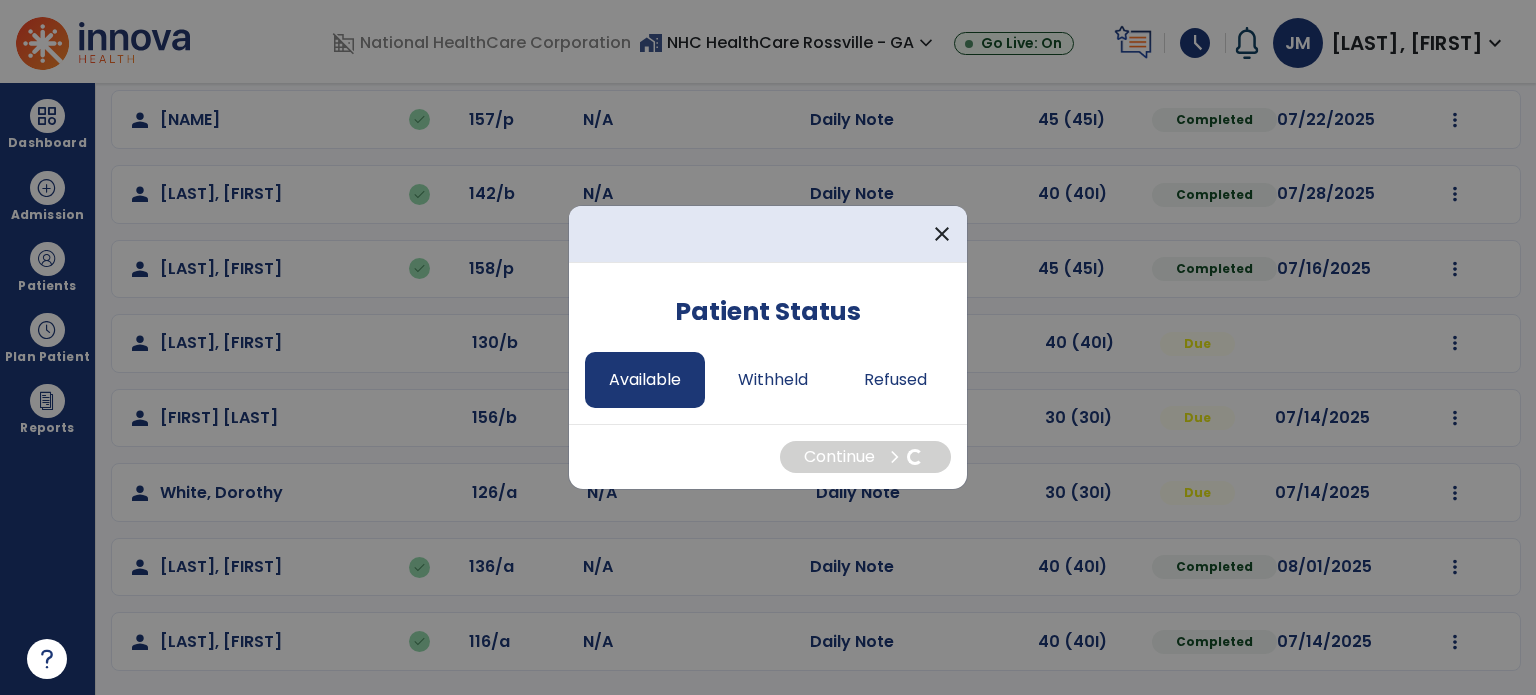 select on "*" 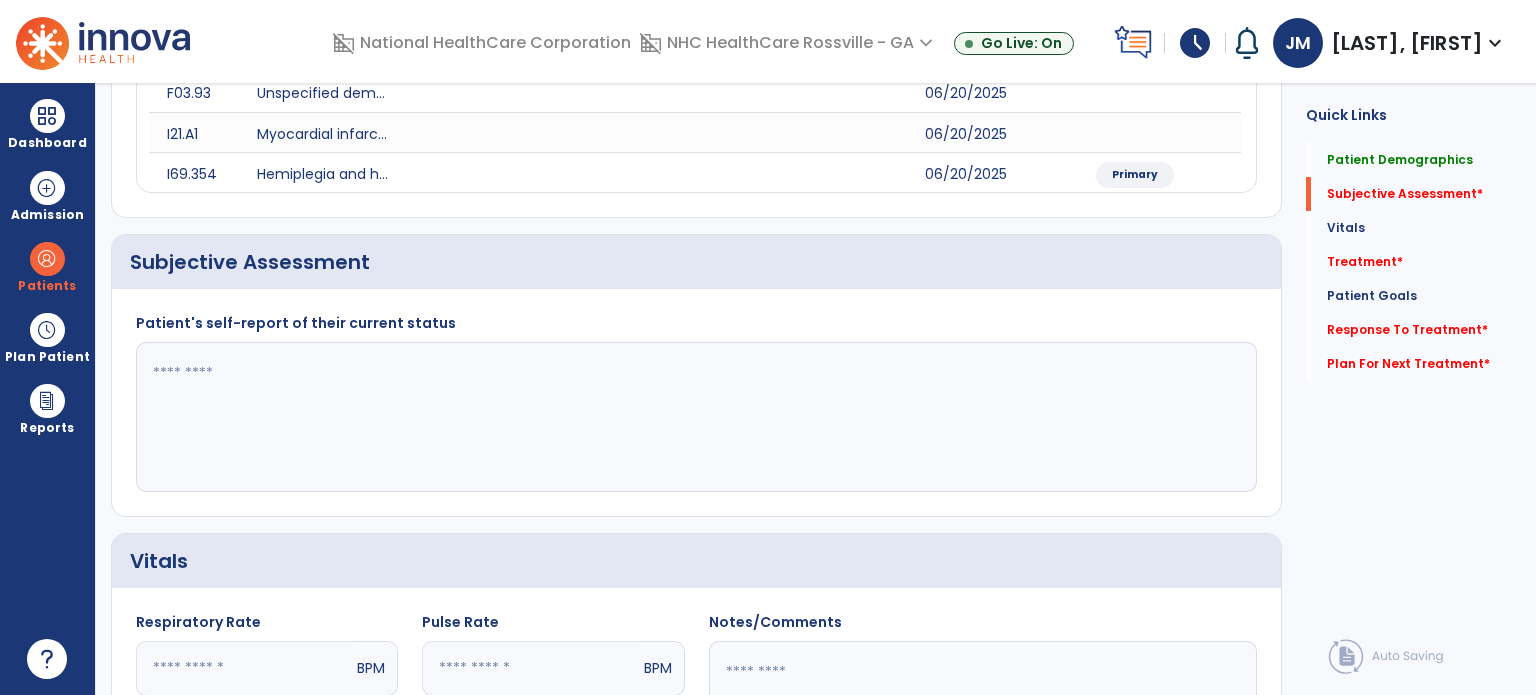 click 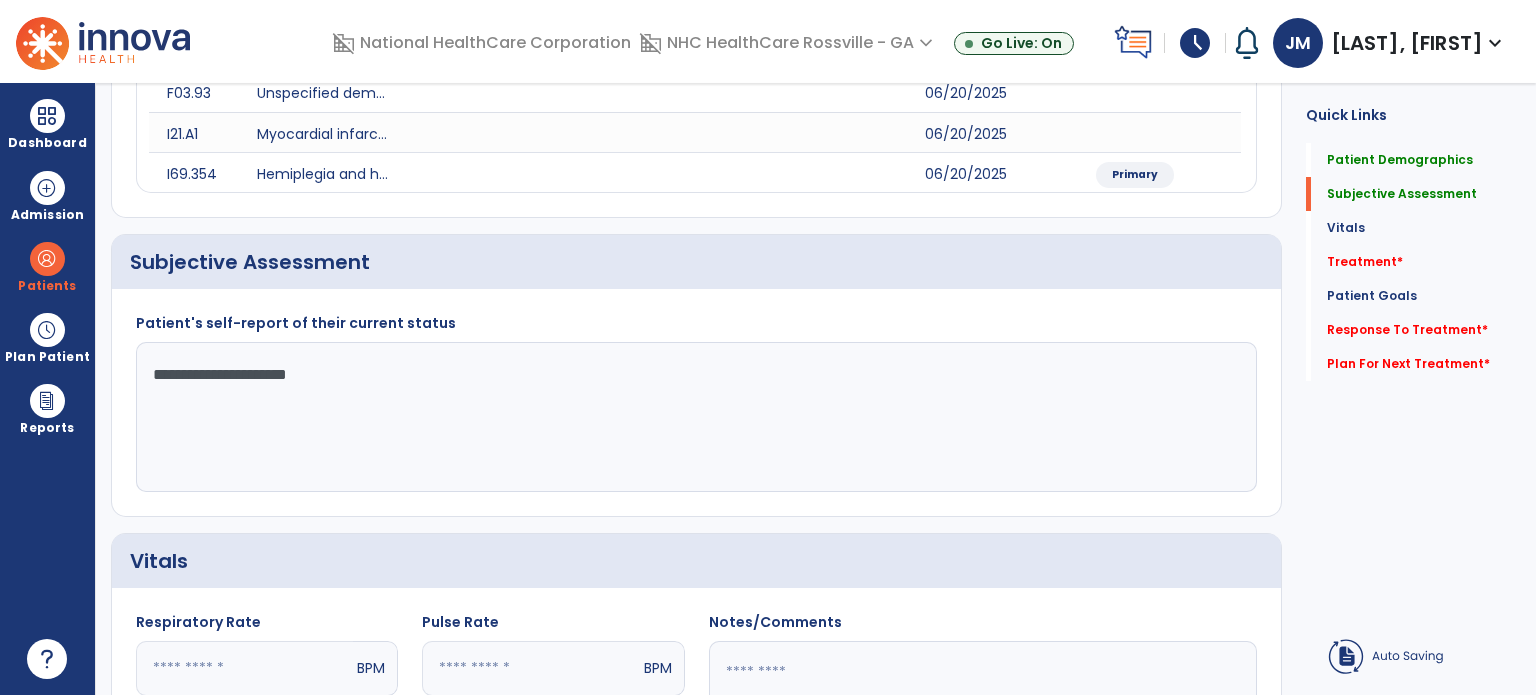 type on "**********" 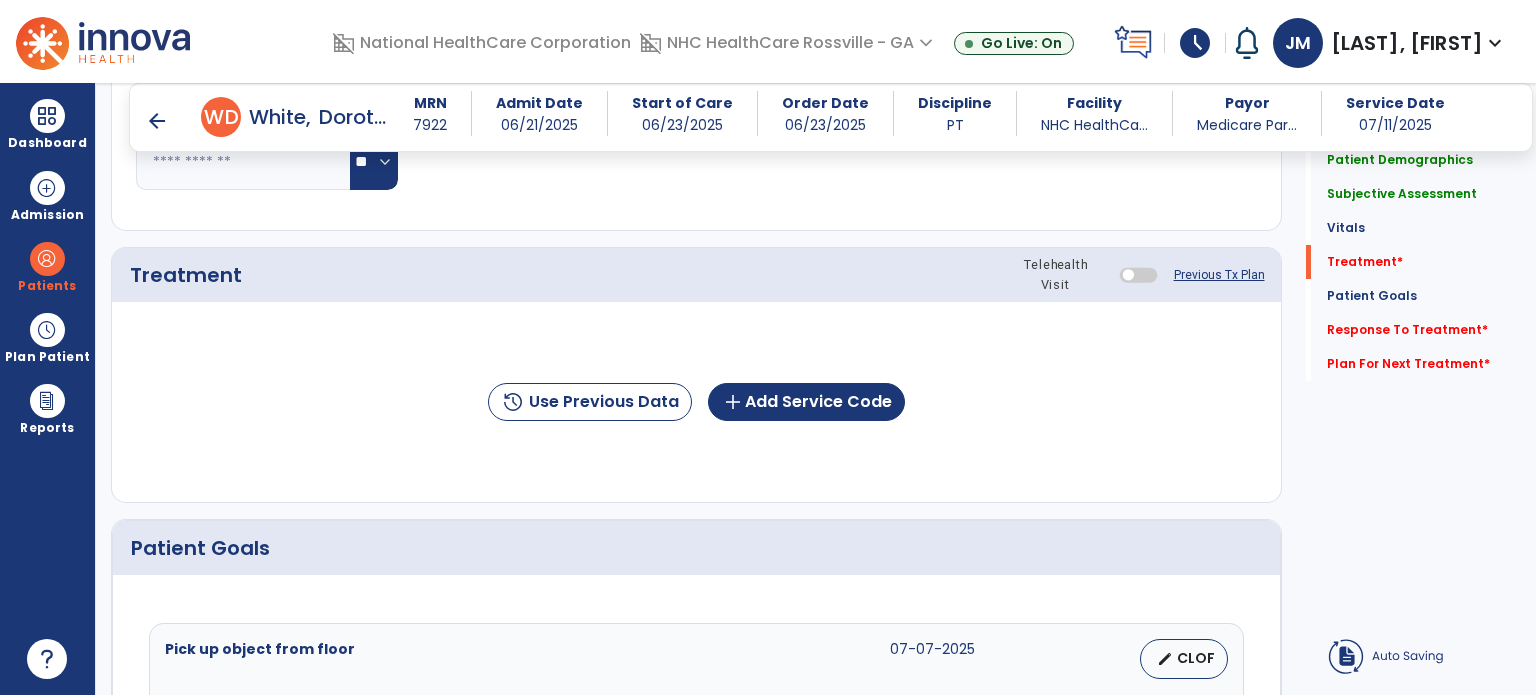 scroll, scrollTop: 1085, scrollLeft: 0, axis: vertical 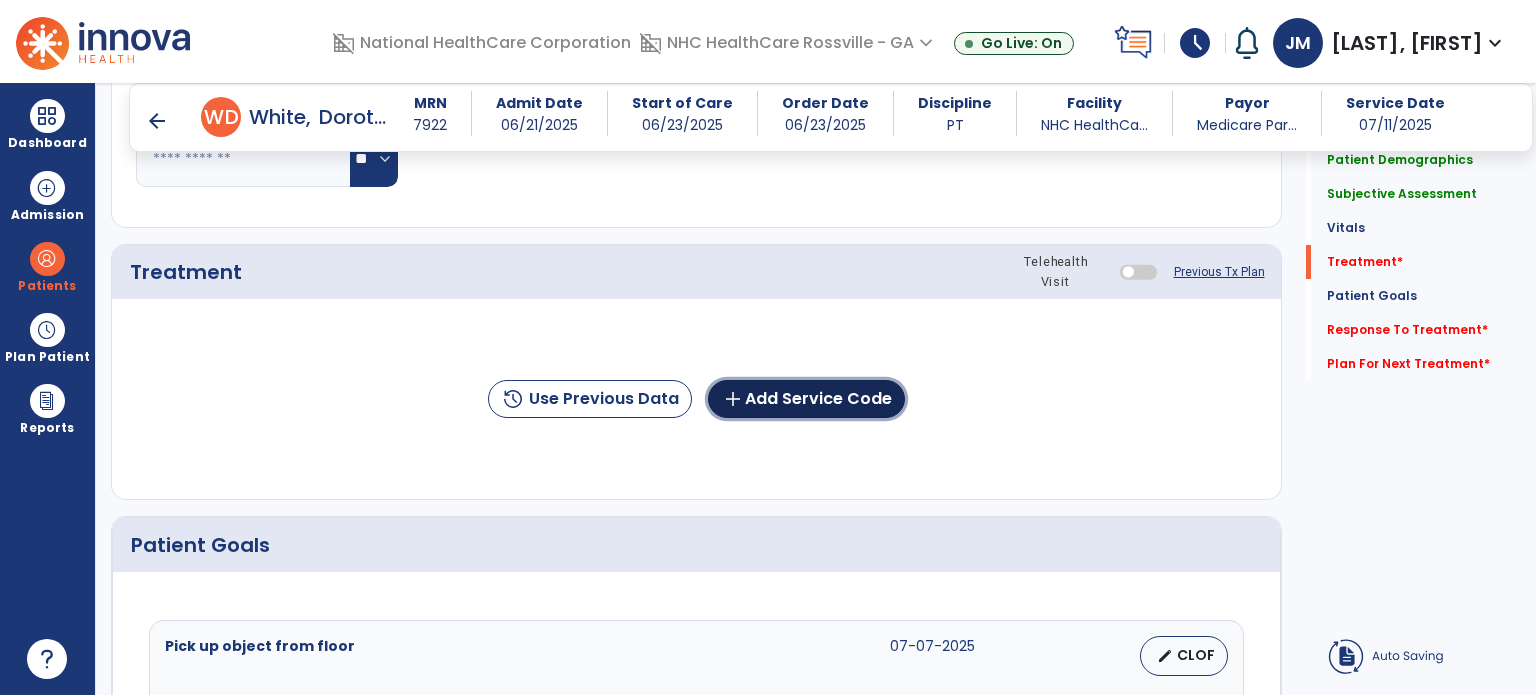 click on "add  Add Service Code" 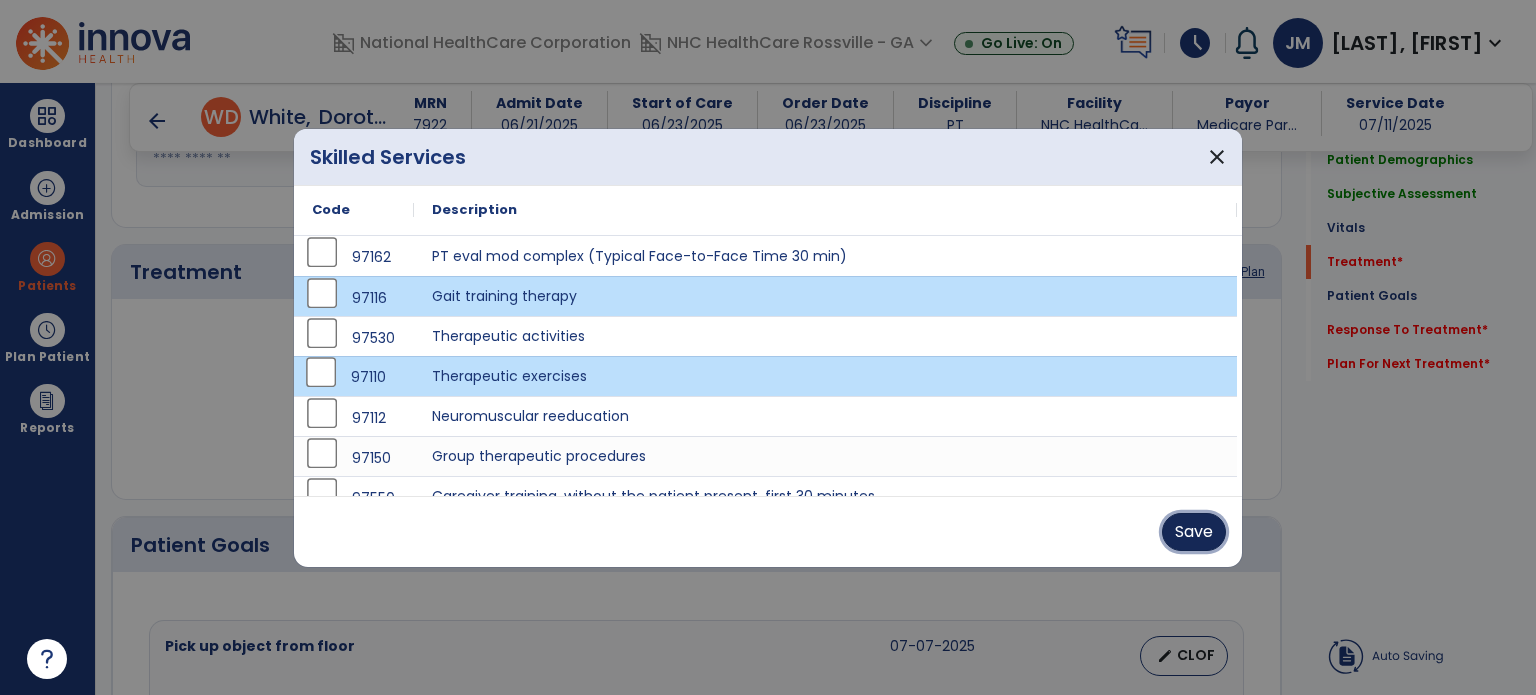 click on "Save" at bounding box center (1194, 532) 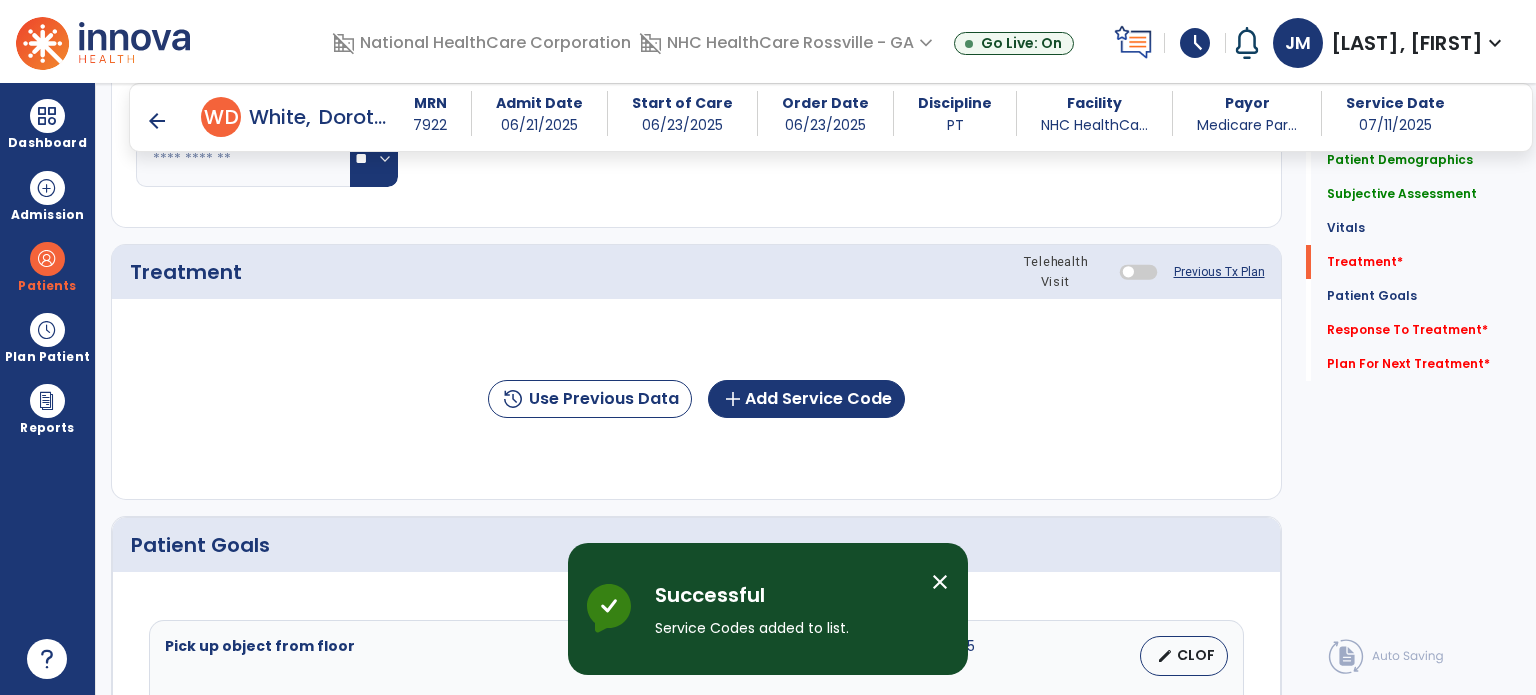 click on "history" 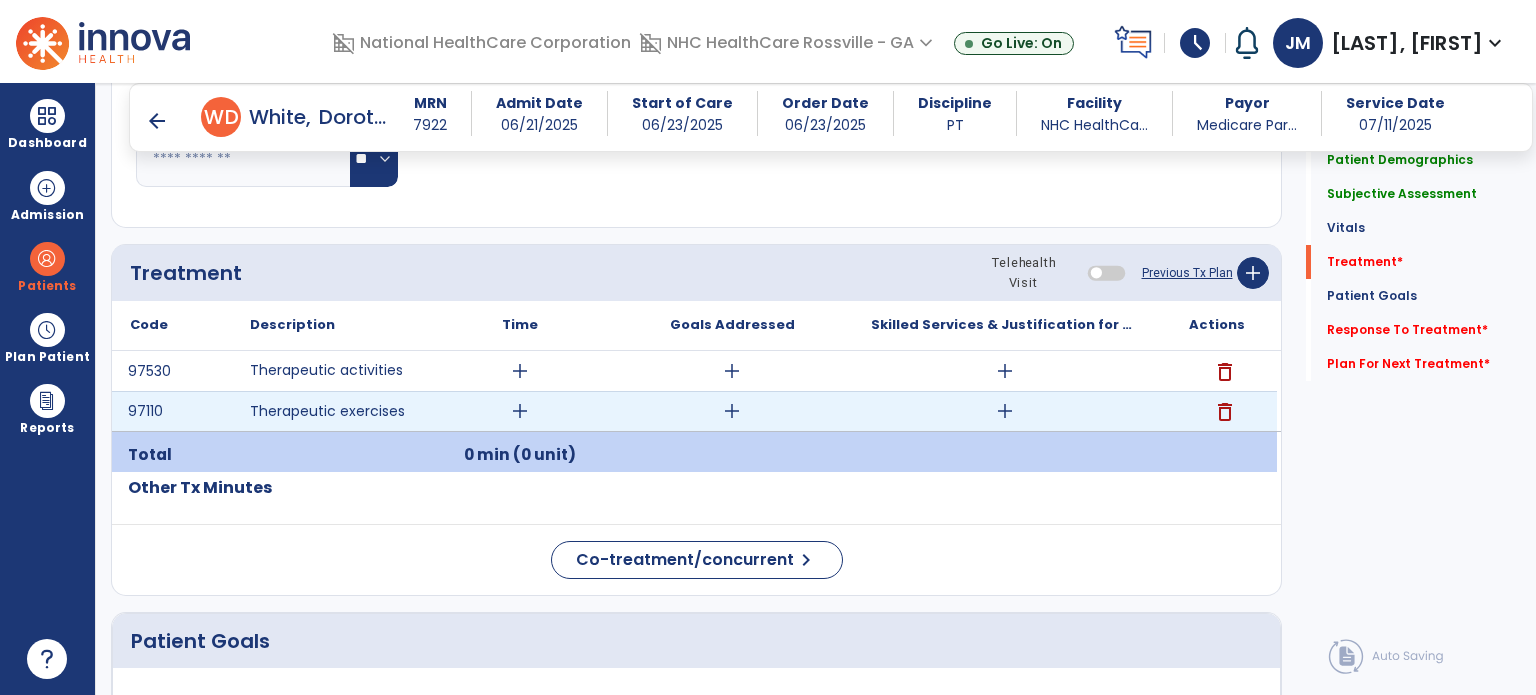 click on "add" at bounding box center [520, 411] 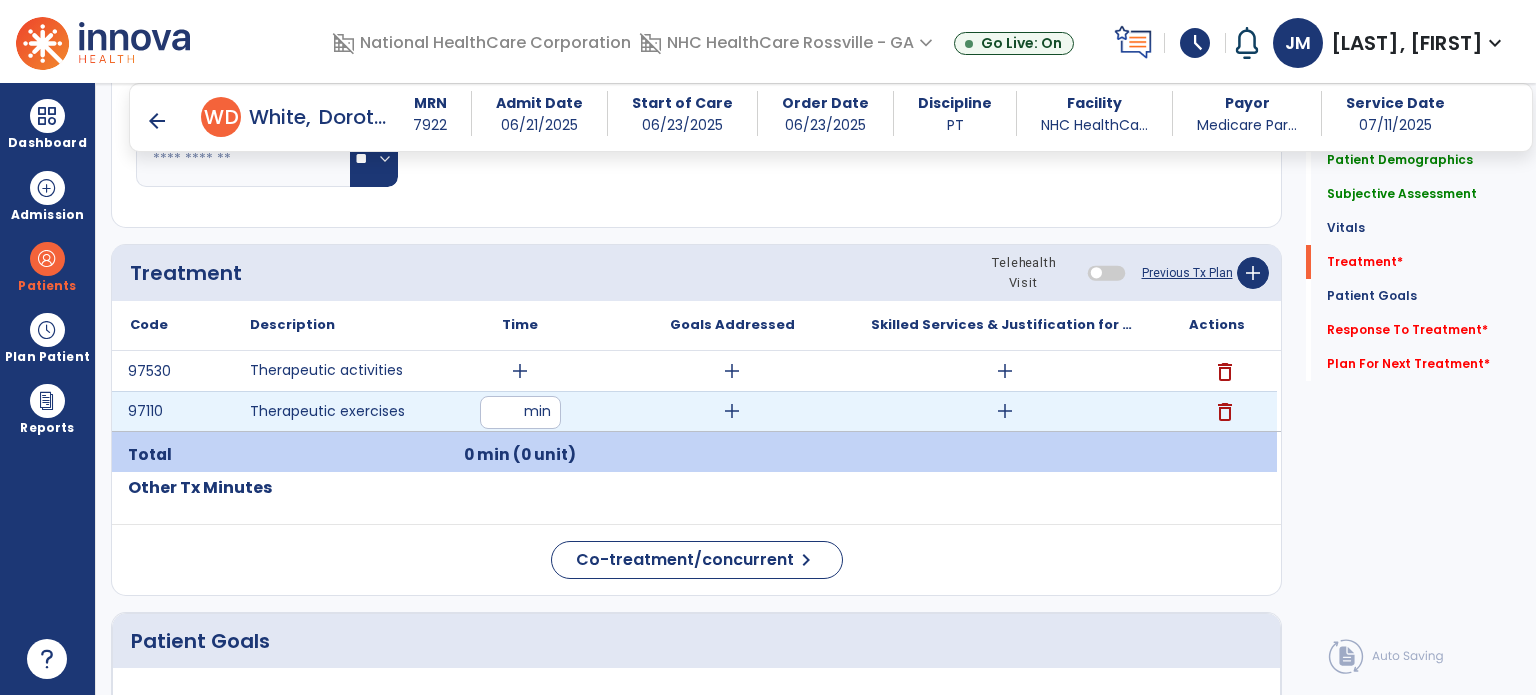 type on "**" 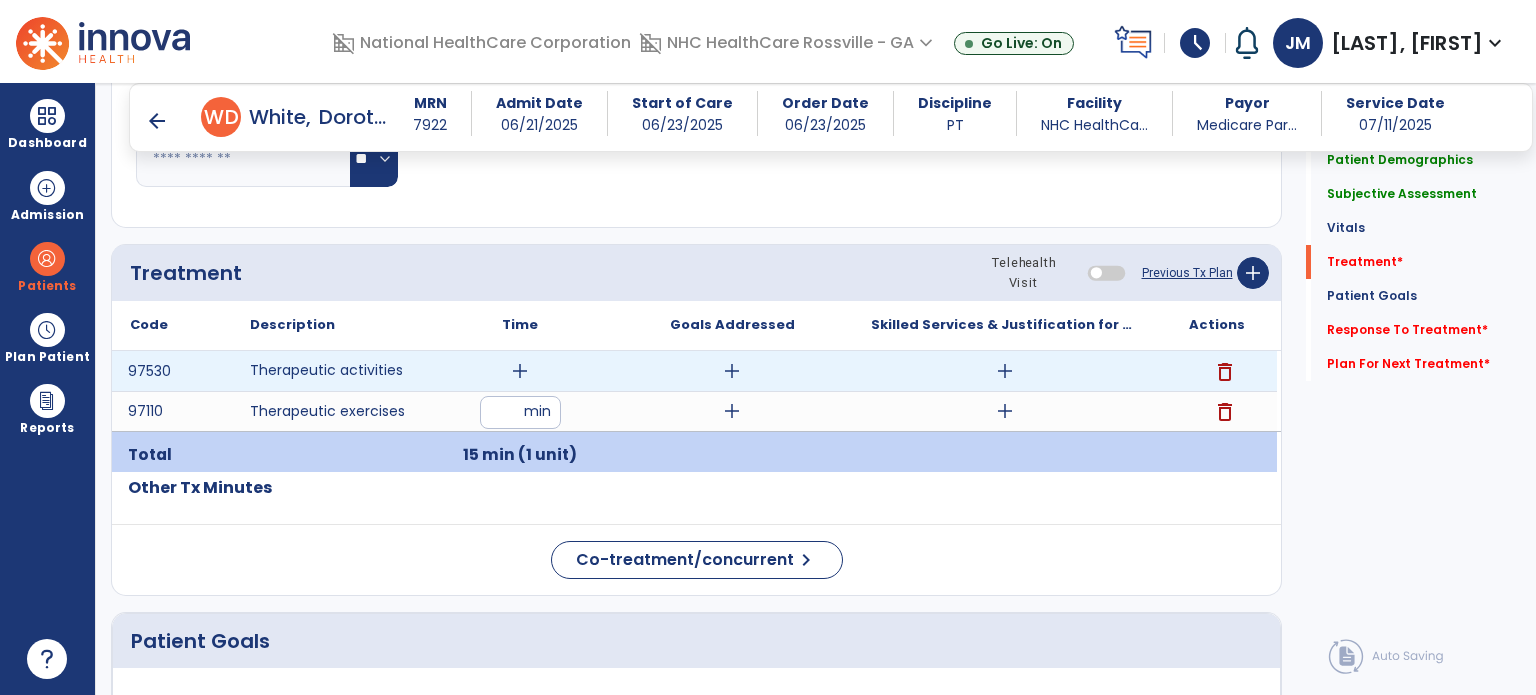 click on "add" at bounding box center (520, 371) 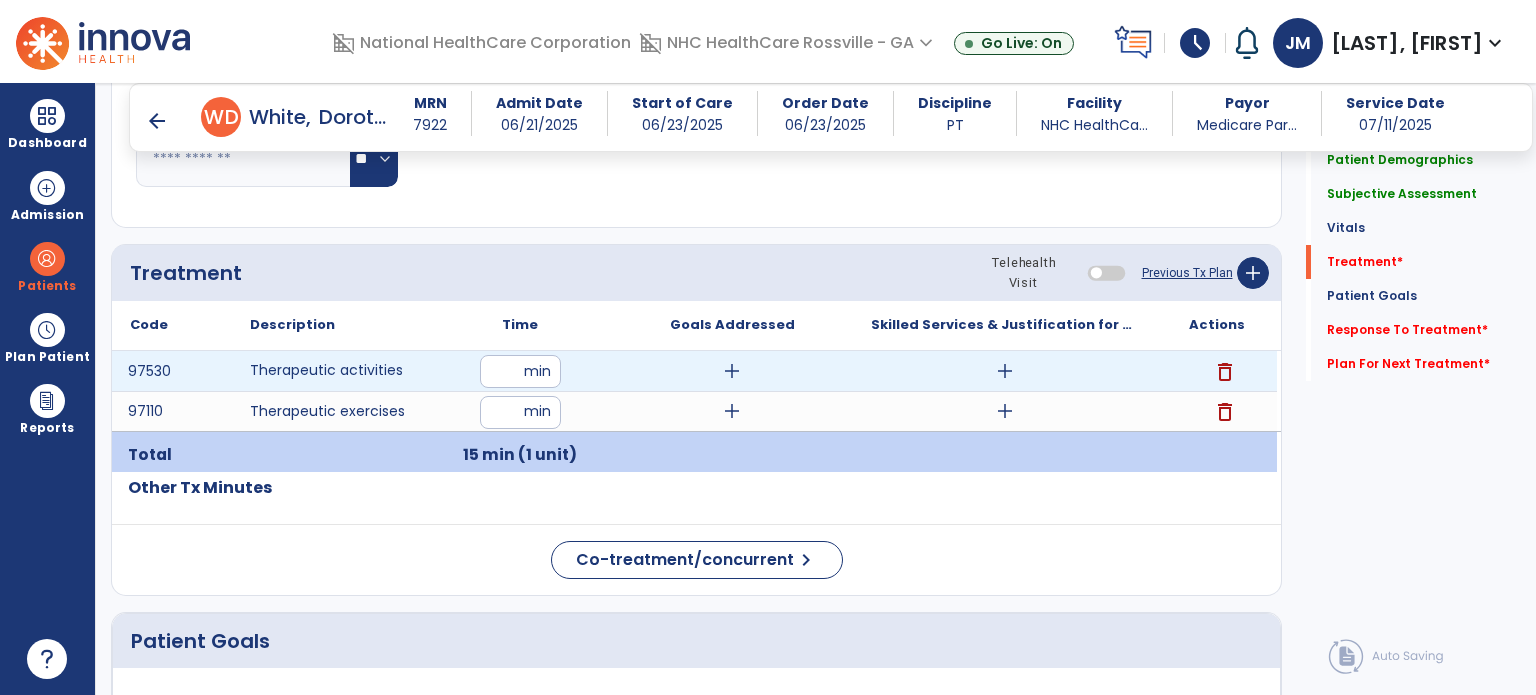 type on "**" 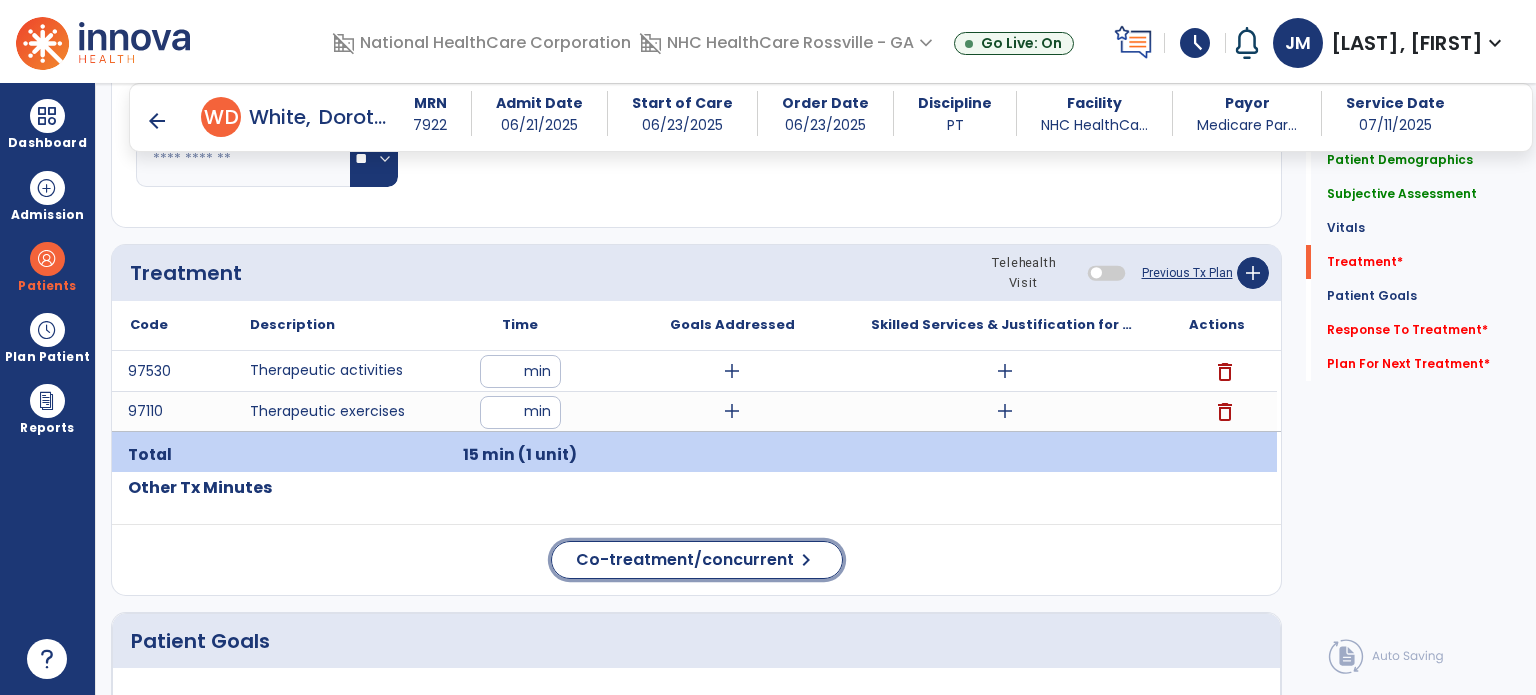click on "Co-treatment/concurrent" 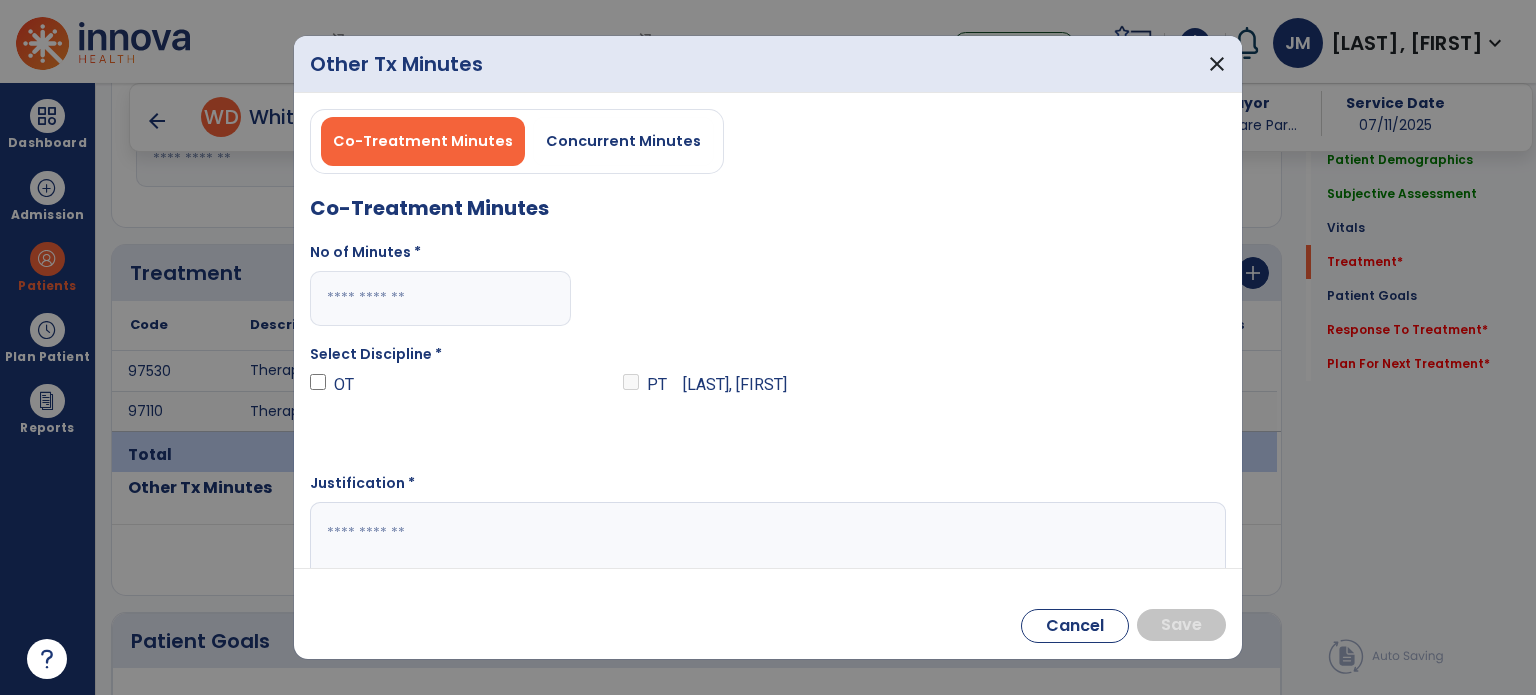 click on "Concurrent Minutes" at bounding box center (623, 141) 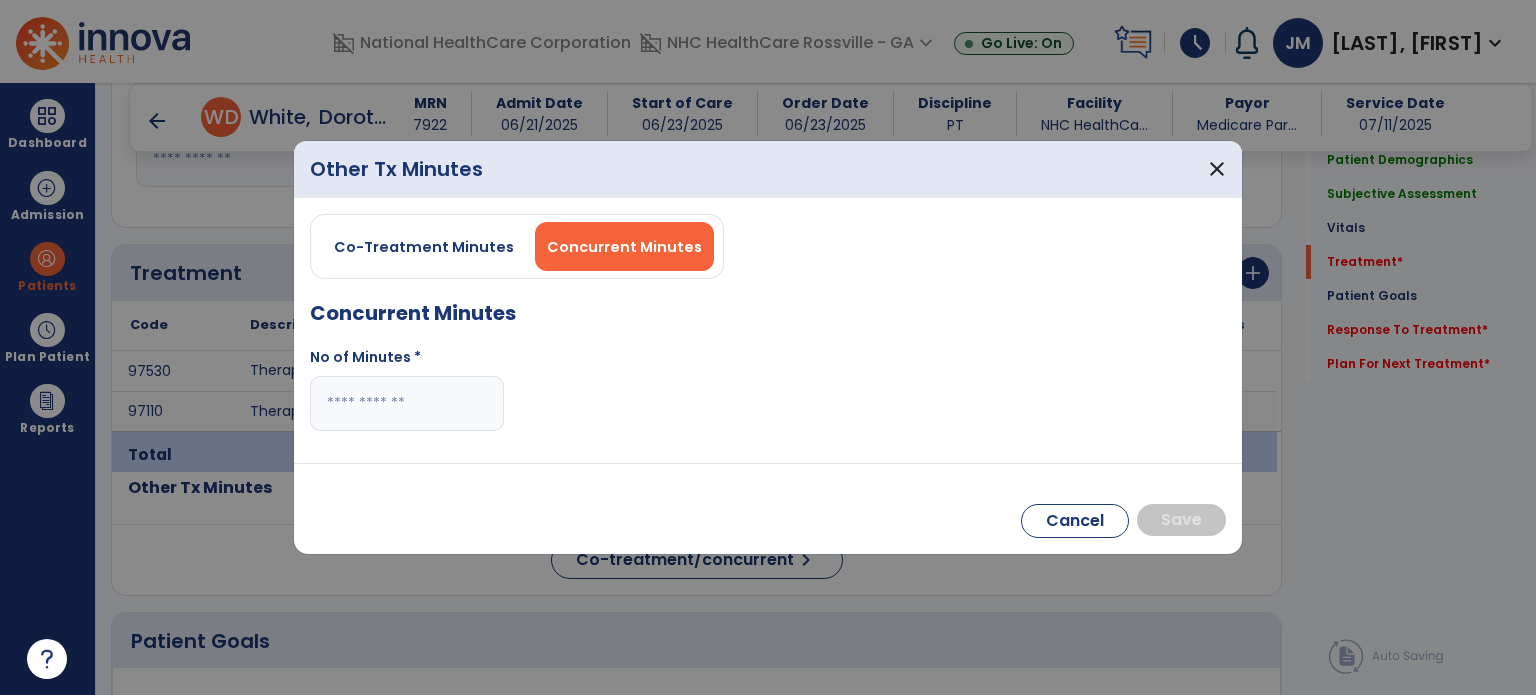 click at bounding box center (407, 403) 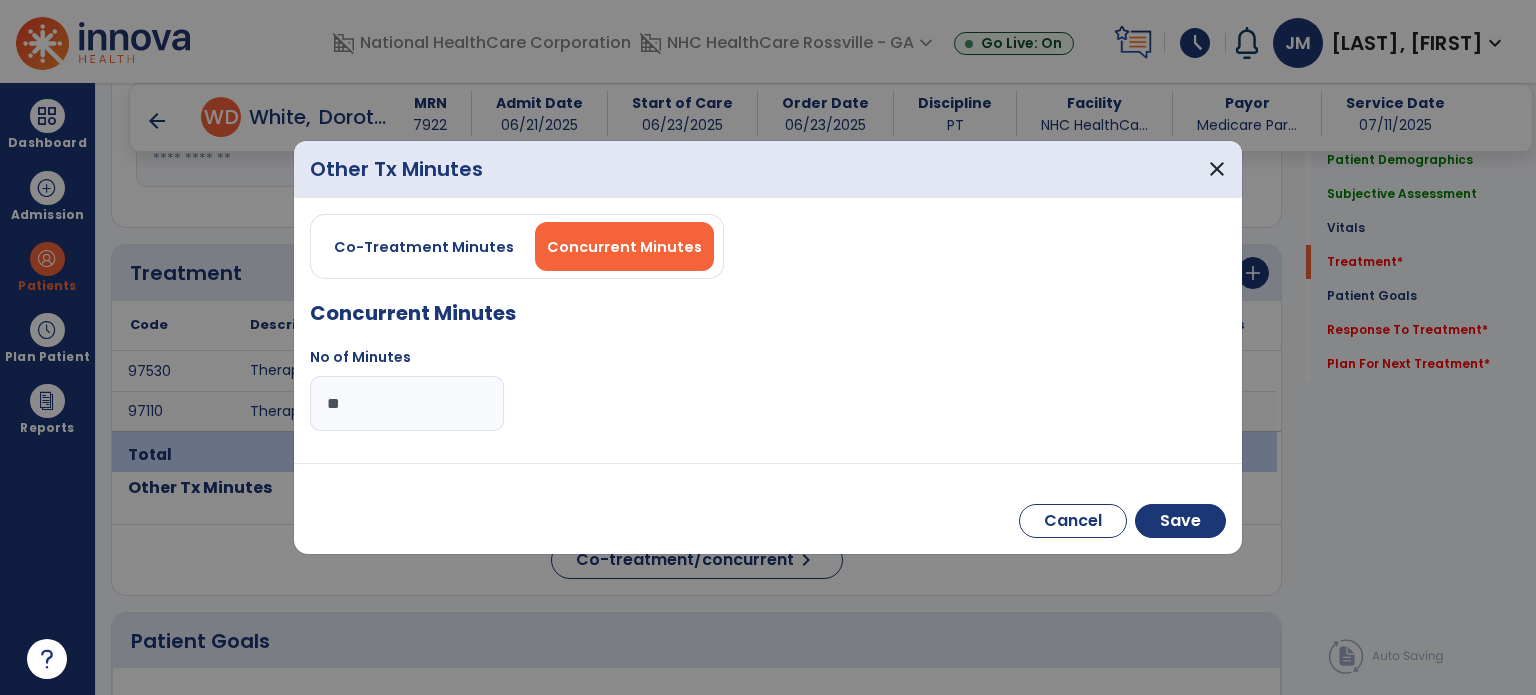 type on "**" 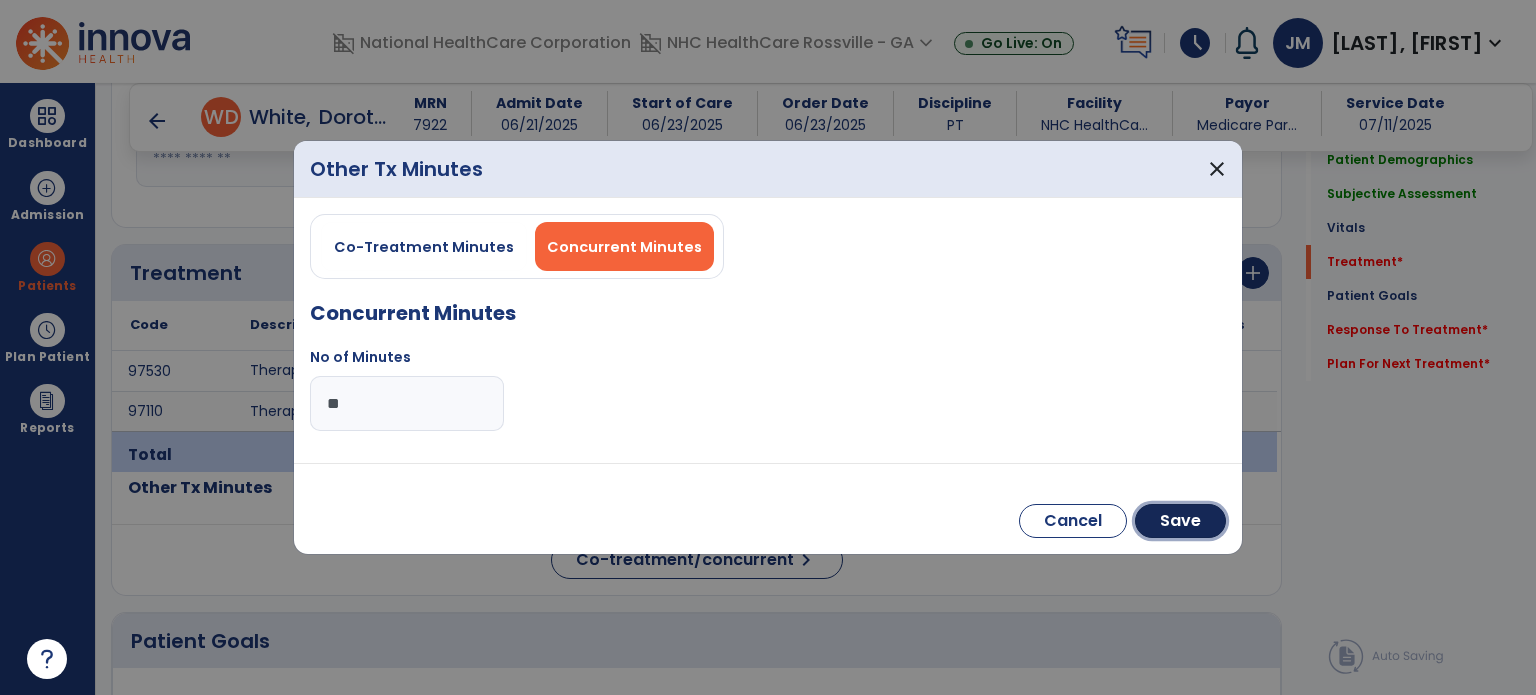 click on "Save" at bounding box center [1180, 521] 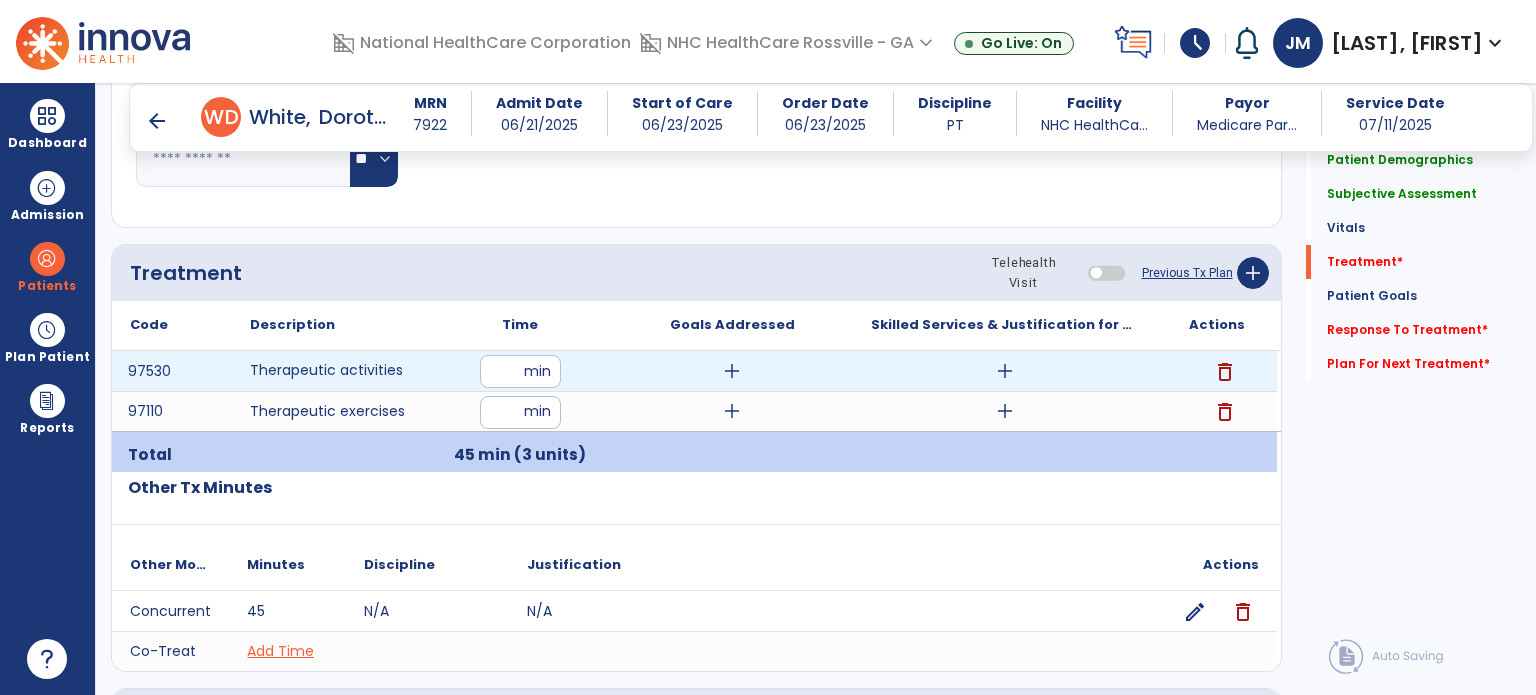 click on "add" at bounding box center [1005, 371] 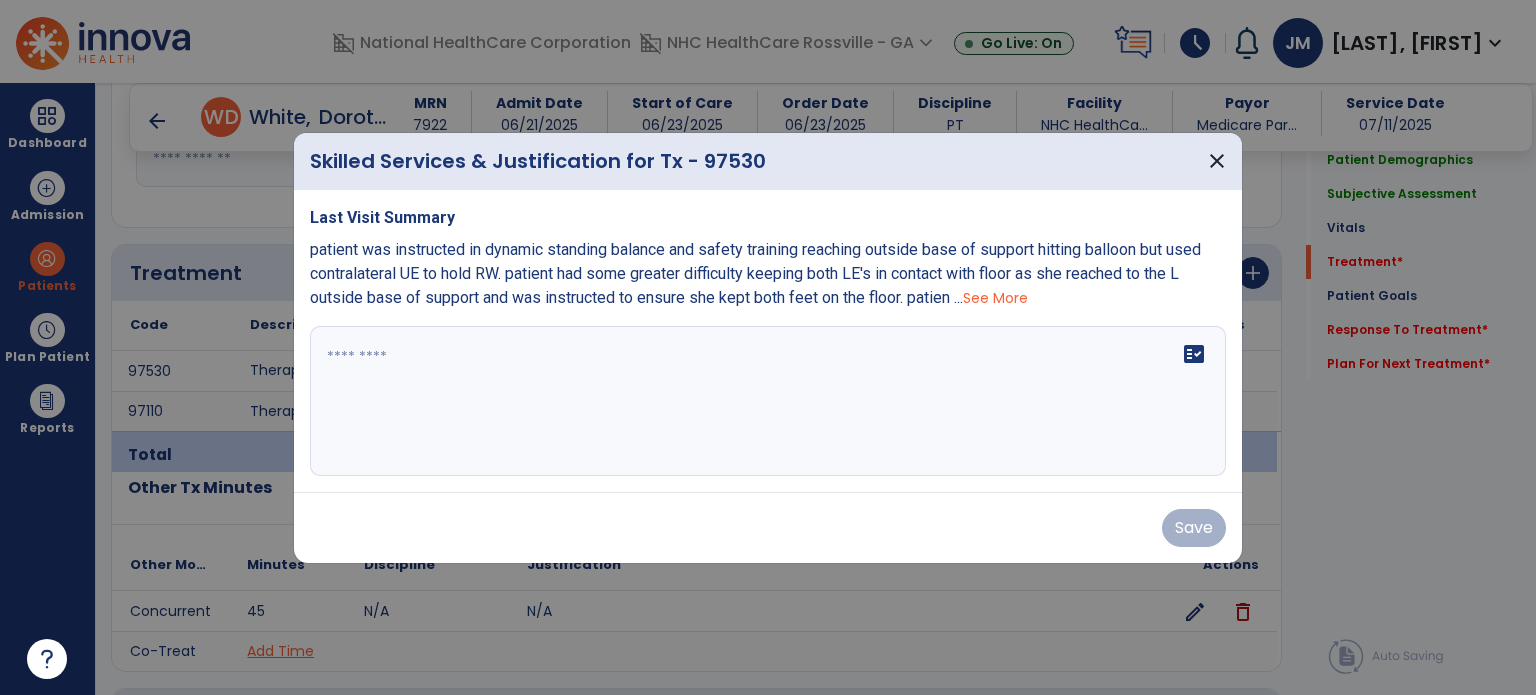 click at bounding box center [768, 401] 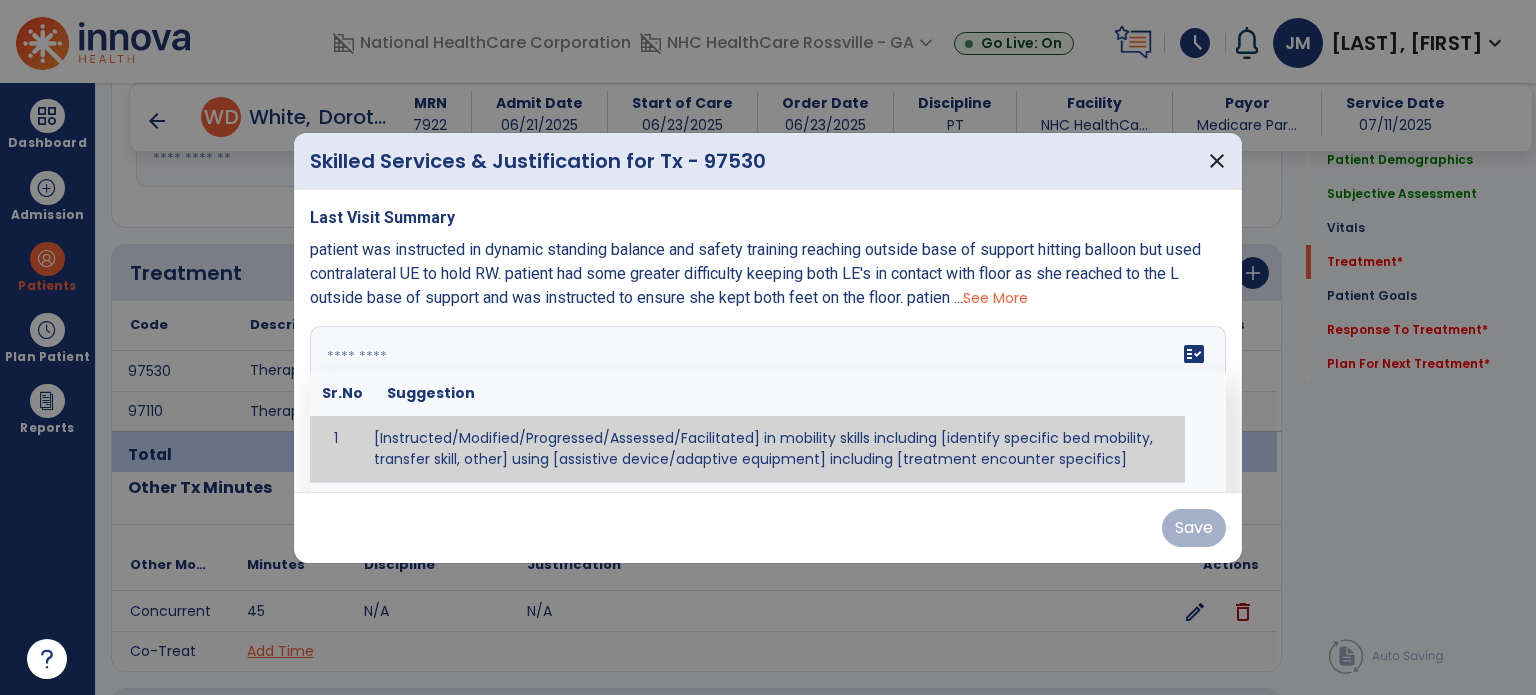 drag, startPoint x: 328, startPoint y: 350, endPoint x: 332, endPoint y: 375, distance: 25.317978 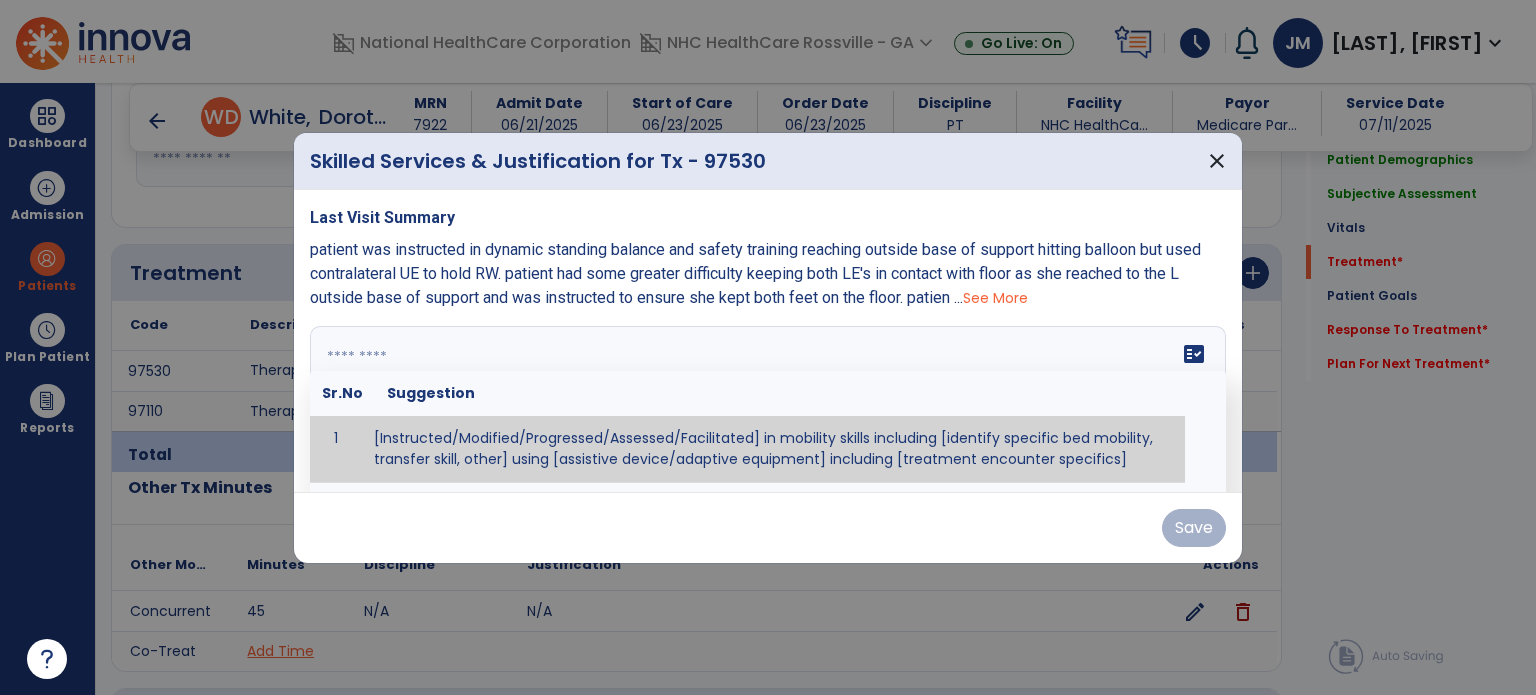 drag, startPoint x: 332, startPoint y: 375, endPoint x: 315, endPoint y: 351, distance: 29.410883 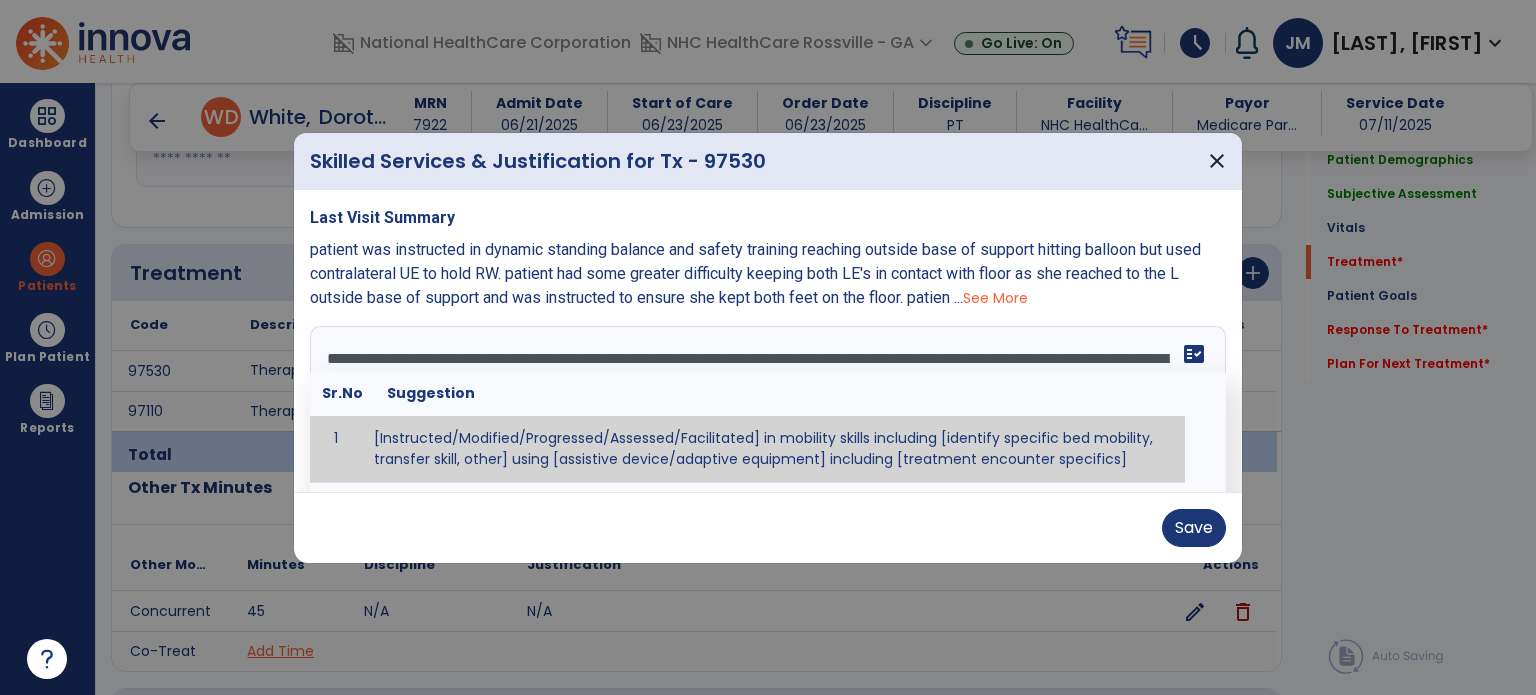 click on "**********" at bounding box center [766, 401] 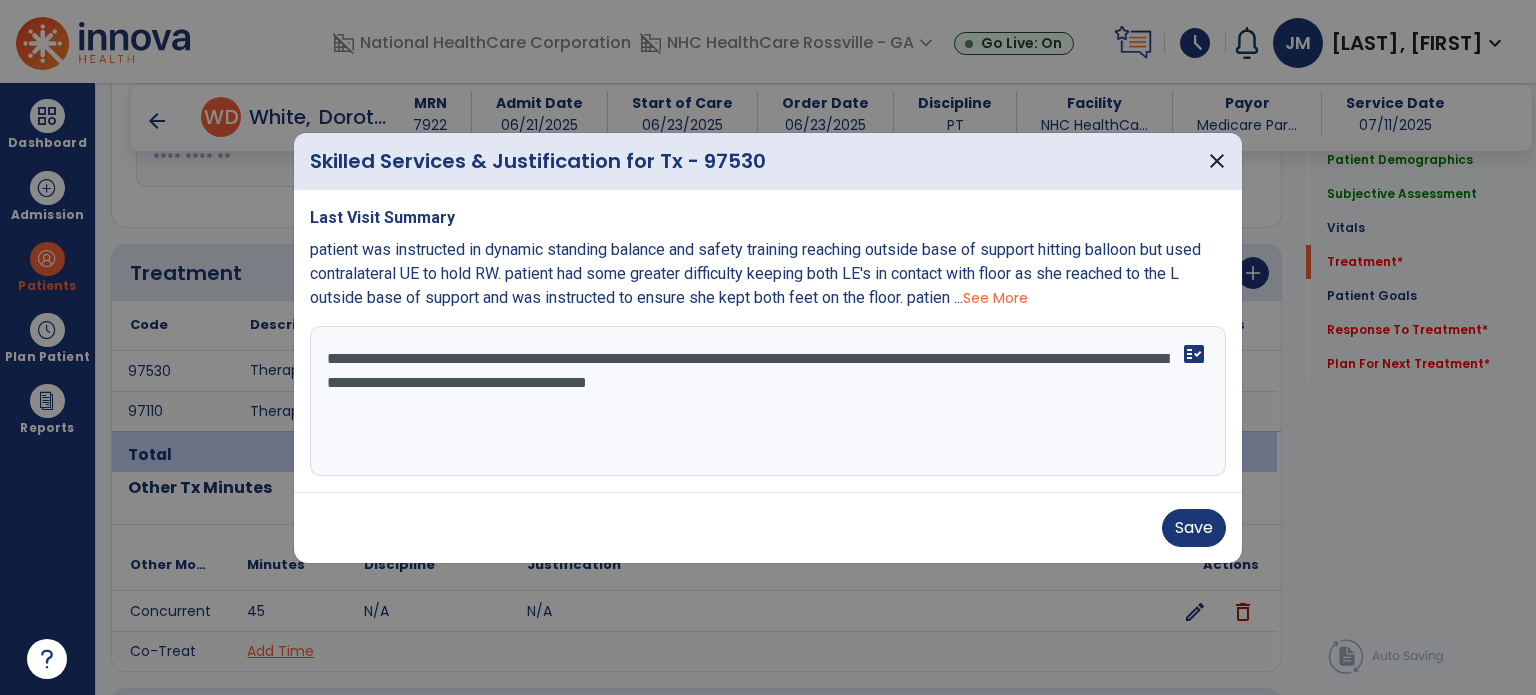 click on "**********" at bounding box center [768, 401] 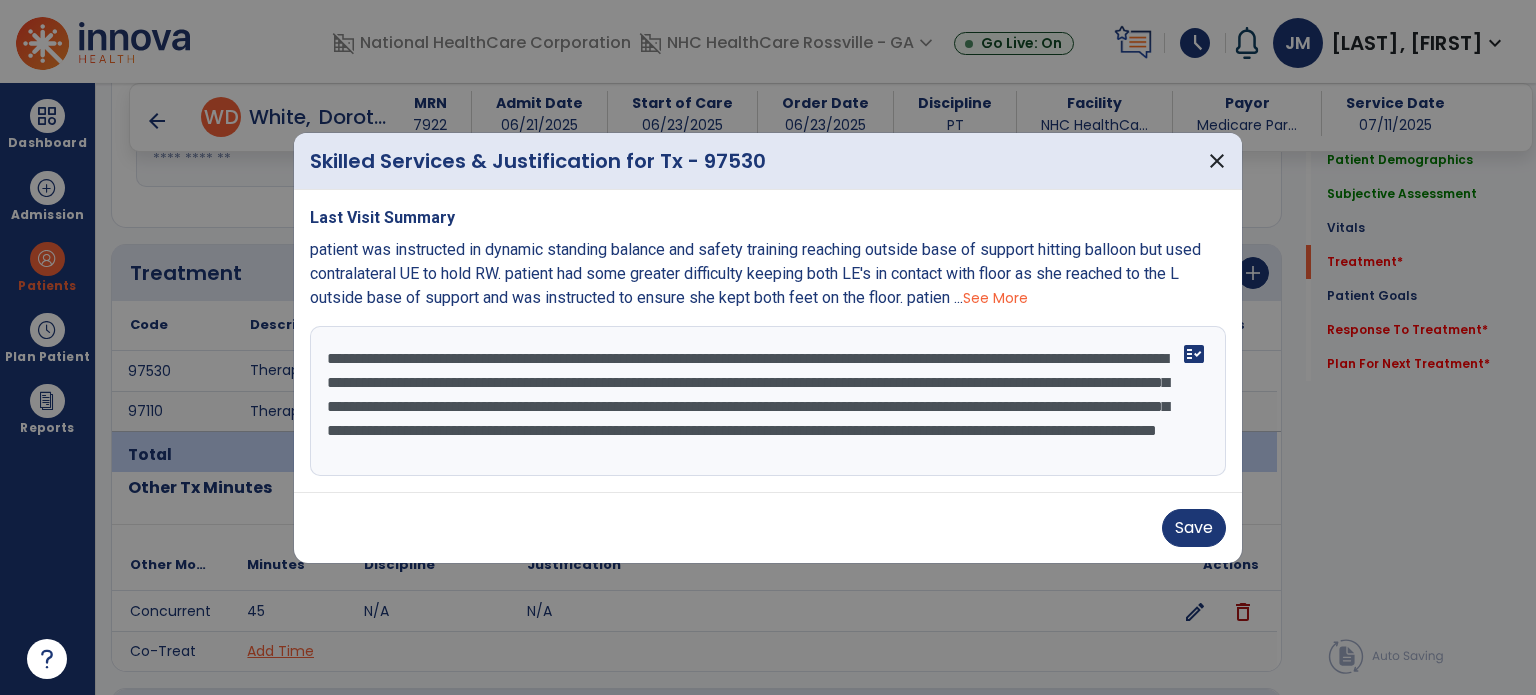scroll, scrollTop: 15, scrollLeft: 0, axis: vertical 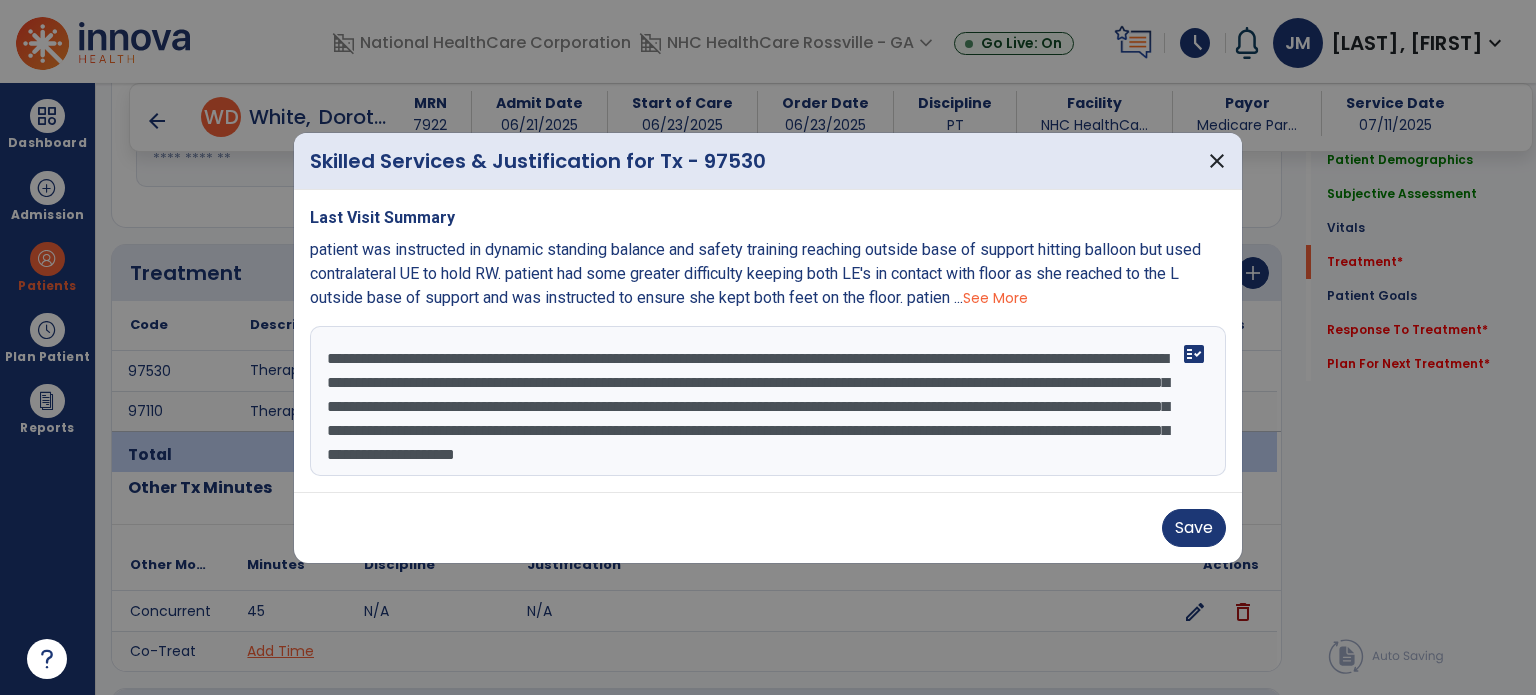 click on "**********" at bounding box center [768, 401] 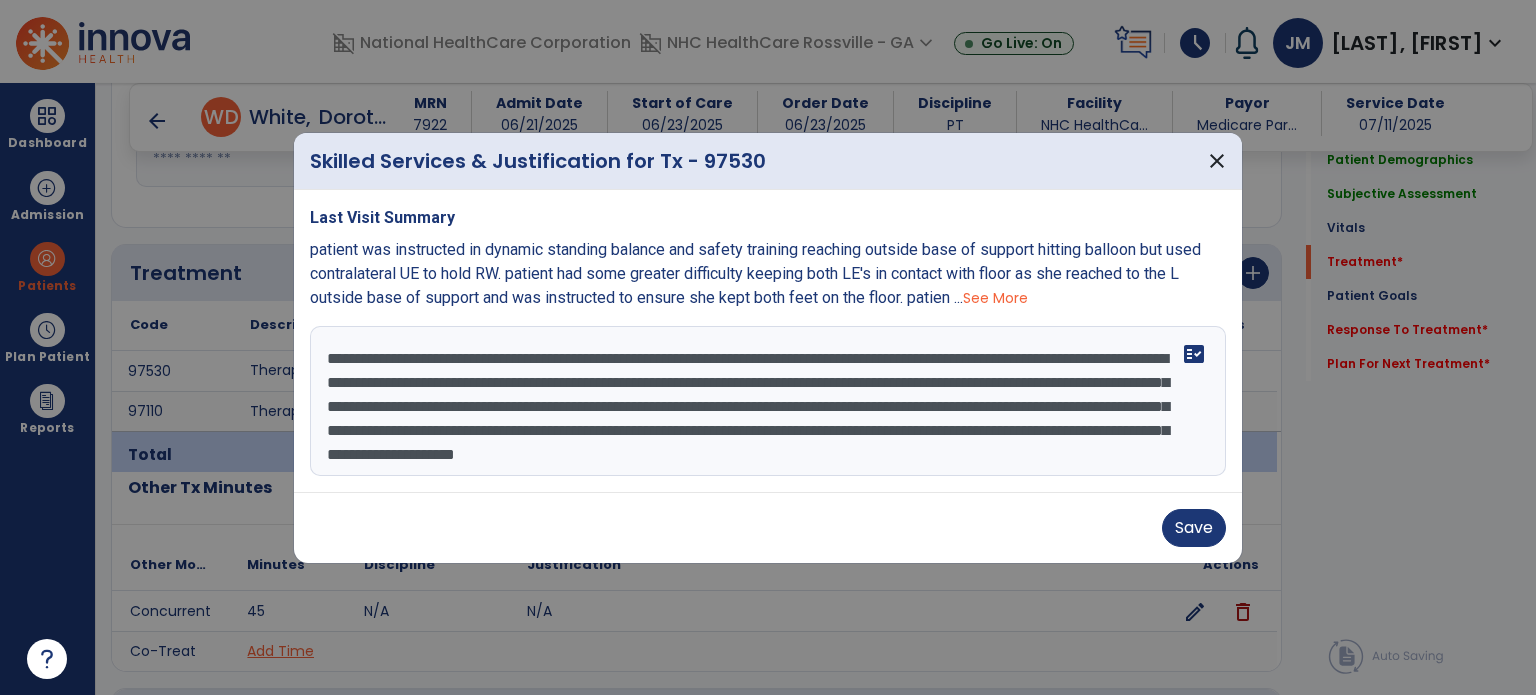 click on "**********" at bounding box center (768, 401) 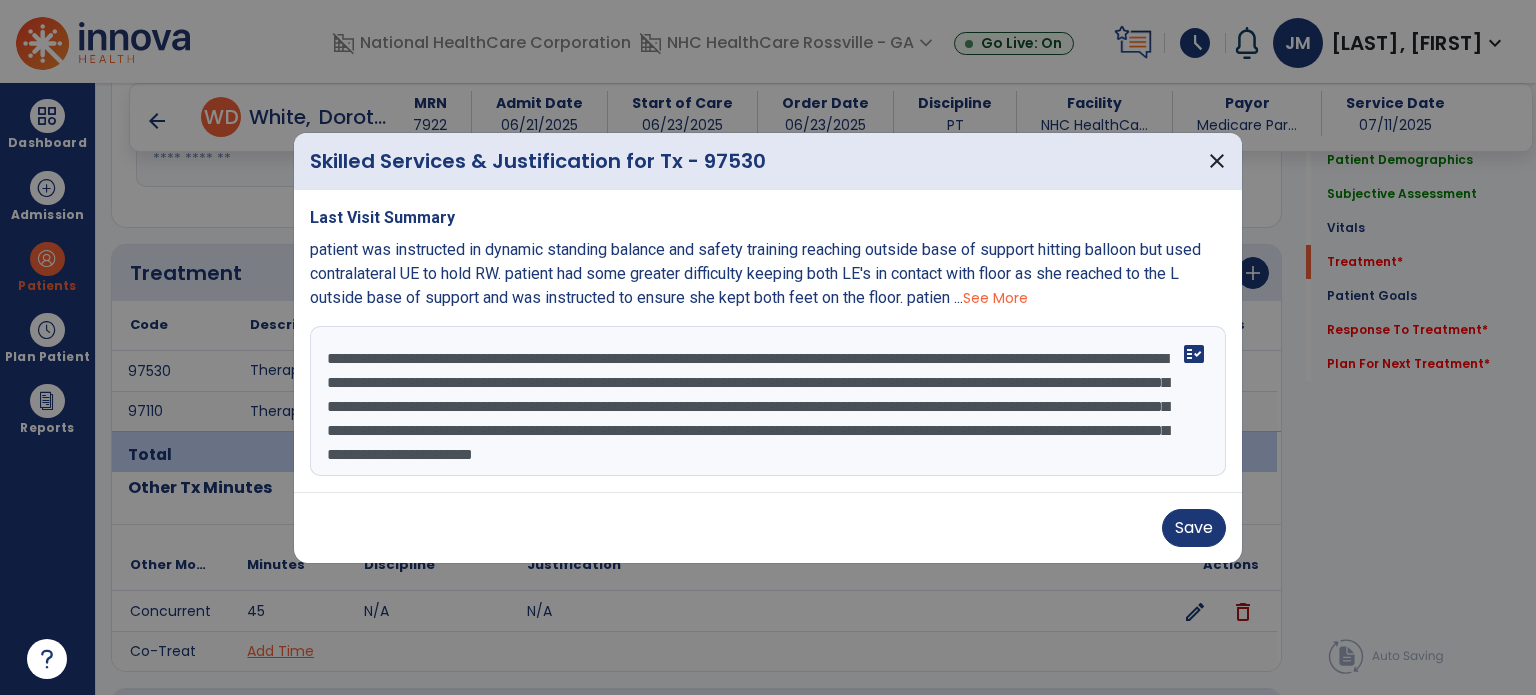 click on "**********" at bounding box center (768, 401) 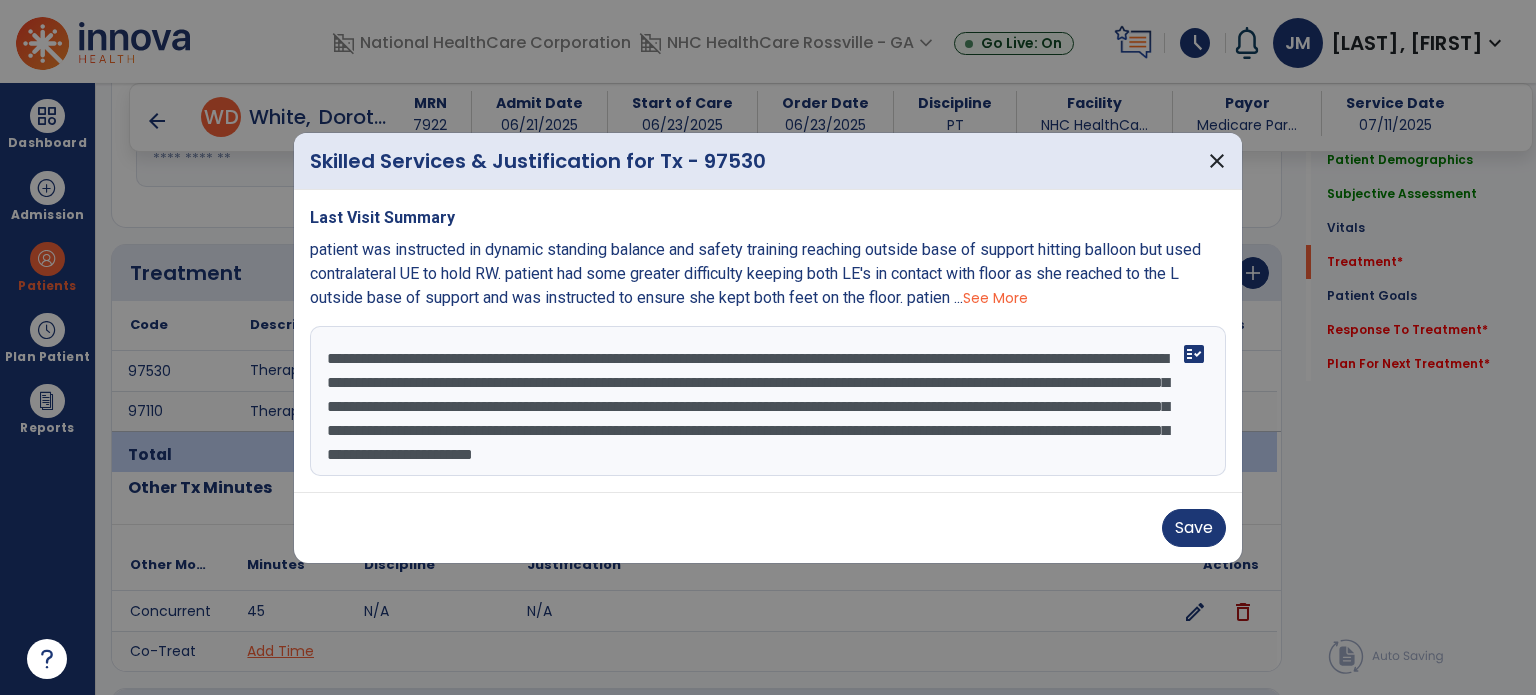 click on "**********" at bounding box center (768, 401) 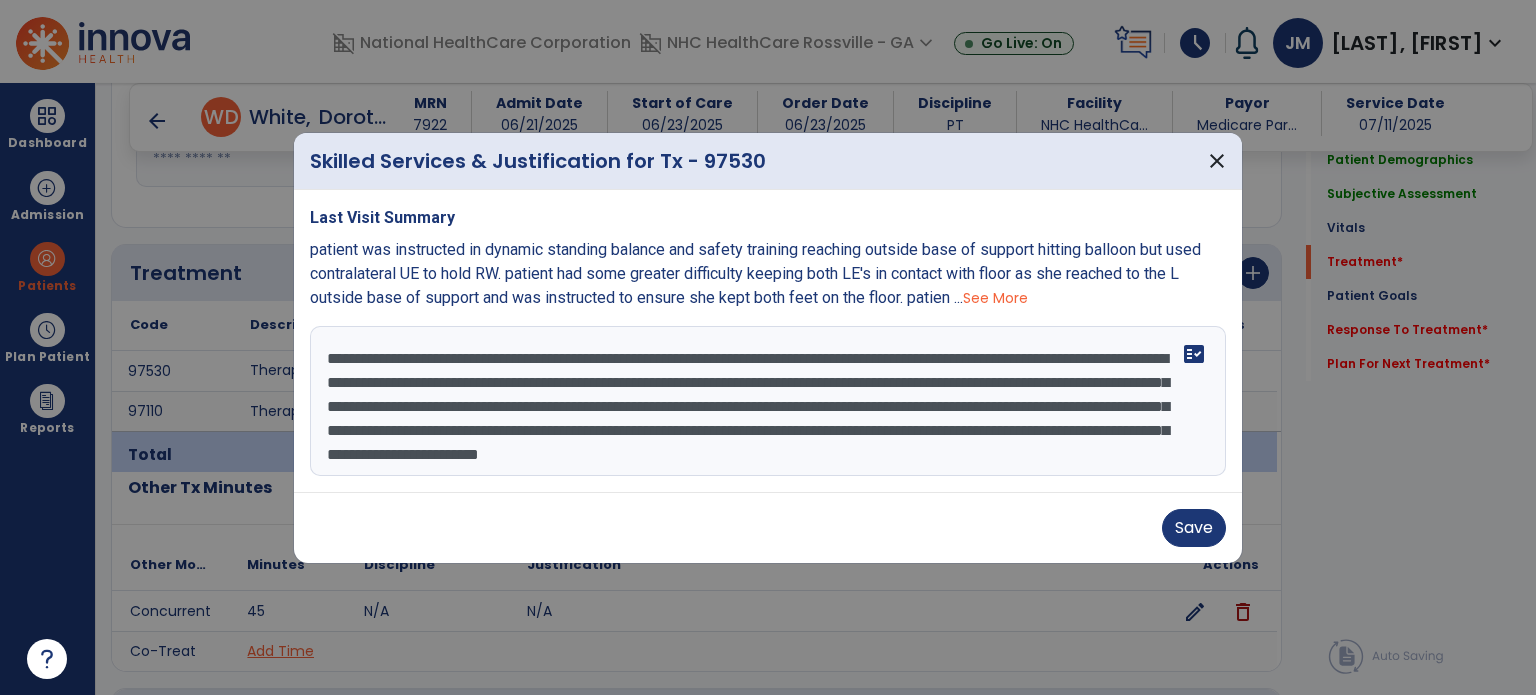 type on "**********" 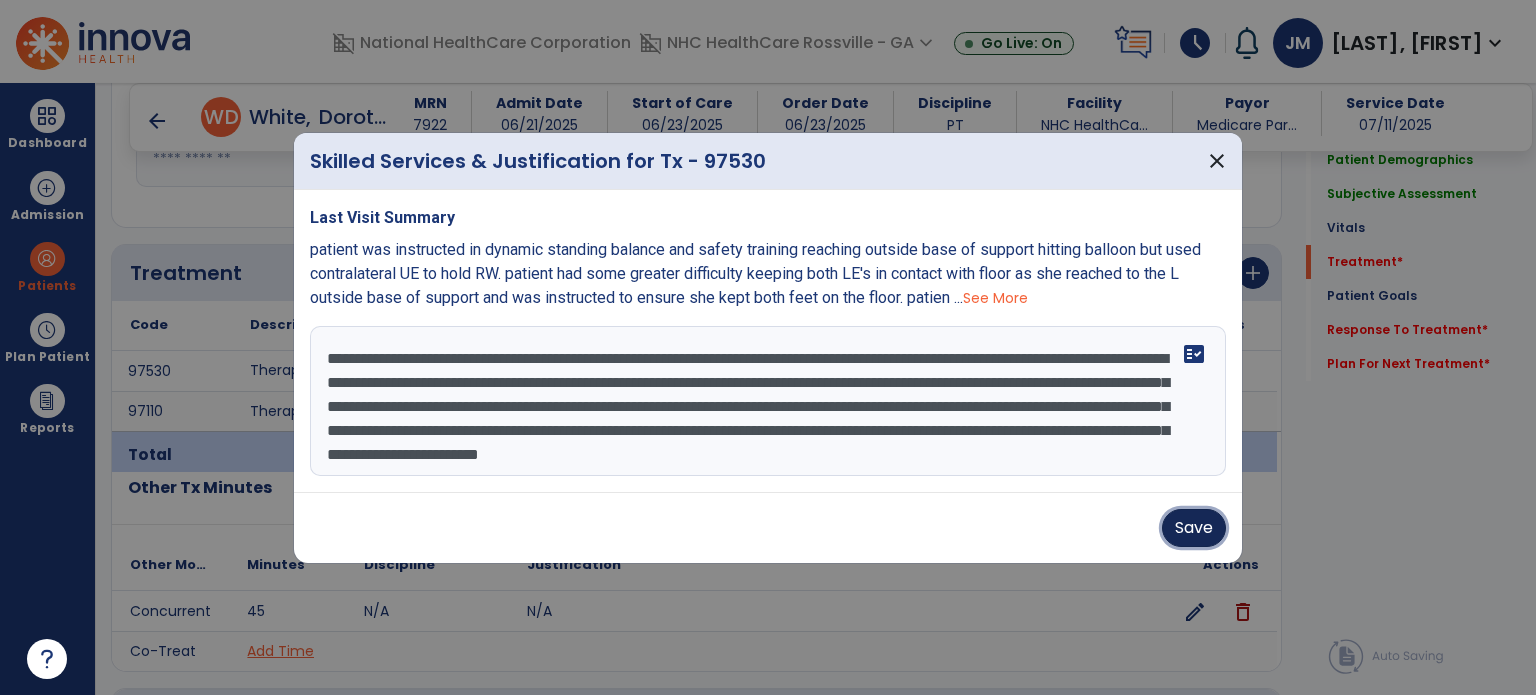 click on "Save" at bounding box center (1194, 528) 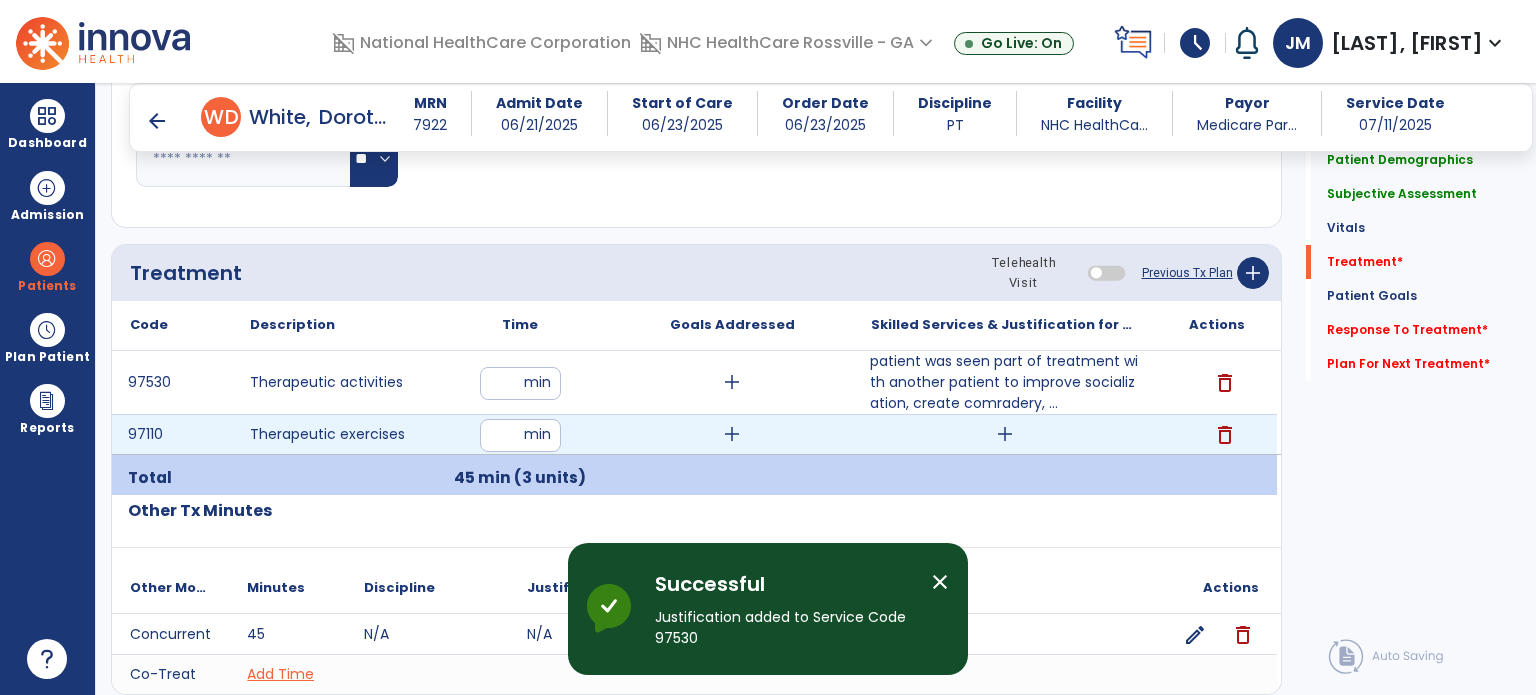 click on "add" at bounding box center (1005, 434) 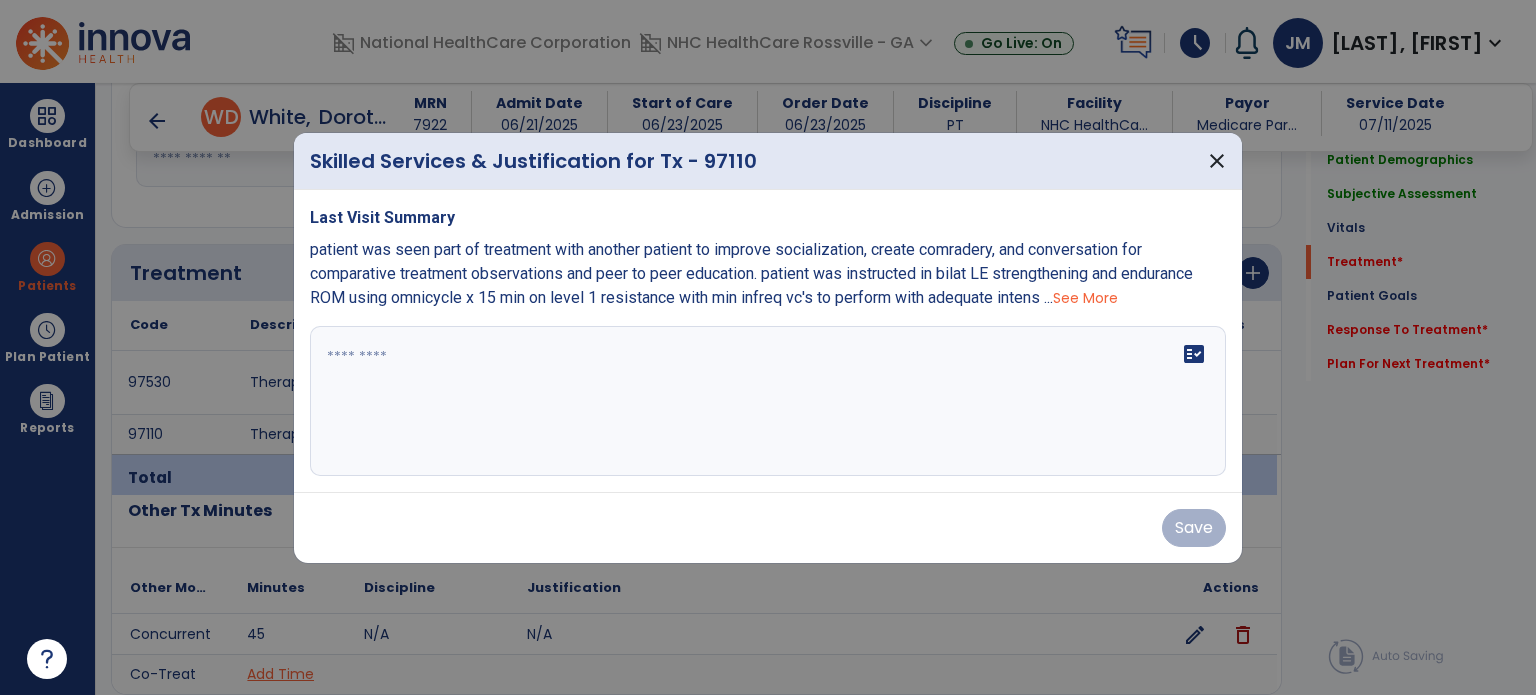 click on "patient was seen part of treatment with another patient to improve socialization, create comradery, and conversation for comparative treatment observations and peer to peer education. patient was instructed in bilat LE strengthening and endurance ROM using omnicycle x 15 min on level 1 resistance with min infreq vc's to perform with adequate intens ...  See More" at bounding box center (768, 274) 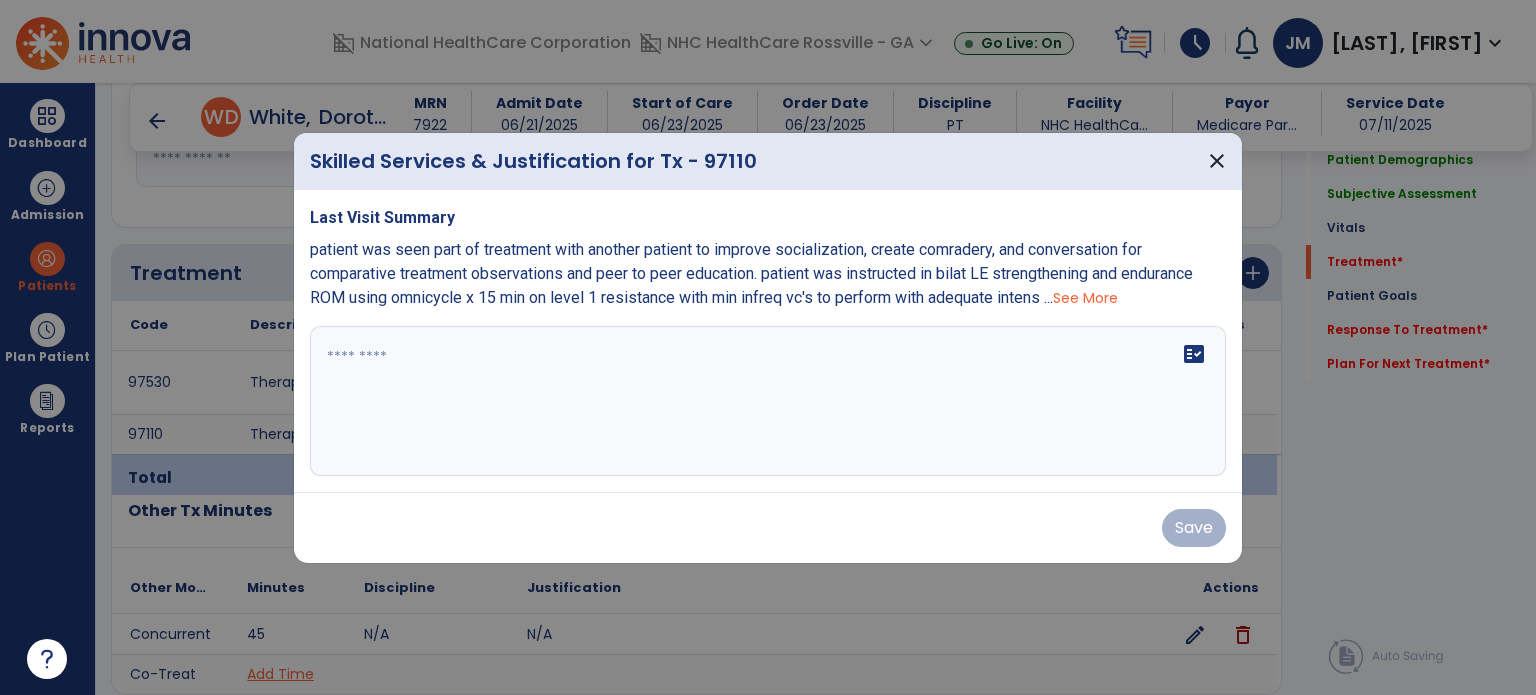 click on "See More" at bounding box center (1085, 298) 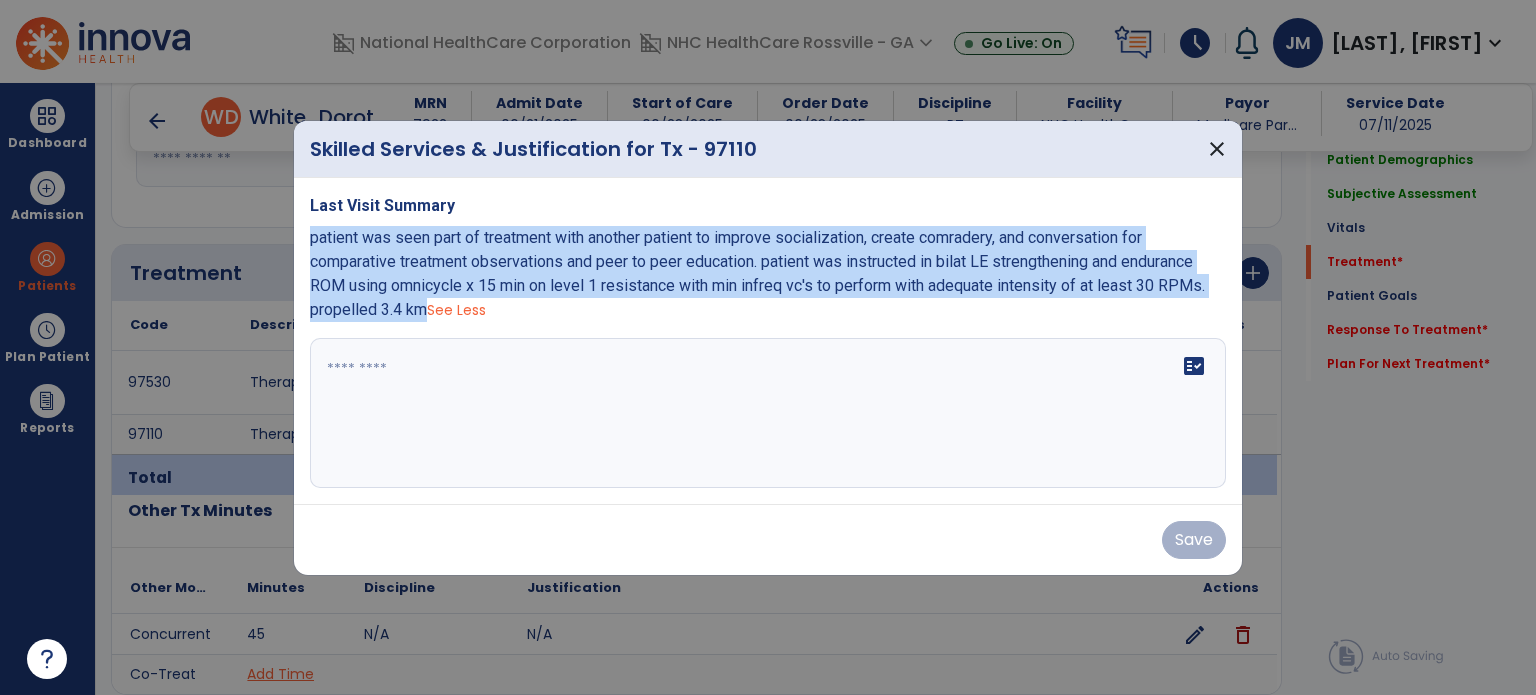 drag, startPoint x: 429, startPoint y: 307, endPoint x: 309, endPoint y: 243, distance: 136 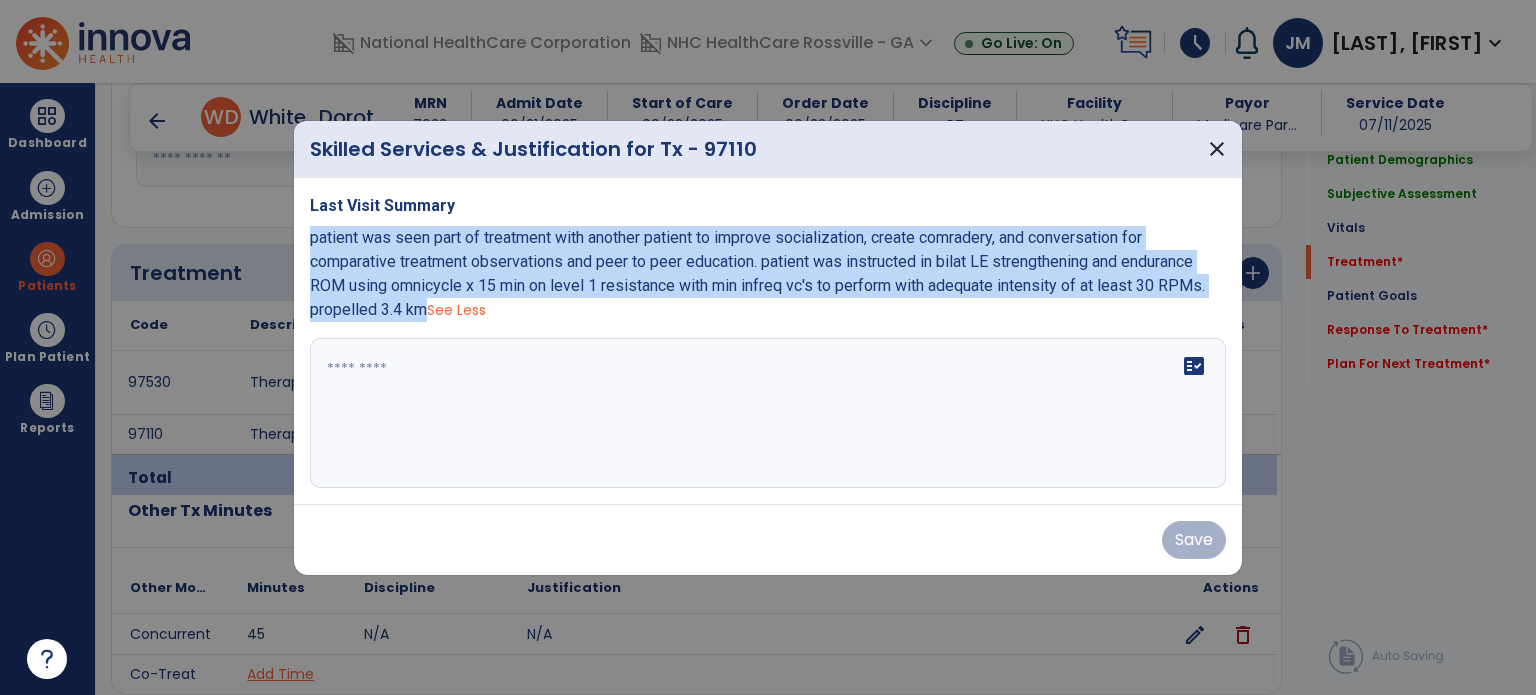 click on "patient was seen part of treatment with another patient to improve socialization, create comradery, and conversation for comparative treatment observations and peer to peer education. patient was instructed in bilat LE strengthening and endurance ROM using omnicycle x 15 min on level 1 resistance with min infreq vc's to perform with adequate intensity of at least 30 RPMs. propelled 3.4 km  See Less" at bounding box center (768, 274) 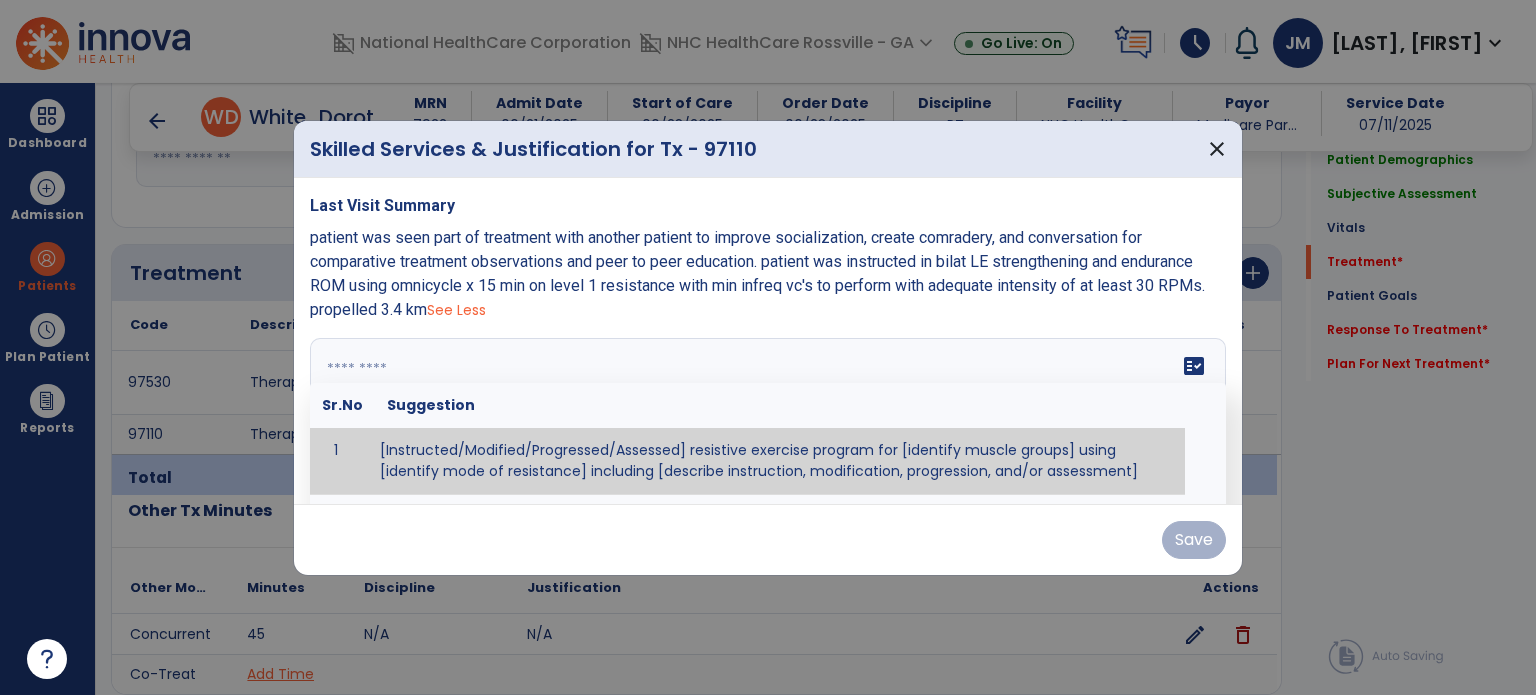 paste on "**********" 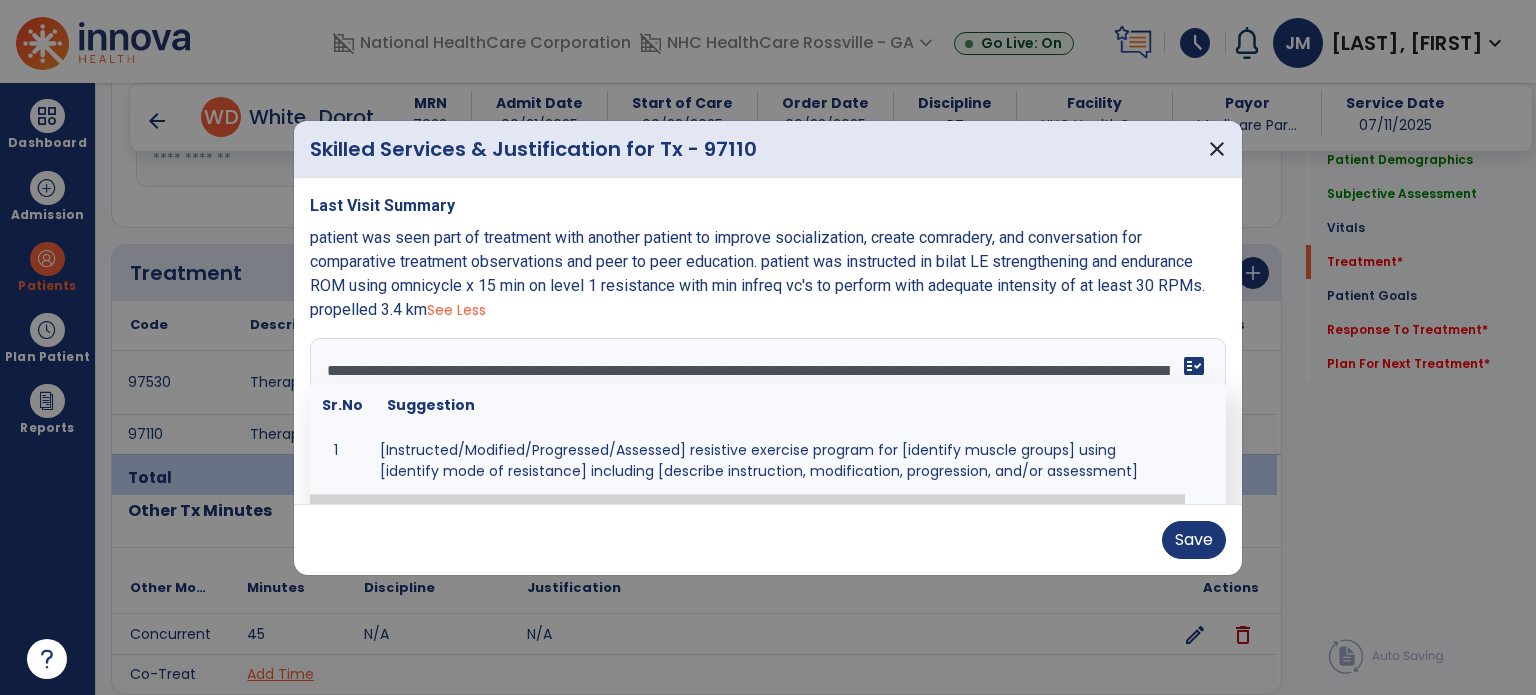 scroll, scrollTop: 0, scrollLeft: 0, axis: both 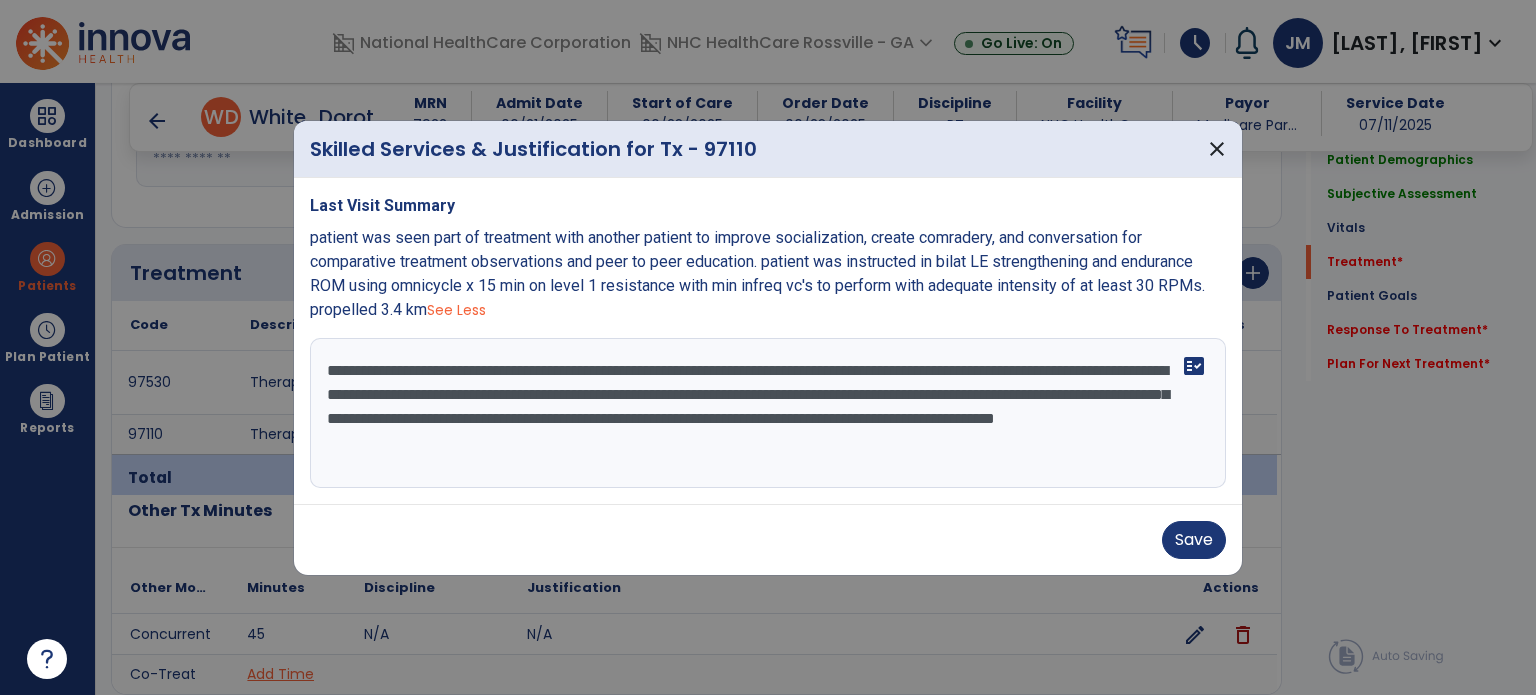 click on "**********" at bounding box center [768, 413] 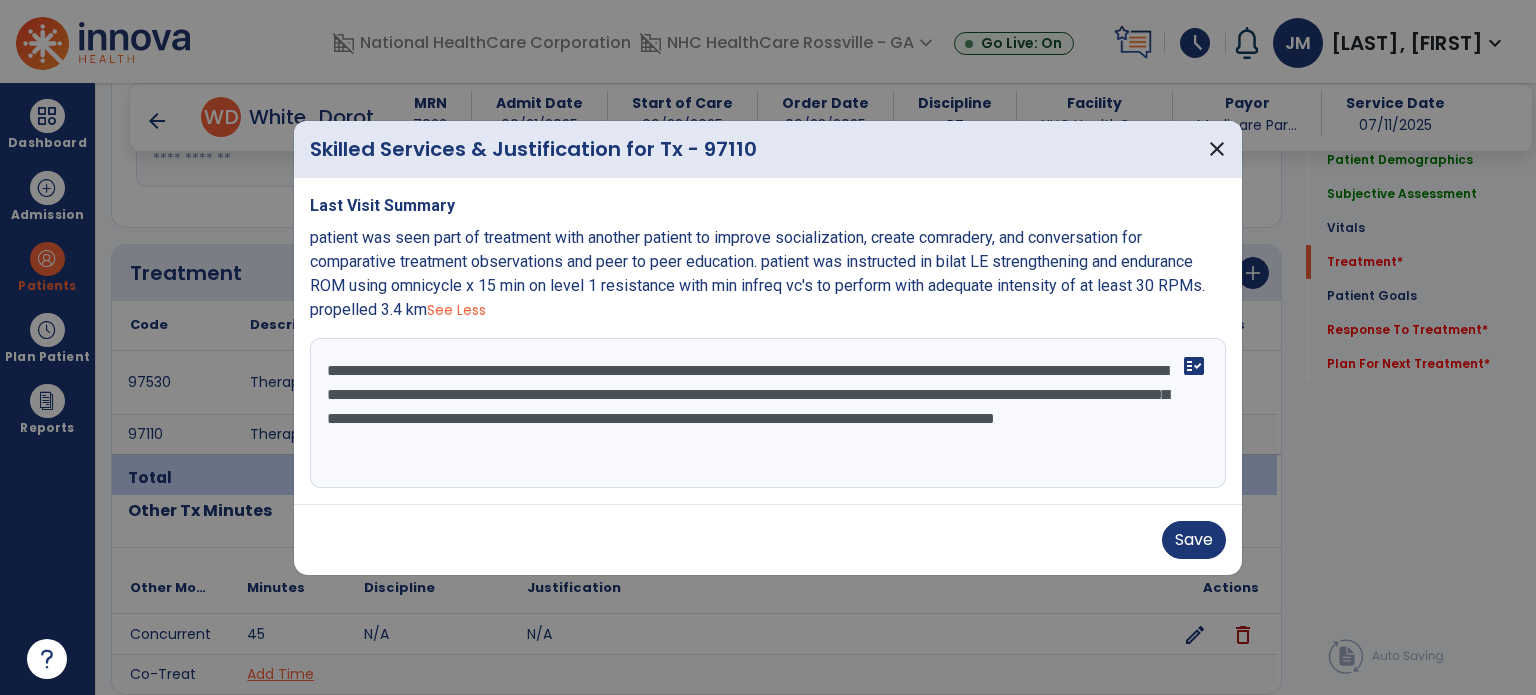 click on "**********" at bounding box center [768, 413] 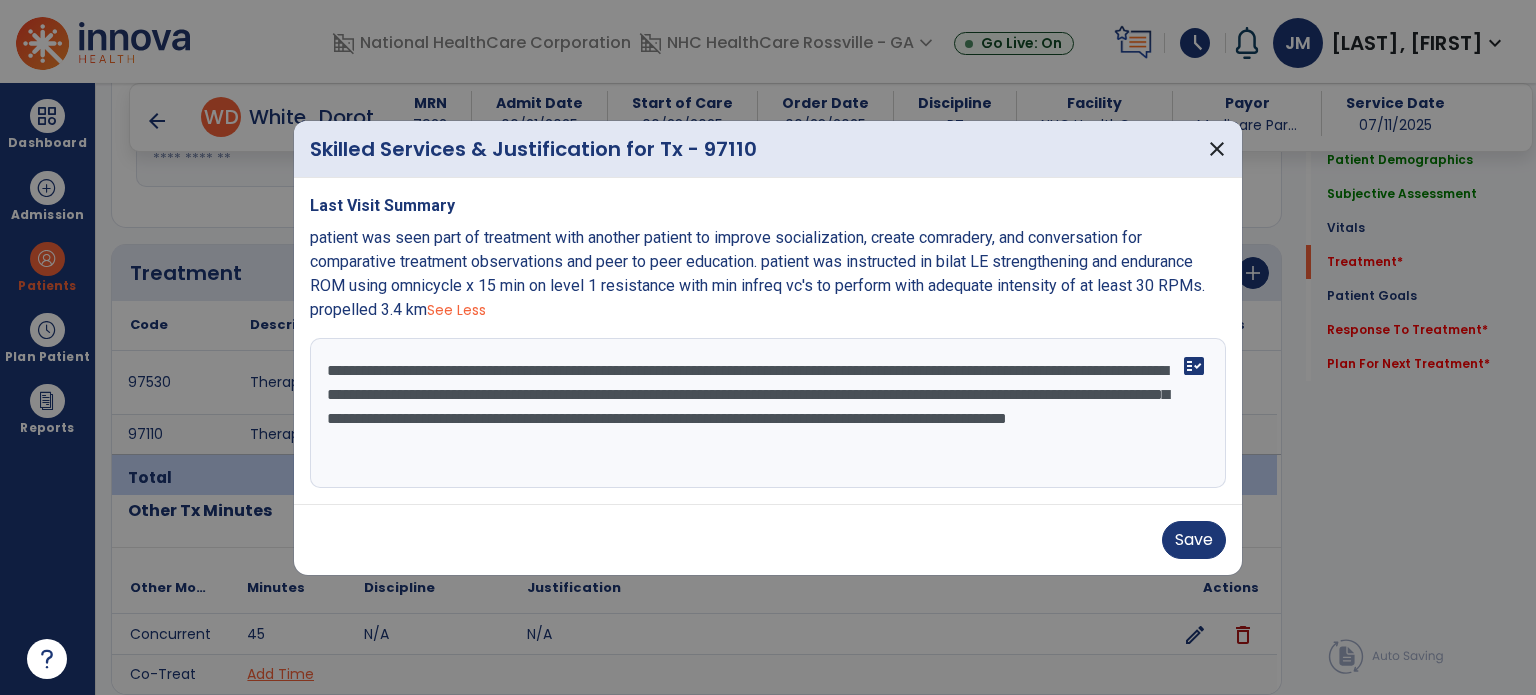 type on "**********" 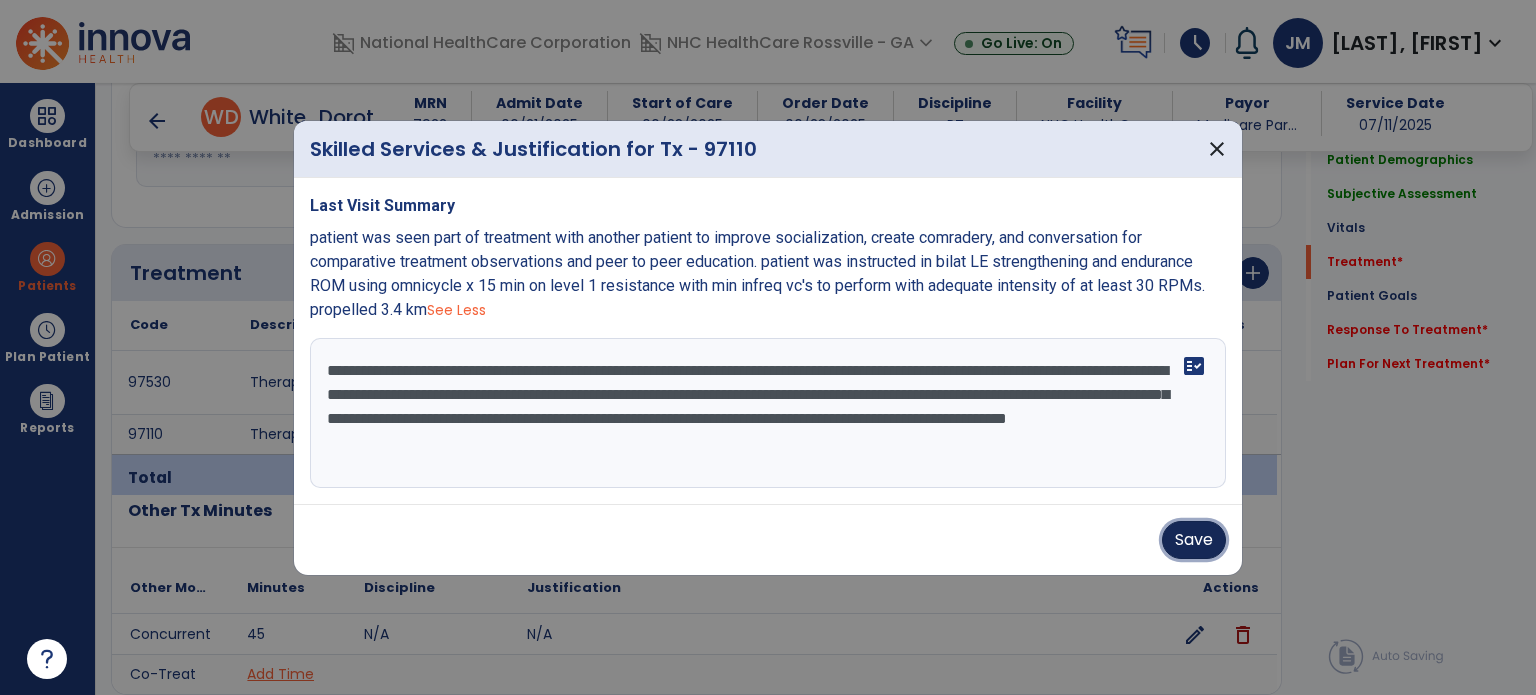 click on "Save" at bounding box center (1194, 540) 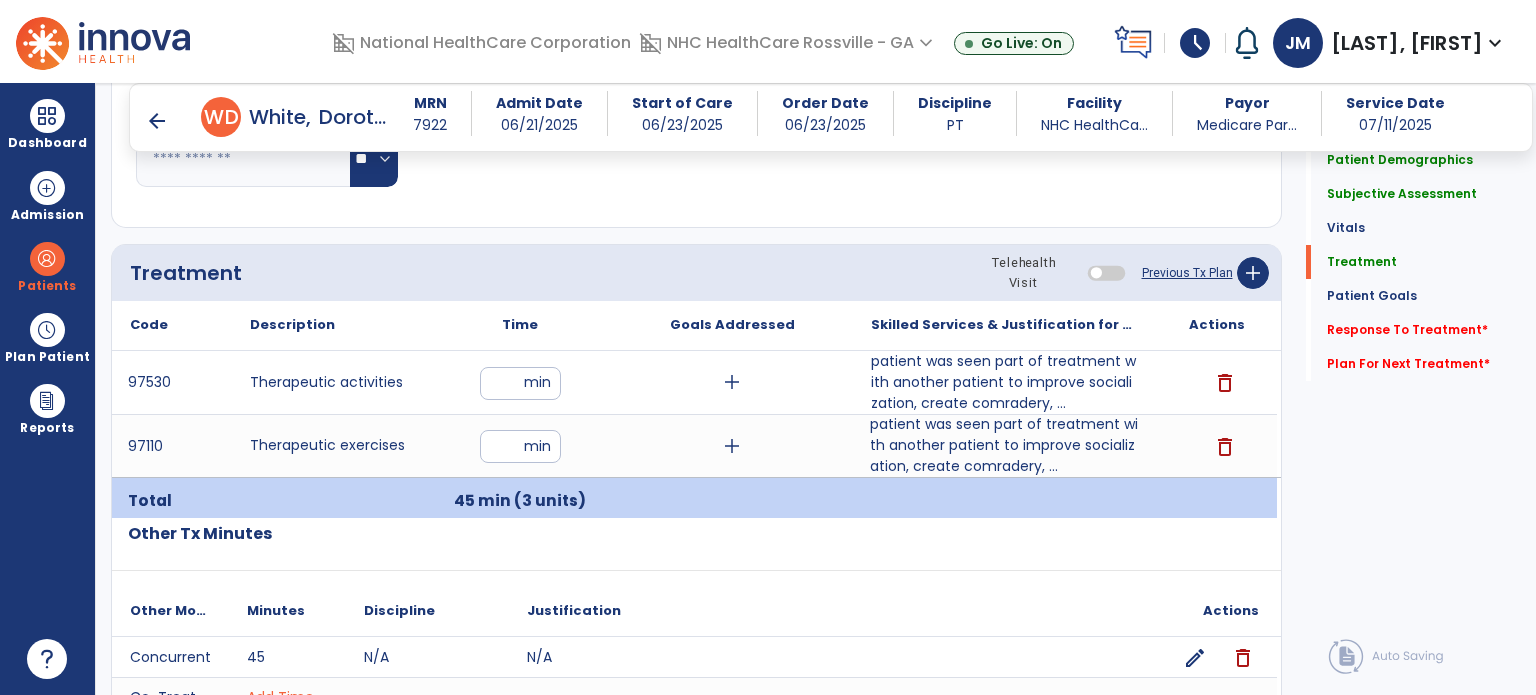click on "Response To Treatment   *" 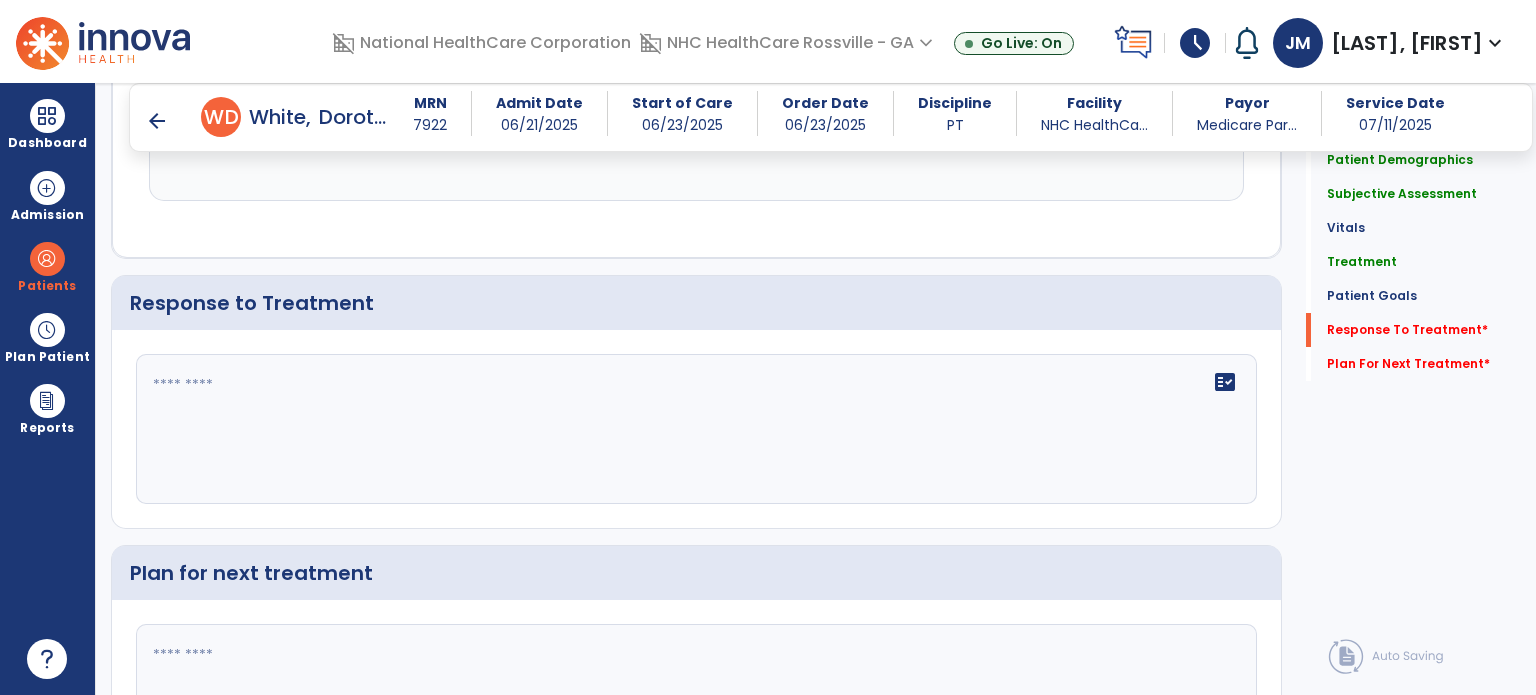 scroll, scrollTop: 2632, scrollLeft: 0, axis: vertical 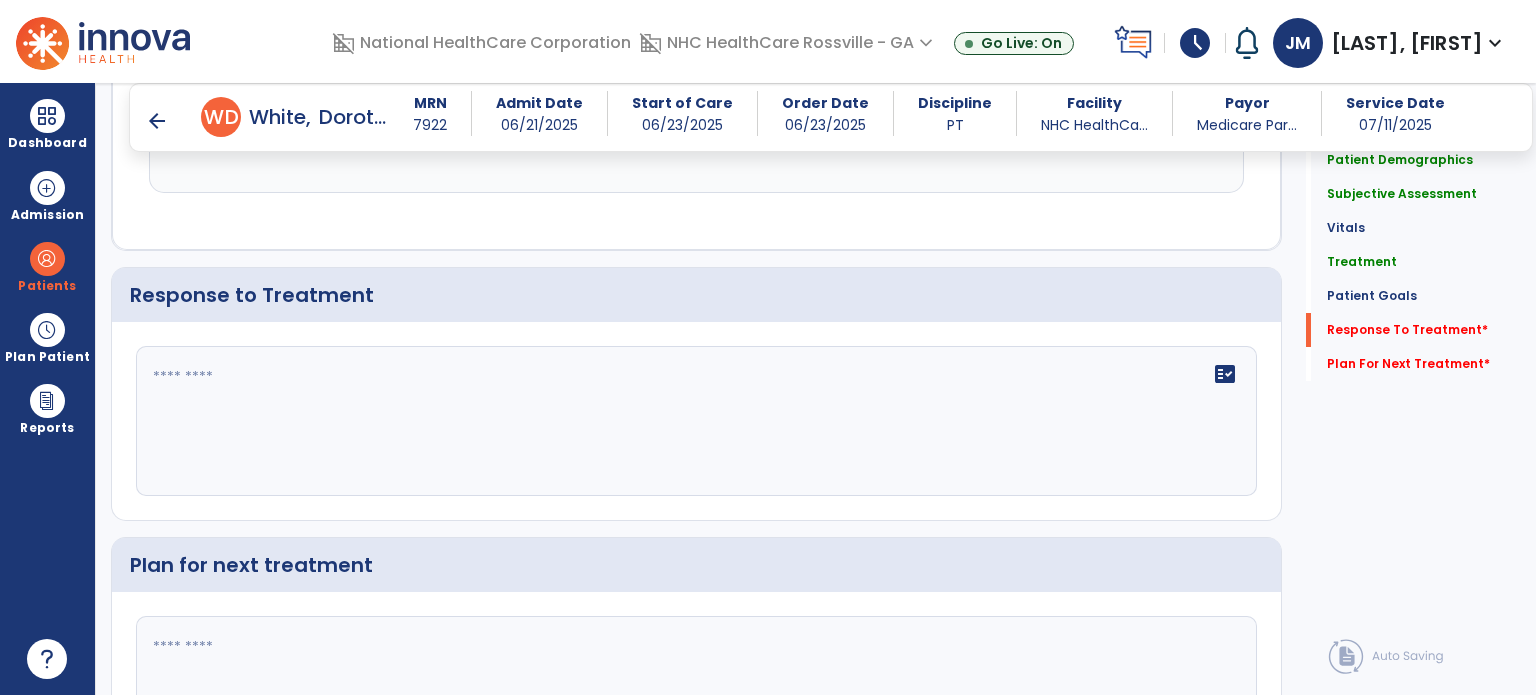 click on "fact_check" 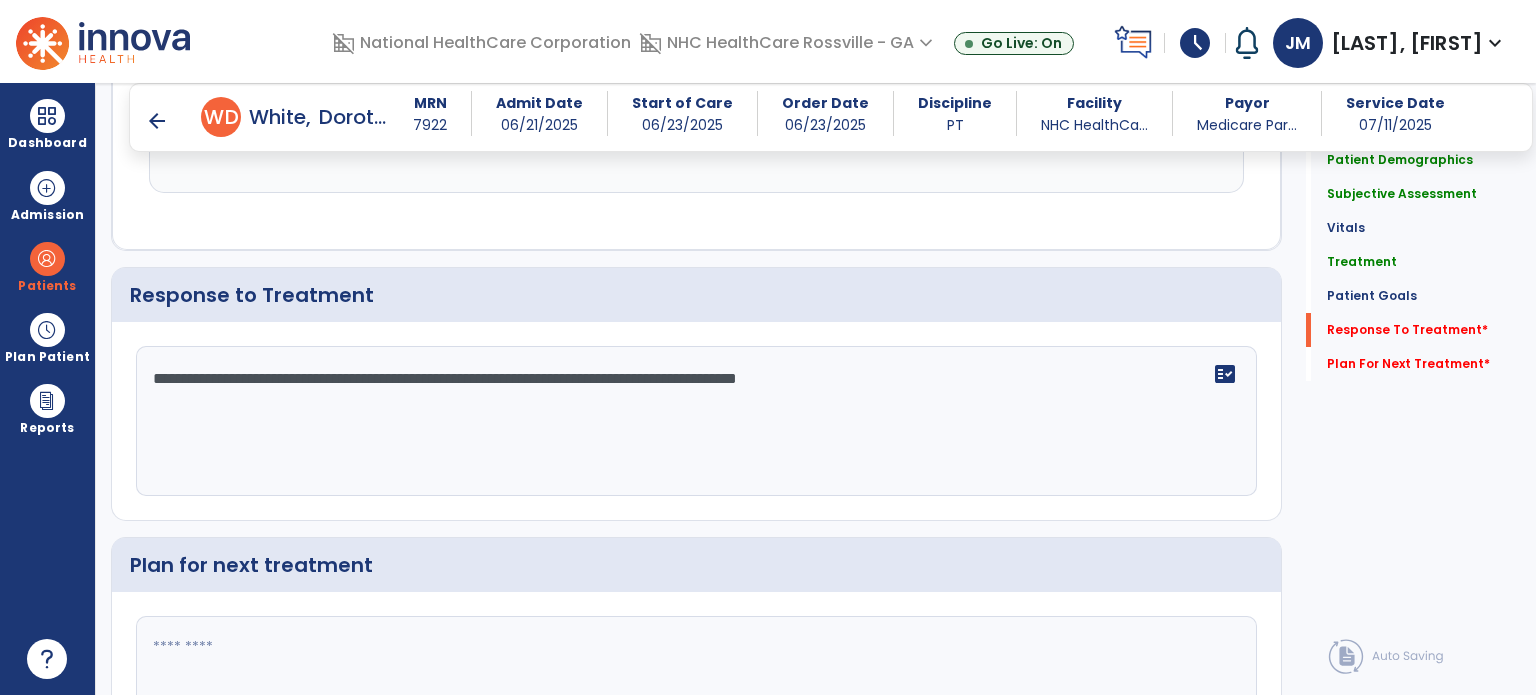type on "**********" 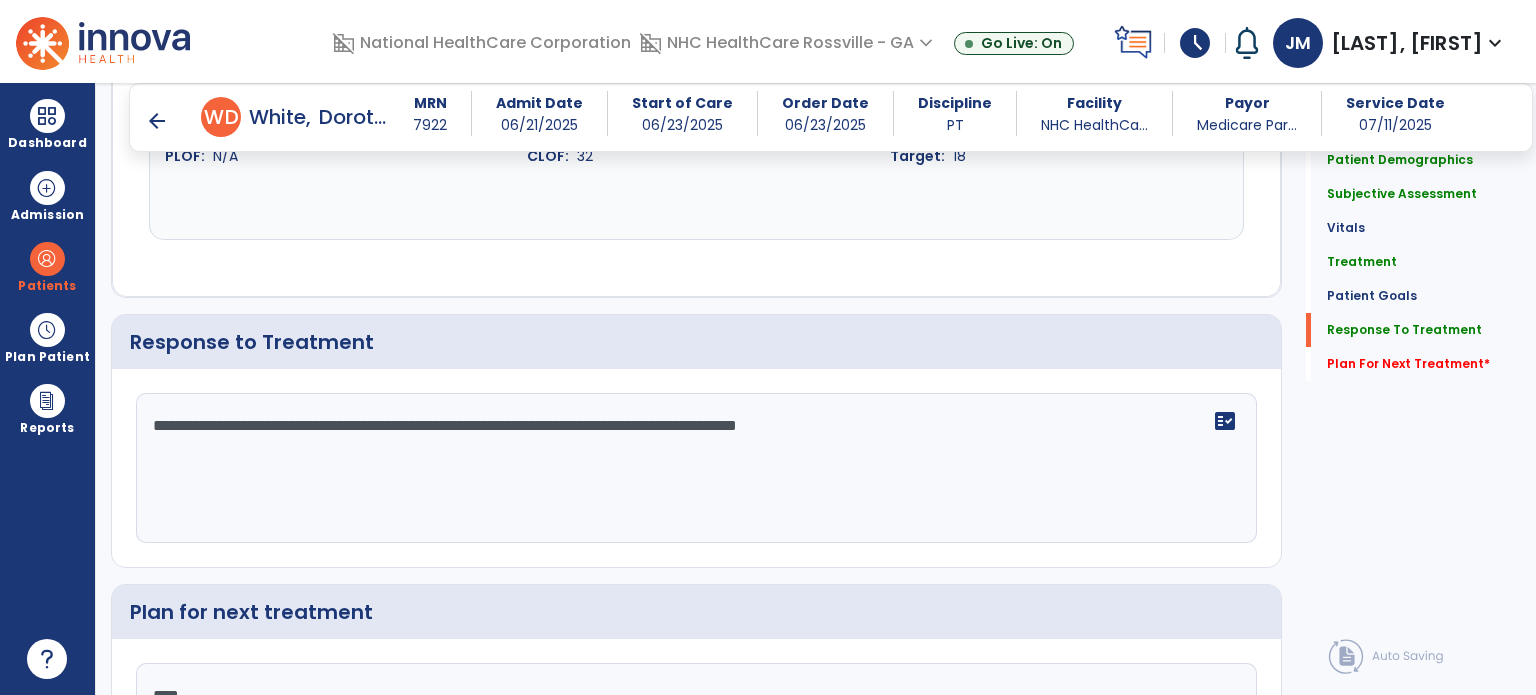 scroll, scrollTop: 2632, scrollLeft: 0, axis: vertical 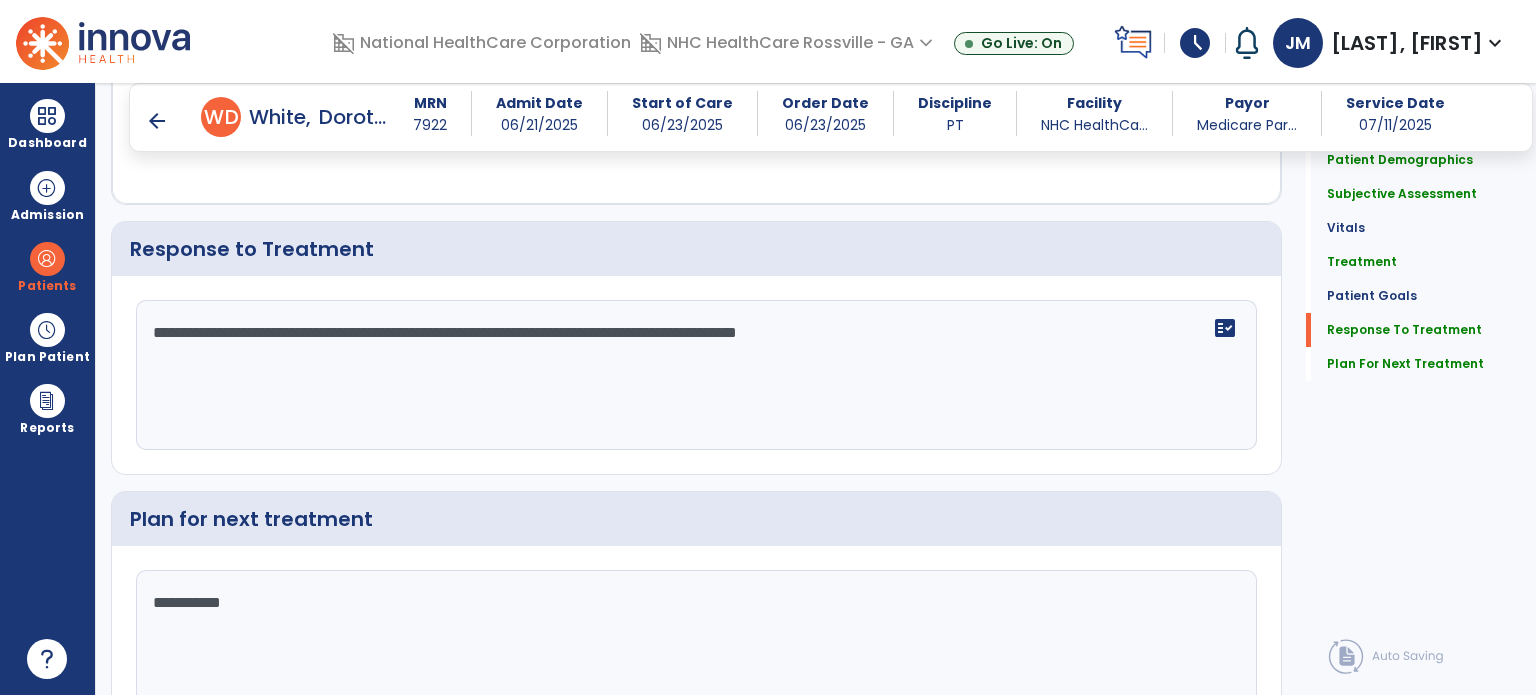 type on "**********" 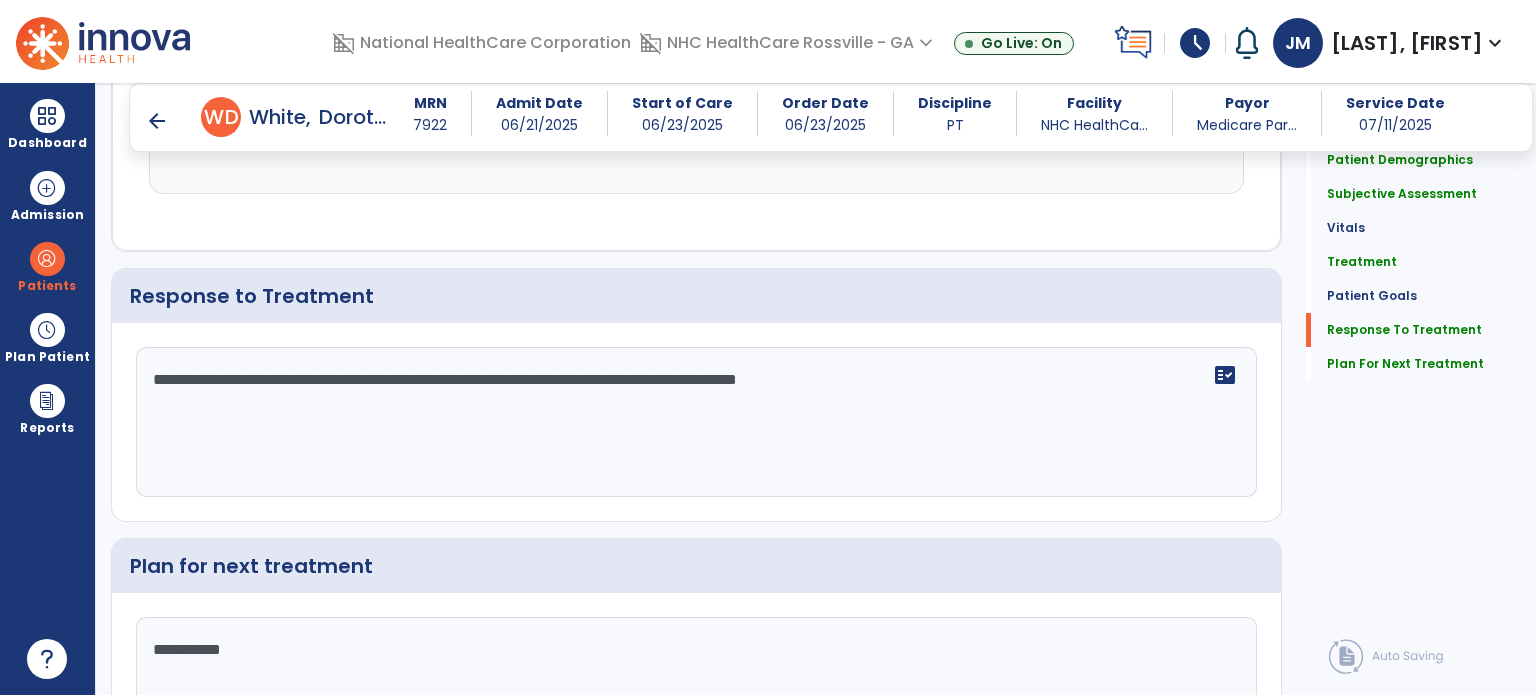 click on "Plan For Next Treatment" 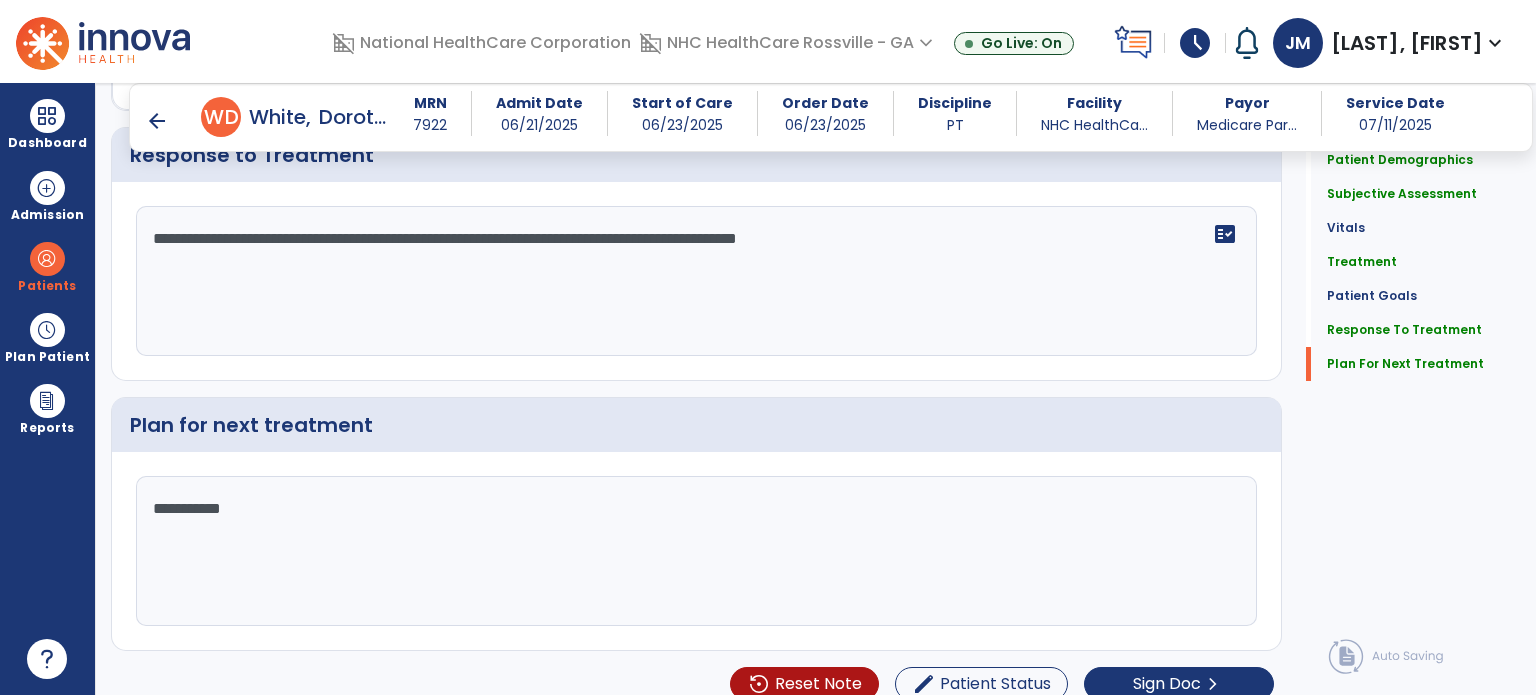 scroll, scrollTop: 2787, scrollLeft: 0, axis: vertical 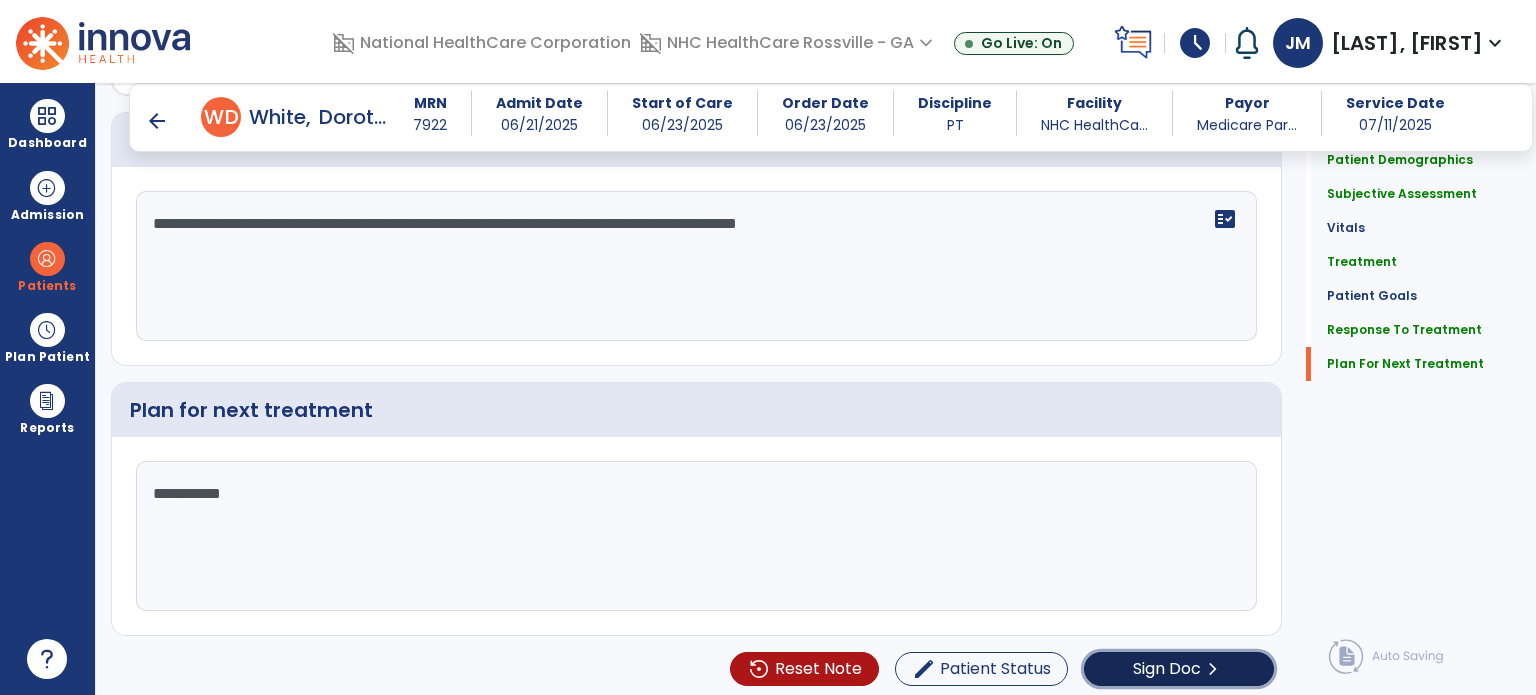 click on "Sign Doc" 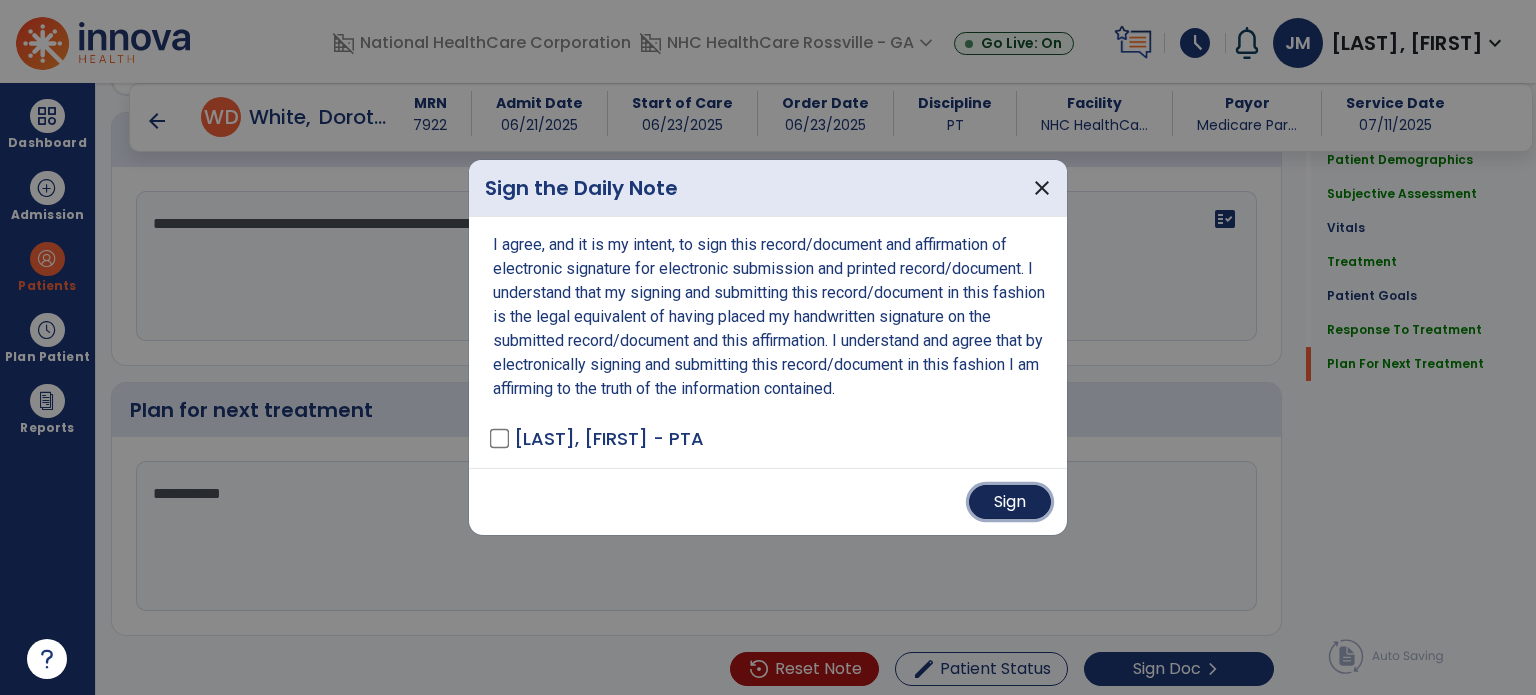 click on "Sign" at bounding box center (1010, 502) 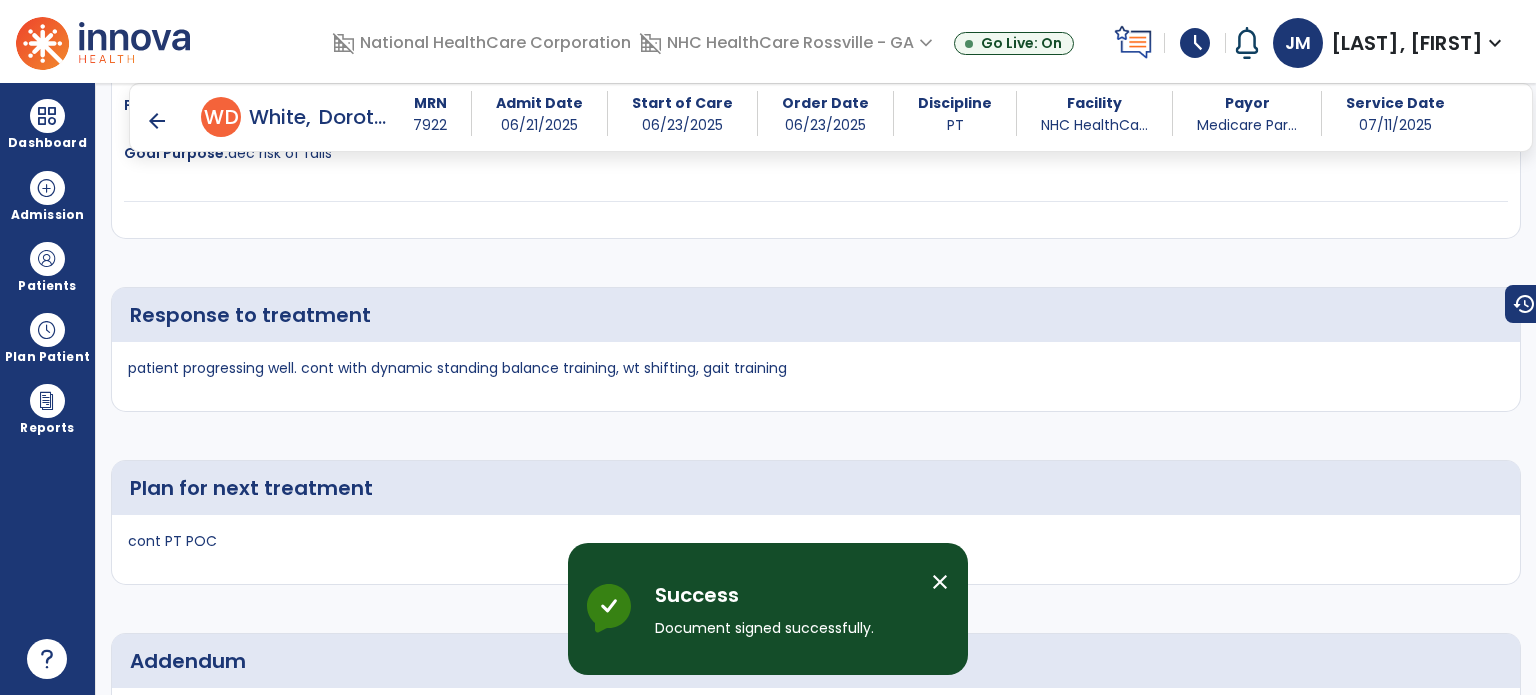 scroll, scrollTop: 3688, scrollLeft: 0, axis: vertical 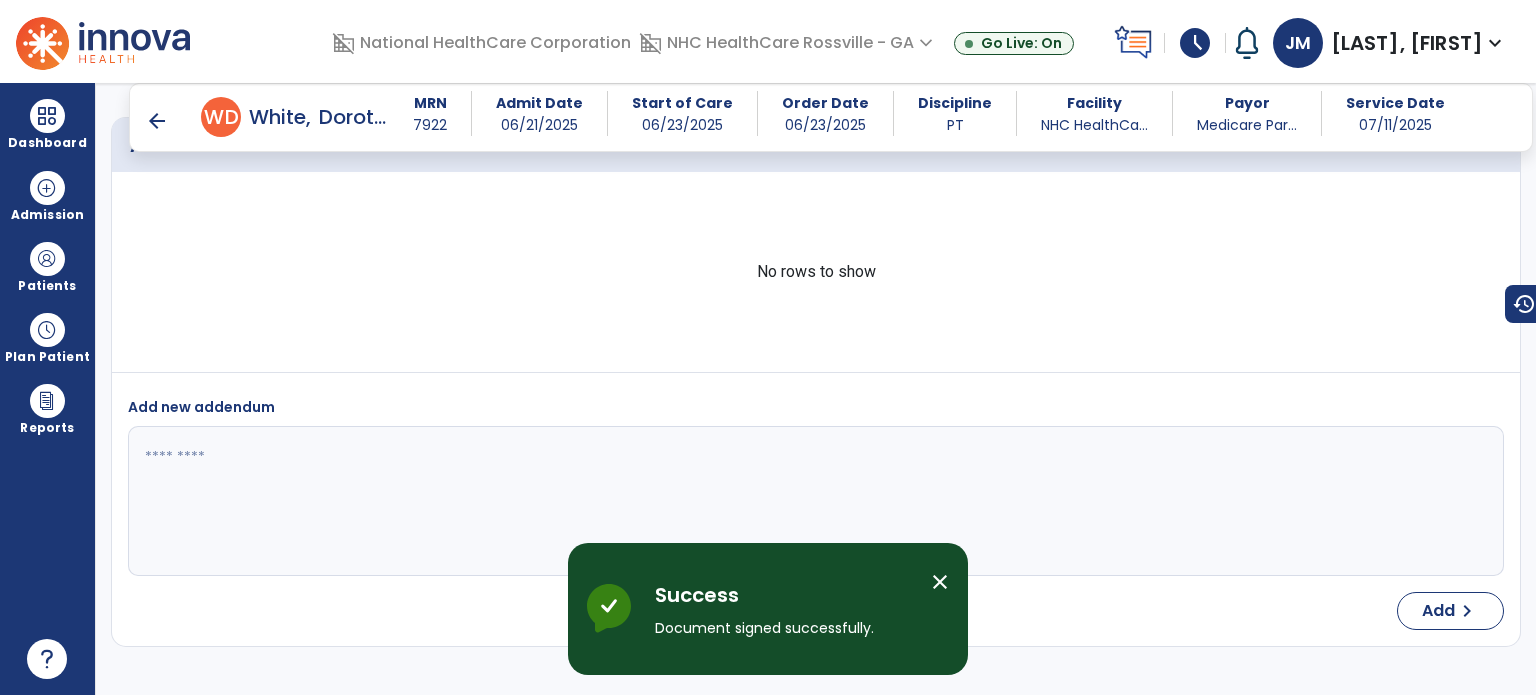 click on "arrow_back" at bounding box center [157, 121] 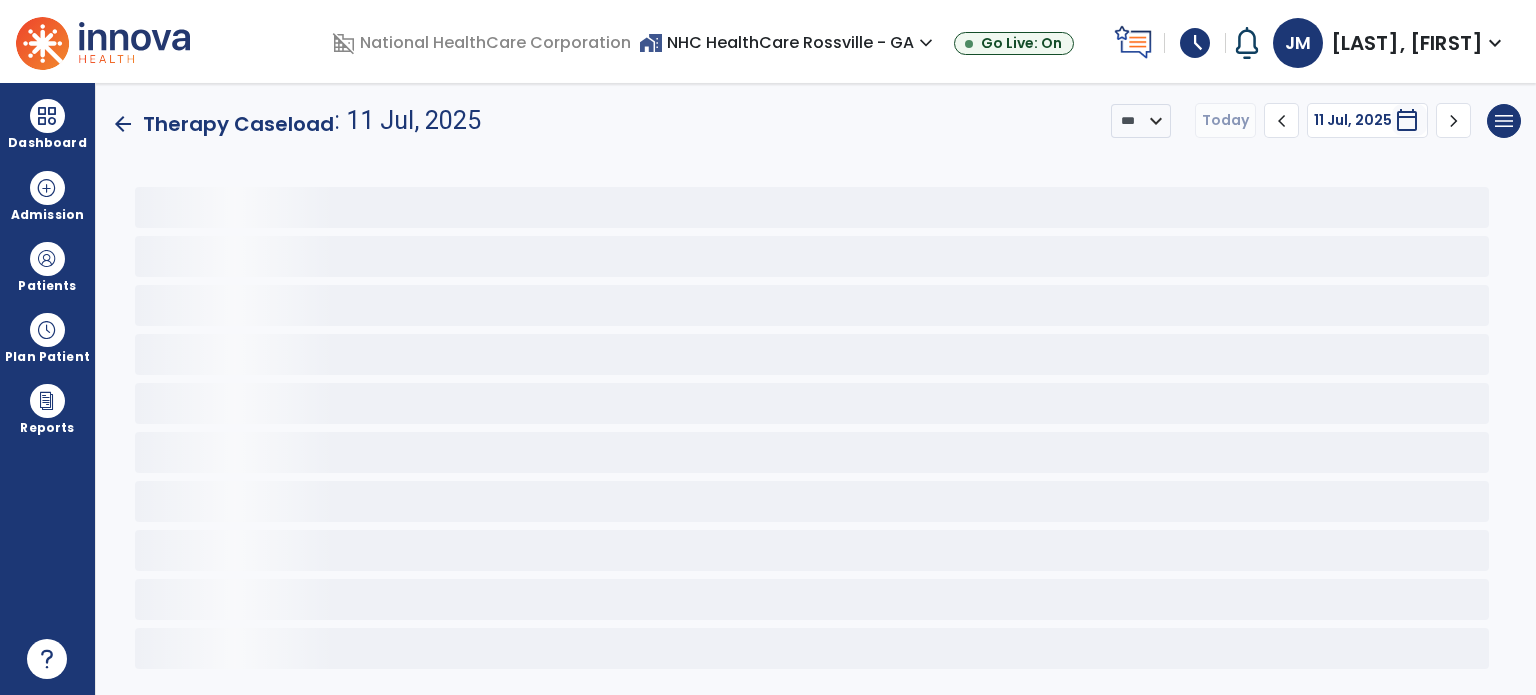 scroll, scrollTop: 0, scrollLeft: 0, axis: both 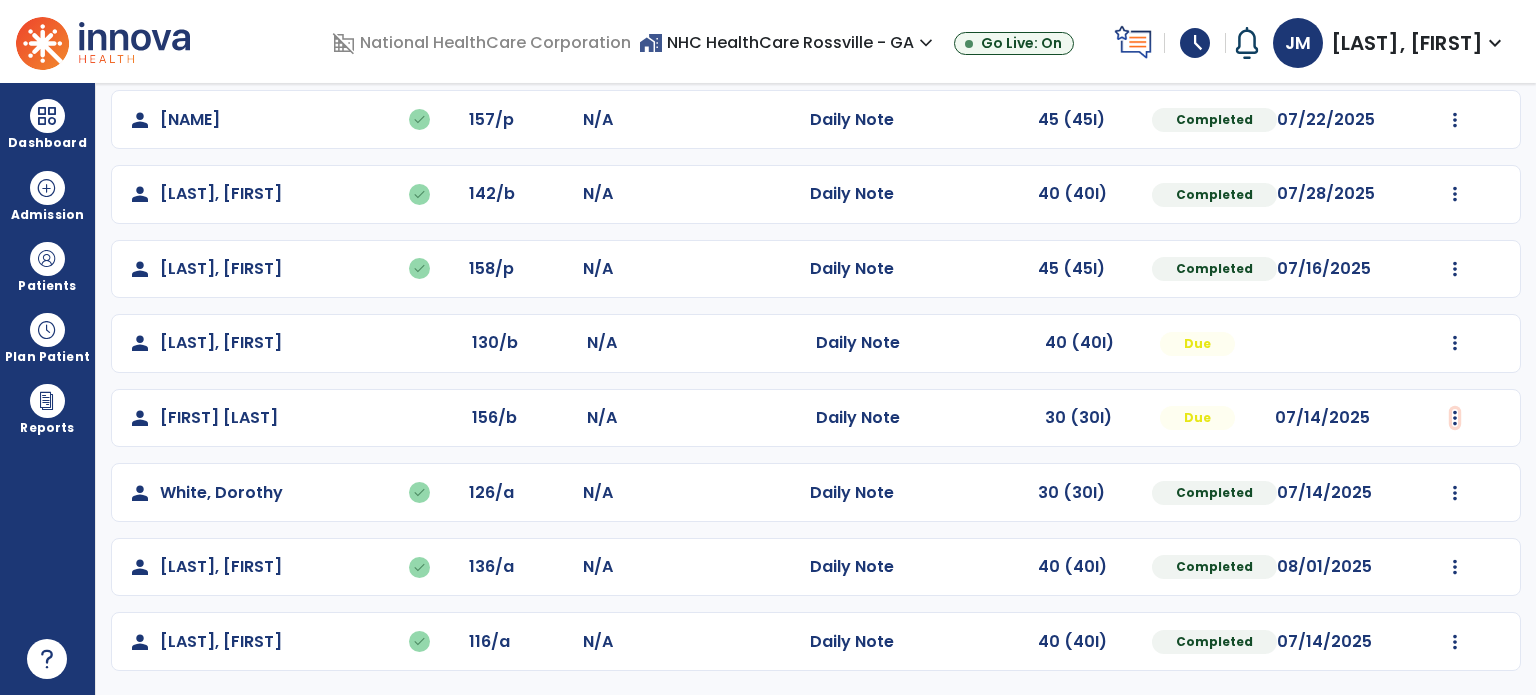 click at bounding box center [1455, -104] 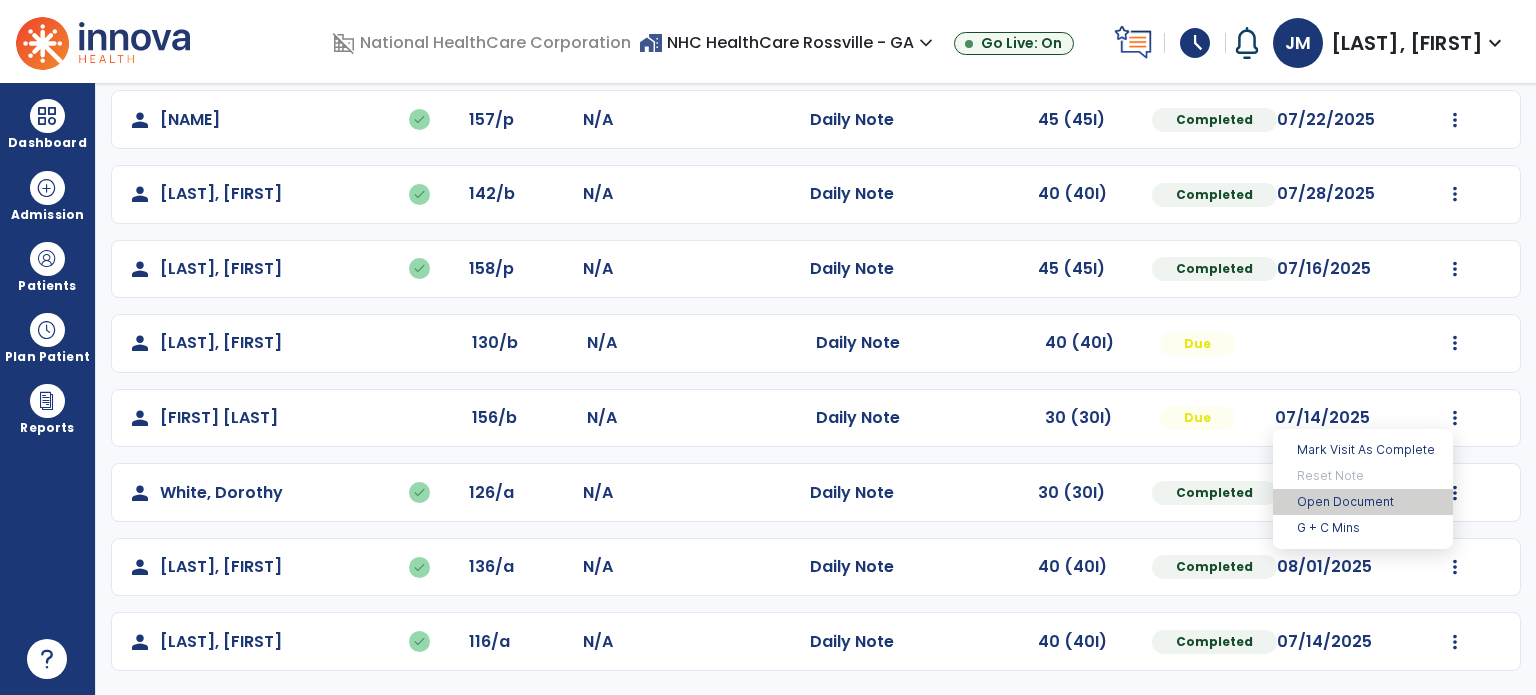 click on "Open Document" at bounding box center (1363, 502) 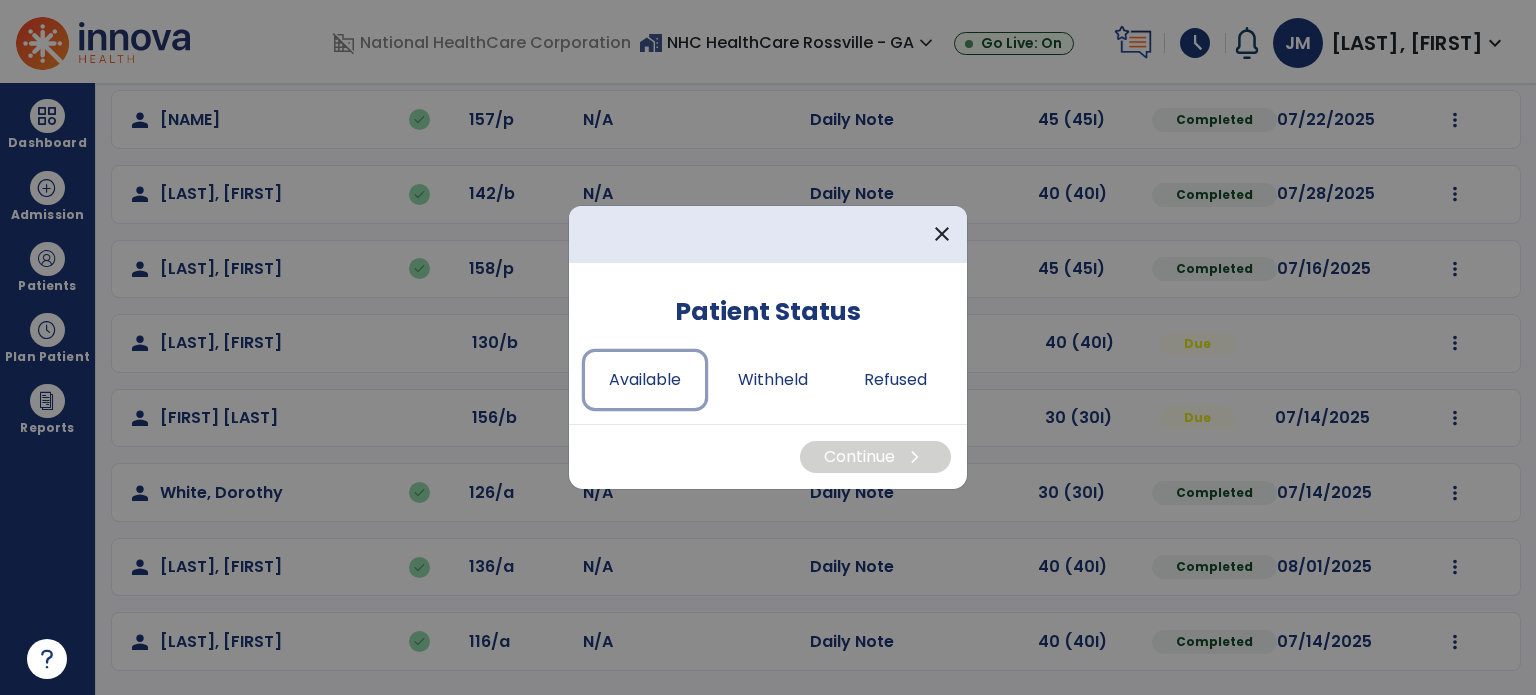 click on "Available" at bounding box center [645, 380] 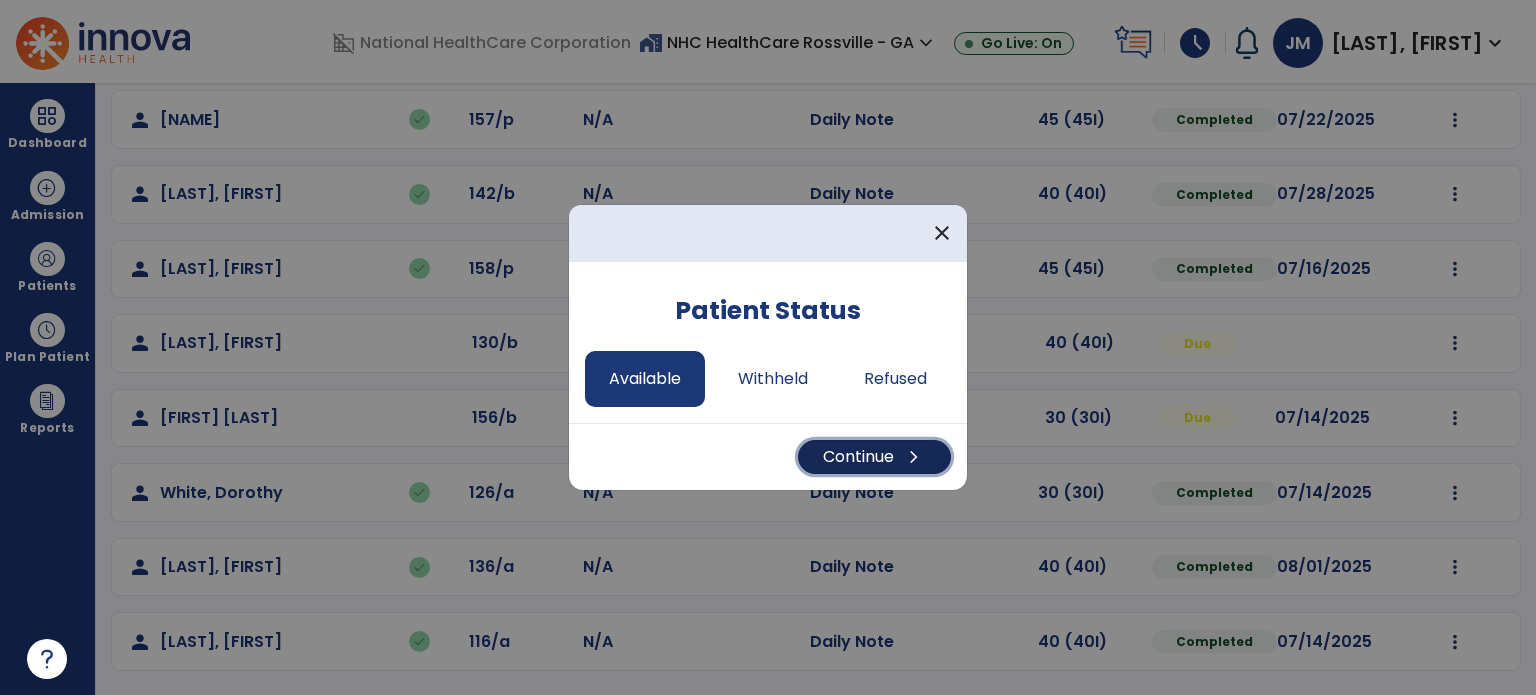 click on "Continue   chevron_right" at bounding box center (874, 457) 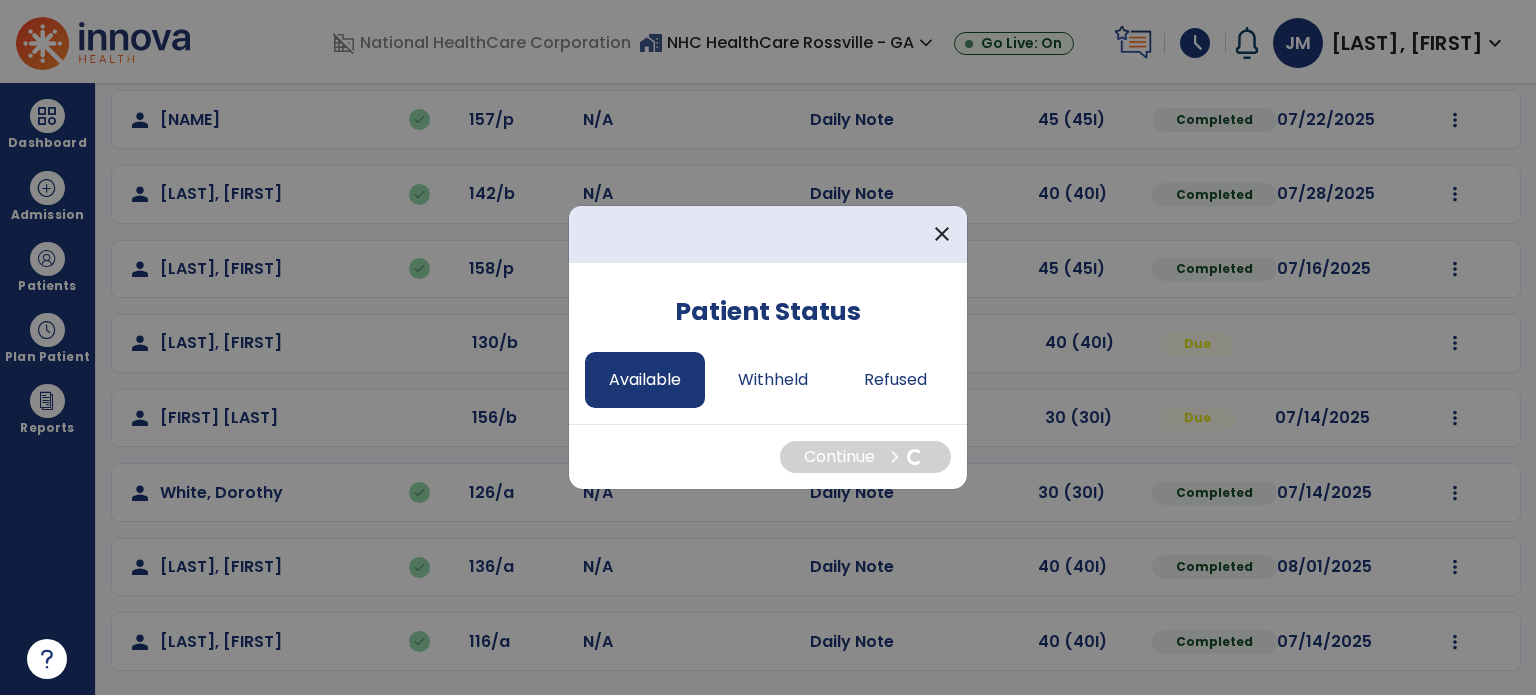 select on "*" 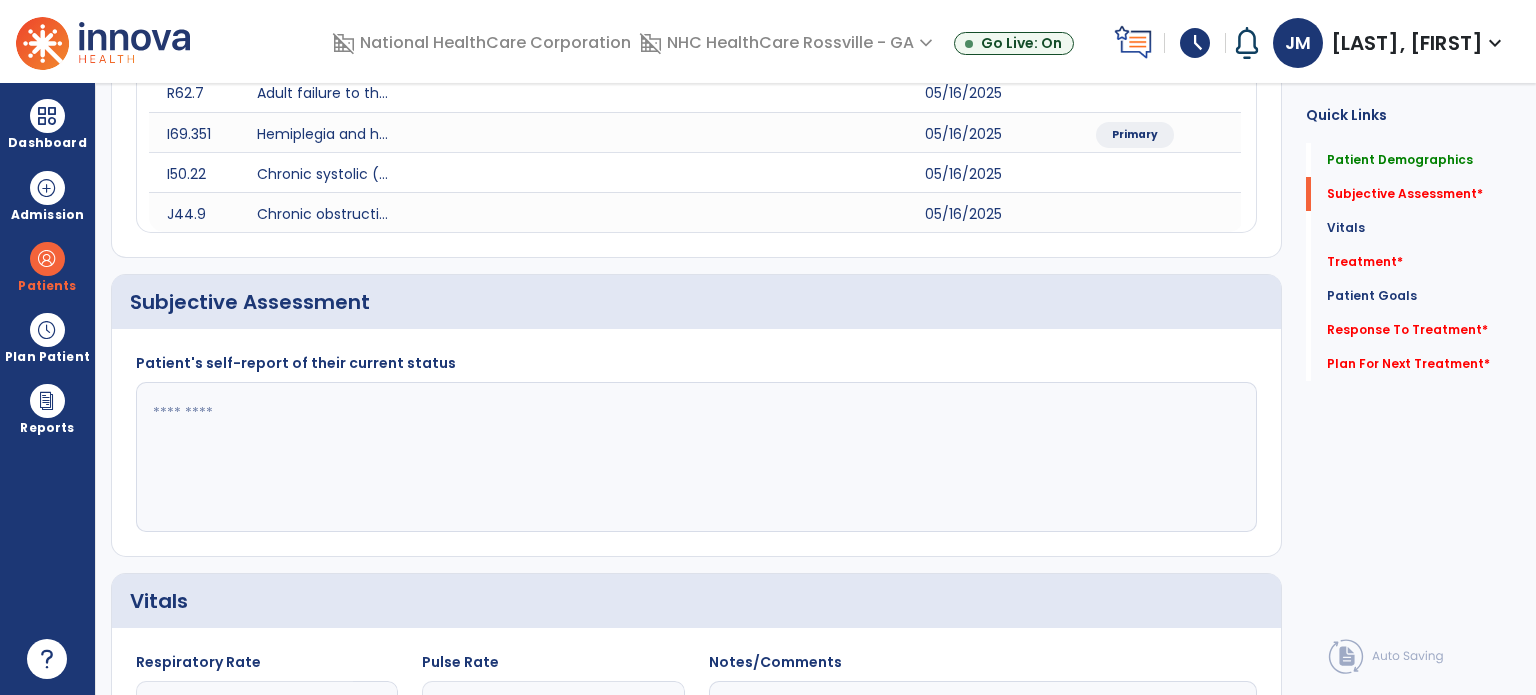 click 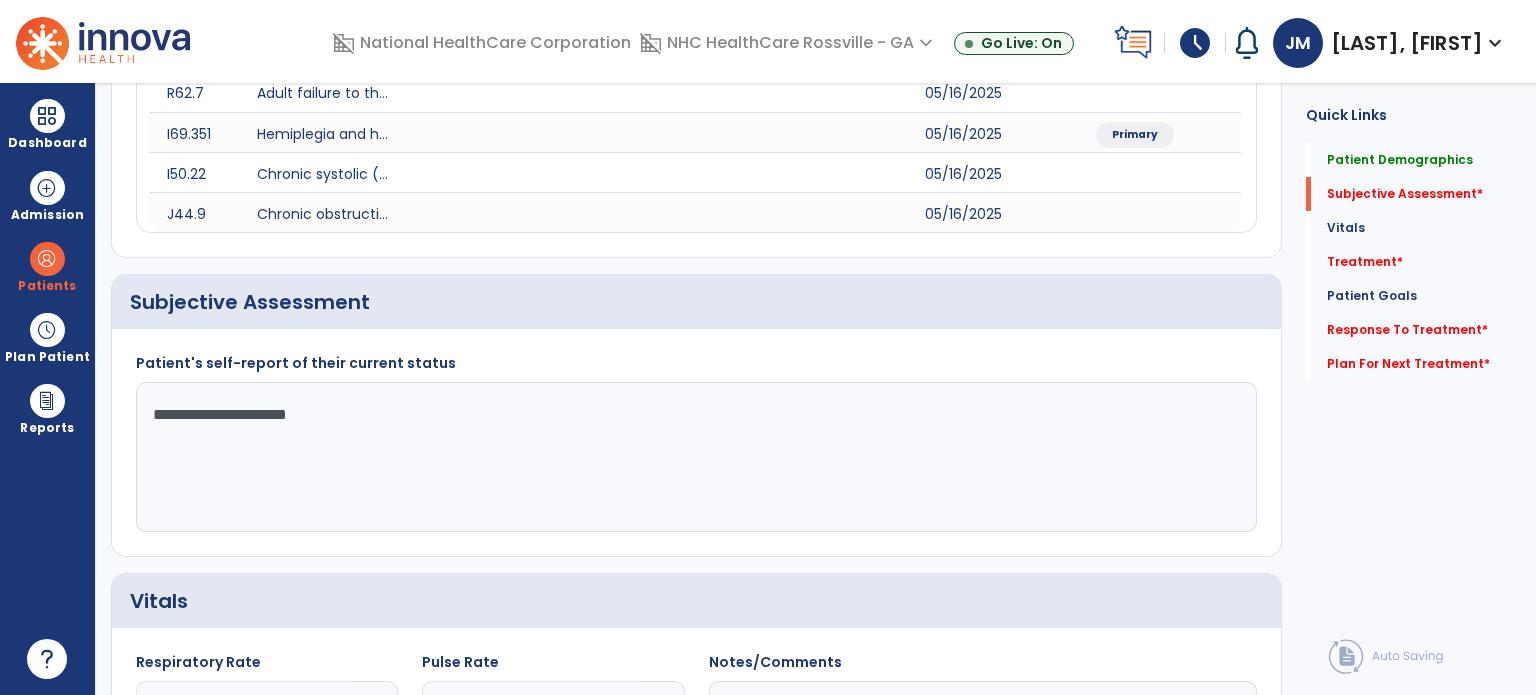 type on "**********" 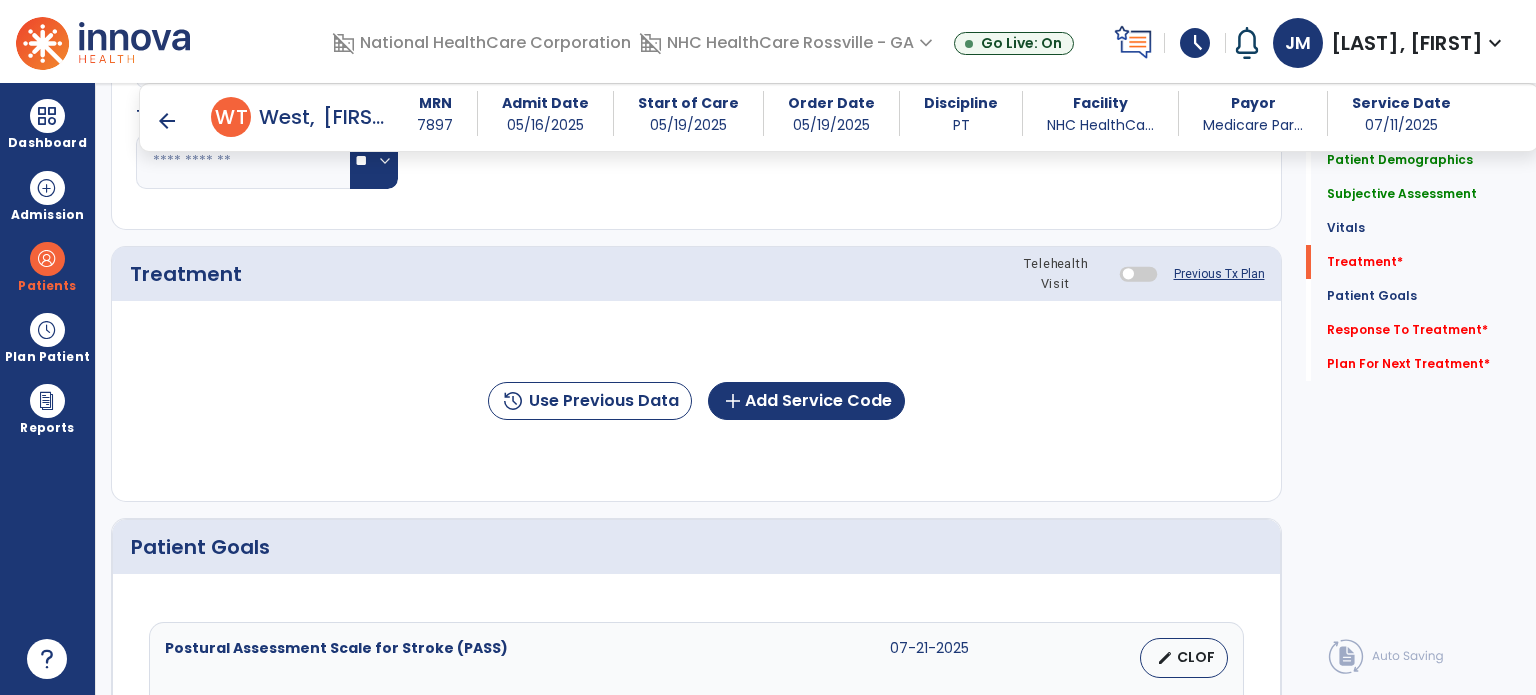 scroll, scrollTop: 1125, scrollLeft: 0, axis: vertical 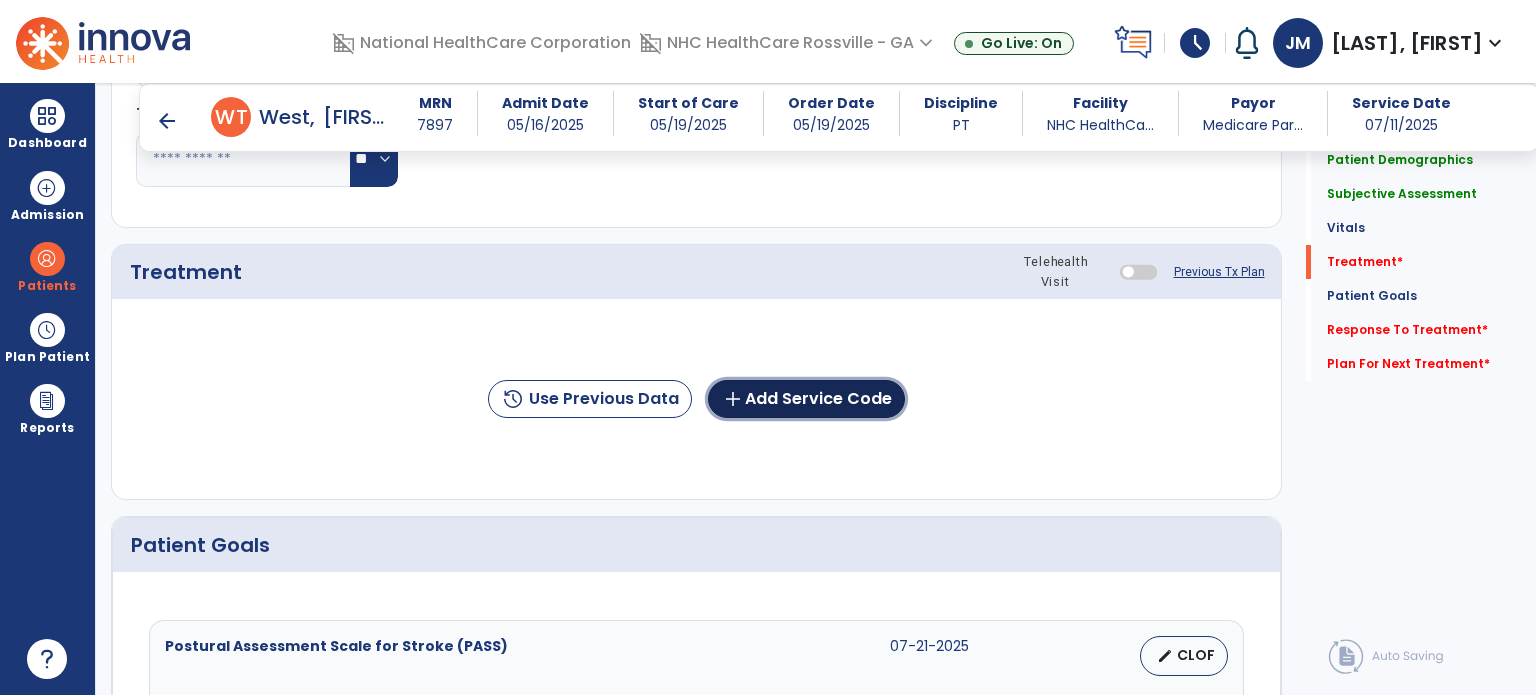 click on "add  Add Service Code" 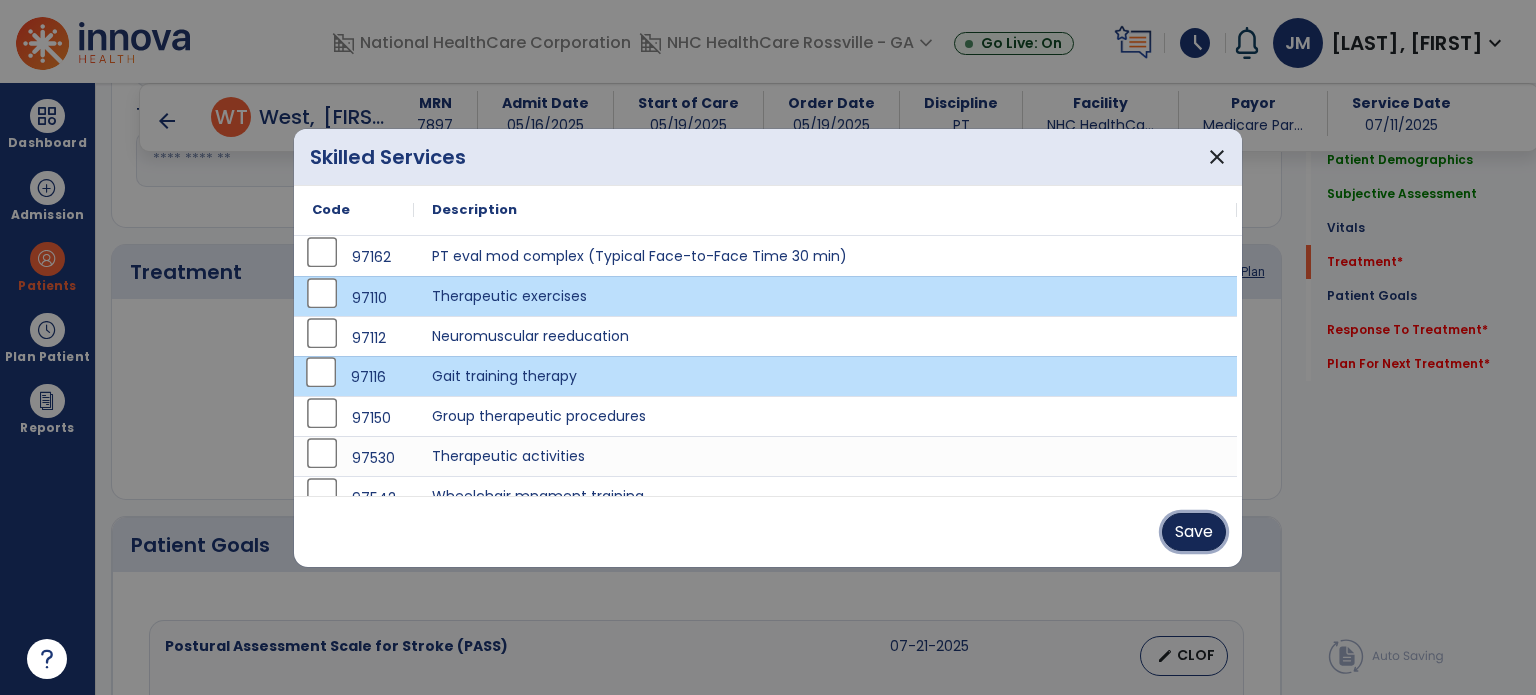 click on "Save" at bounding box center [1194, 532] 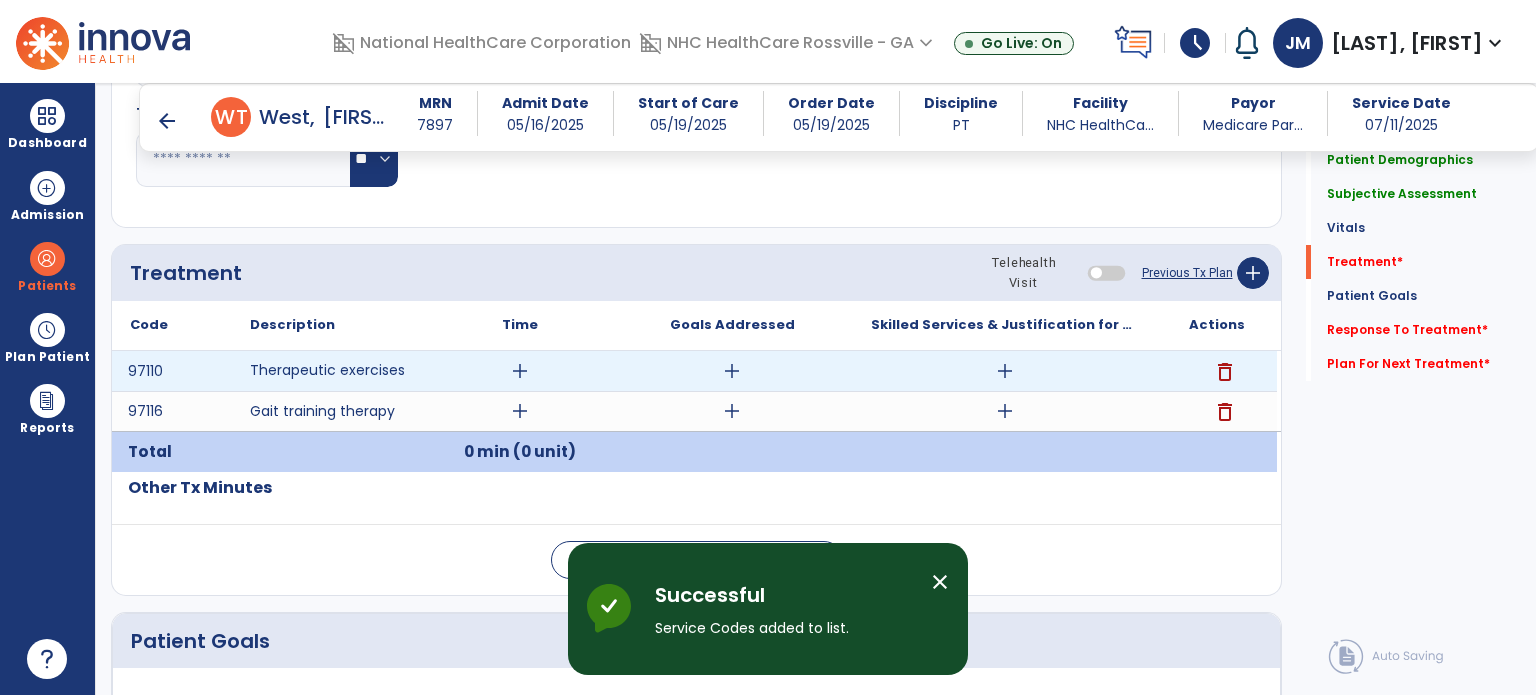 click on "add" at bounding box center (520, 371) 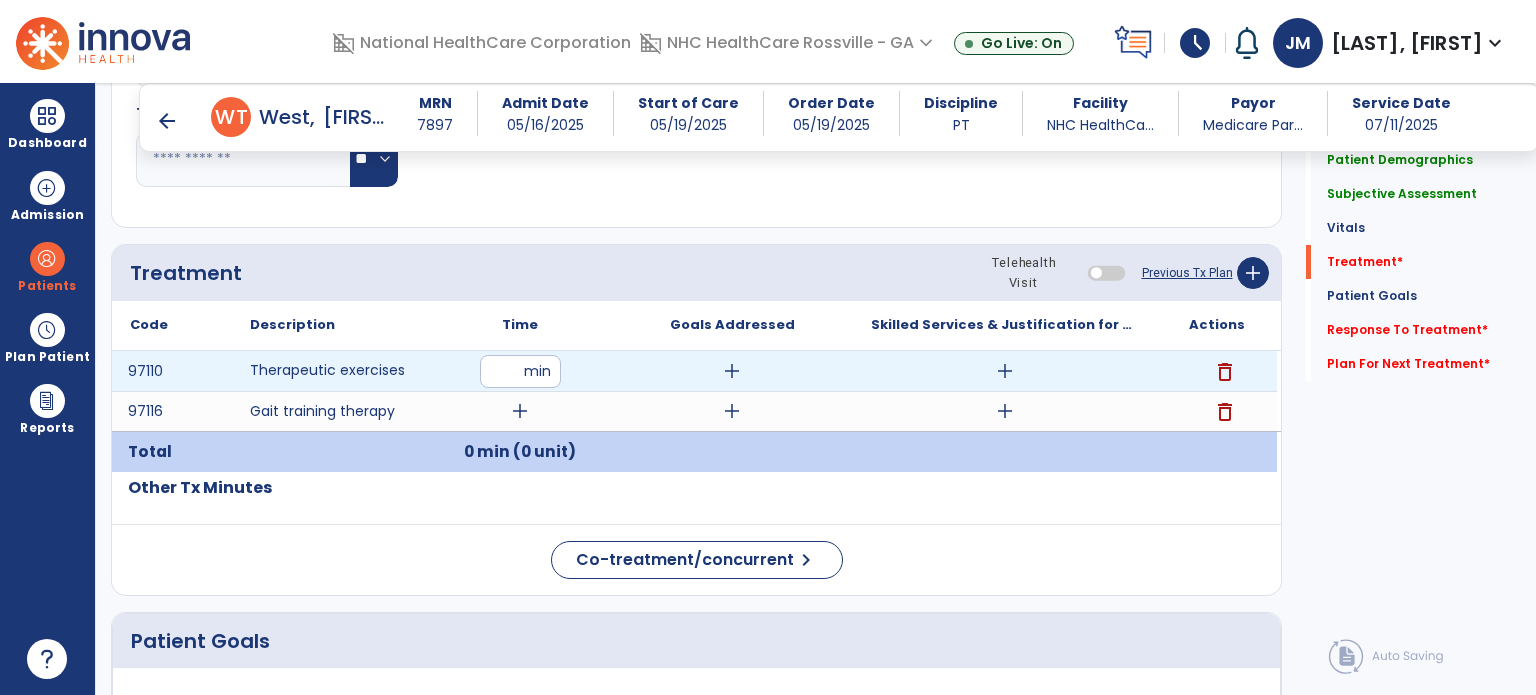 type on "**" 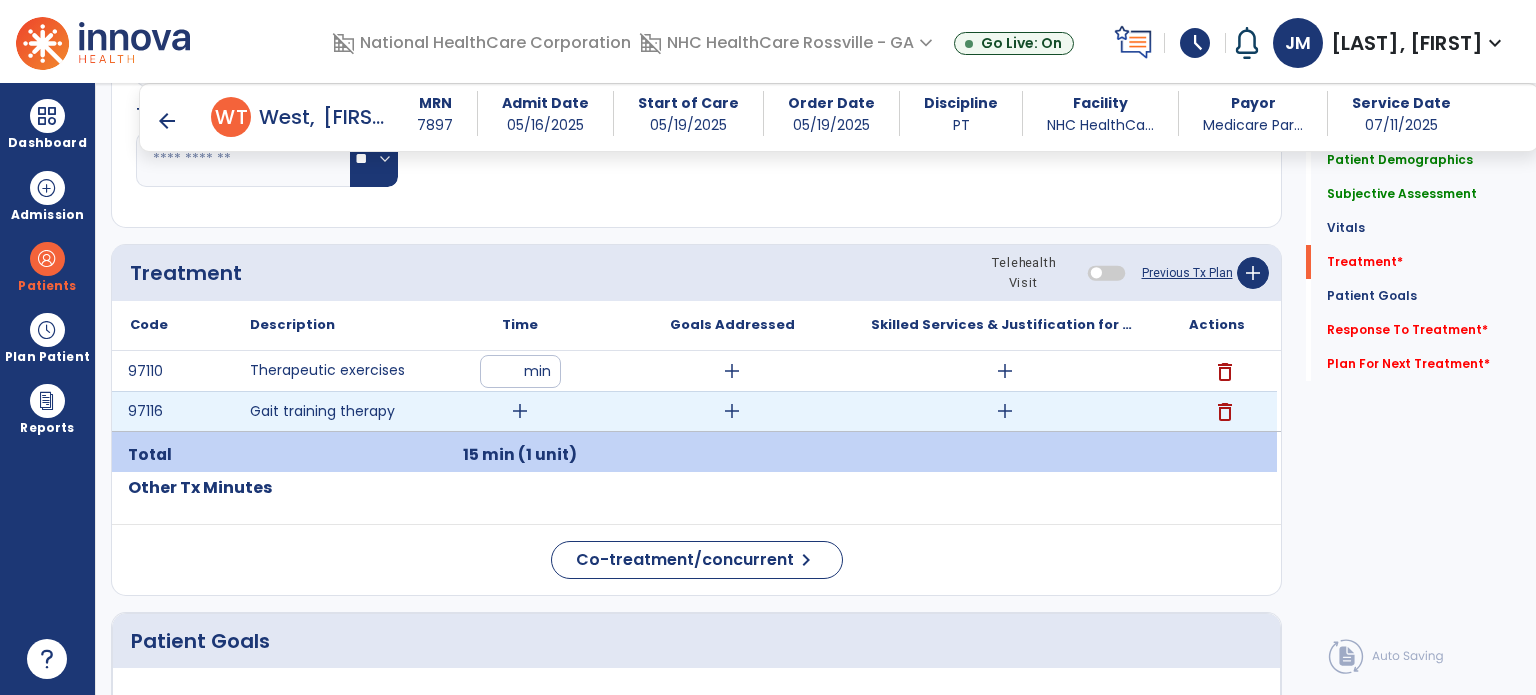 click on "add" at bounding box center (520, 411) 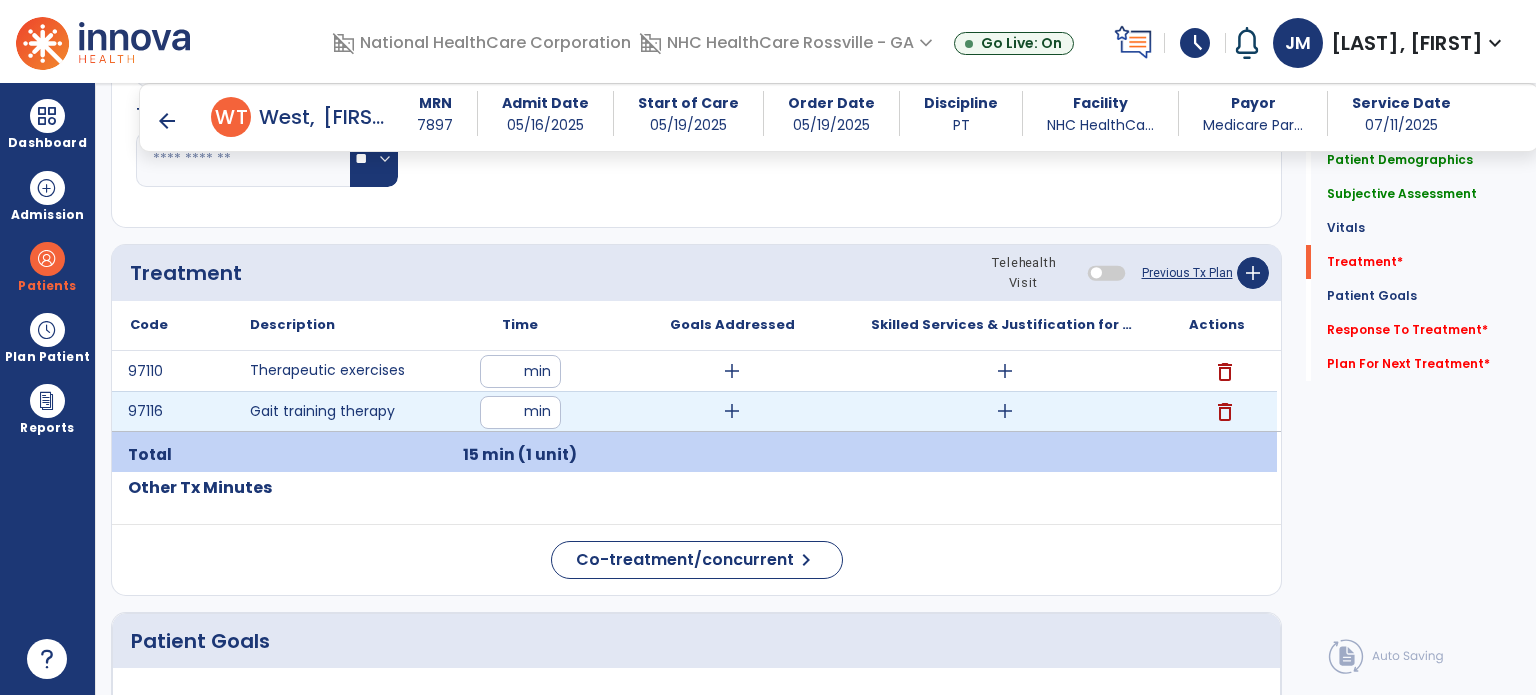 type on "**" 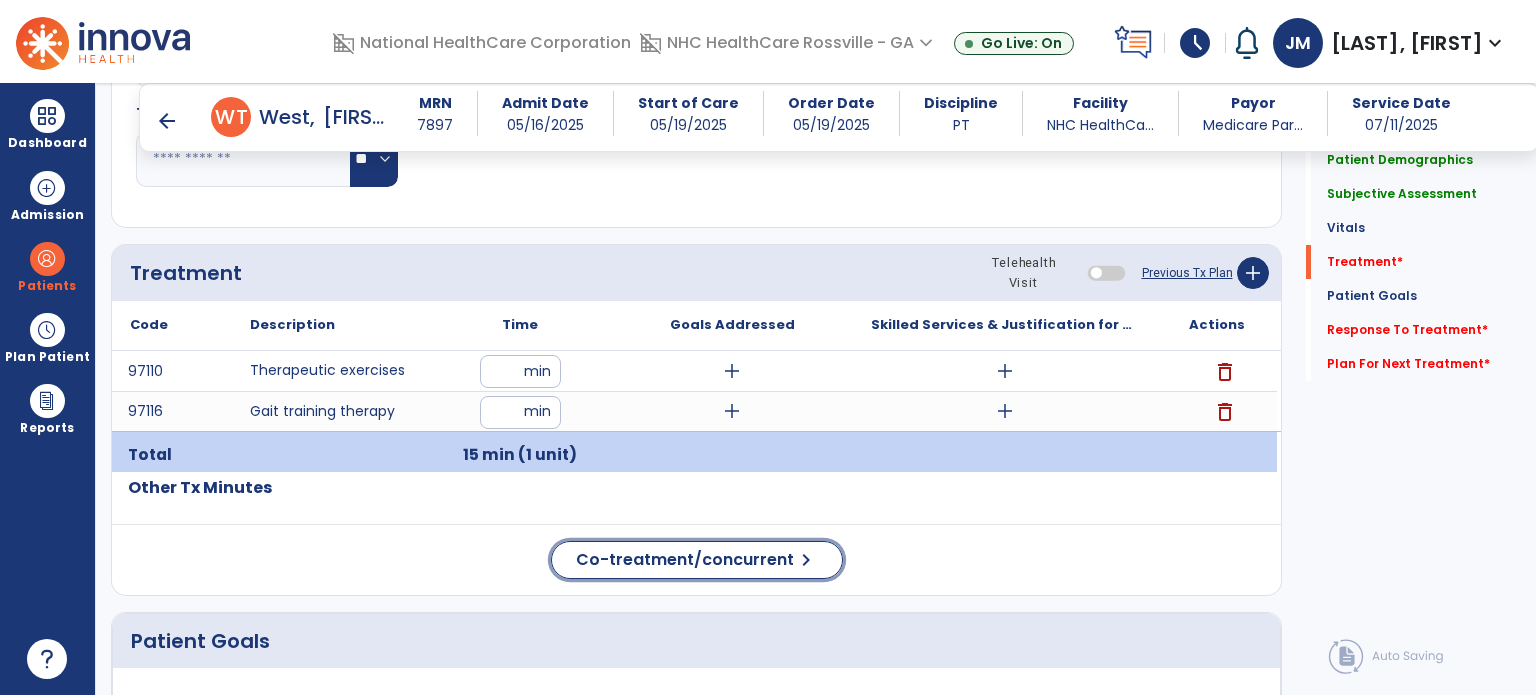 click on "Co-treatment/concurrent" 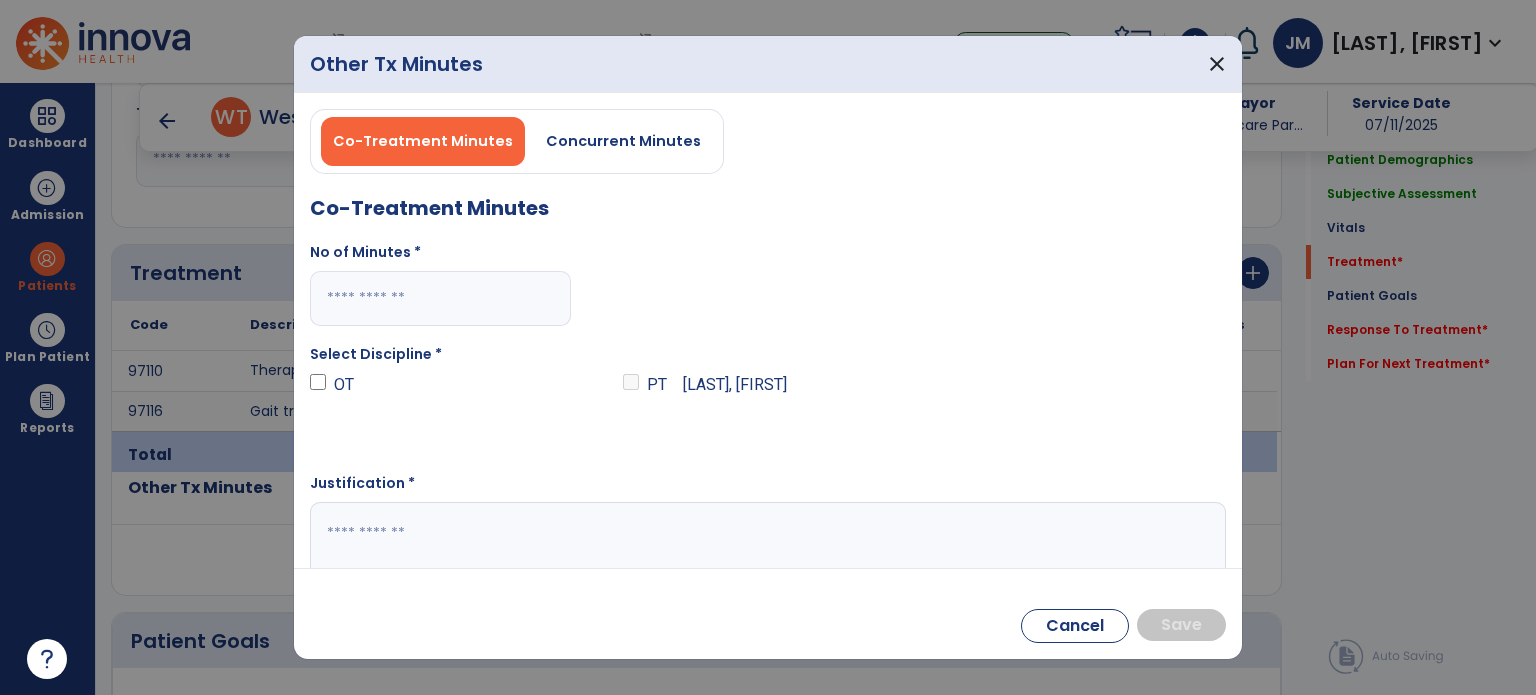 click on "Concurrent Minutes" at bounding box center (623, 141) 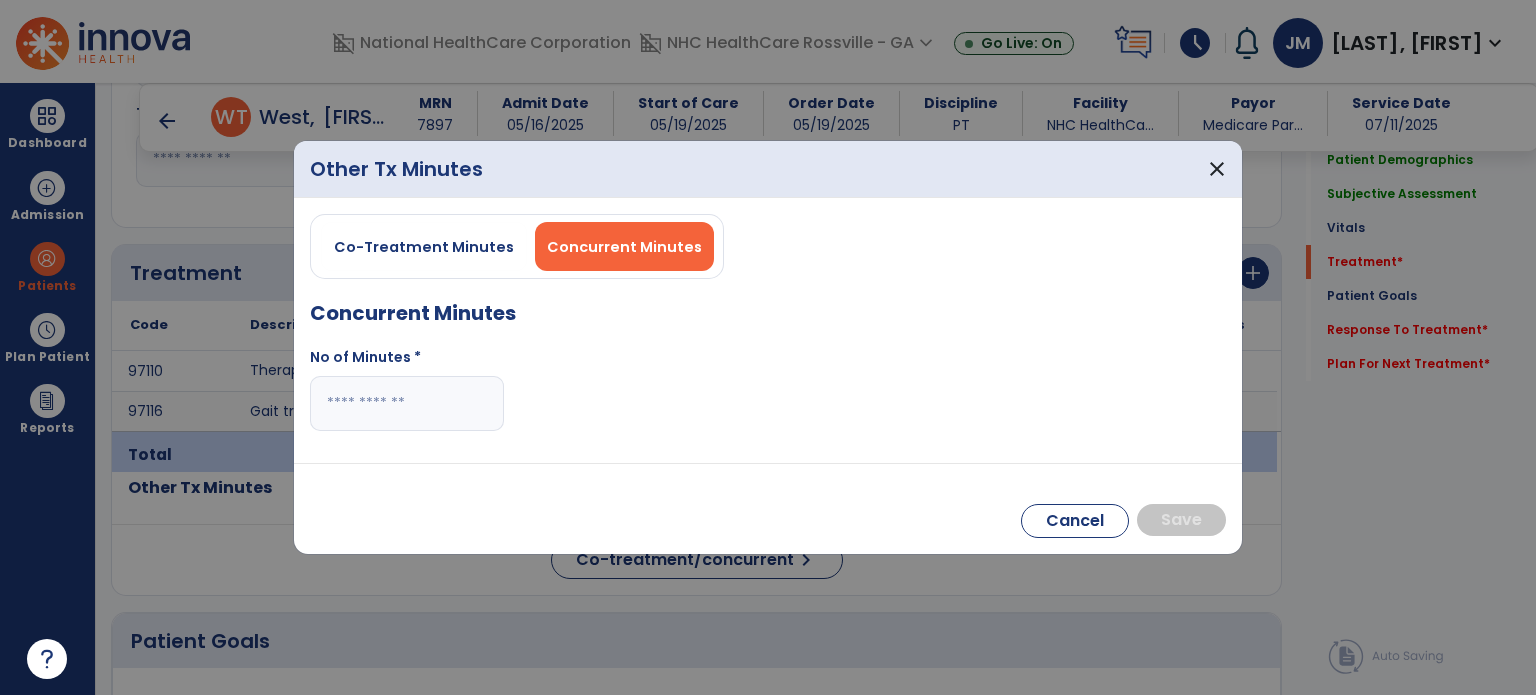 click at bounding box center (407, 403) 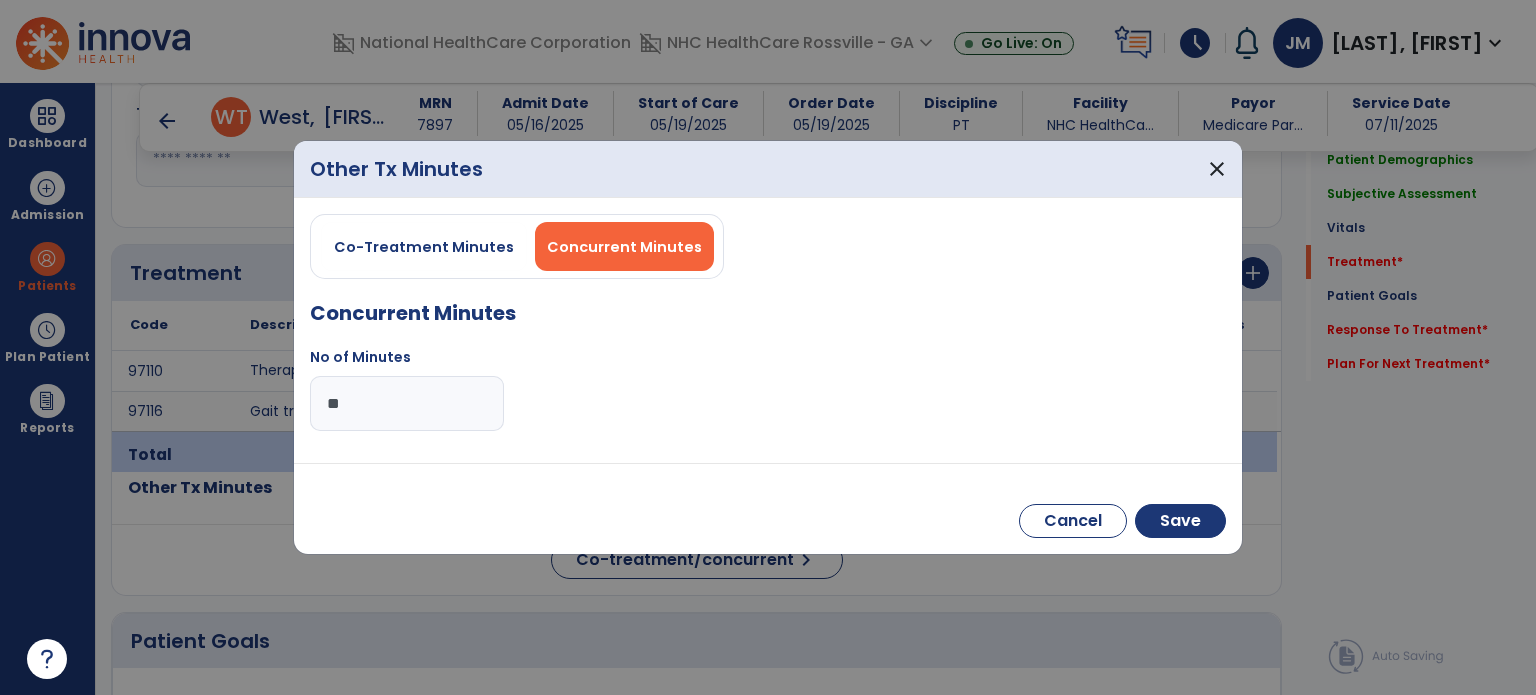 type on "**" 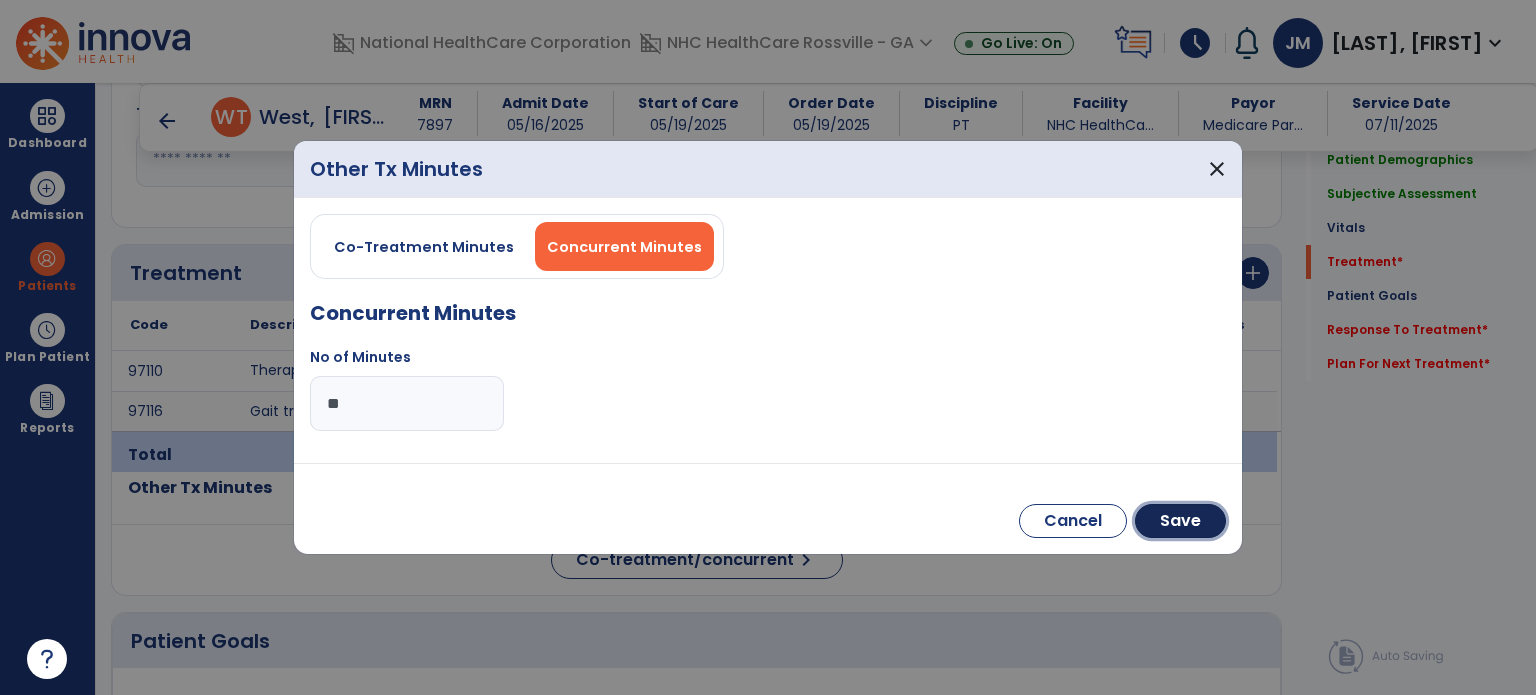 click on "Save" at bounding box center [1180, 521] 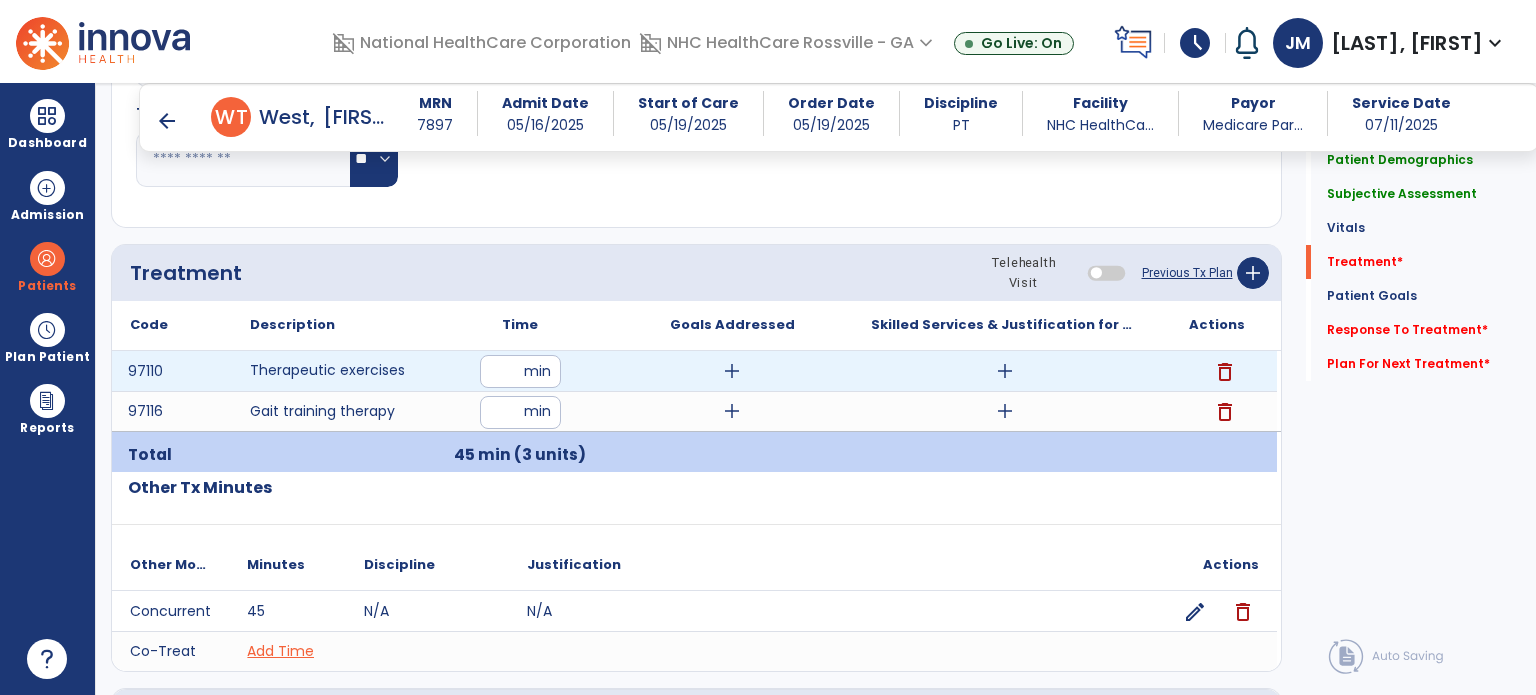 click on "add" at bounding box center (1005, 371) 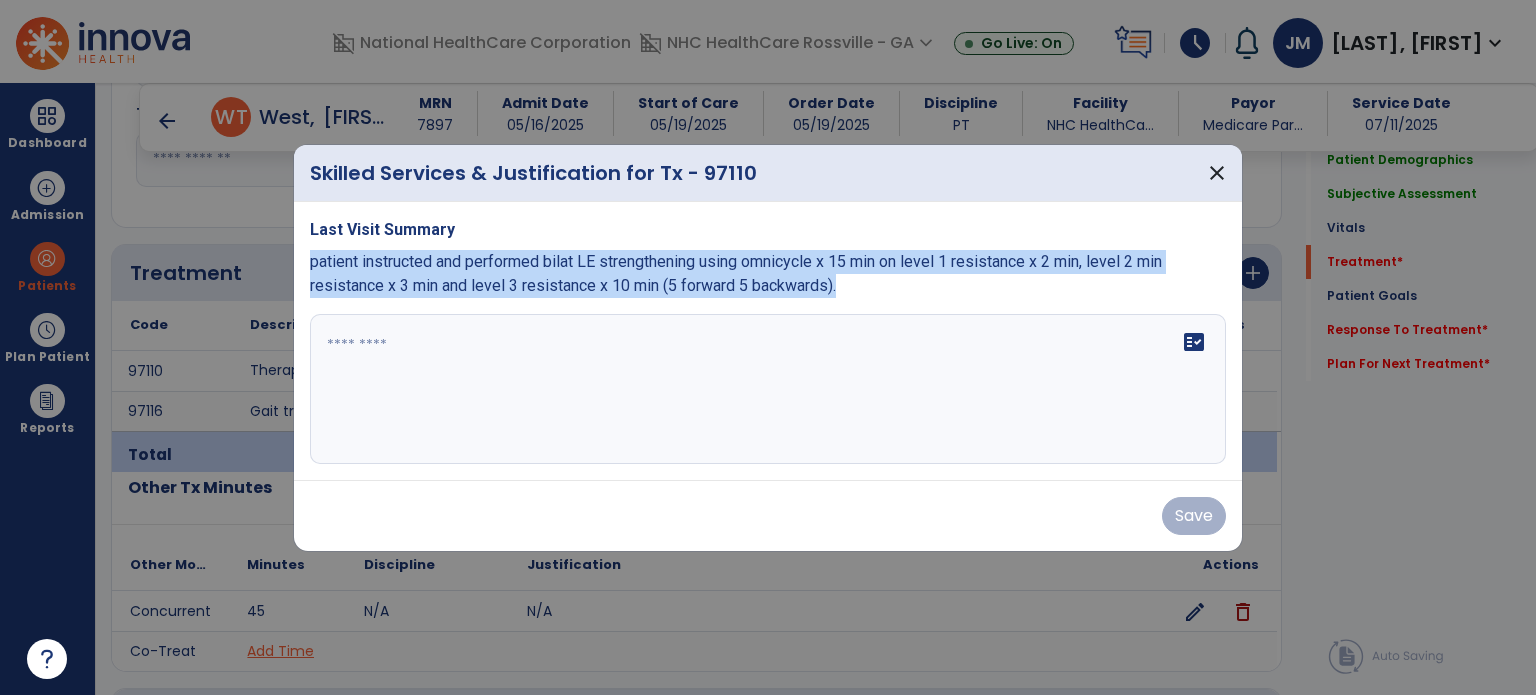 drag, startPoint x: 840, startPoint y: 289, endPoint x: 305, endPoint y: 267, distance: 535.45215 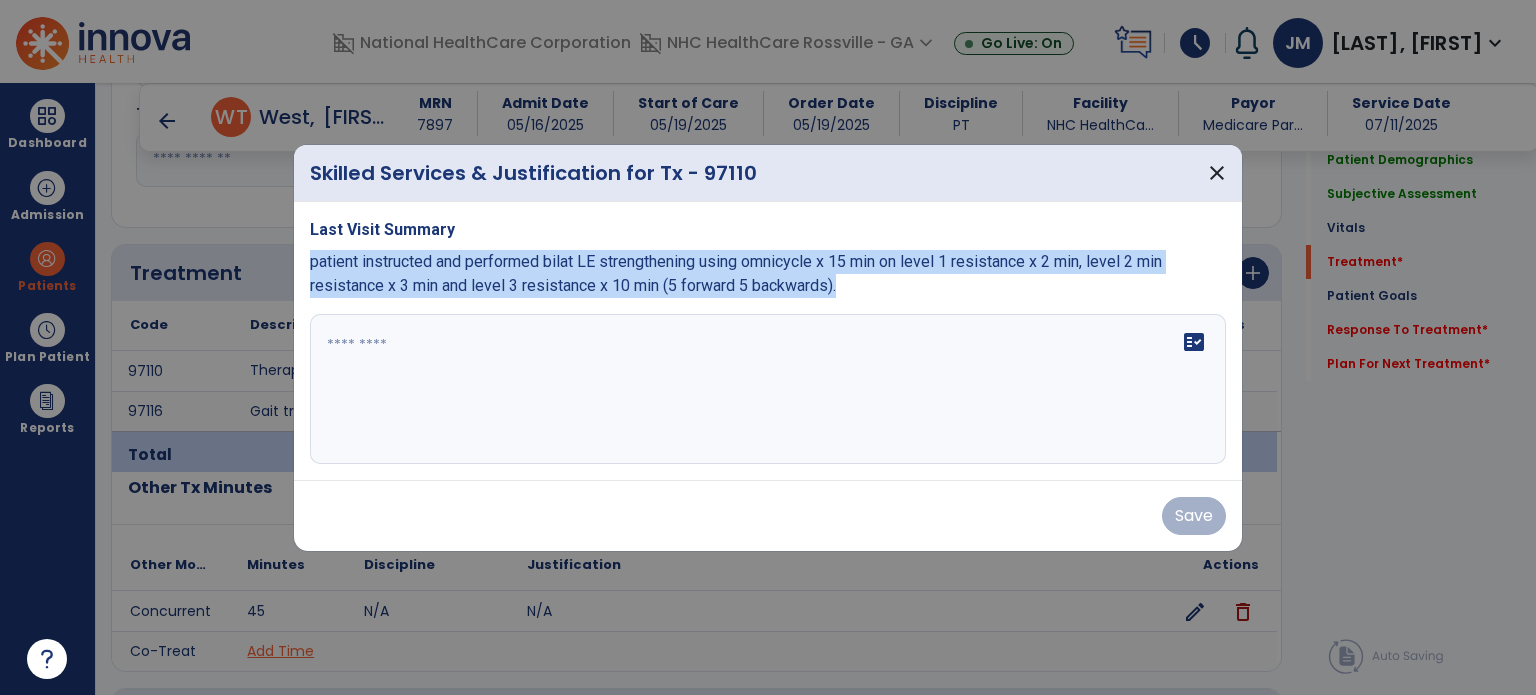 click on "Last Visit Summary patient instructed and performed bilat LE strengthening using omnicycle x 15 min on level 1 resistance x 2 min, level 2 min resistance x 3 min and level 3 resistance x 10 min (5 forward 5 backwards). fact_check" at bounding box center (768, 341) 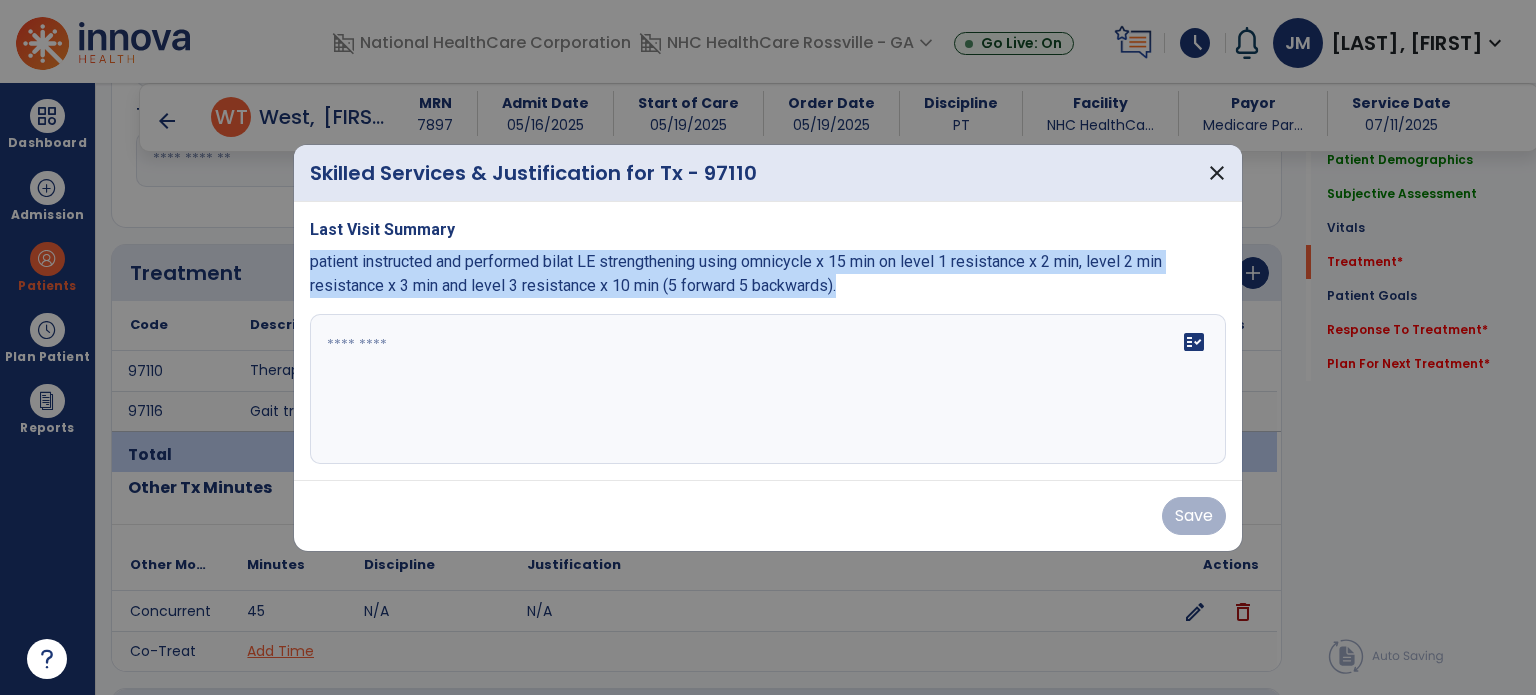 copy on "patient instructed and performed bilat LE strengthening using omnicycle x 15 min on level 1 resistance x 2 min, level 2 min resistance x 3 min and level 3 resistance x 10 min (5 forward 5 backwards)." 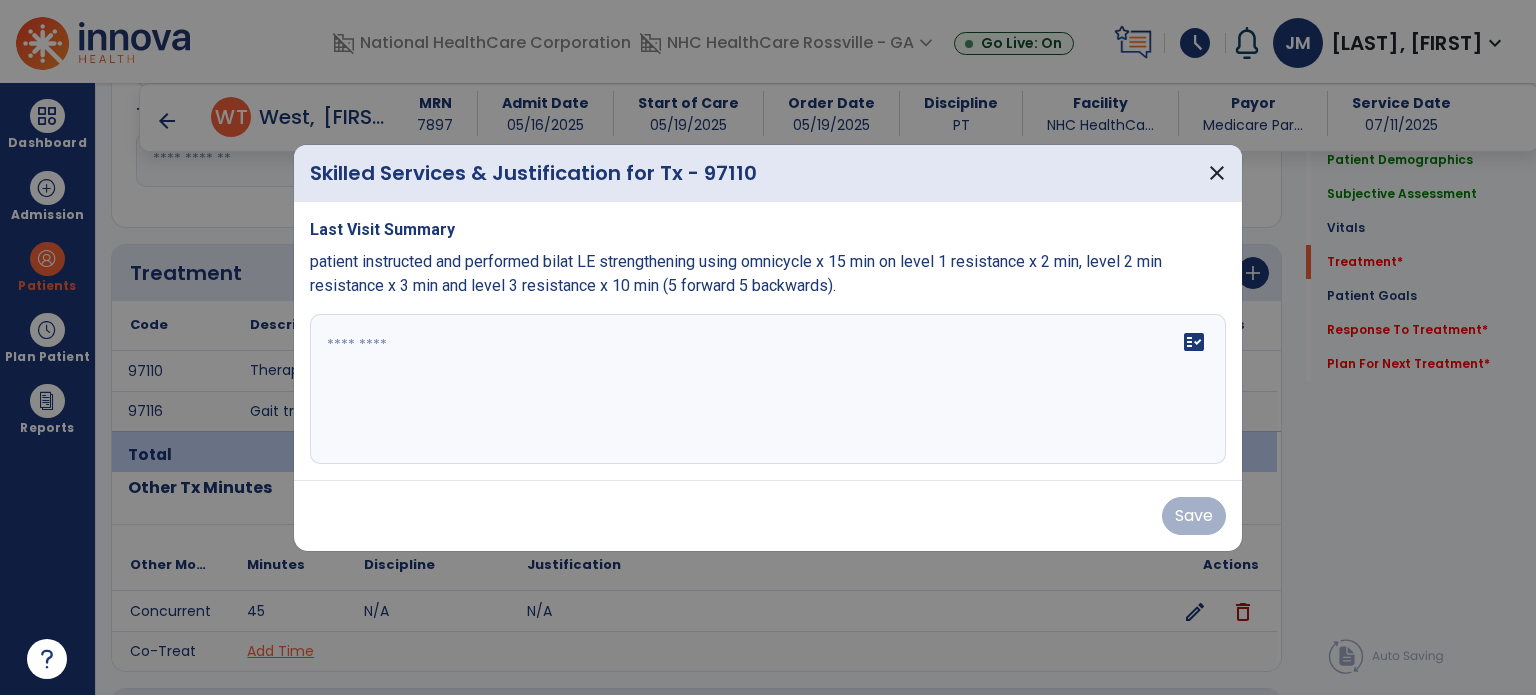 click at bounding box center (768, 389) 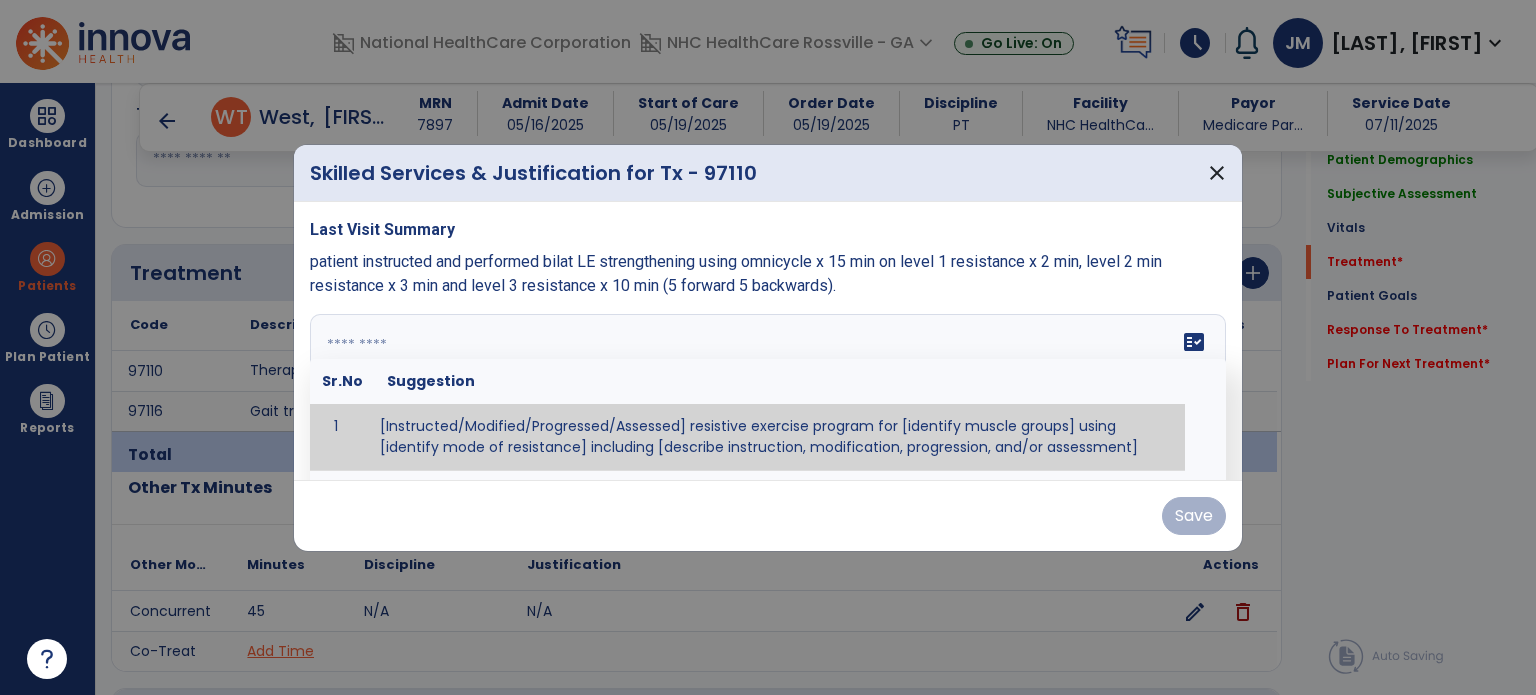 paste on "**********" 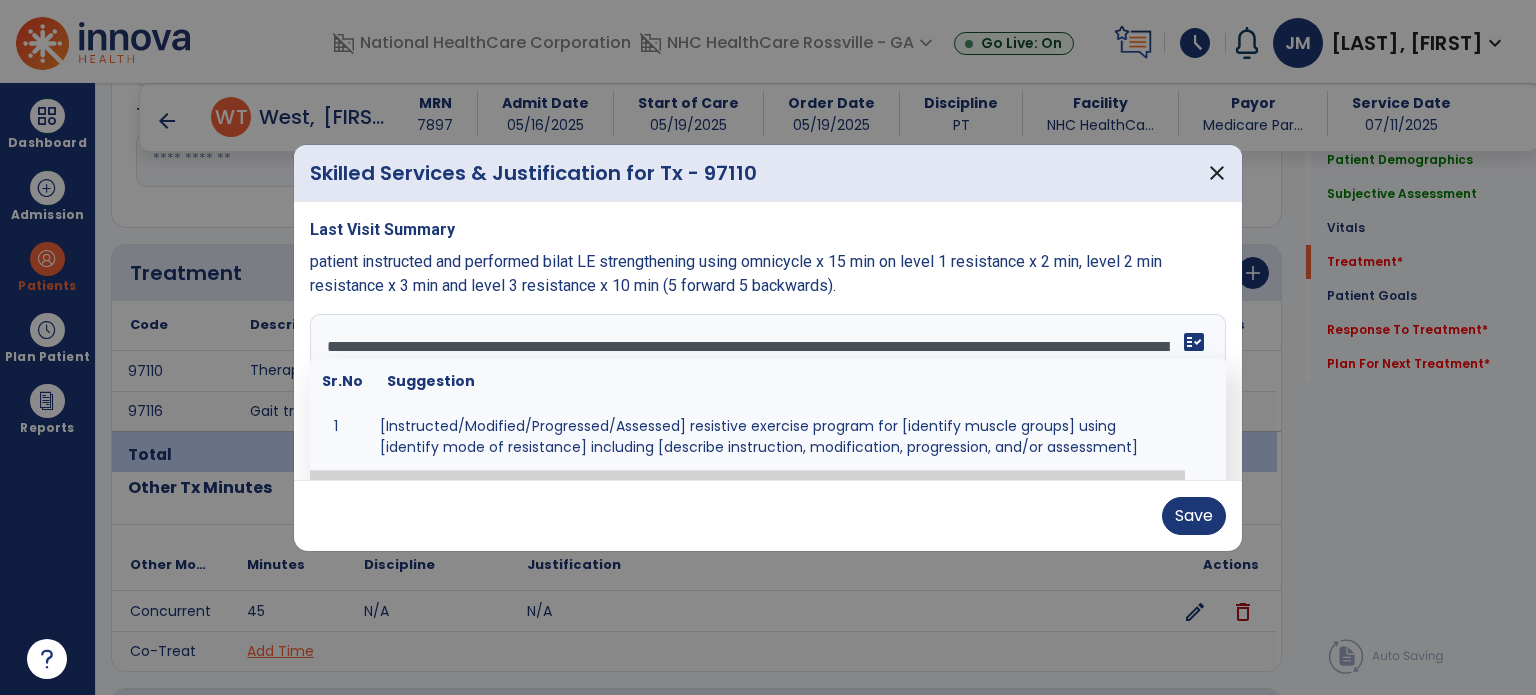 type on "**********" 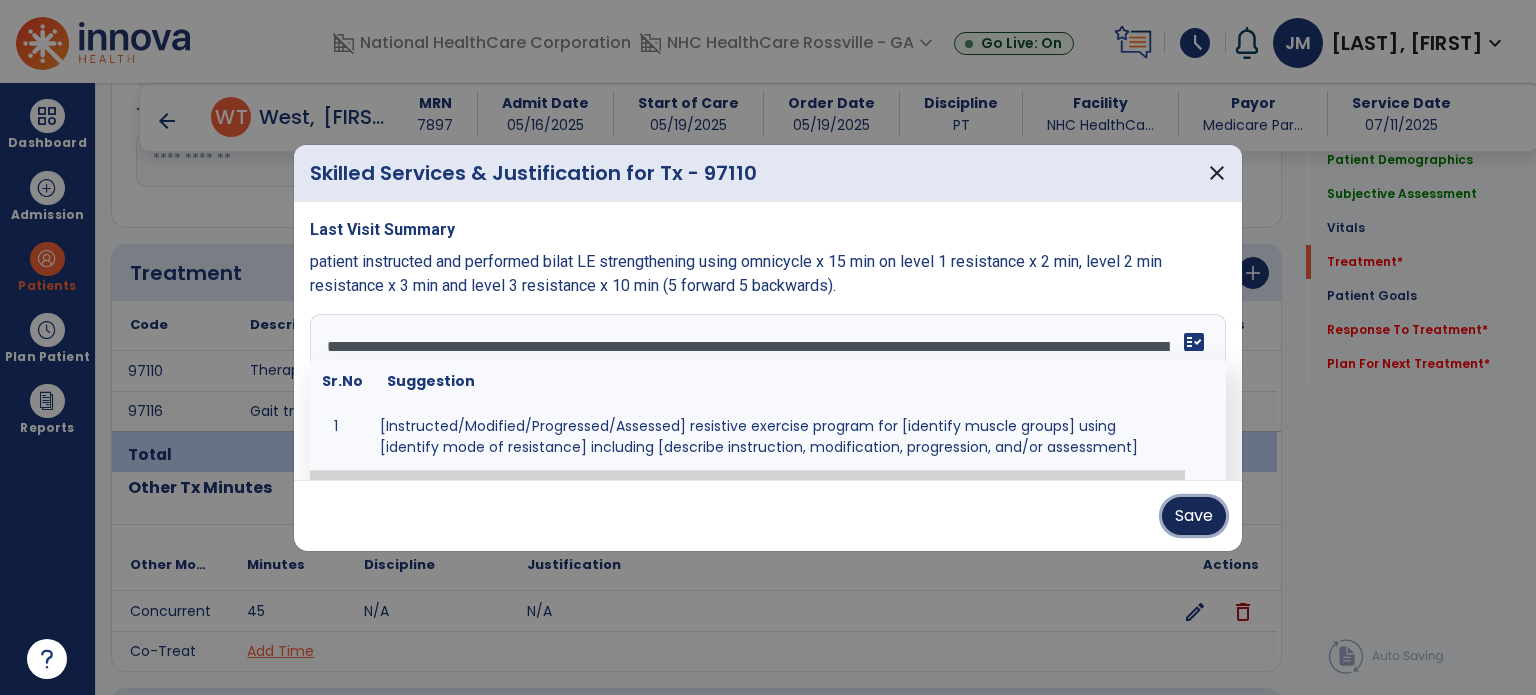 click on "Save" at bounding box center (1194, 516) 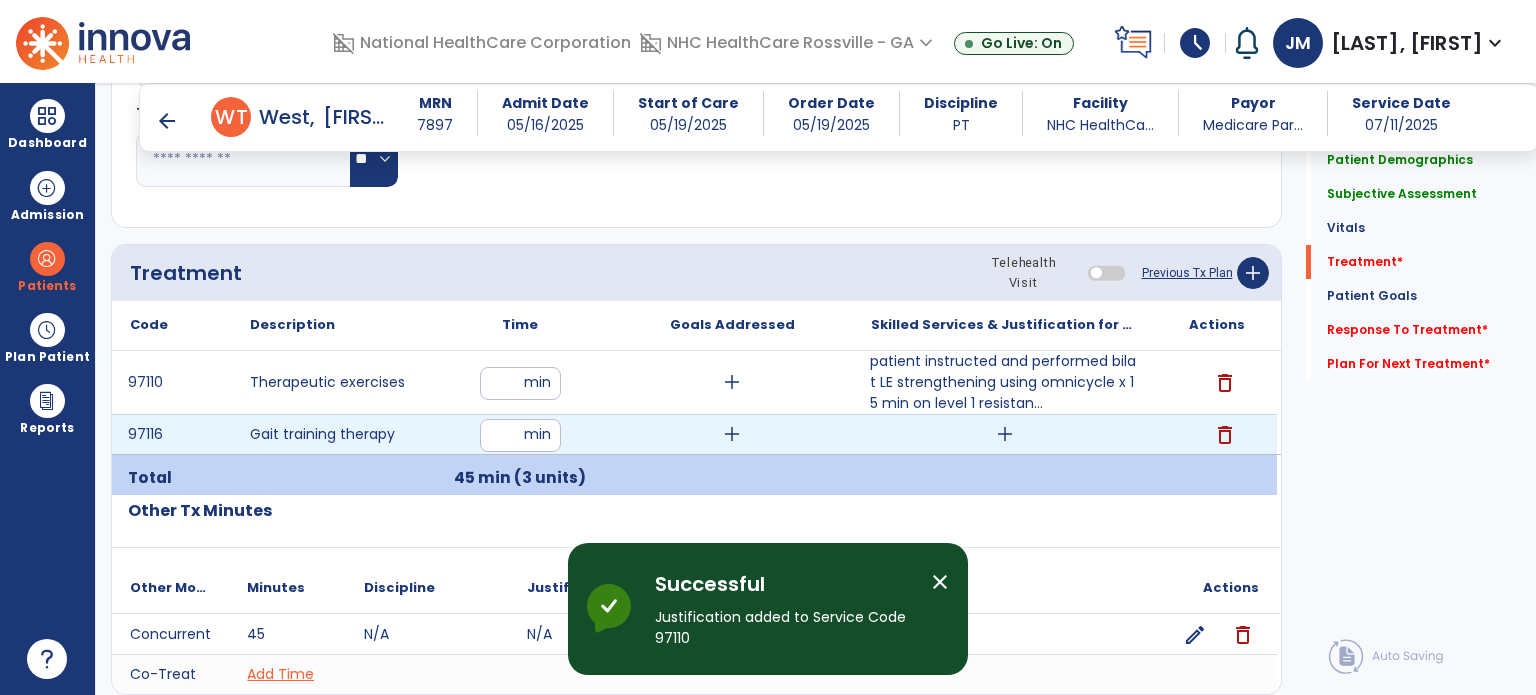 click on "add" at bounding box center [1005, 434] 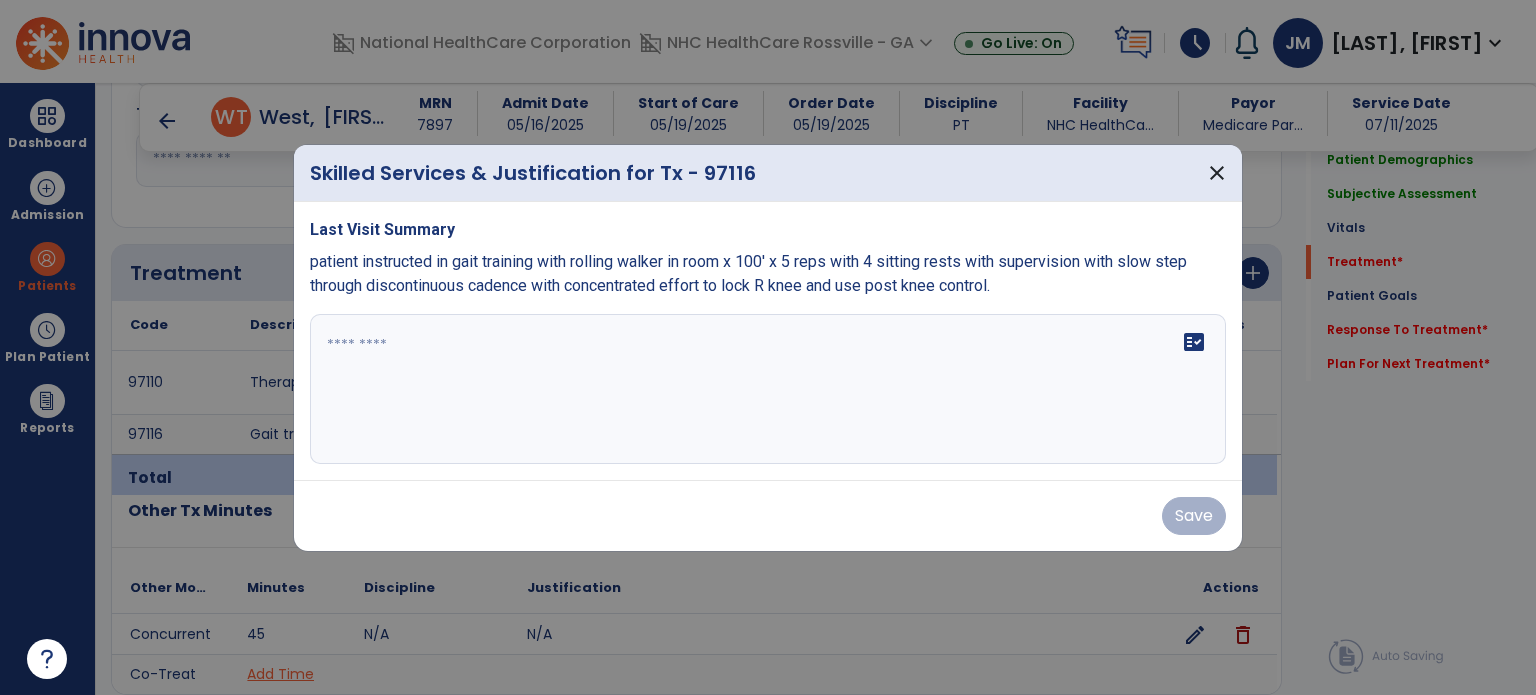 click on "fact_check" at bounding box center (768, 389) 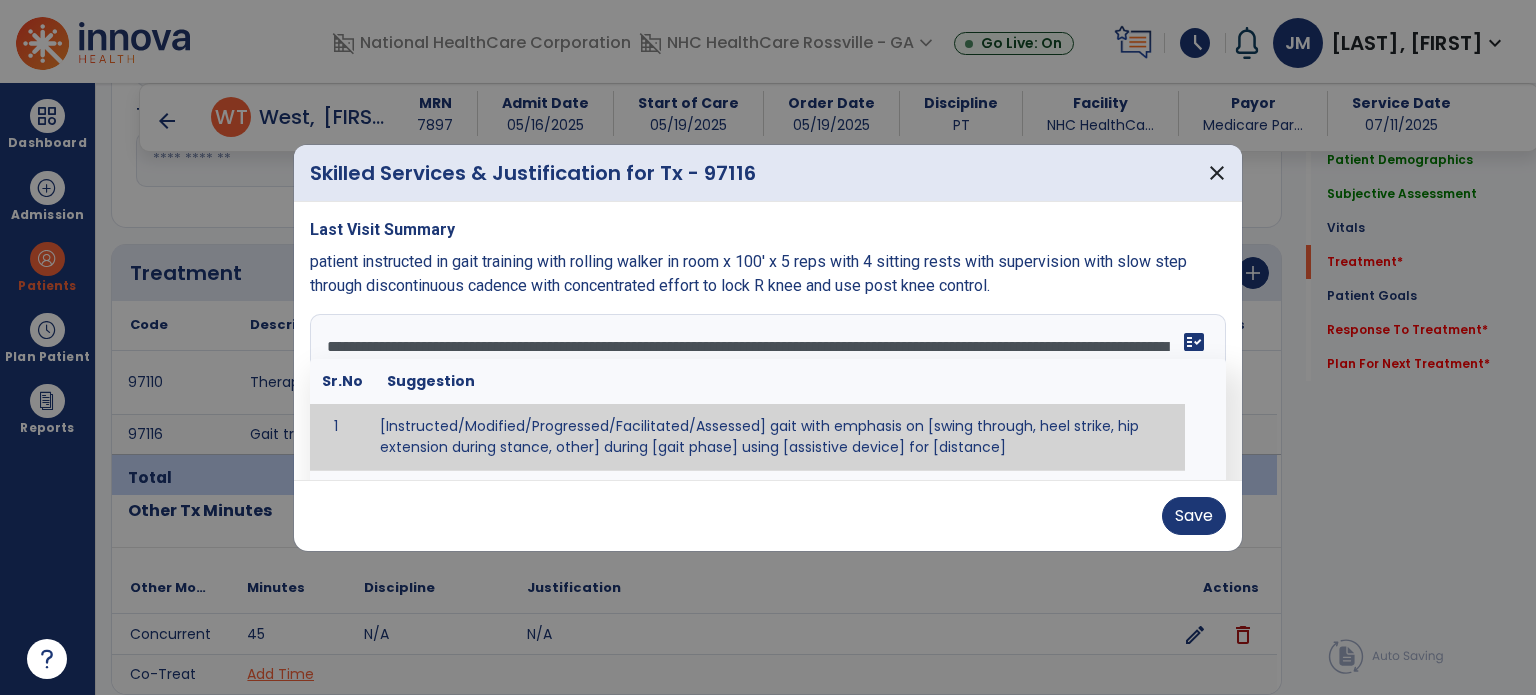scroll, scrollTop: 15, scrollLeft: 0, axis: vertical 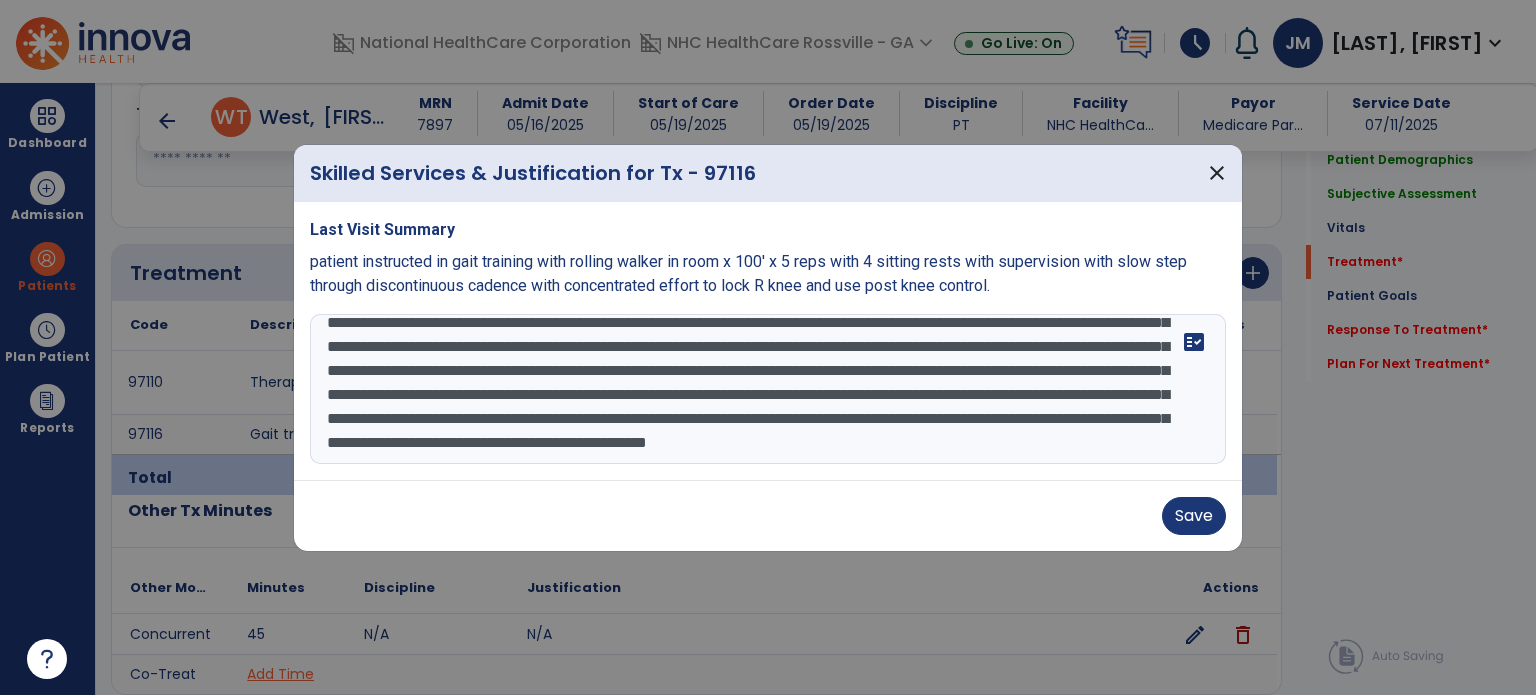 type on "**********" 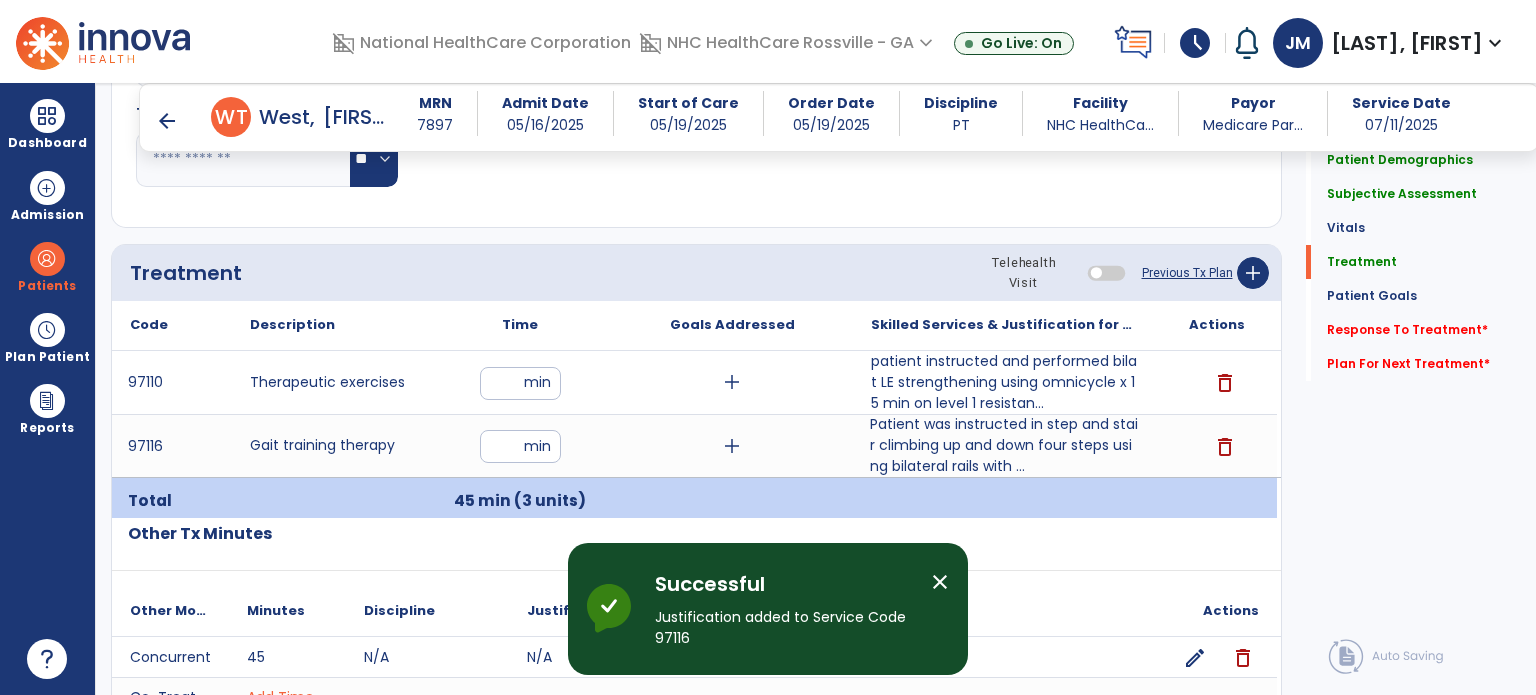 click on "Response To Treatment   *" 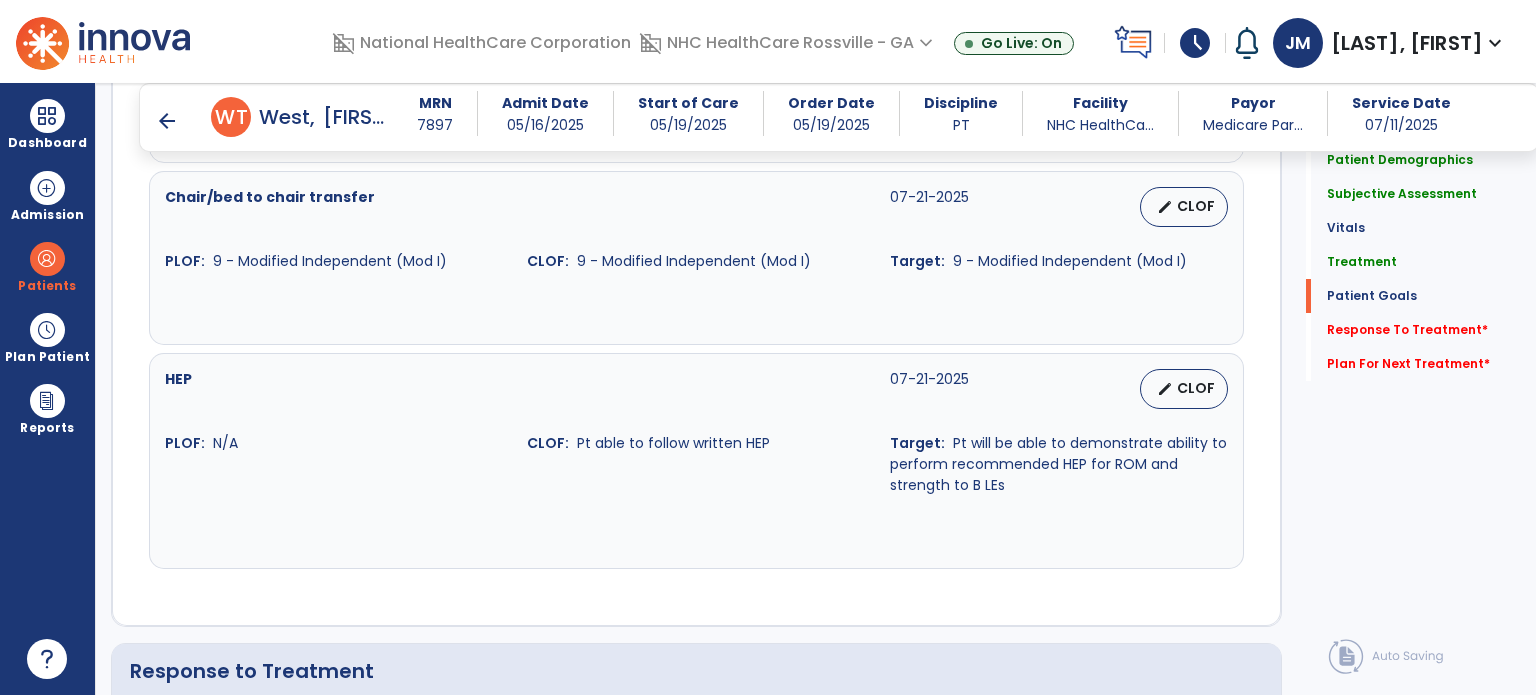 click on "Treatment" 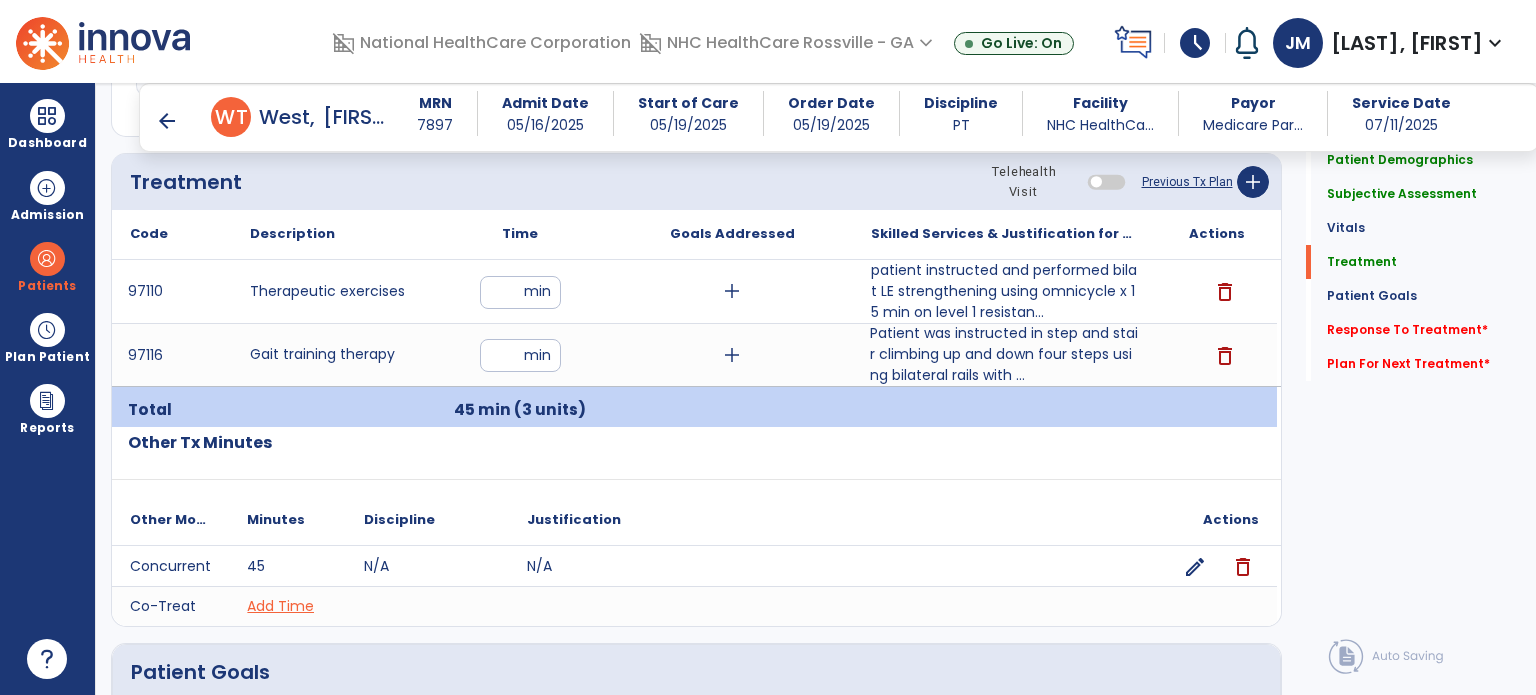 click on "Patient was instructed in step and stair climbing up and down four steps using bilateral rails with ..." at bounding box center [1004, 354] 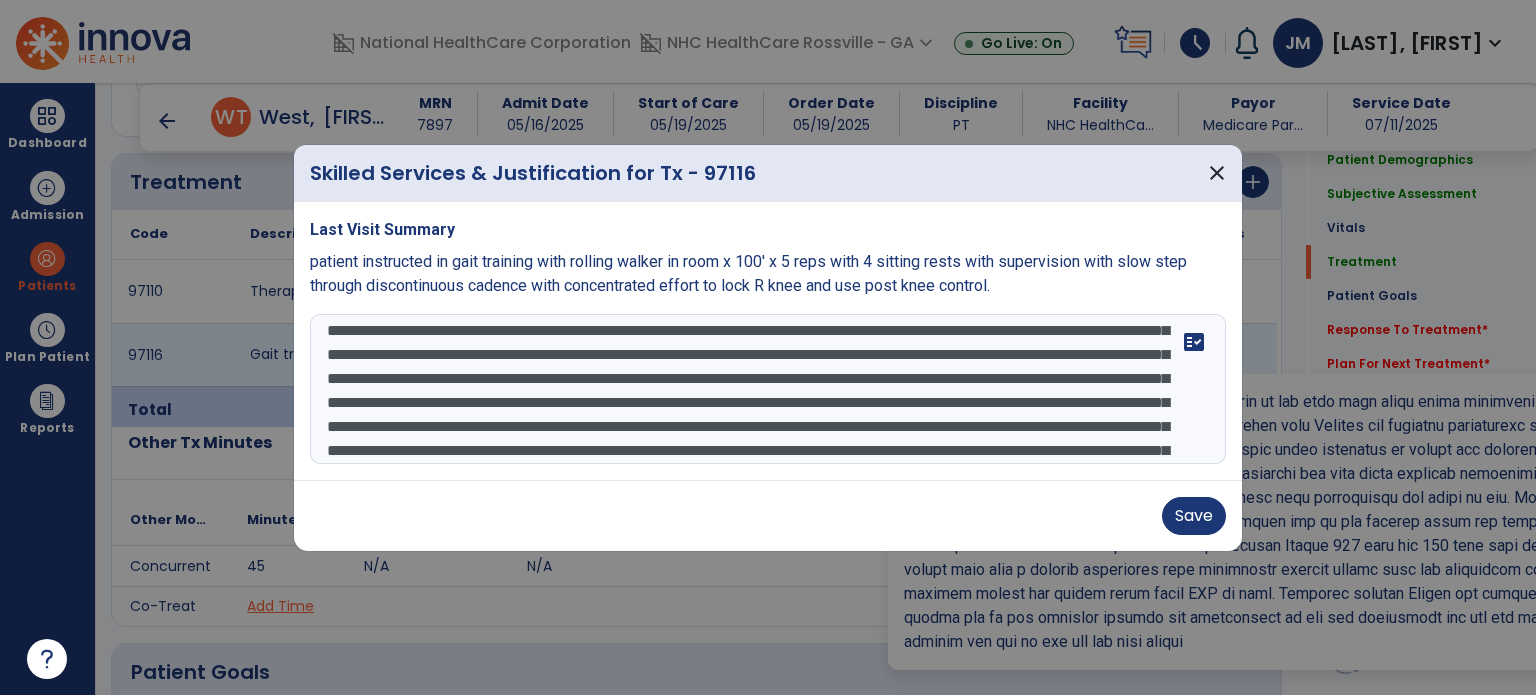 click at bounding box center [768, 389] 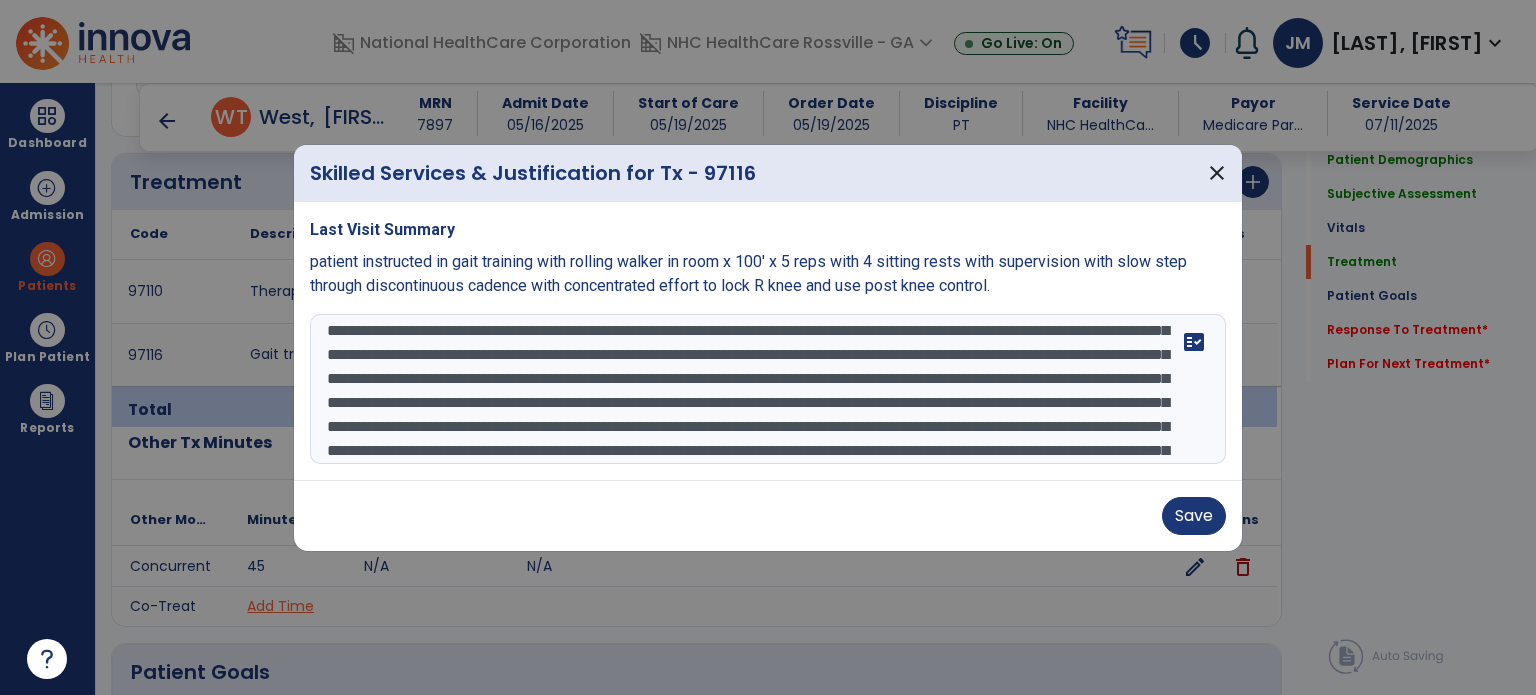 click at bounding box center (768, 347) 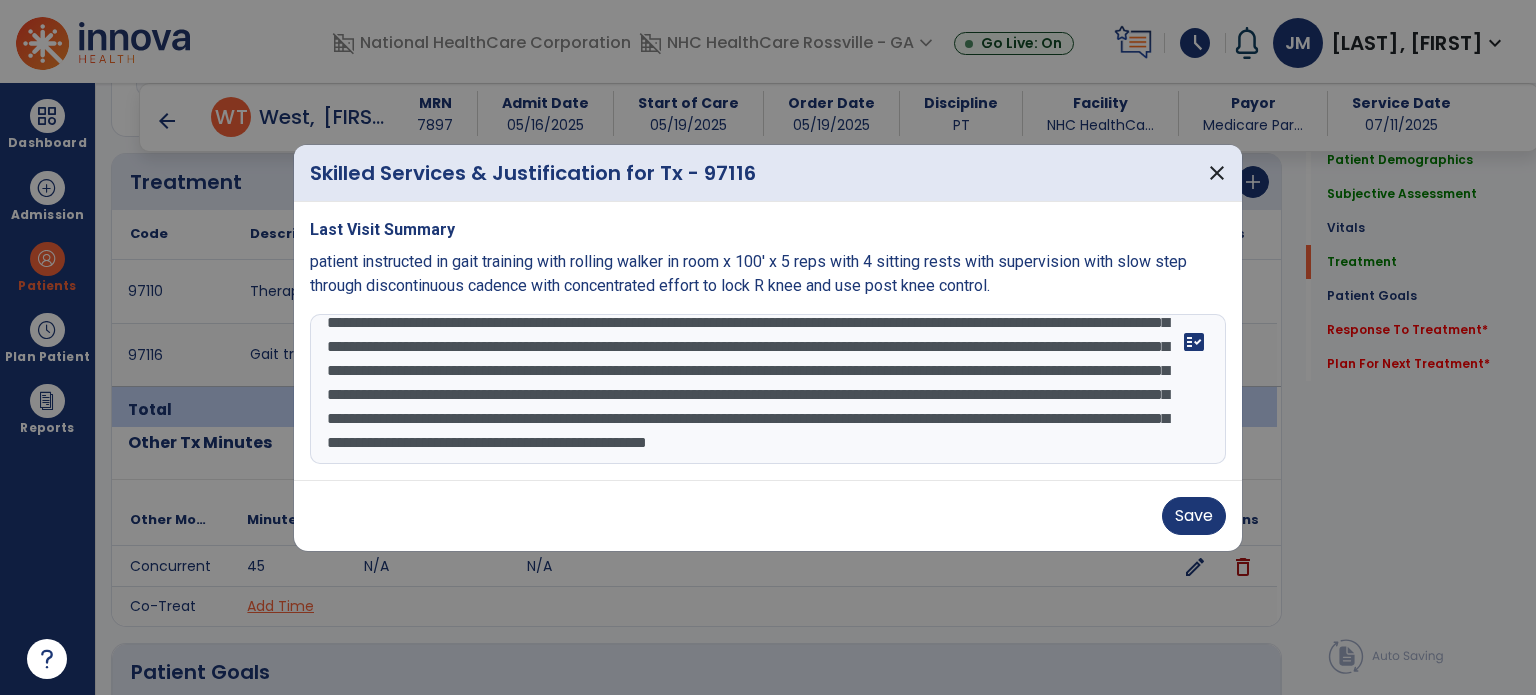 click at bounding box center [768, 389] 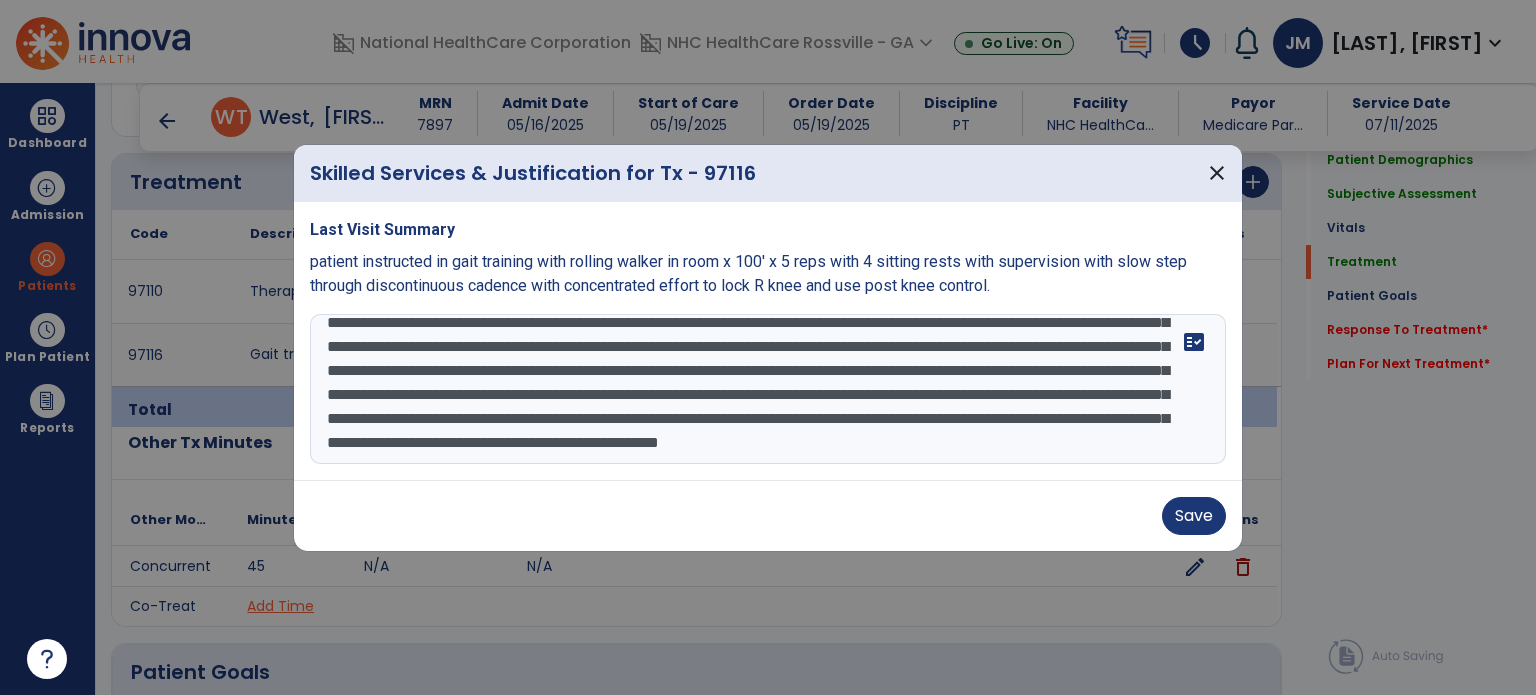 paste on "**********" 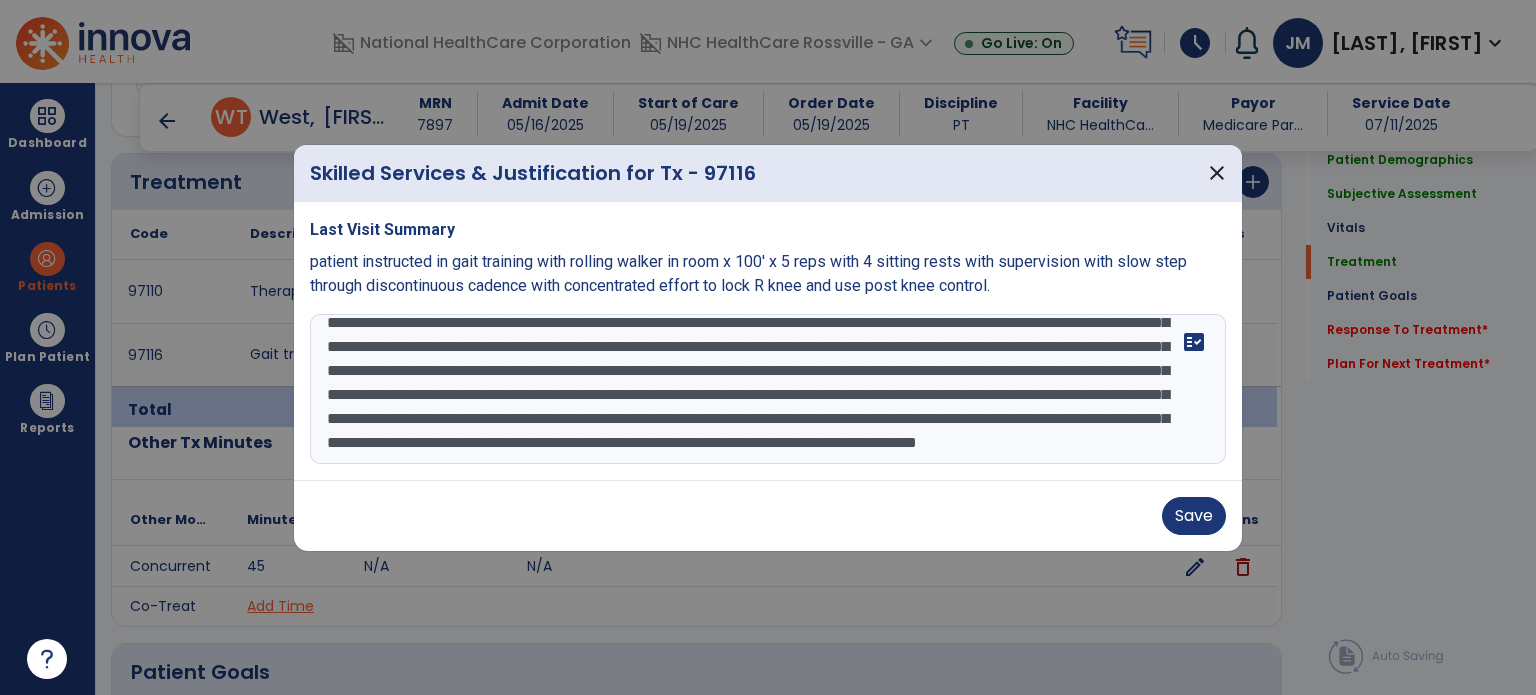 type on "**********" 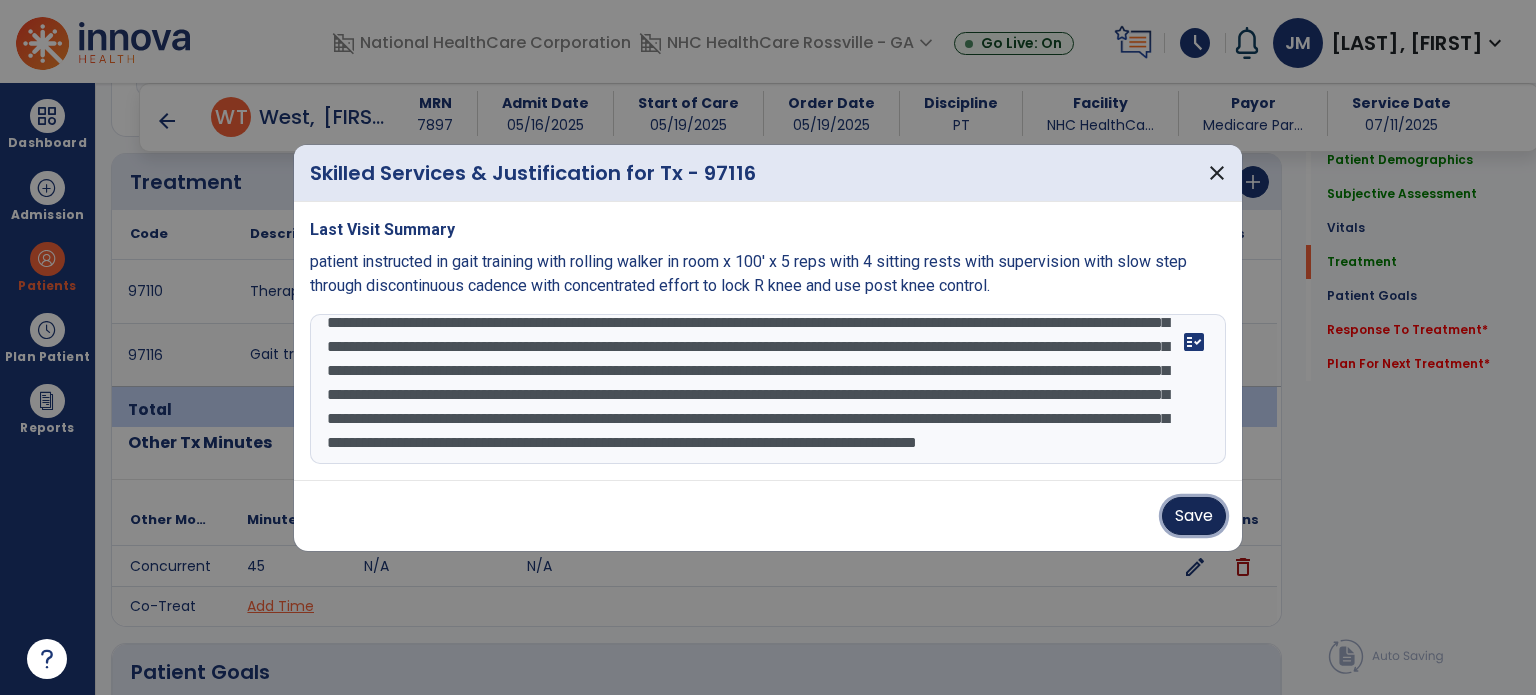 click on "Save" at bounding box center [1194, 516] 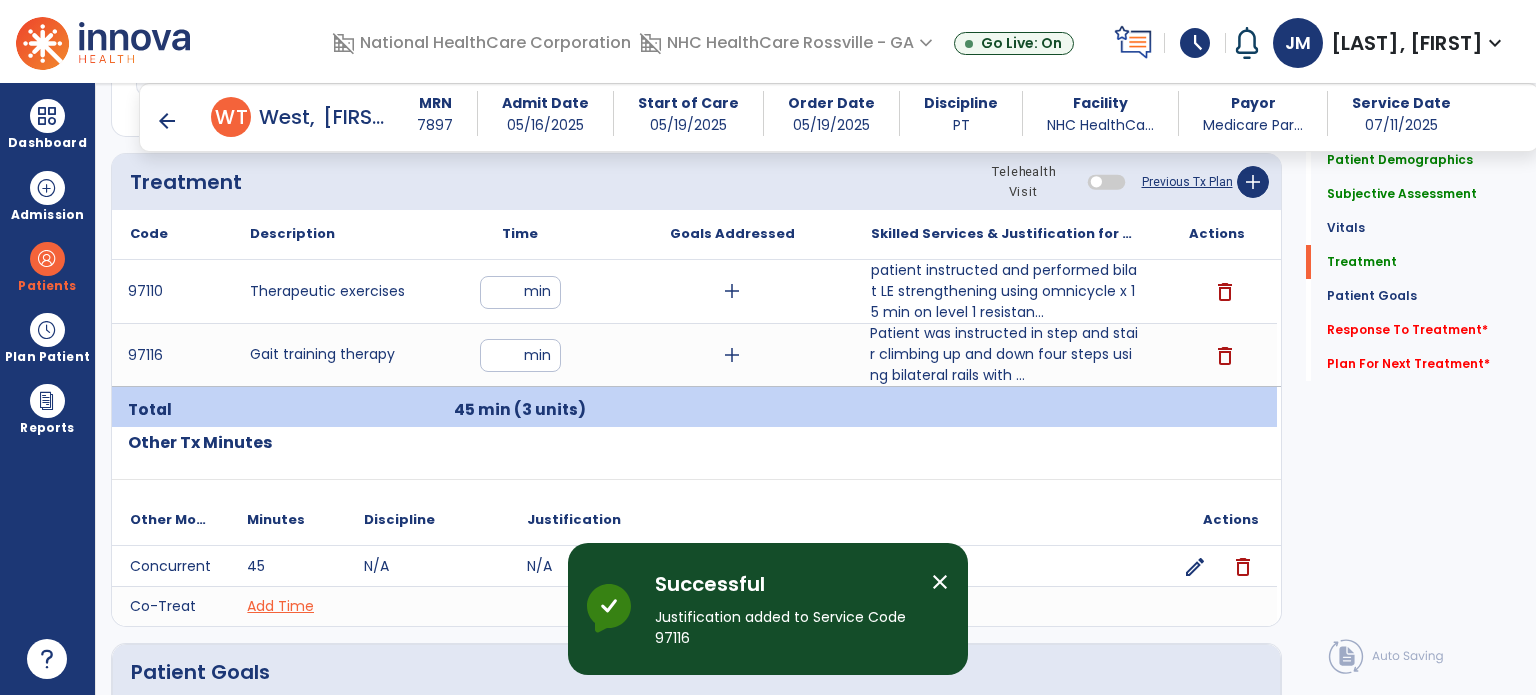 click on "Response To Treatment   *" 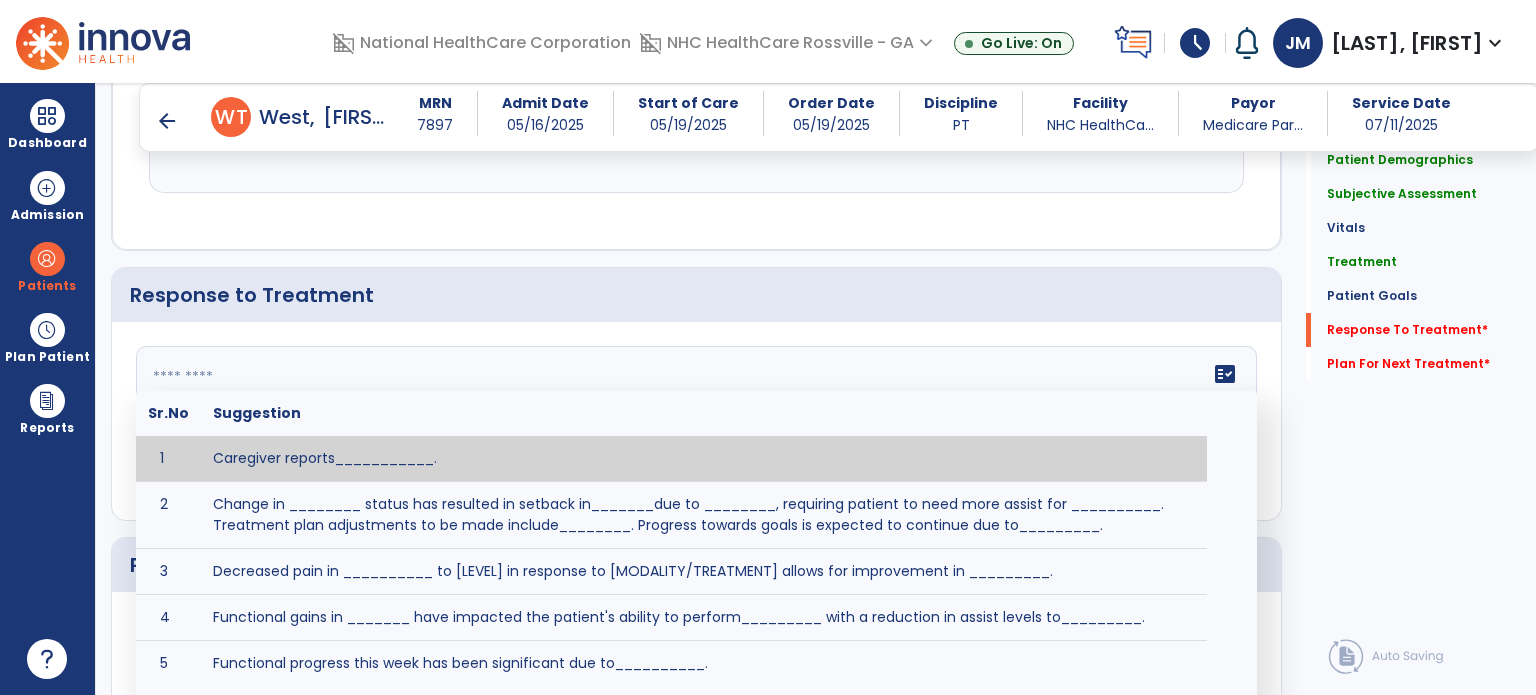 click on "fact_check  Sr.No Suggestion 1 Caregiver reports___________. 2 Change in ________ status has resulted in setback in_______due to ________, requiring patient to need more assist for __________.   Treatment plan adjustments to be made include________.  Progress towards goals is expected to continue due to_________. 3 Decreased pain in __________ to [LEVEL] in response to [MODALITY/TREATMENT] allows for improvement in _________. 4 Functional gains in _______ have impacted the patient's ability to perform_________ with a reduction in assist levels to_________. 5 Functional progress this week has been significant due to__________. 6 Gains in ________ have improved the patient's ability to perform ______with decreased levels of assist to___________. 7 Improvement in ________allows patient to tolerate higher levels of challenges in_________. 8 Pain in [AREA] has decreased to [LEVEL] in response to [TREATMENT/MODALITY], allowing fore ease in completing__________. 9 10 11 12 13 14 15 16 17 18 19 20 21" 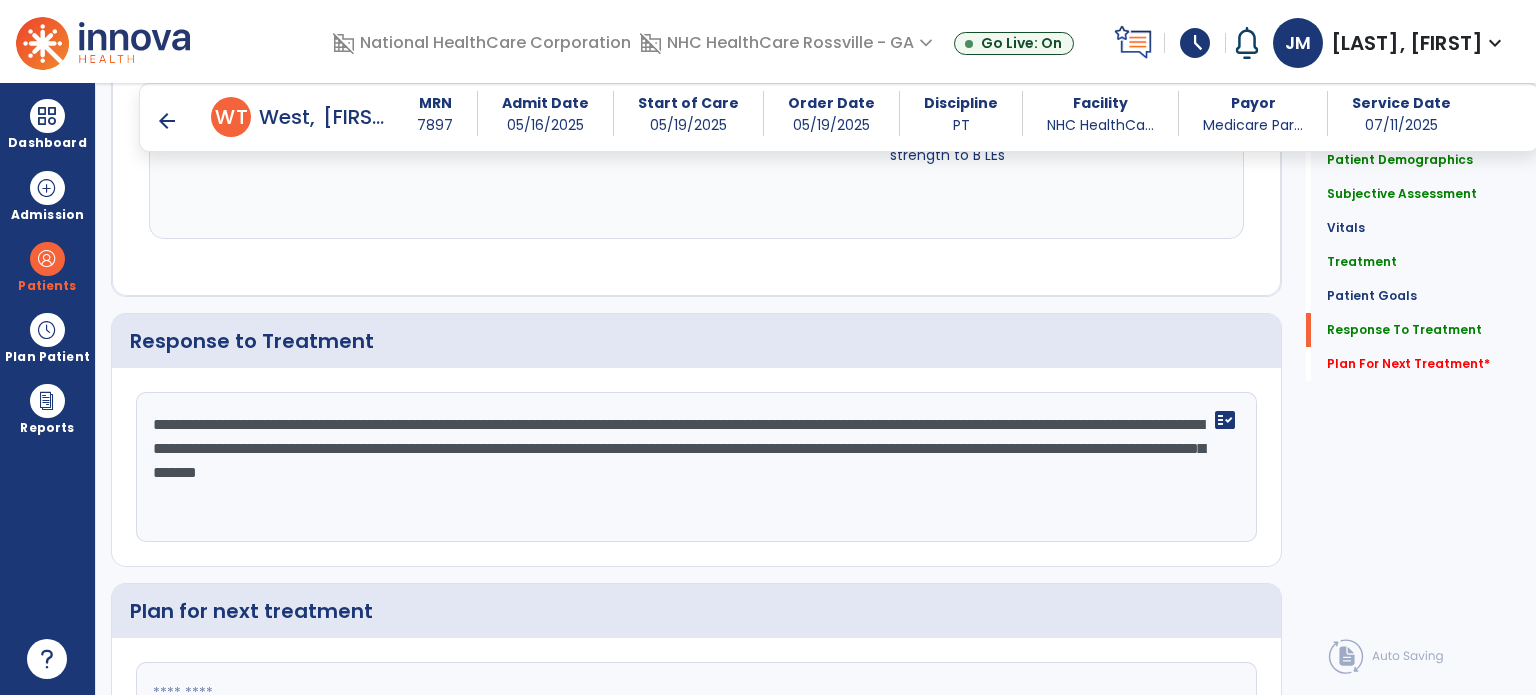 scroll, scrollTop: 2623, scrollLeft: 0, axis: vertical 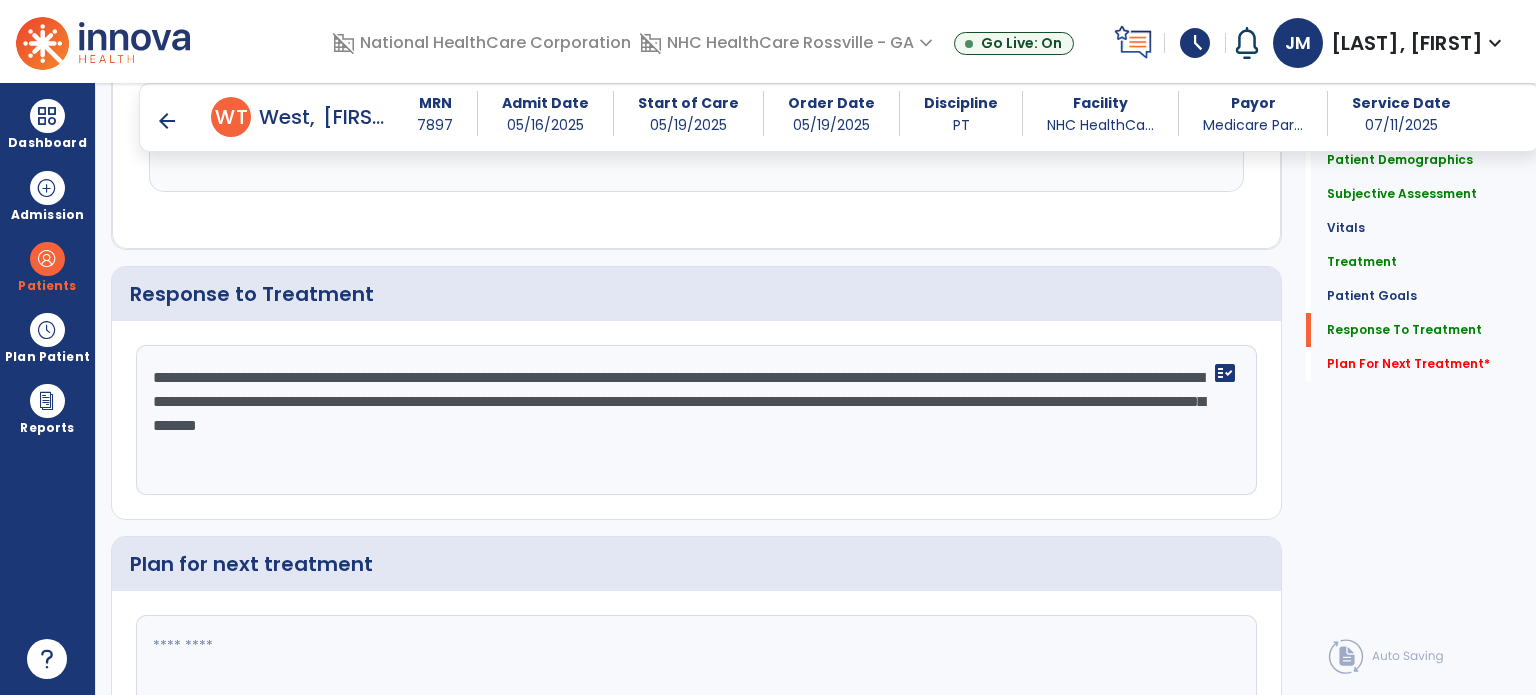 click on "**********" 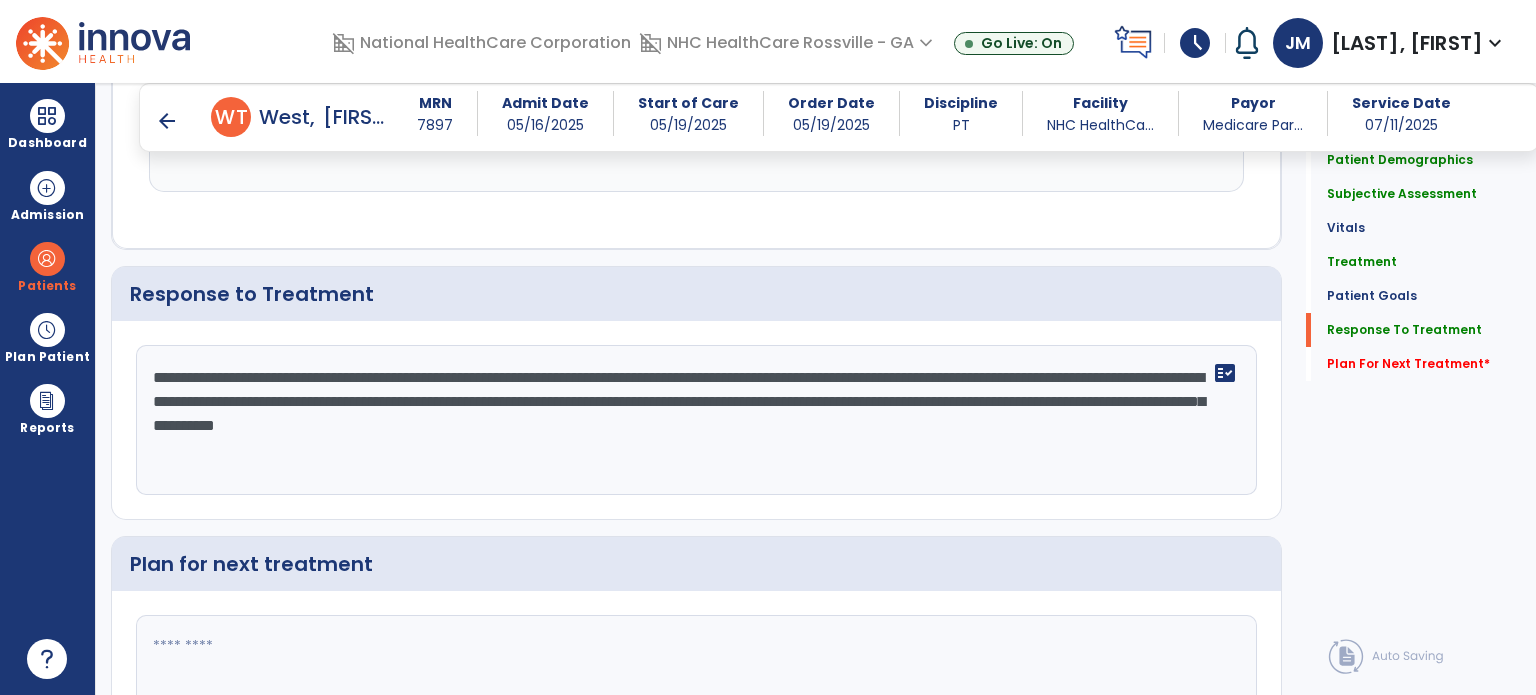 type on "**********" 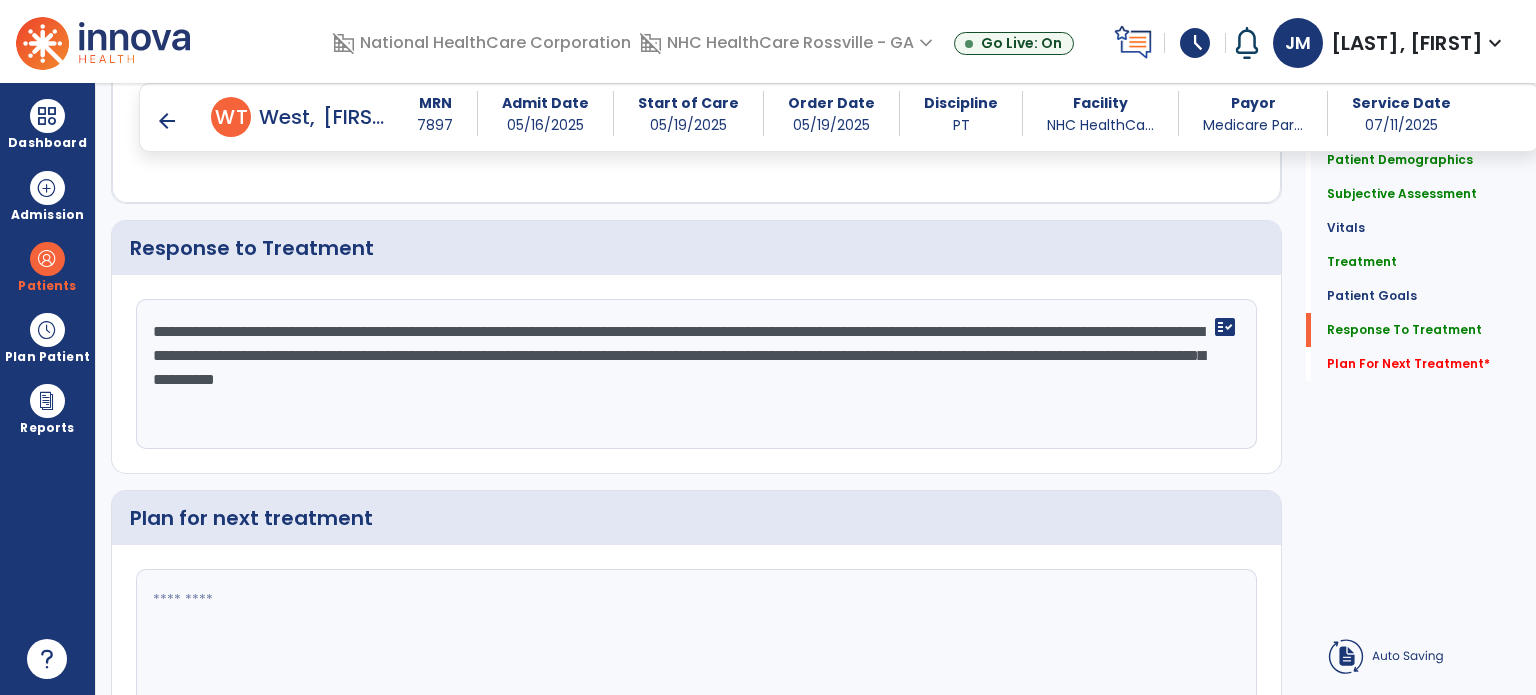 click 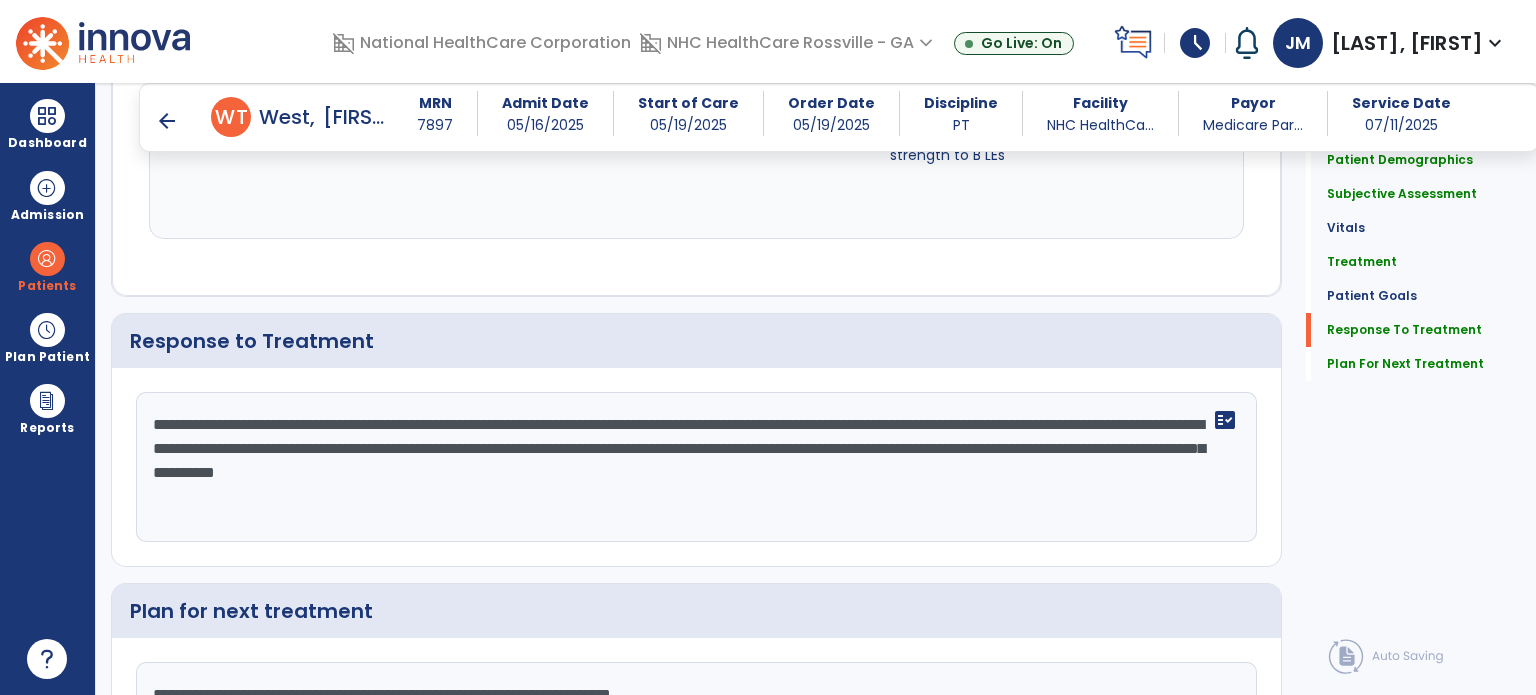 scroll, scrollTop: 2623, scrollLeft: 0, axis: vertical 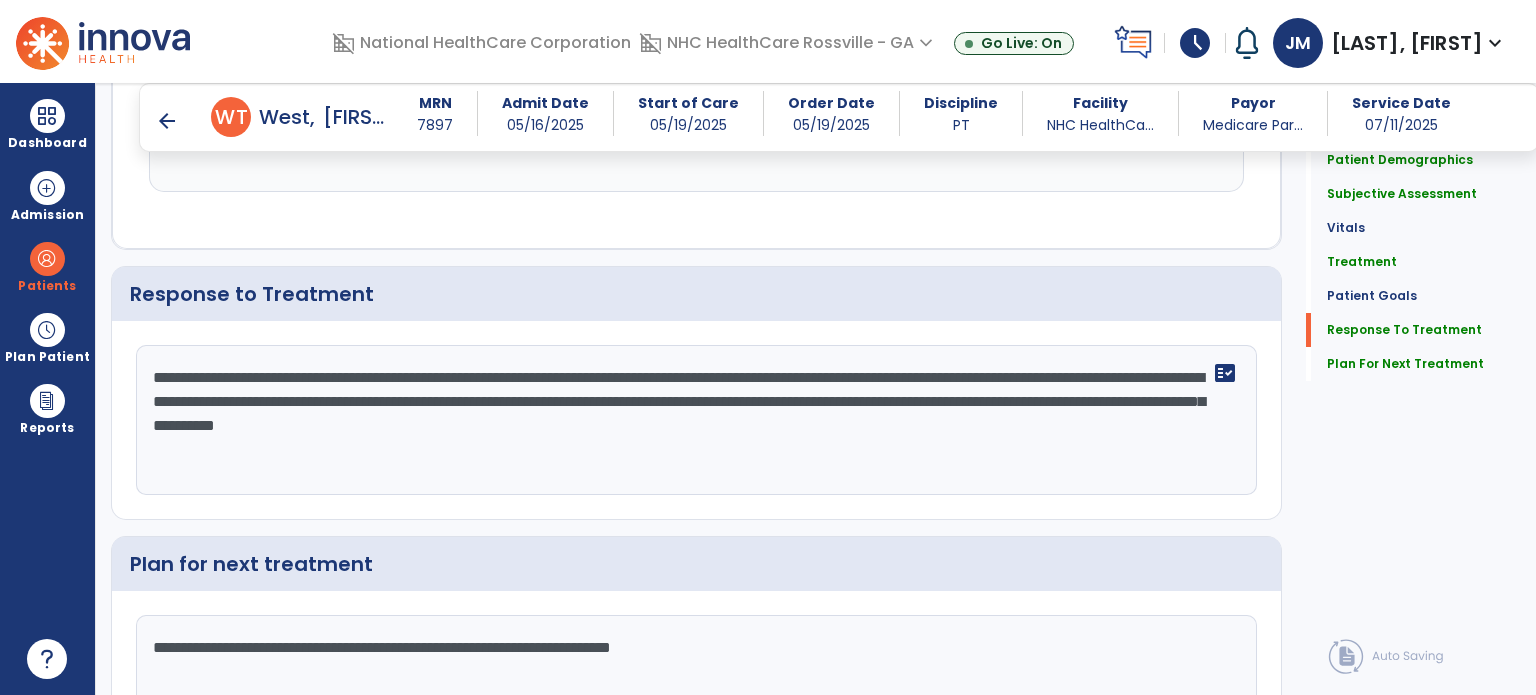 click on "**********" 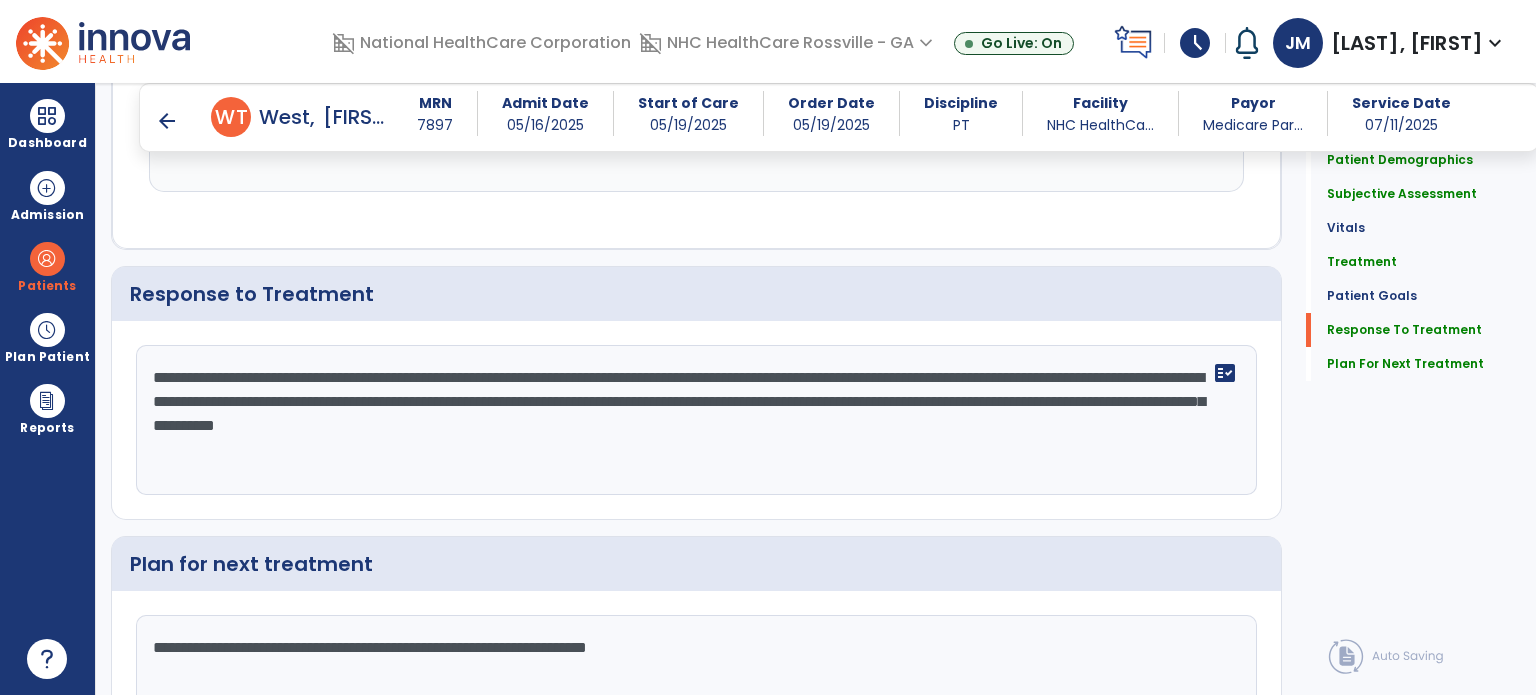 click on "**********" 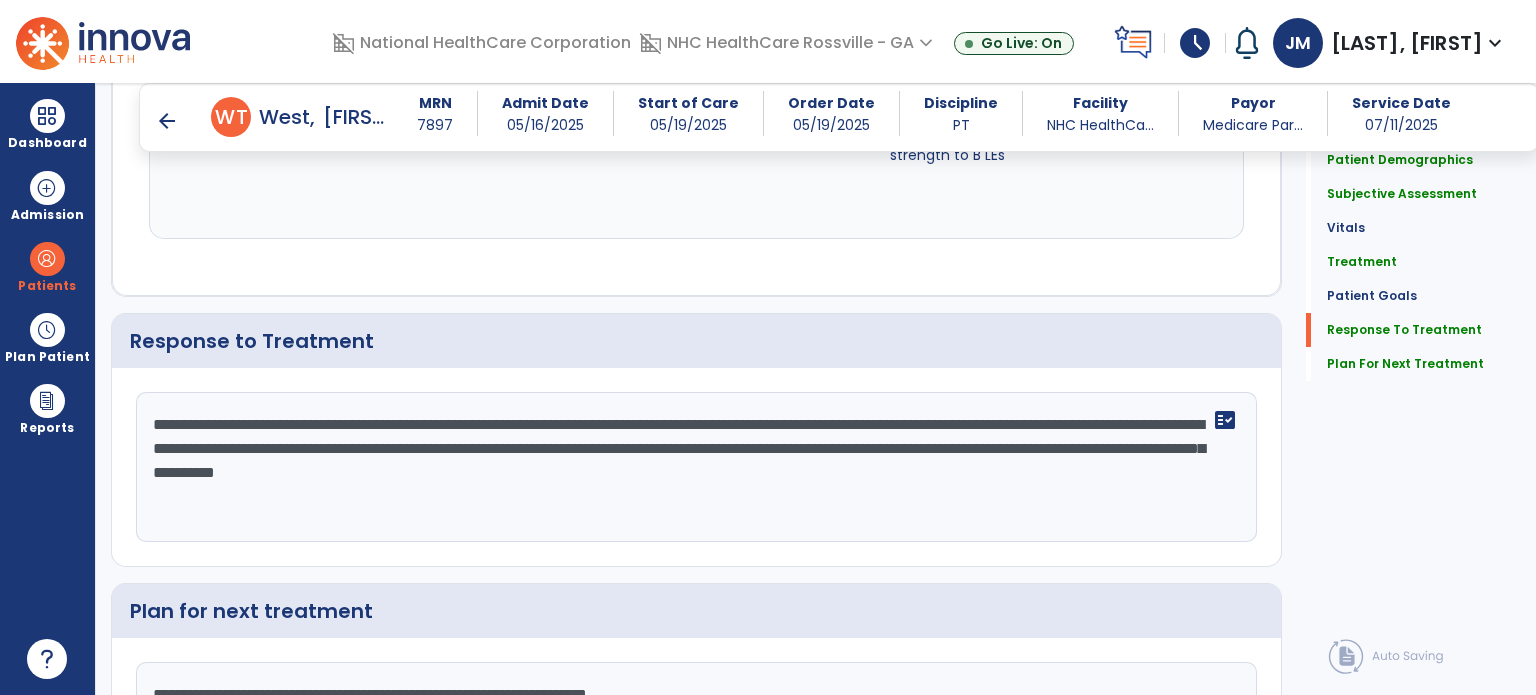 scroll, scrollTop: 2623, scrollLeft: 0, axis: vertical 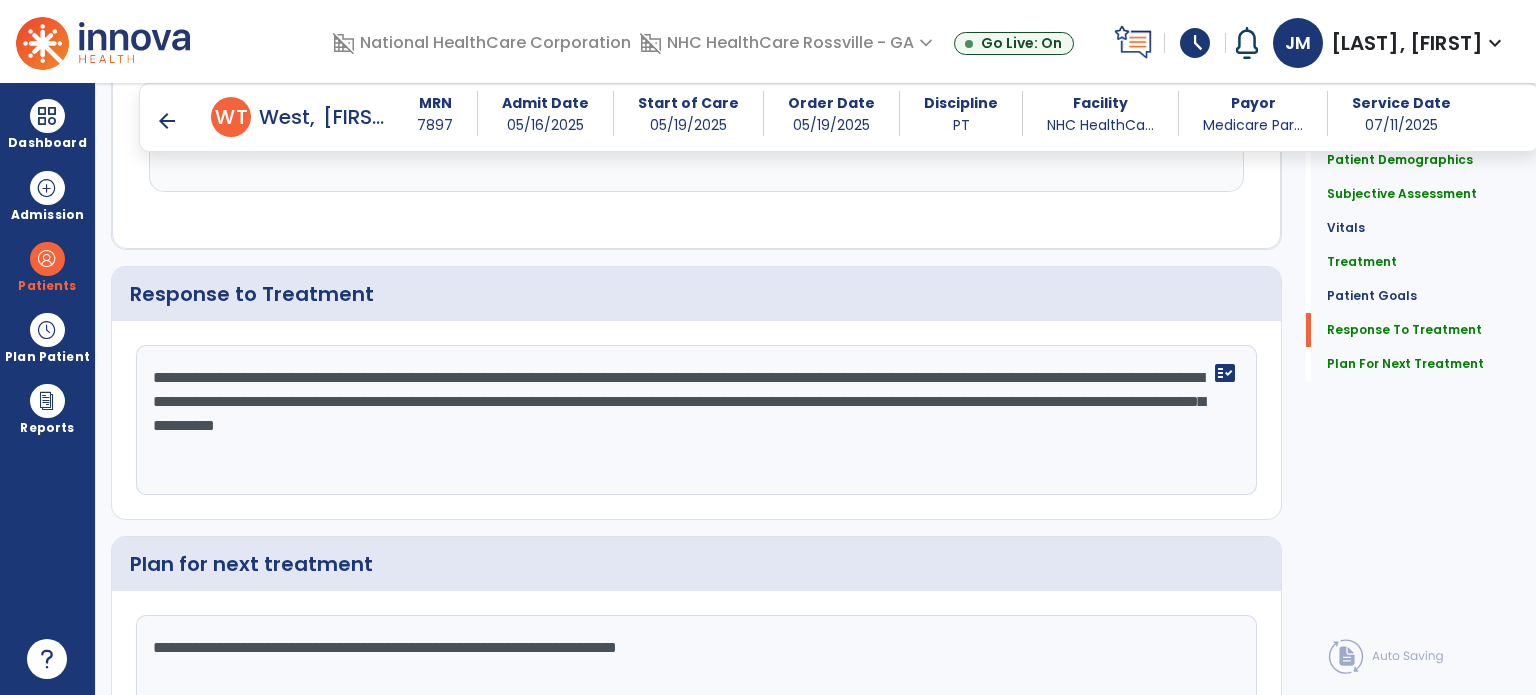 click on "**********" 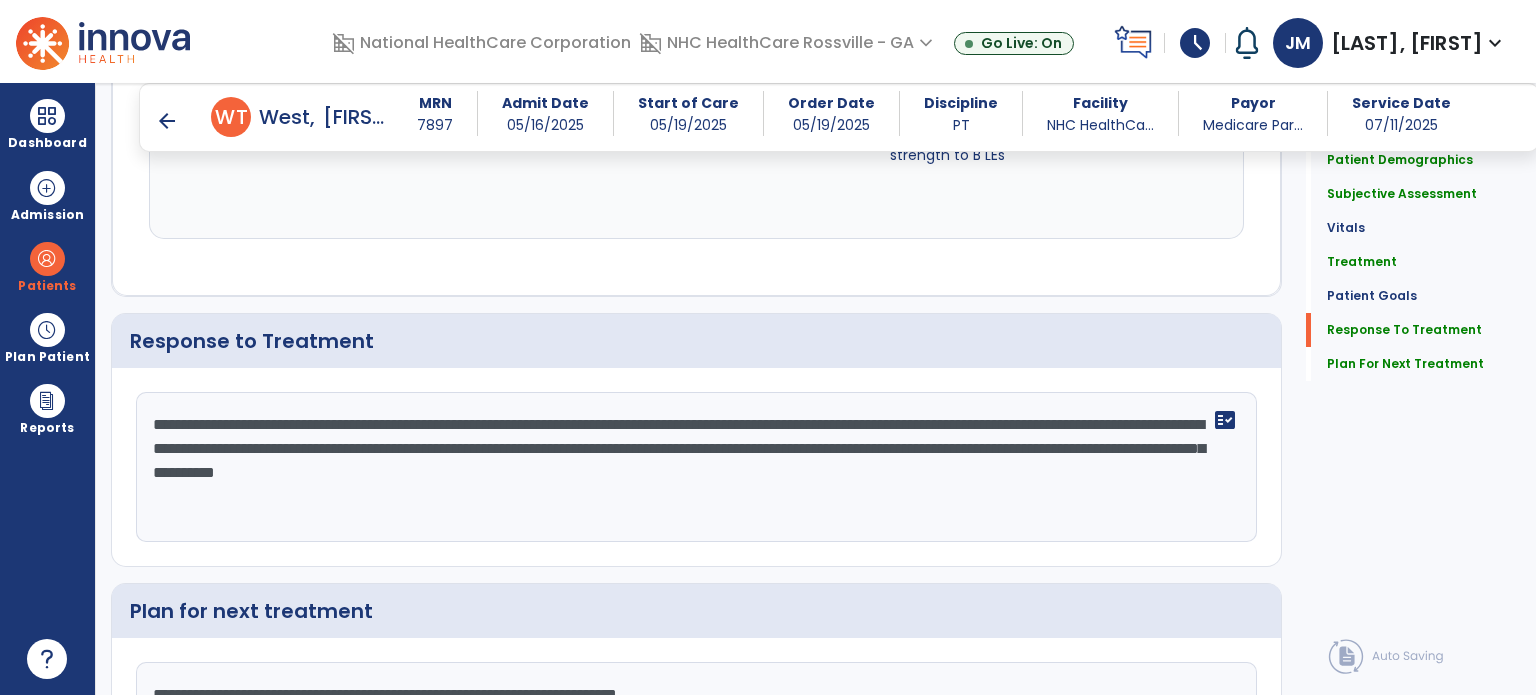 scroll, scrollTop: 2623, scrollLeft: 0, axis: vertical 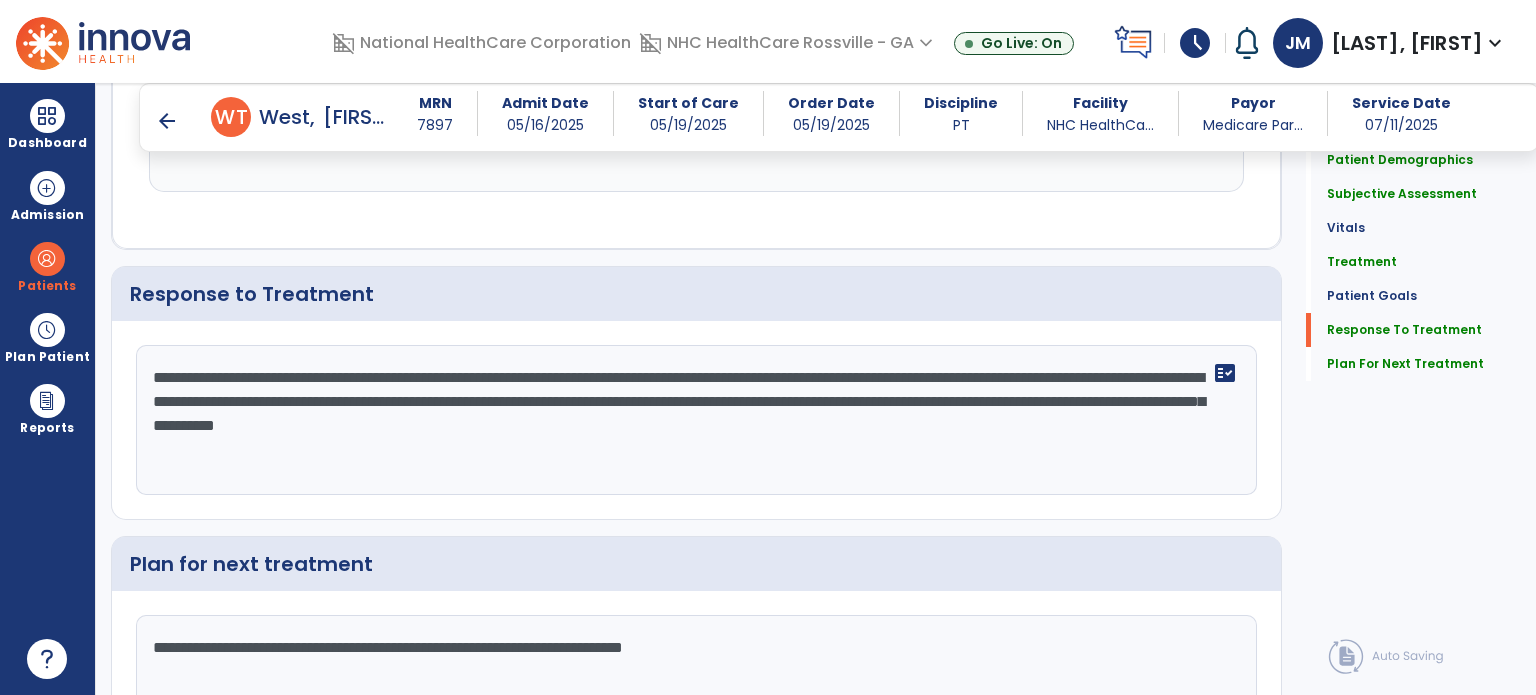 type on "**********" 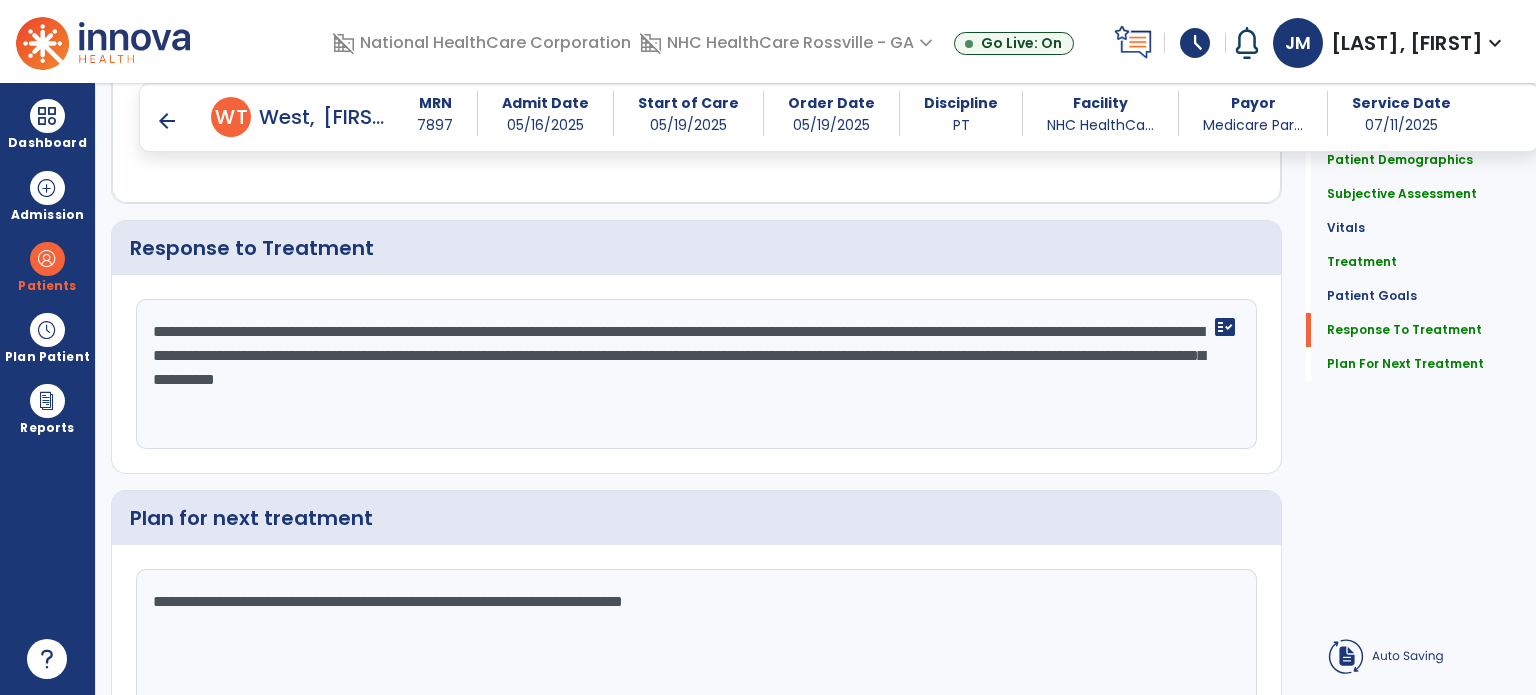 click on "Plan For Next Treatment" 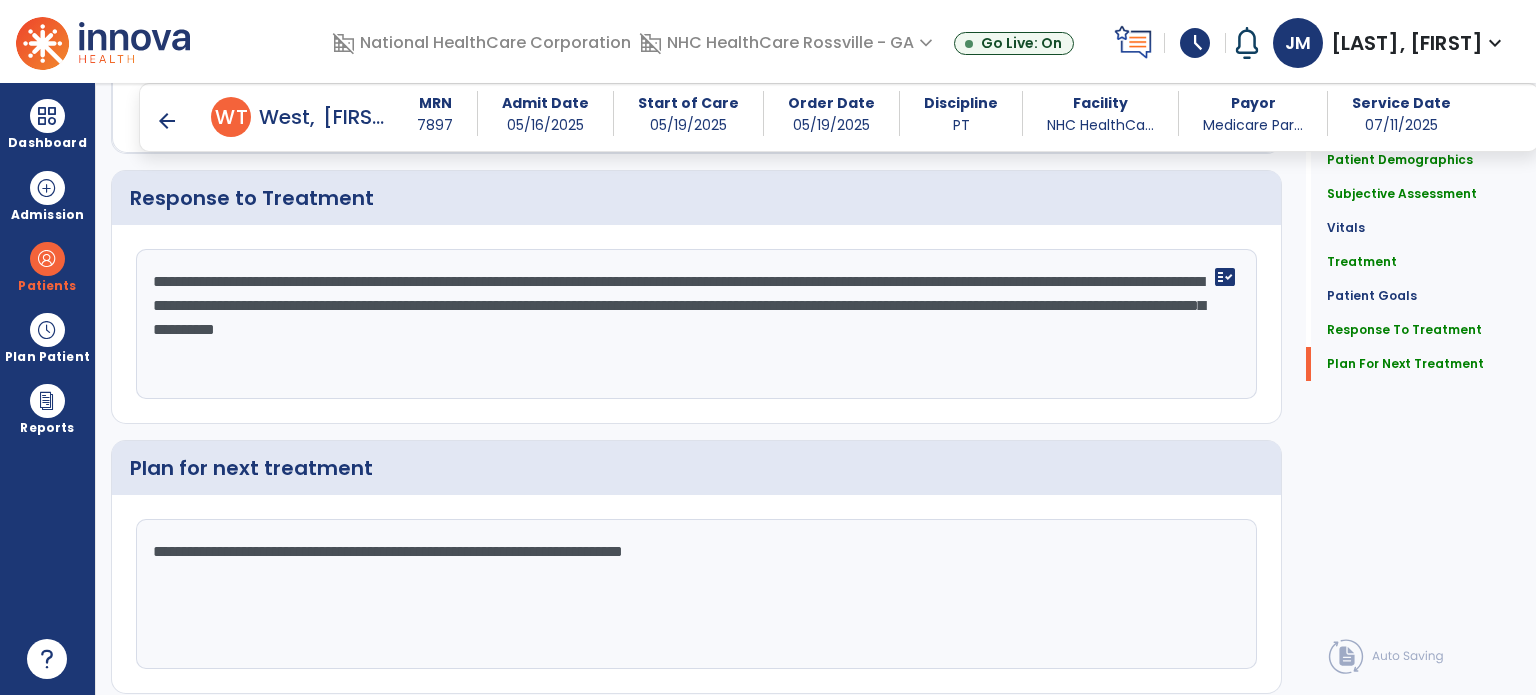 scroll, scrollTop: 2731, scrollLeft: 0, axis: vertical 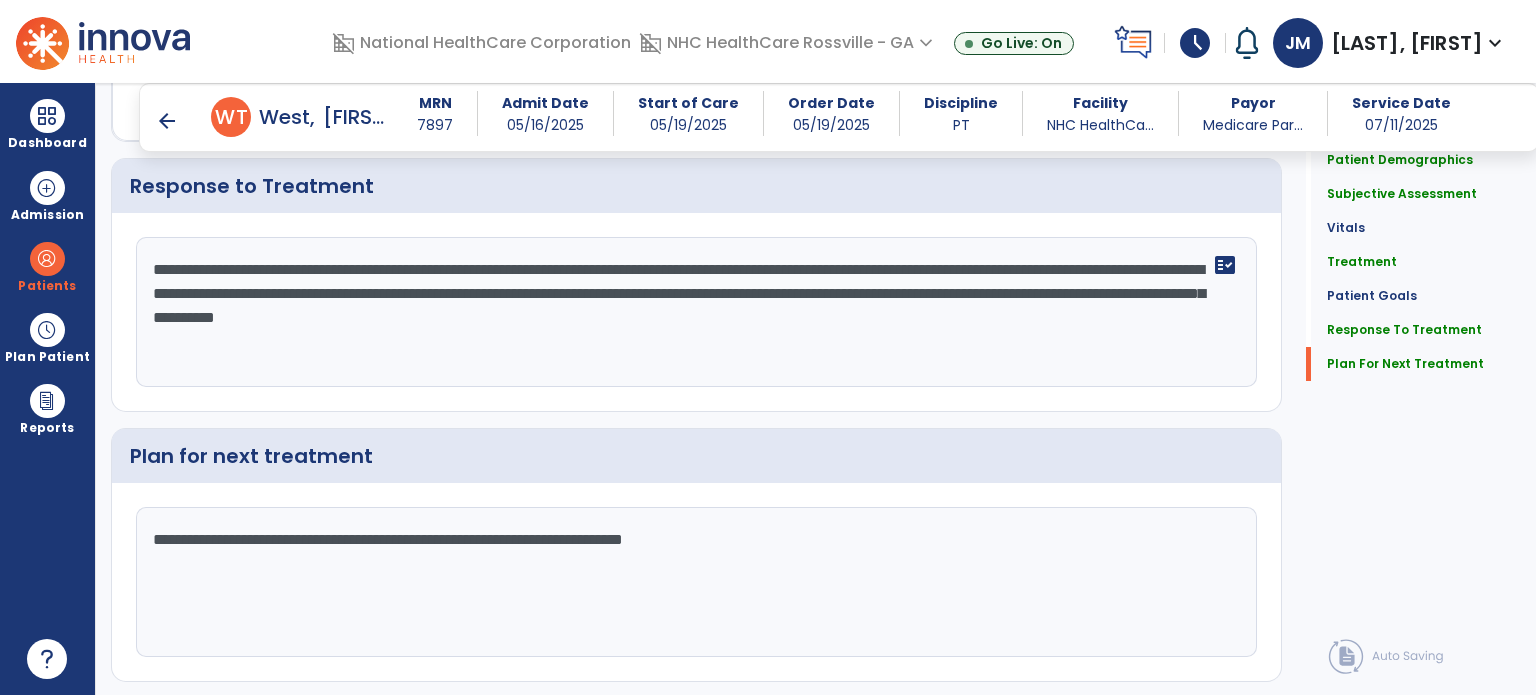 click on "Plan For Next Treatment" 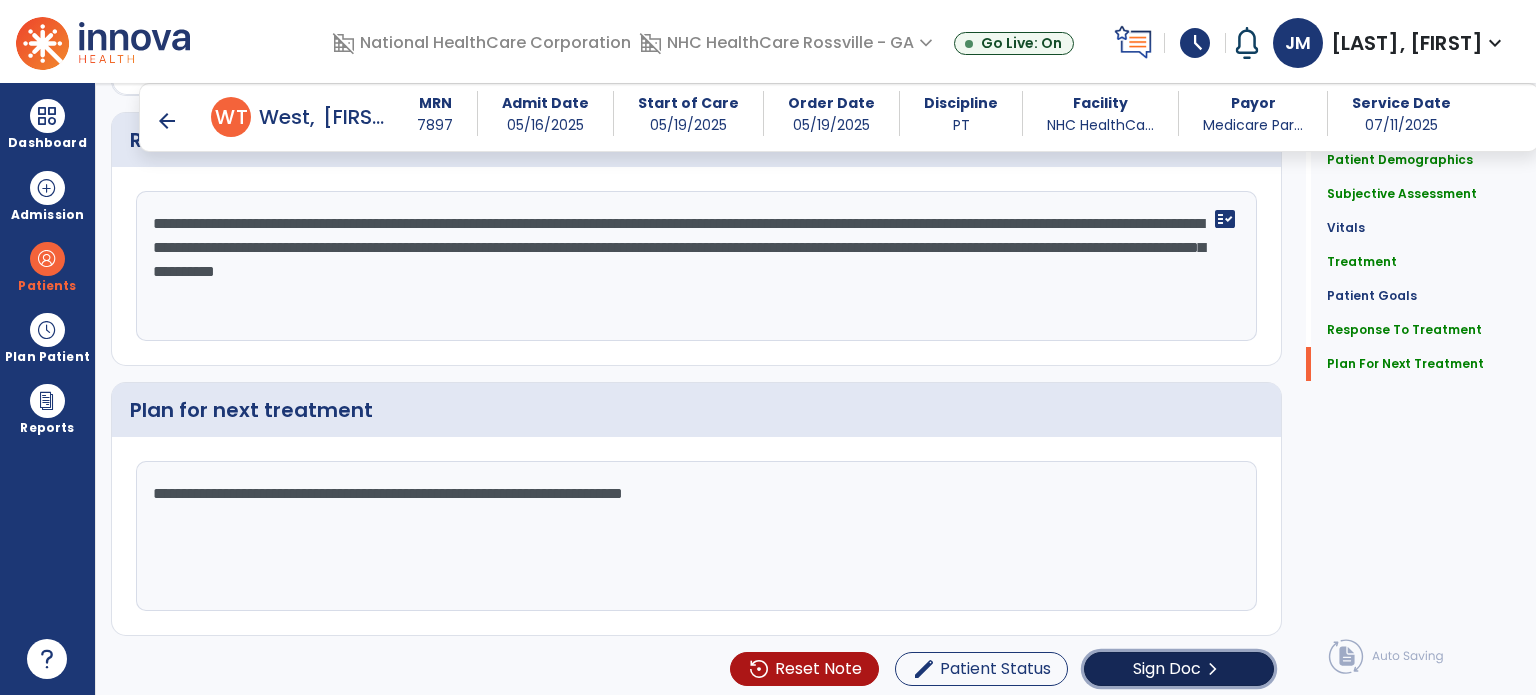 click on "Sign Doc" 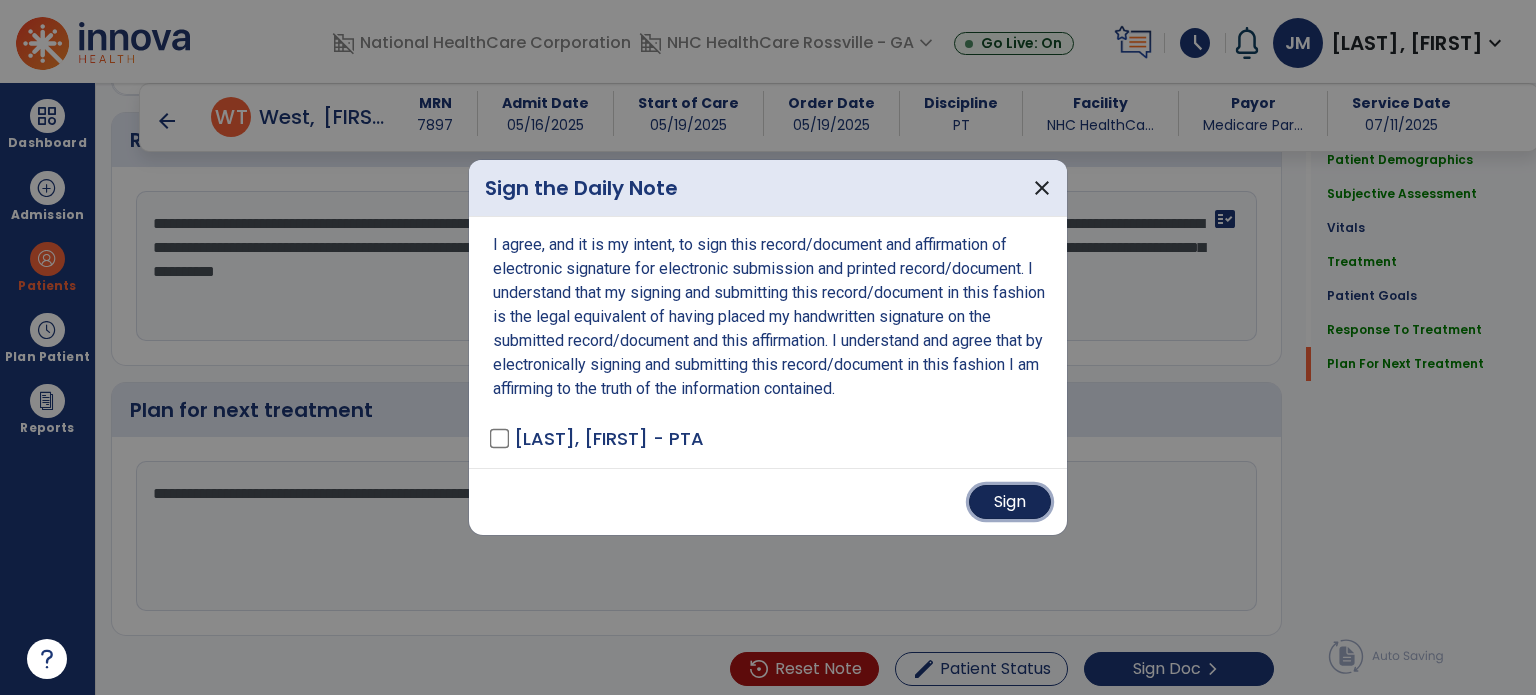 click on "Sign" at bounding box center [1010, 502] 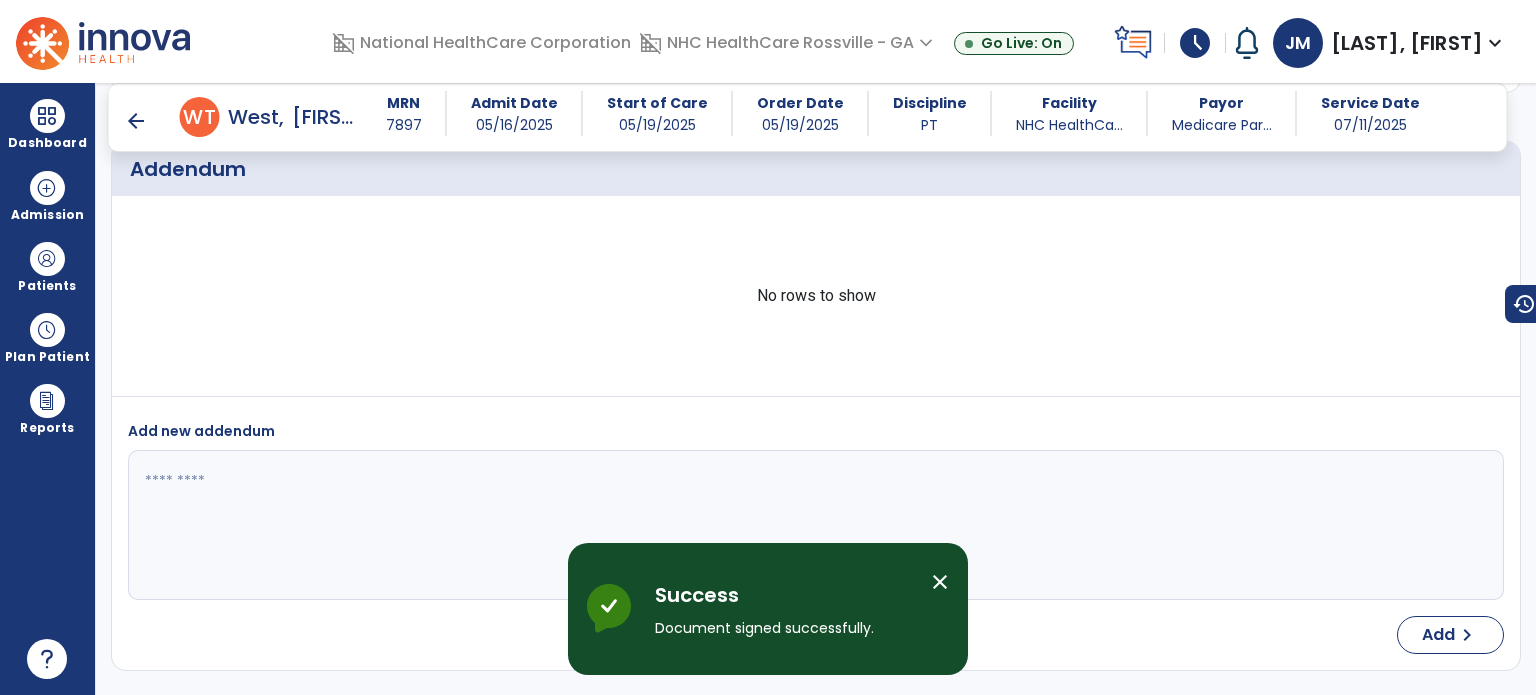 scroll, scrollTop: 4064, scrollLeft: 0, axis: vertical 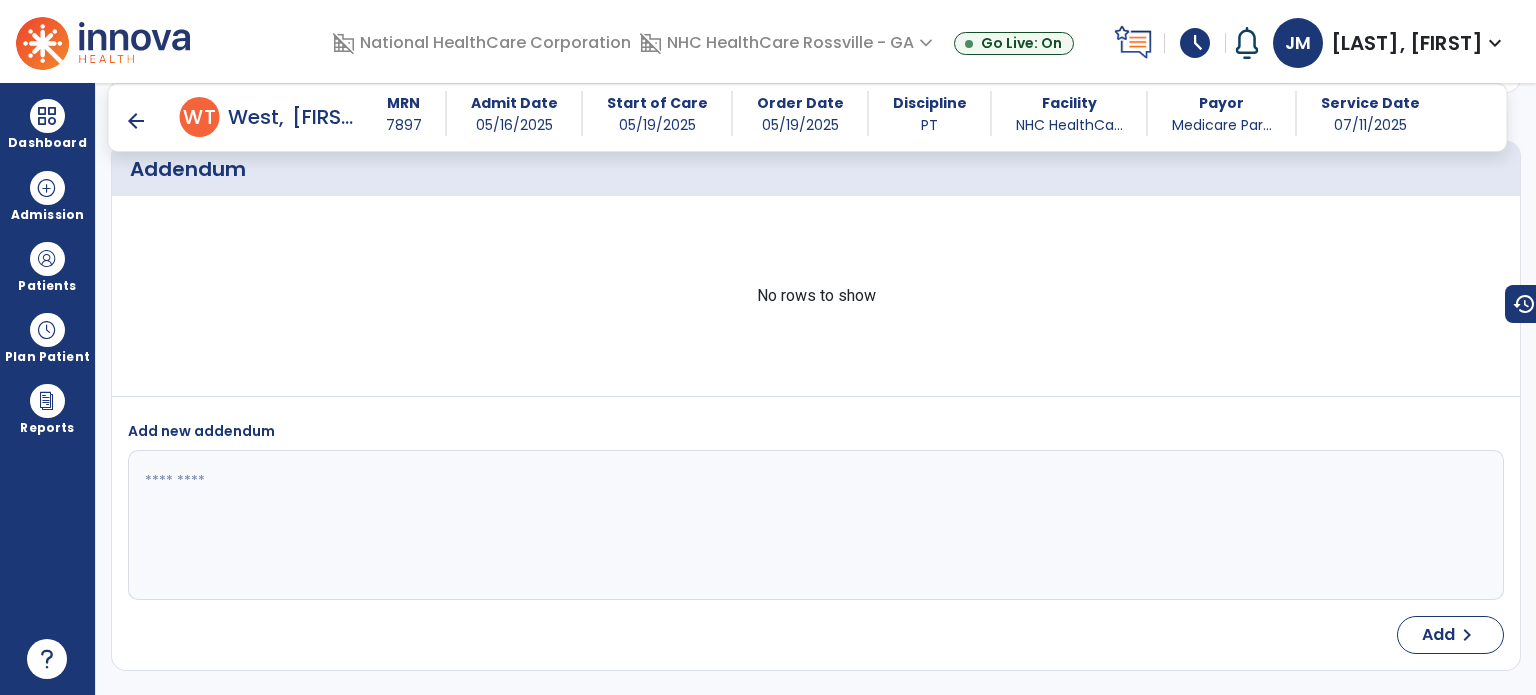click on "arrow_back" at bounding box center [136, 121] 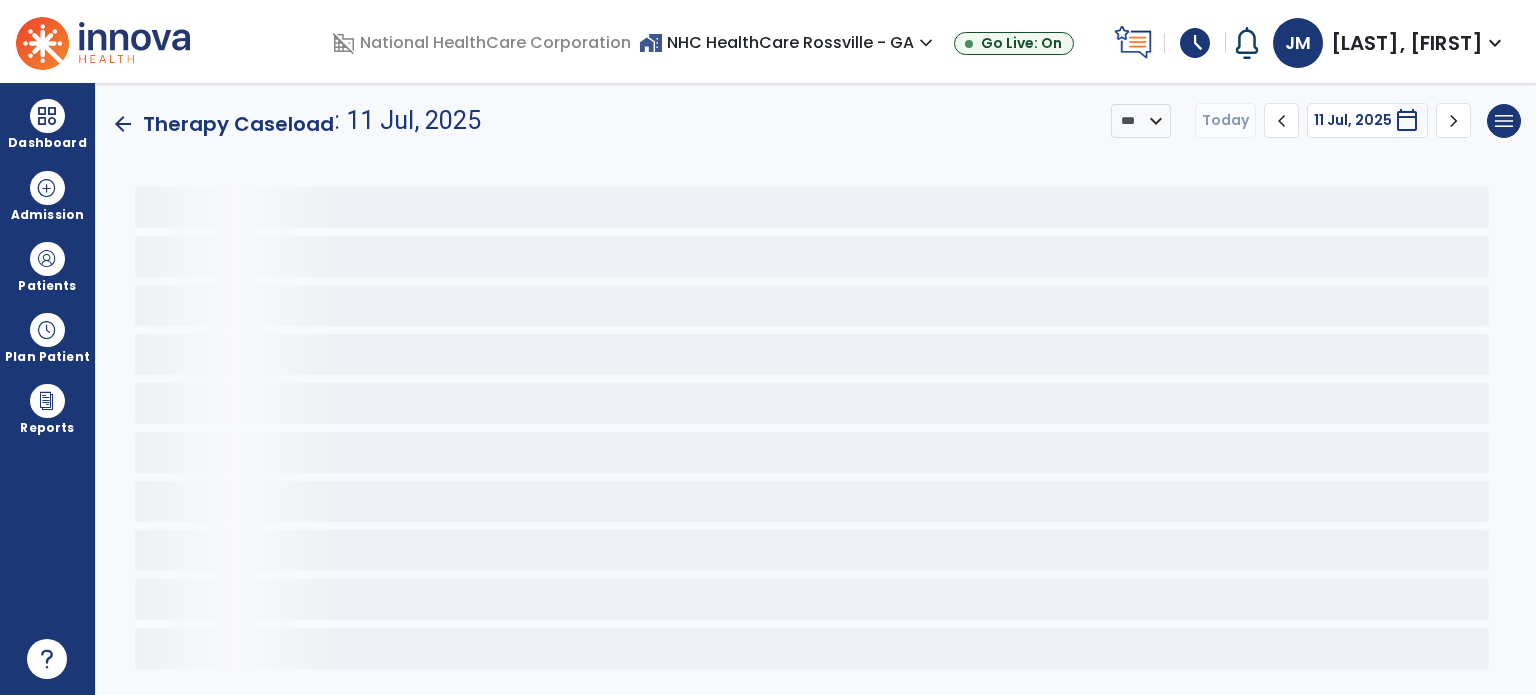 scroll, scrollTop: 0, scrollLeft: 0, axis: both 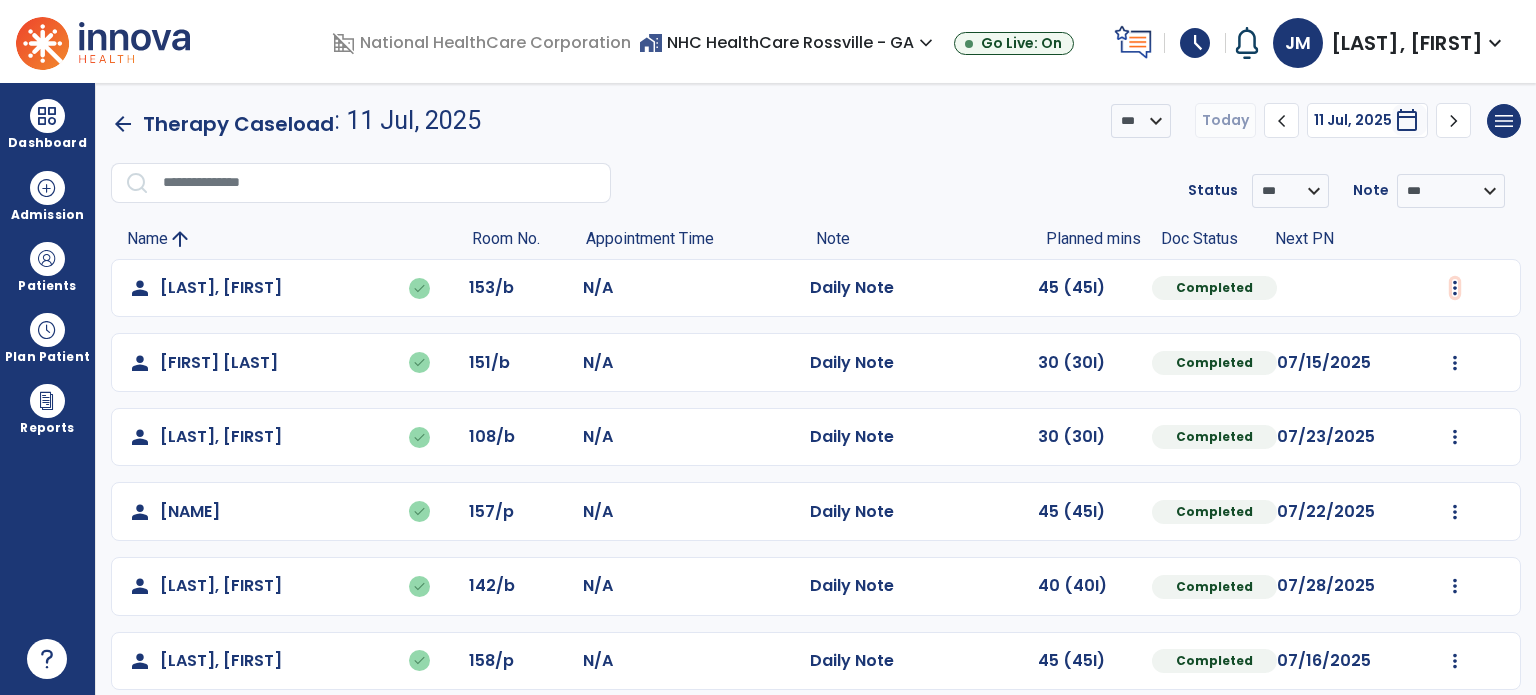 click at bounding box center (1455, 288) 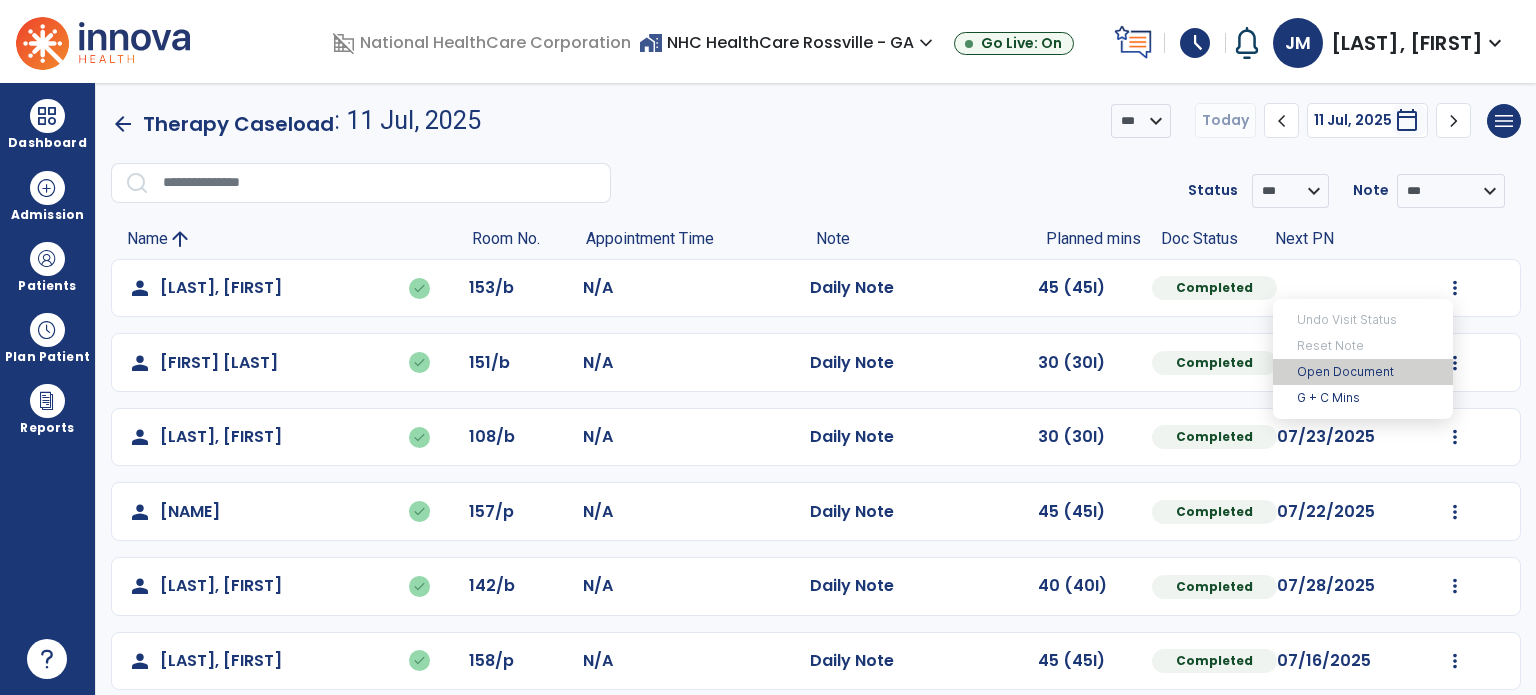 click on "Open Document" at bounding box center (1363, 372) 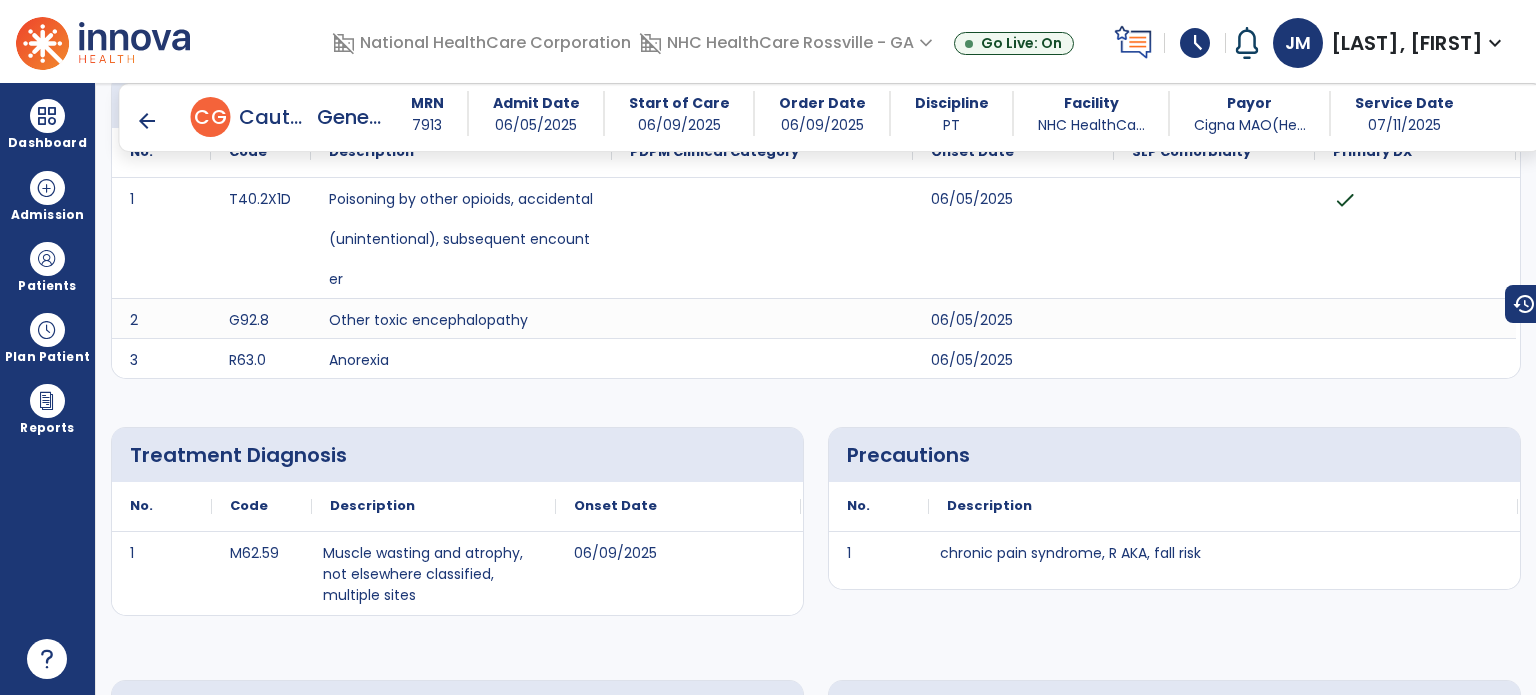 scroll, scrollTop: 0, scrollLeft: 0, axis: both 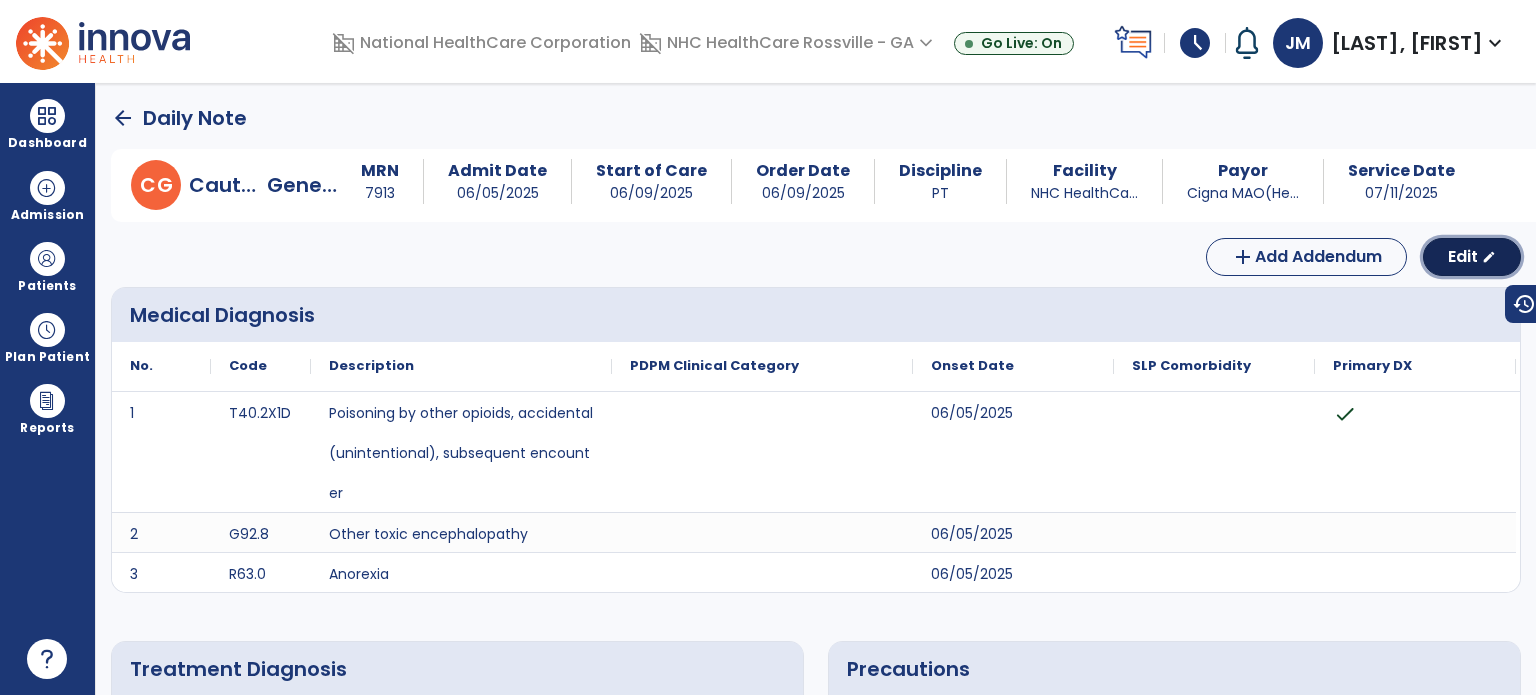 click on "edit" 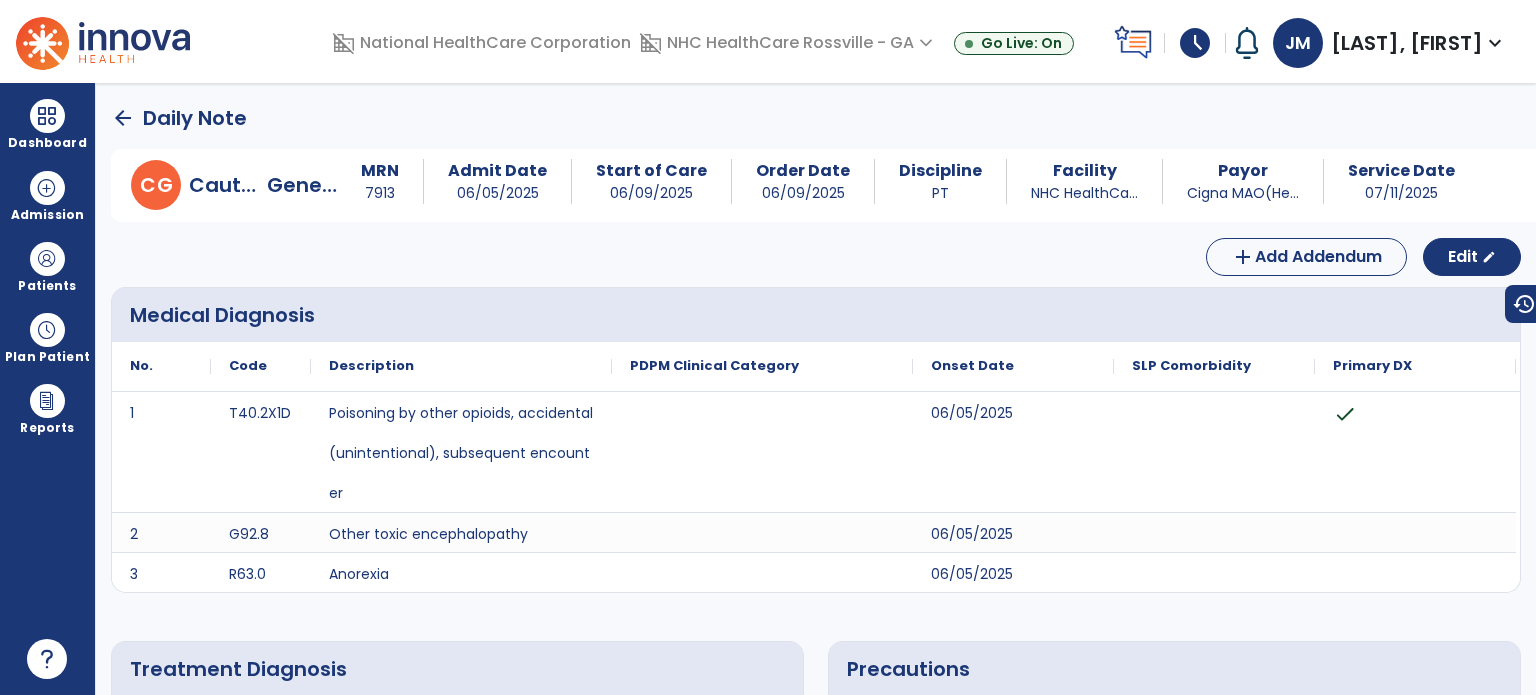 select on "*" 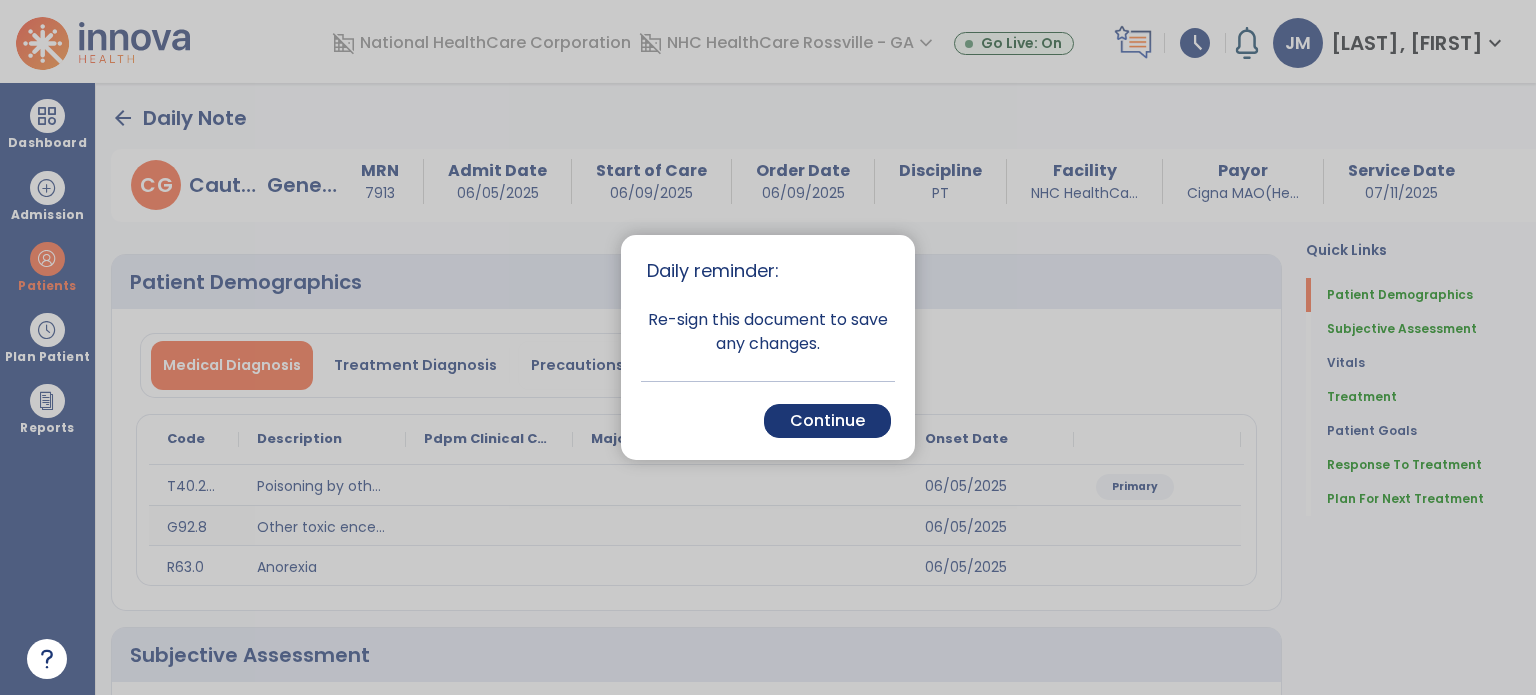 click on "Continue" at bounding box center (827, 421) 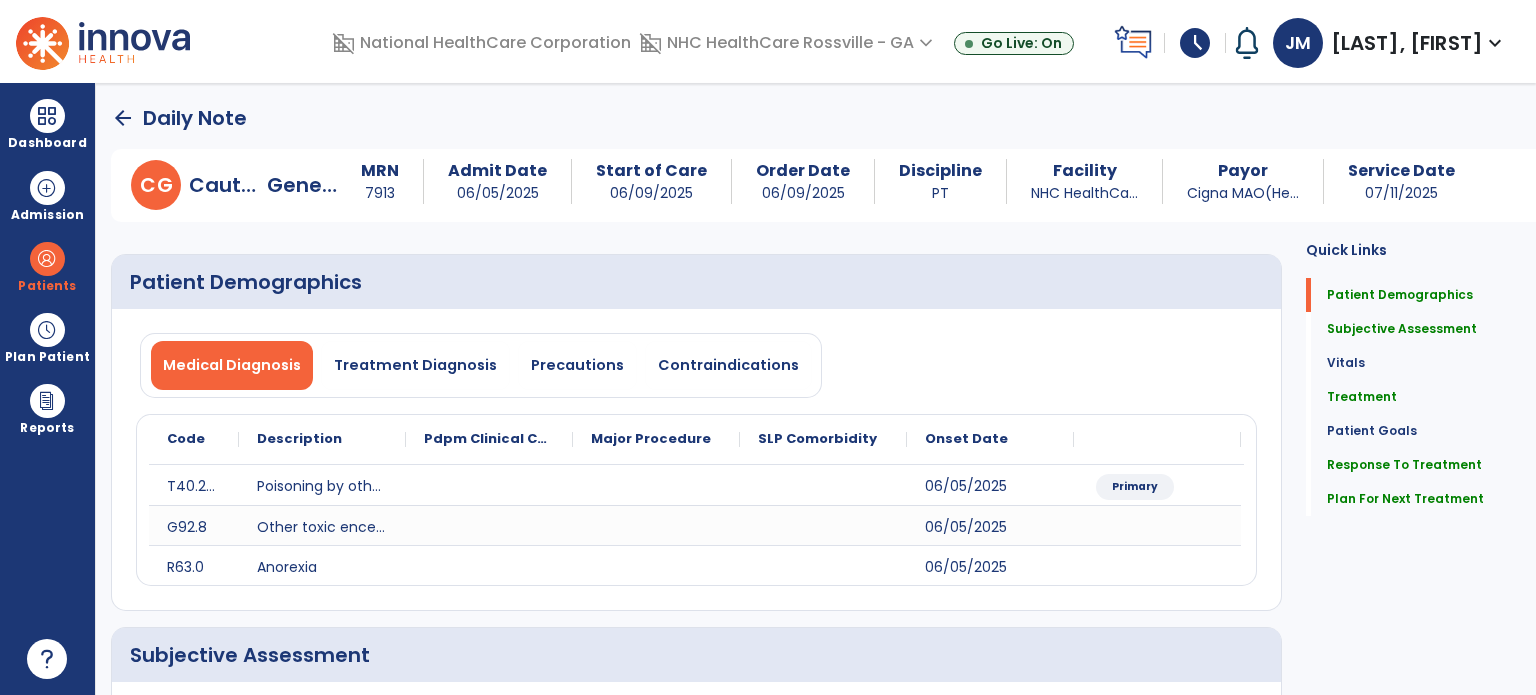 click on "Treatment" 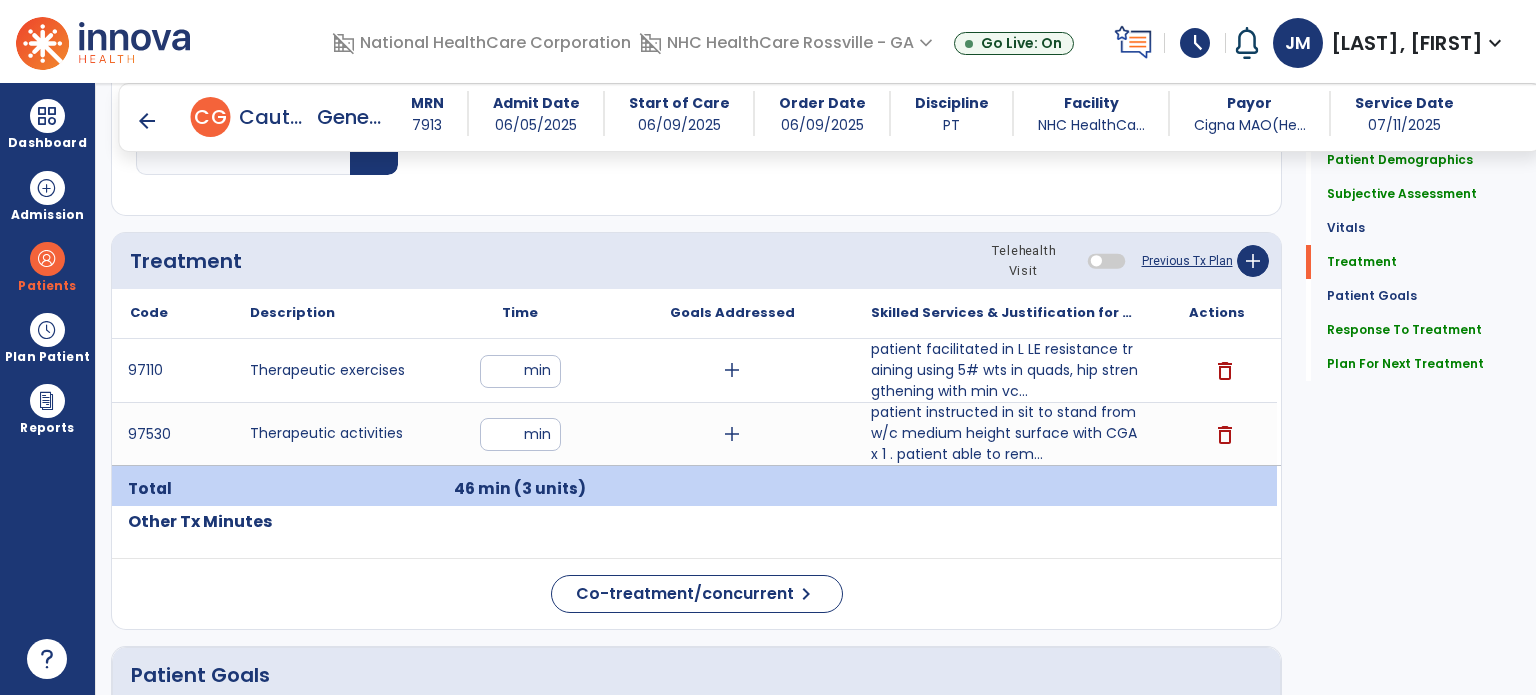 scroll, scrollTop: 1156, scrollLeft: 0, axis: vertical 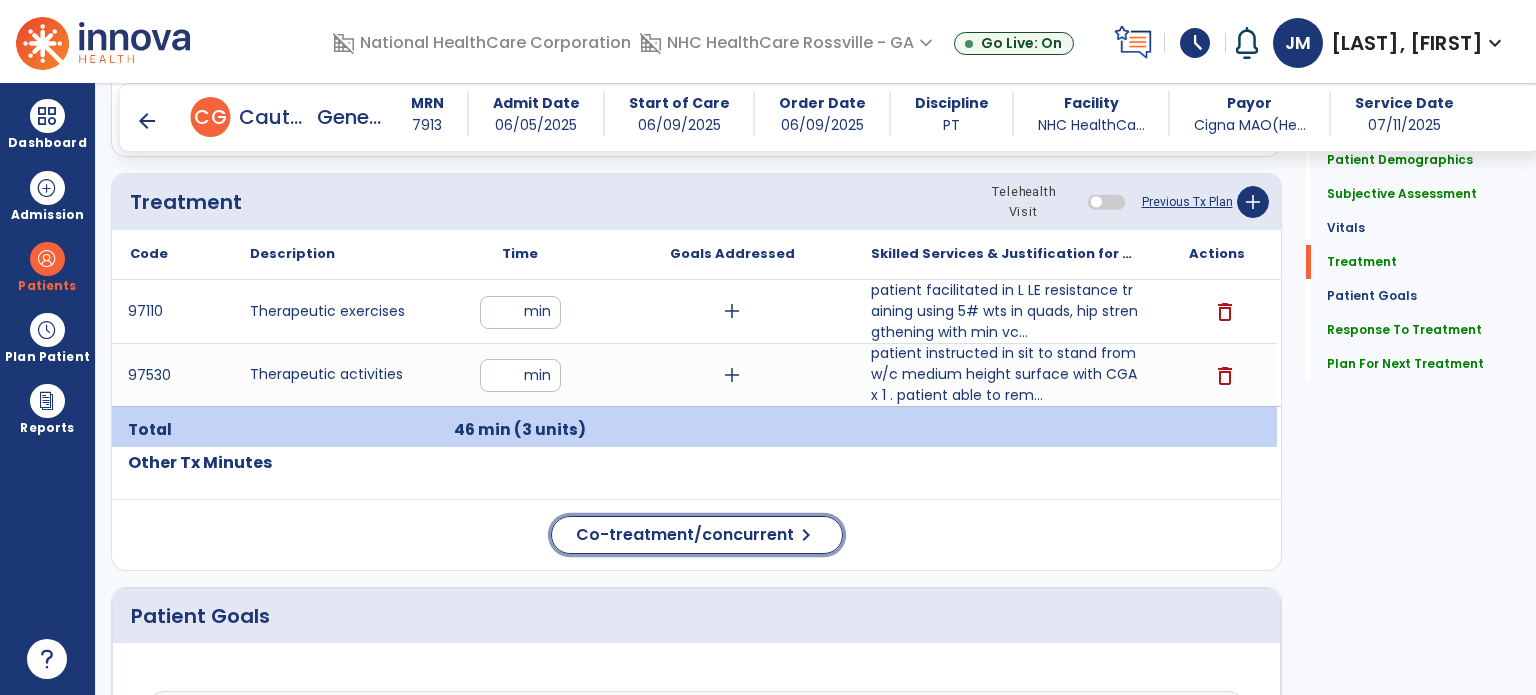 click on "Co-treatment/concurrent" 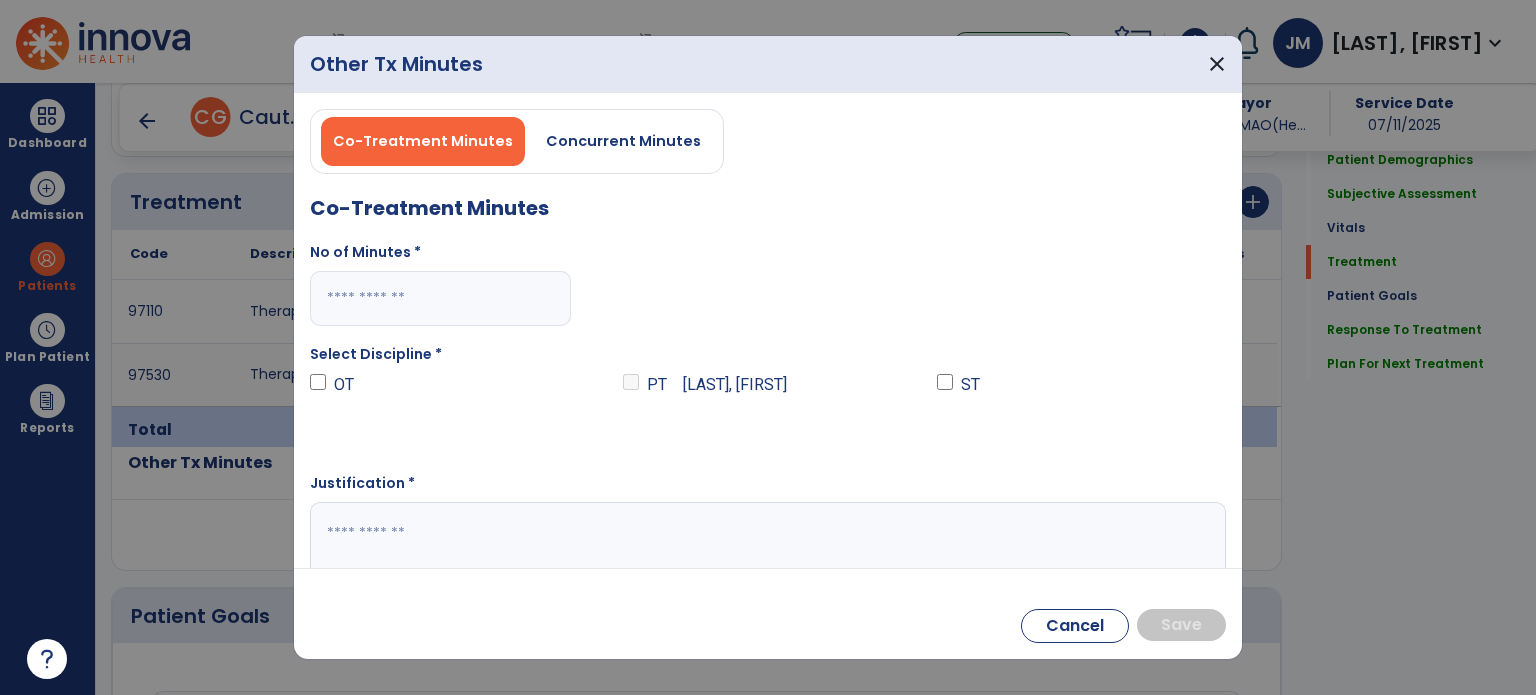 click on "Concurrent Minutes" at bounding box center (623, 141) 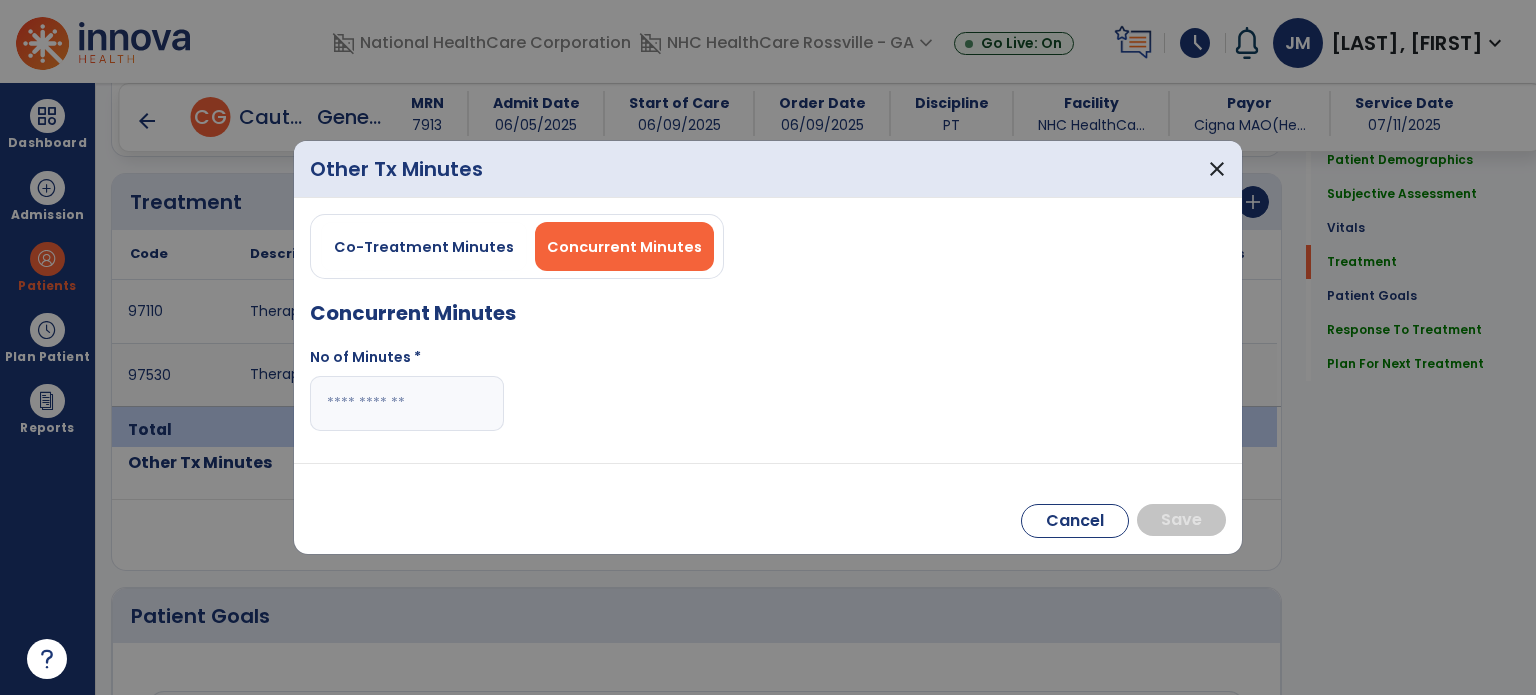 click at bounding box center [407, 403] 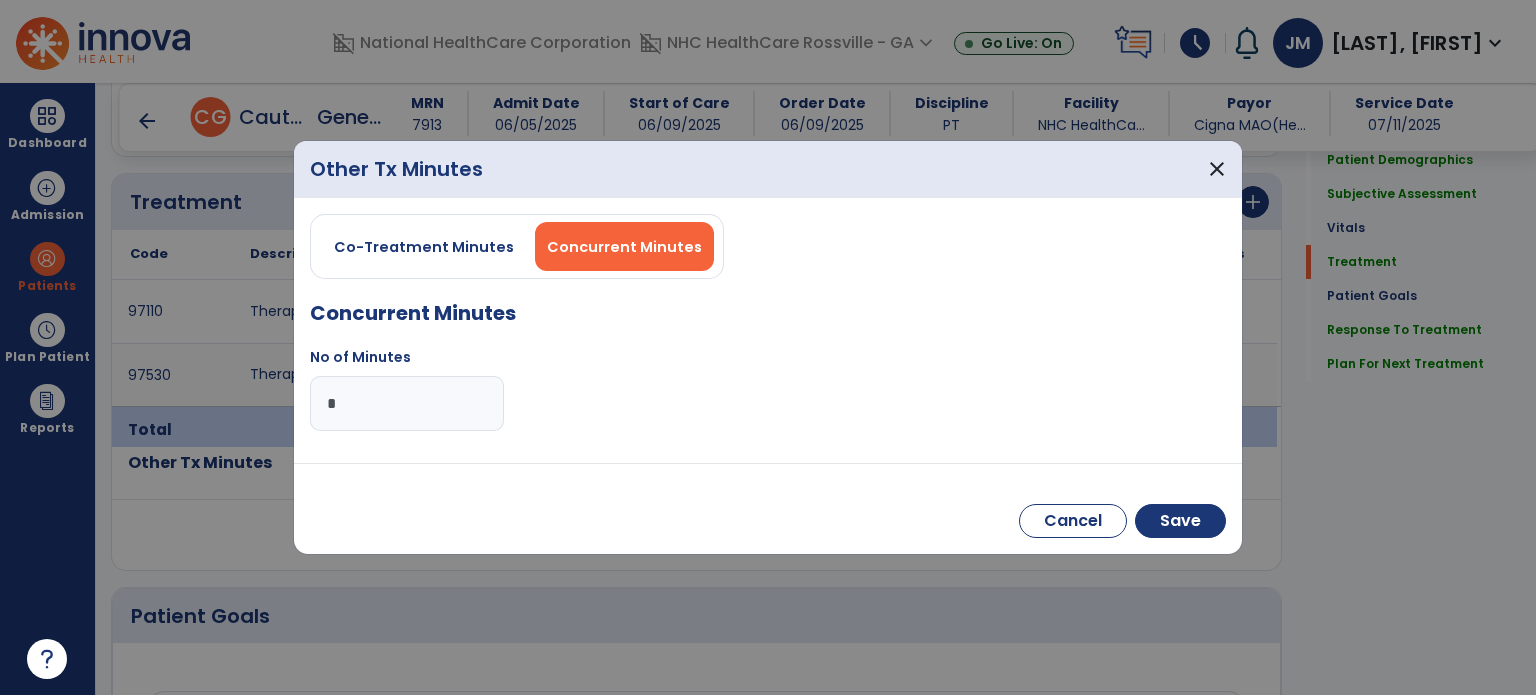 type on "**" 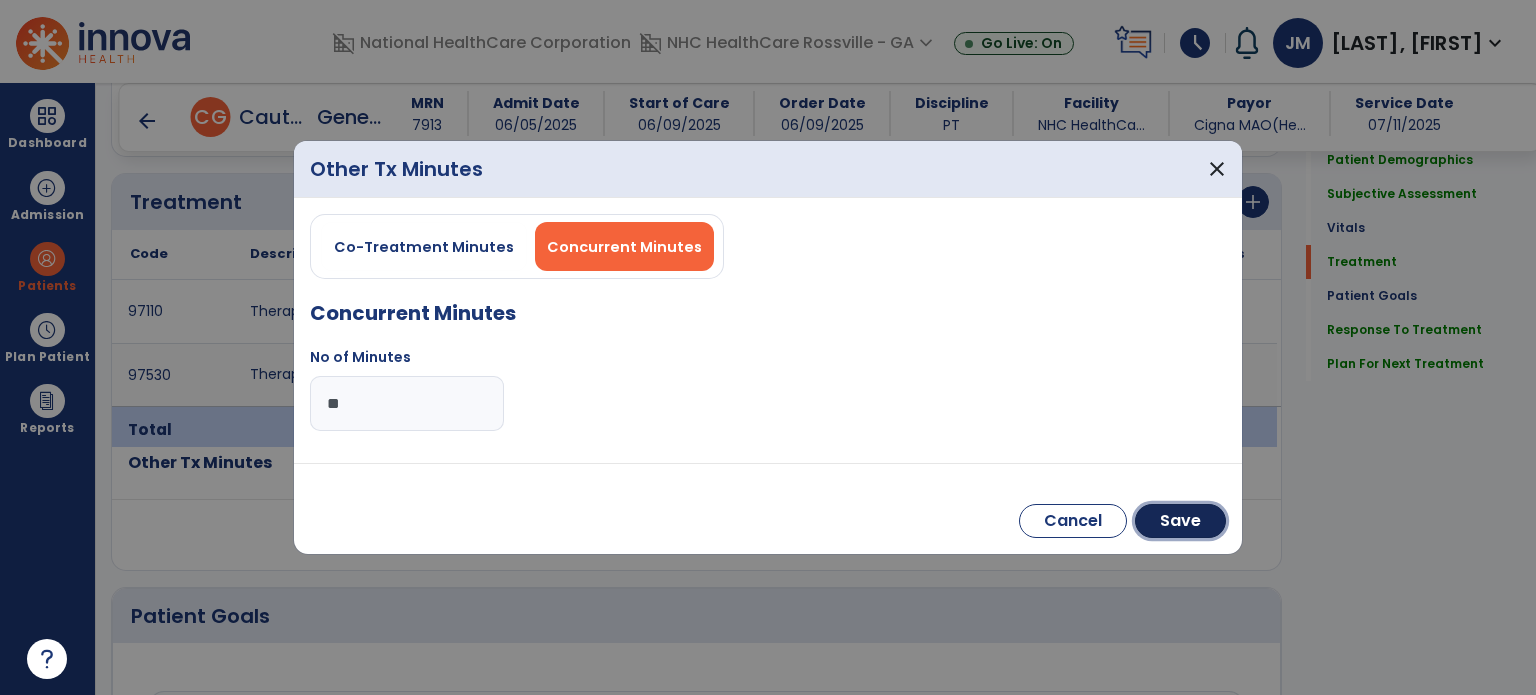 click on "Save" at bounding box center (1180, 521) 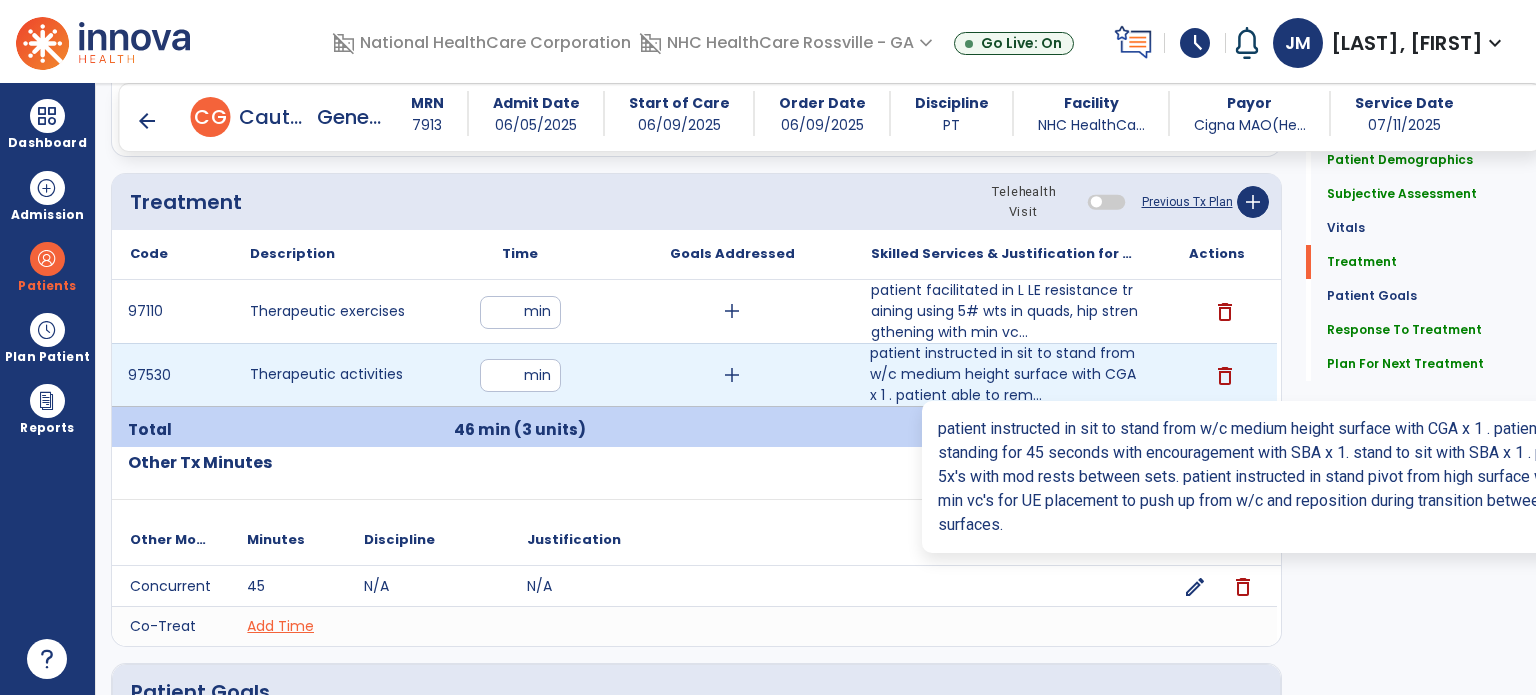 click on "patient instructed in sit to stand from w/c medium height surface with CGA x 1 . patient able to rem..." at bounding box center [1004, 374] 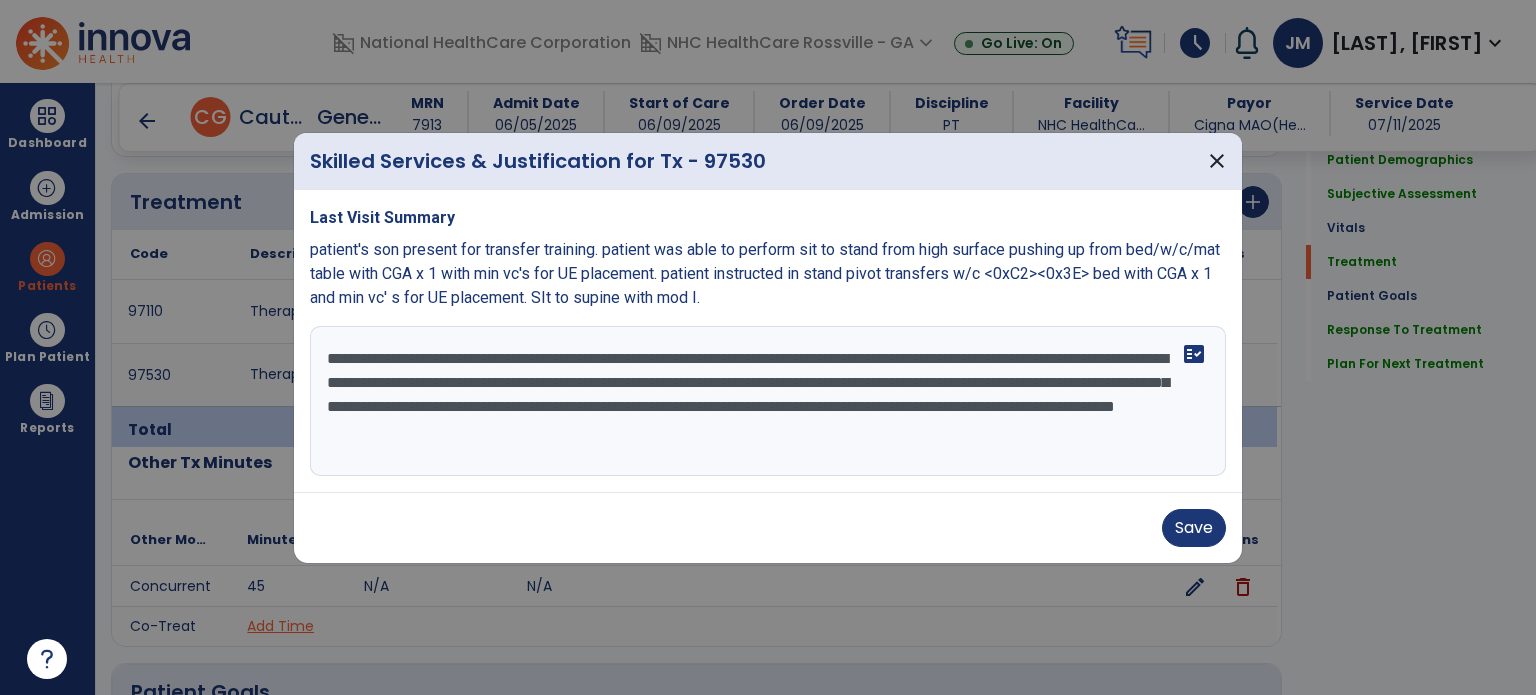 click on "**********" at bounding box center [768, 401] 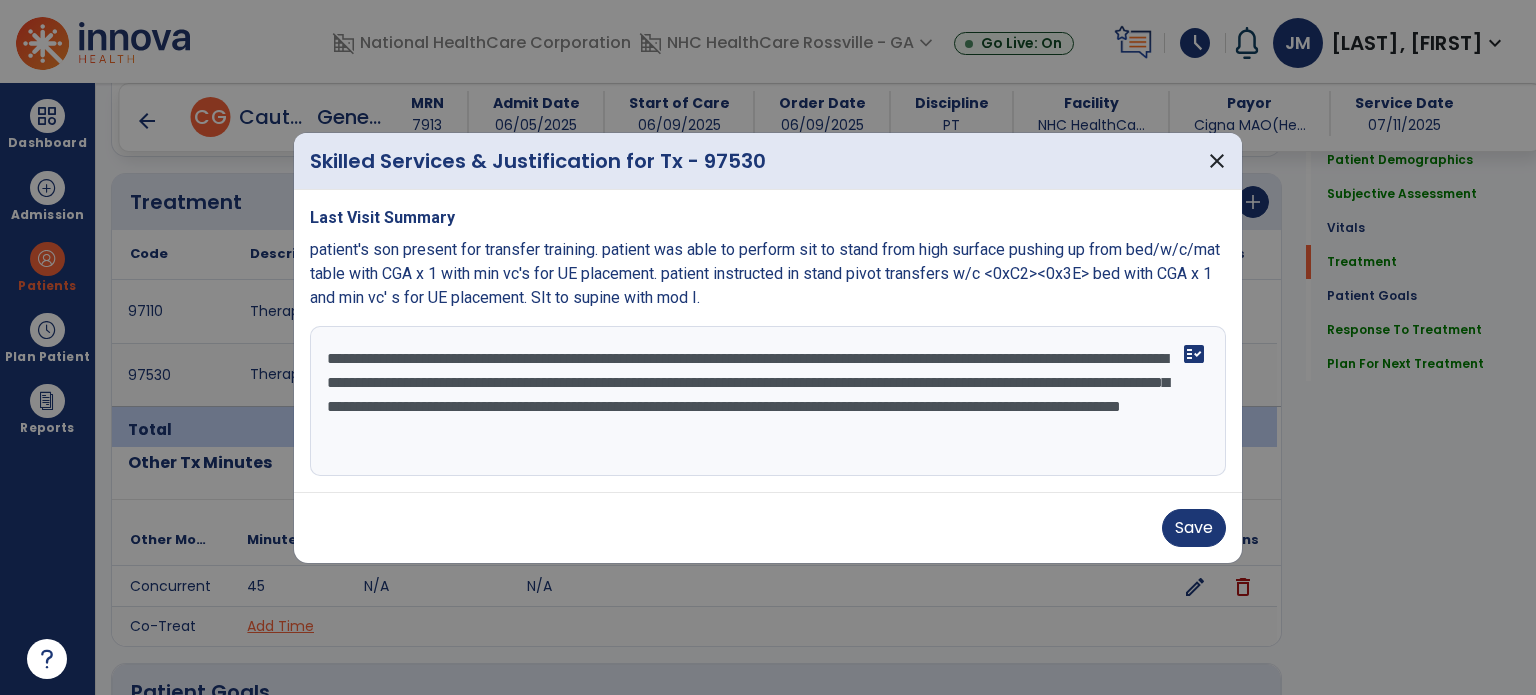 paste on "**********" 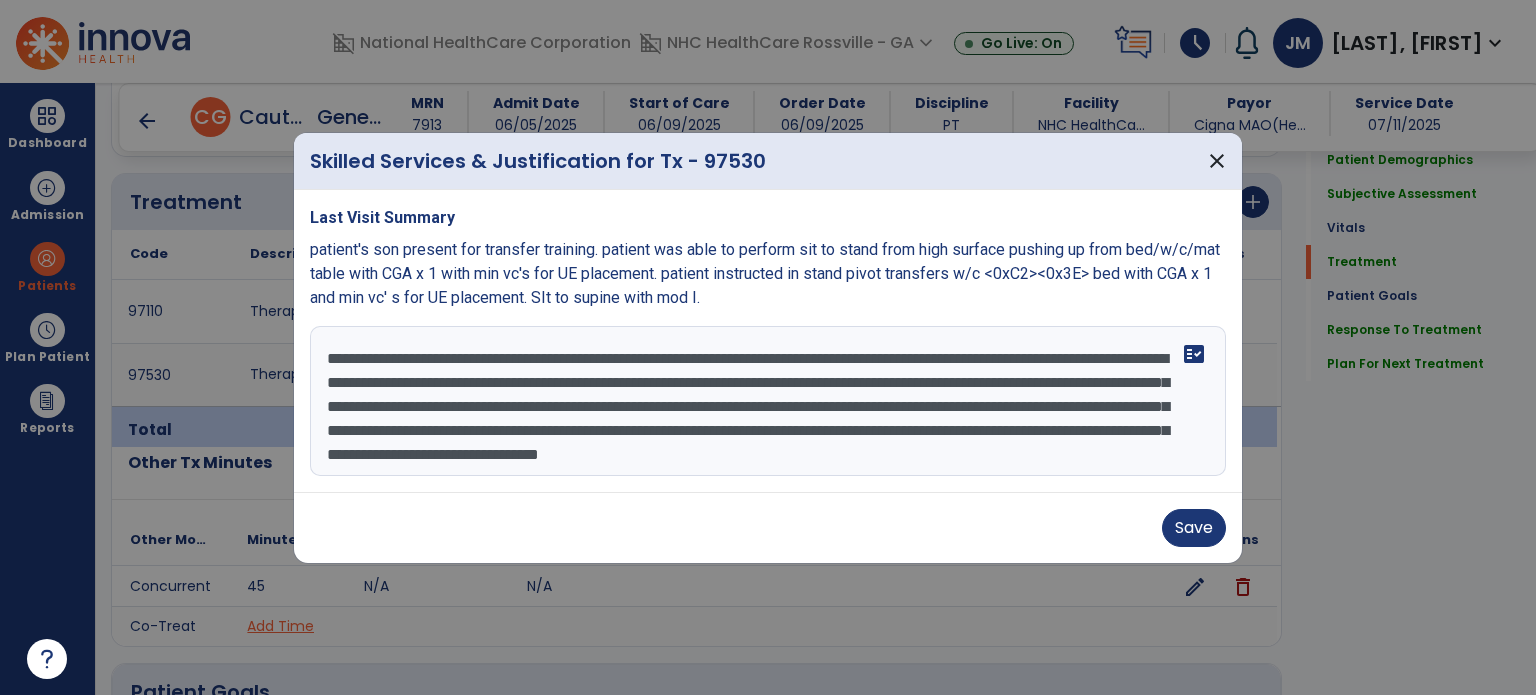 scroll, scrollTop: 15, scrollLeft: 0, axis: vertical 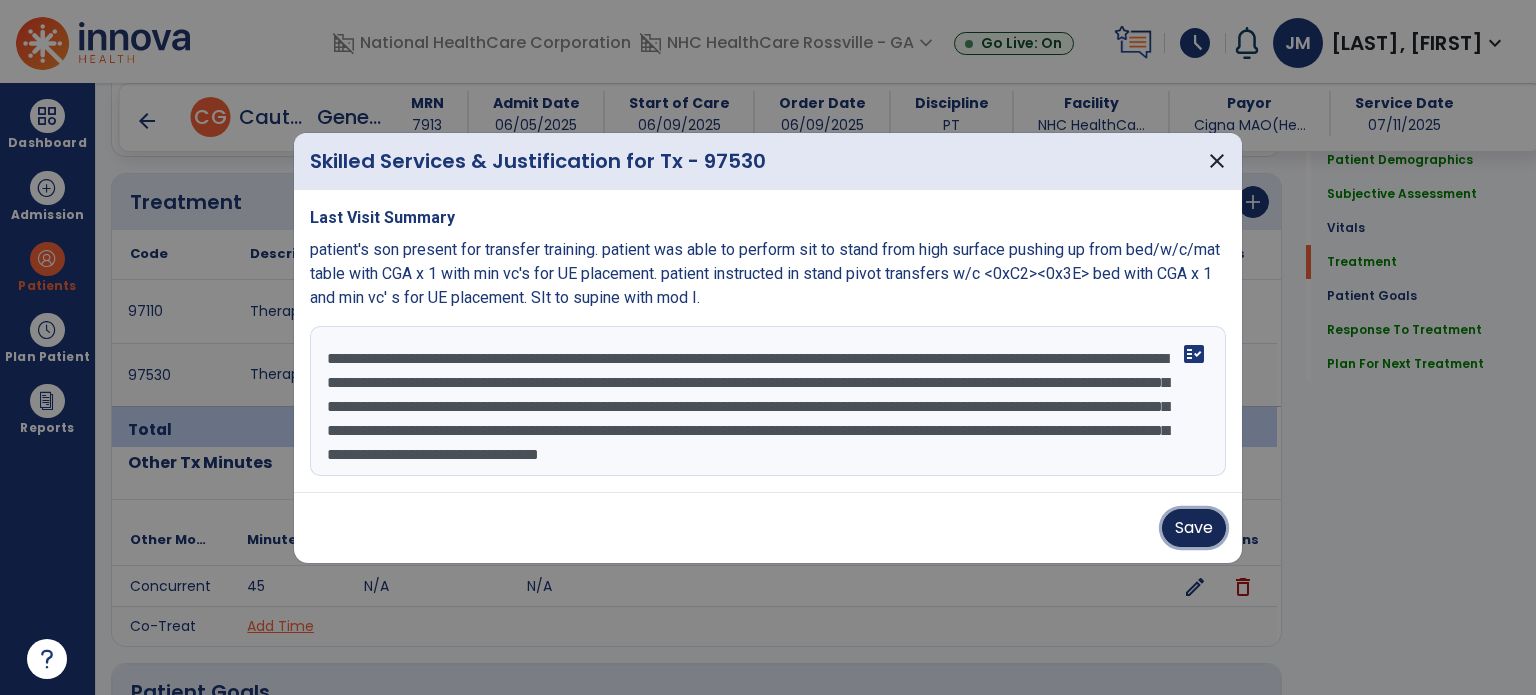 click on "Save" at bounding box center [1194, 528] 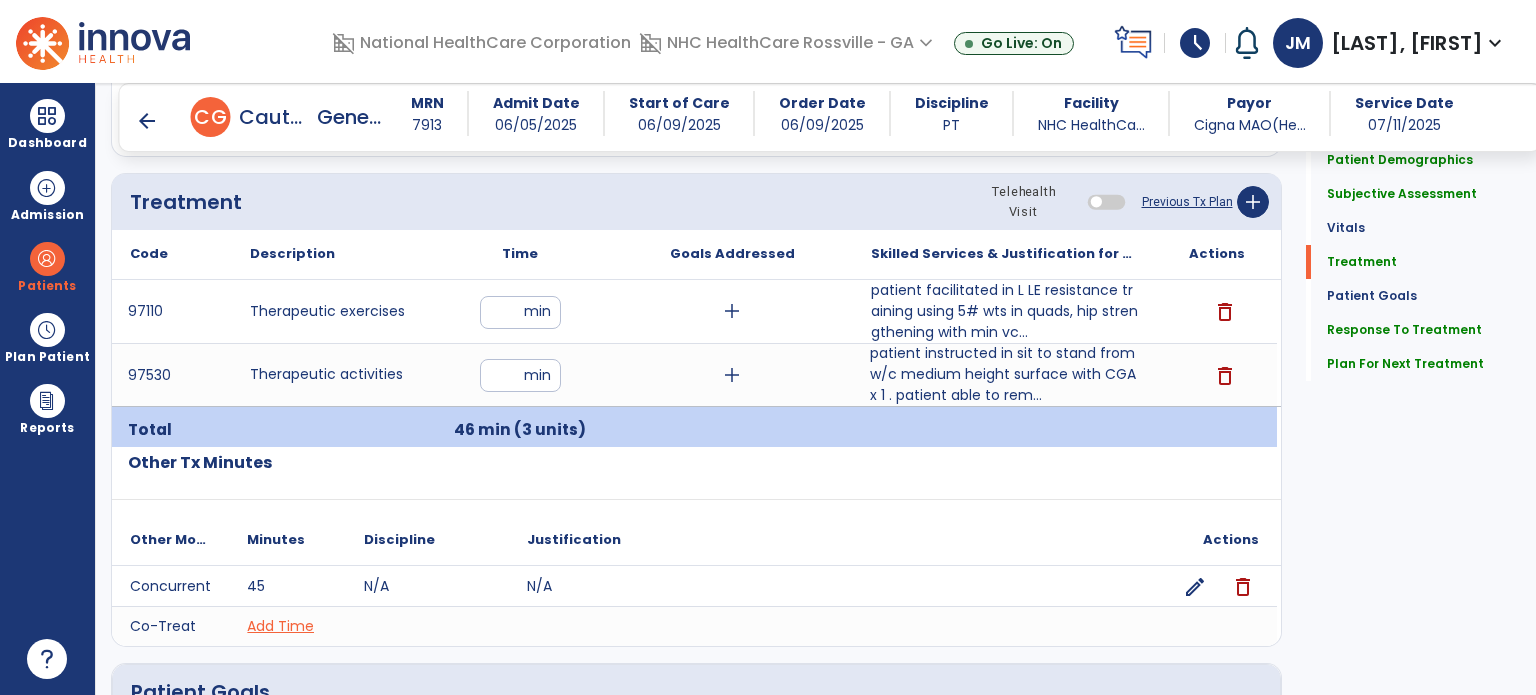 click on "Plan For Next Treatment" 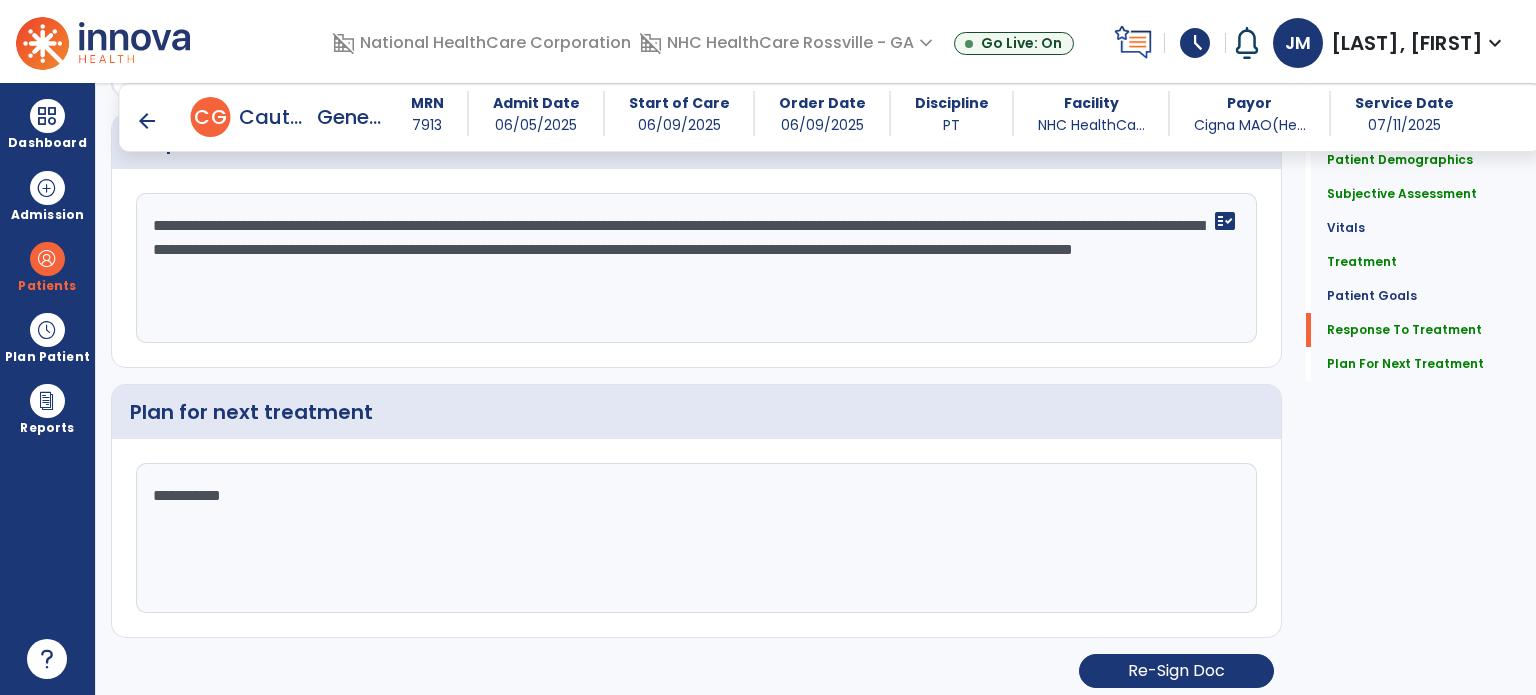 scroll, scrollTop: 2787, scrollLeft: 0, axis: vertical 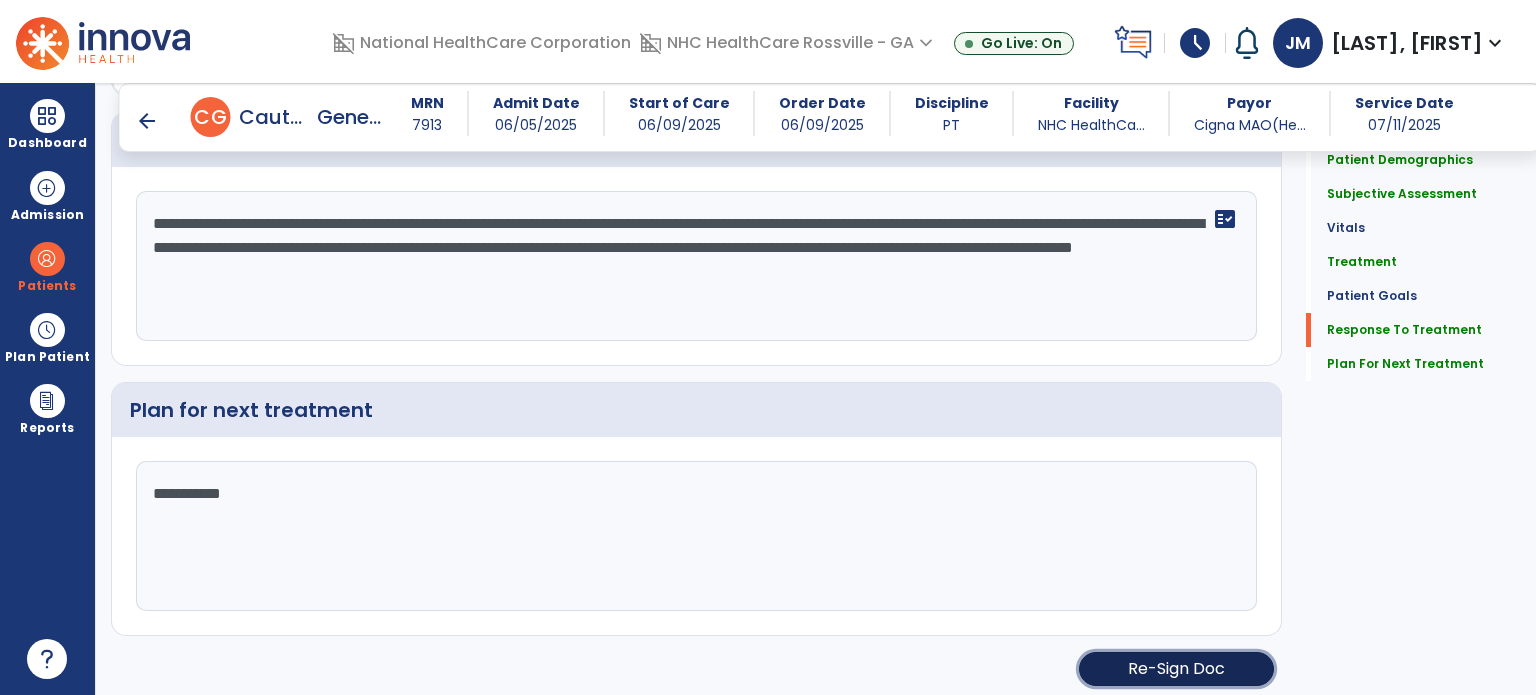click on "Re-Sign Doc" 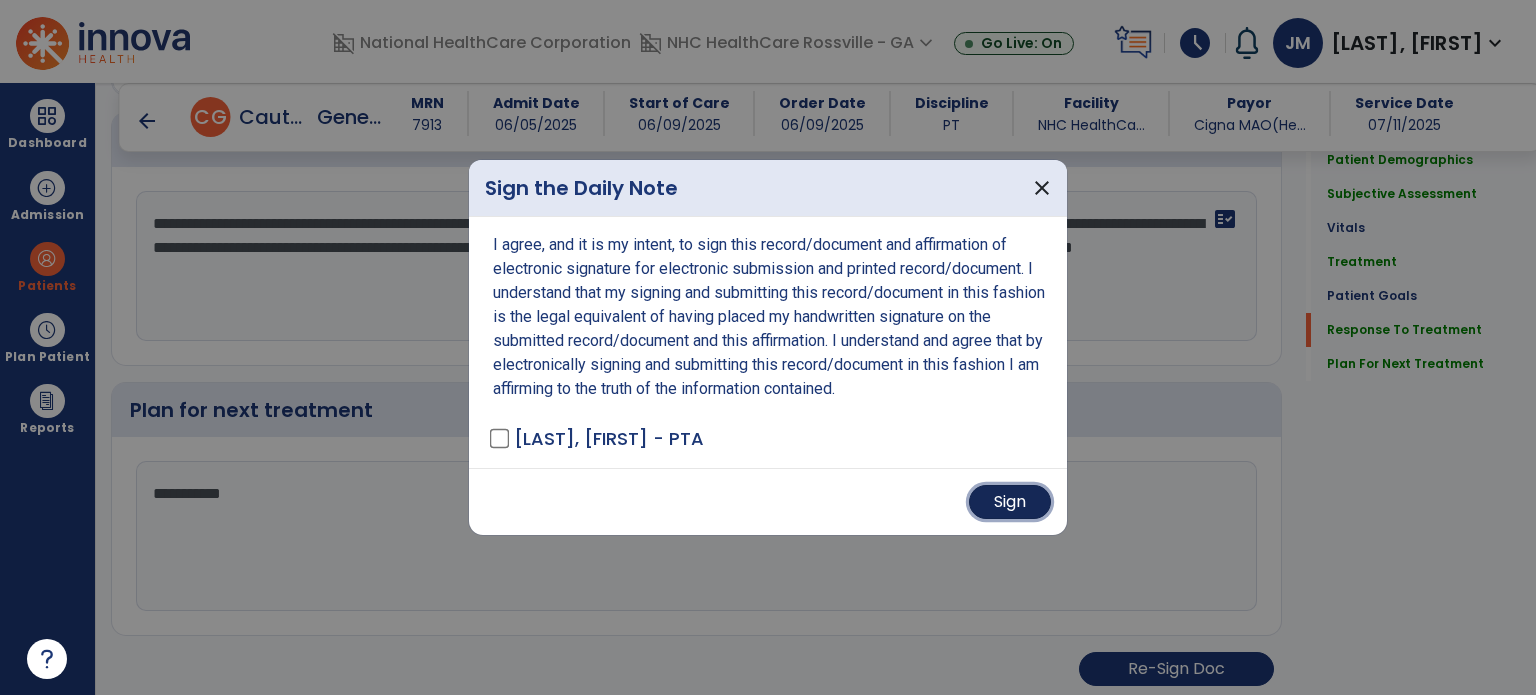 click on "Sign" at bounding box center [1010, 502] 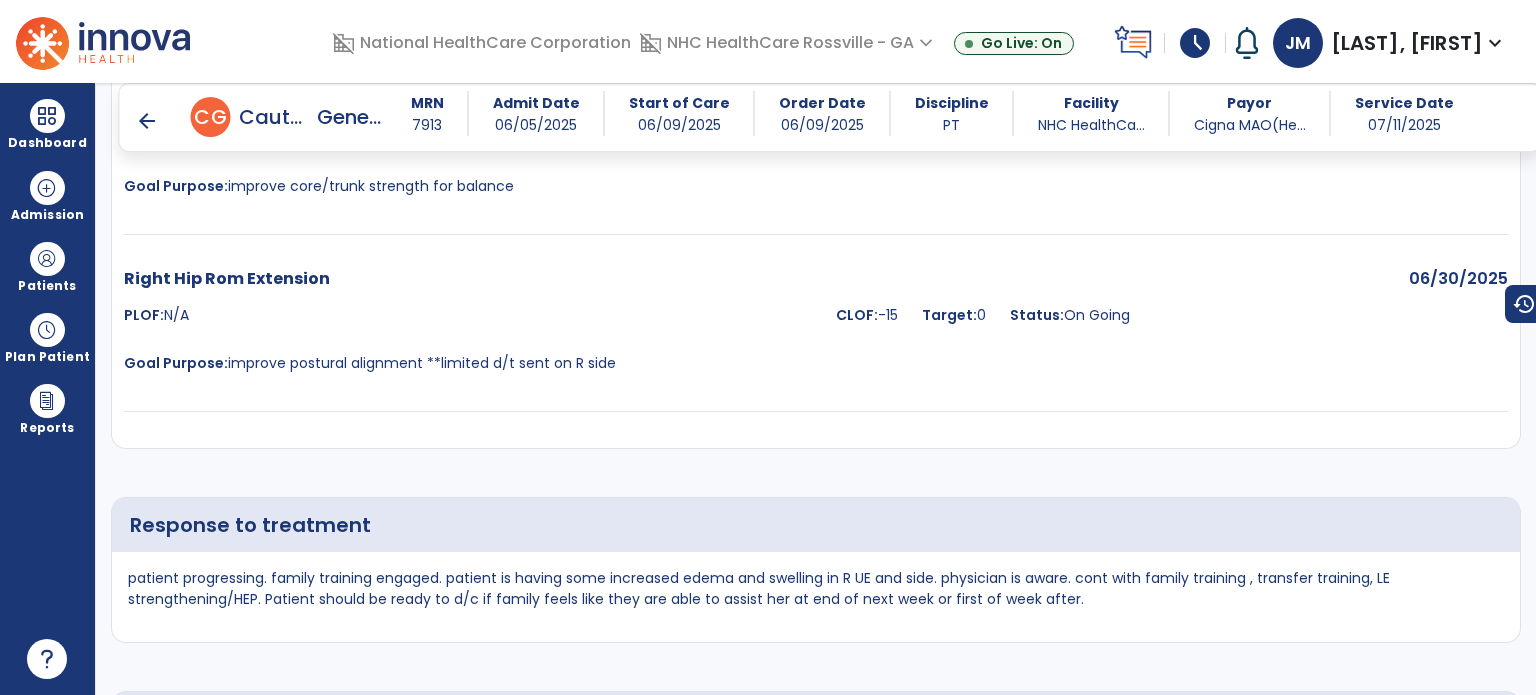 scroll, scrollTop: 3654, scrollLeft: 0, axis: vertical 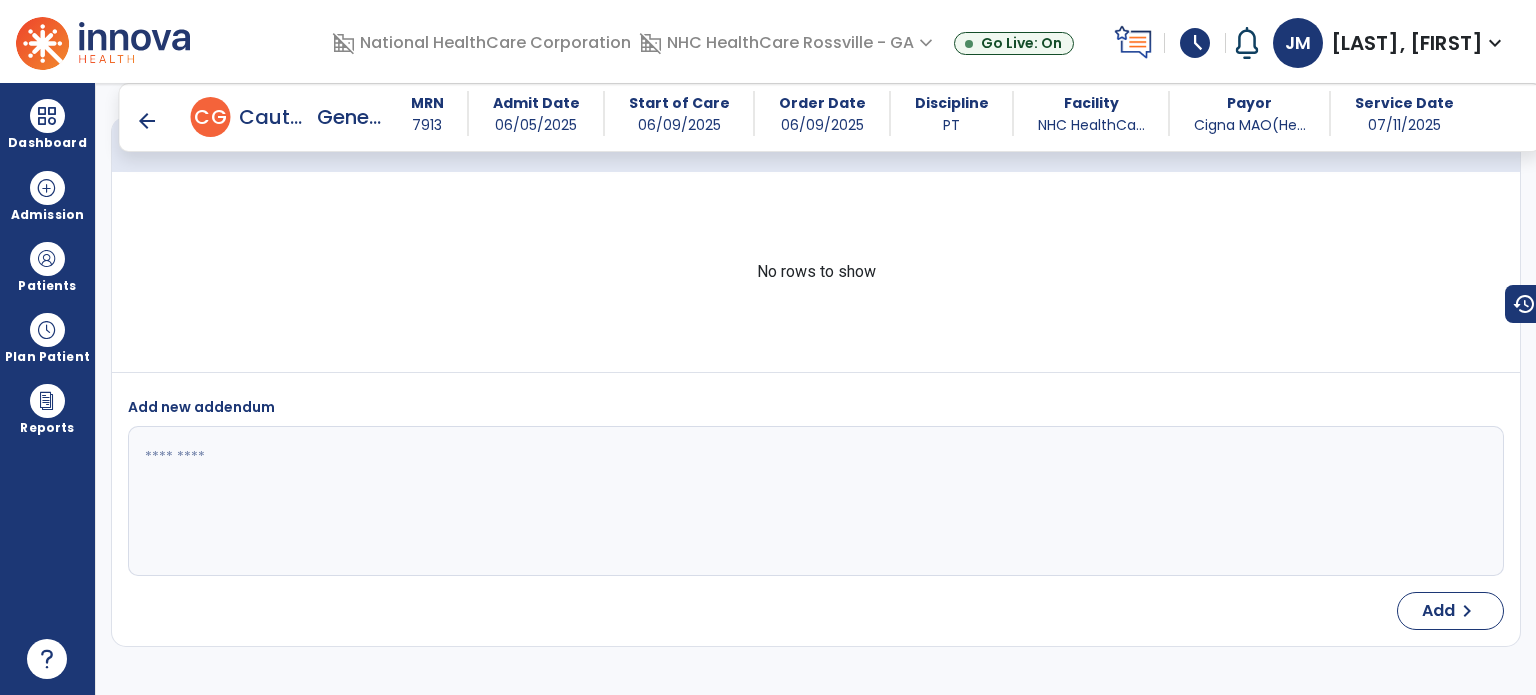 click on "arrow_back" at bounding box center [147, 121] 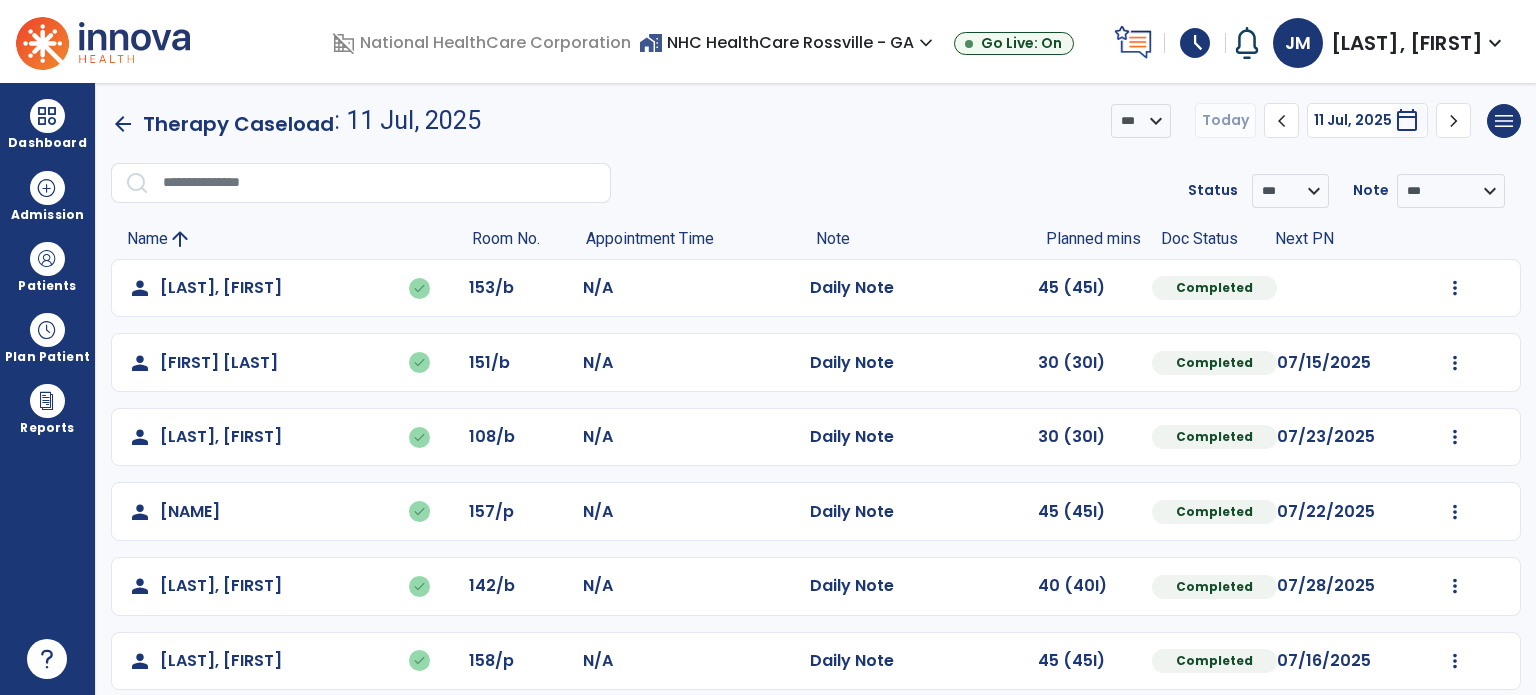 scroll, scrollTop: 393, scrollLeft: 0, axis: vertical 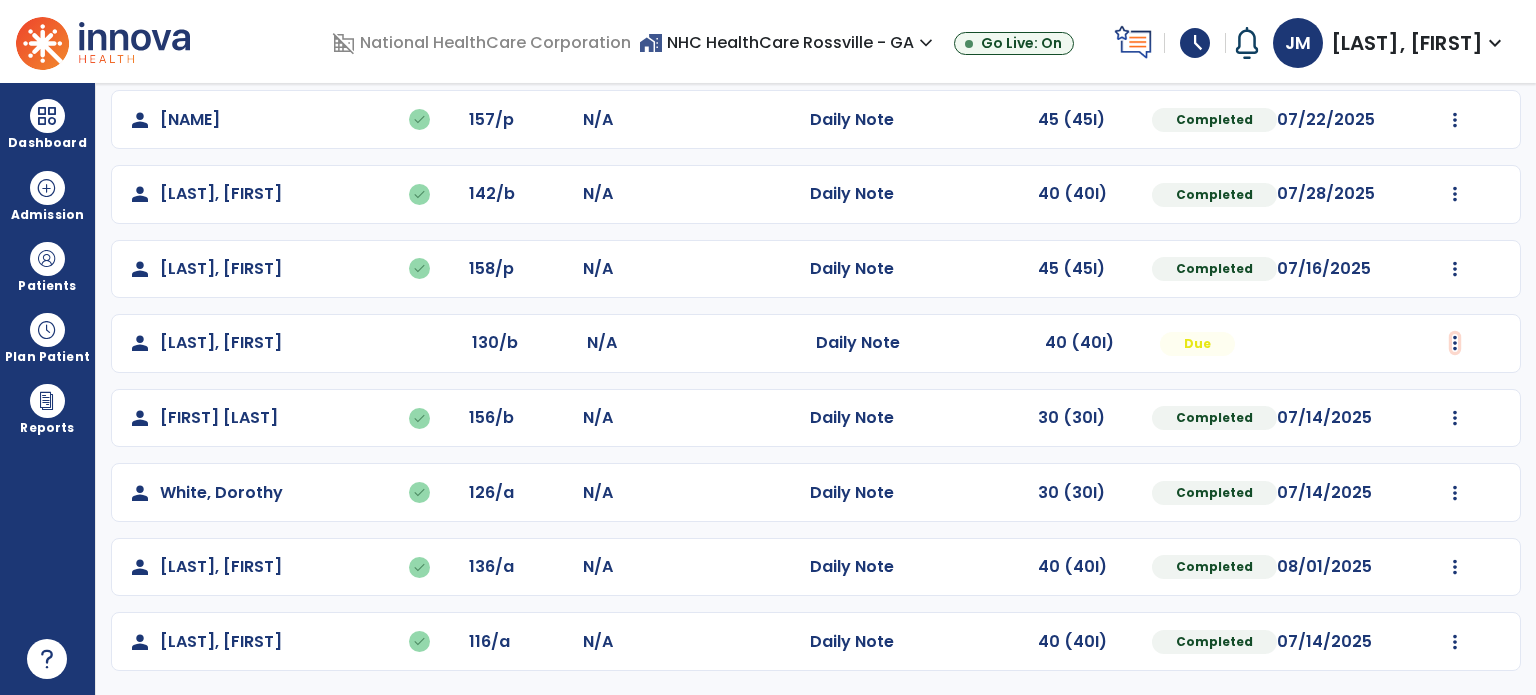click at bounding box center (1455, -104) 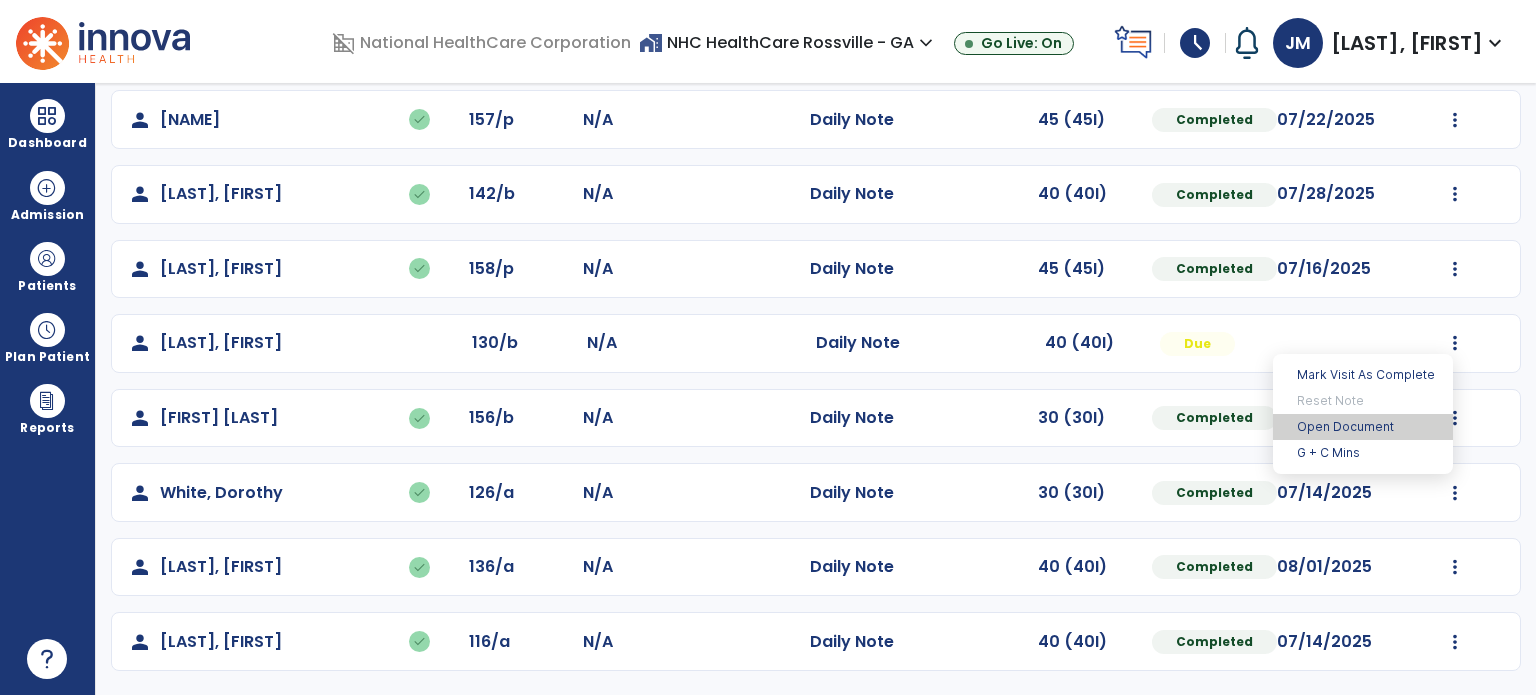 click on "Open Document" at bounding box center [1363, 427] 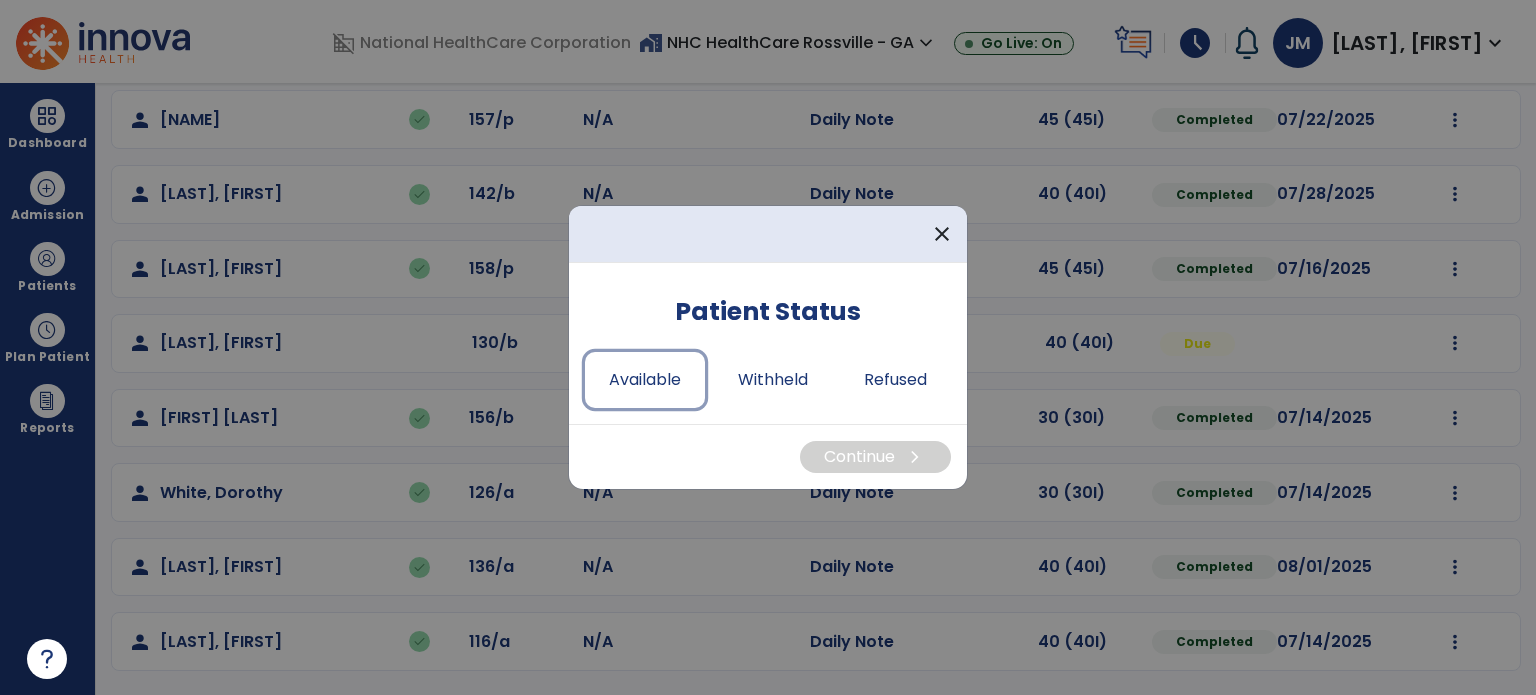 click on "Available" at bounding box center (645, 380) 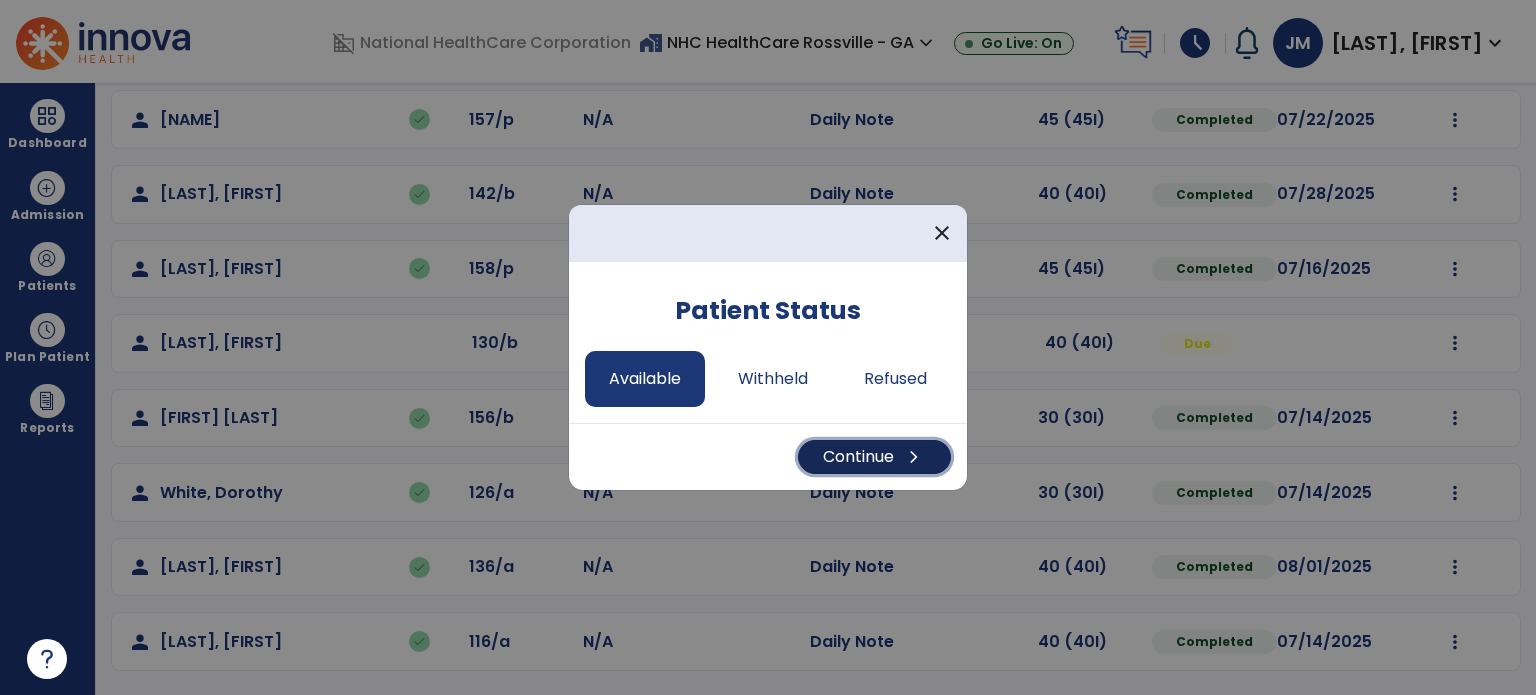 click on "Continue   chevron_right" at bounding box center (874, 457) 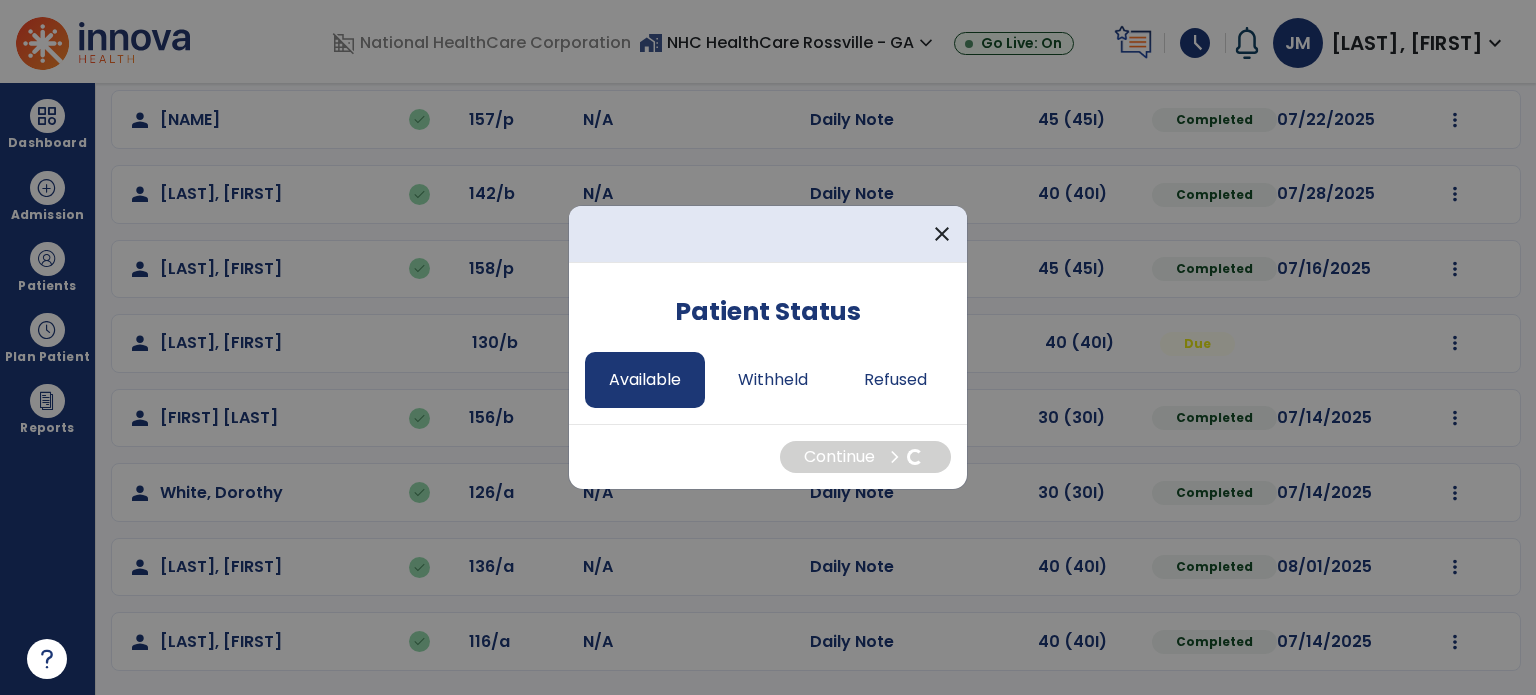 select on "*" 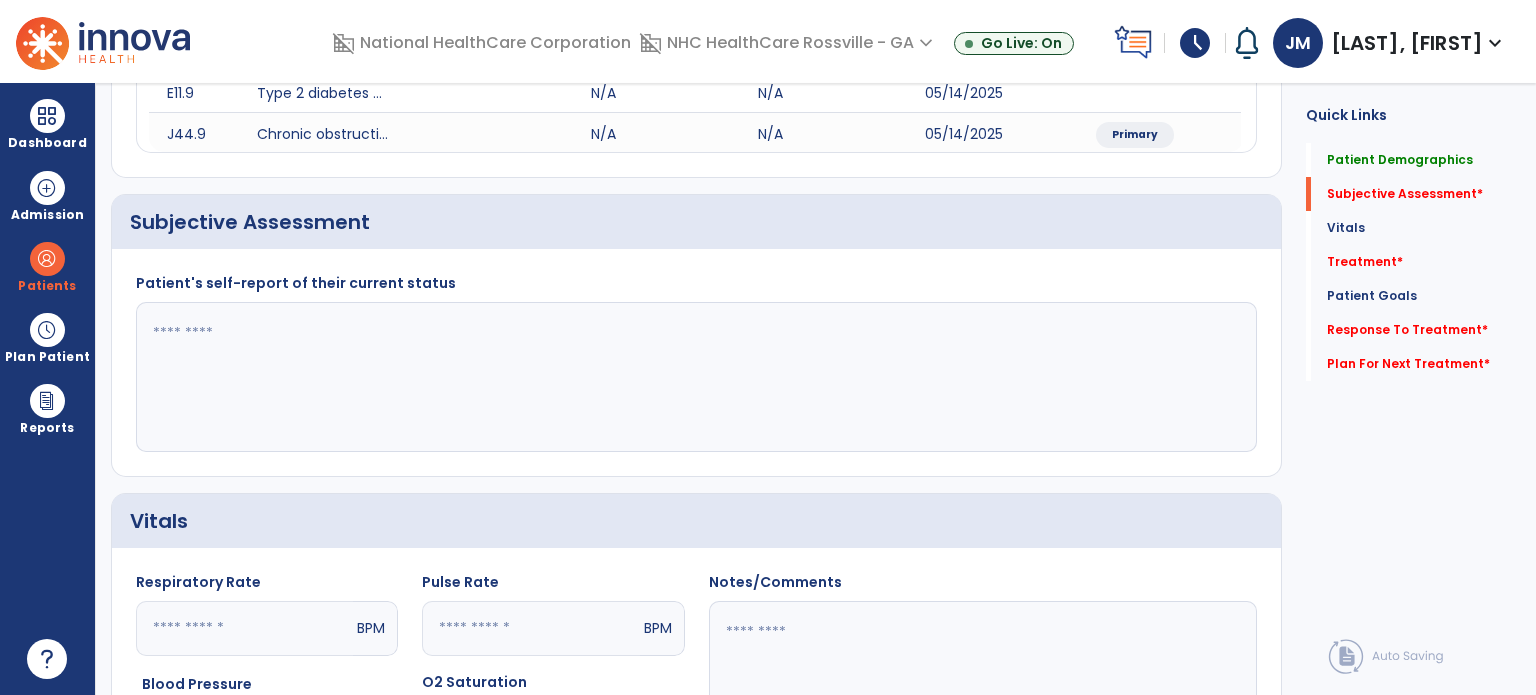 click 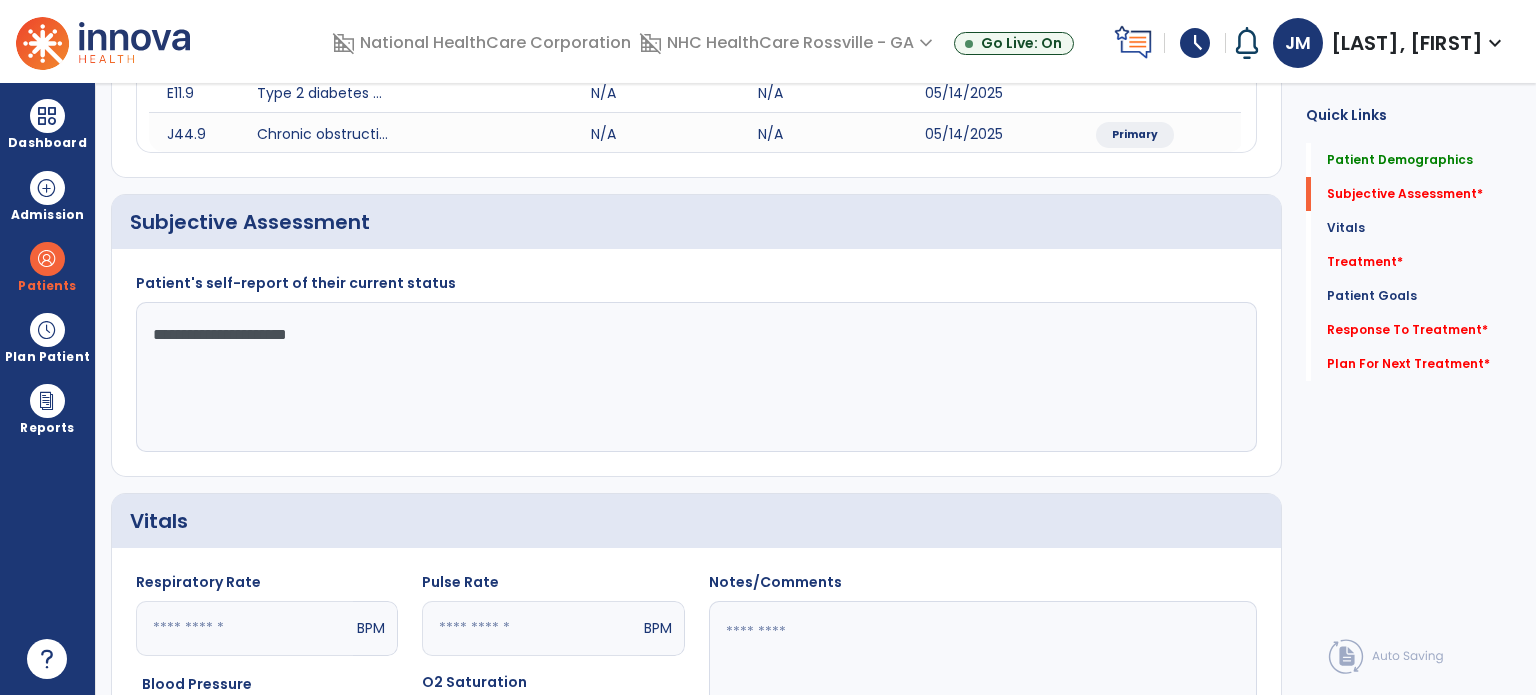 type on "**********" 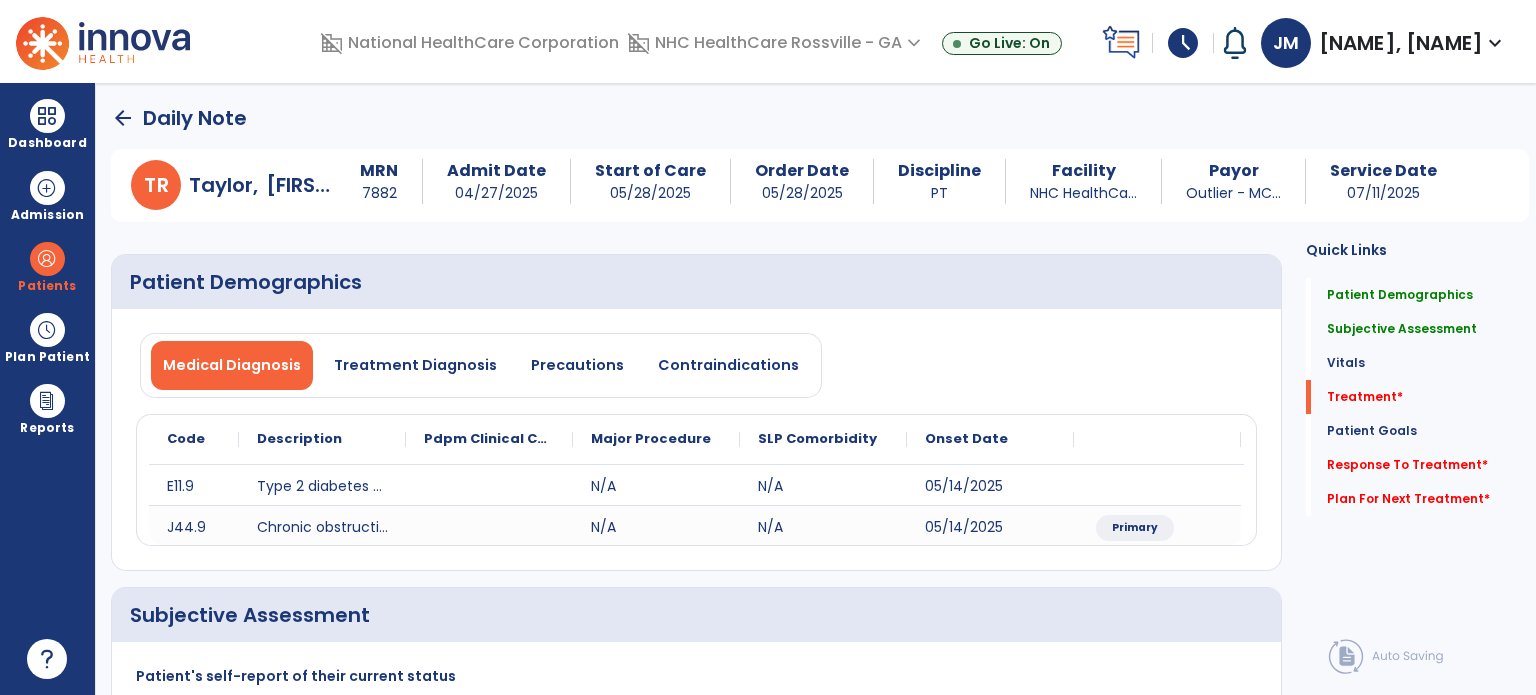 select on "*" 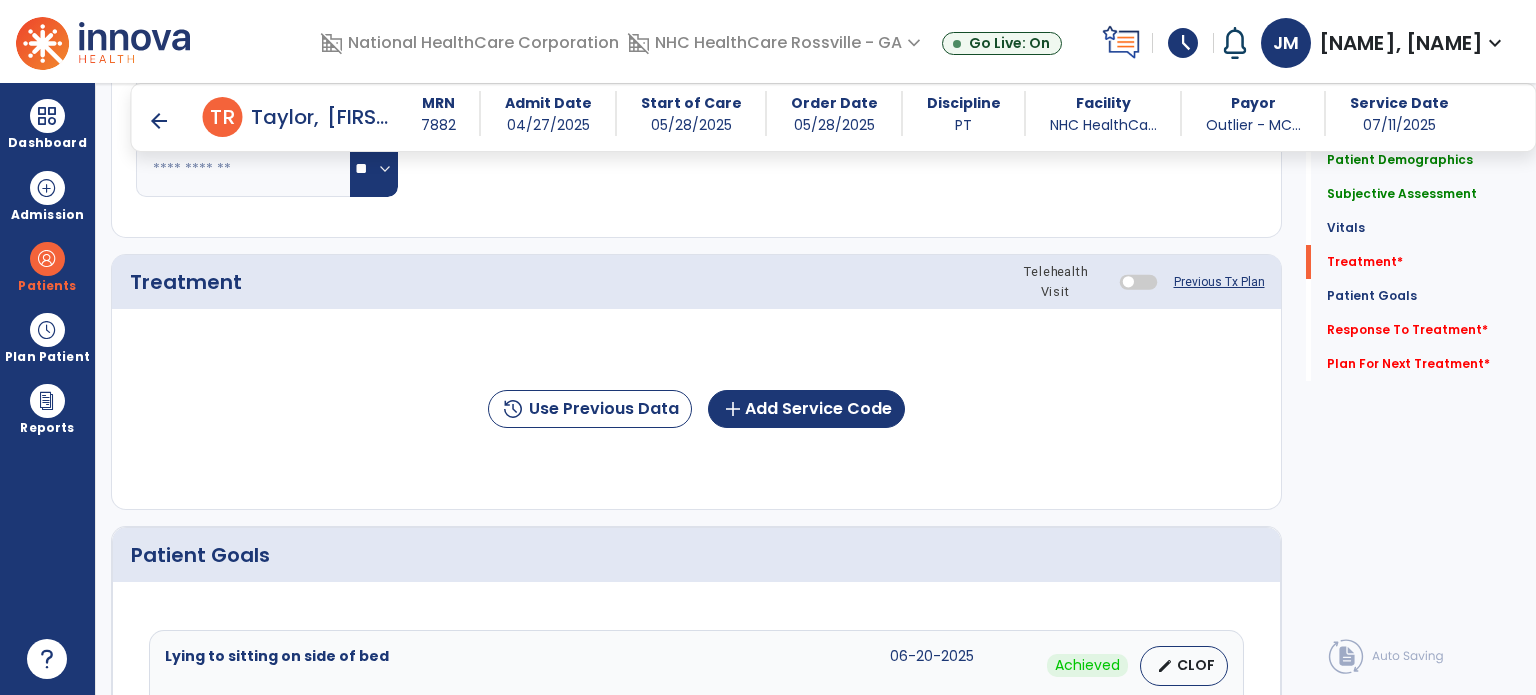 scroll, scrollTop: 1045, scrollLeft: 0, axis: vertical 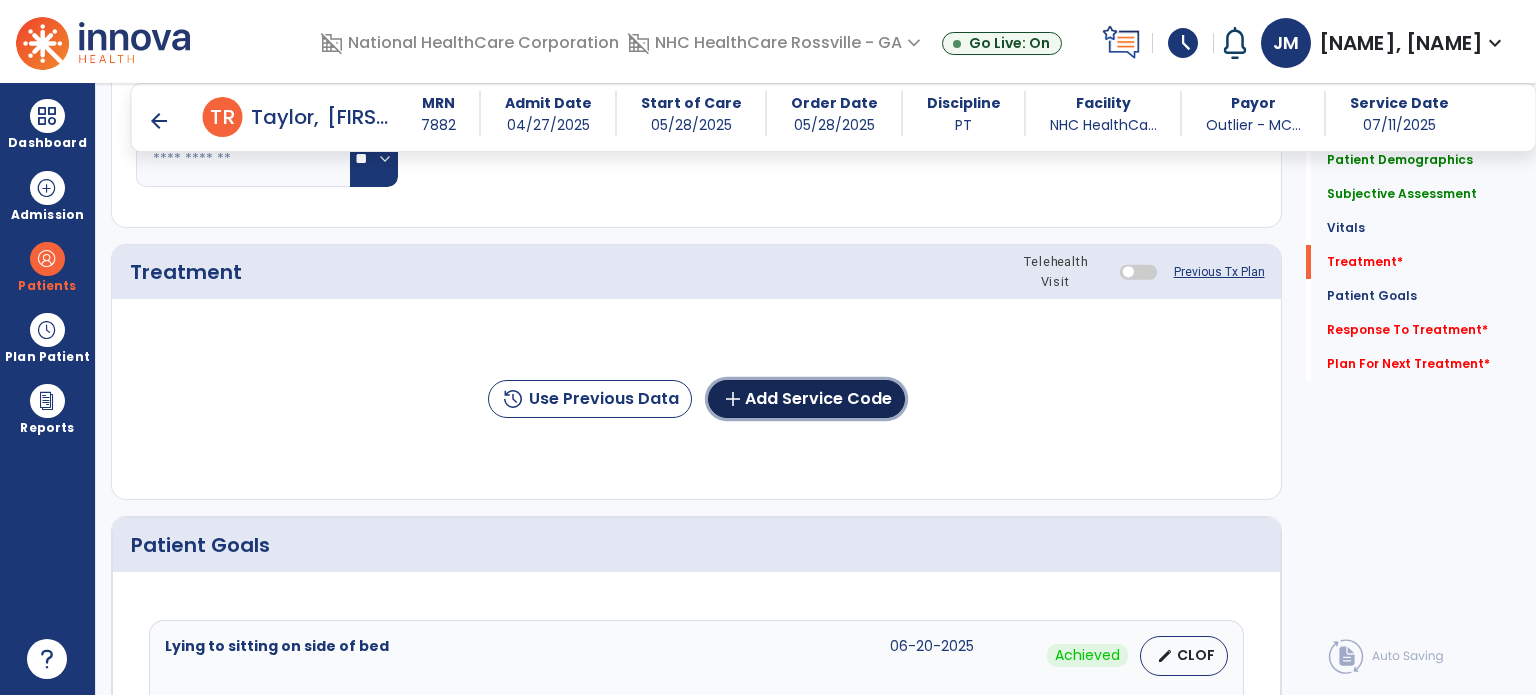 click on "add  Add Service Code" 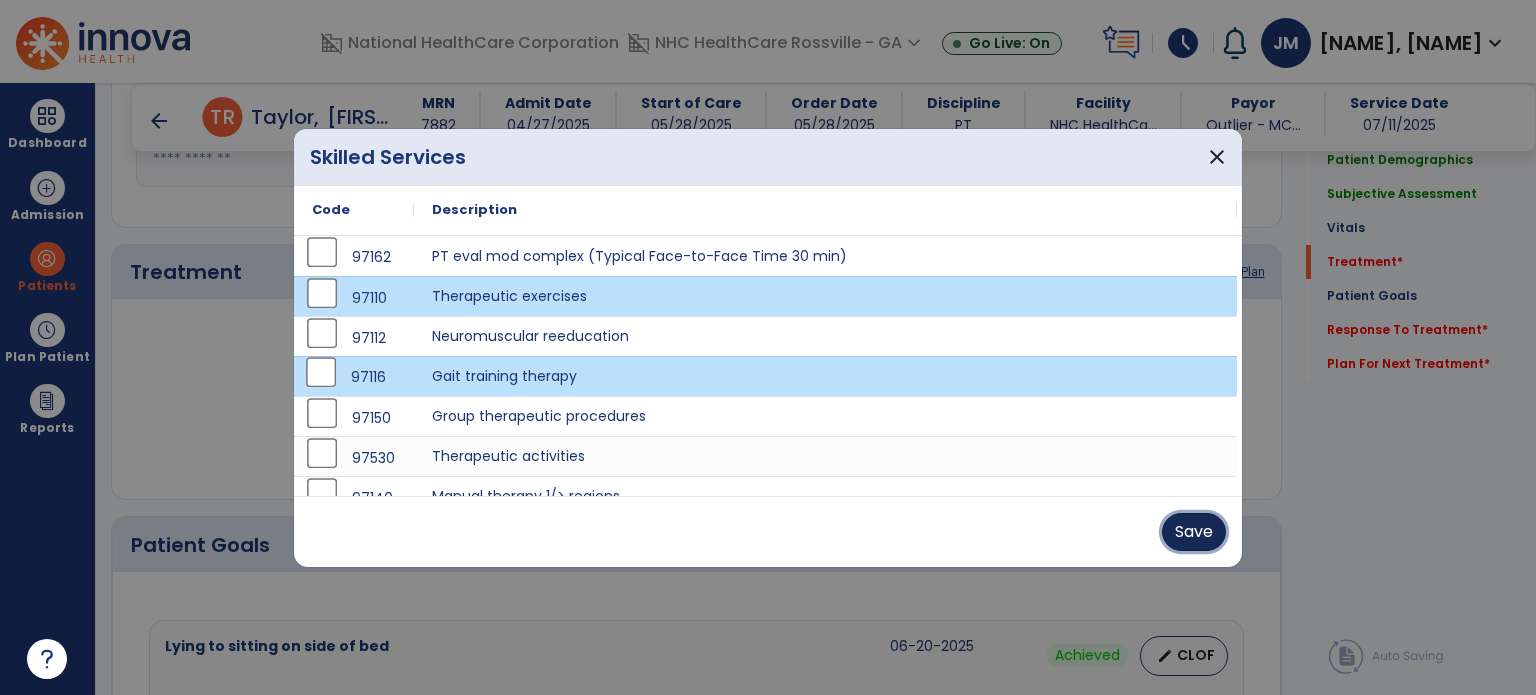 click on "Save" at bounding box center [1194, 532] 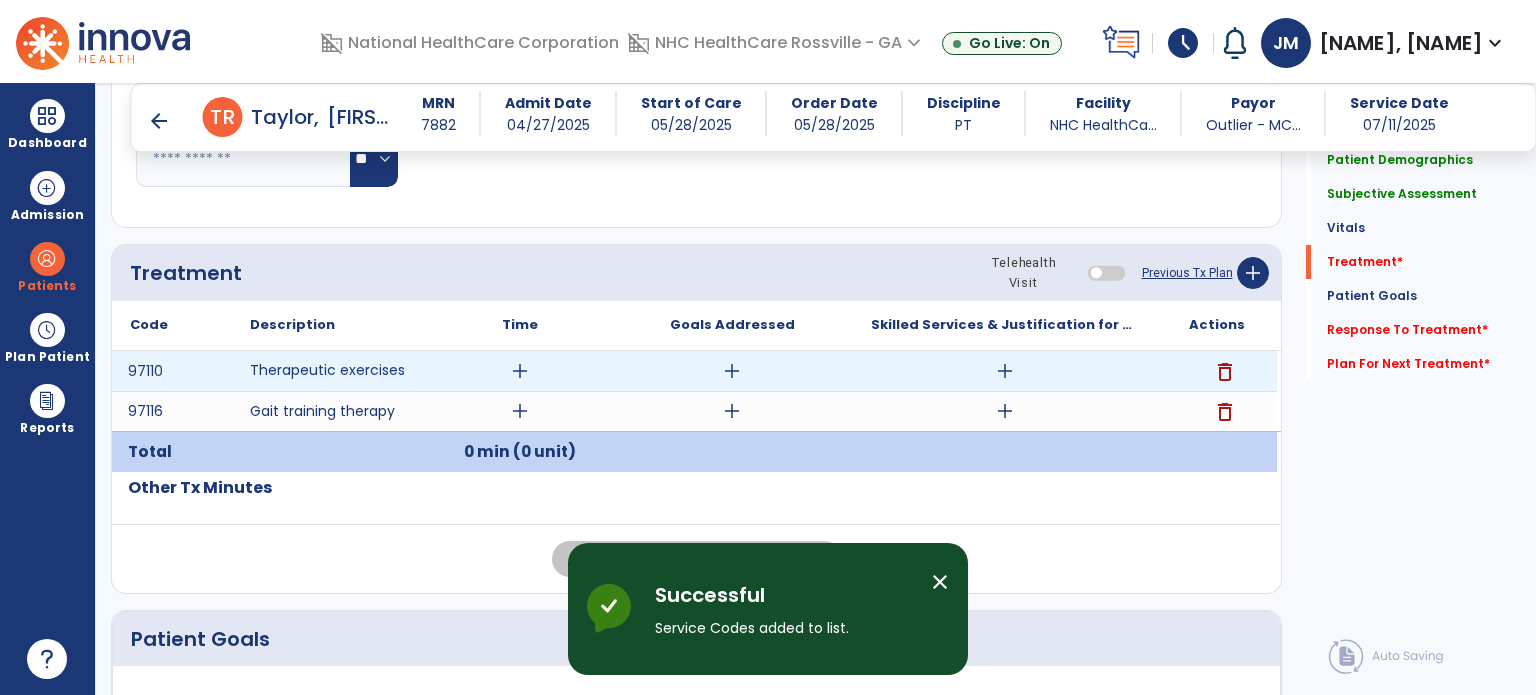 click on "add" at bounding box center (520, 371) 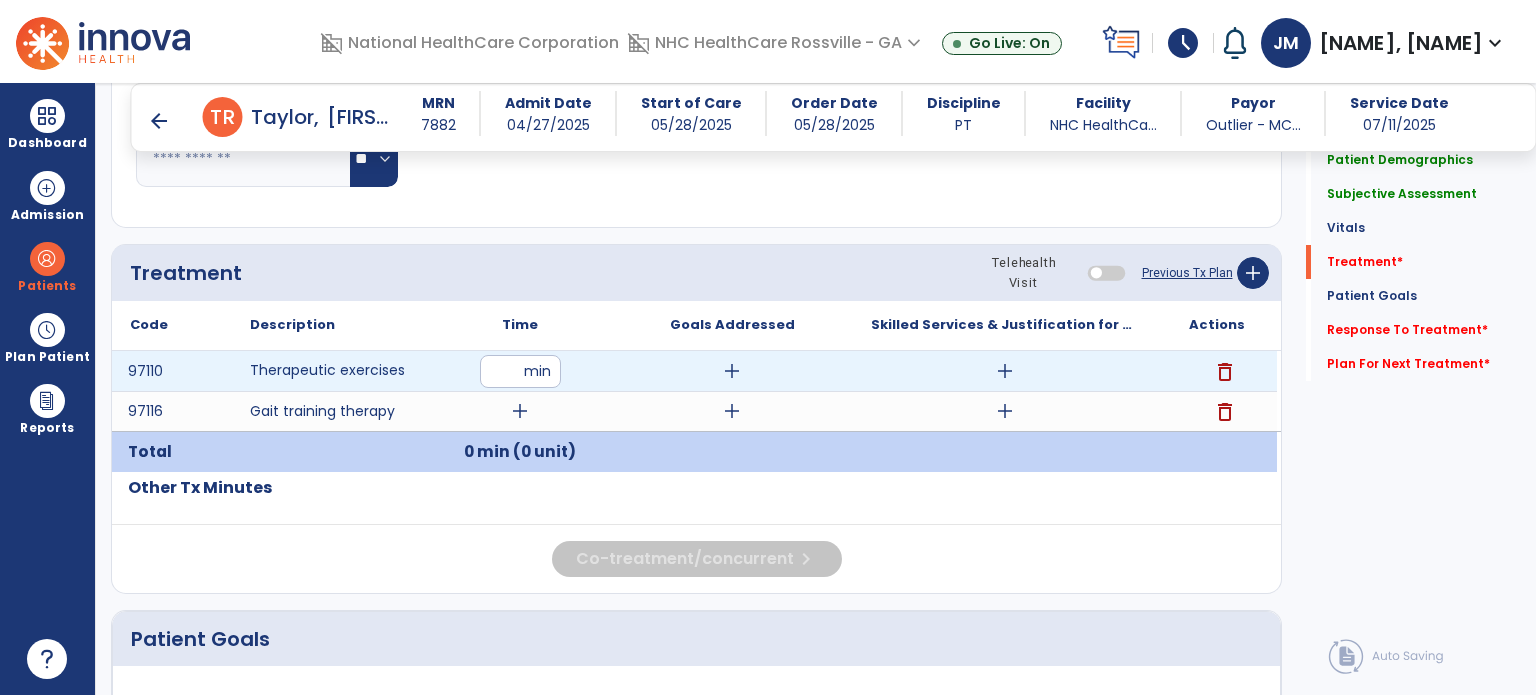 type on "**" 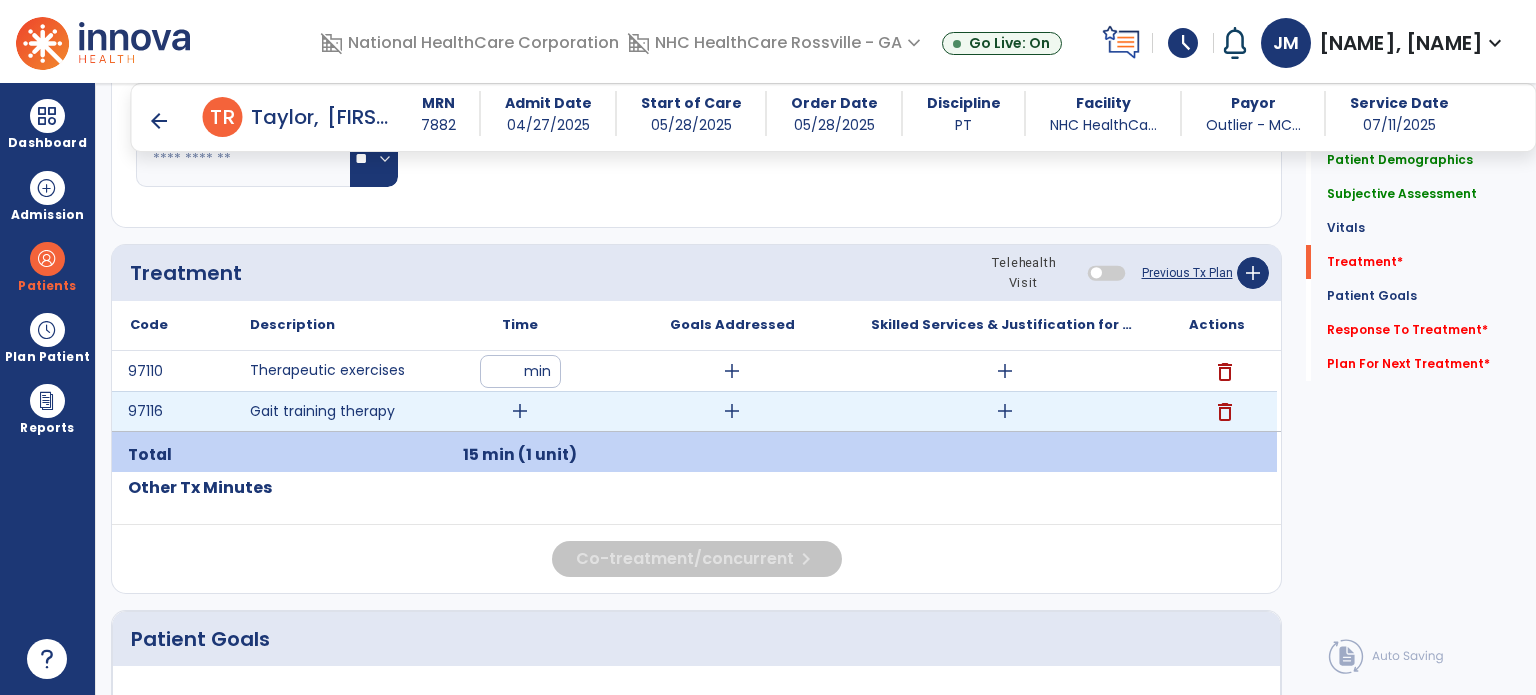 click on "add" at bounding box center (520, 411) 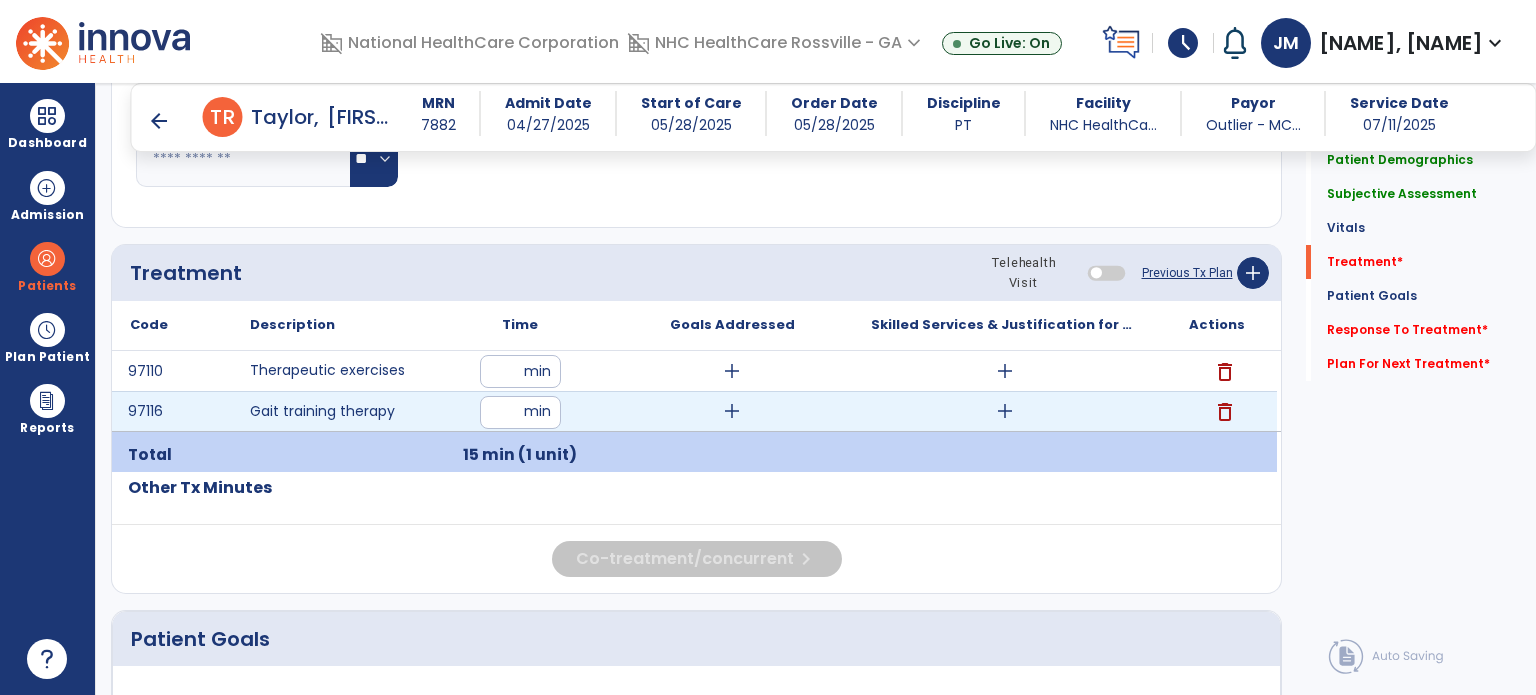 type on "**" 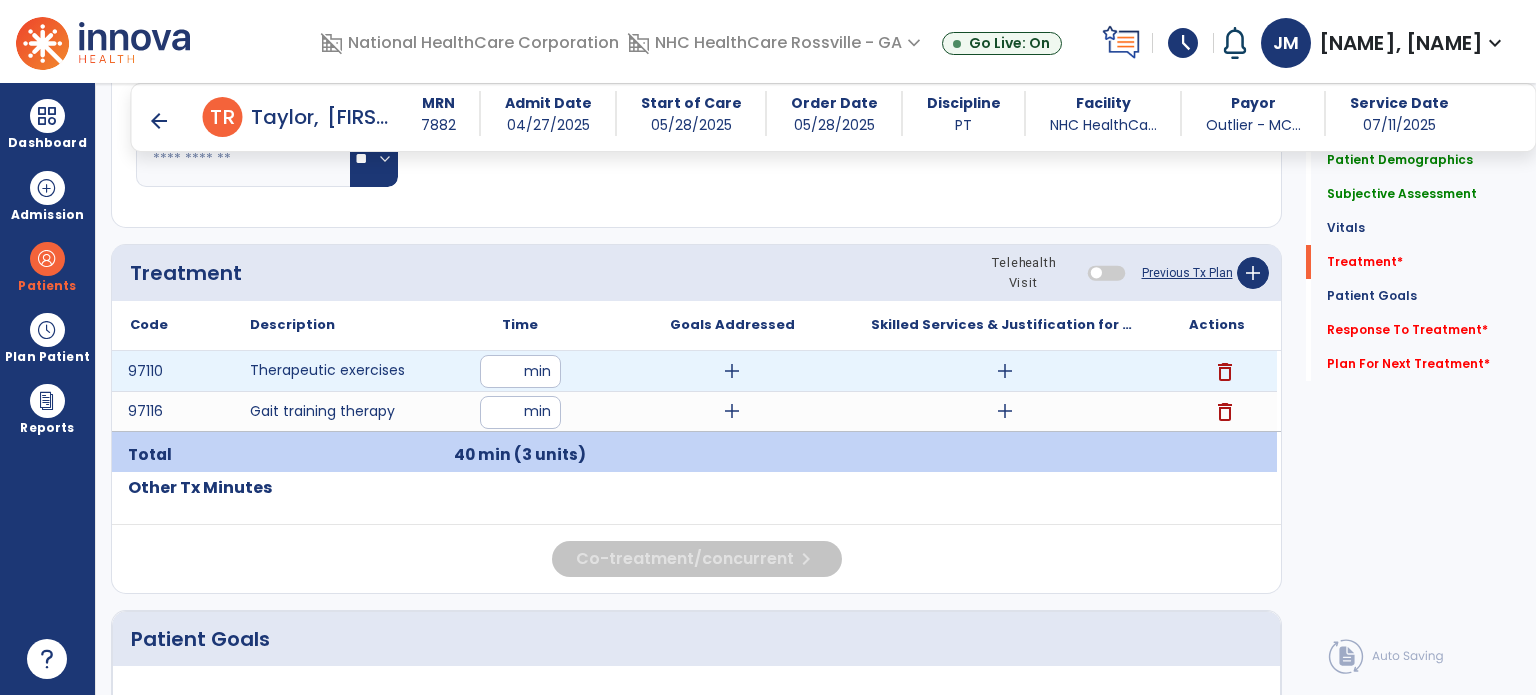 click on "add" at bounding box center (1005, 371) 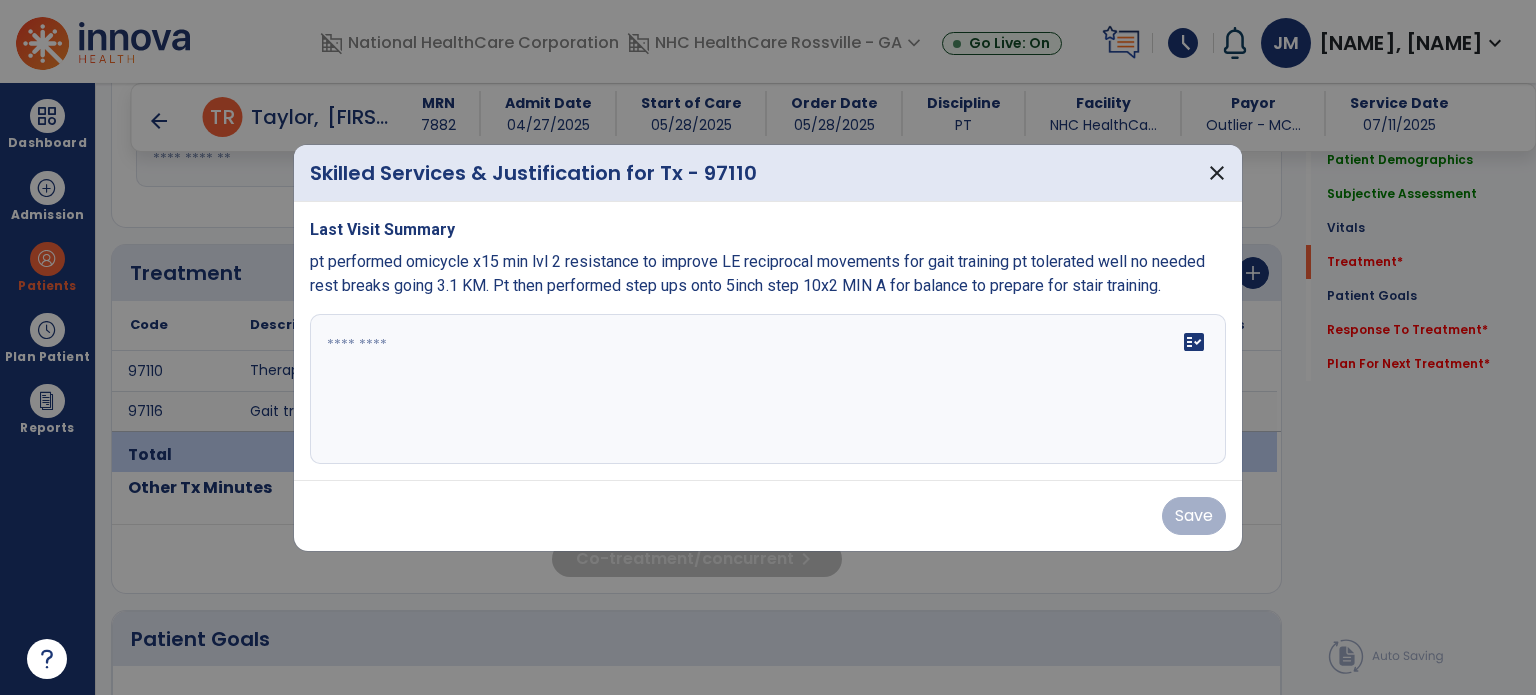 click on "fact_check" at bounding box center [768, 389] 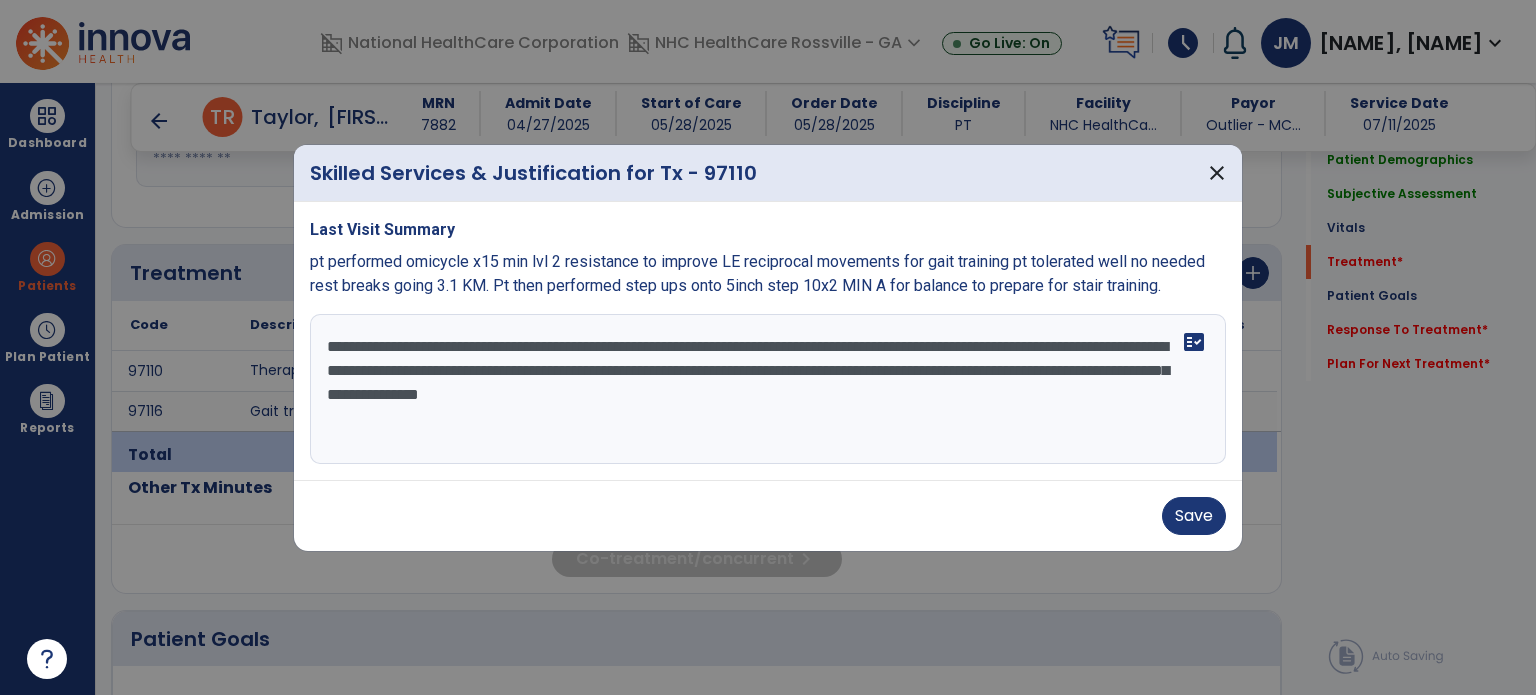 scroll, scrollTop: 0, scrollLeft: 0, axis: both 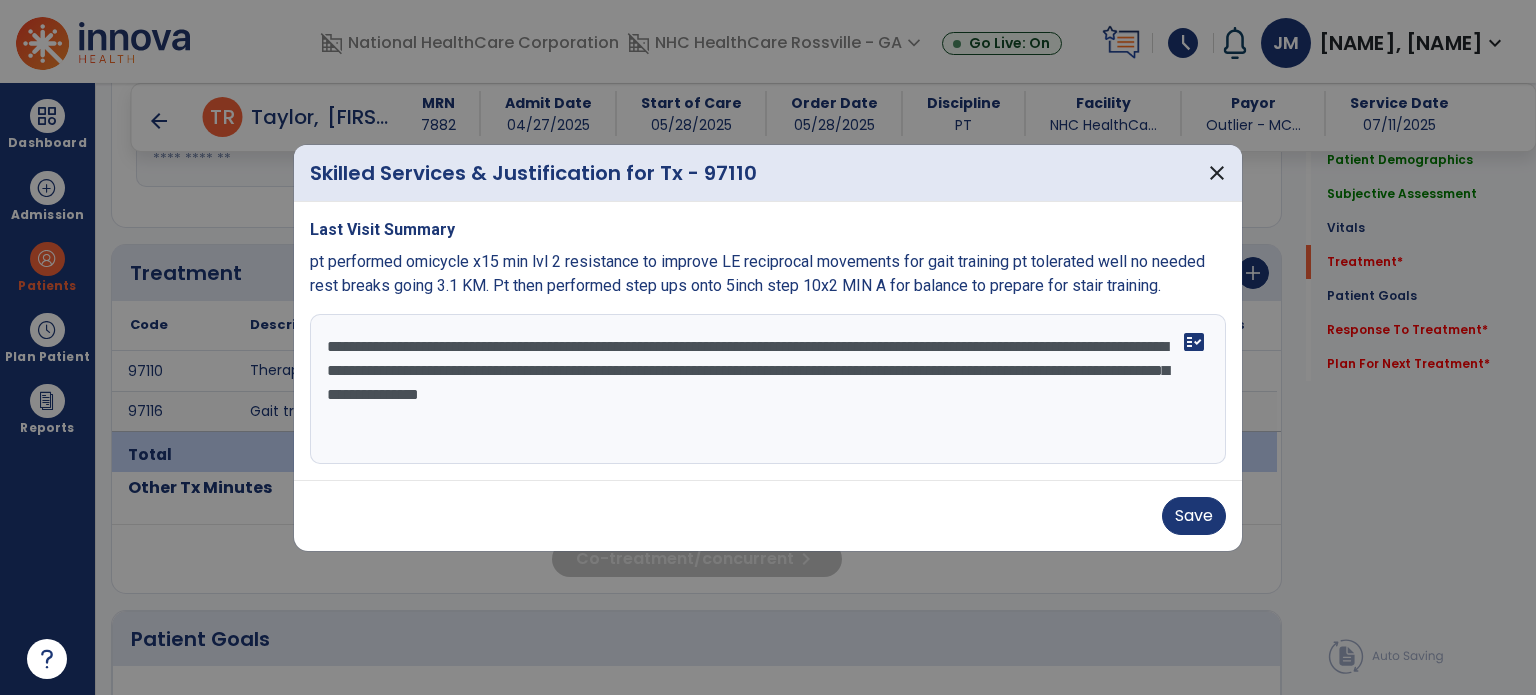 type on "**********" 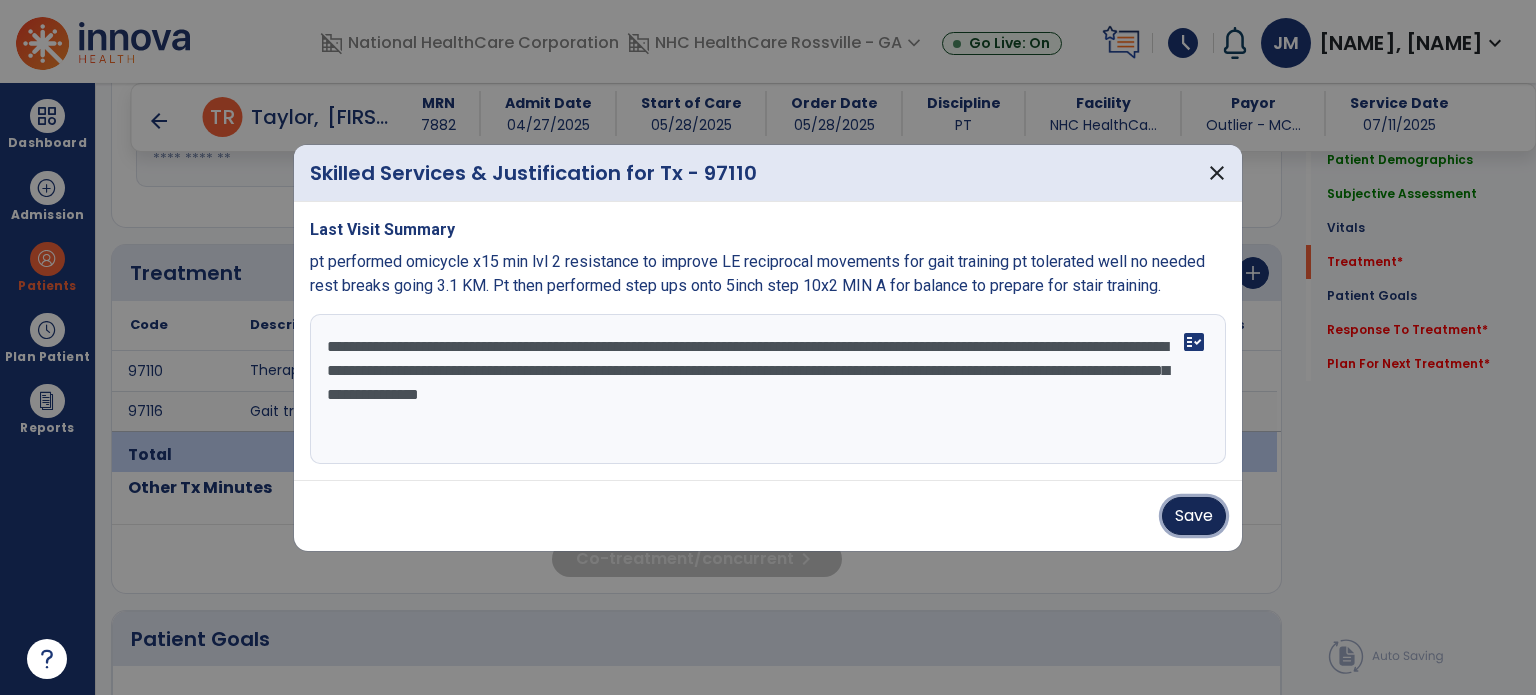 click on "Save" at bounding box center [1194, 516] 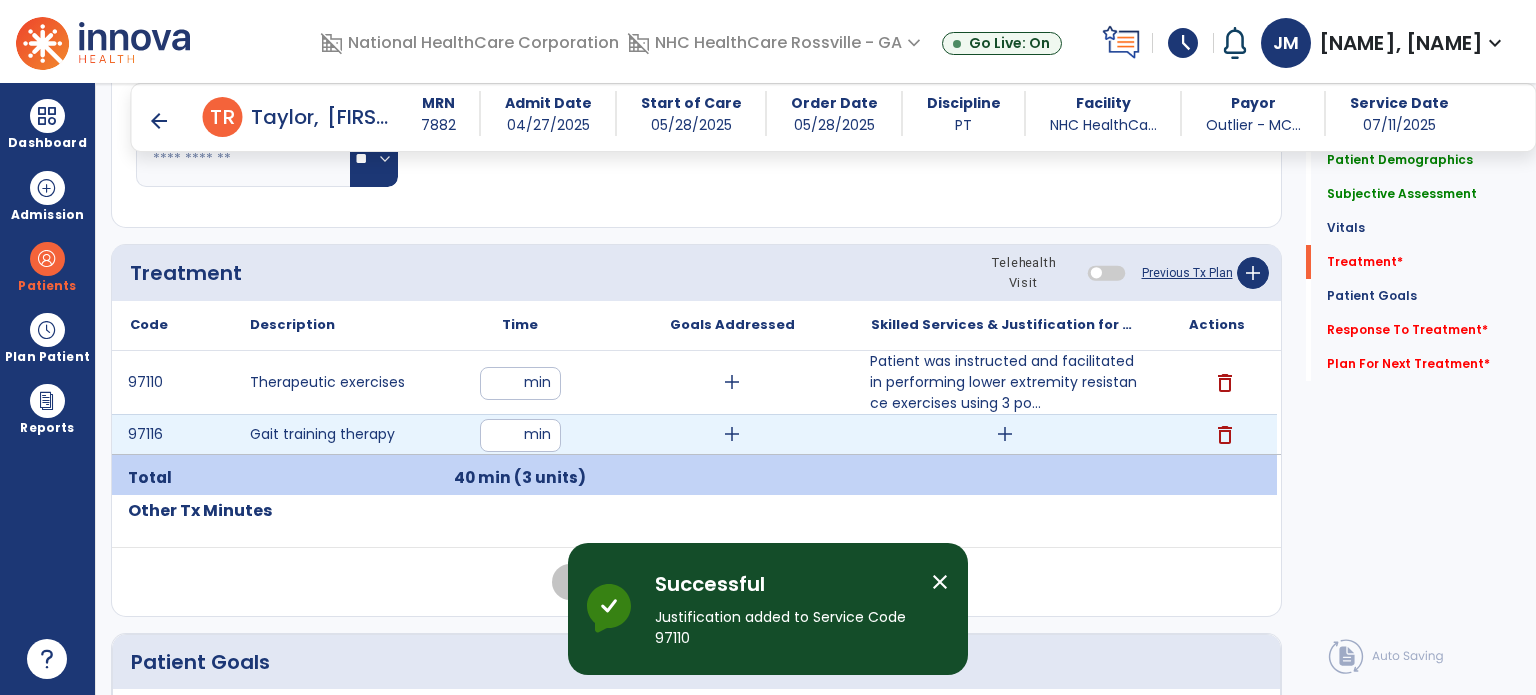 click on "add" at bounding box center (1005, 434) 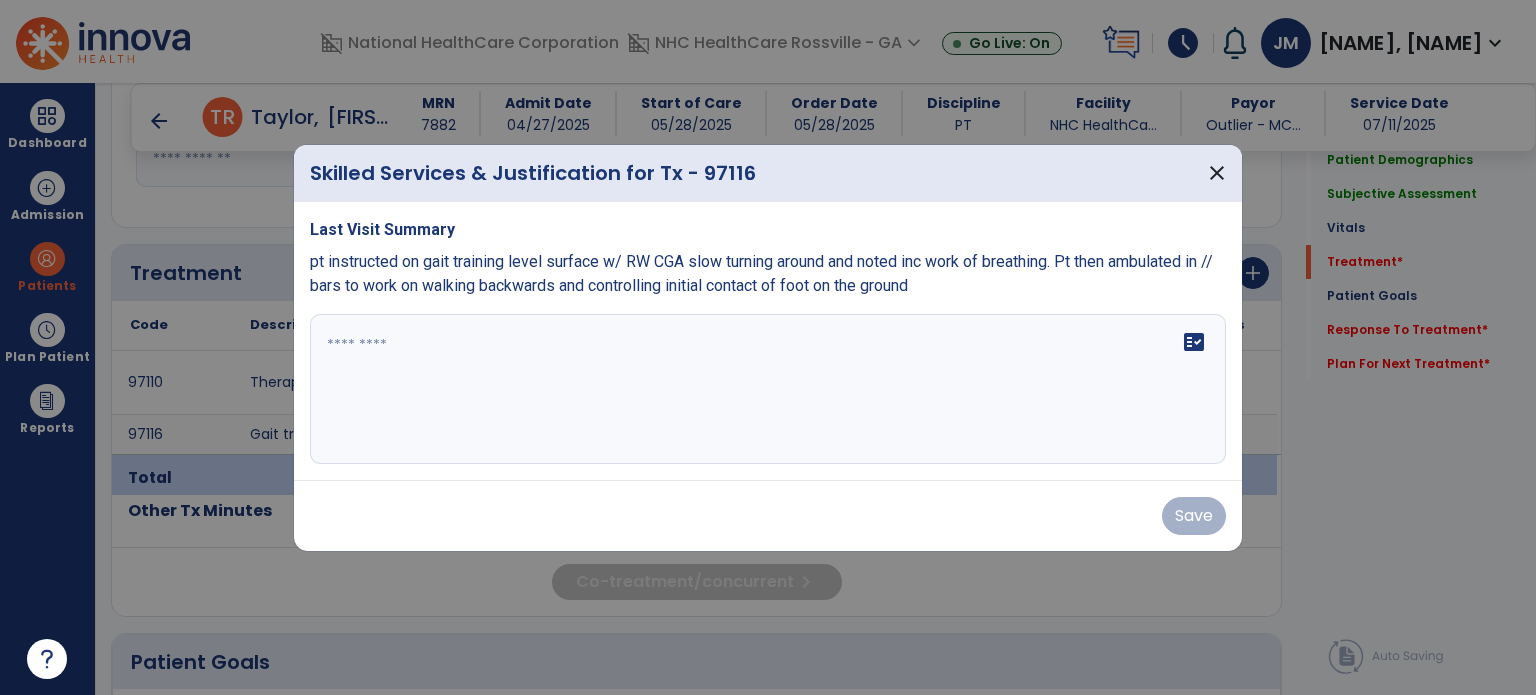 click on "fact_check" at bounding box center [768, 389] 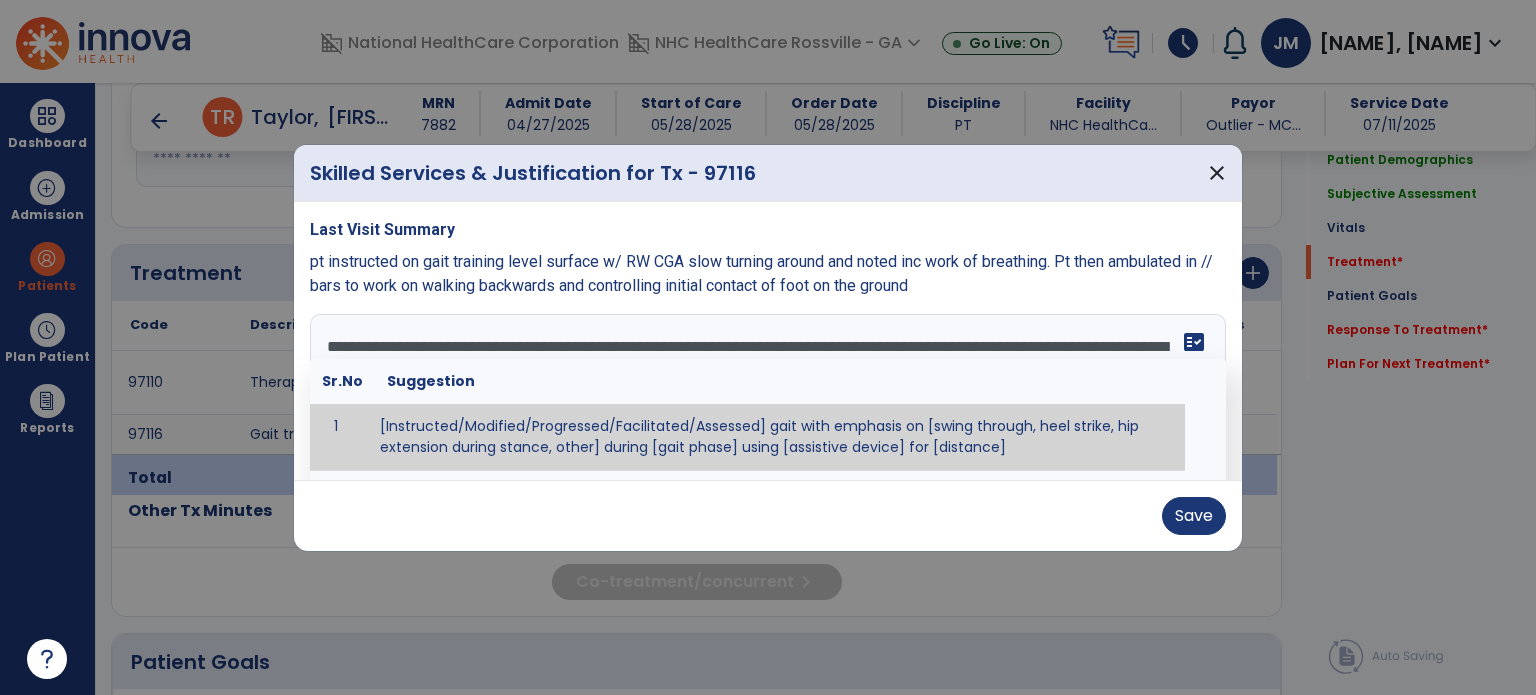 scroll, scrollTop: 15, scrollLeft: 0, axis: vertical 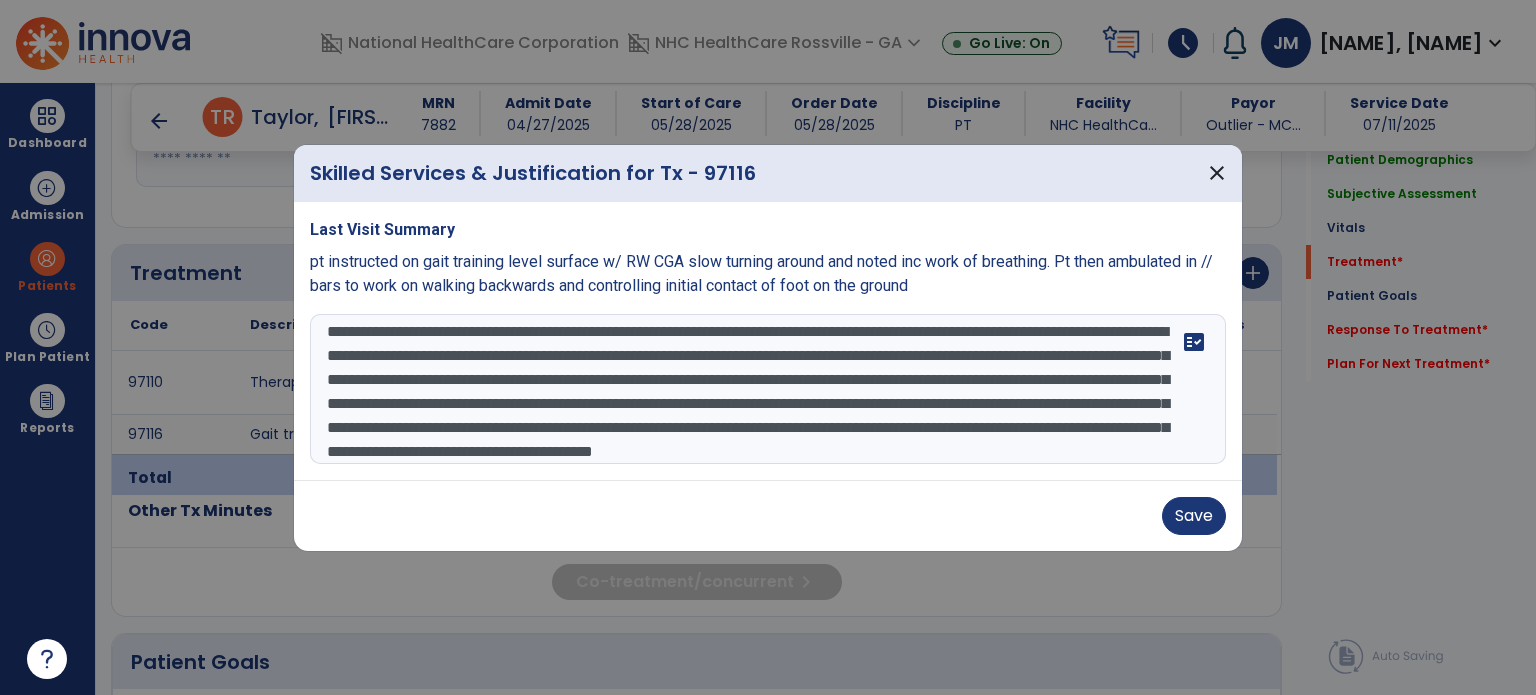 click on "**********" at bounding box center [768, 389] 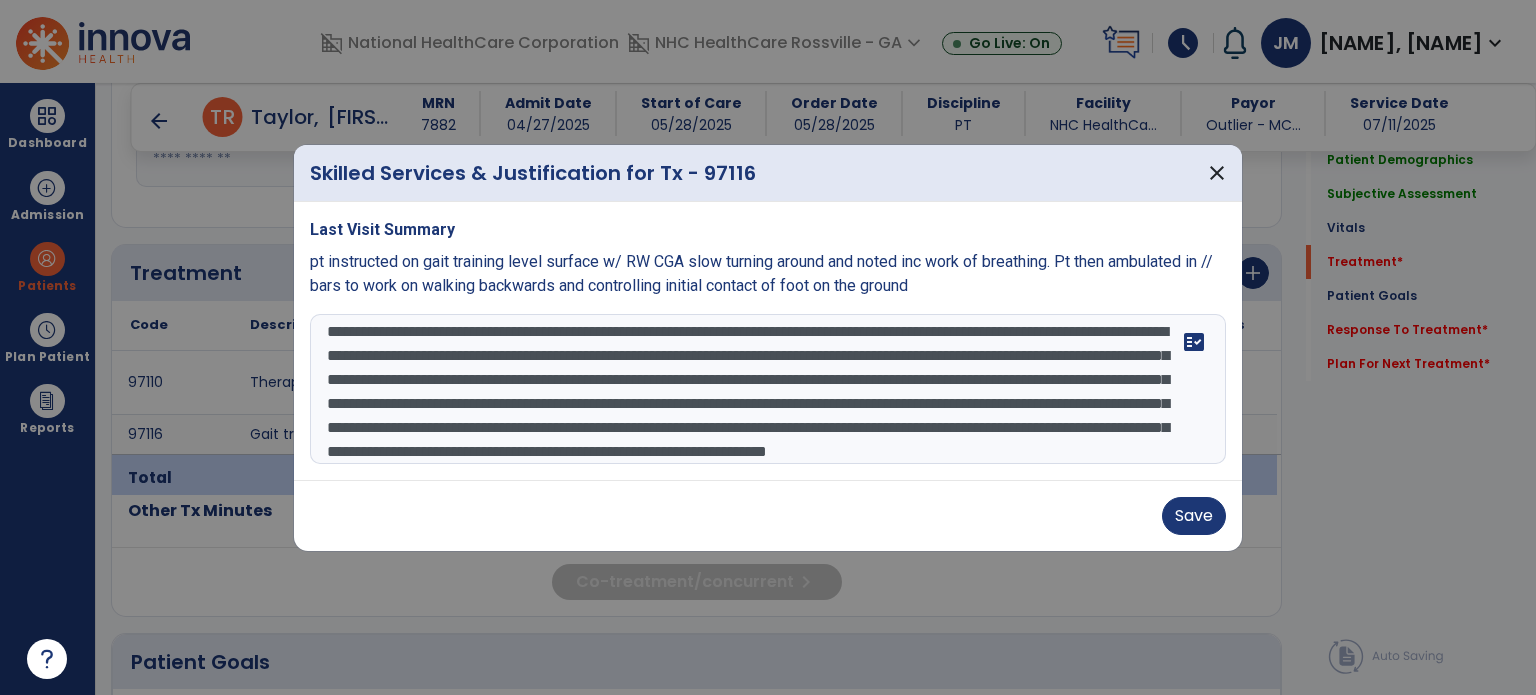 click on "**********" at bounding box center (768, 389) 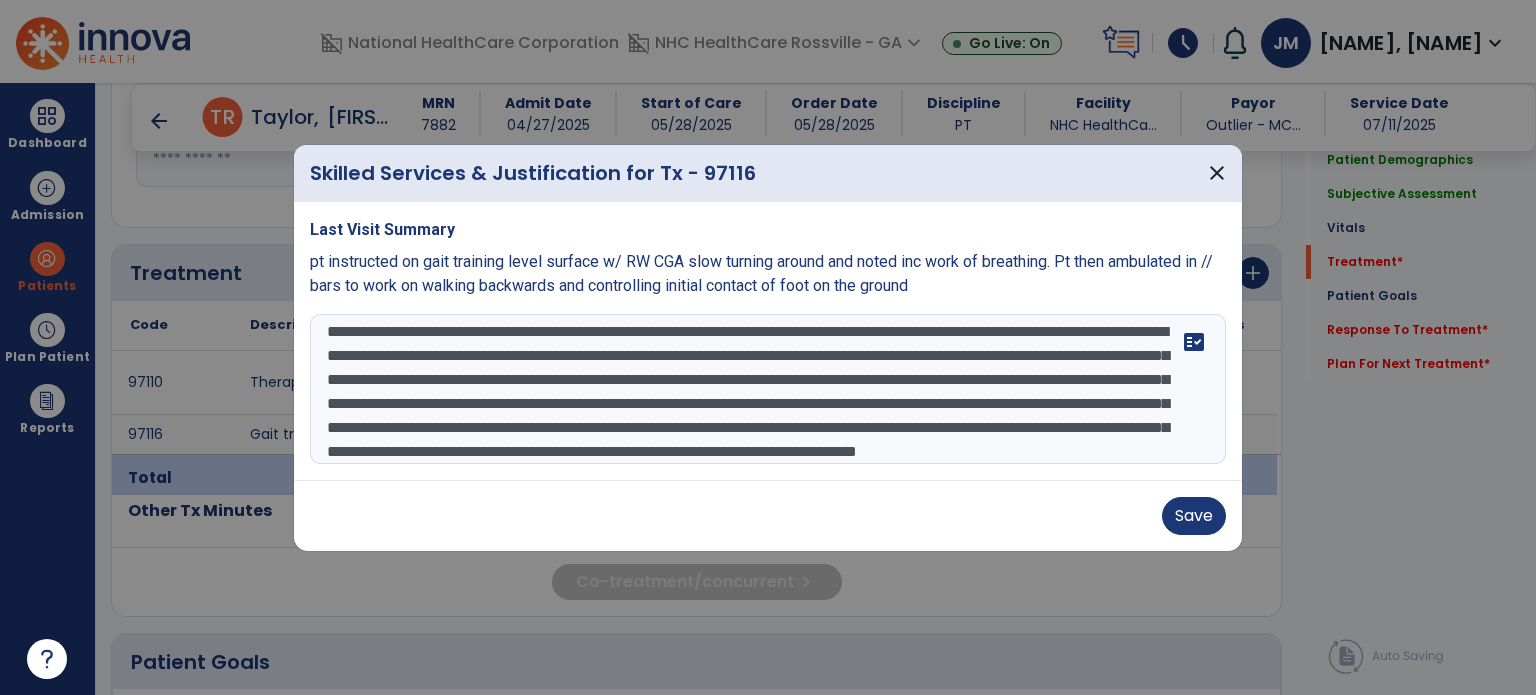 scroll, scrollTop: 56, scrollLeft: 0, axis: vertical 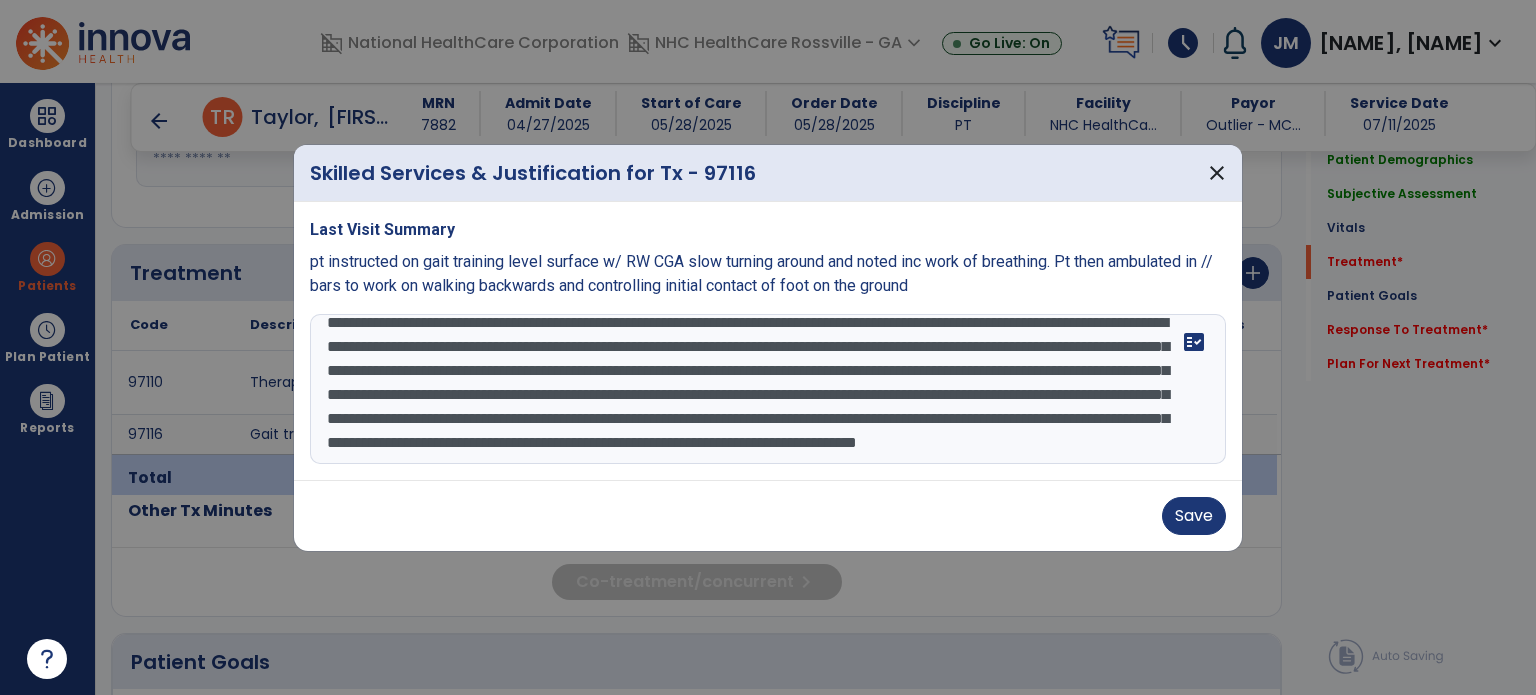 click on "**********" at bounding box center [768, 389] 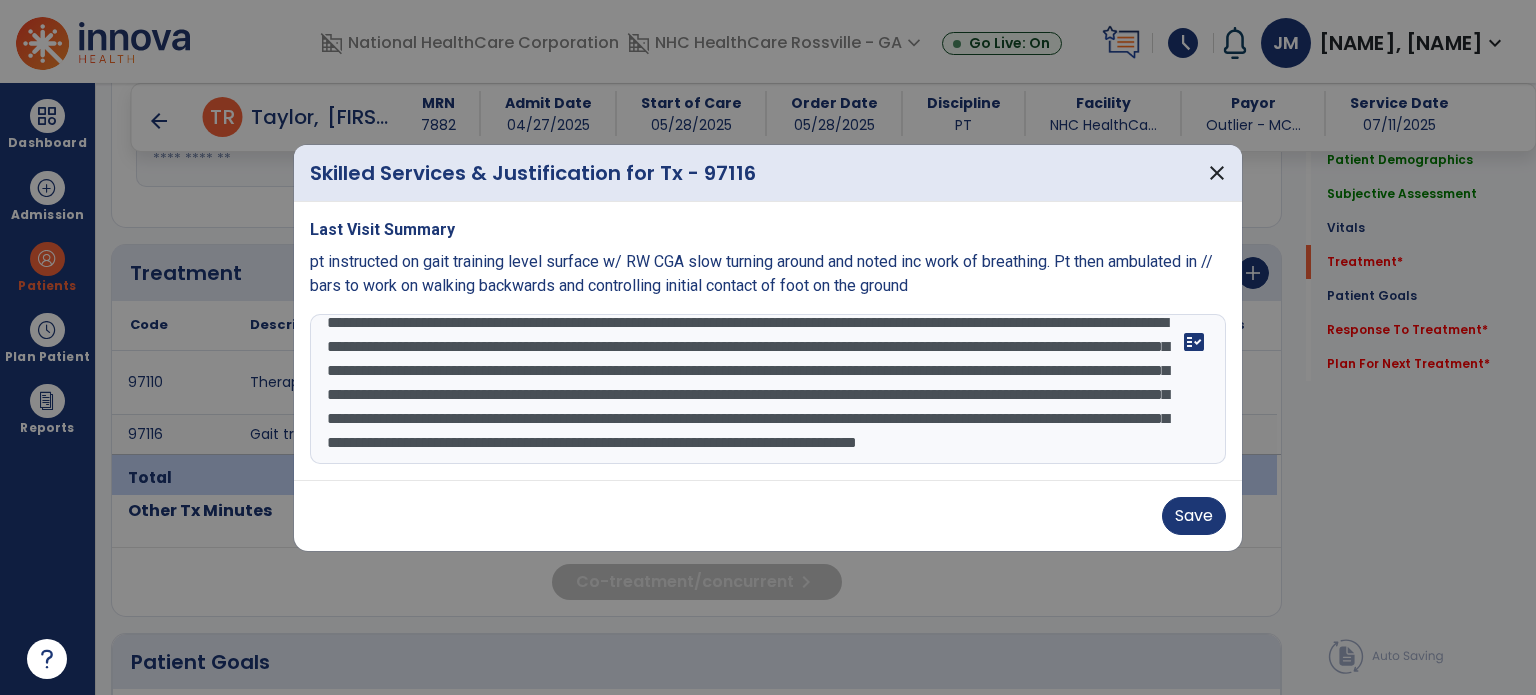 type on "**********" 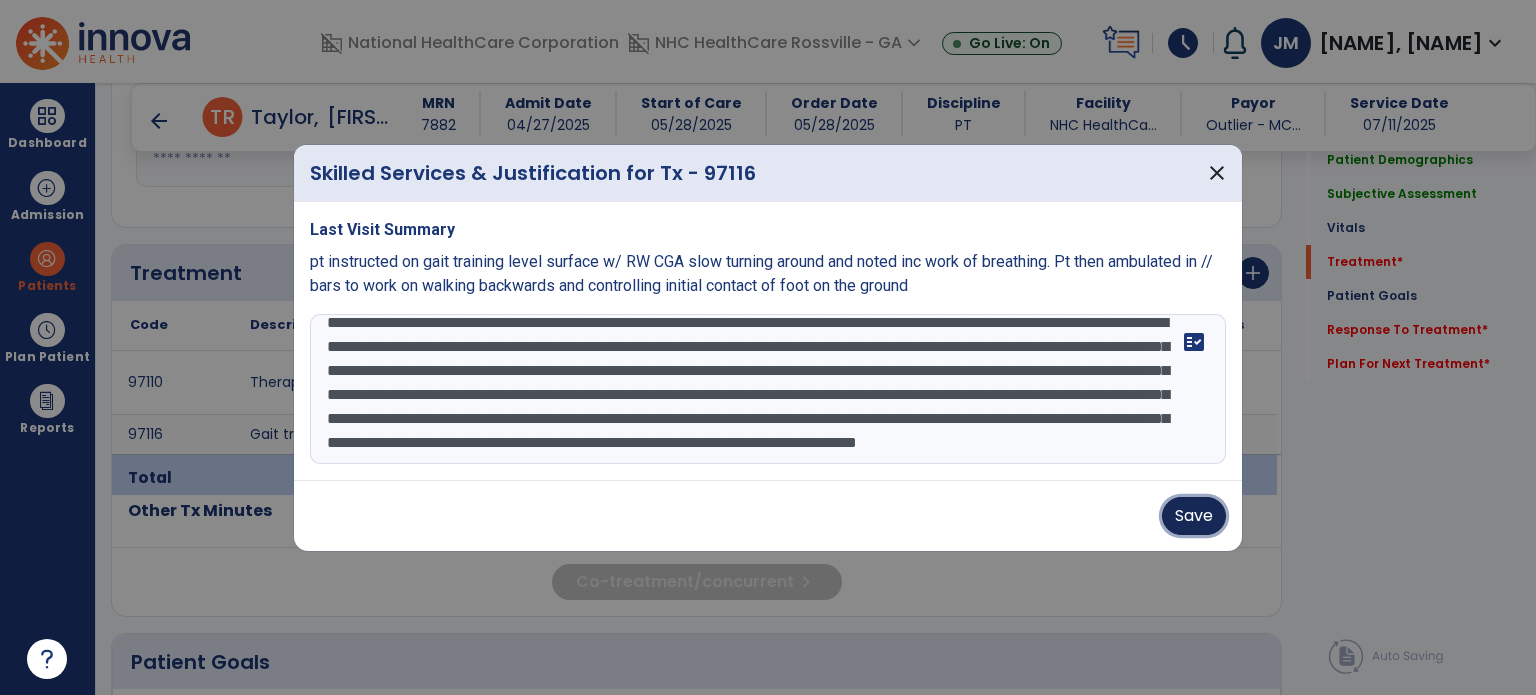 click on "Save" at bounding box center [1194, 516] 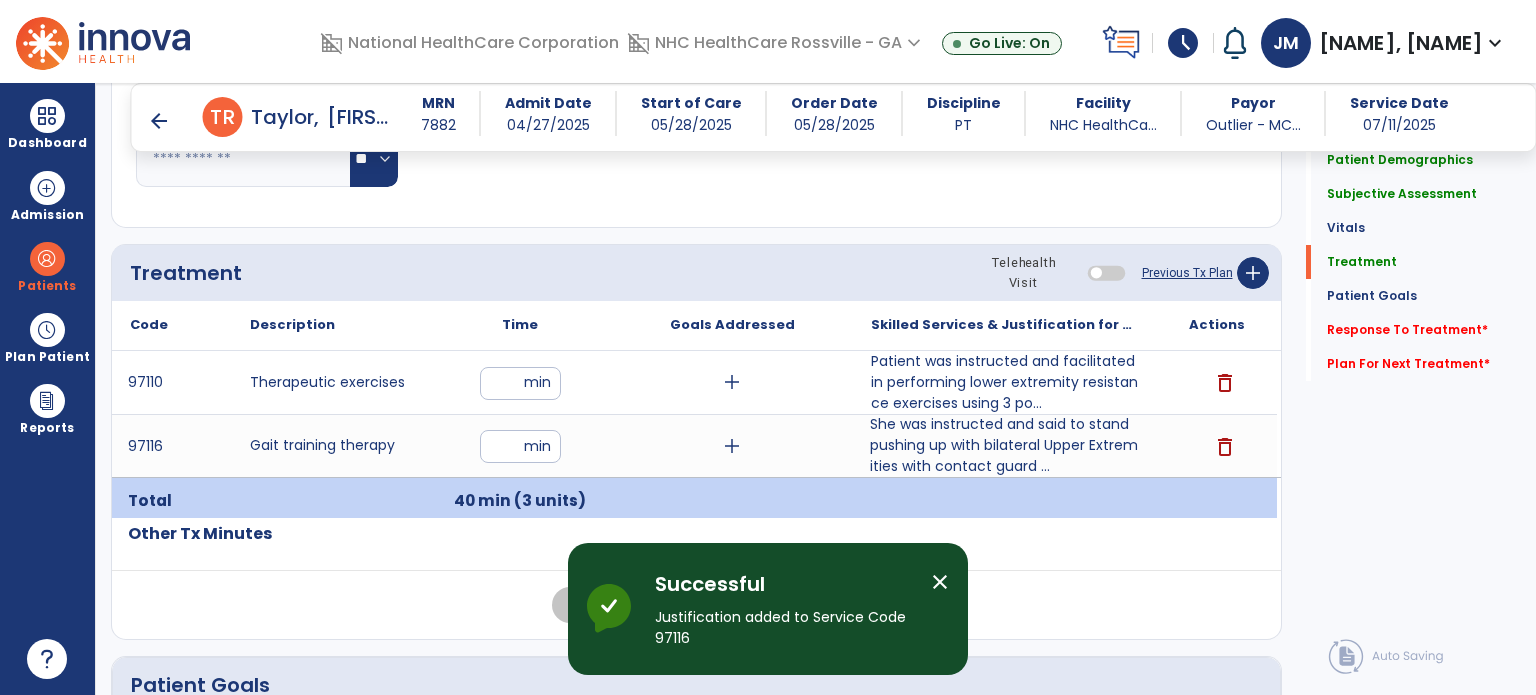 click on "Response To Treatment   *" 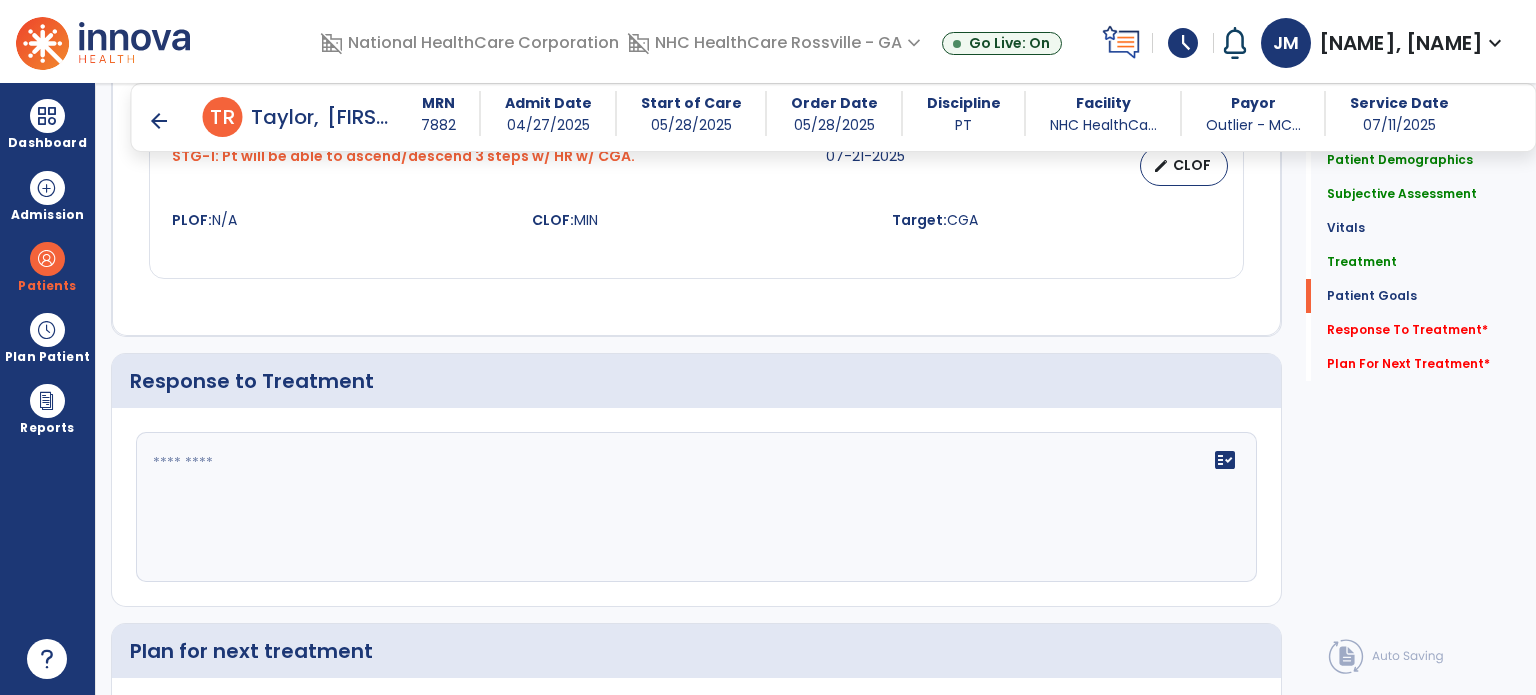 scroll, scrollTop: 2576, scrollLeft: 0, axis: vertical 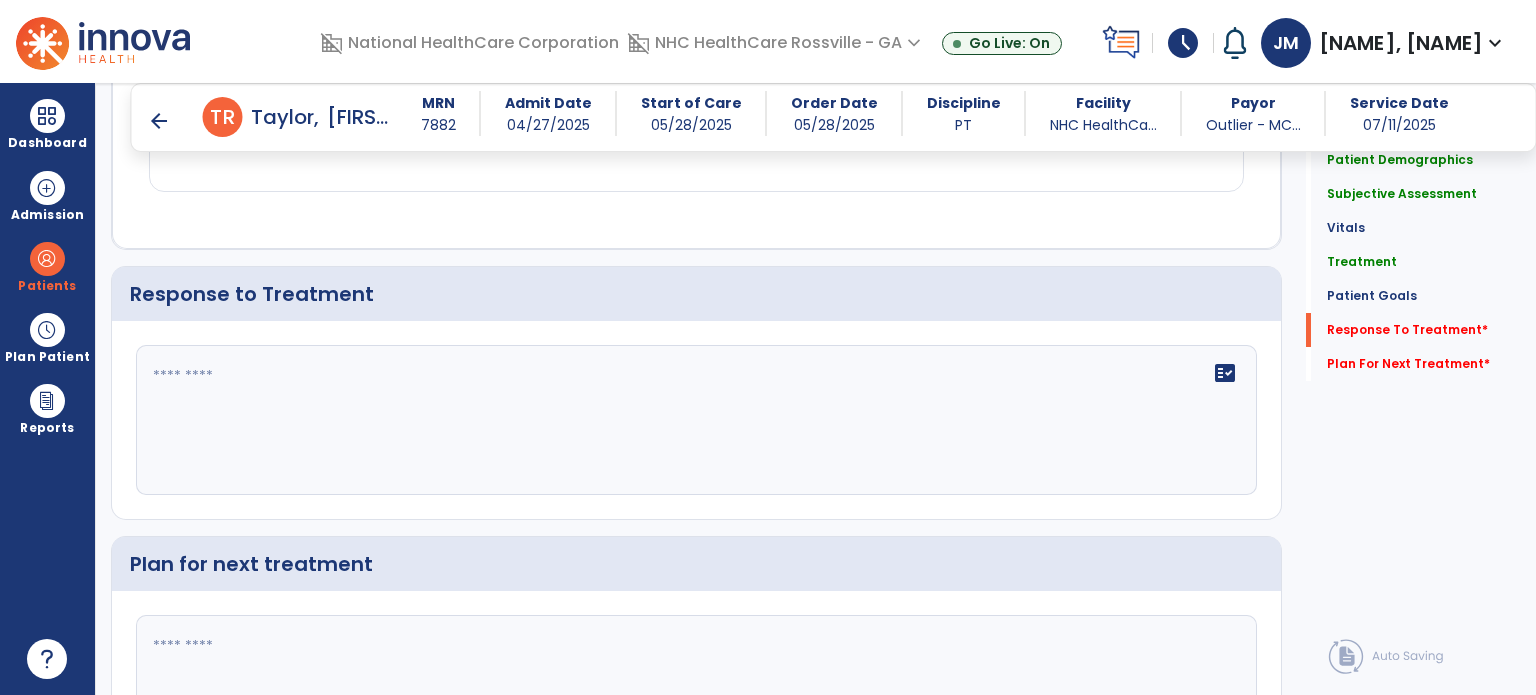 click on "fact_check" 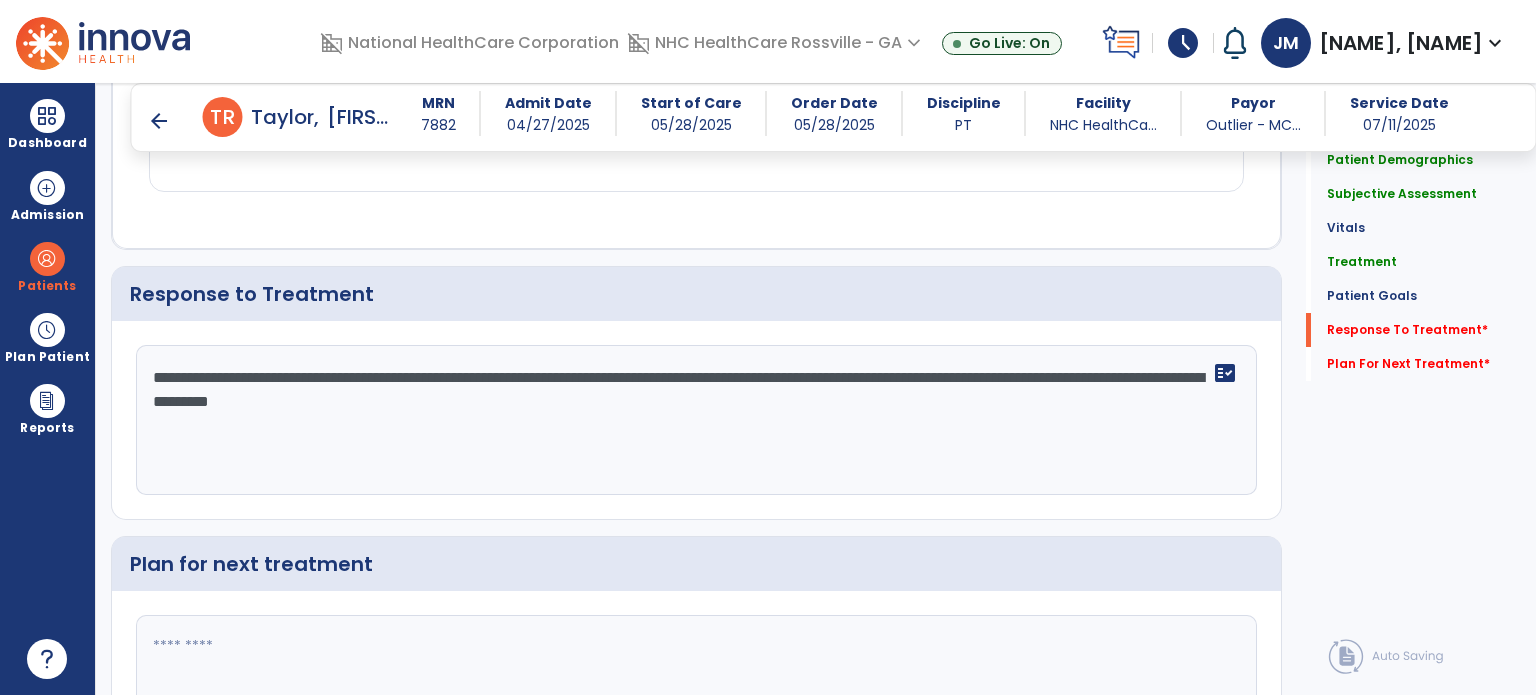 type on "**********" 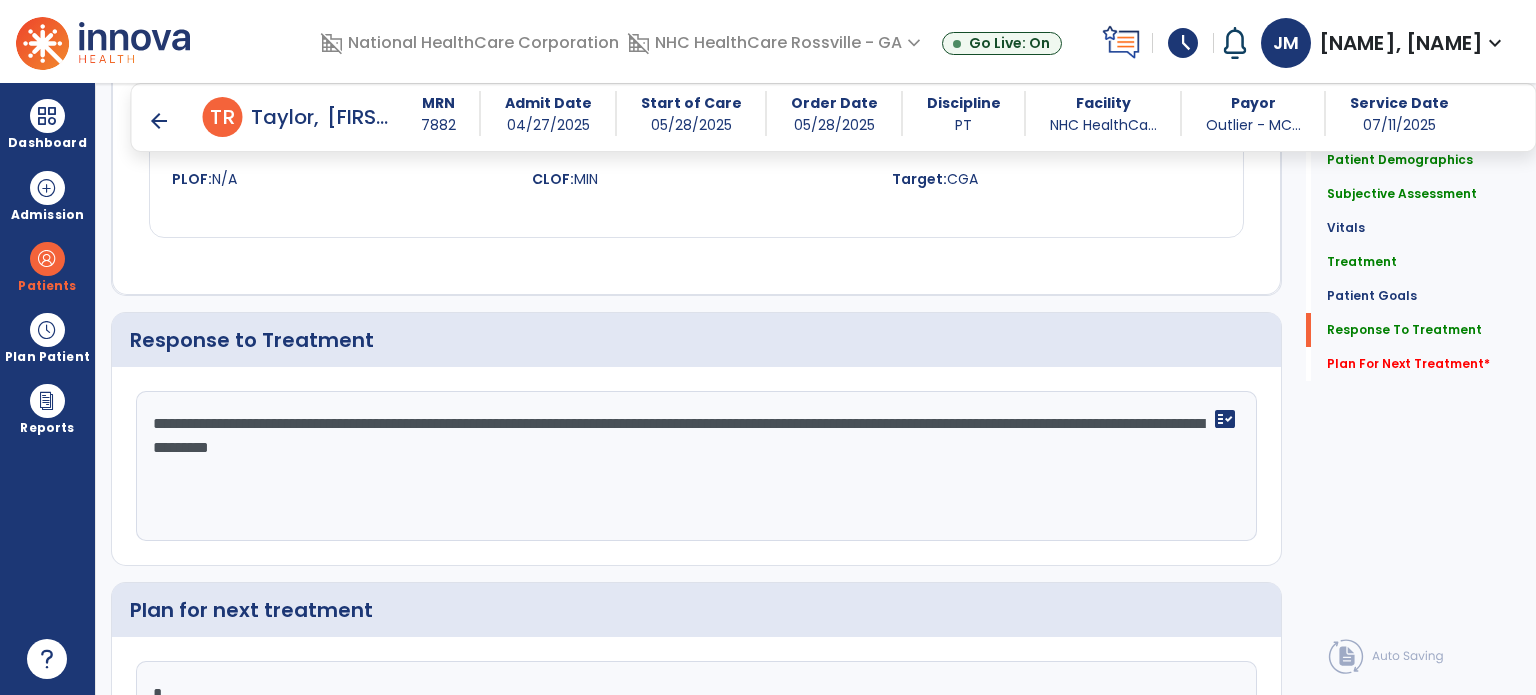 scroll, scrollTop: 2576, scrollLeft: 0, axis: vertical 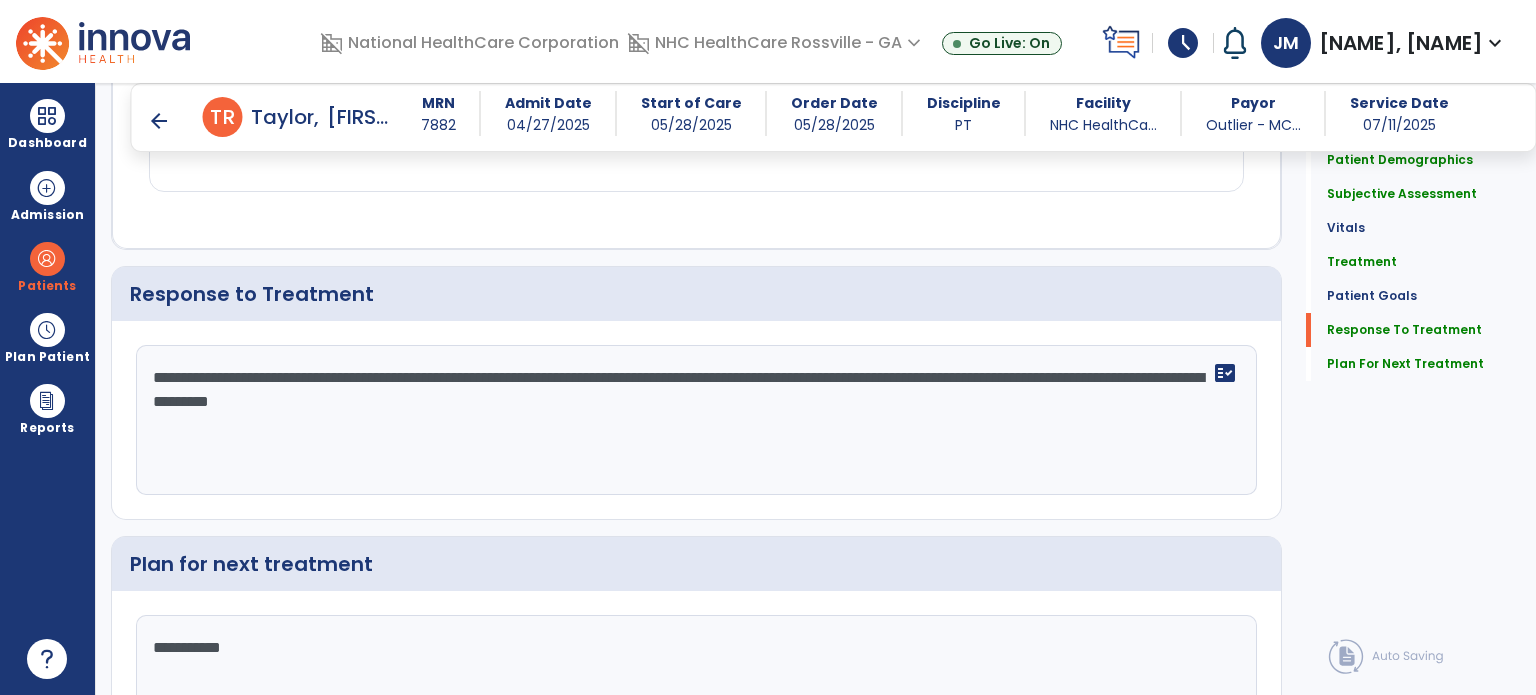 type on "**********" 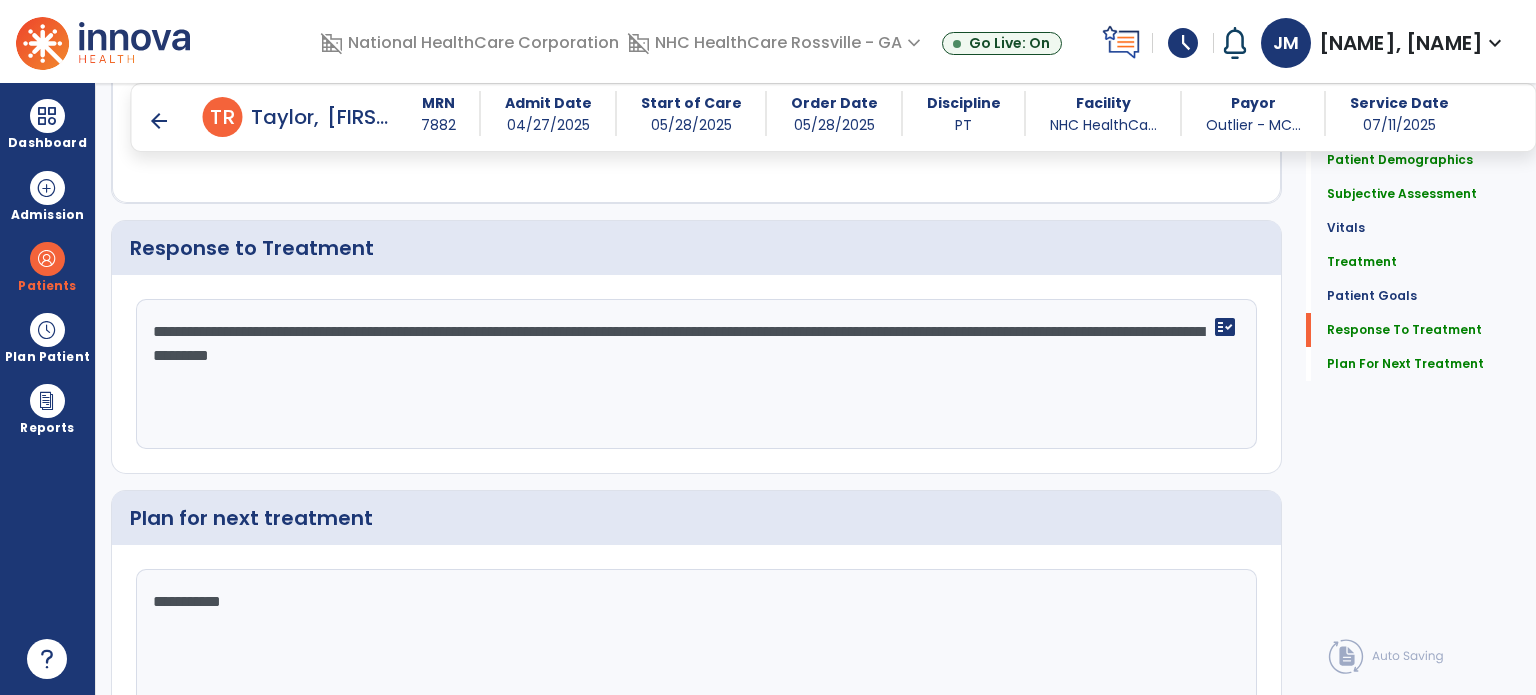 click on "Plan For Next Treatment" 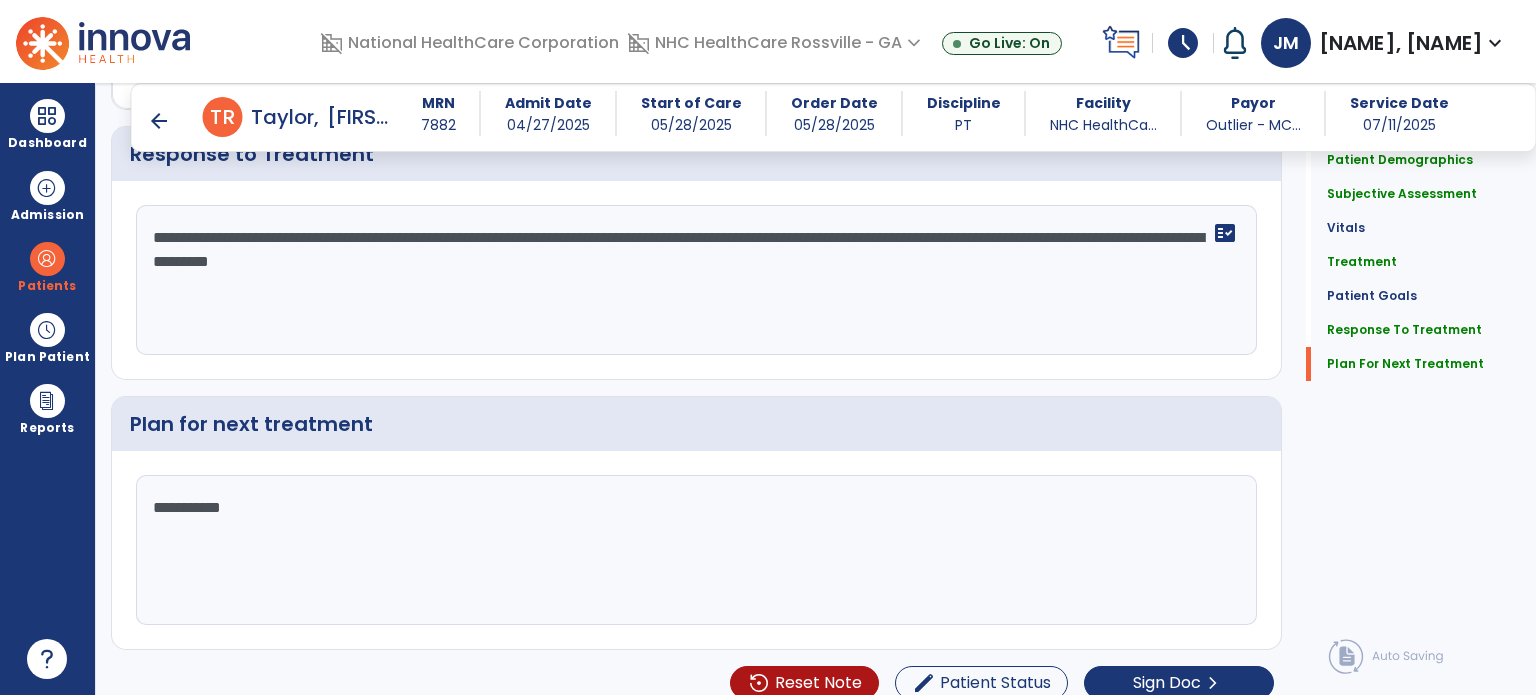 scroll, scrollTop: 2730, scrollLeft: 0, axis: vertical 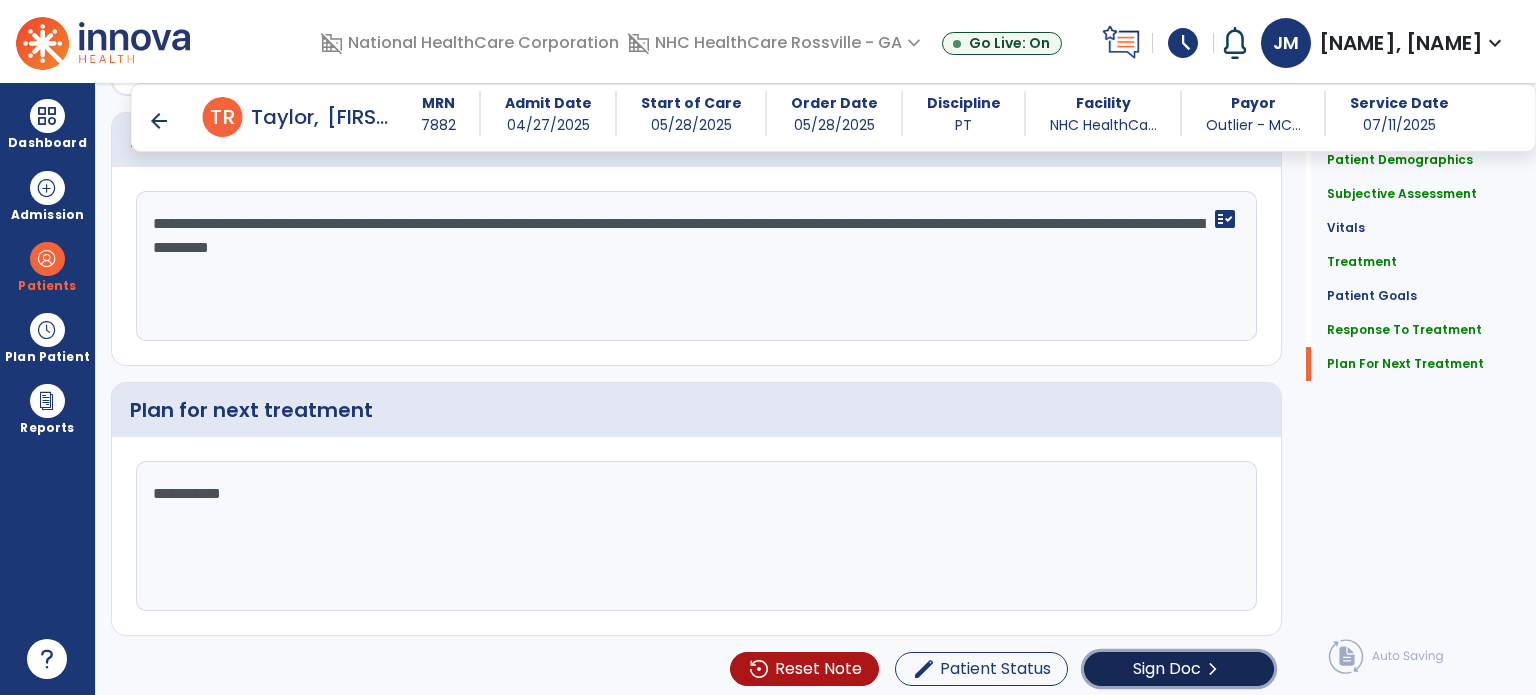 click on "Sign Doc" 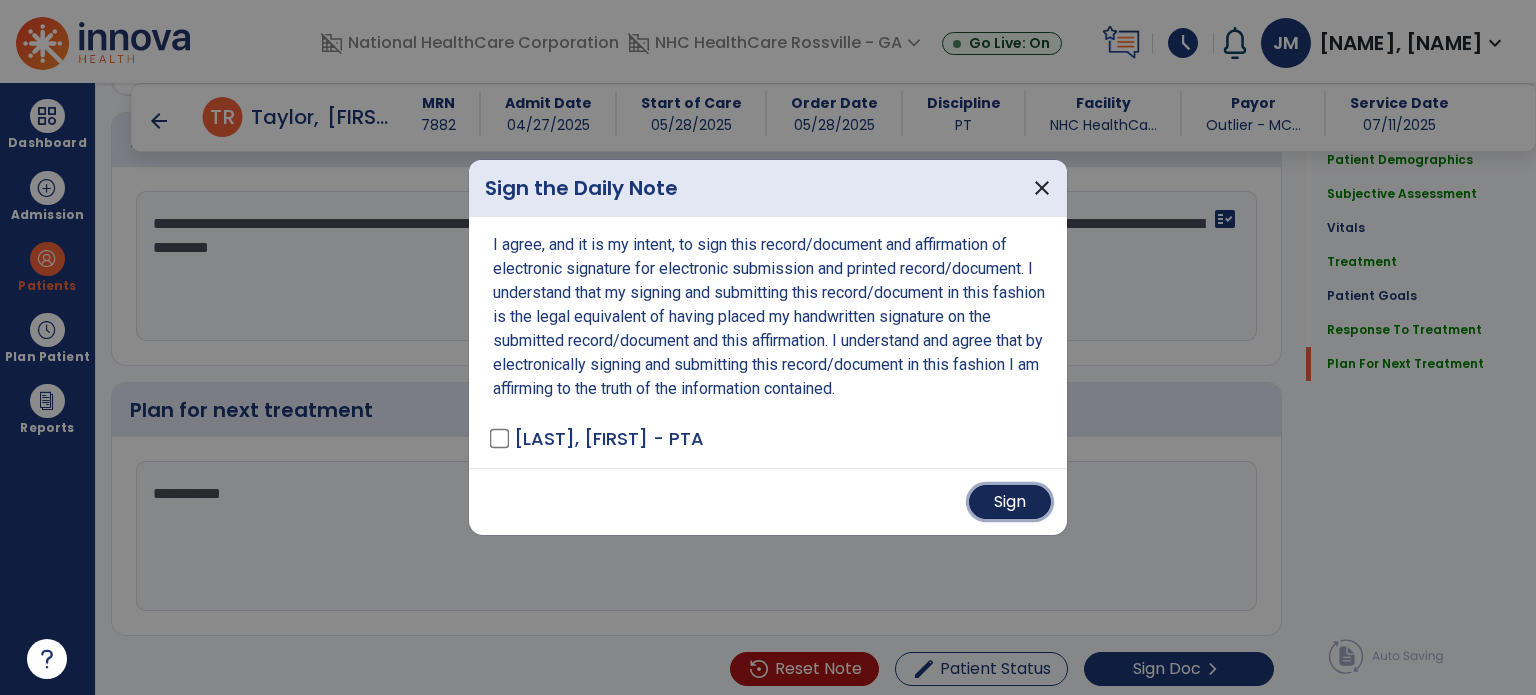click on "Sign" at bounding box center [1010, 502] 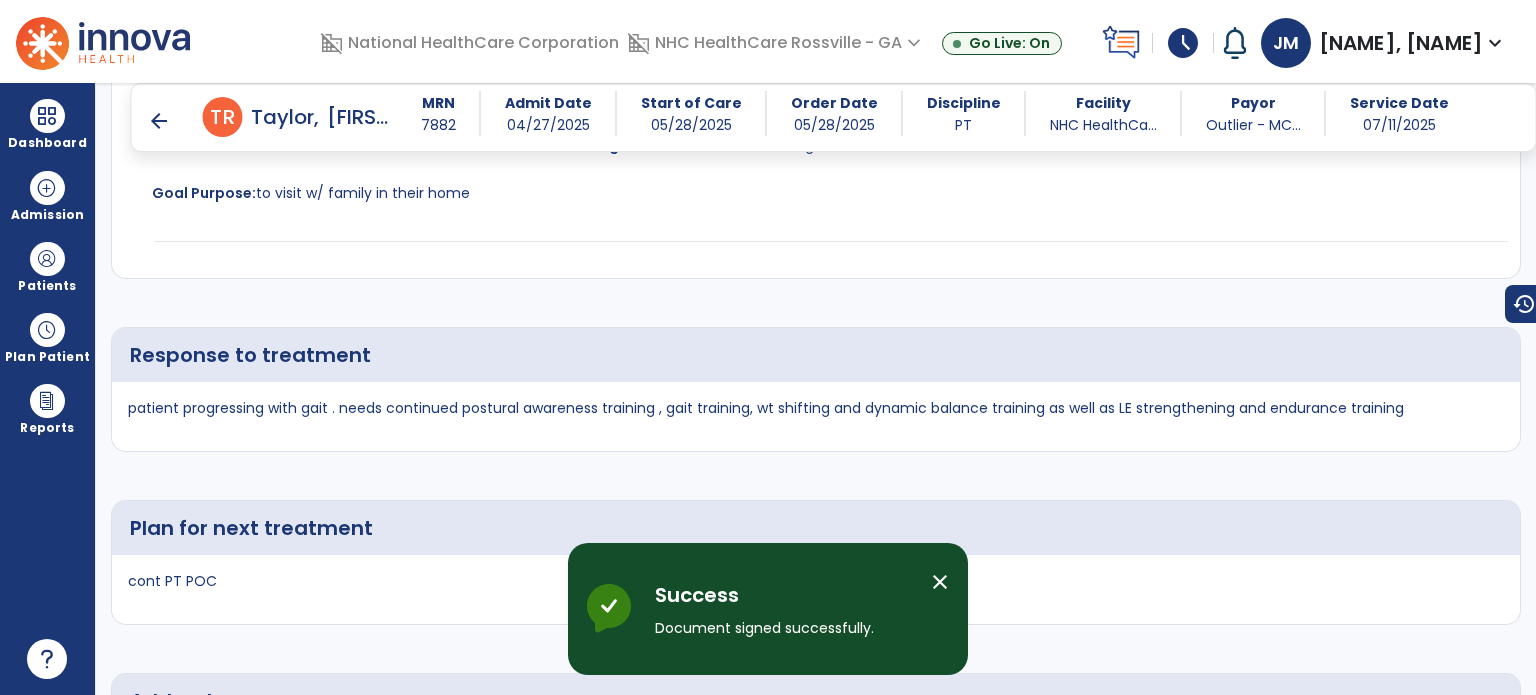 scroll, scrollTop: 4128, scrollLeft: 0, axis: vertical 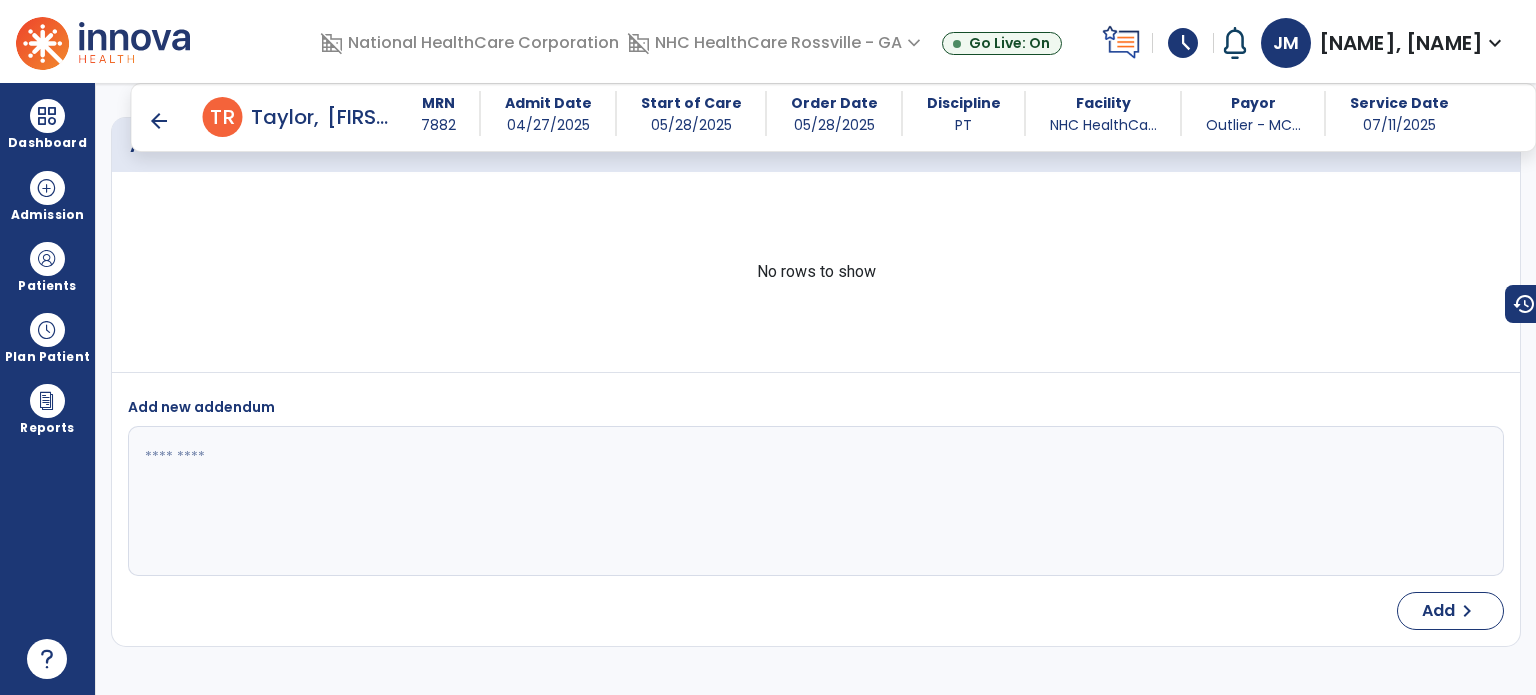 click on "arrow_back" at bounding box center [159, 121] 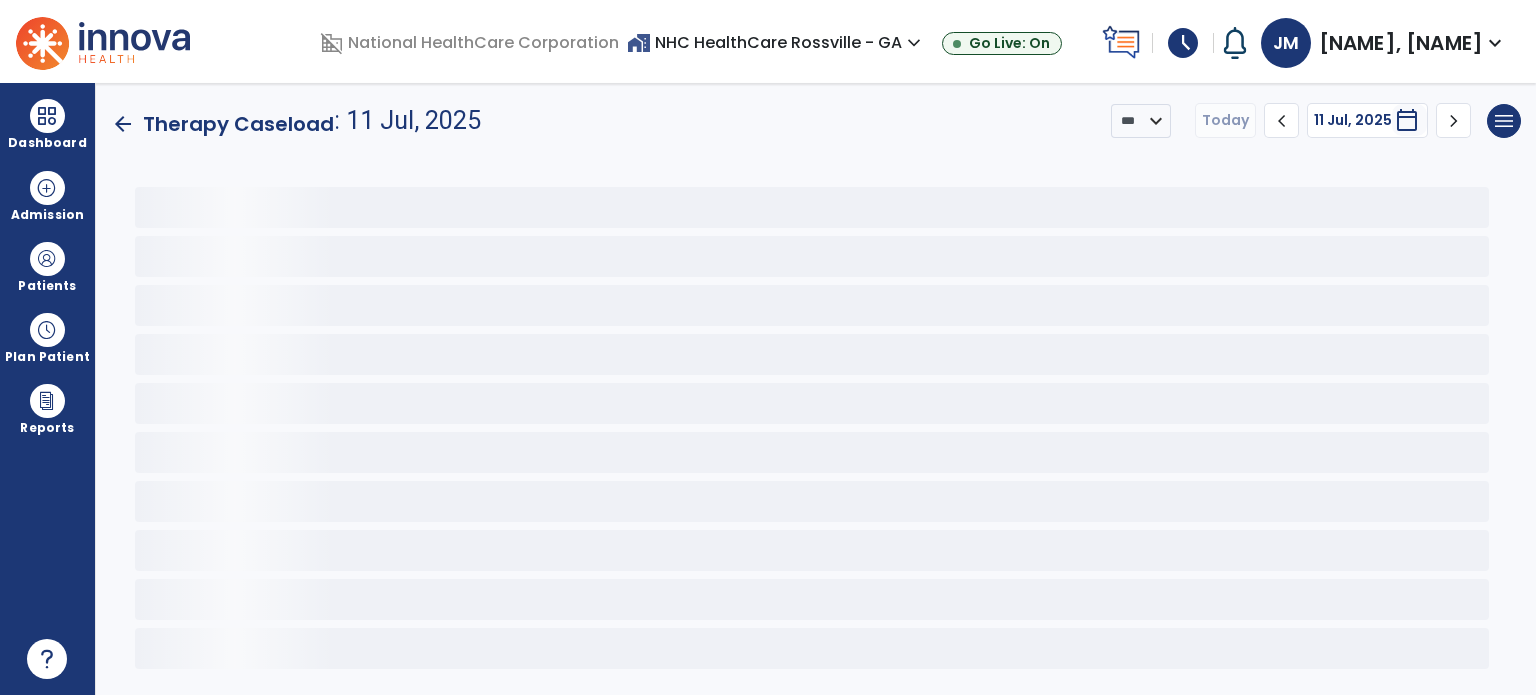 scroll, scrollTop: 0, scrollLeft: 0, axis: both 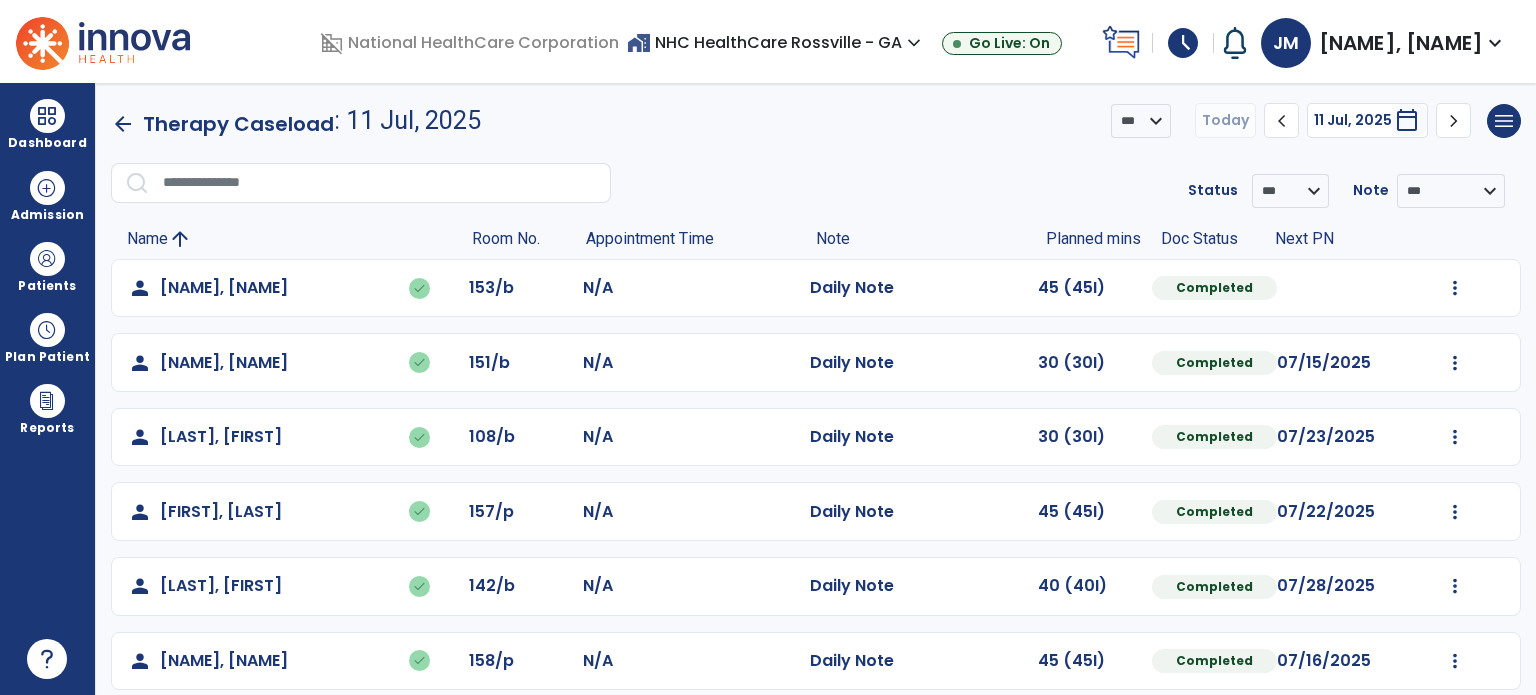 click on "schedule" at bounding box center [1183, 43] 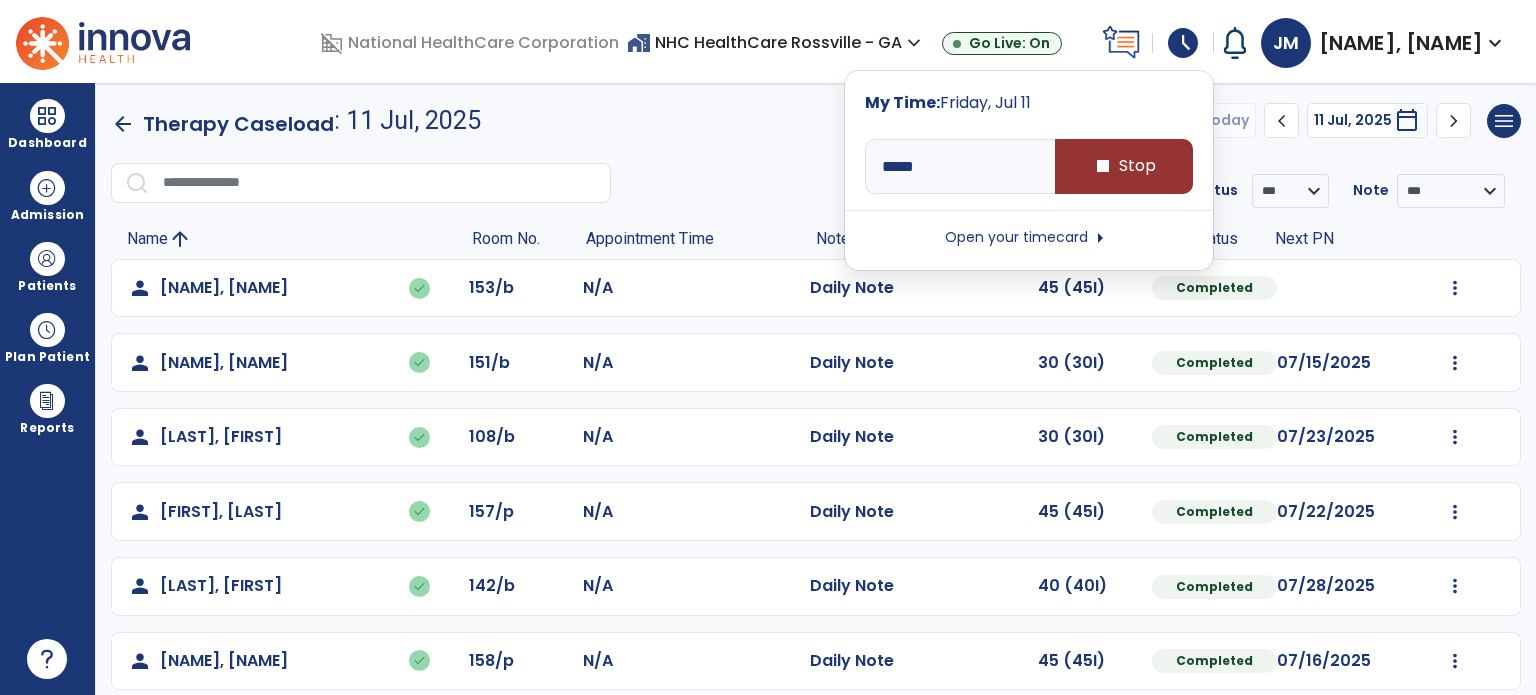 click on "stop  Stop" at bounding box center (1124, 166) 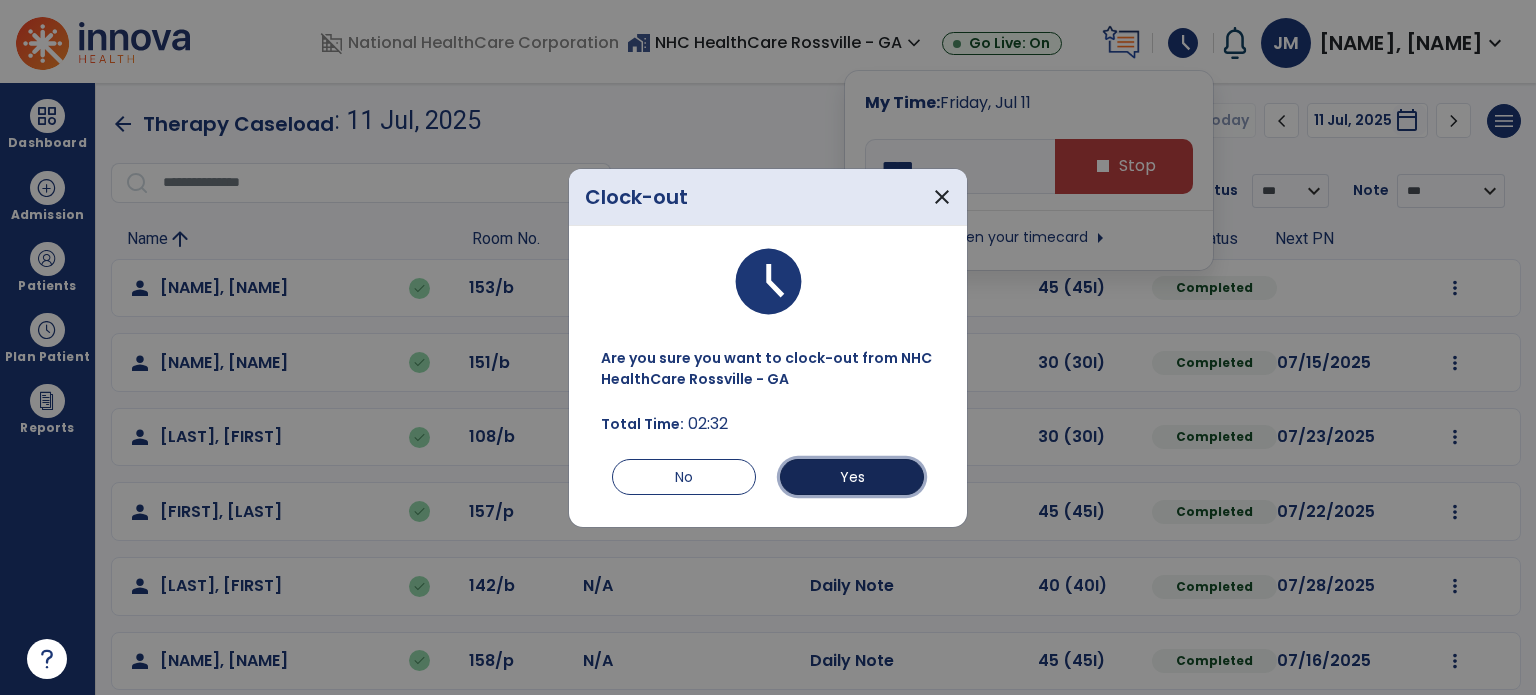 click on "Yes" at bounding box center (852, 477) 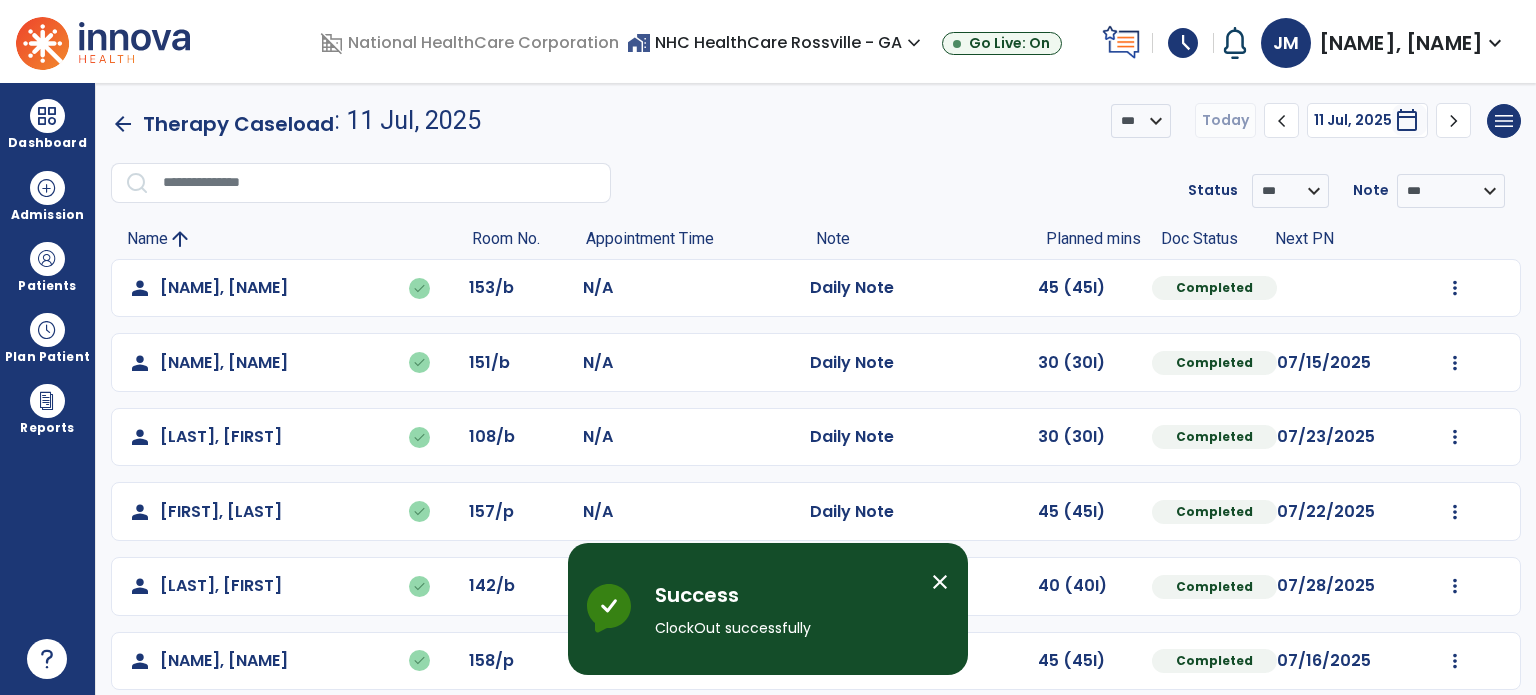 click on "Dashboard" at bounding box center (47, 124) 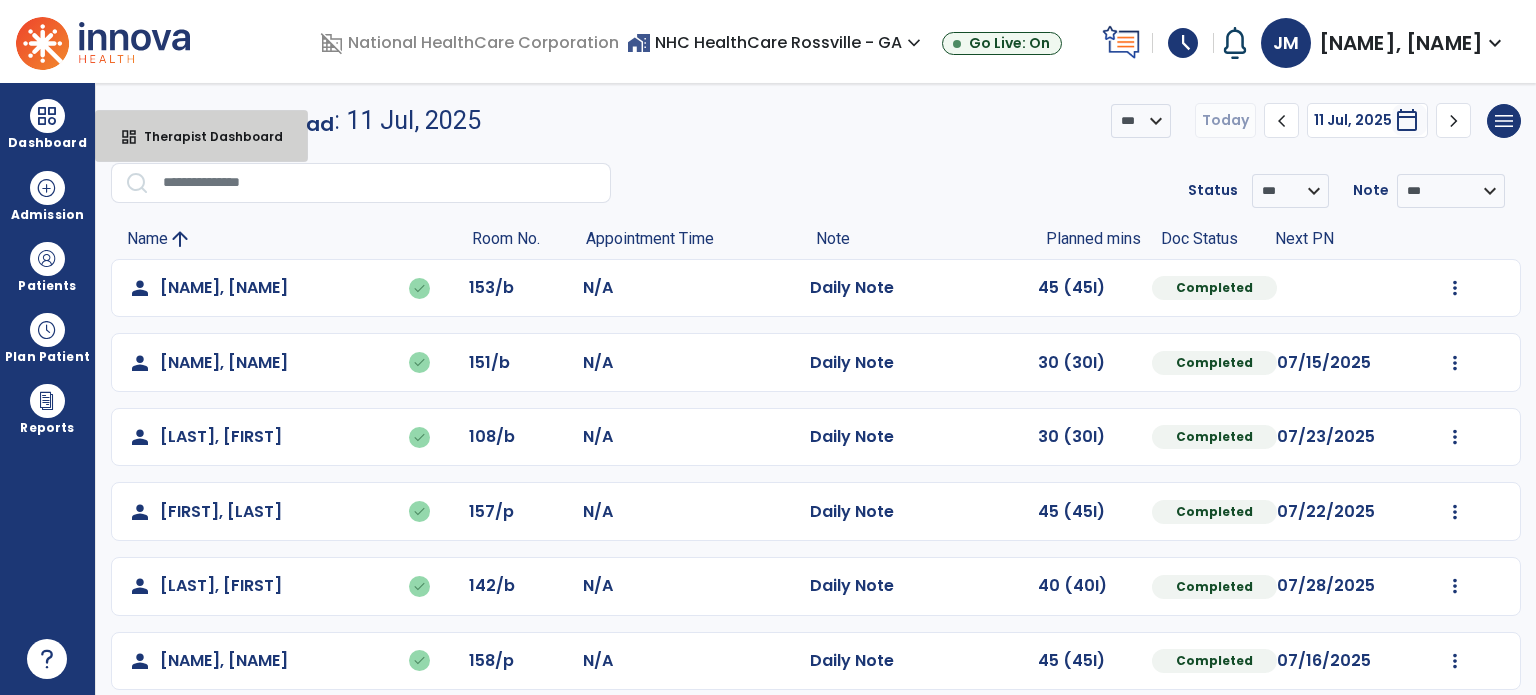 click on "dashboard  Therapist Dashboard" at bounding box center (201, 136) 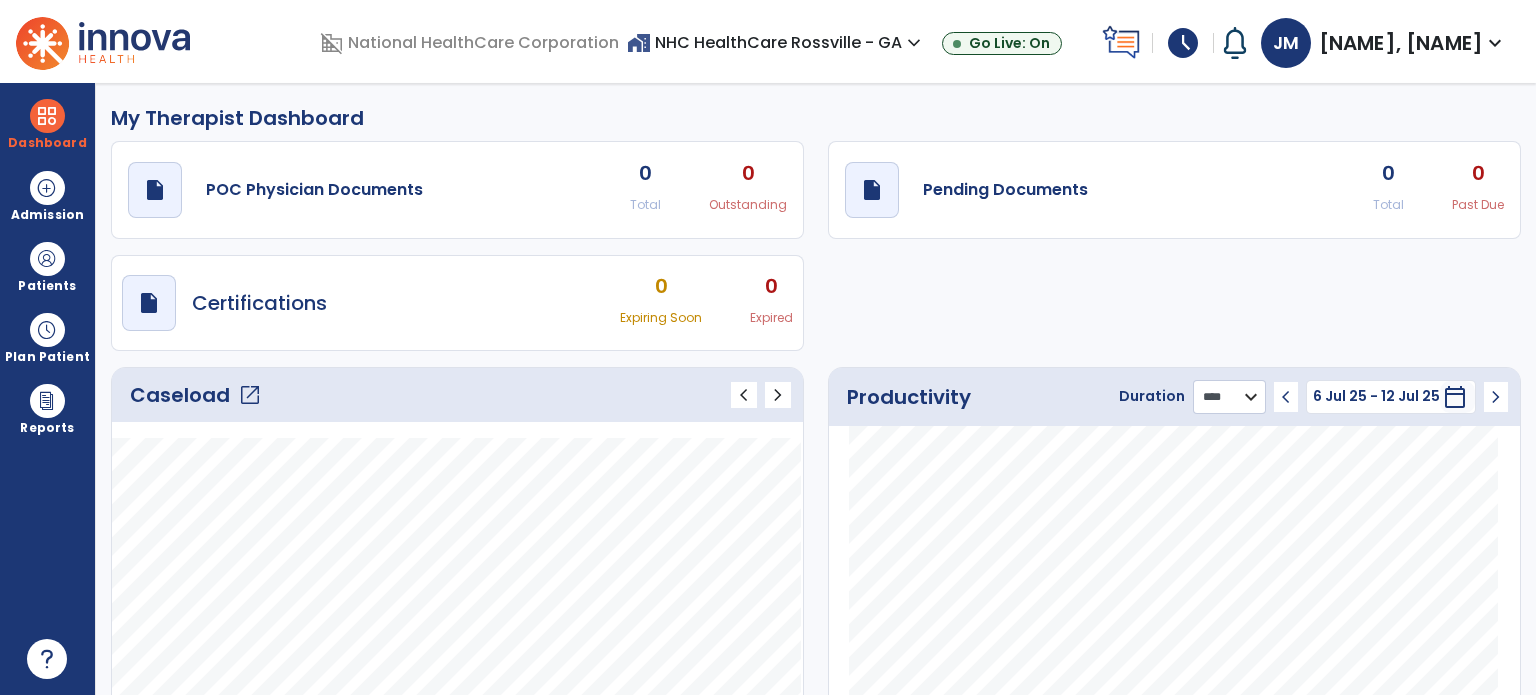click on "******** **** ***" 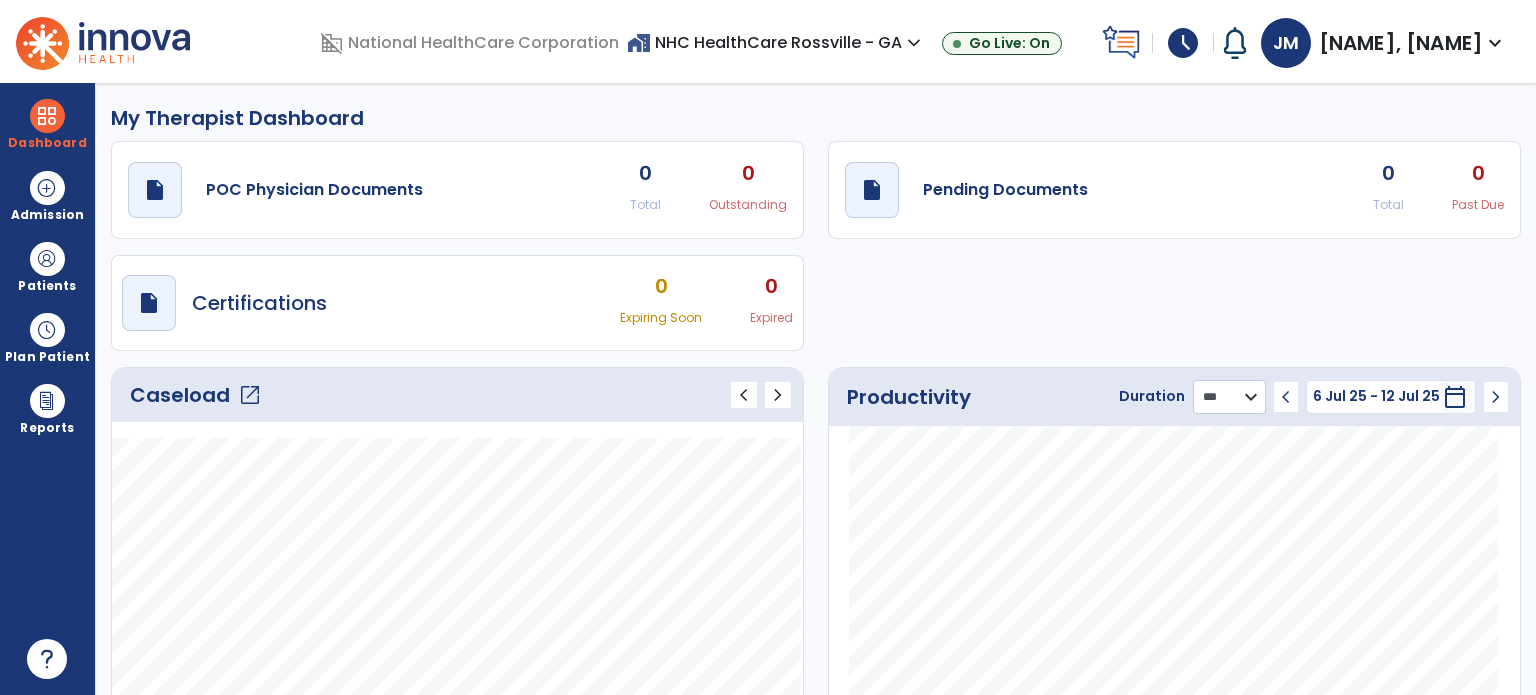 click on "******** **** ***" 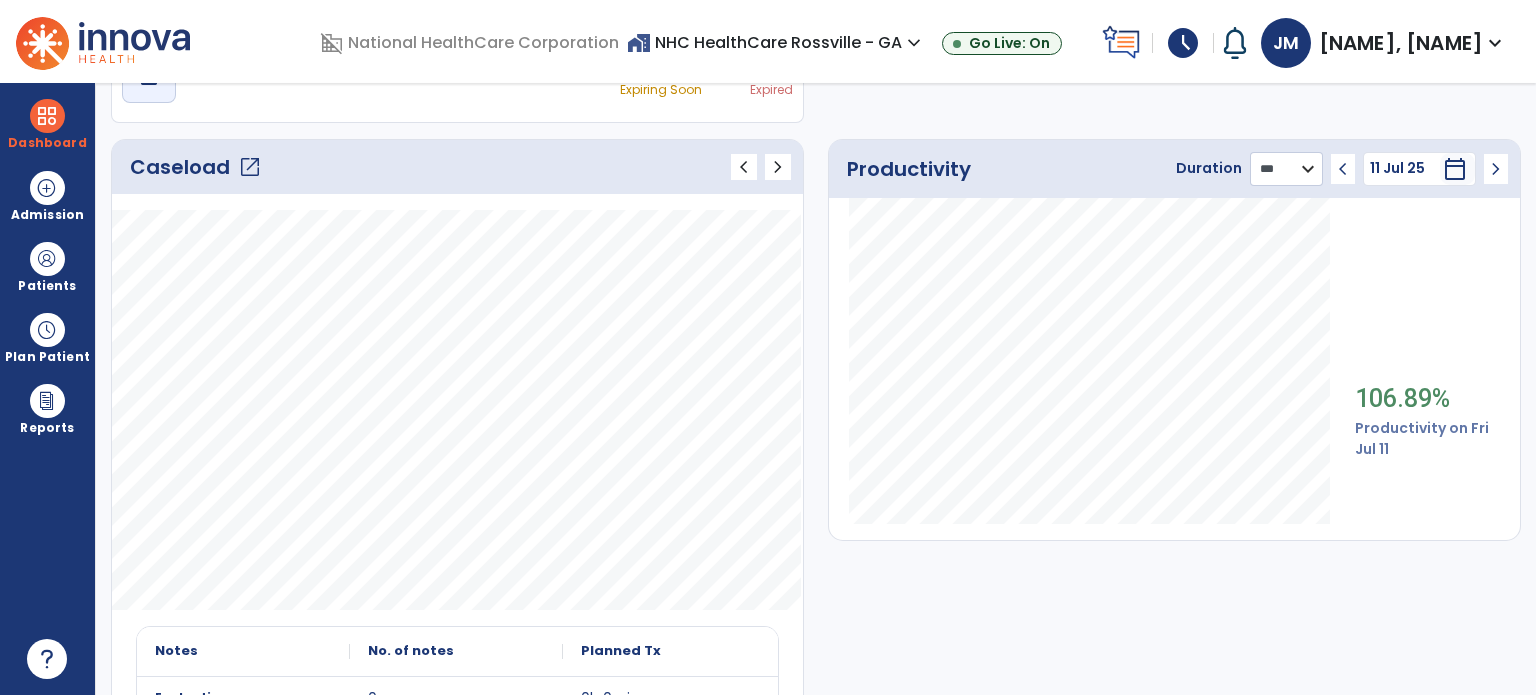scroll, scrollTop: 0, scrollLeft: 0, axis: both 